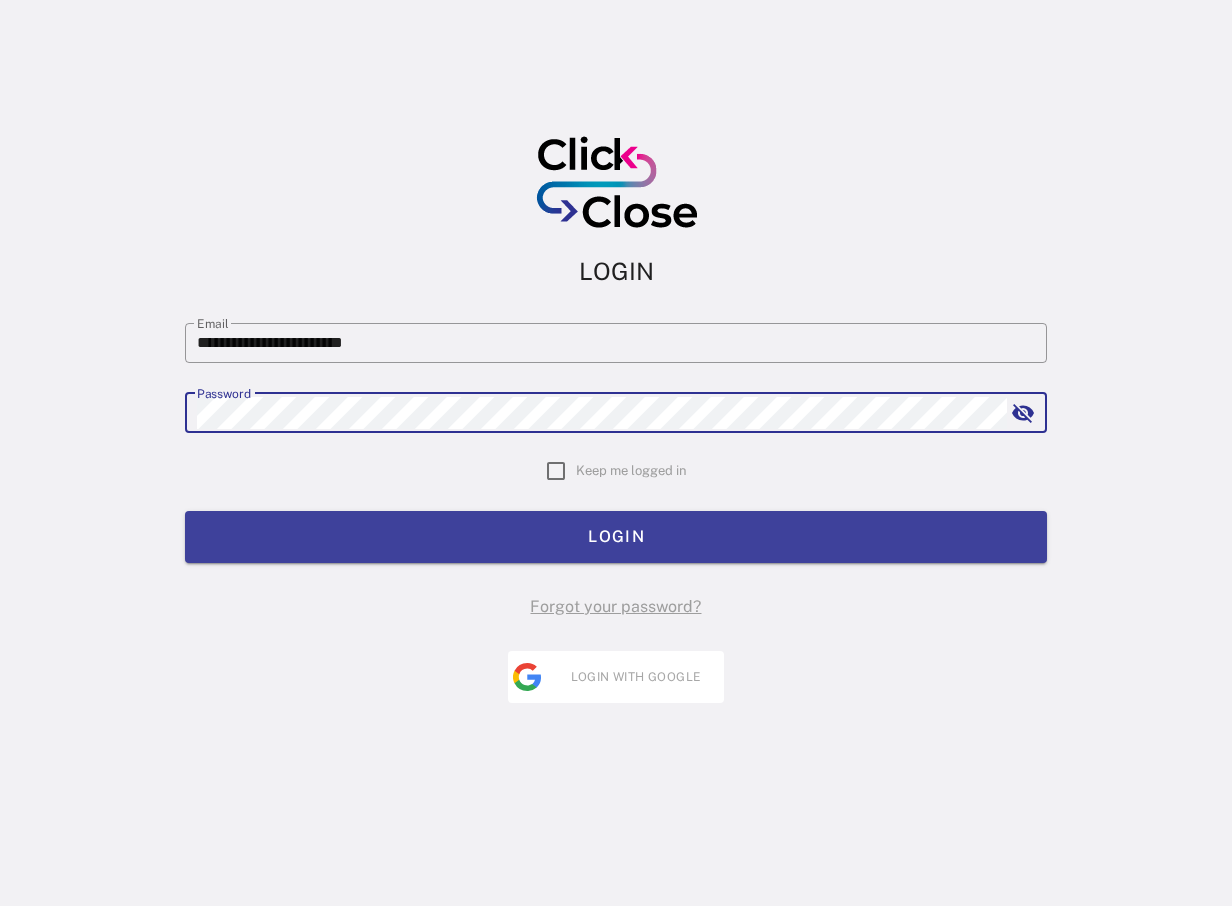 scroll, scrollTop: 0, scrollLeft: 0, axis: both 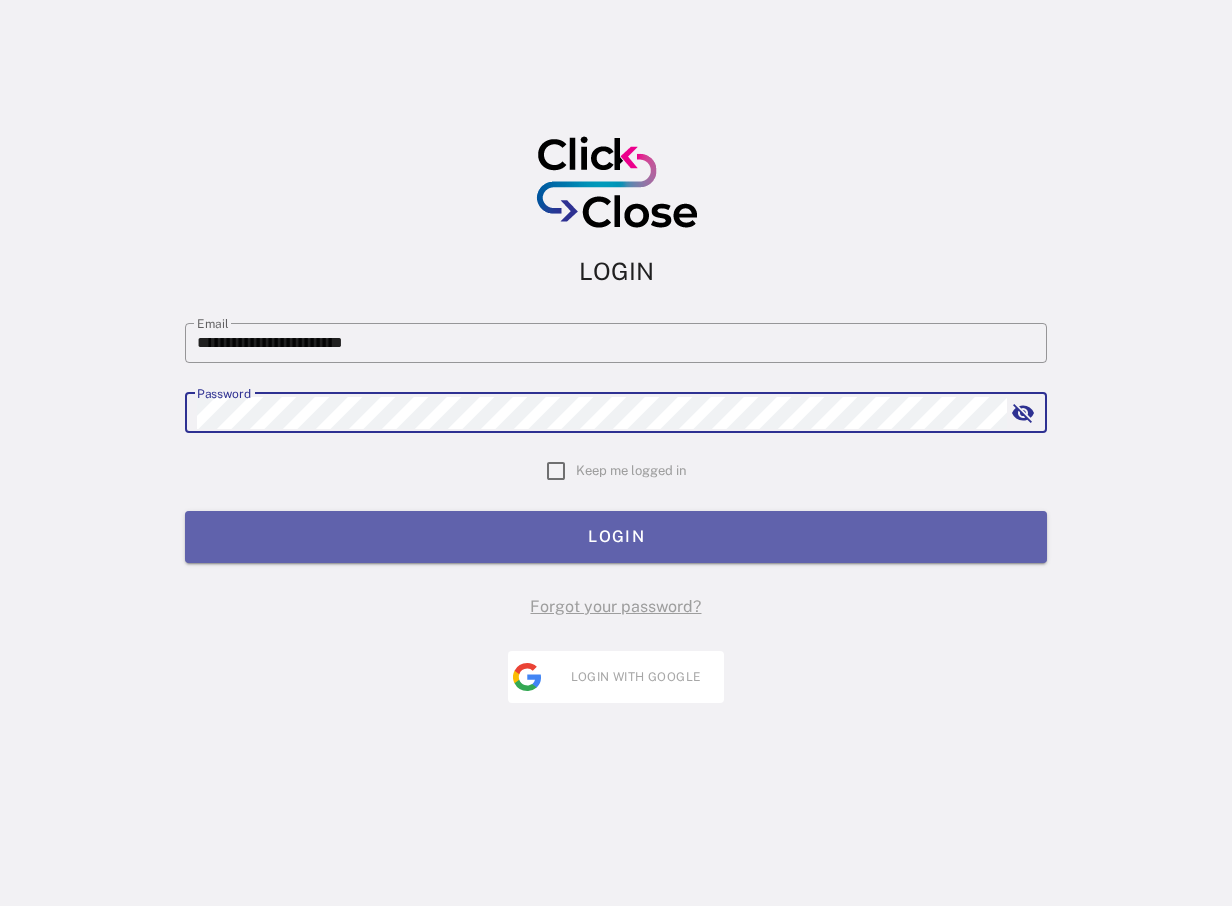 click on "LOGIN" at bounding box center [616, 537] 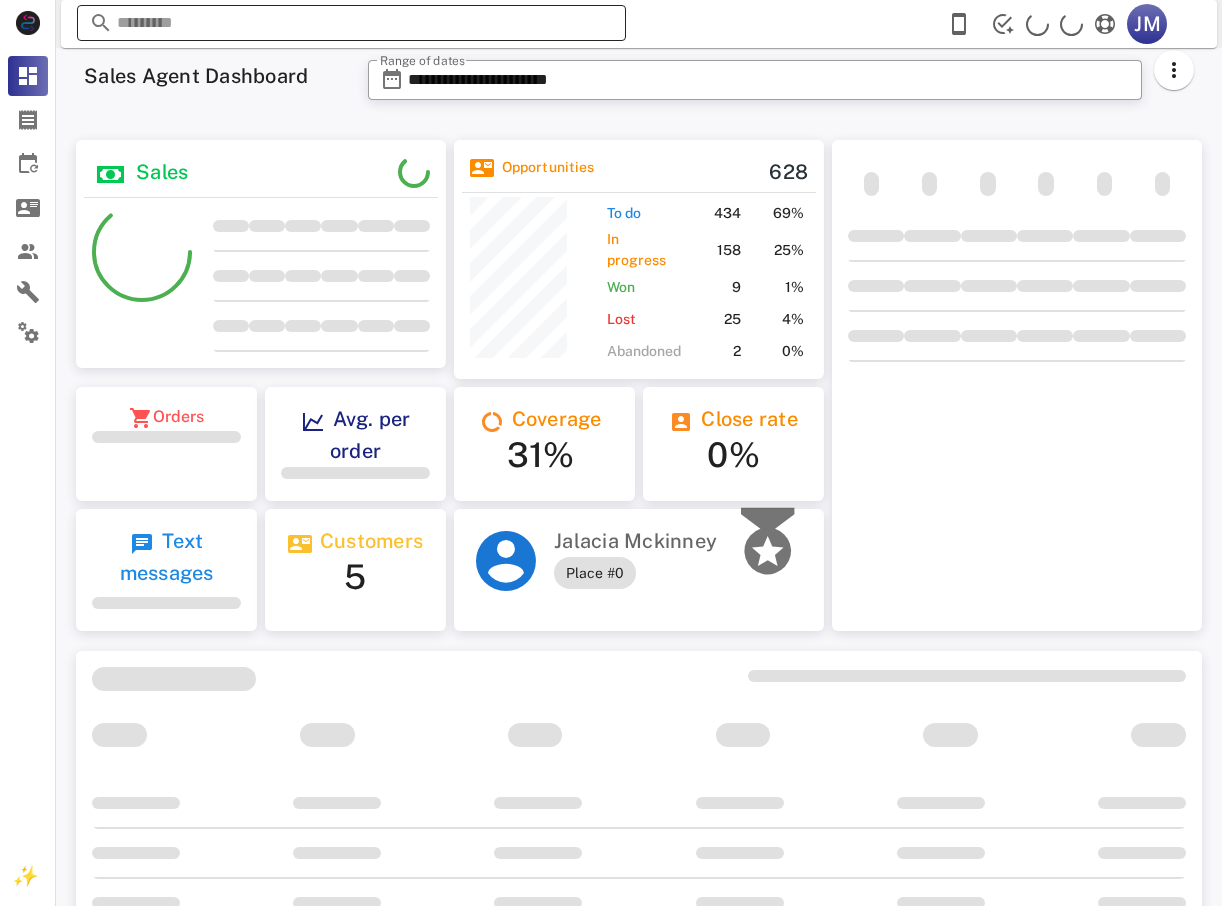 scroll, scrollTop: 0, scrollLeft: 0, axis: both 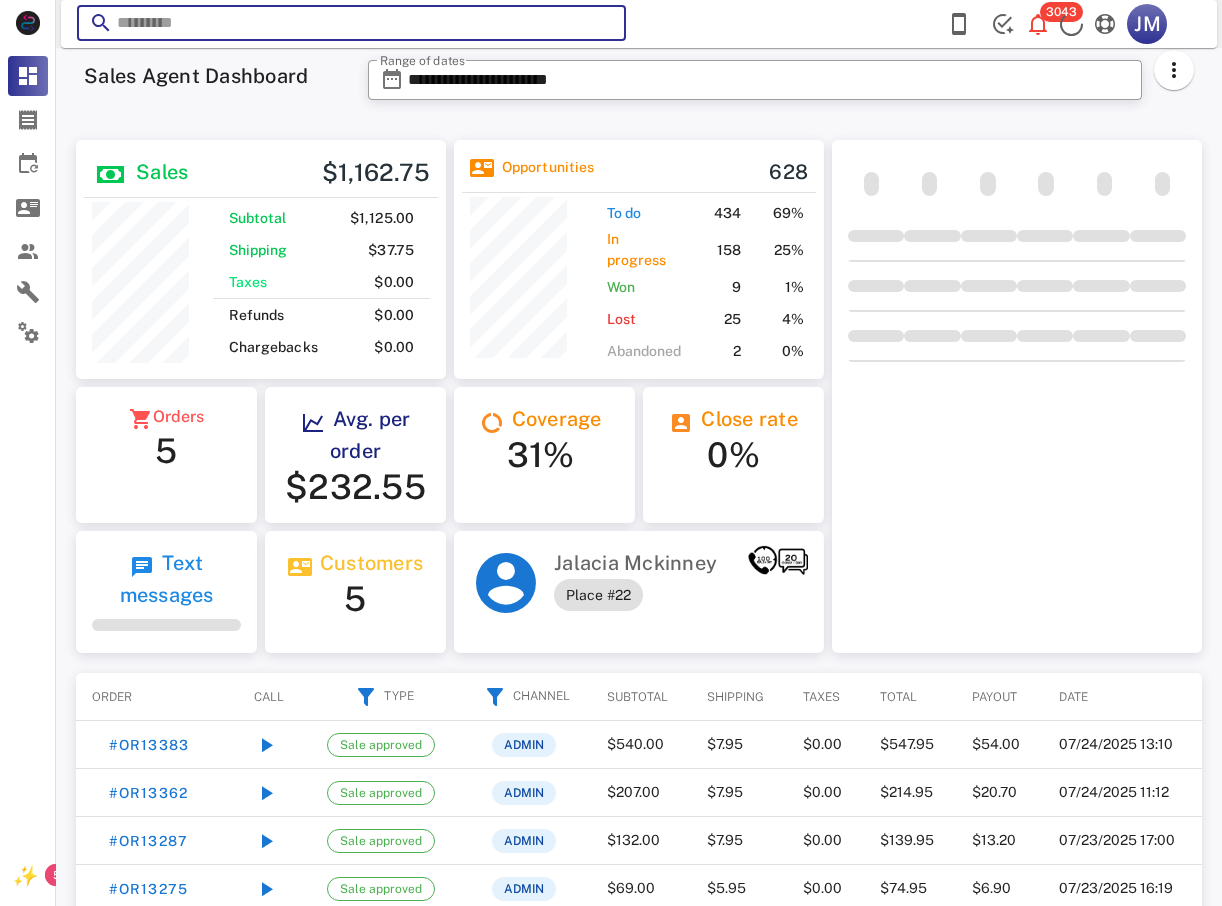 click at bounding box center (351, 23) 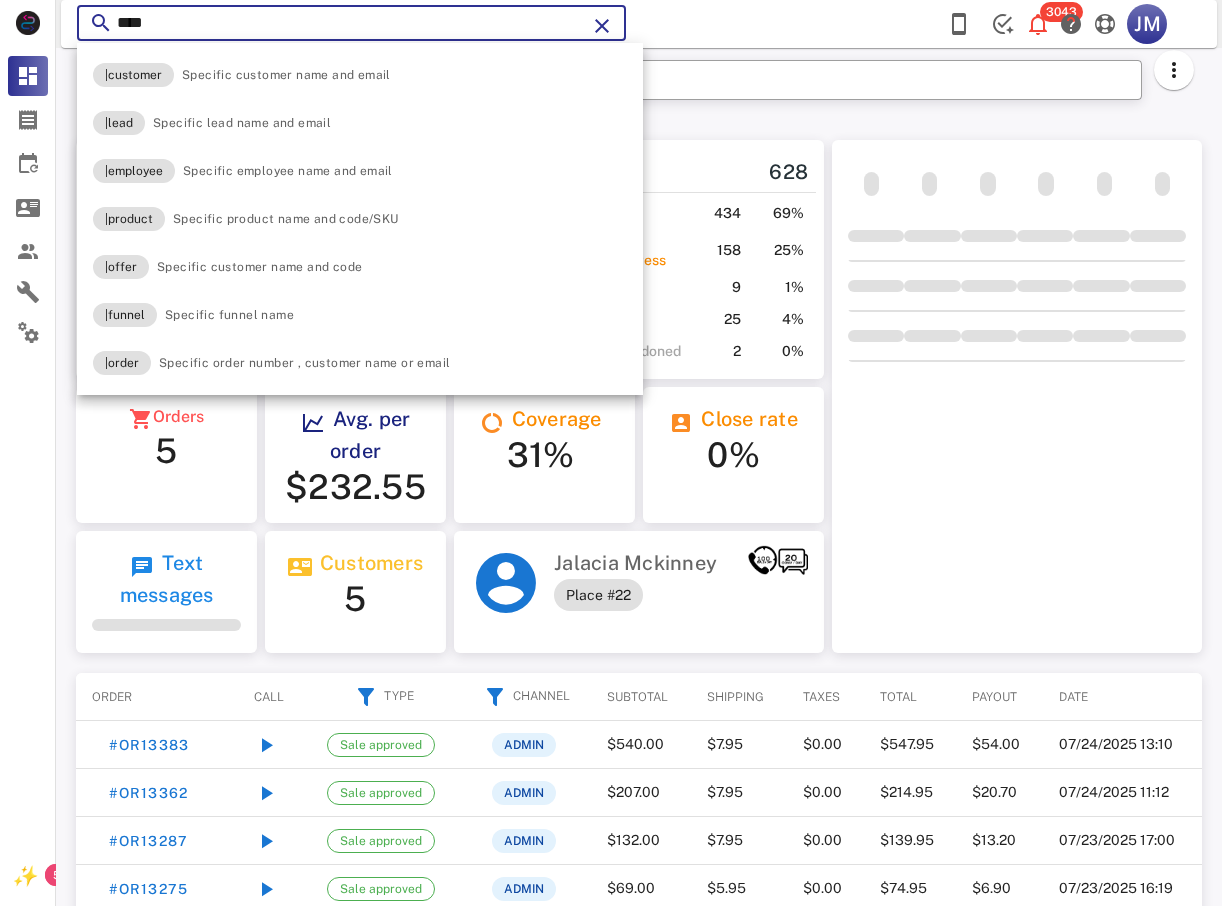 scroll, scrollTop: 999756, scrollLeft: 999630, axis: both 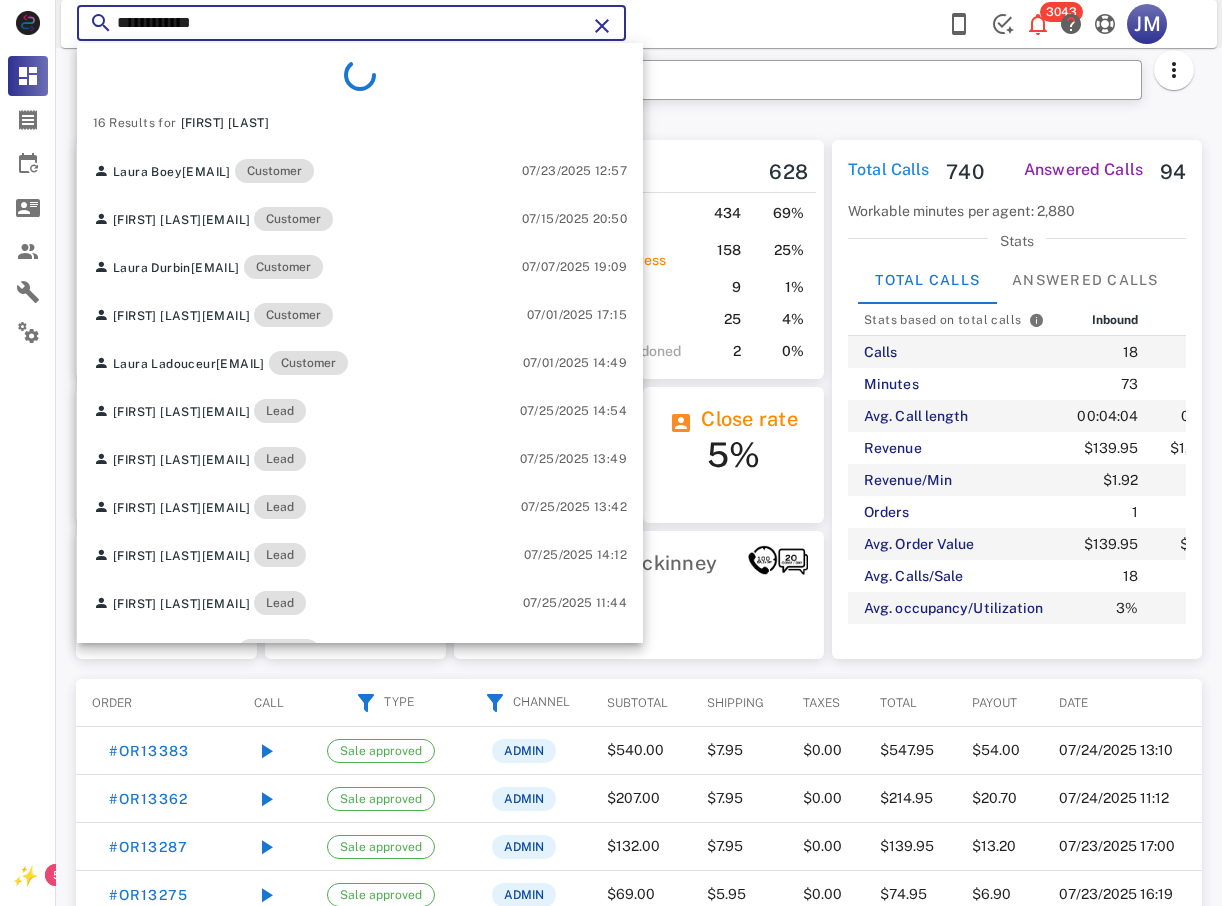 type on "**********" 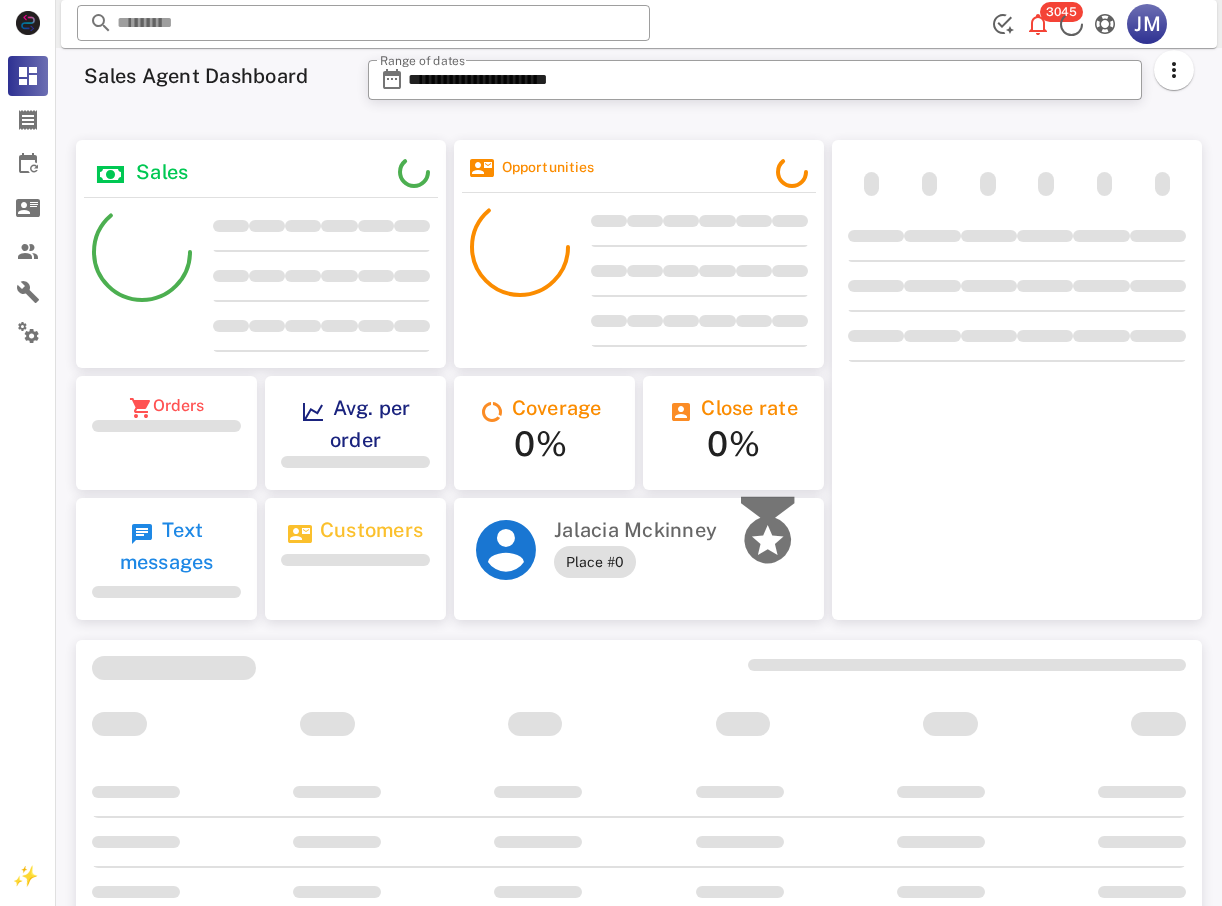 scroll, scrollTop: 0, scrollLeft: 0, axis: both 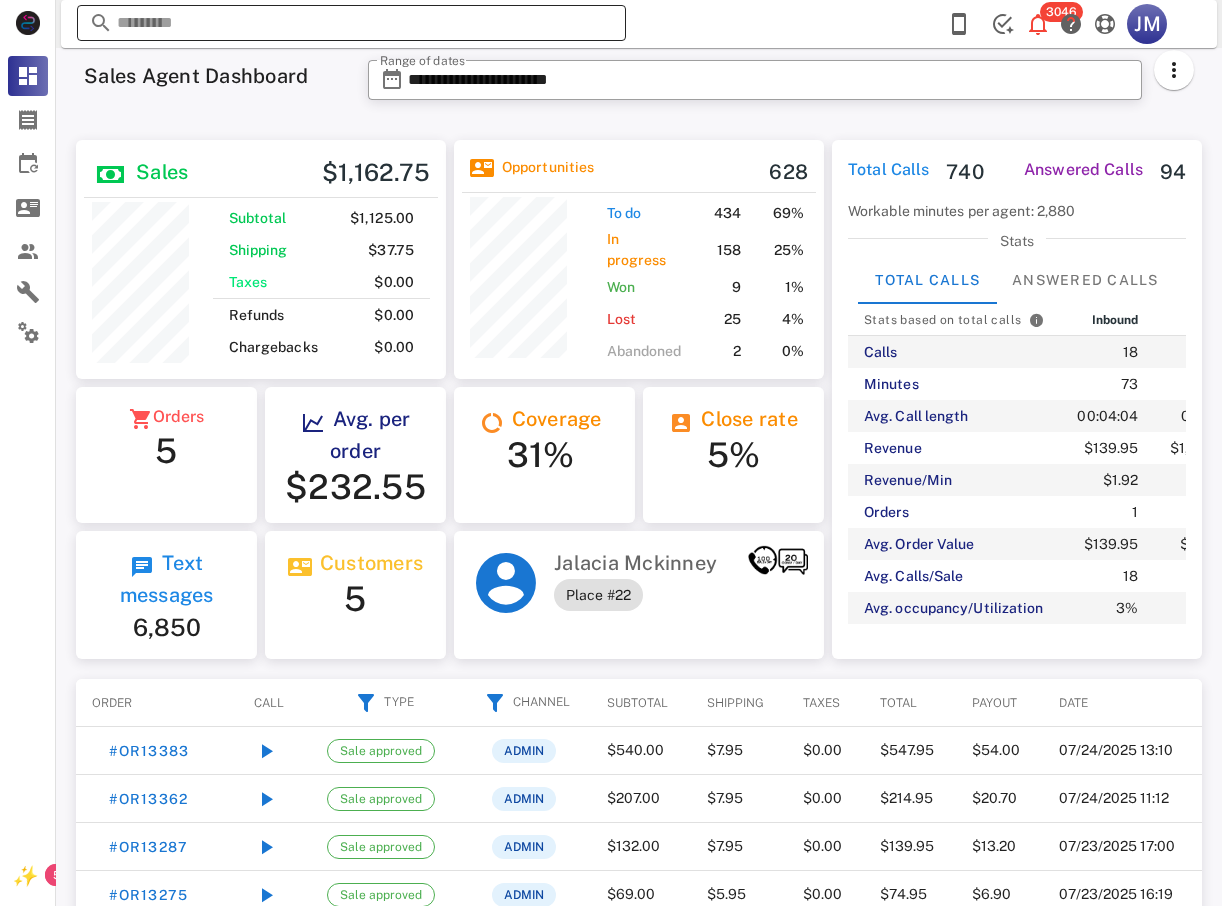 click at bounding box center (351, 23) 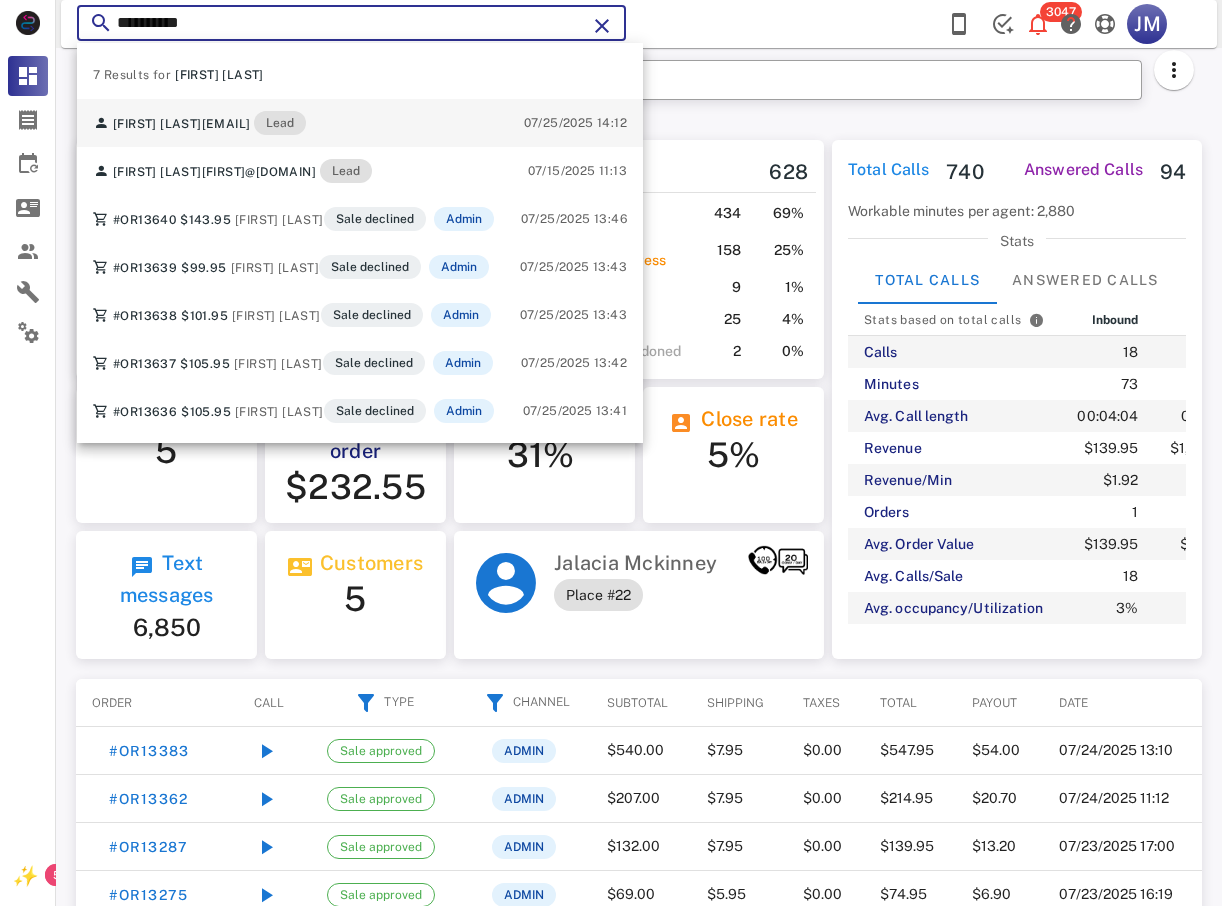 type on "**********" 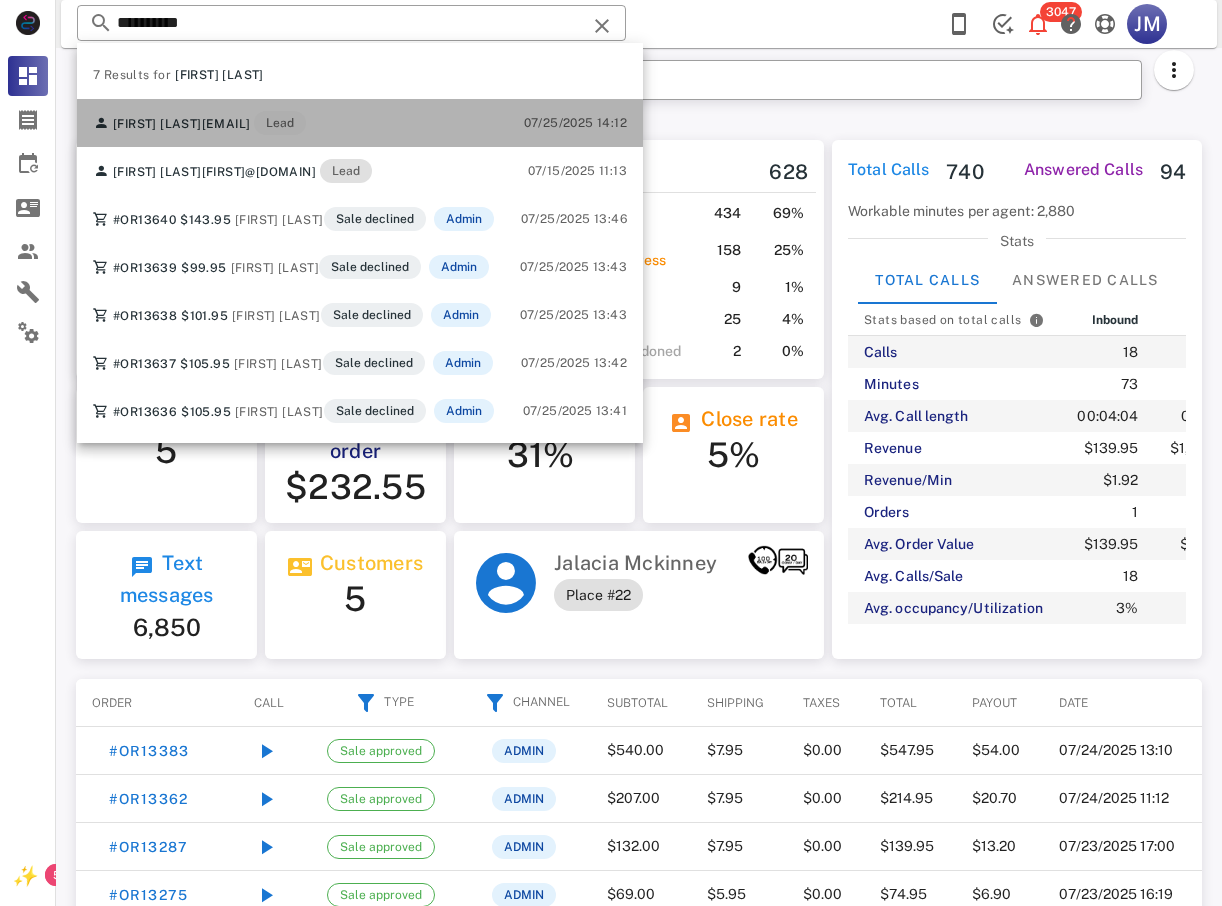 click on "[EMAIL]" at bounding box center [226, 124] 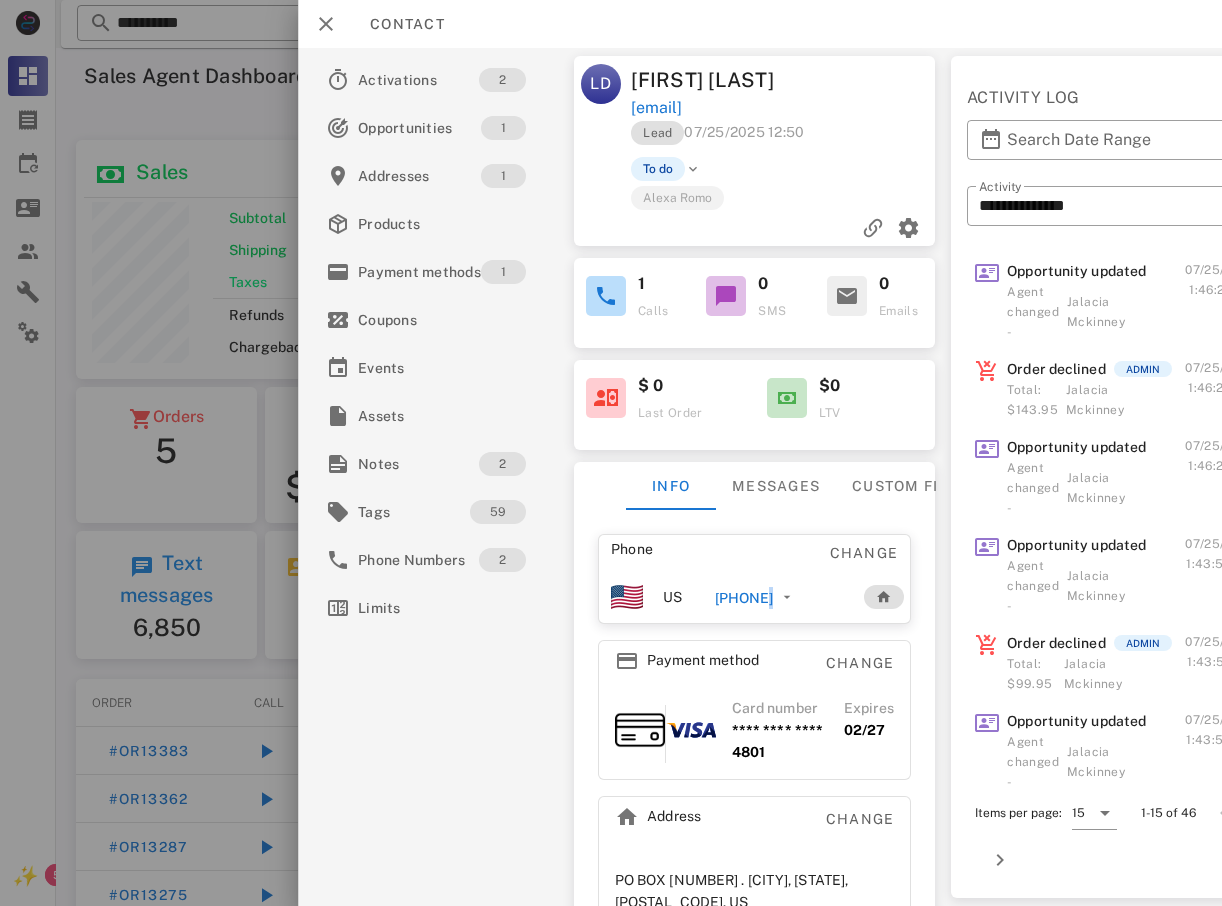 click on "[PHONE]" at bounding box center [744, 598] 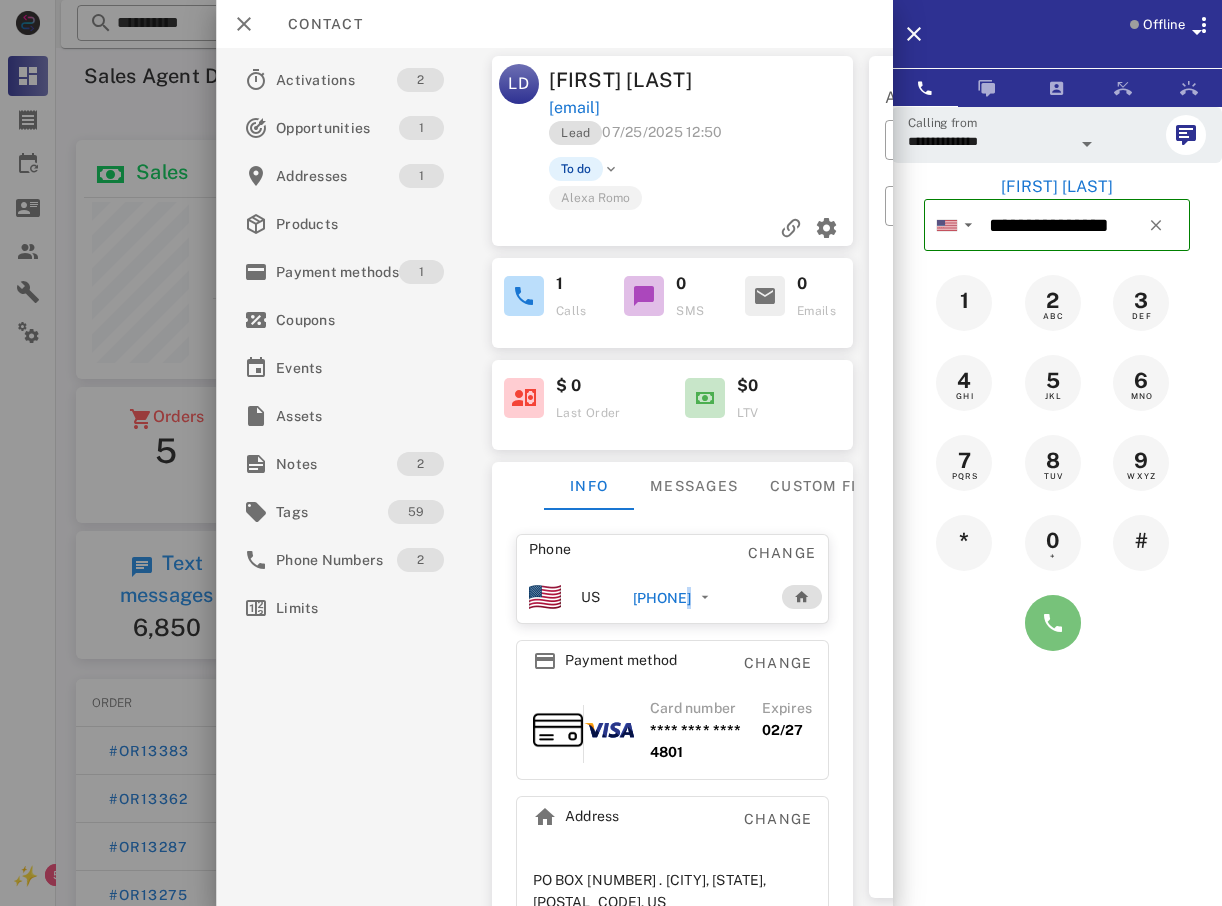 click at bounding box center [1053, 623] 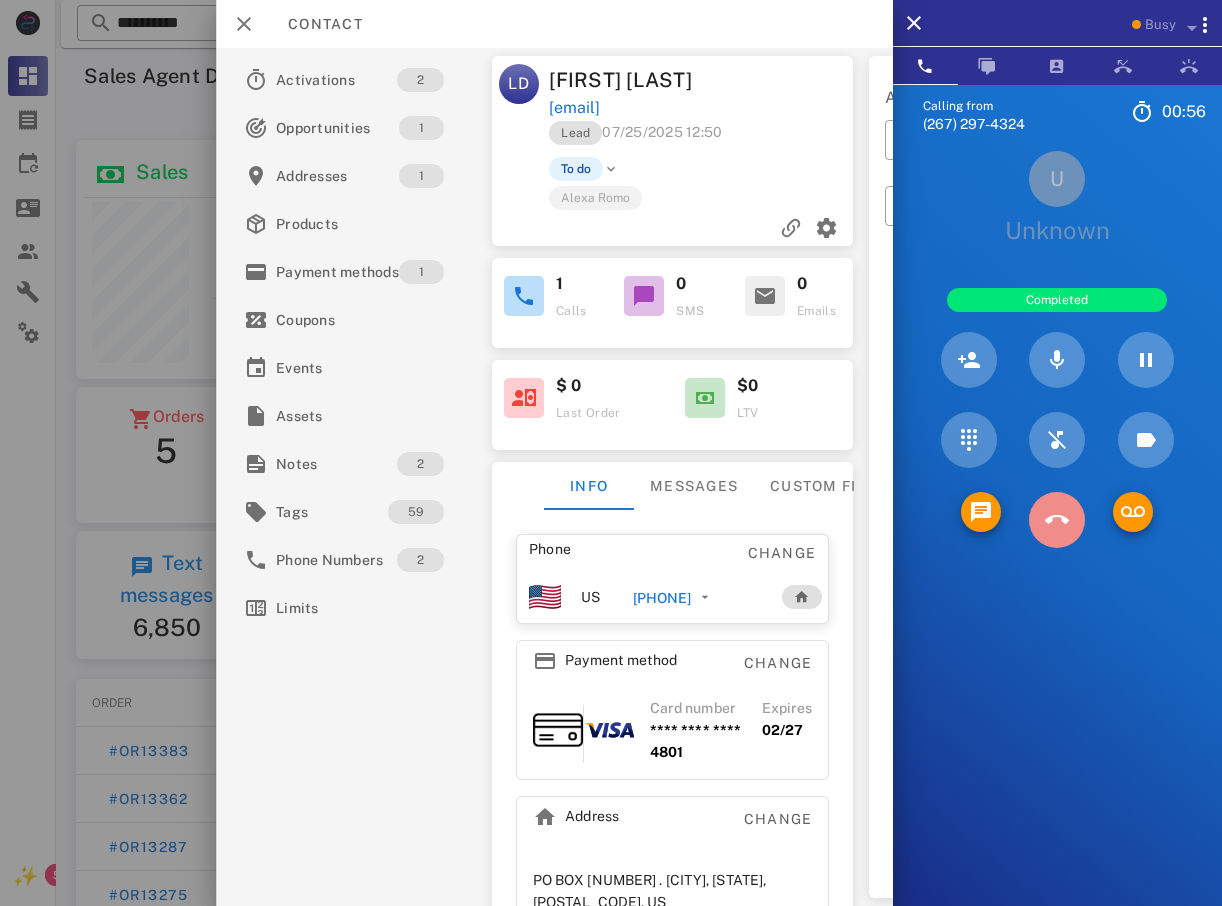 click at bounding box center (1057, 520) 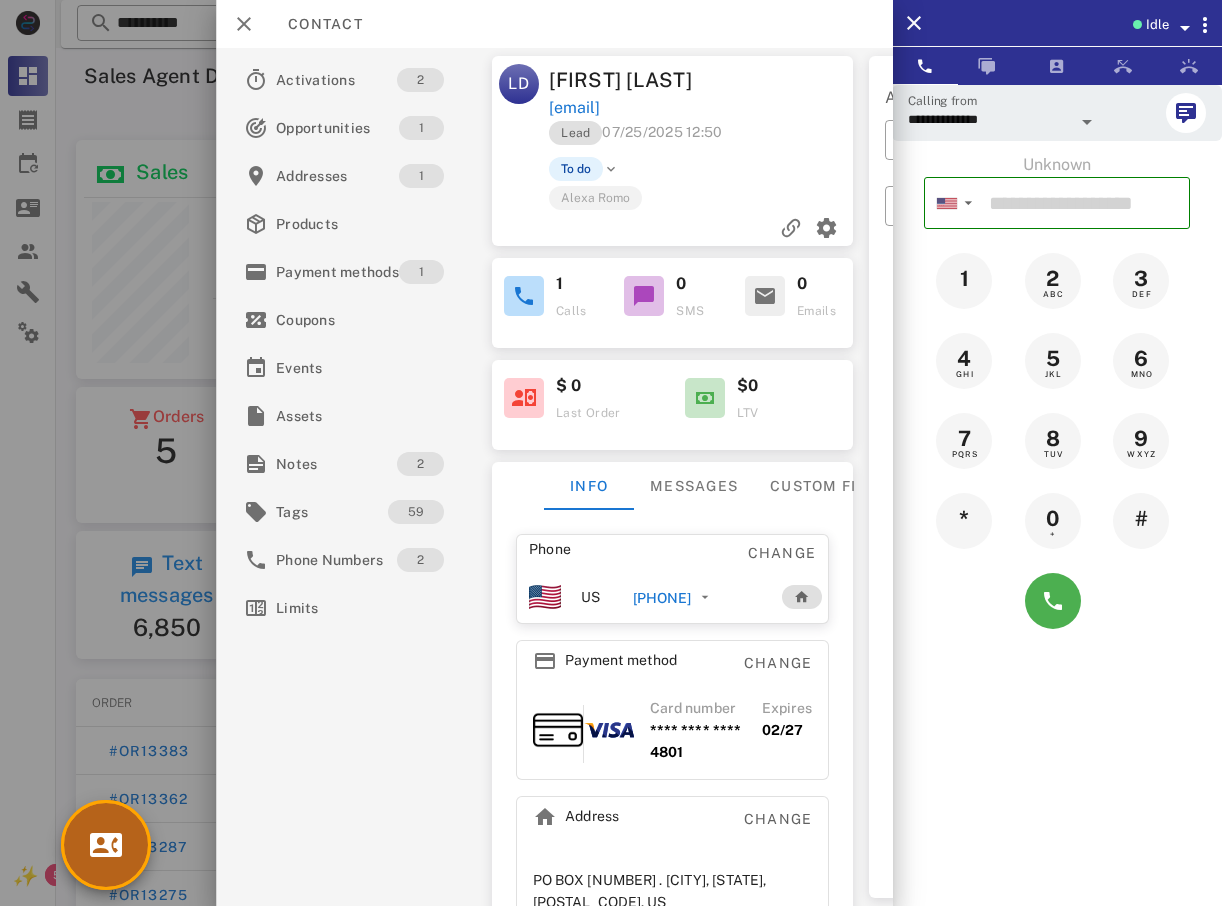 click at bounding box center (106, 845) 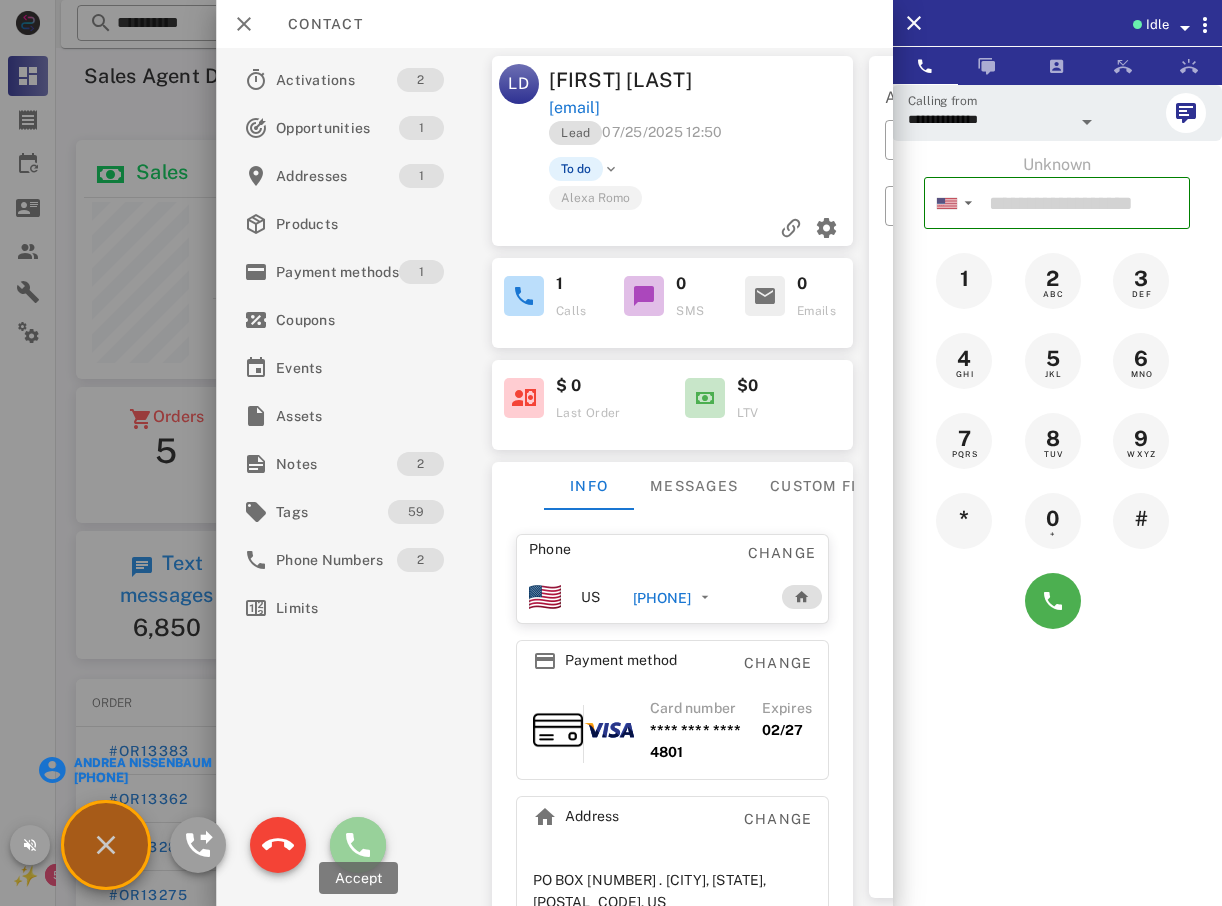 click at bounding box center (358, 845) 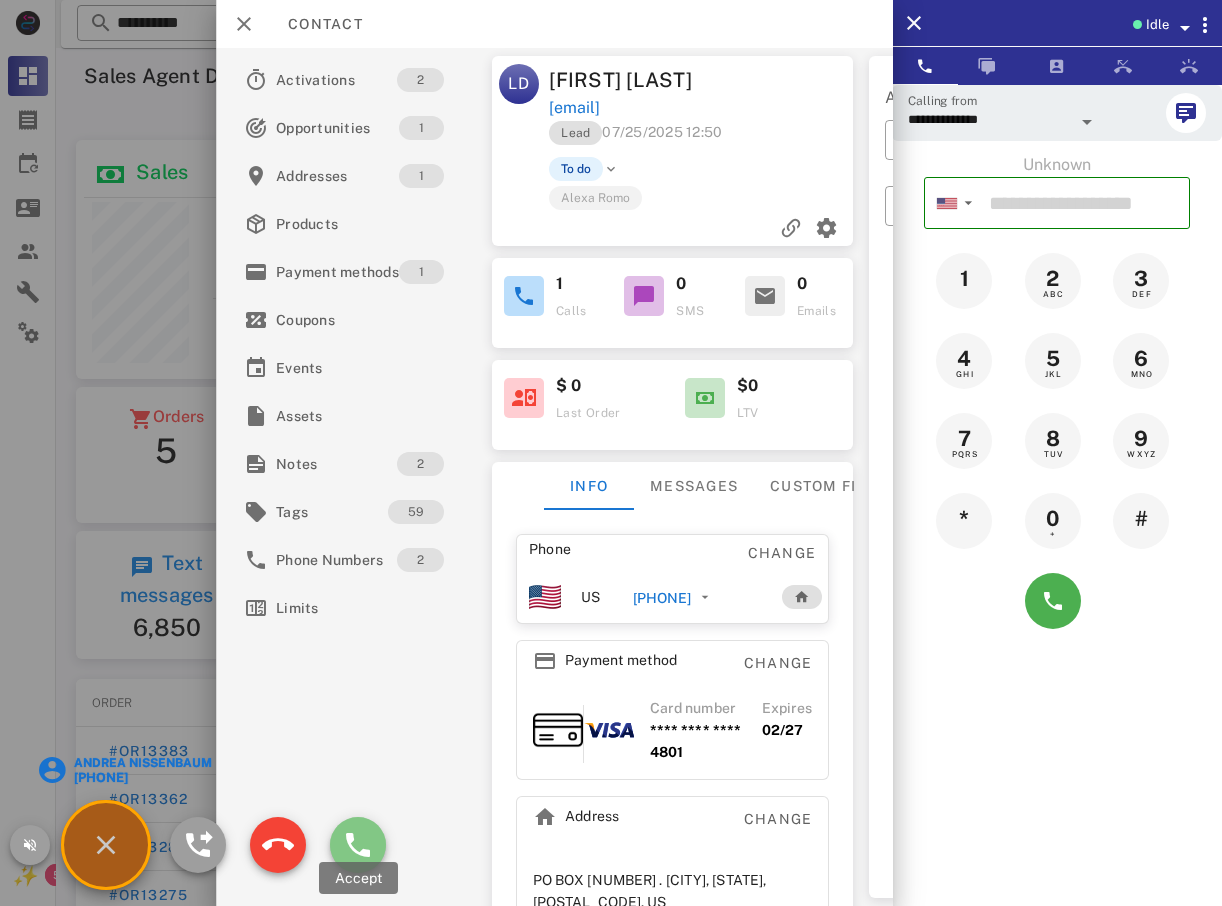 type on "**********" 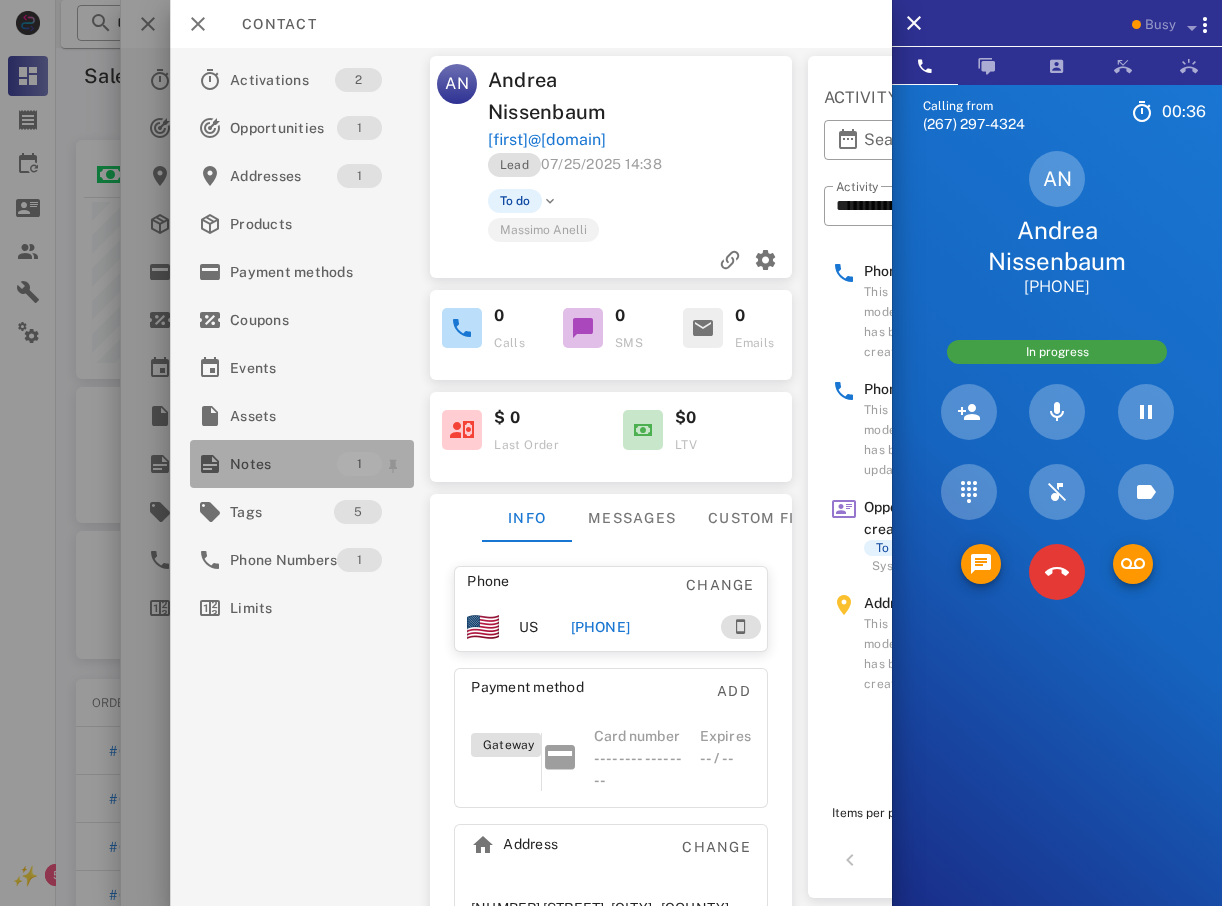 click on "Notes" at bounding box center (283, 464) 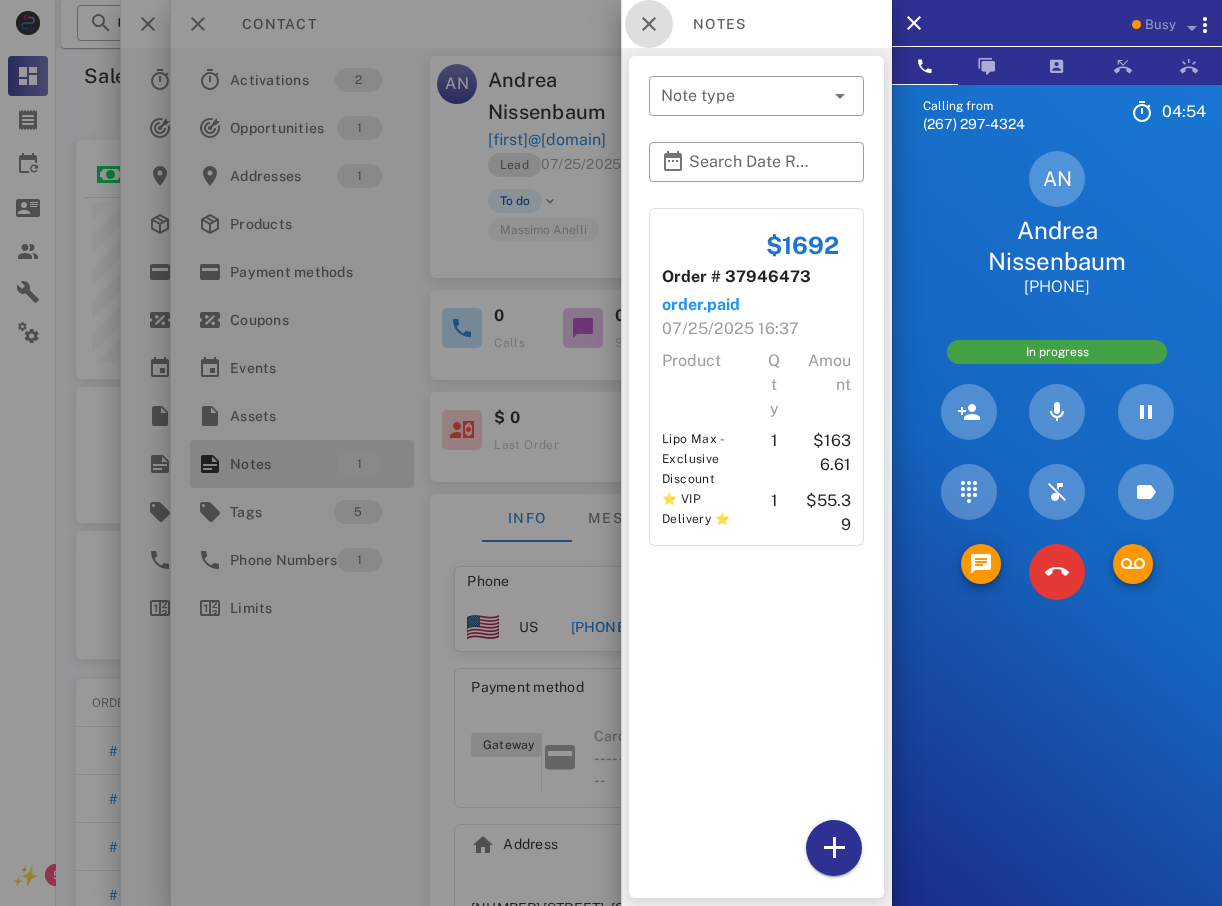click at bounding box center (649, 24) 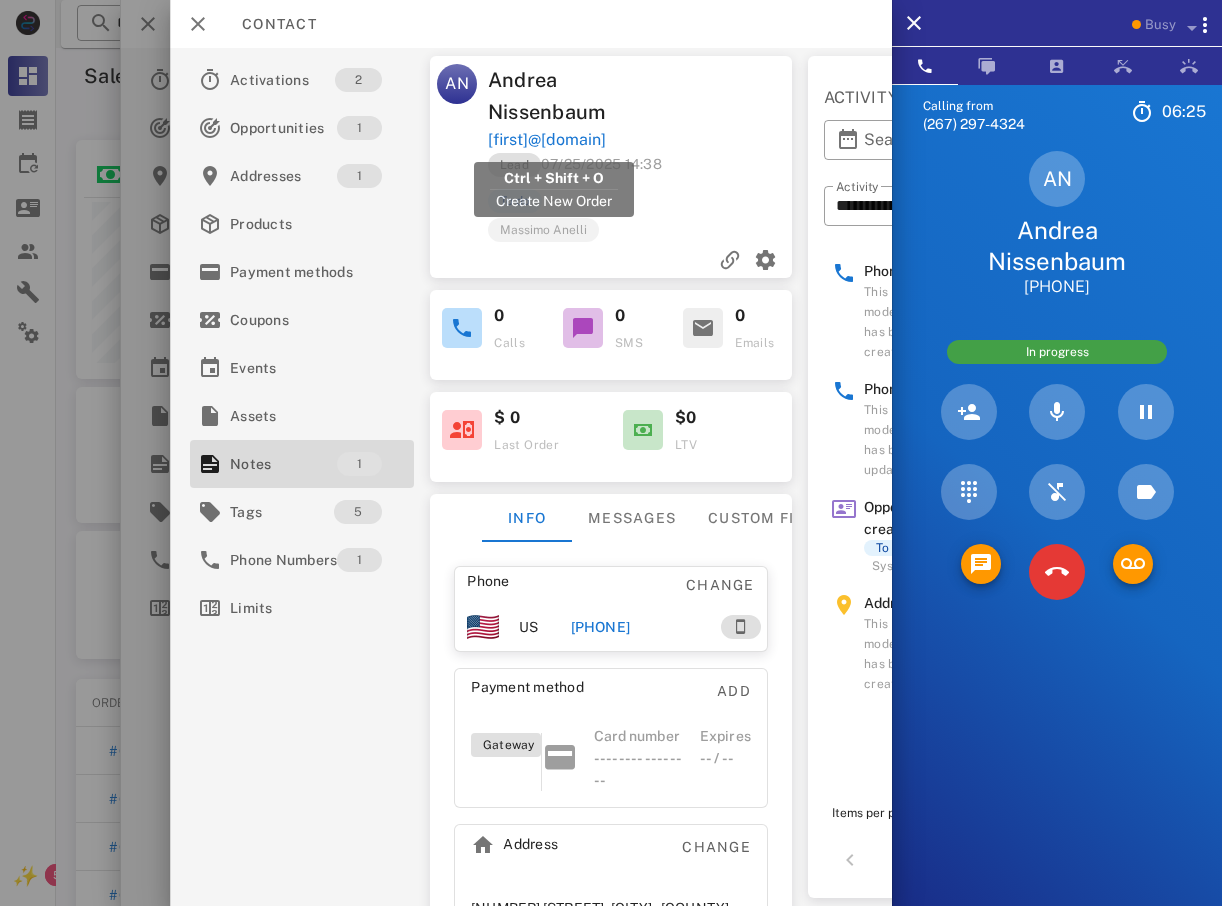 click on "amniss@aol.com" at bounding box center (513, 140) 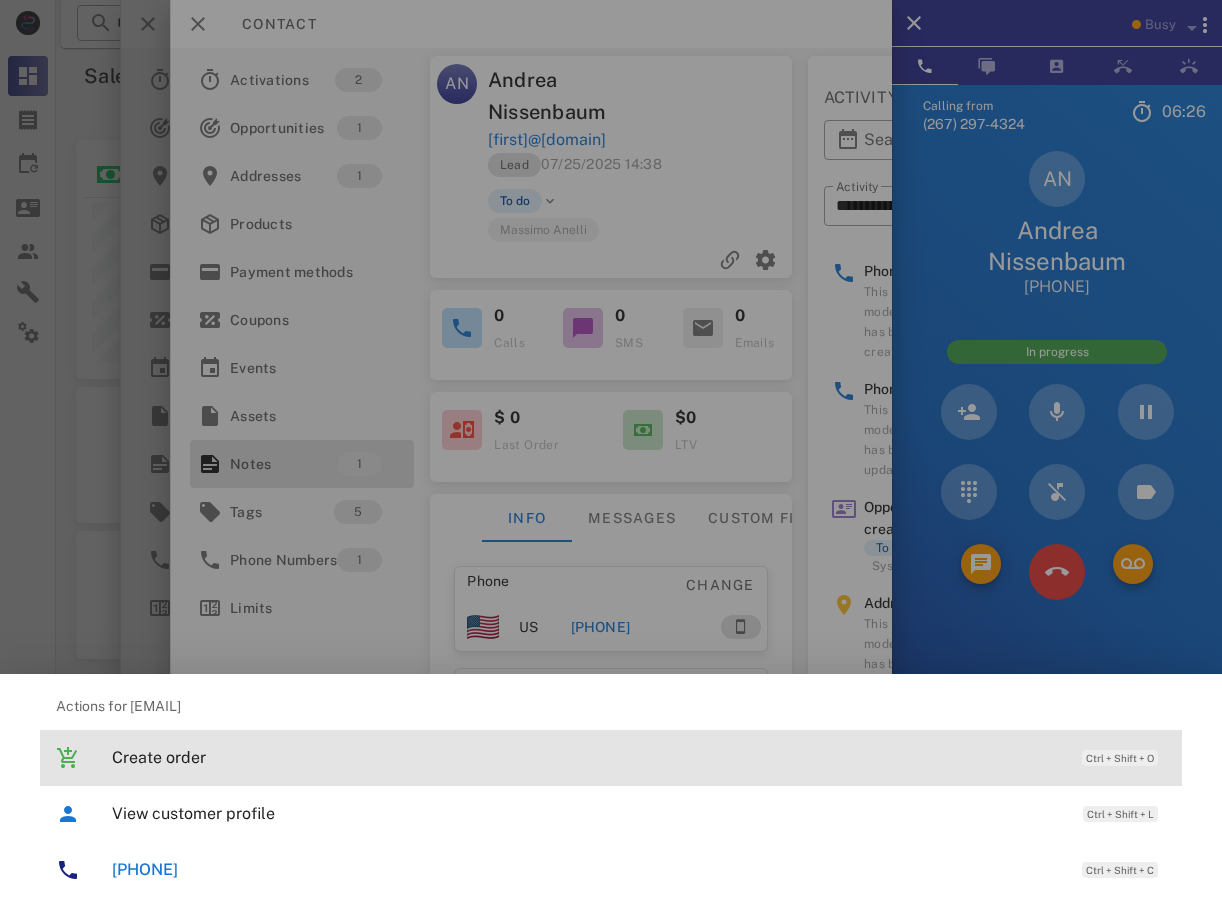 click on "Create order Ctrl + Shift + O" at bounding box center (639, 757) 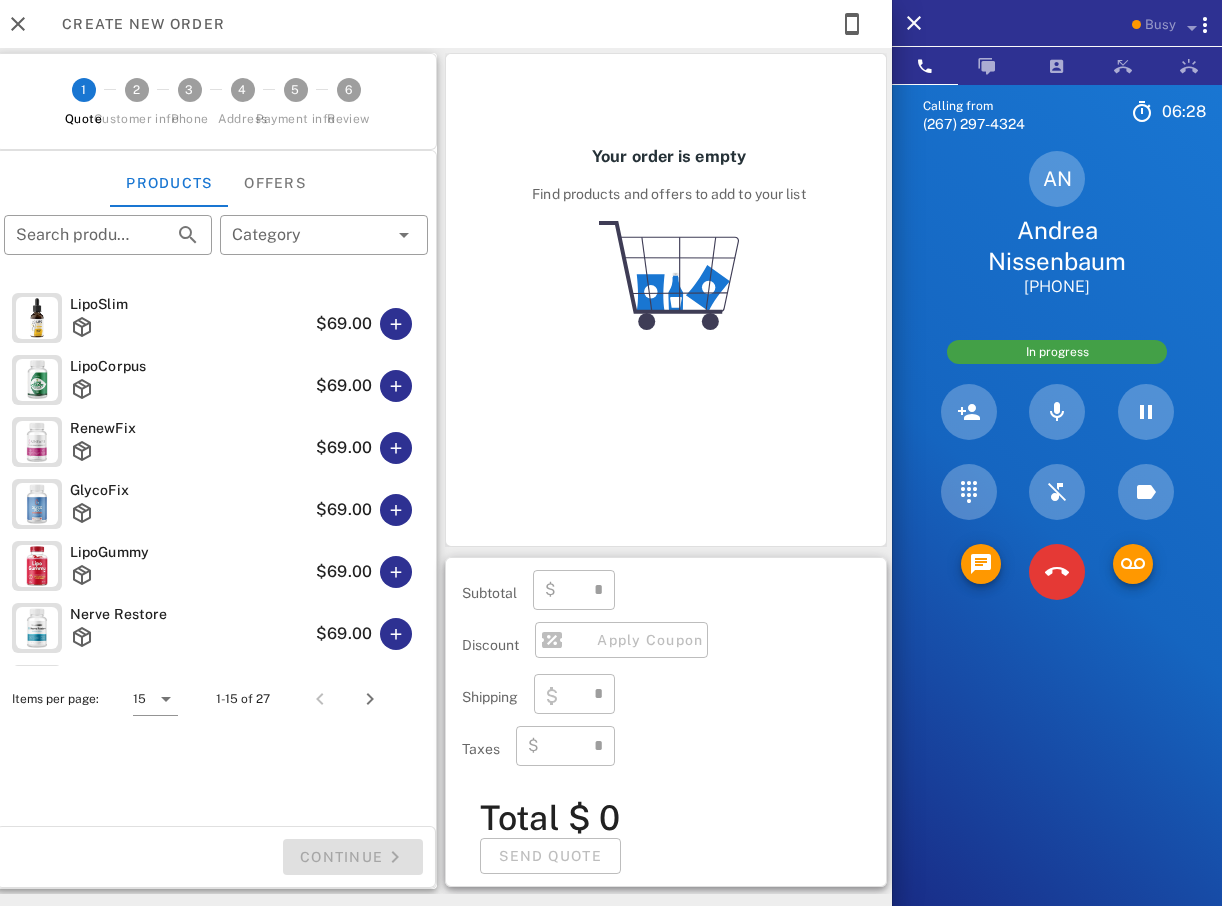 type on "**********" 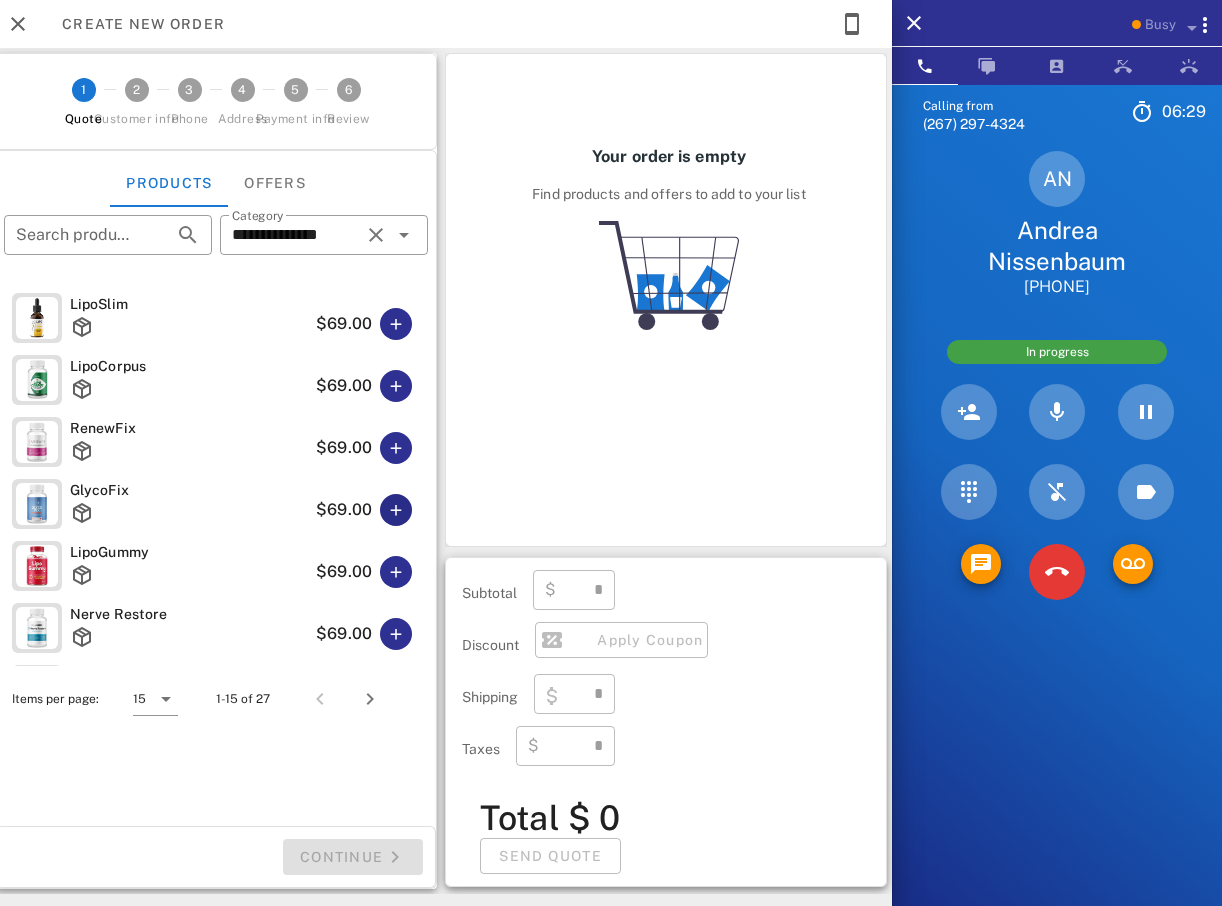type on "****" 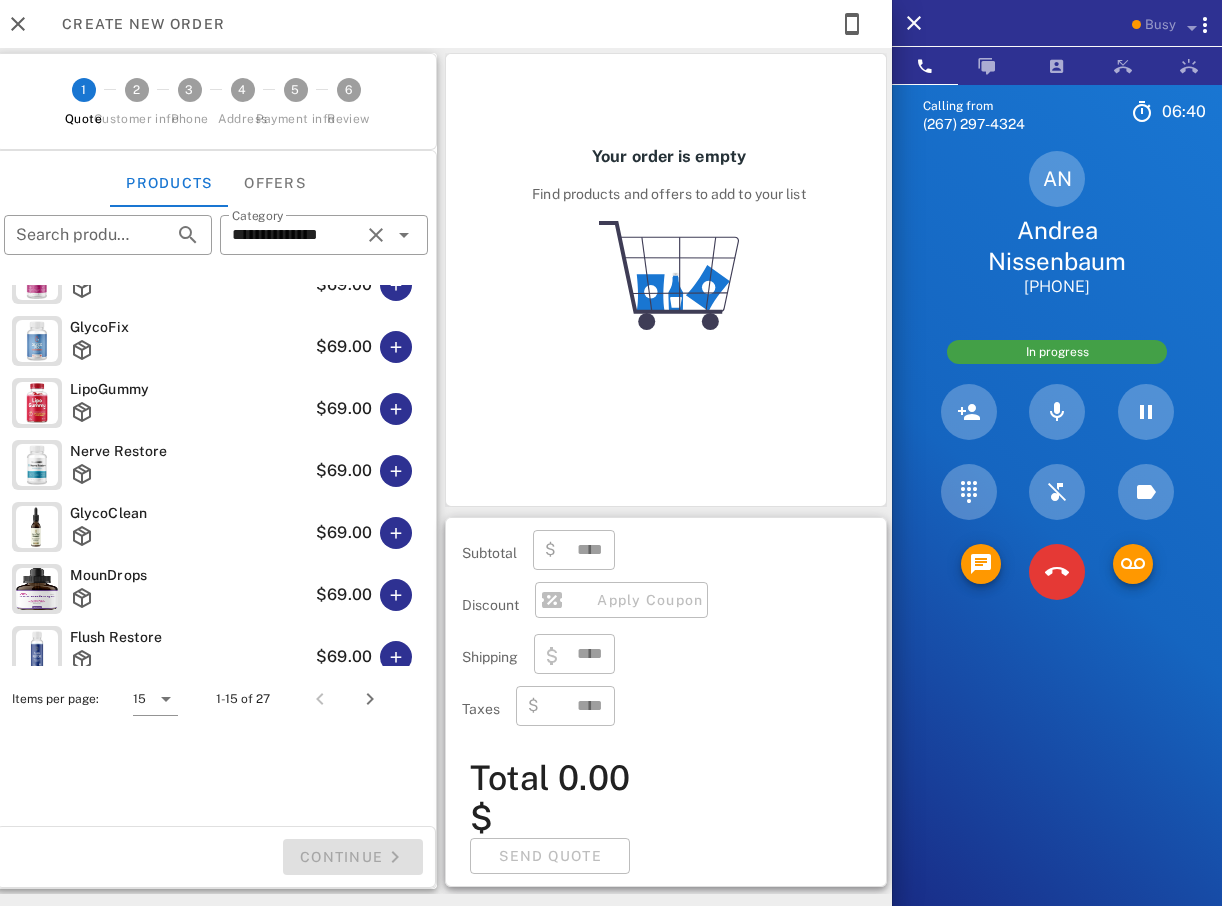 scroll, scrollTop: 0, scrollLeft: 0, axis: both 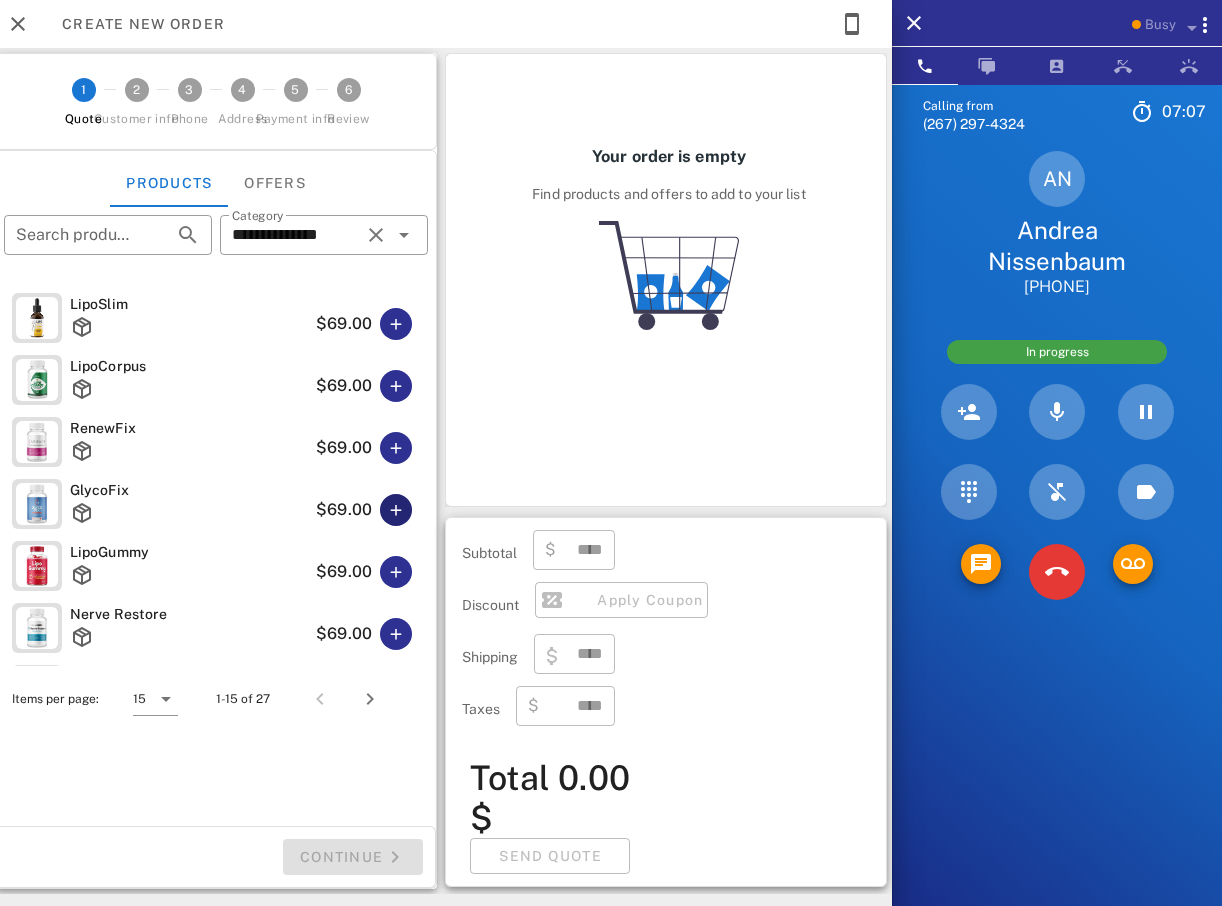 click at bounding box center [396, 510] 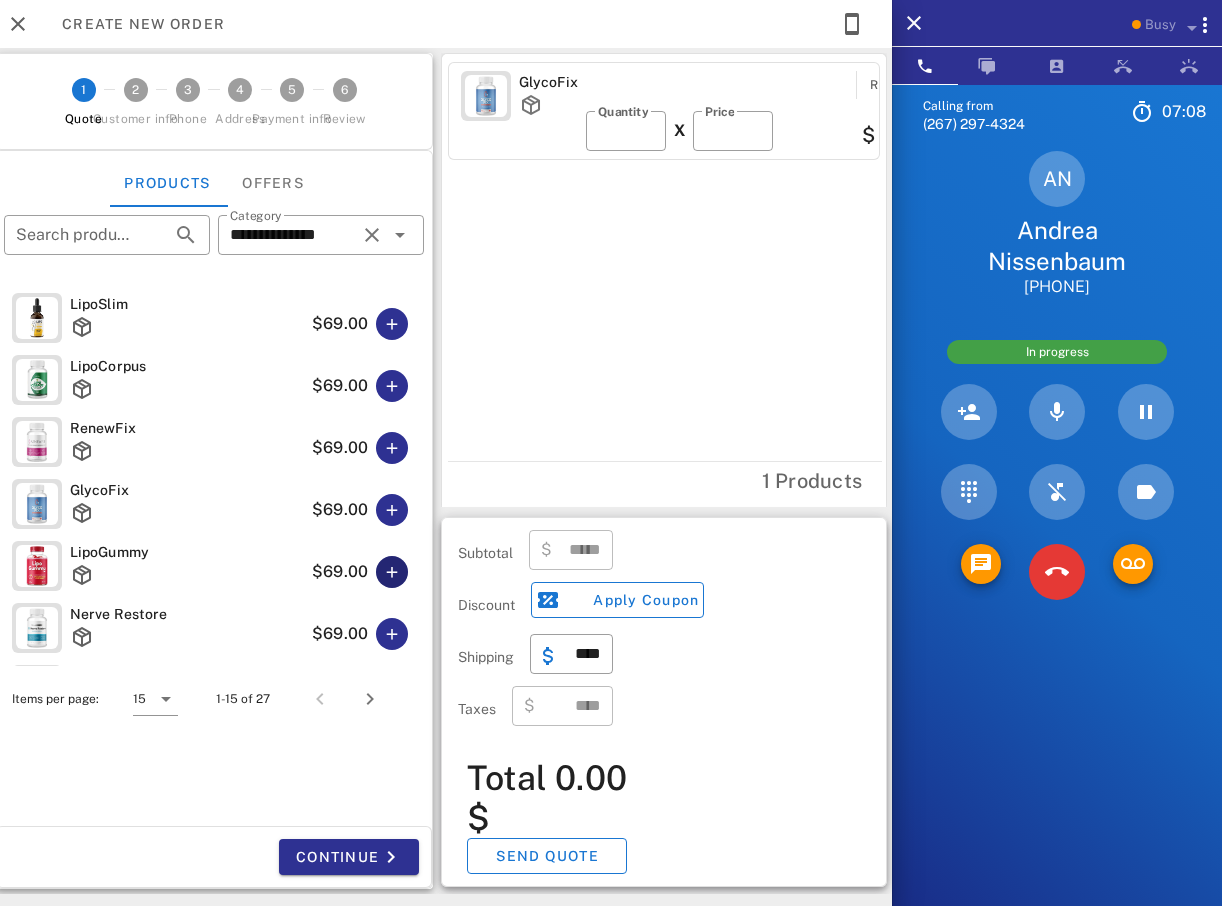click at bounding box center (392, 572) 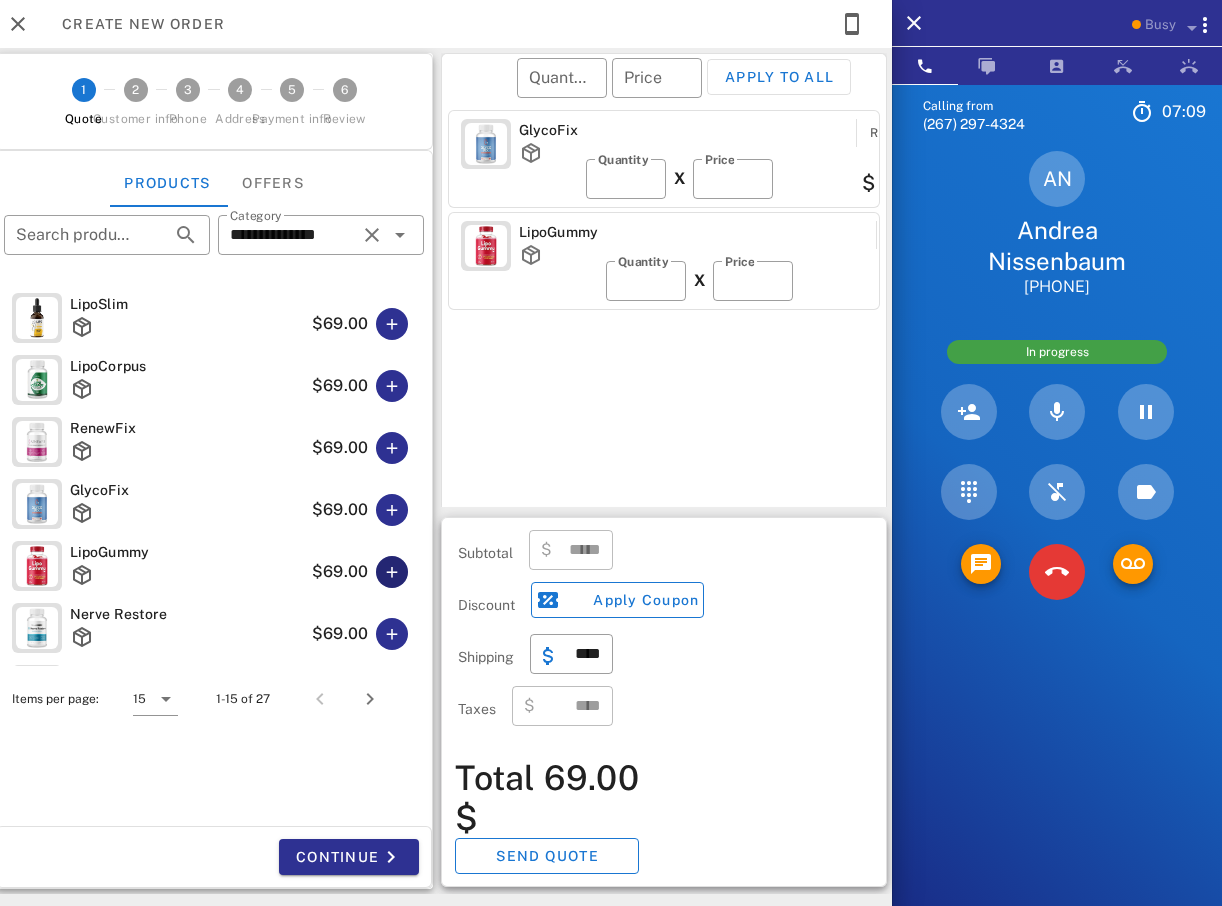 type on "******" 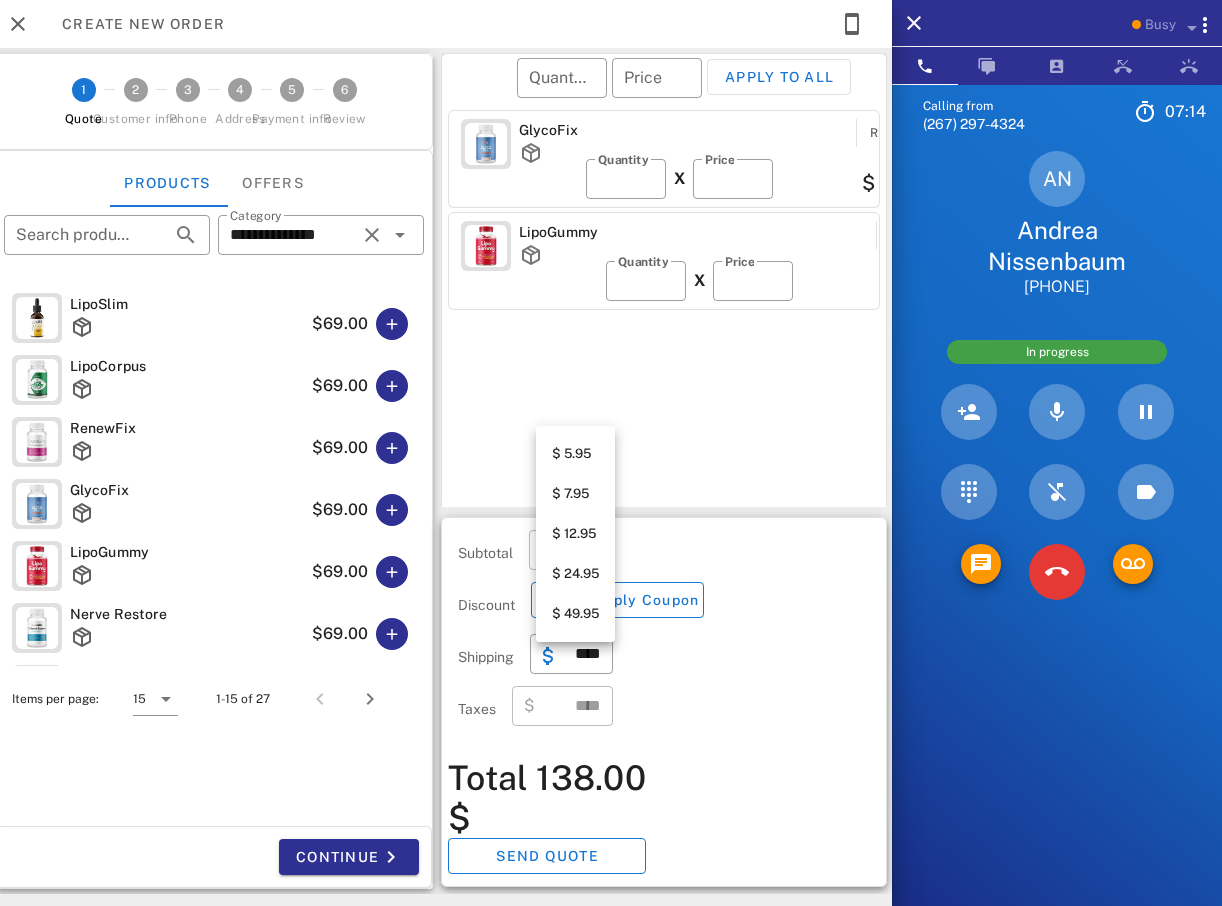 click on "$ 5.95" at bounding box center [575, 454] 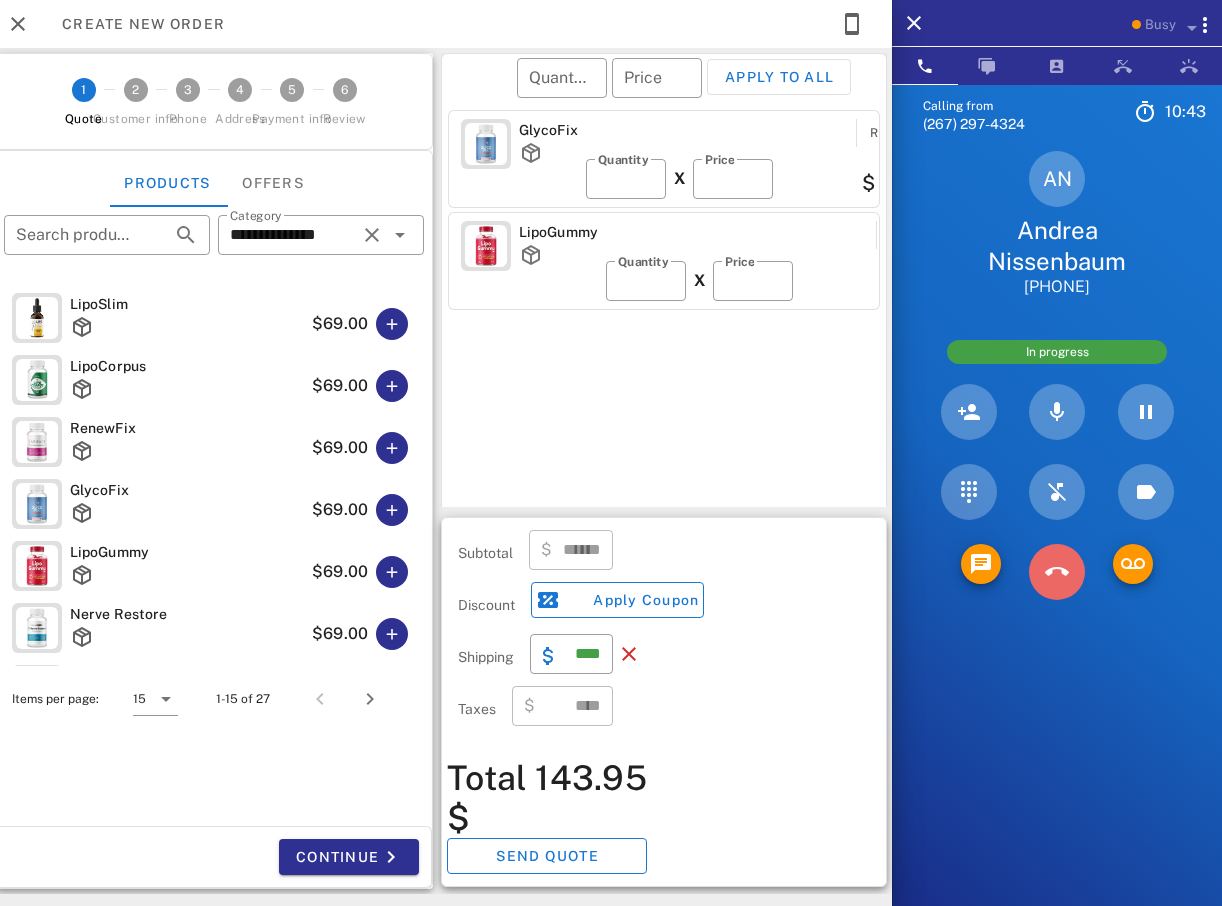 click at bounding box center [1057, 572] 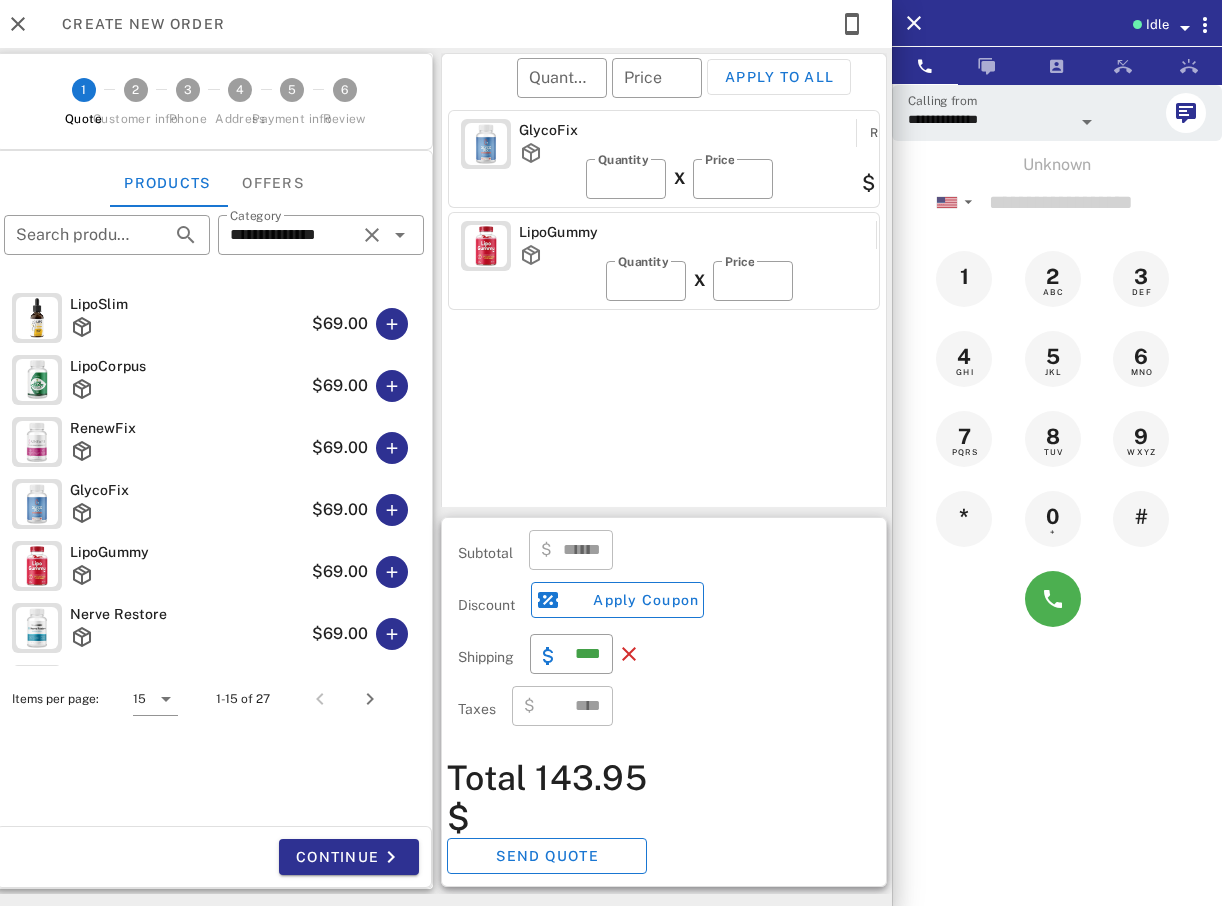 click on "5 JKL" at bounding box center (1057, 359) 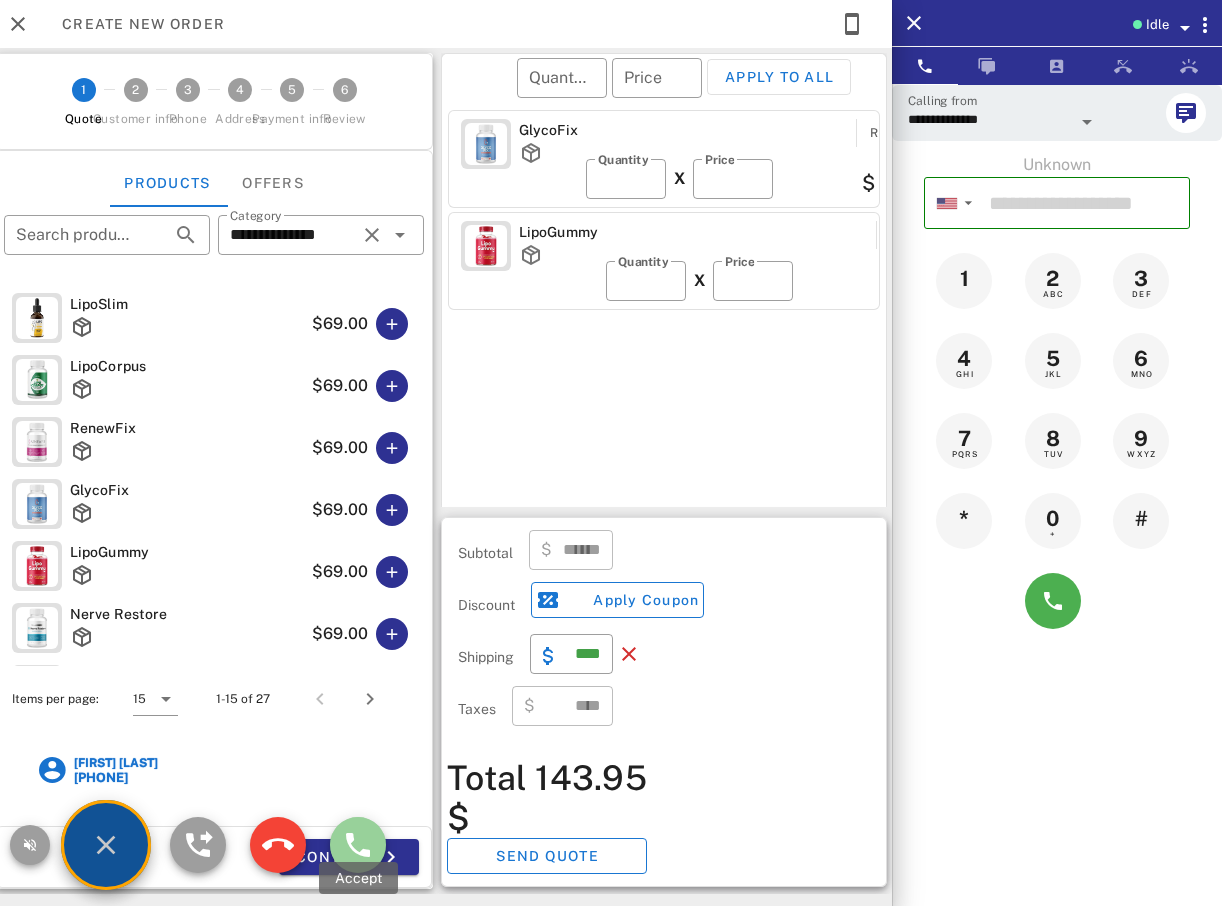 click at bounding box center (358, 845) 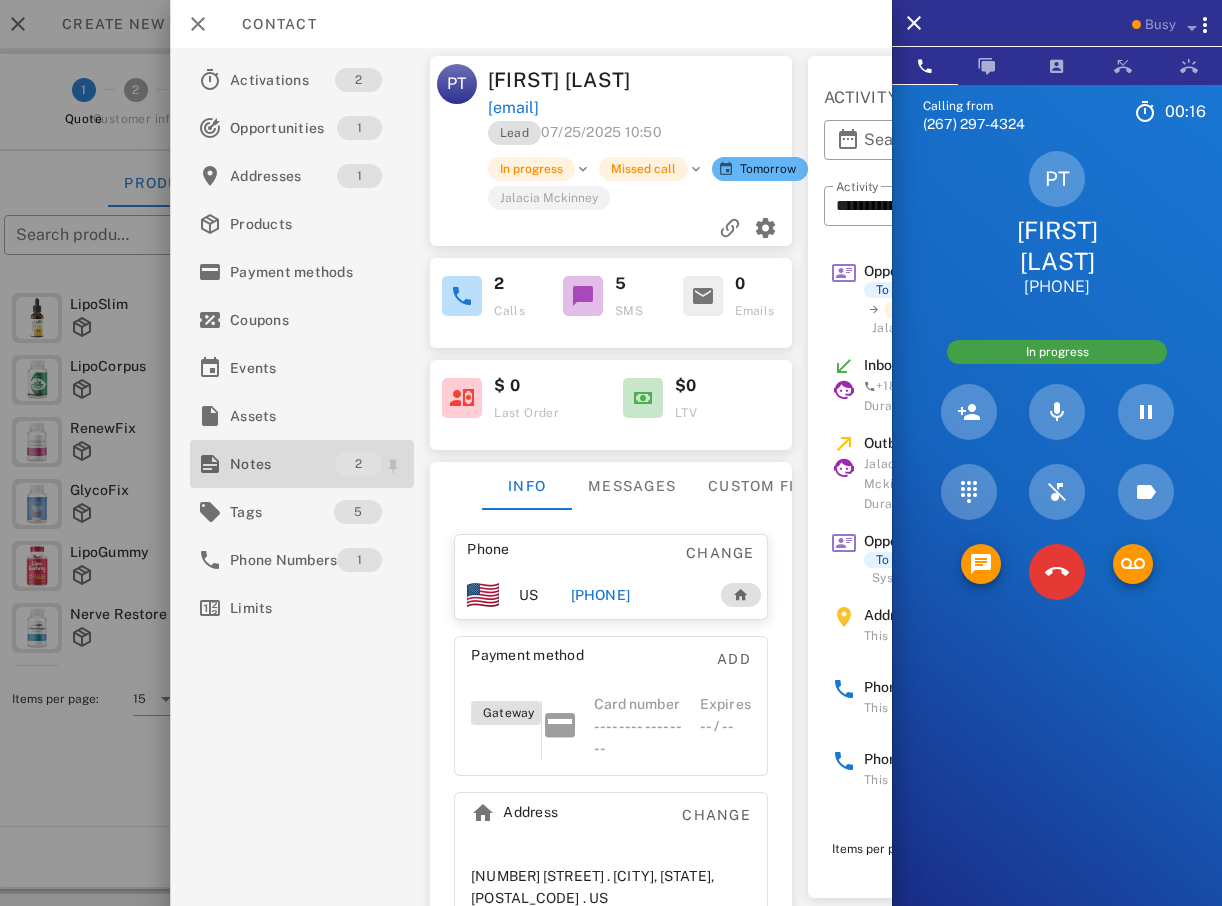 click on "Notes" at bounding box center (282, 464) 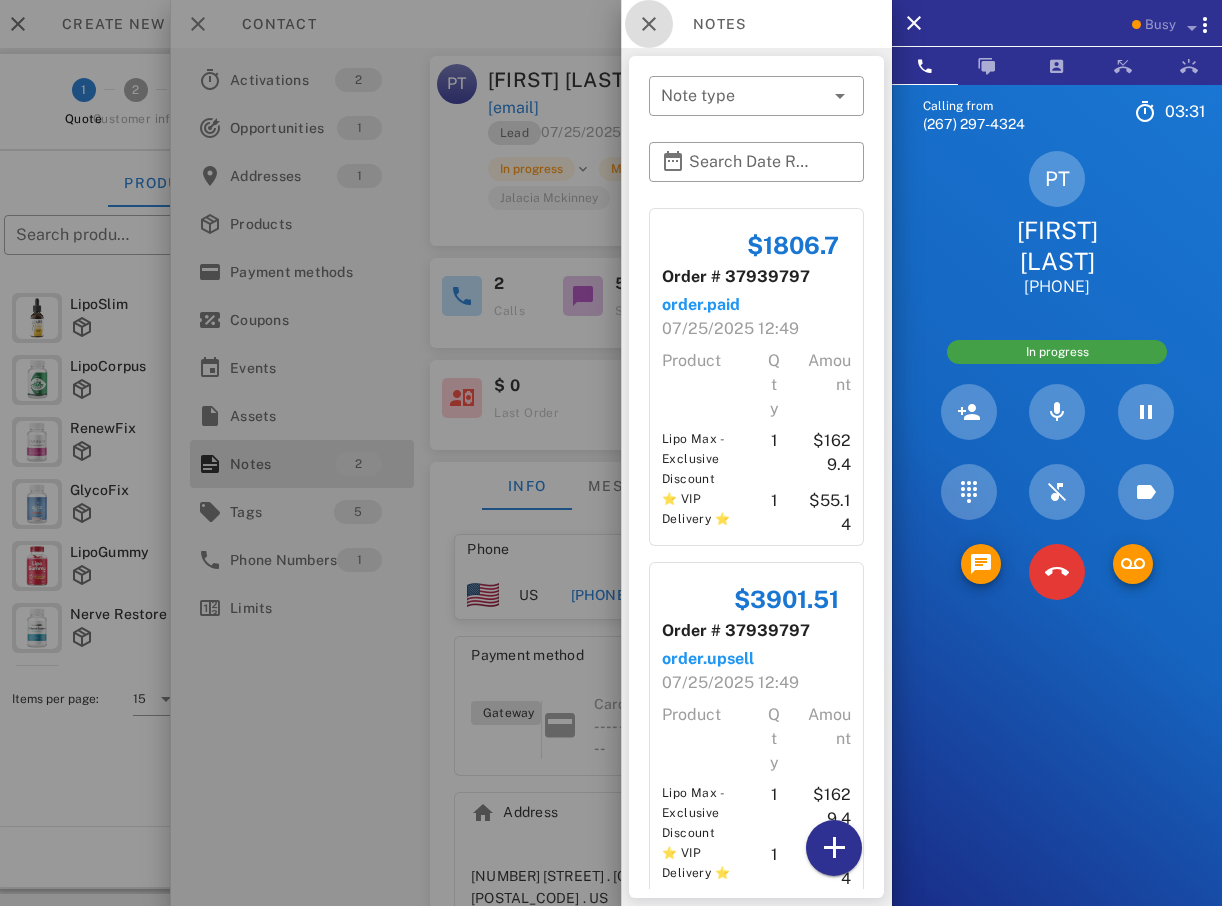 click at bounding box center (649, 24) 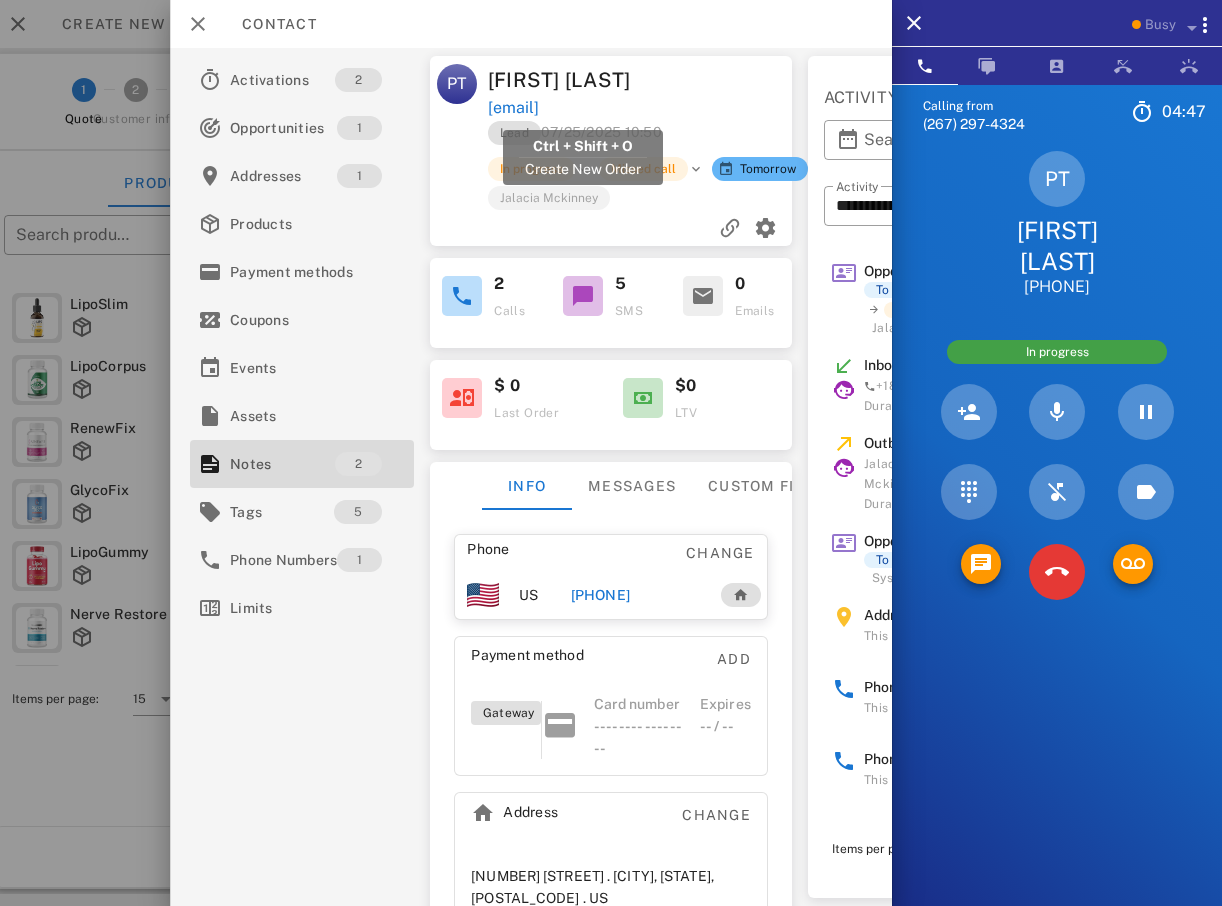 click on "[EMAIL]" at bounding box center (513, 108) 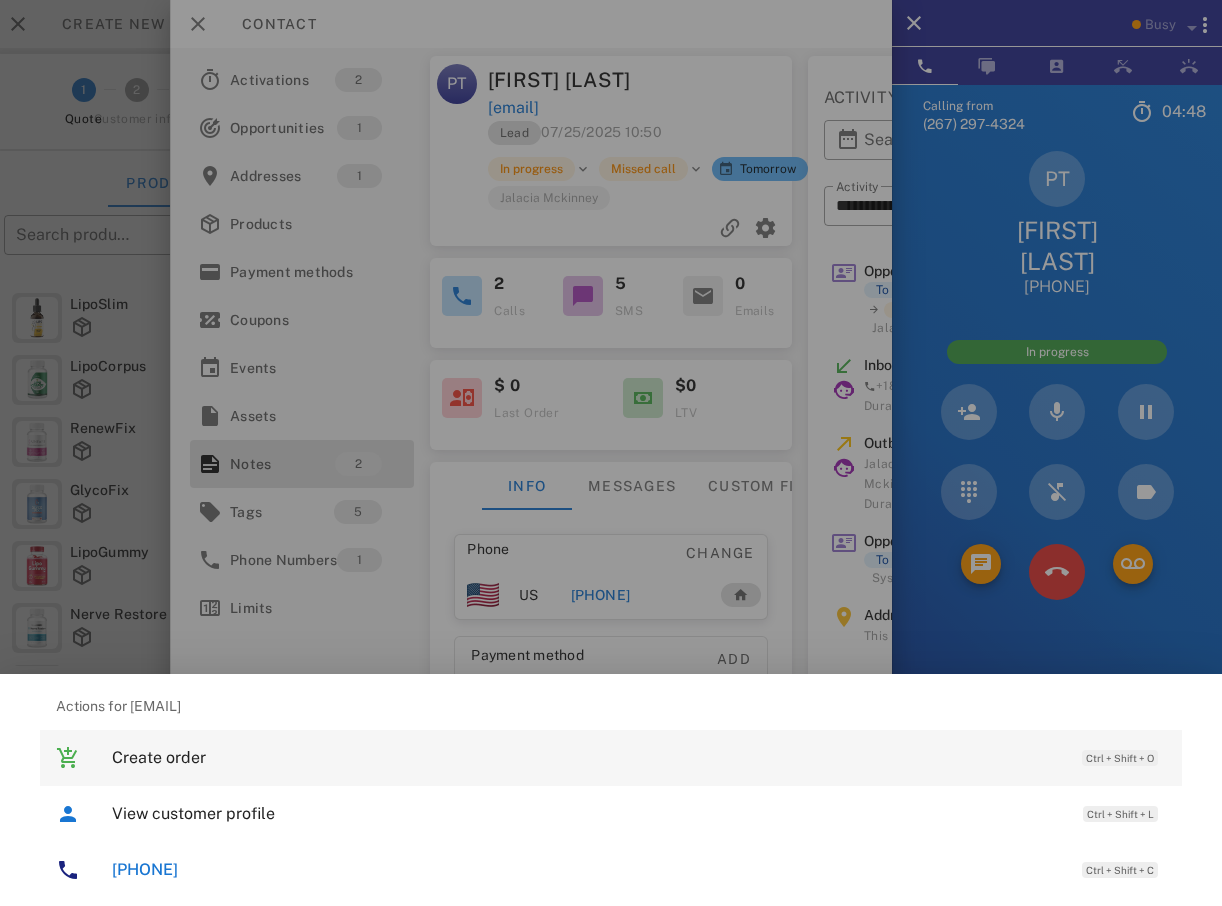 type on "****" 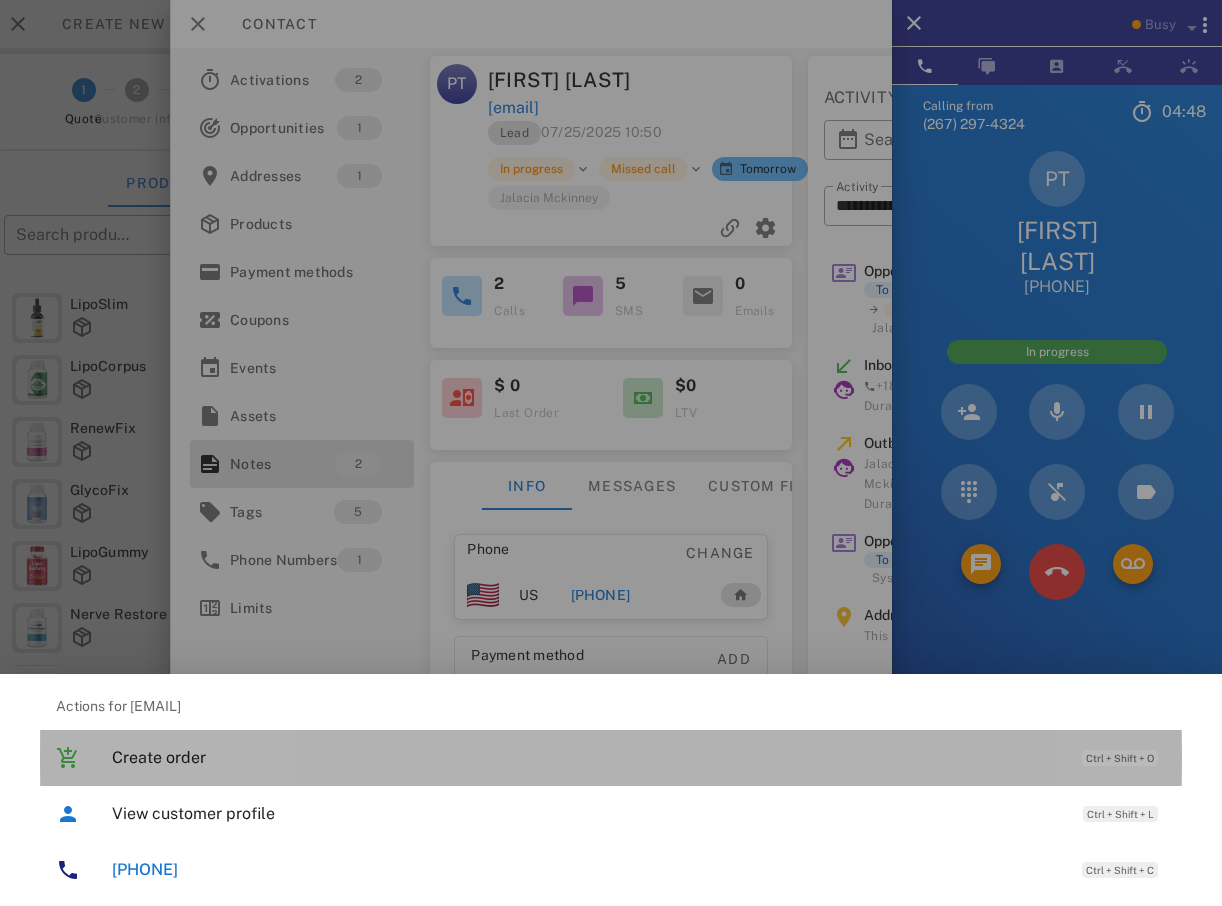 click on "Create order Ctrl + Shift + O" at bounding box center [639, 757] 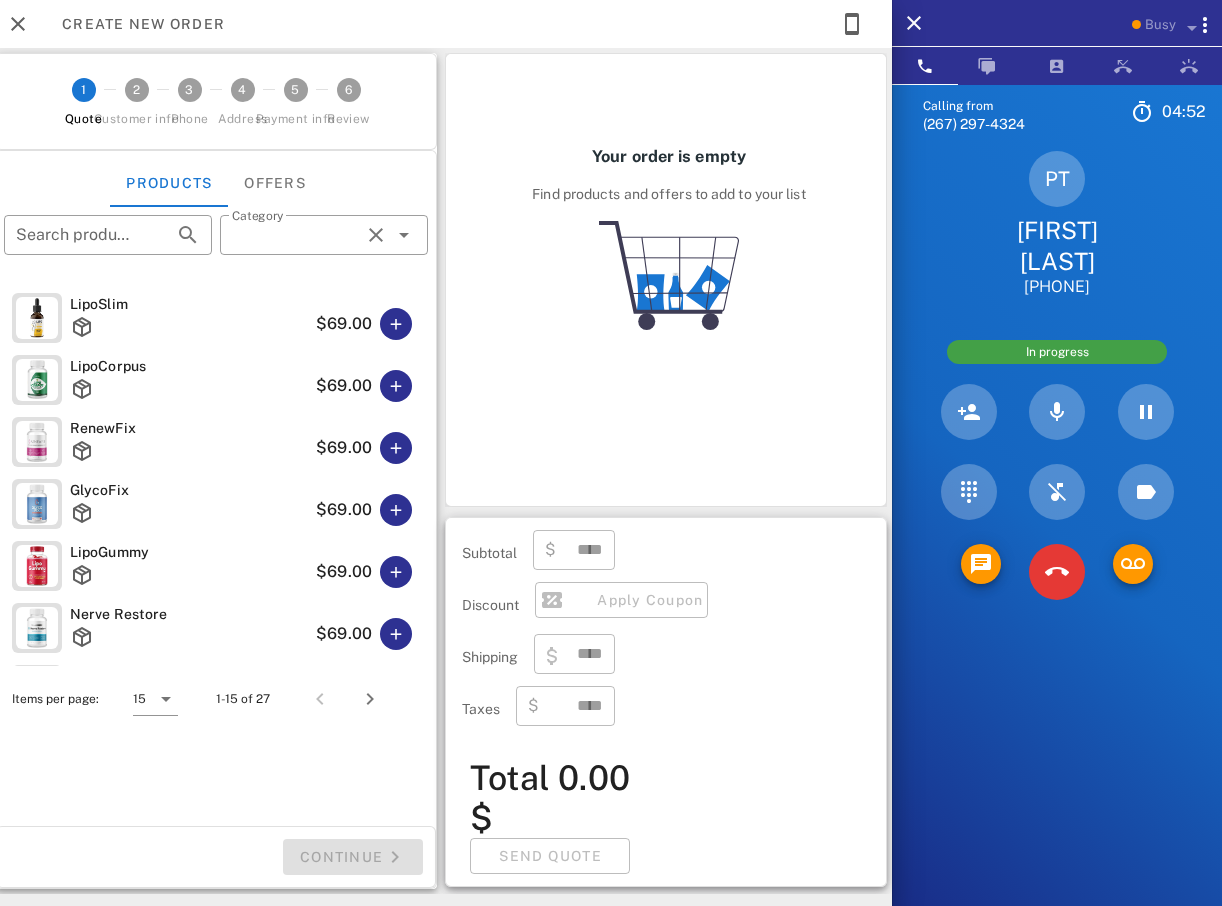 type on "**********" 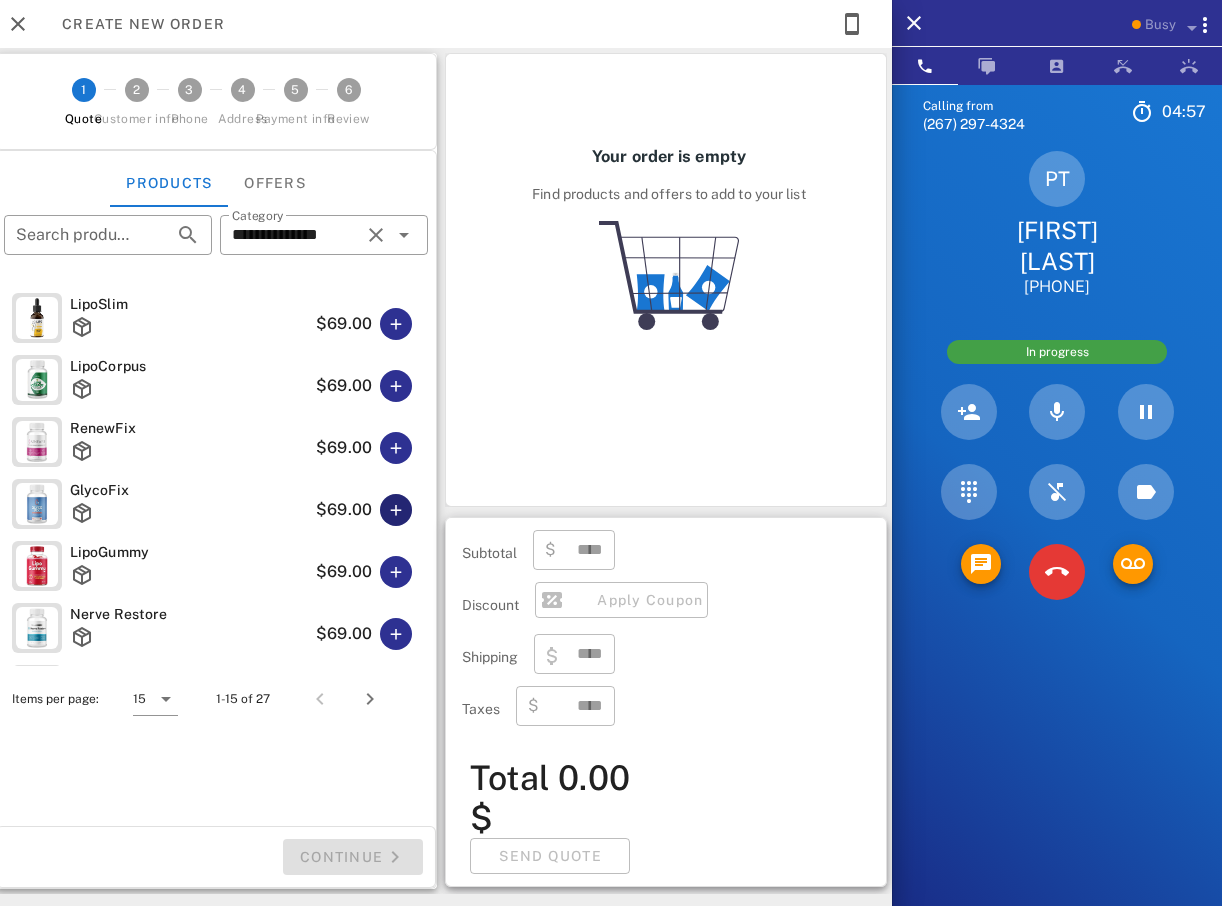 click at bounding box center (396, 510) 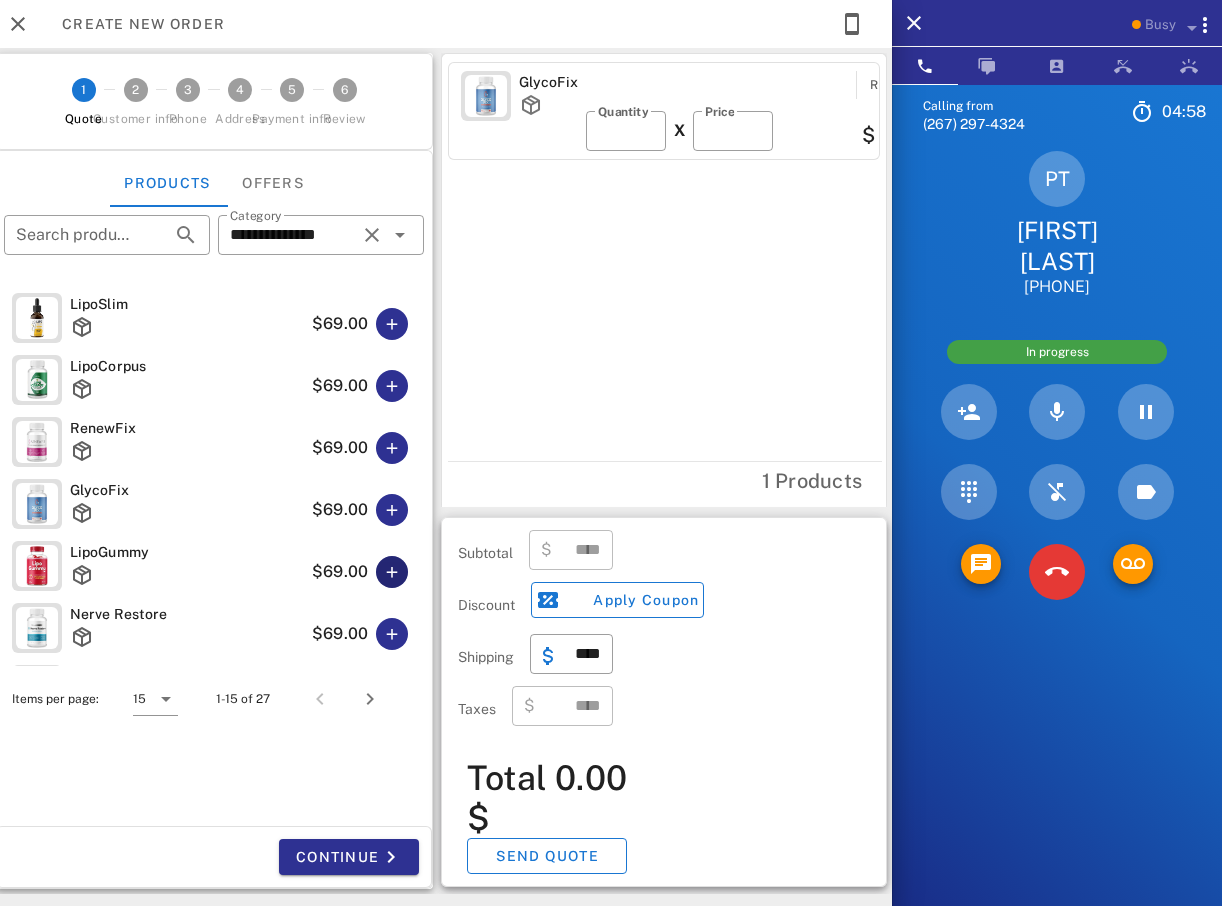 type on "*****" 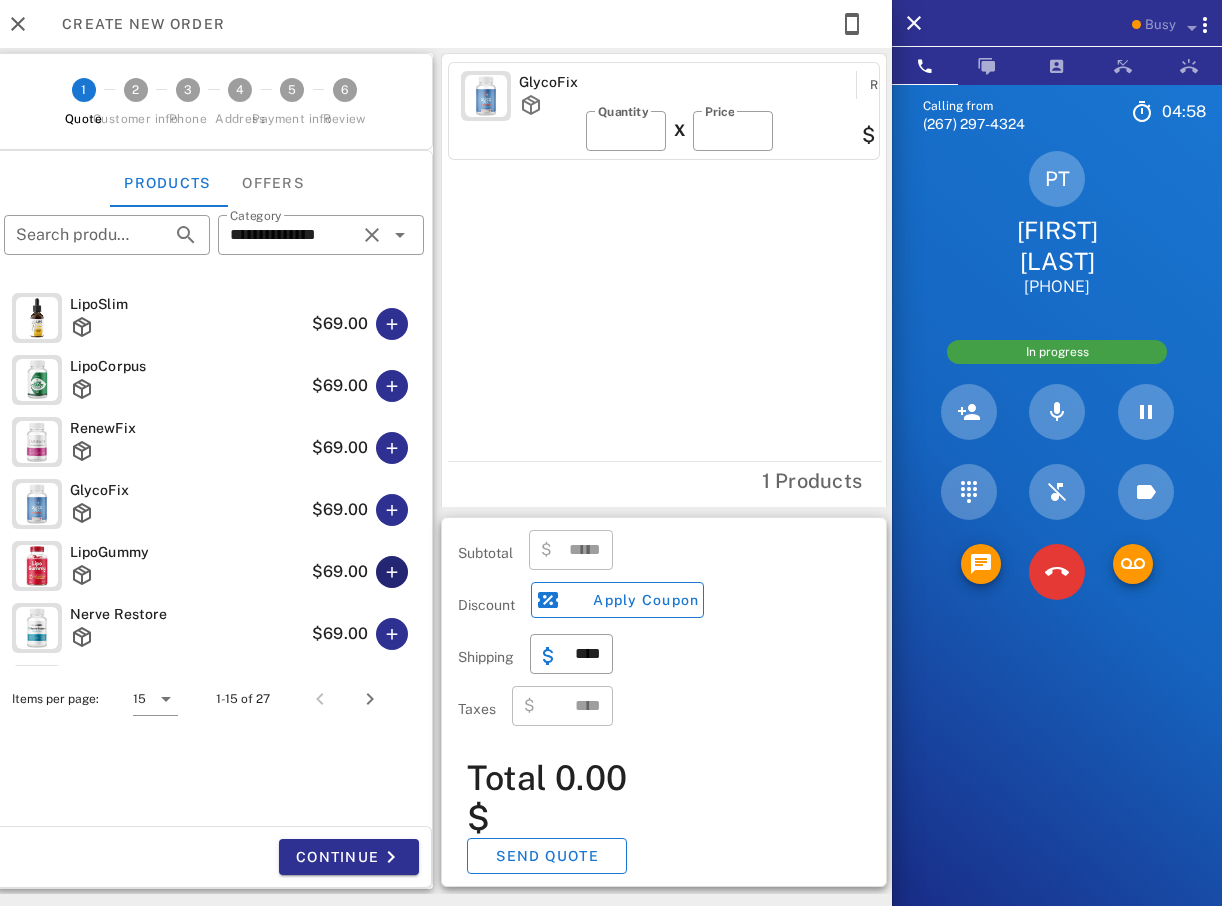 click at bounding box center [392, 572] 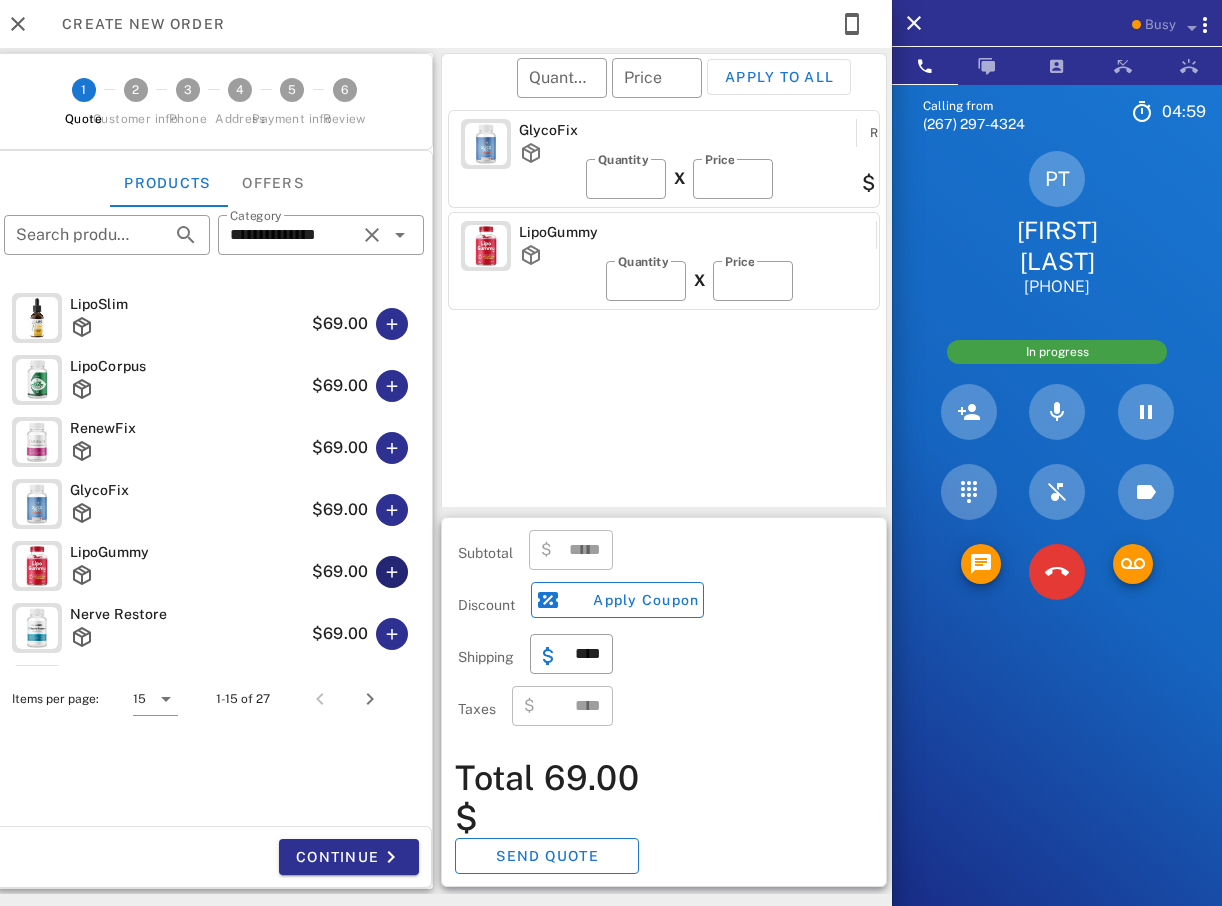 type on "******" 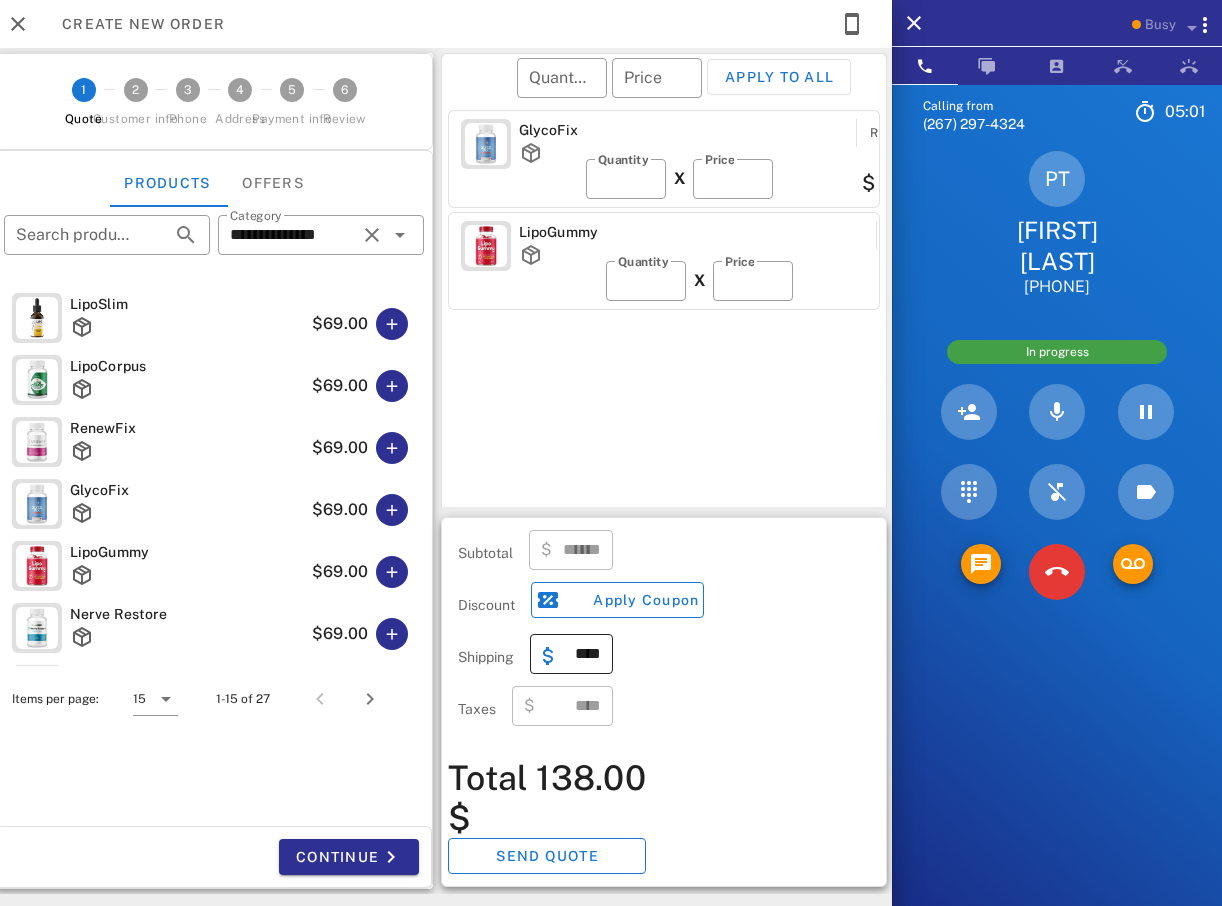 click at bounding box center [554, 656] 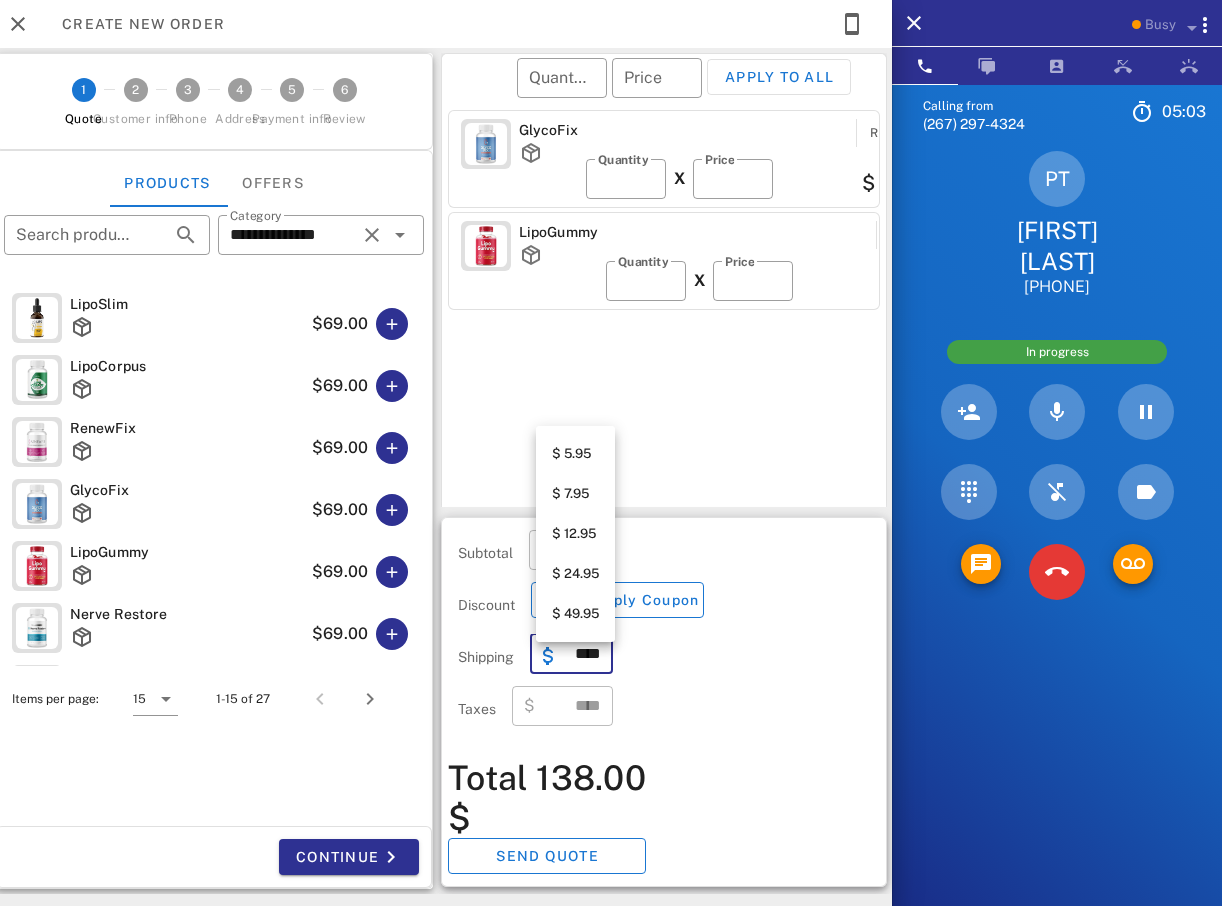 click on "$ 5.95" at bounding box center (575, 454) 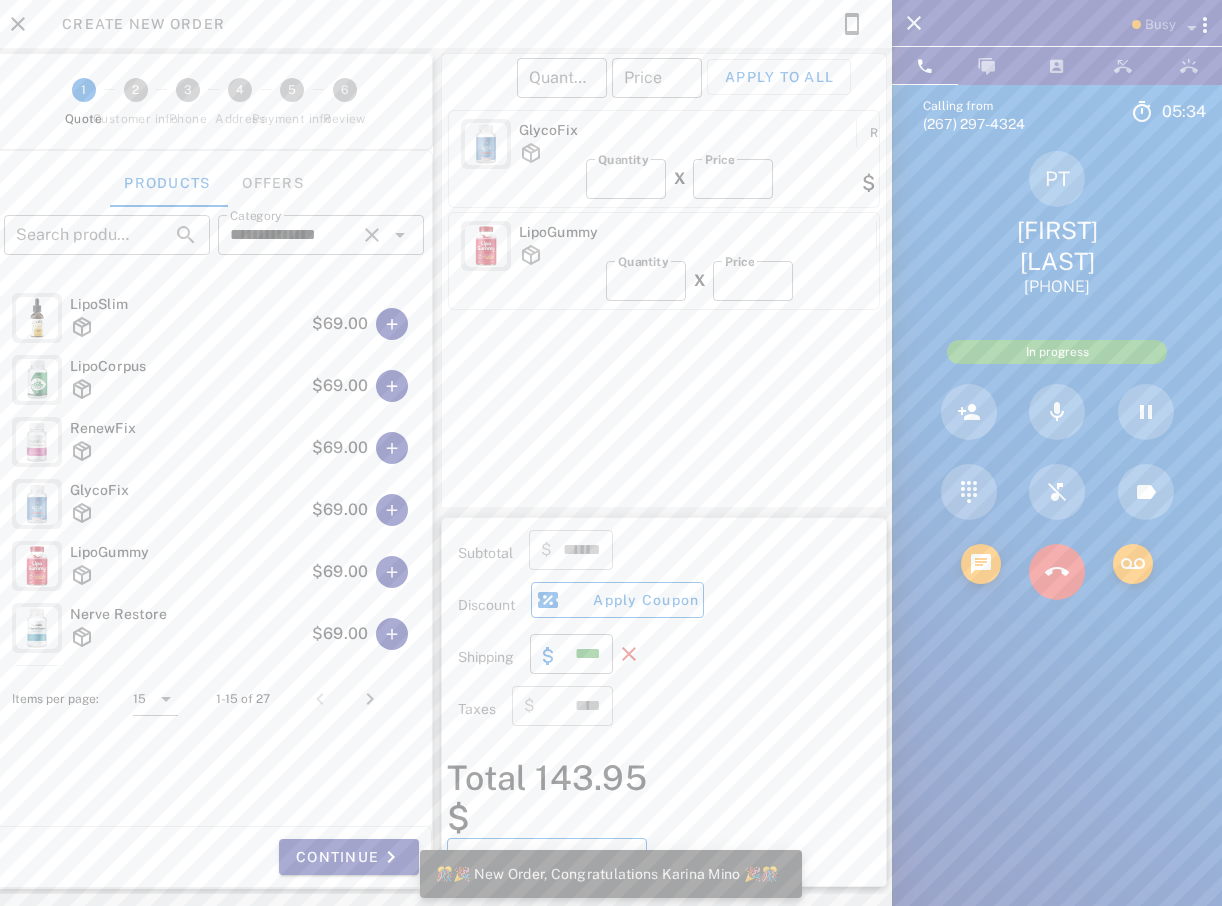 scroll, scrollTop: 999761, scrollLeft: 999630, axis: both 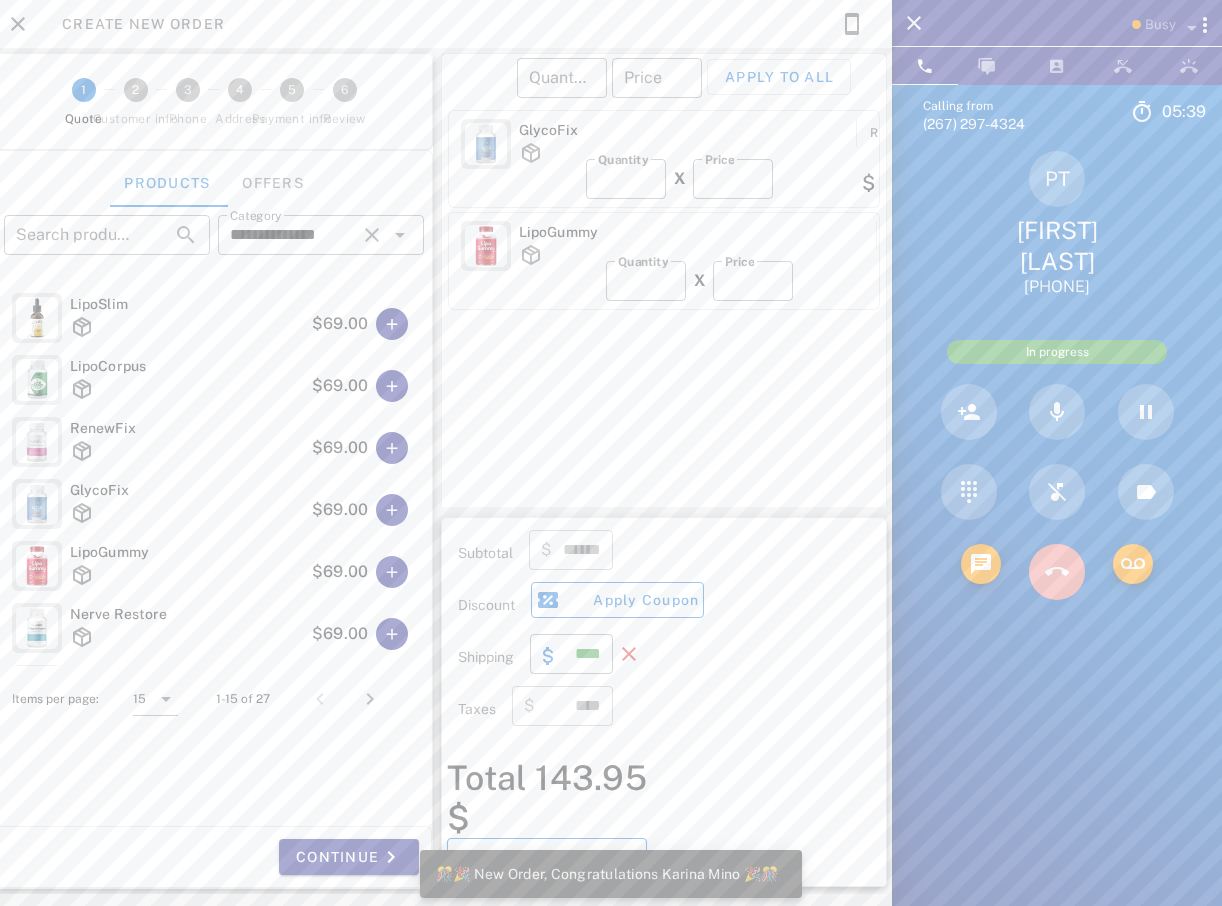 click at bounding box center (1057, 572) 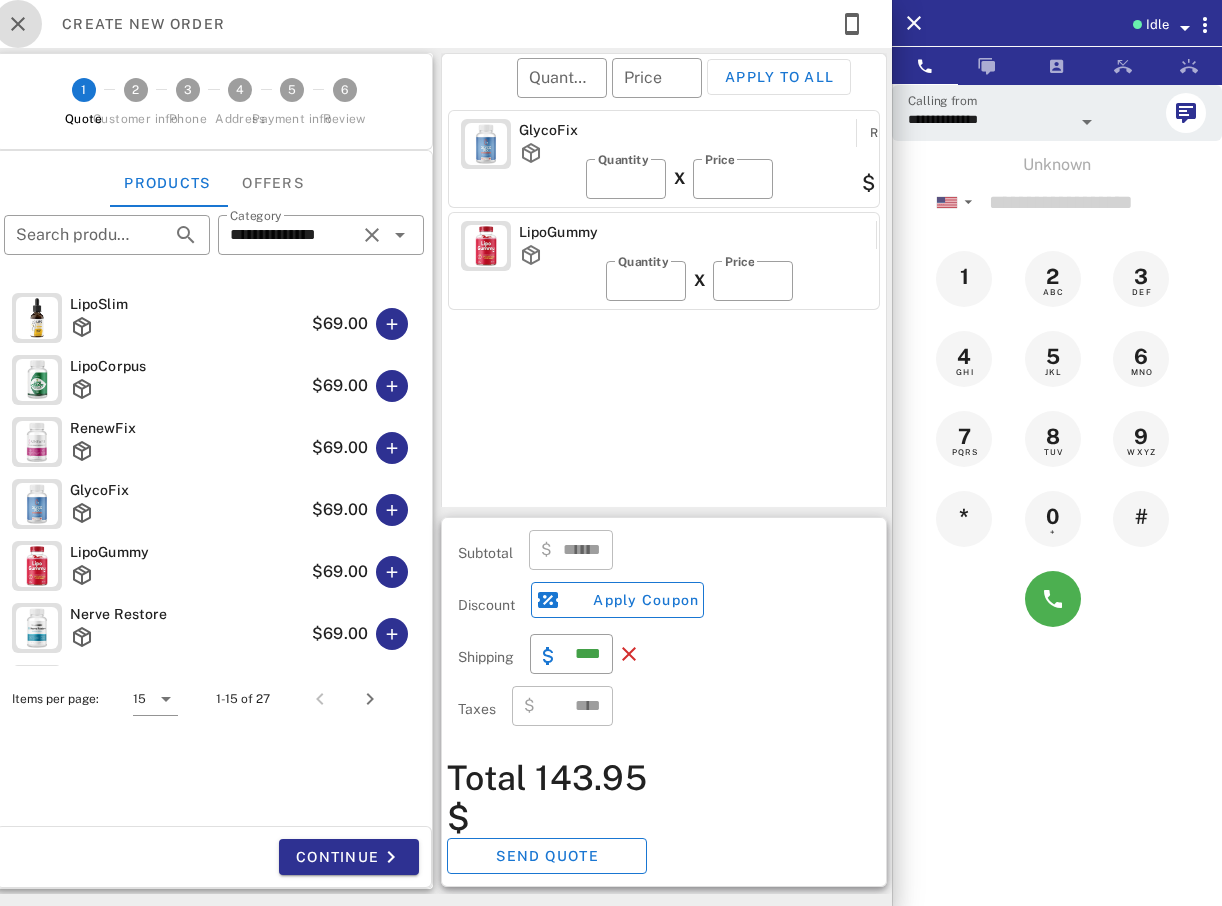 click at bounding box center [18, 24] 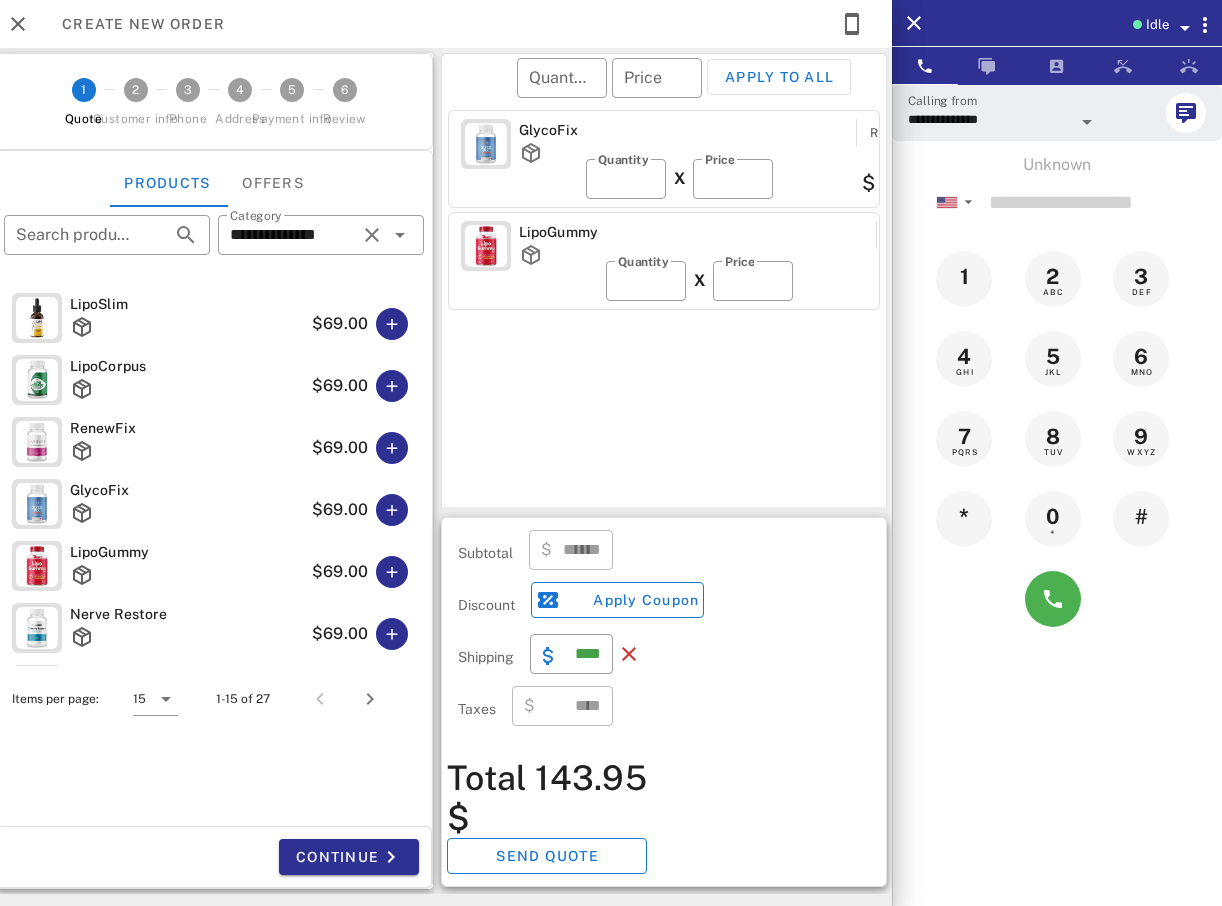 type on "*" 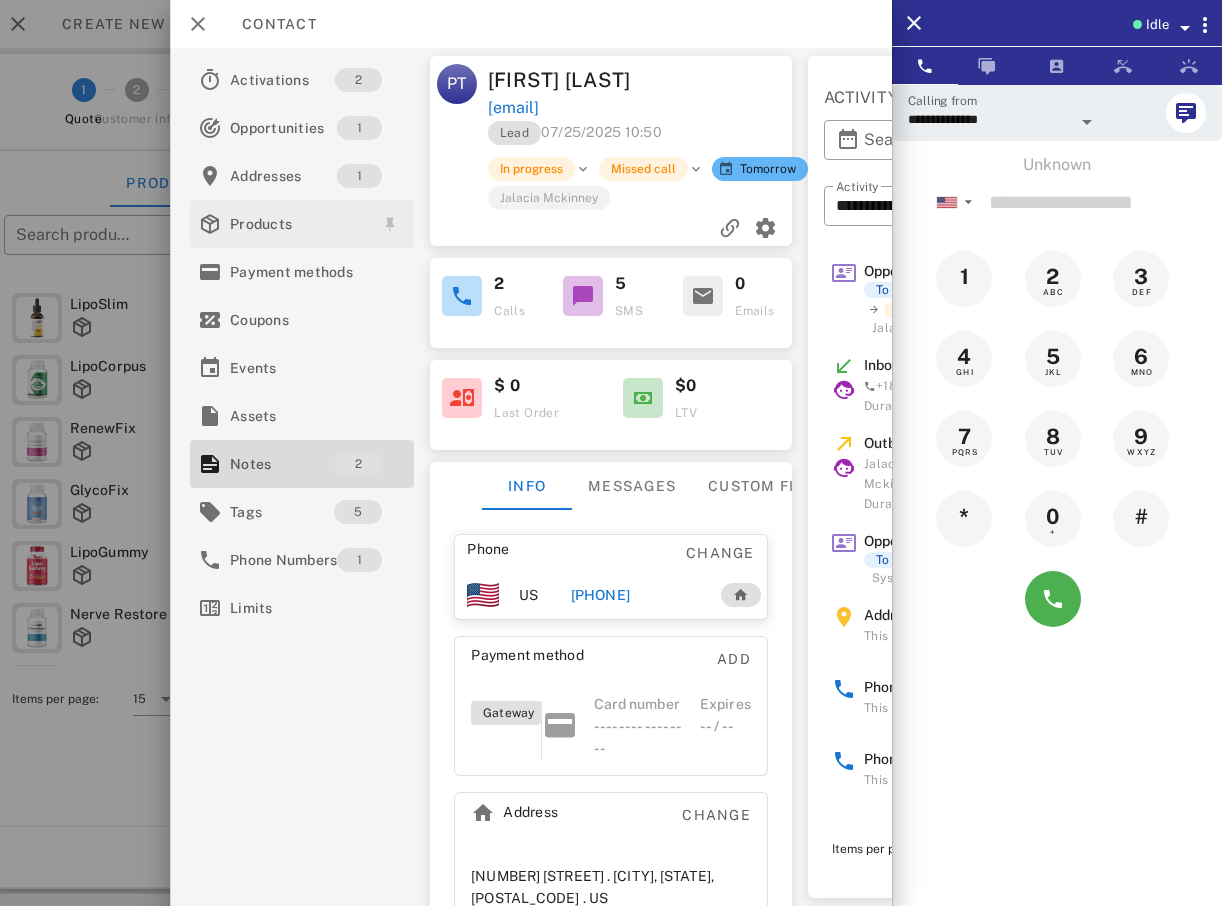 type on "****" 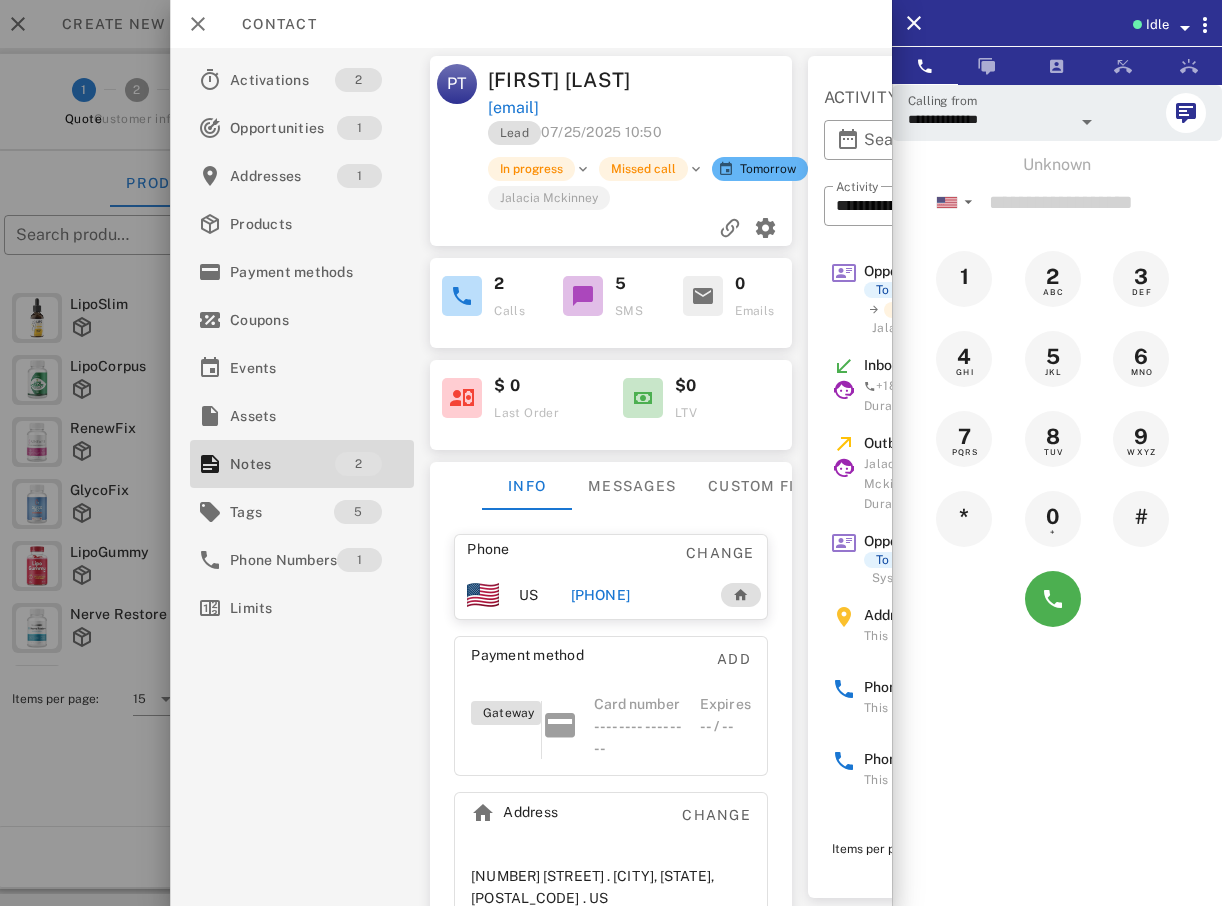 click on "**********" at bounding box center [531, 477] 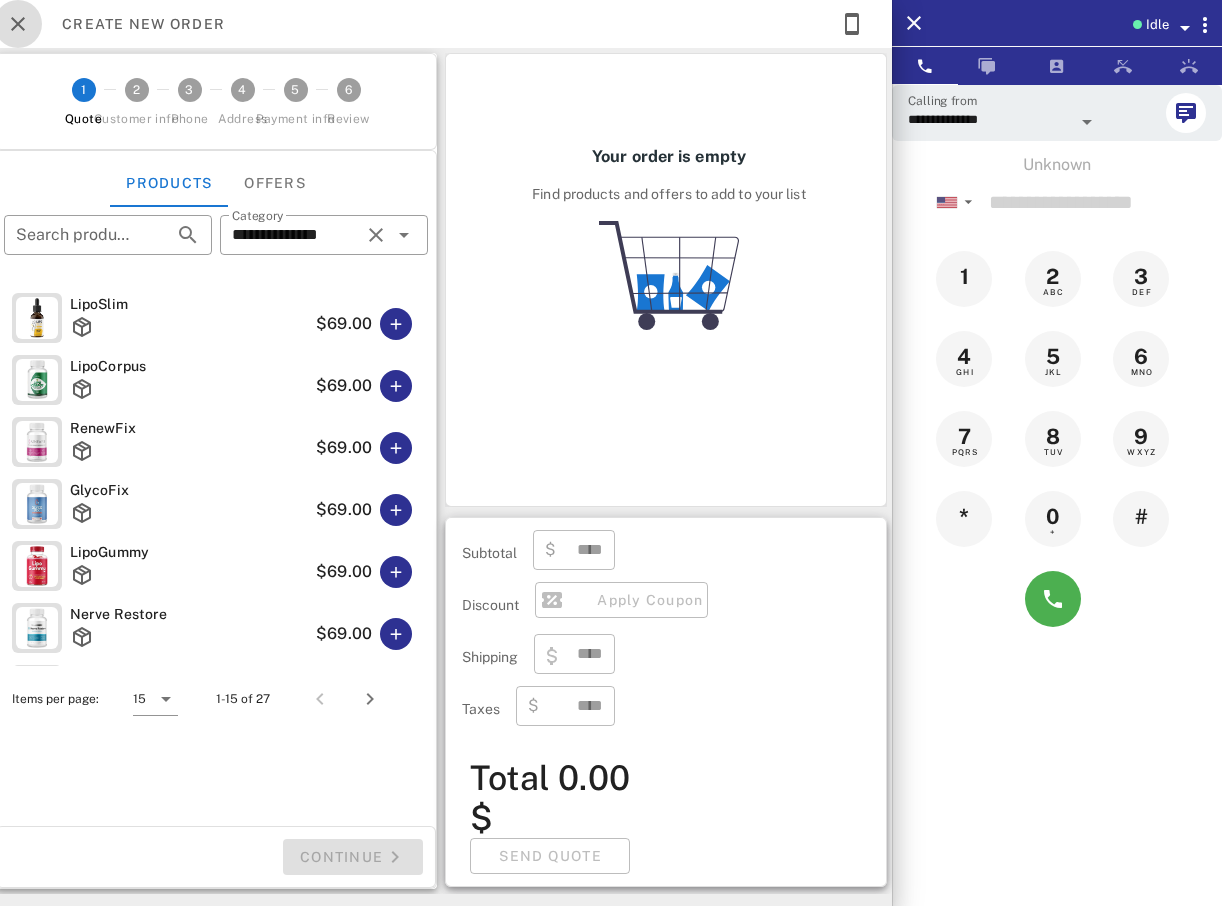 click at bounding box center [18, 24] 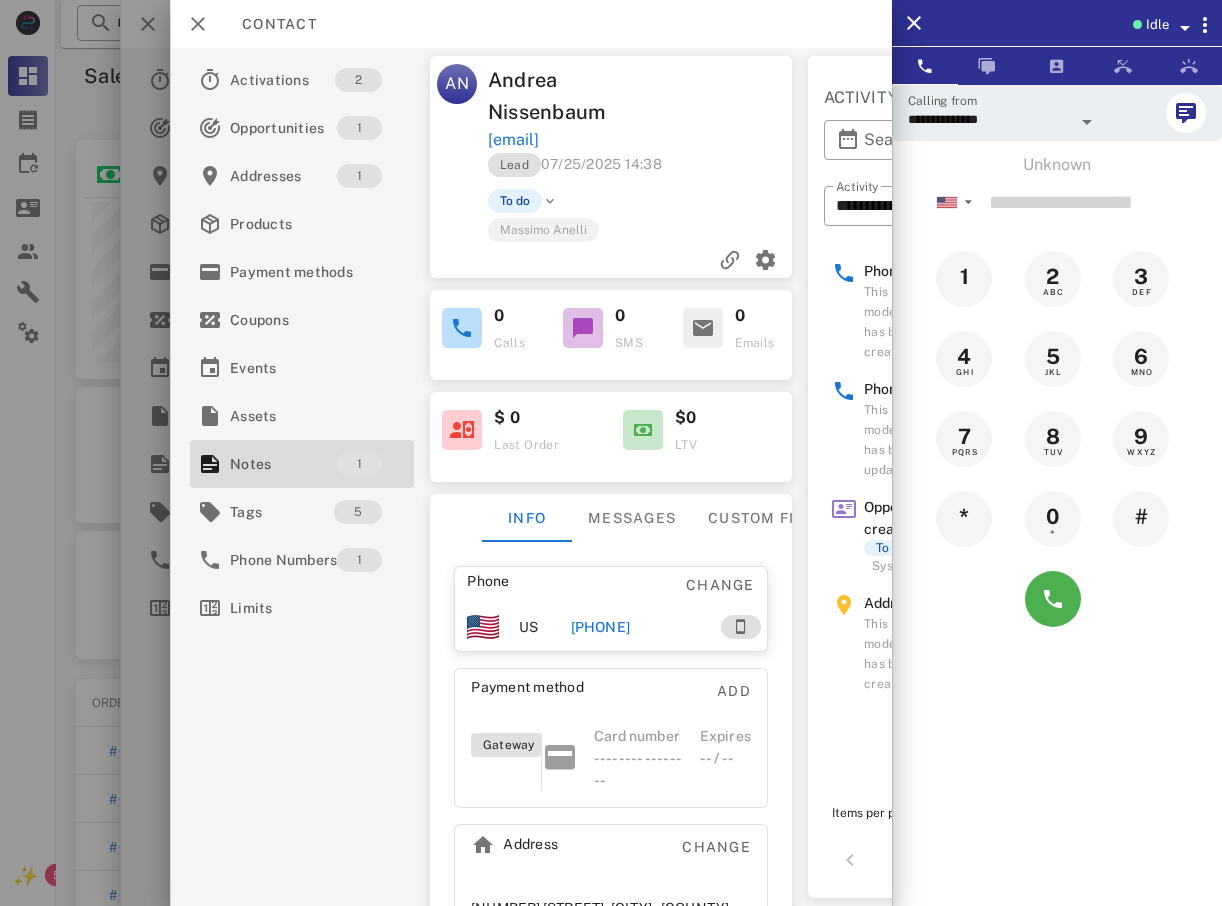 click at bounding box center [611, 453] 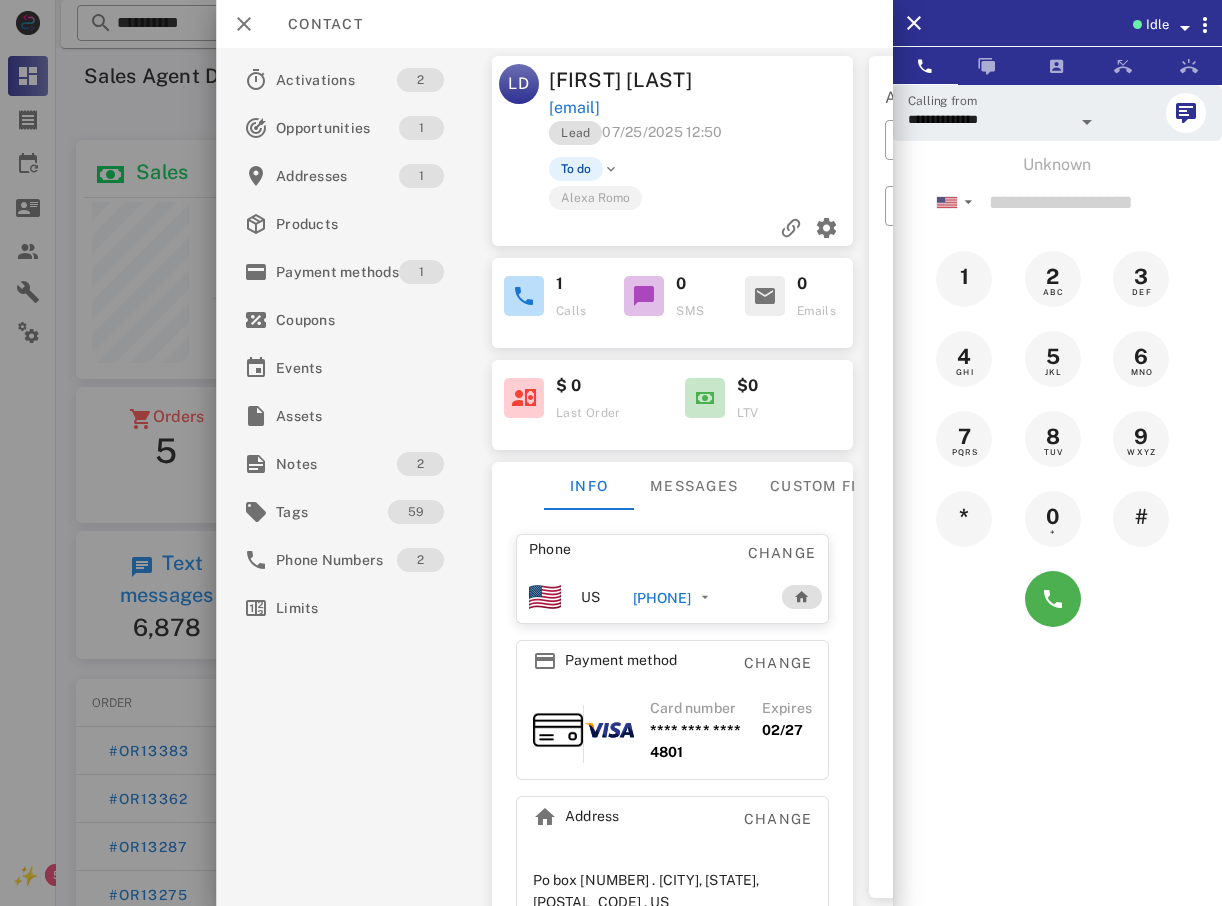 click at bounding box center (611, 453) 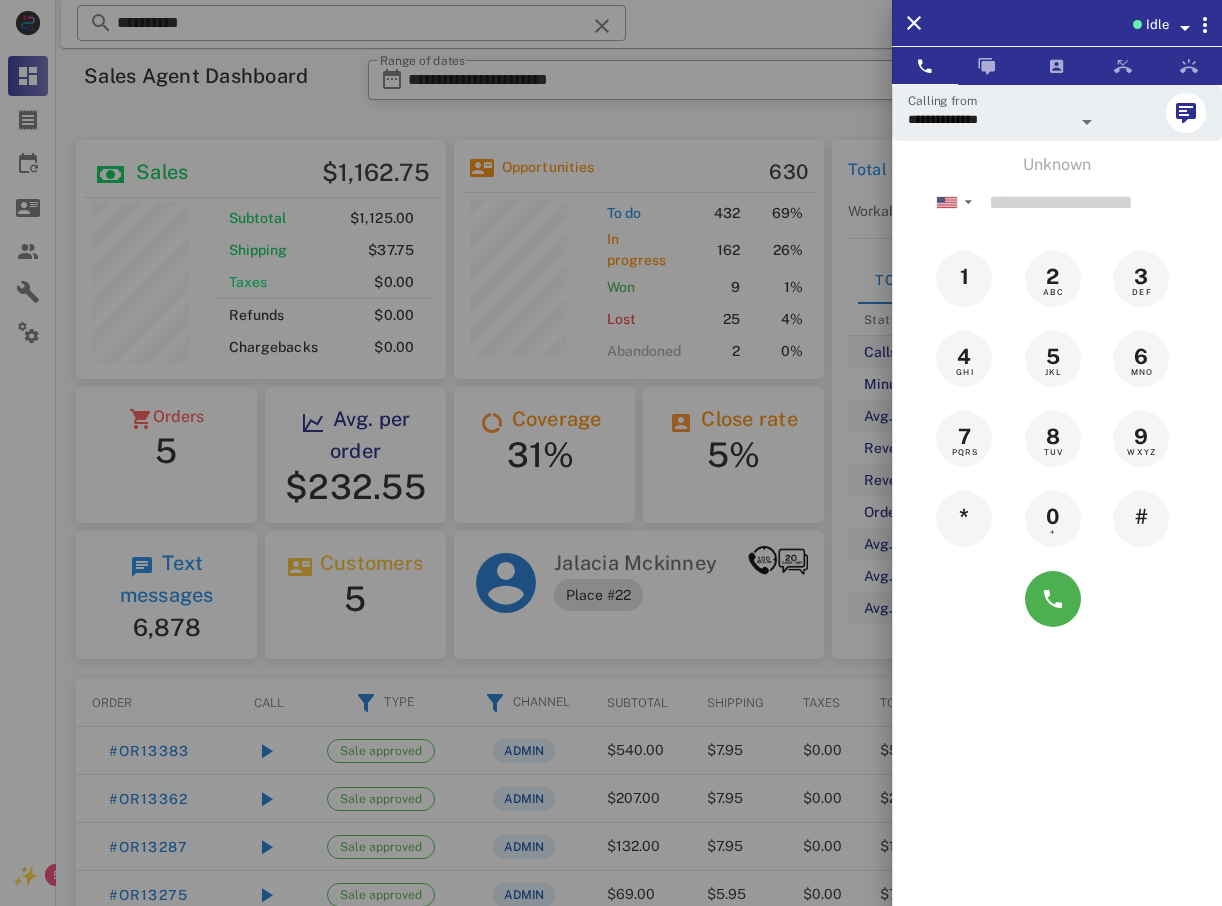 drag, startPoint x: 78, startPoint y: 140, endPoint x: 229, endPoint y: 169, distance: 153.75955 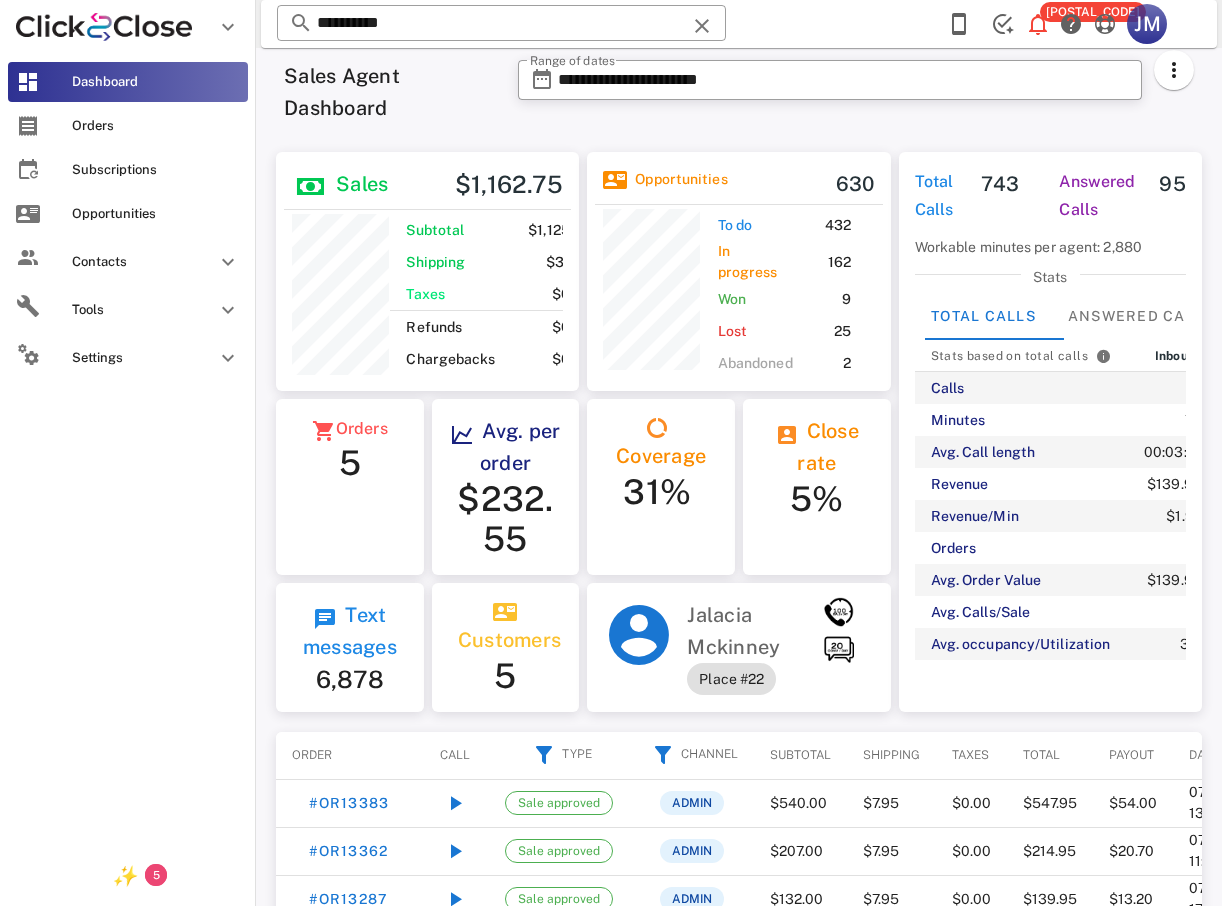 scroll, scrollTop: 999751, scrollLeft: 999696, axis: both 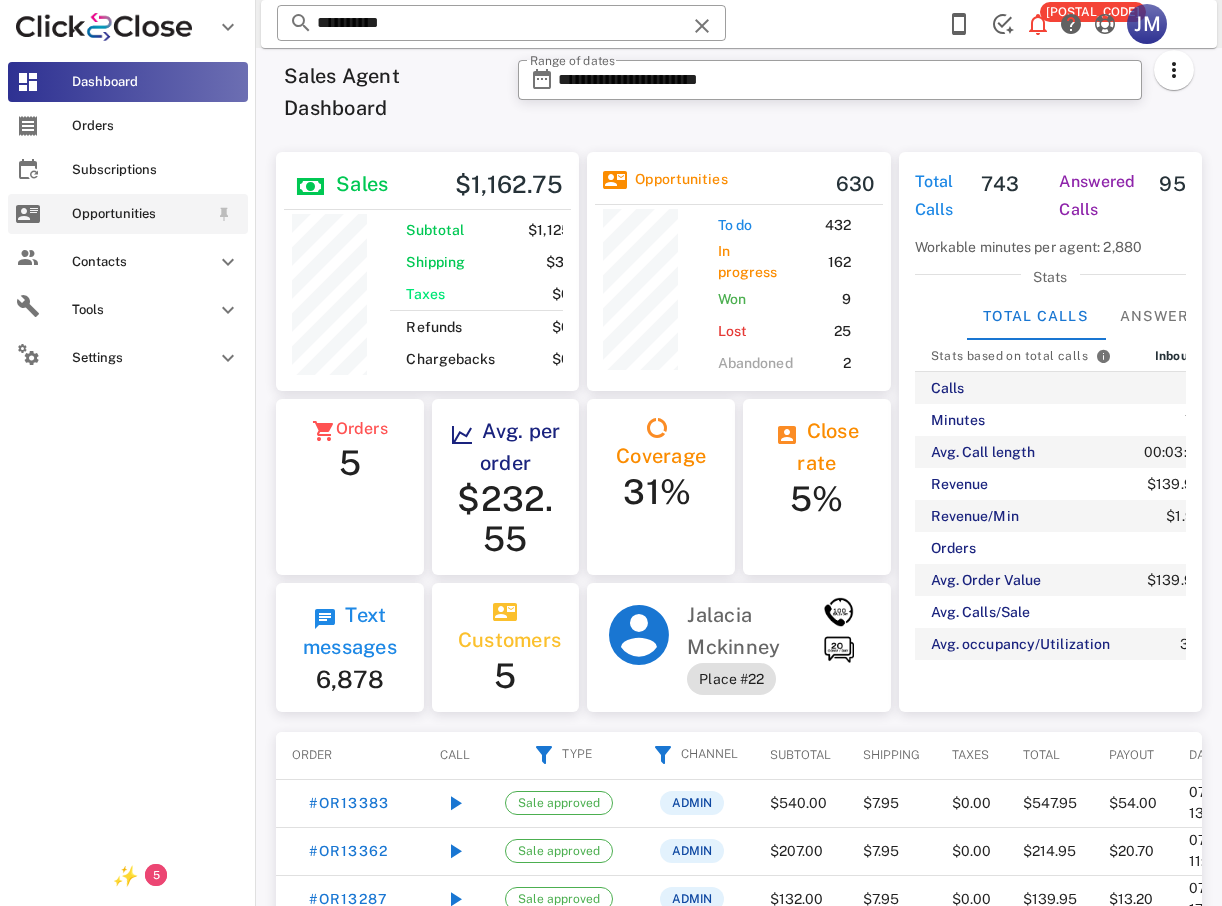 click on "Opportunities" at bounding box center [140, 214] 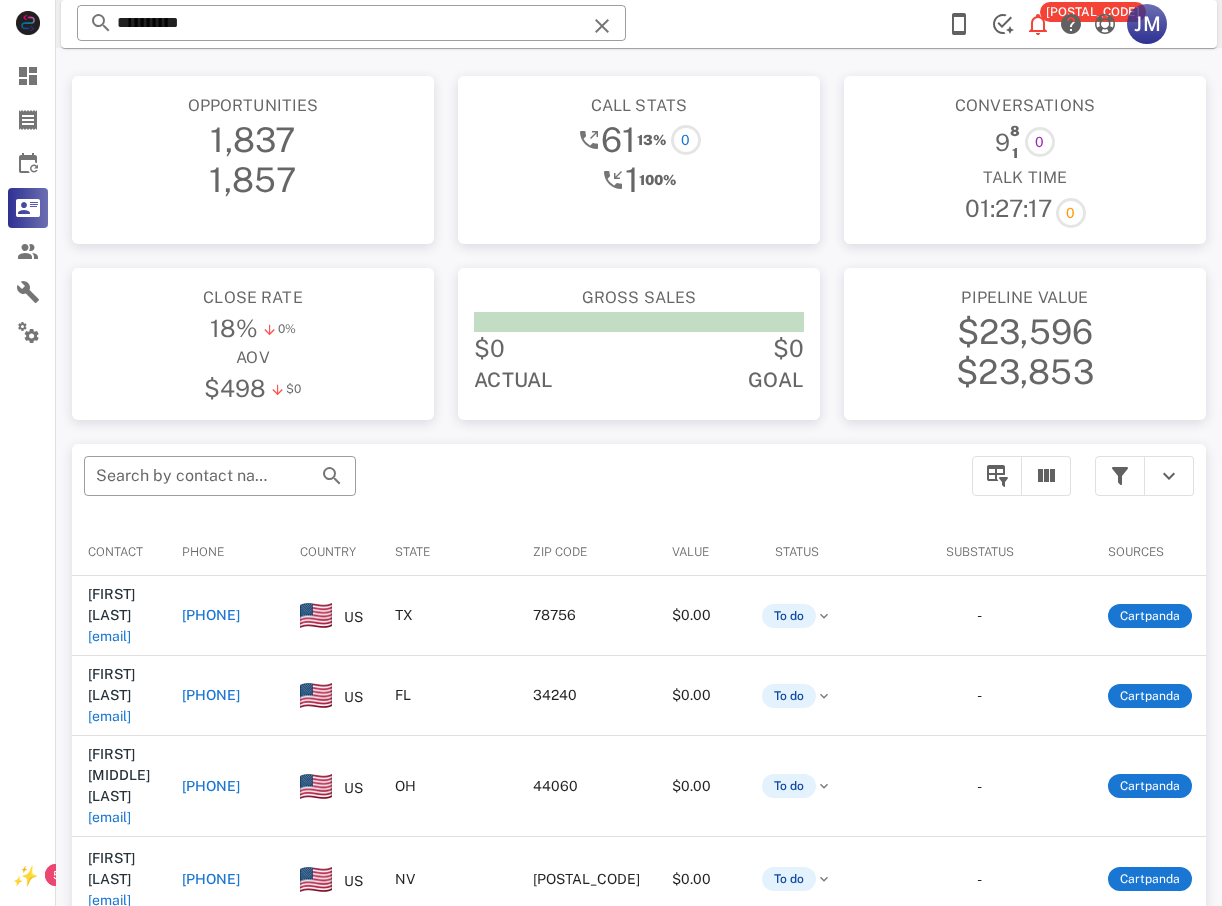 scroll, scrollTop: 447, scrollLeft: 0, axis: vertical 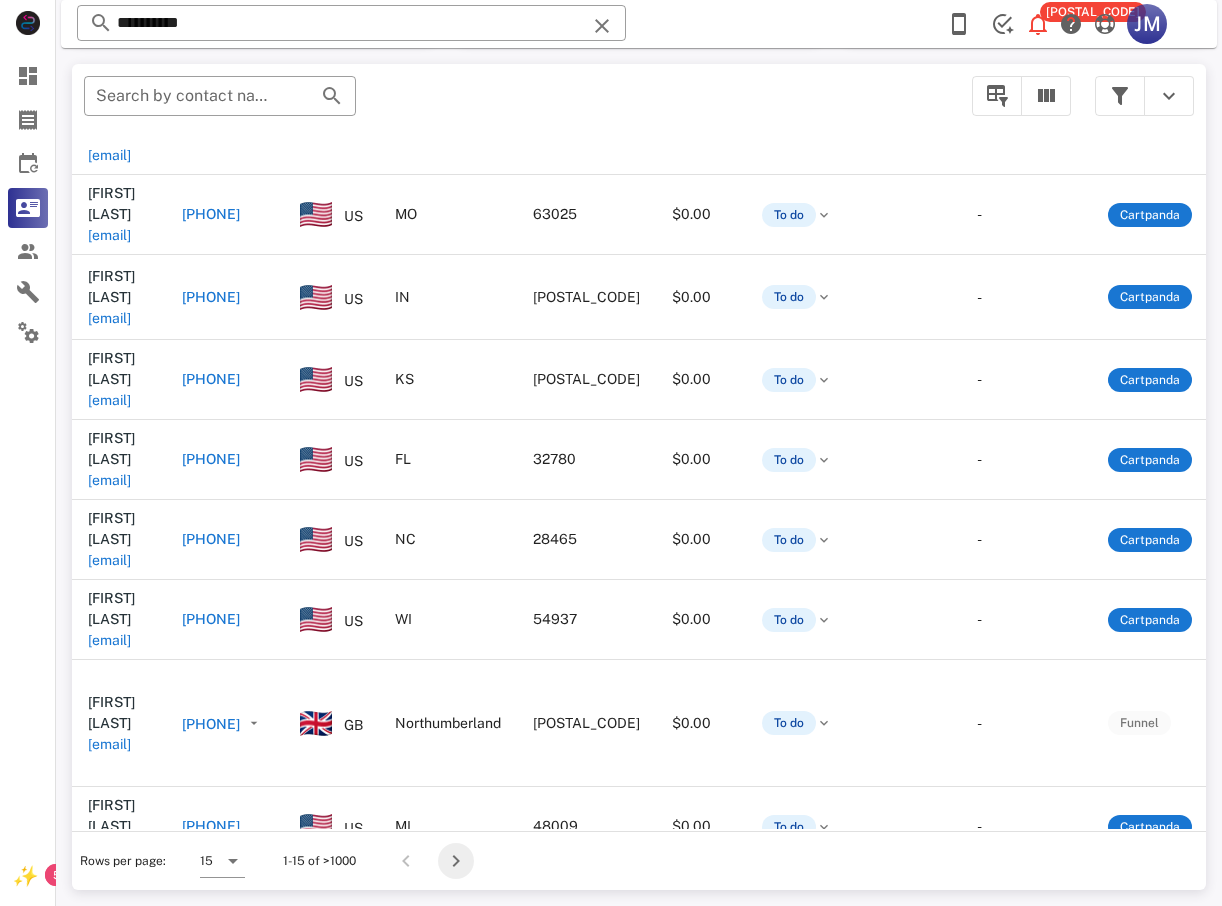 click at bounding box center [456, 861] 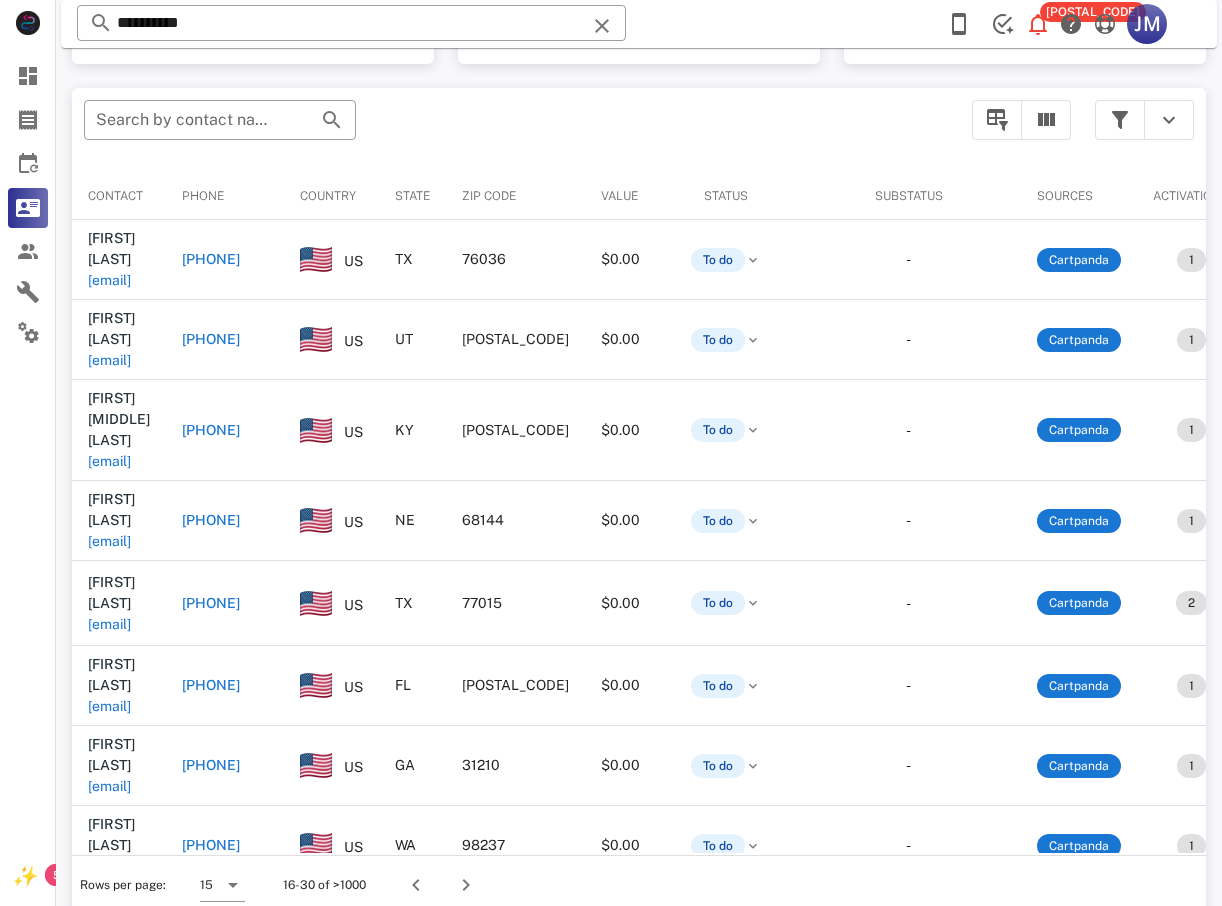 scroll, scrollTop: 380, scrollLeft: 0, axis: vertical 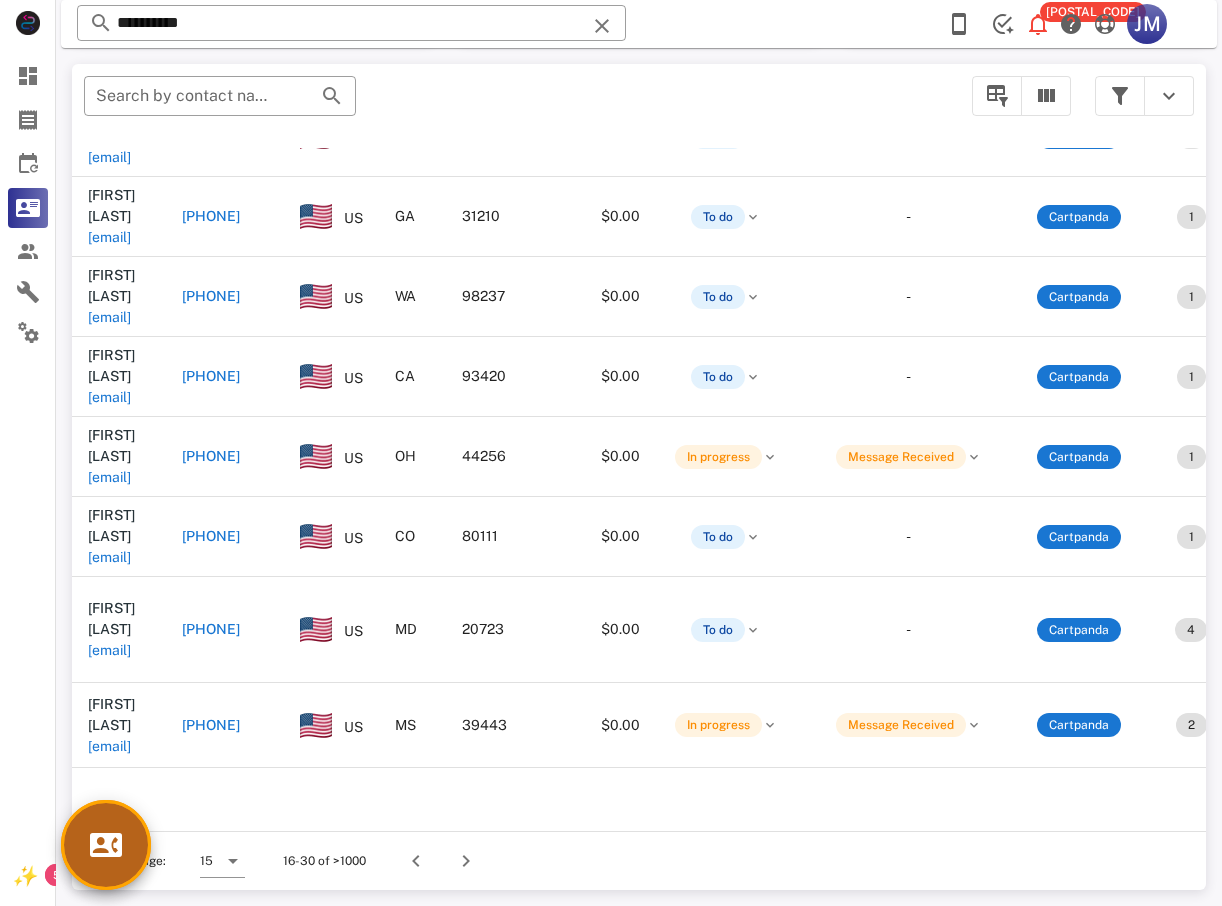 click at bounding box center (106, 845) 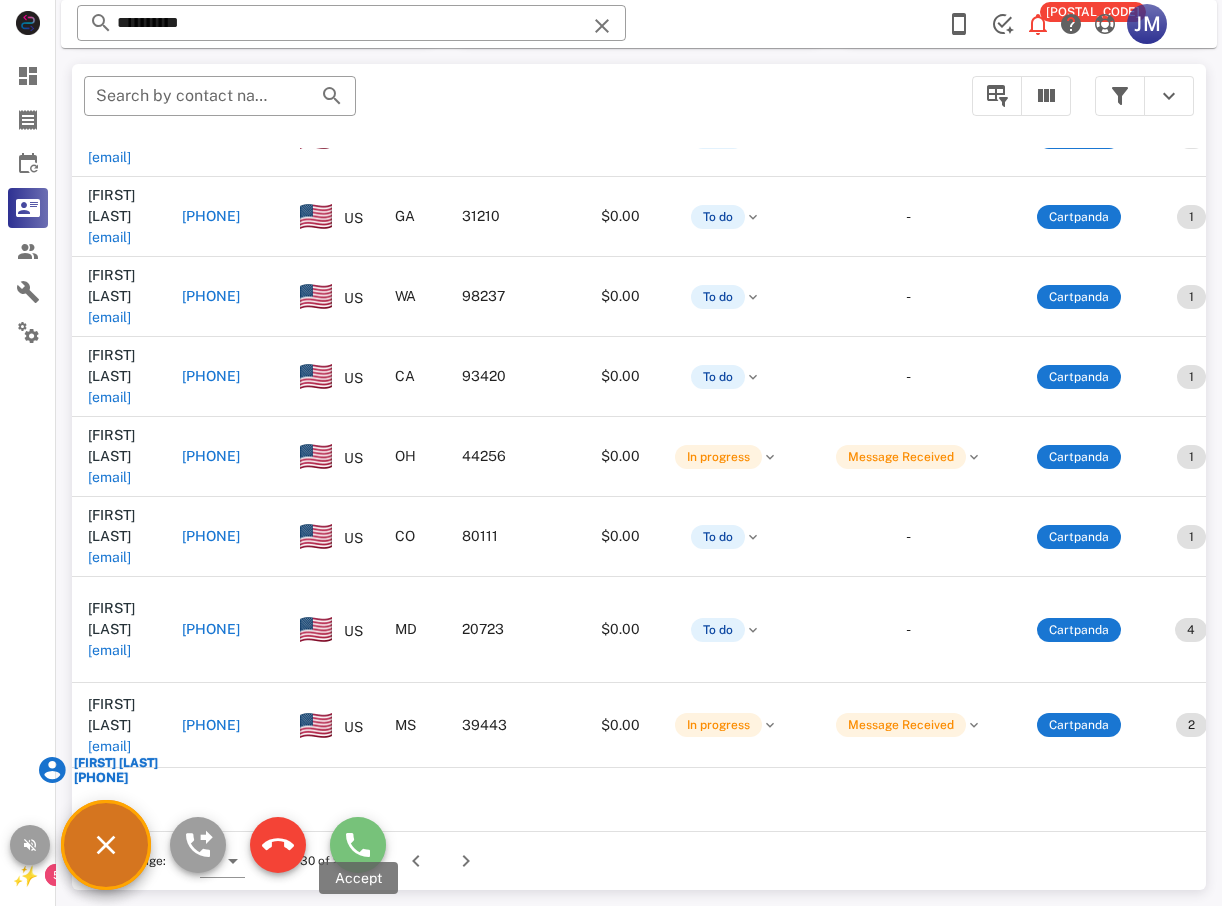 click at bounding box center (358, 845) 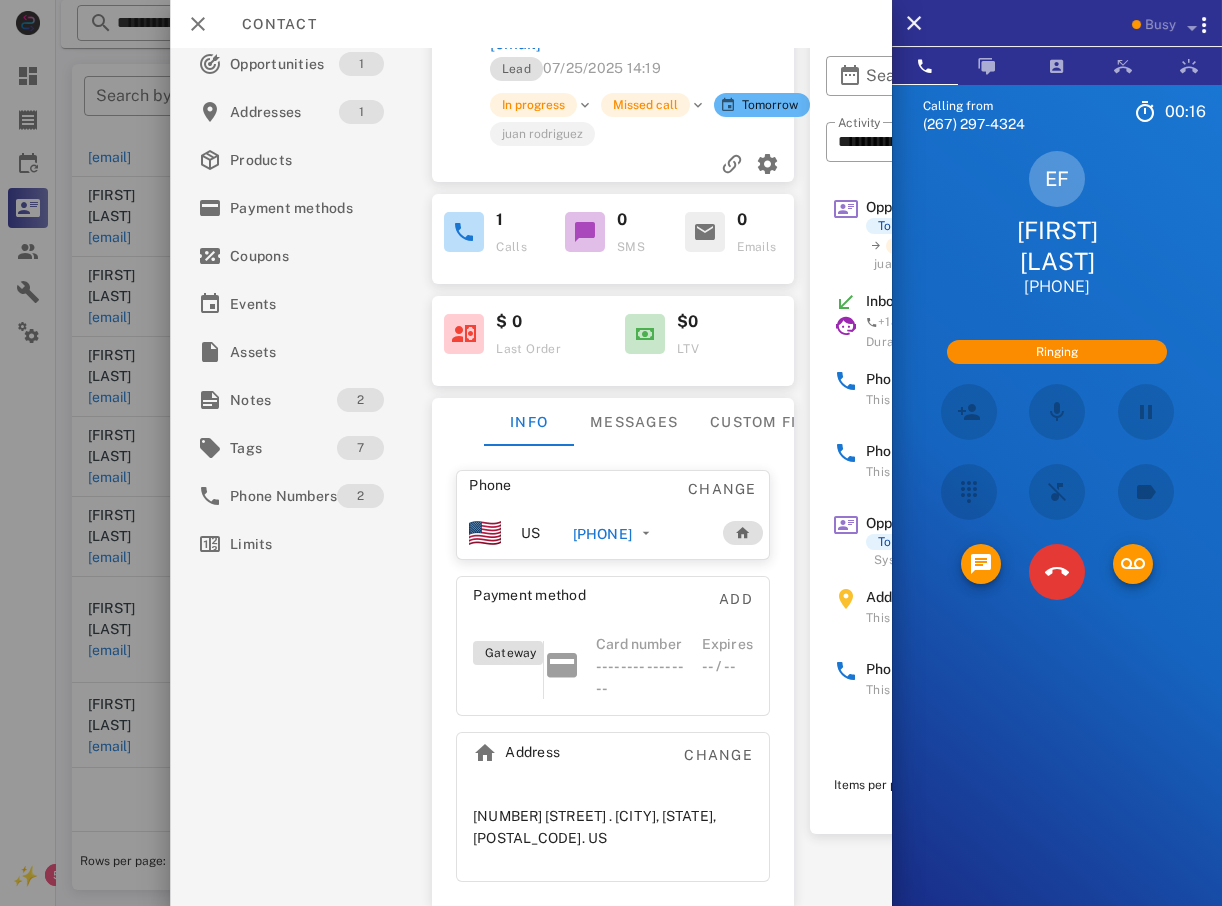 scroll, scrollTop: 0, scrollLeft: 0, axis: both 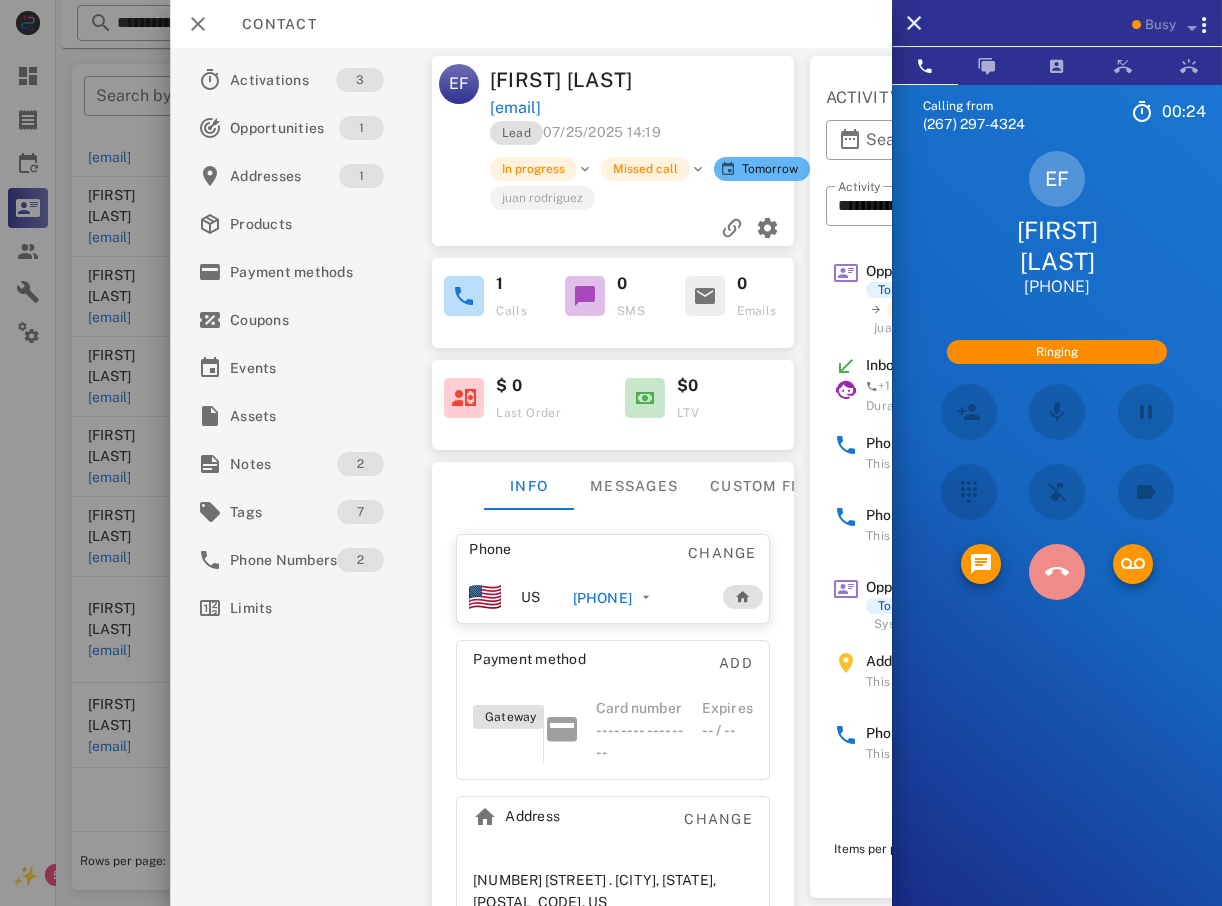 click at bounding box center [1057, 572] 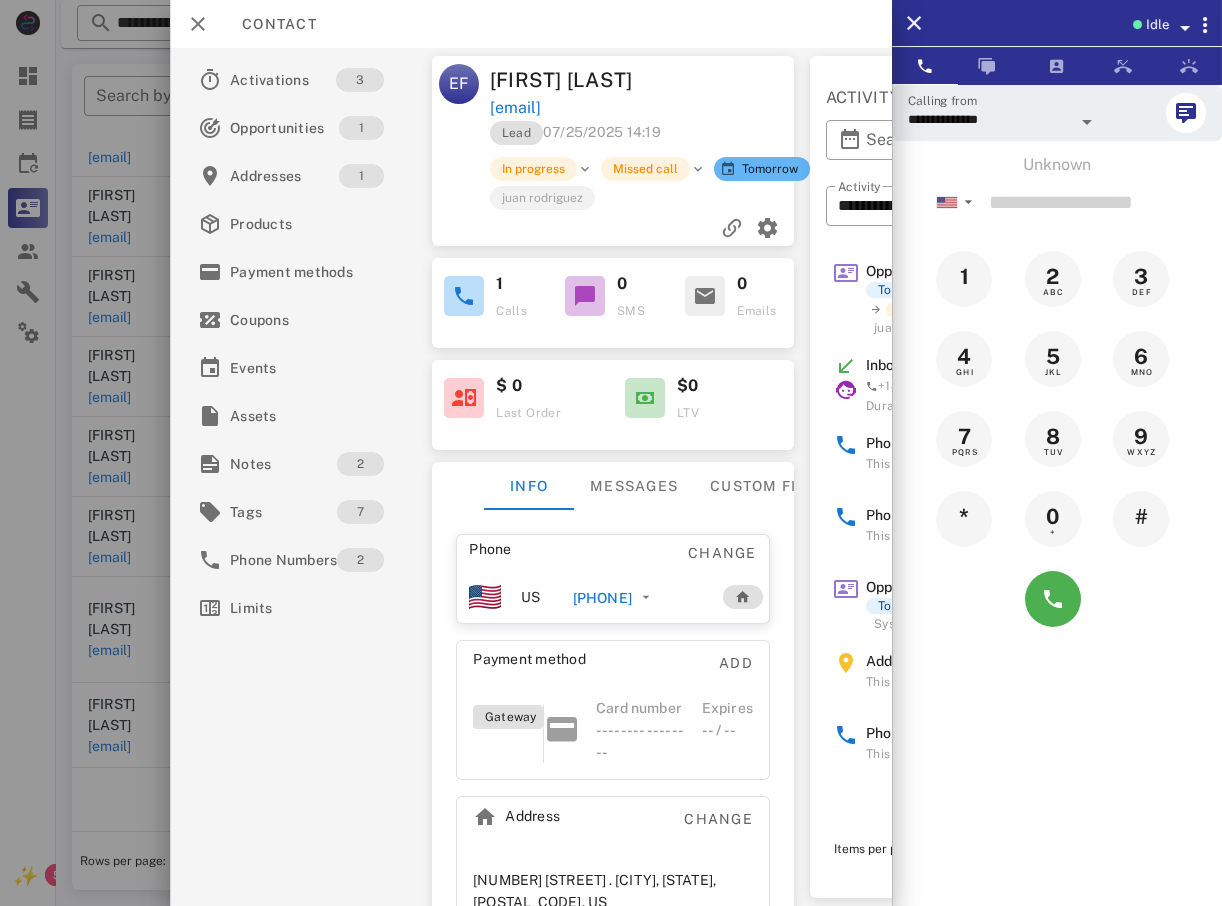 click at bounding box center [611, 453] 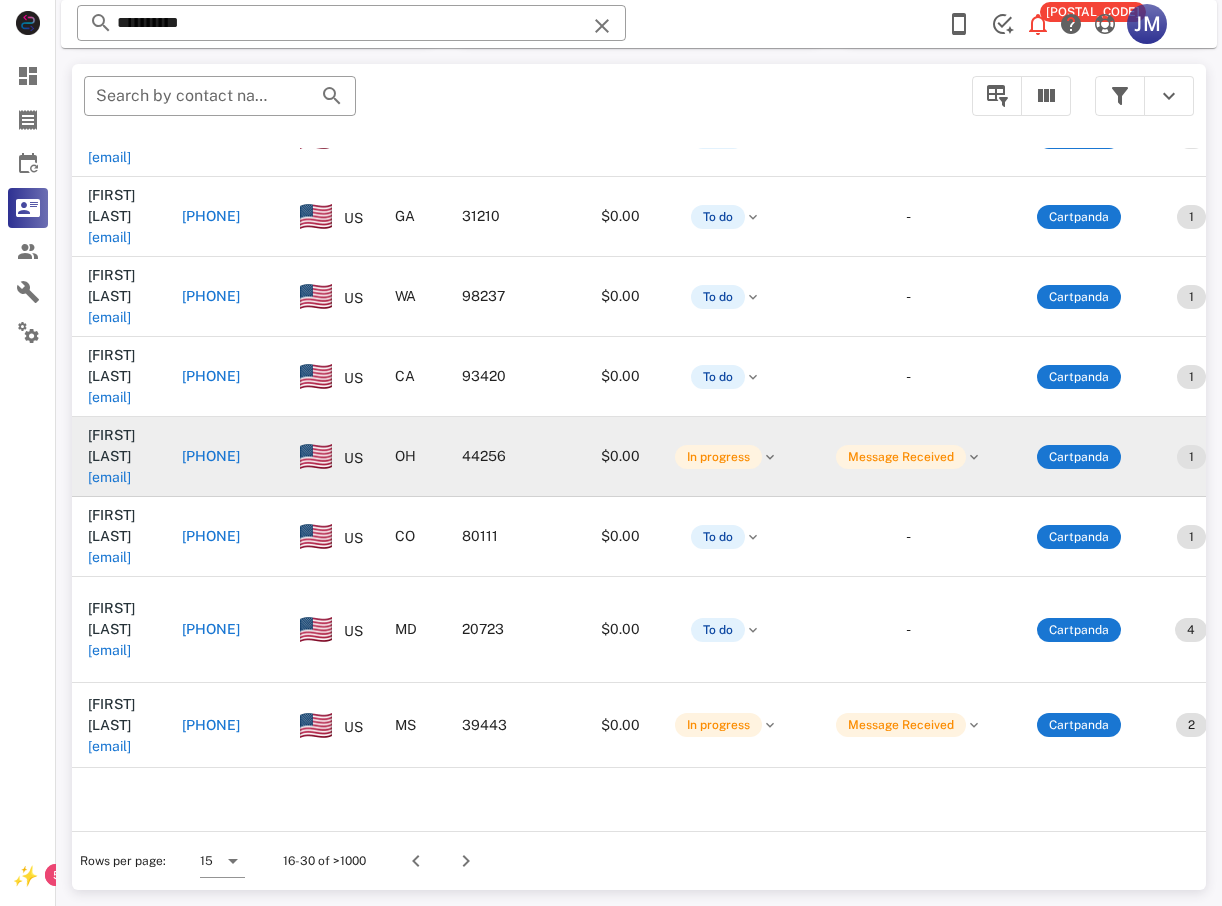 click on "+13304612209" at bounding box center [225, 457] 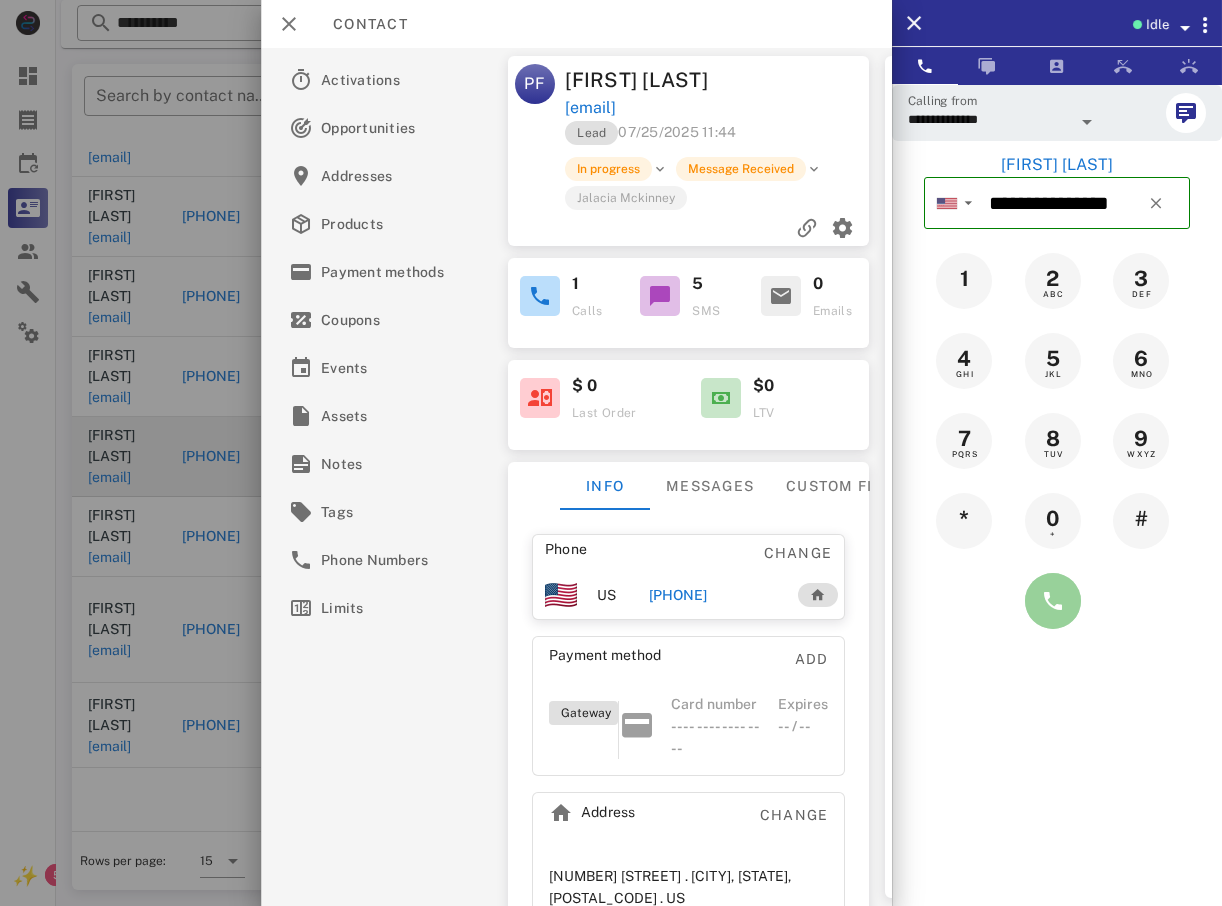 click at bounding box center [1053, 601] 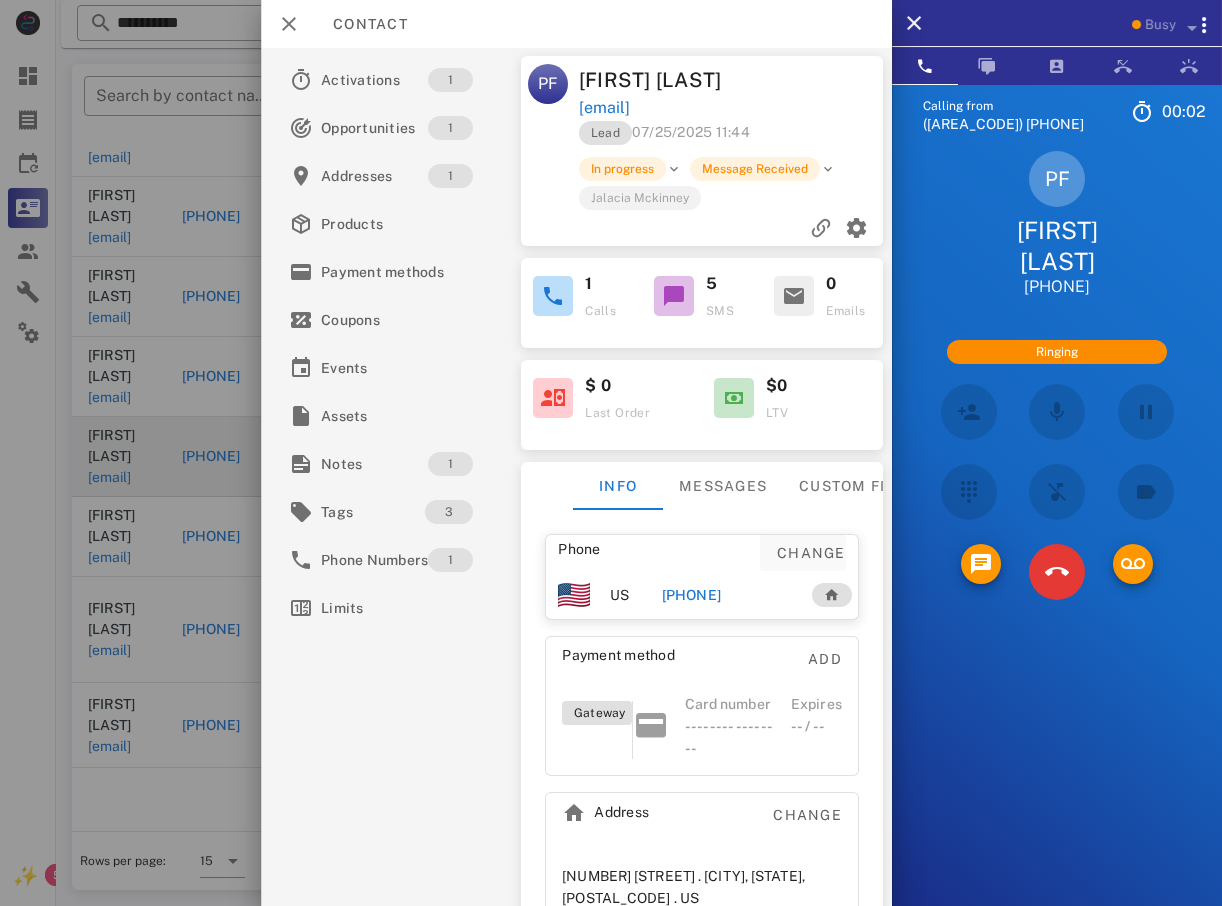 scroll, scrollTop: 461, scrollLeft: 0, axis: vertical 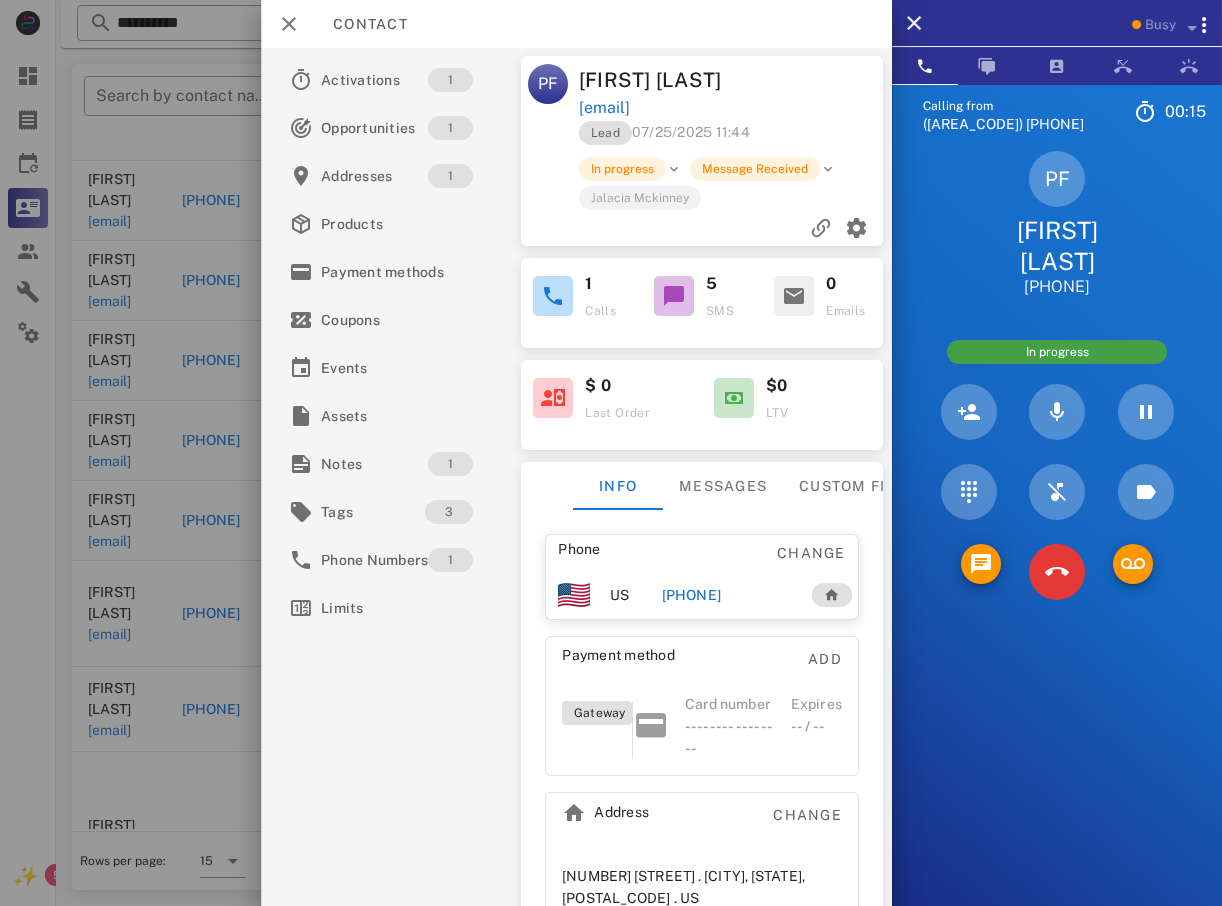 click at bounding box center (1057, 572) 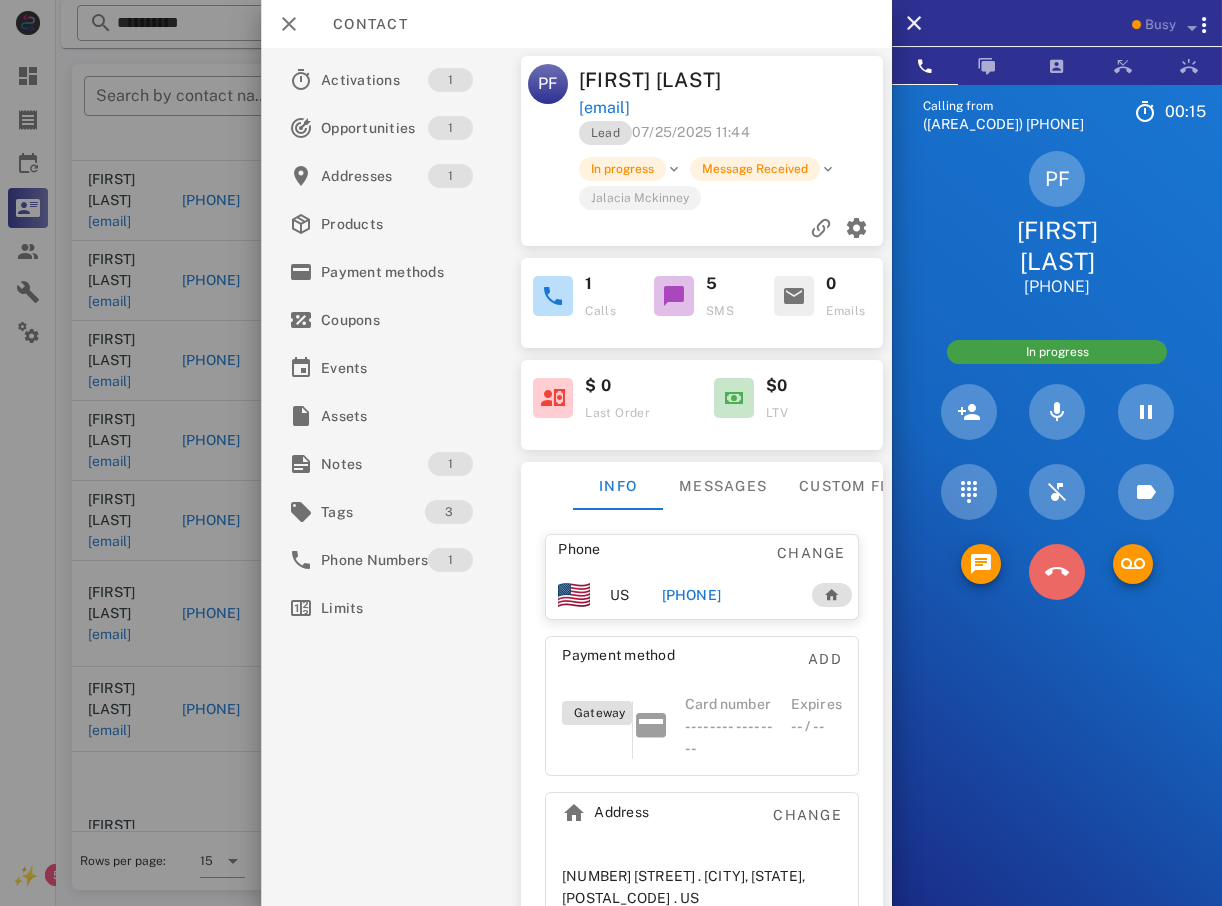 drag, startPoint x: 1077, startPoint y: 558, endPoint x: 1058, endPoint y: 557, distance: 19.026299 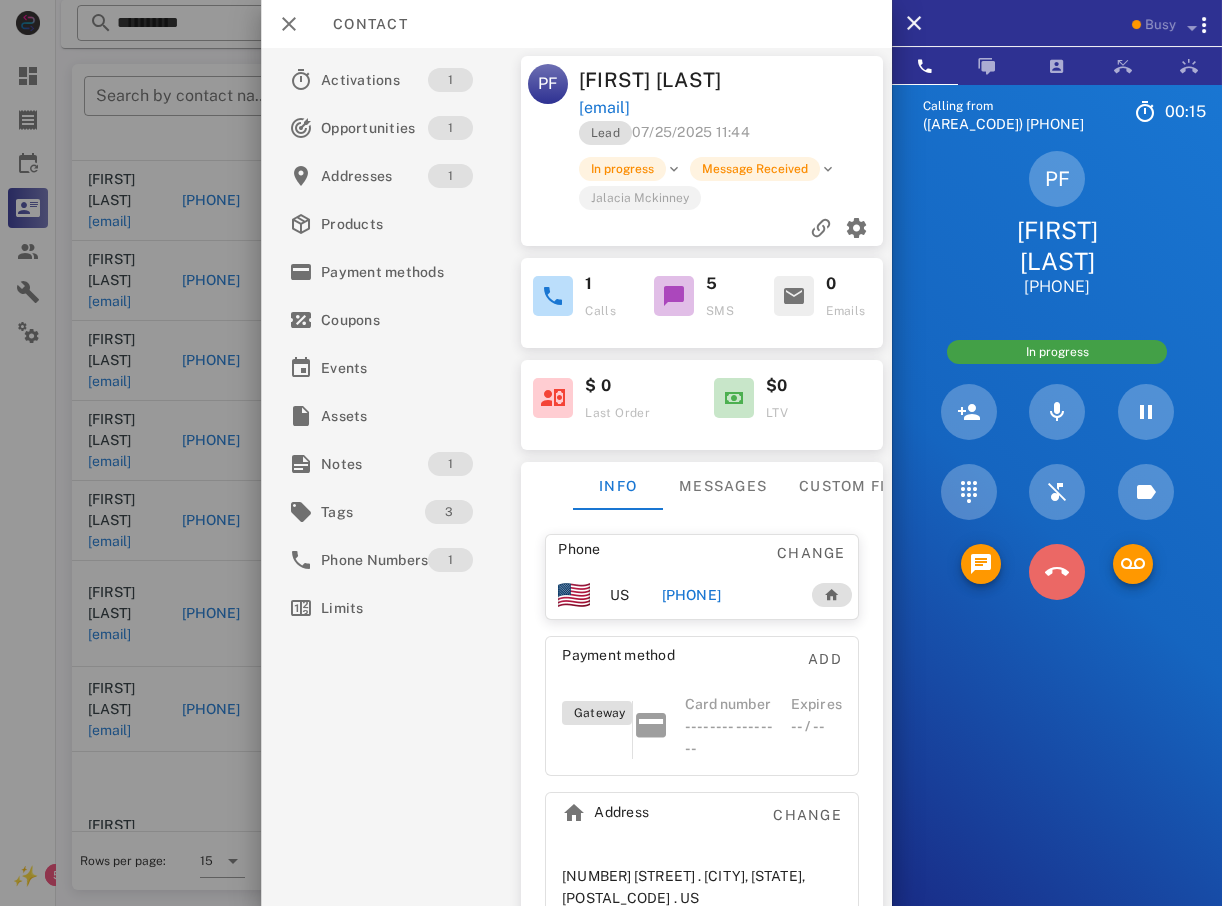 click at bounding box center [1057, 572] 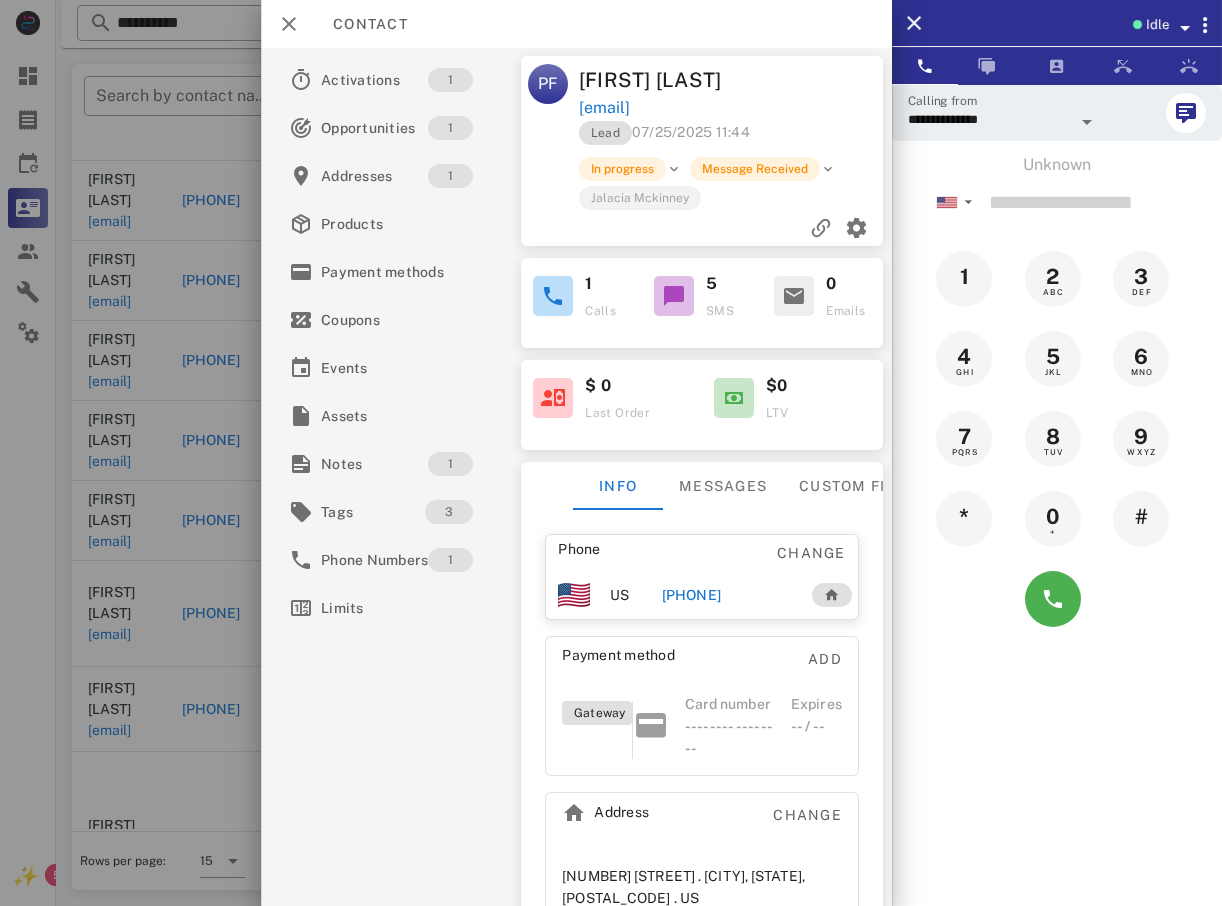 click at bounding box center (611, 453) 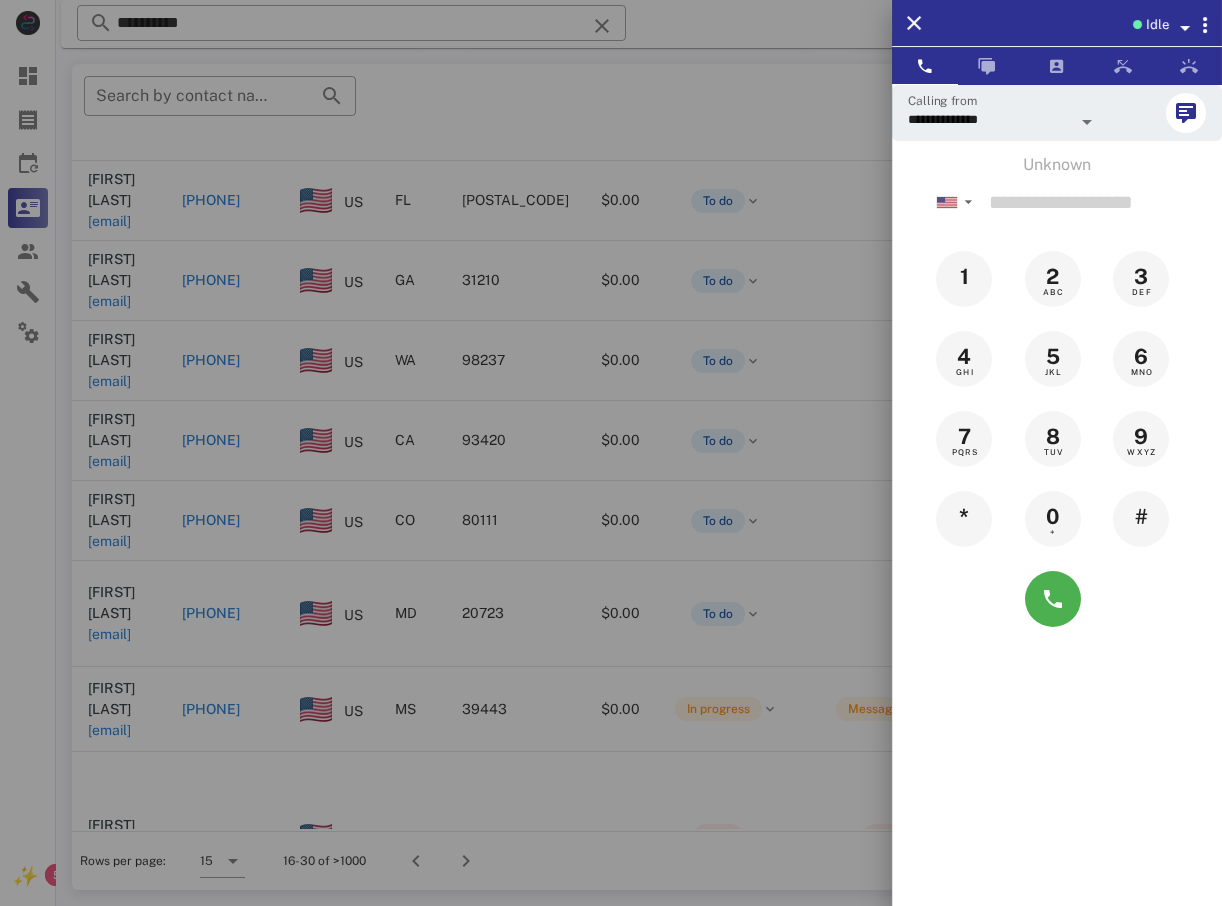 click at bounding box center (611, 453) 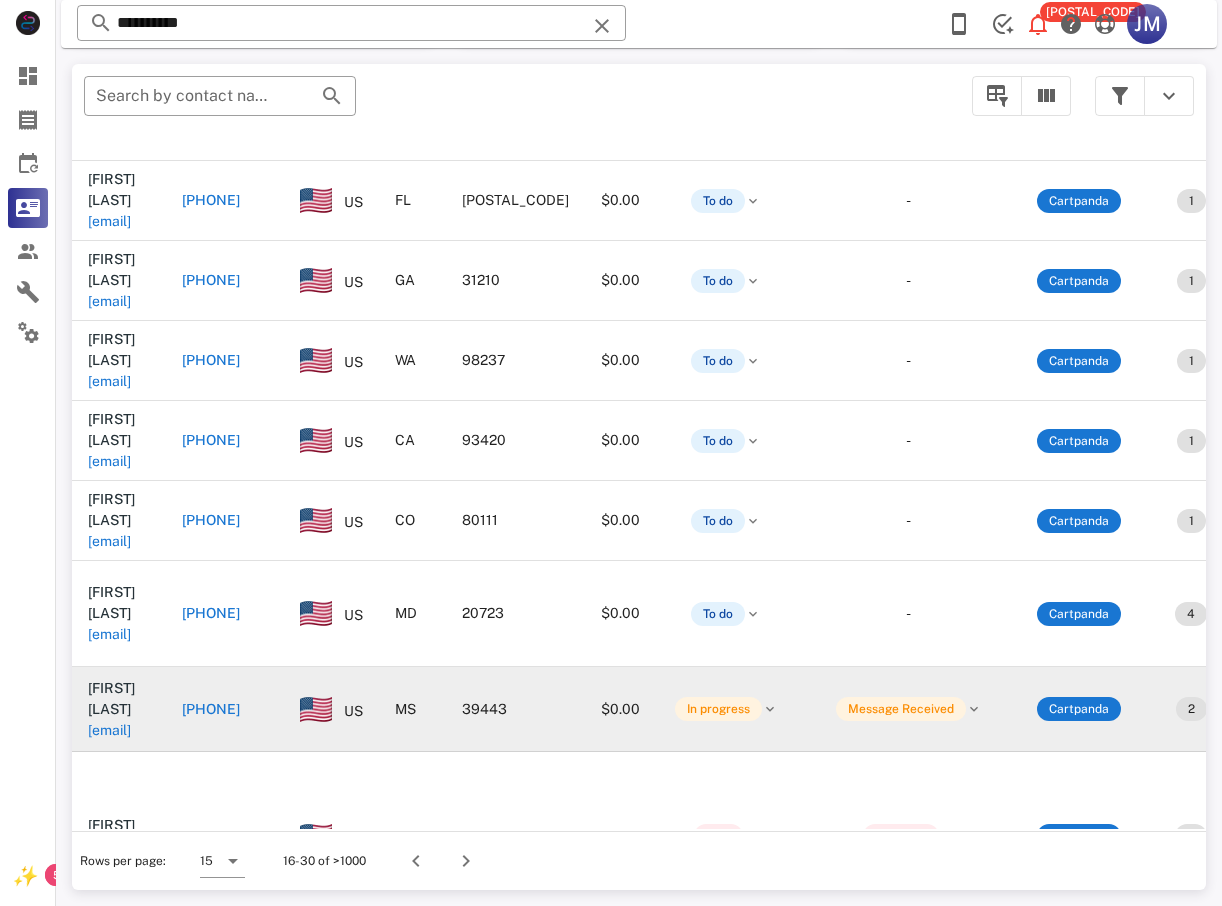 click on "+16013235727" at bounding box center [211, 709] 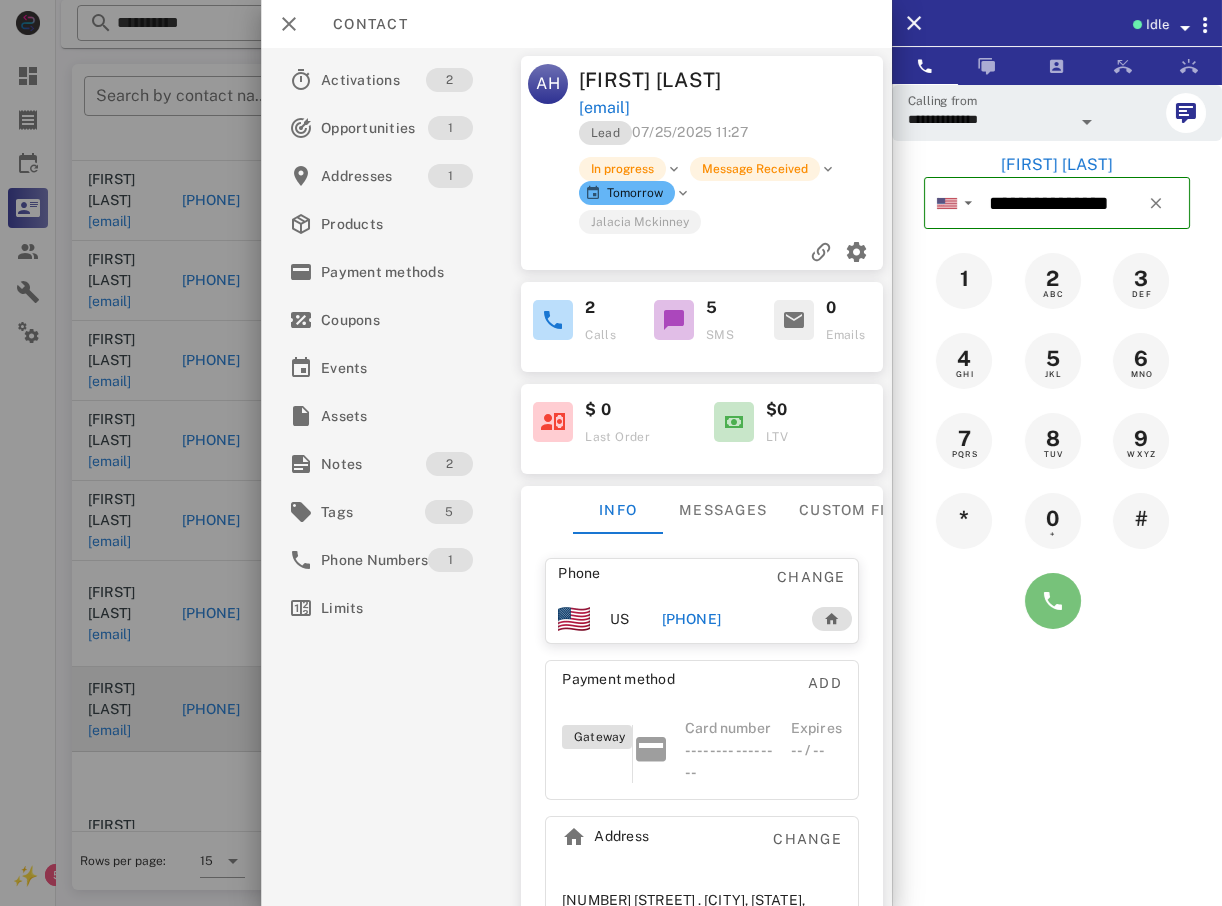 click at bounding box center [1053, 601] 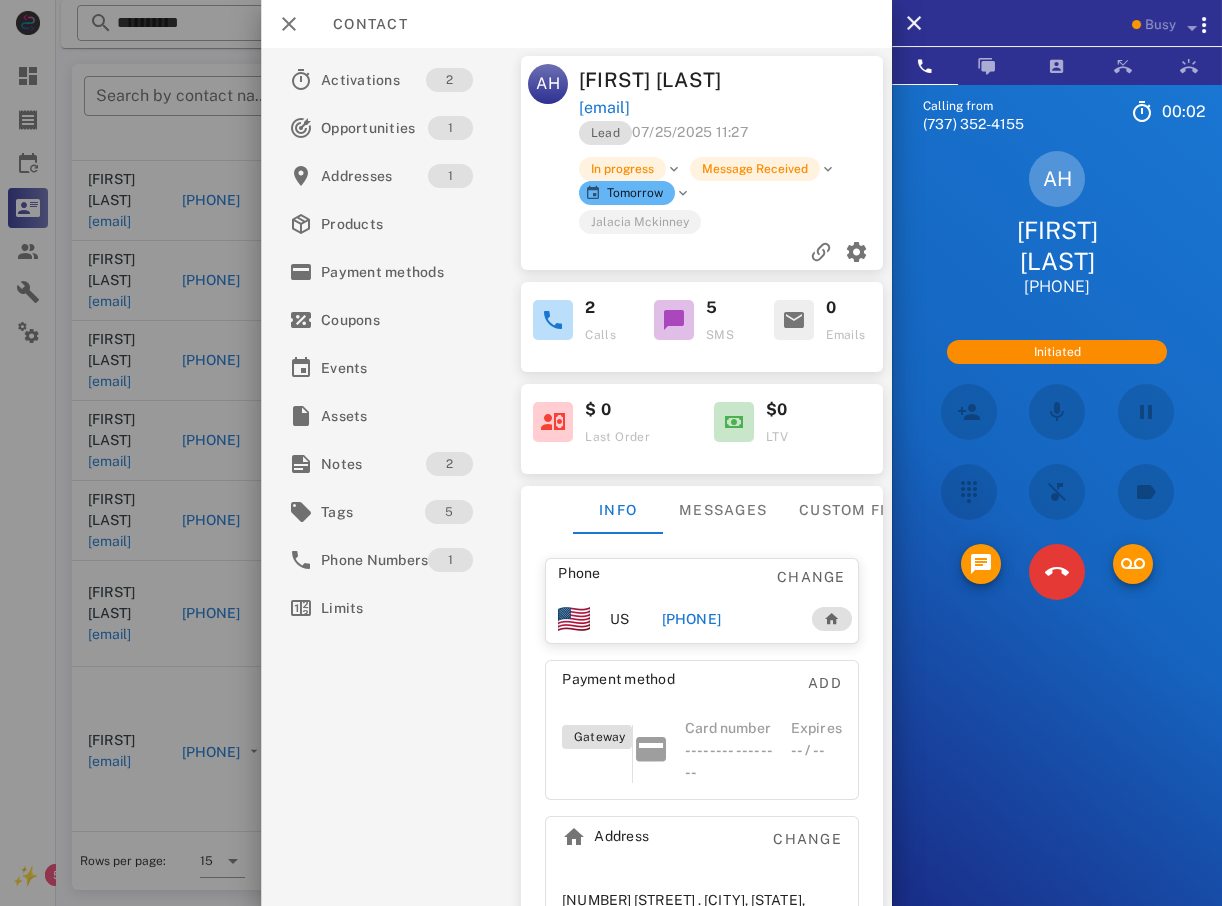 scroll, scrollTop: 376, scrollLeft: 0, axis: vertical 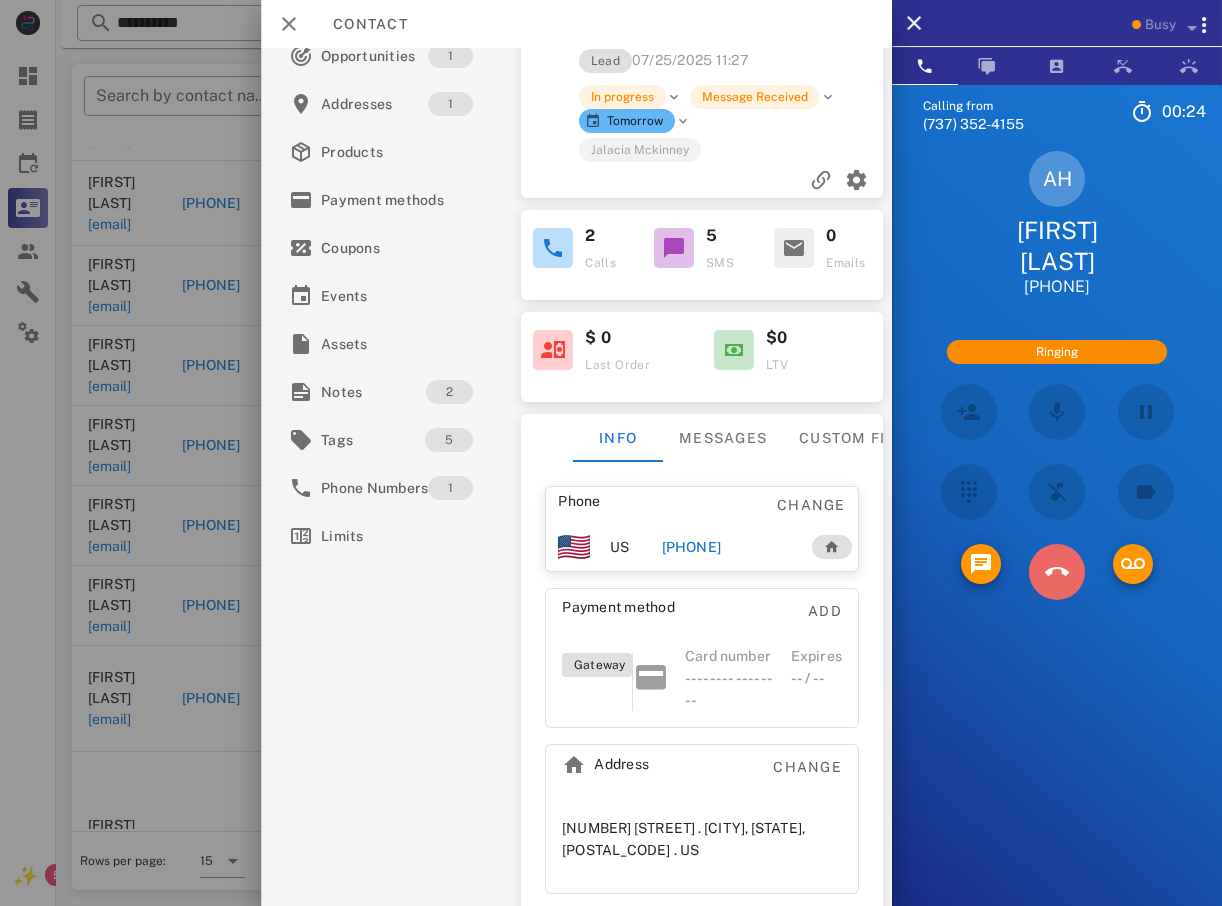click at bounding box center [1057, 572] 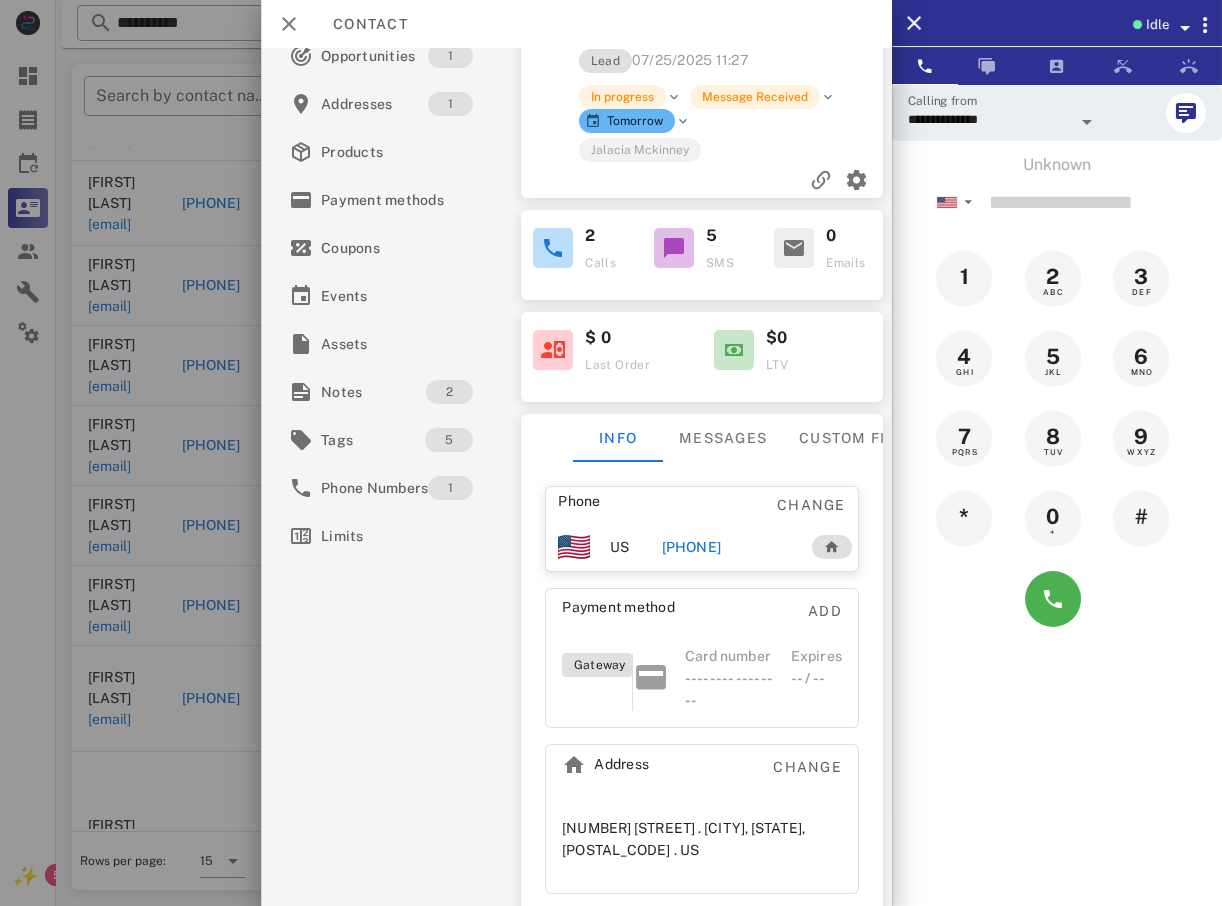 click on "**********" at bounding box center (611, 263) 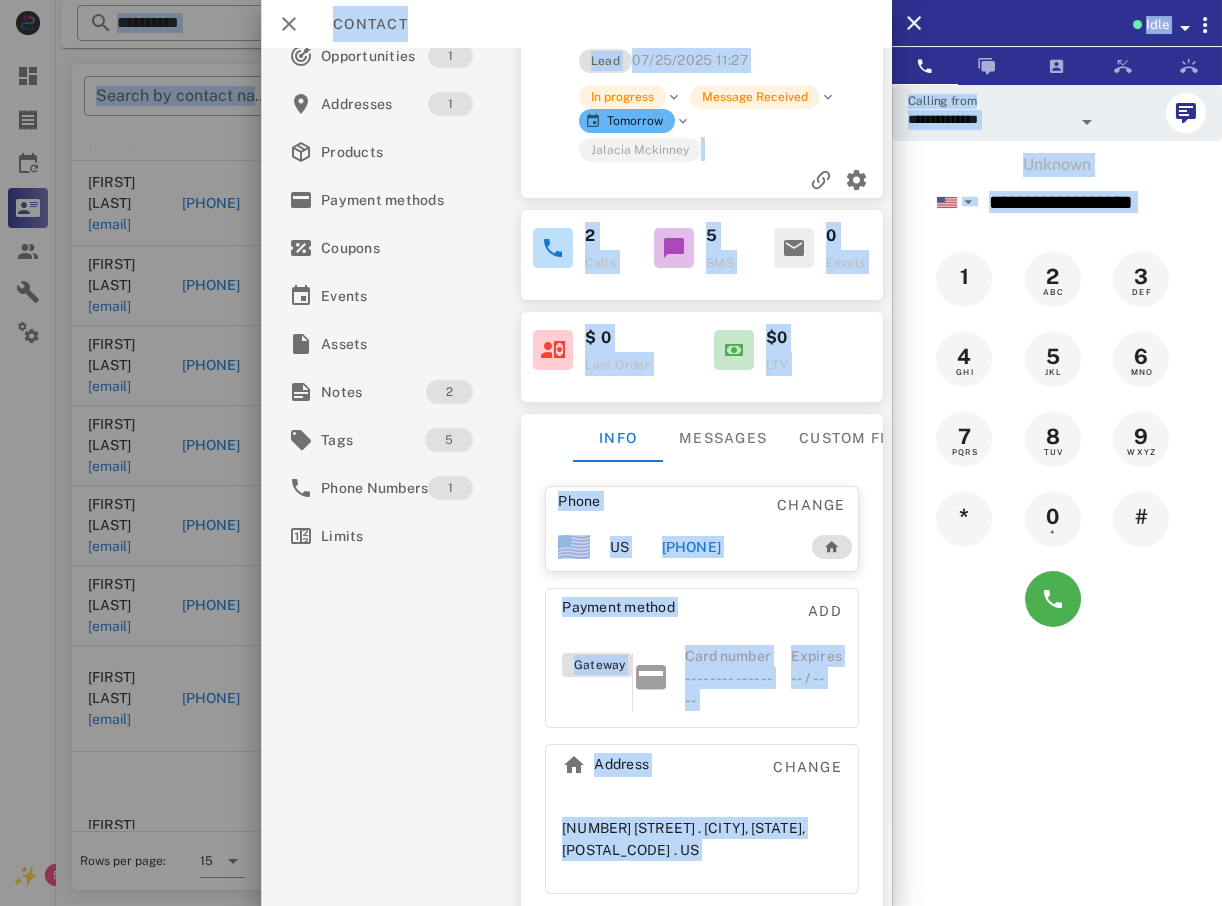 drag, startPoint x: -4, startPoint y: 572, endPoint x: 67, endPoint y: 554, distance: 73.24616 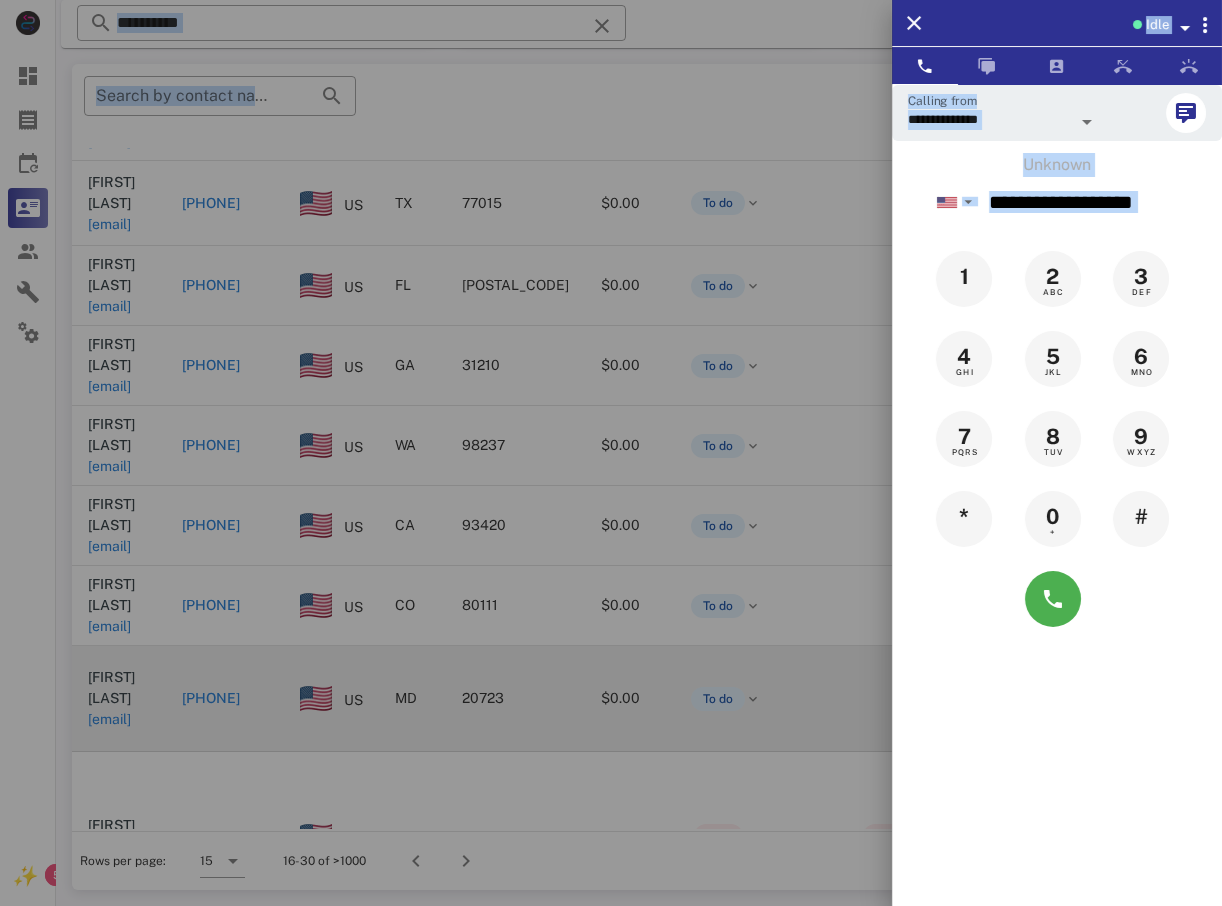 click at bounding box center [611, 453] 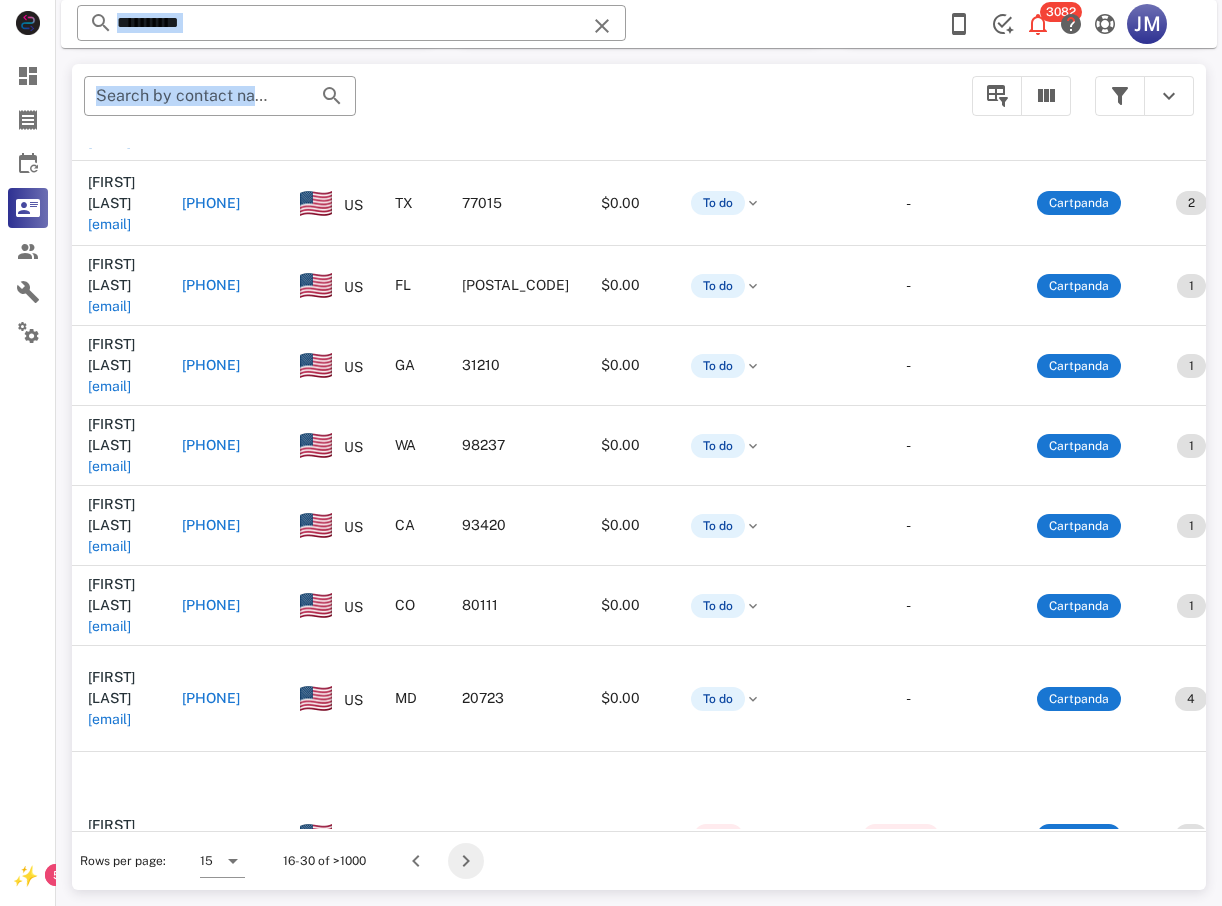 click at bounding box center (466, 861) 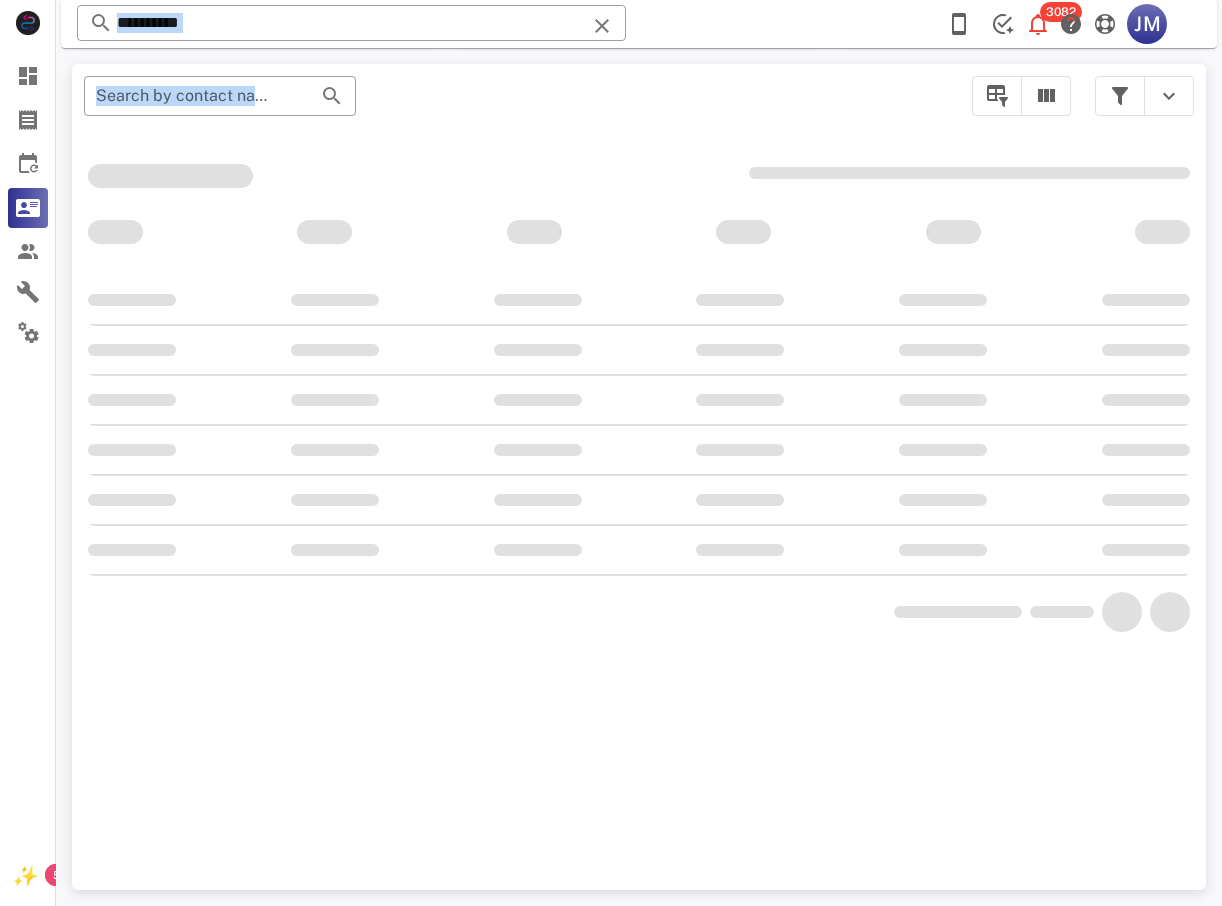 scroll, scrollTop: 356, scrollLeft: 0, axis: vertical 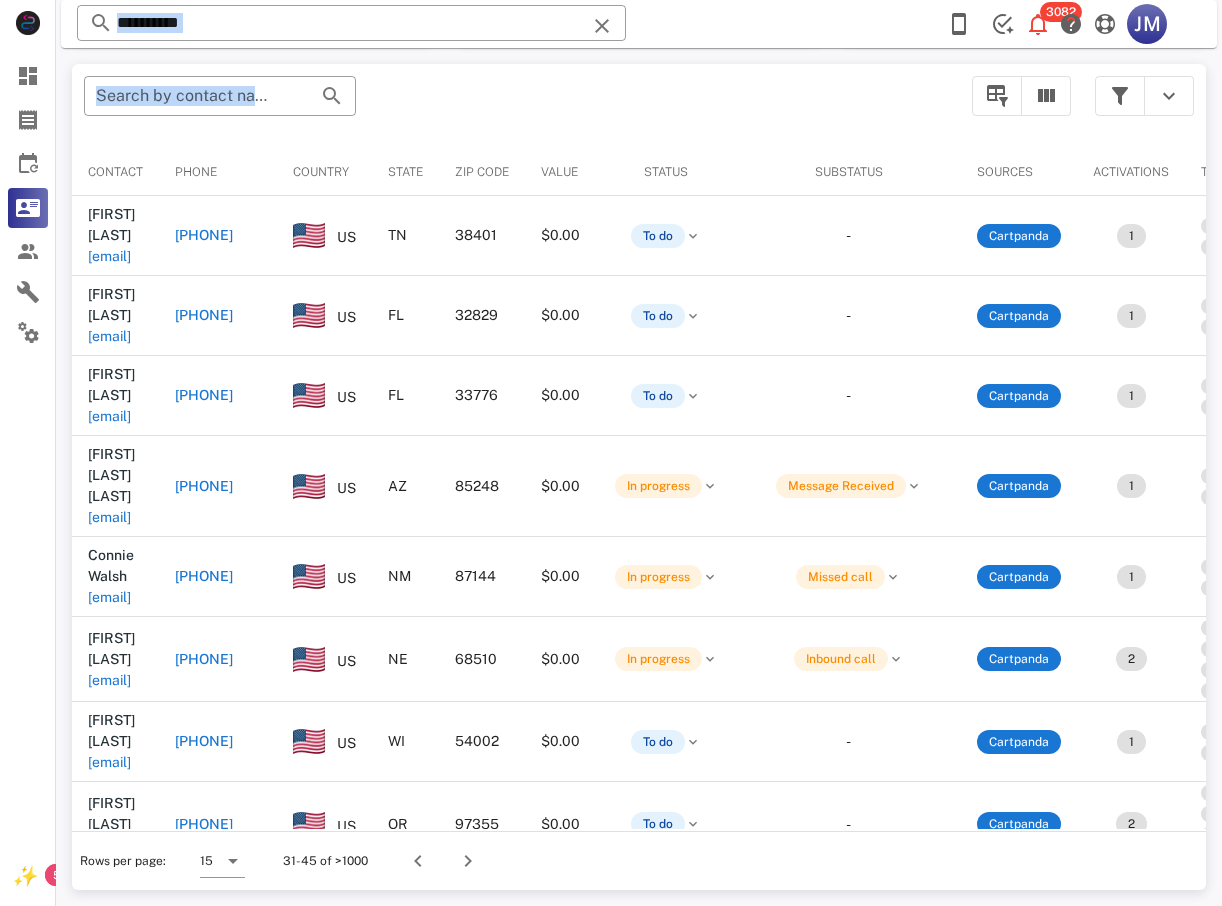 click on "​ Search by contact name, email or phone" at bounding box center [516, 106] 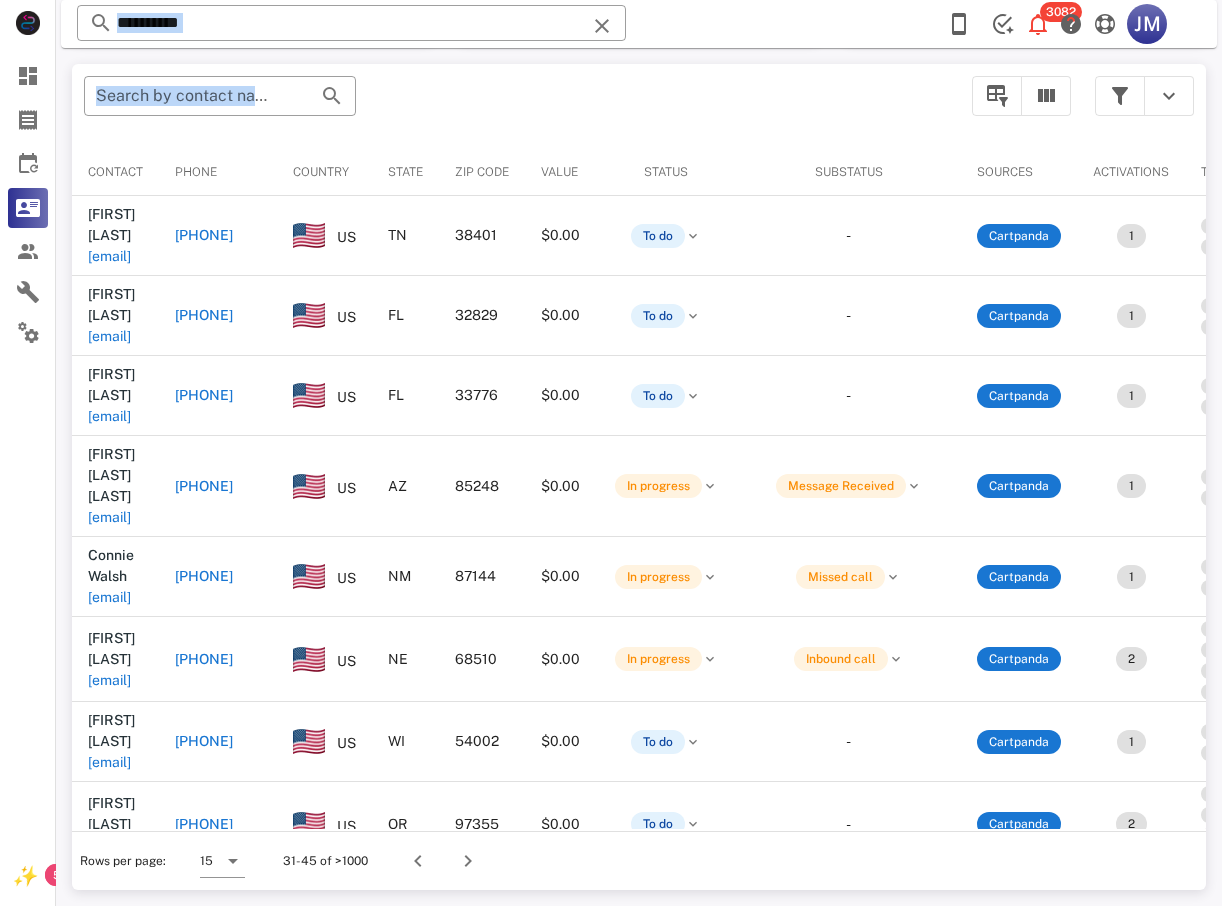 click on "​ Search by contact name, email or phone" at bounding box center [516, 106] 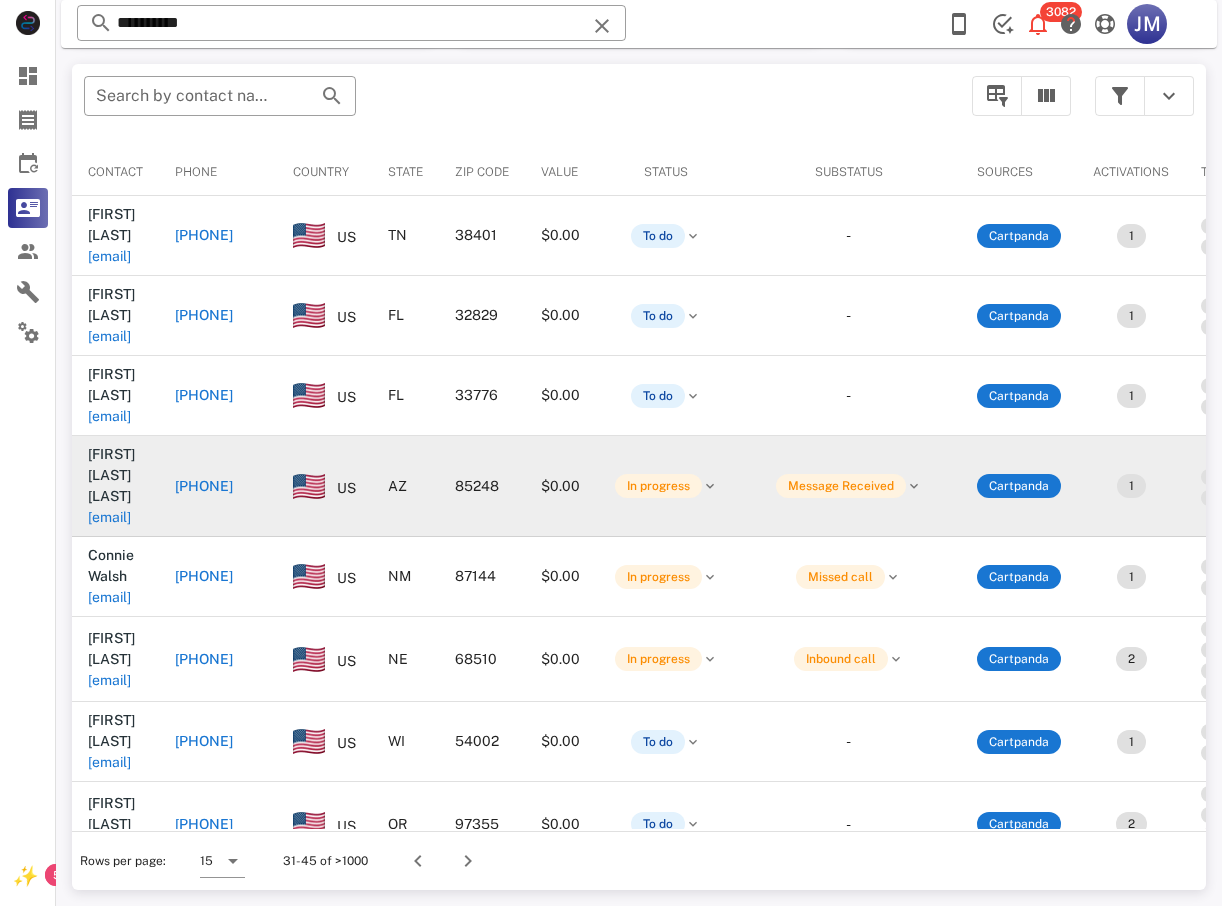 click on "[PHONE]" at bounding box center [204, 486] 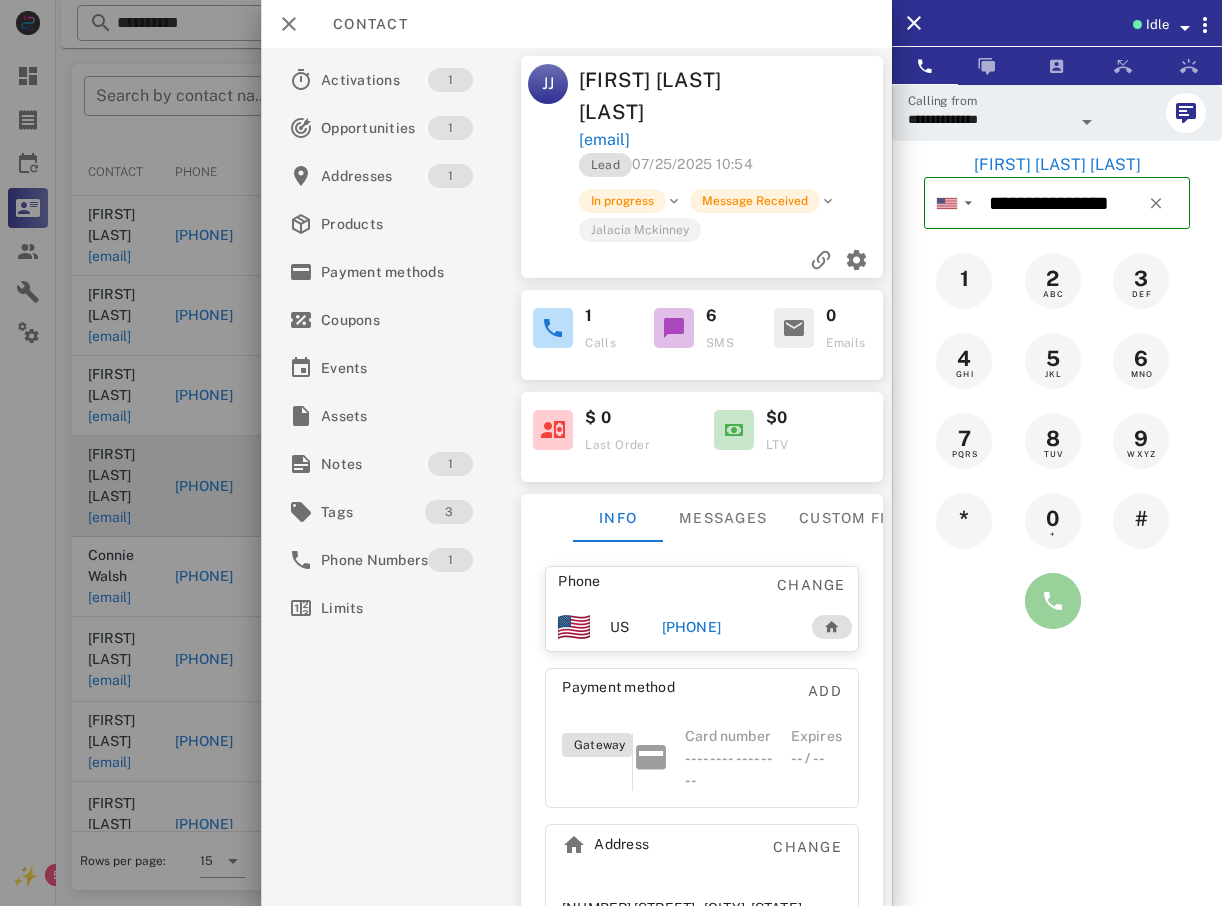click at bounding box center (1053, 601) 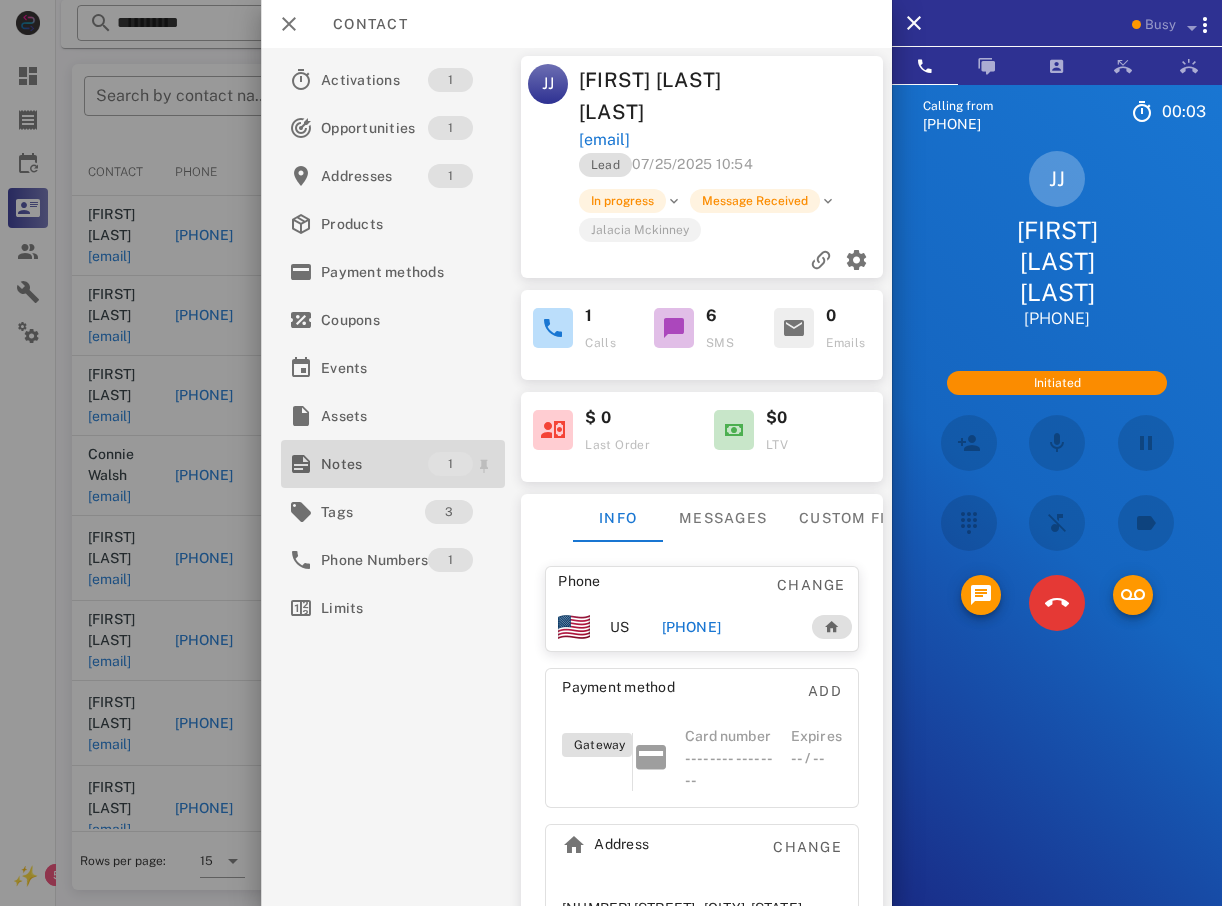 click on "Notes" at bounding box center [374, 464] 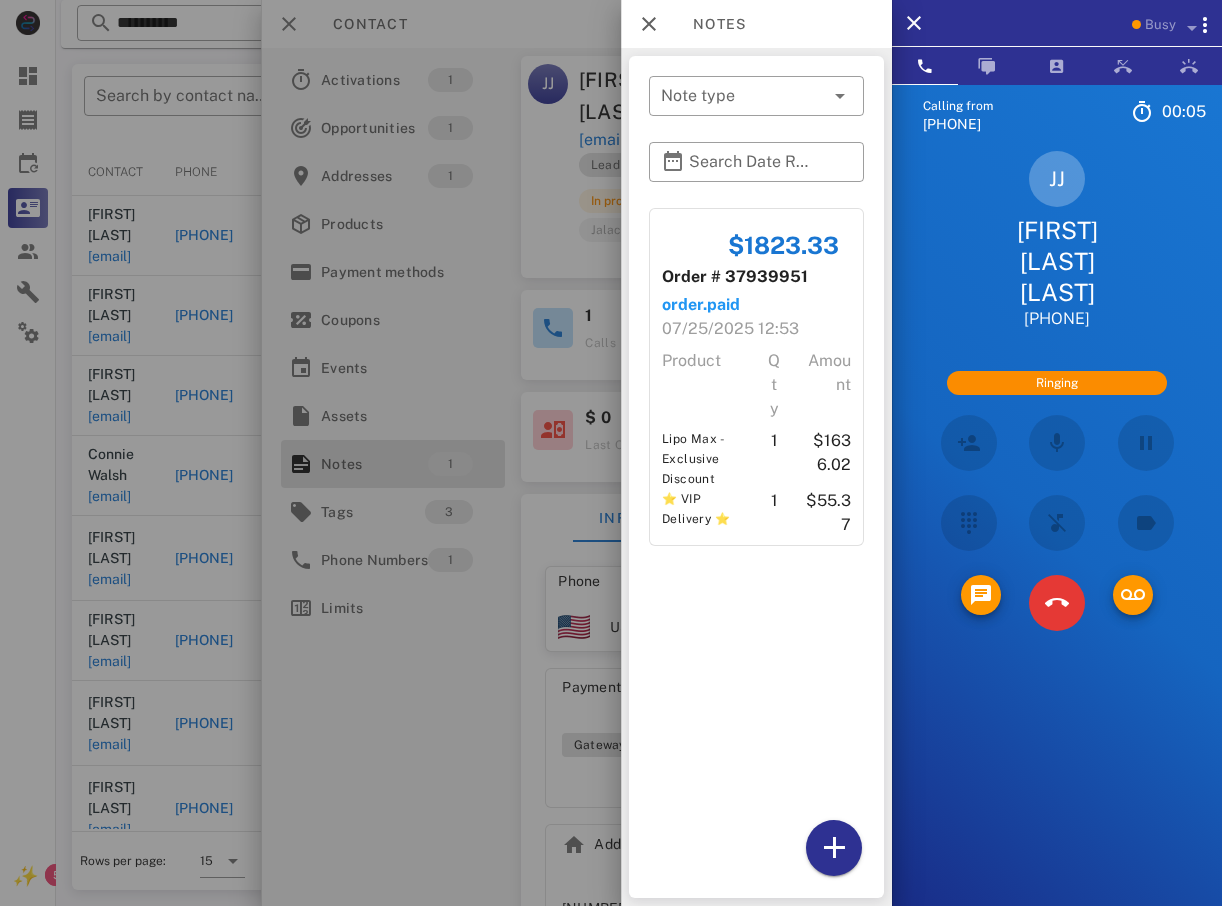 click at bounding box center [611, 453] 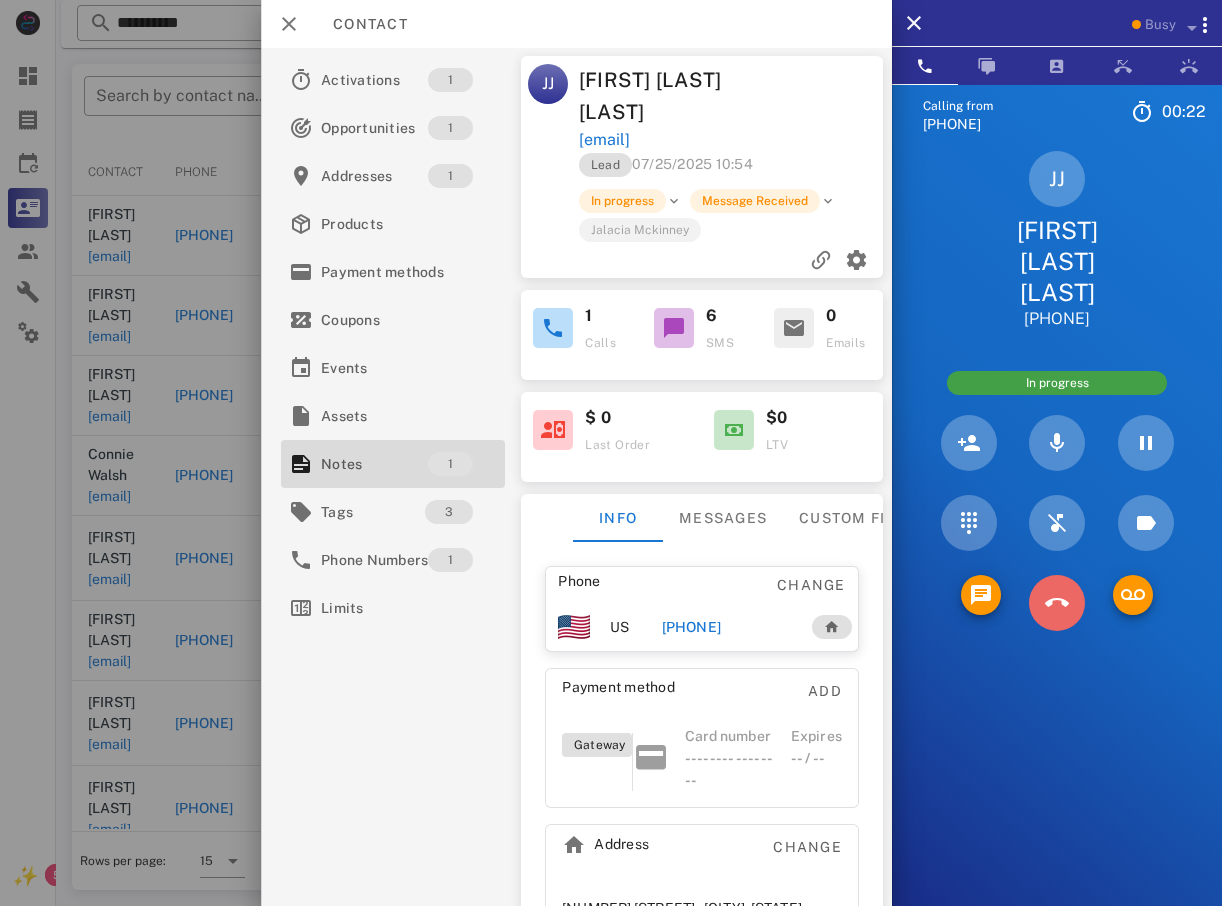 click at bounding box center (1057, 603) 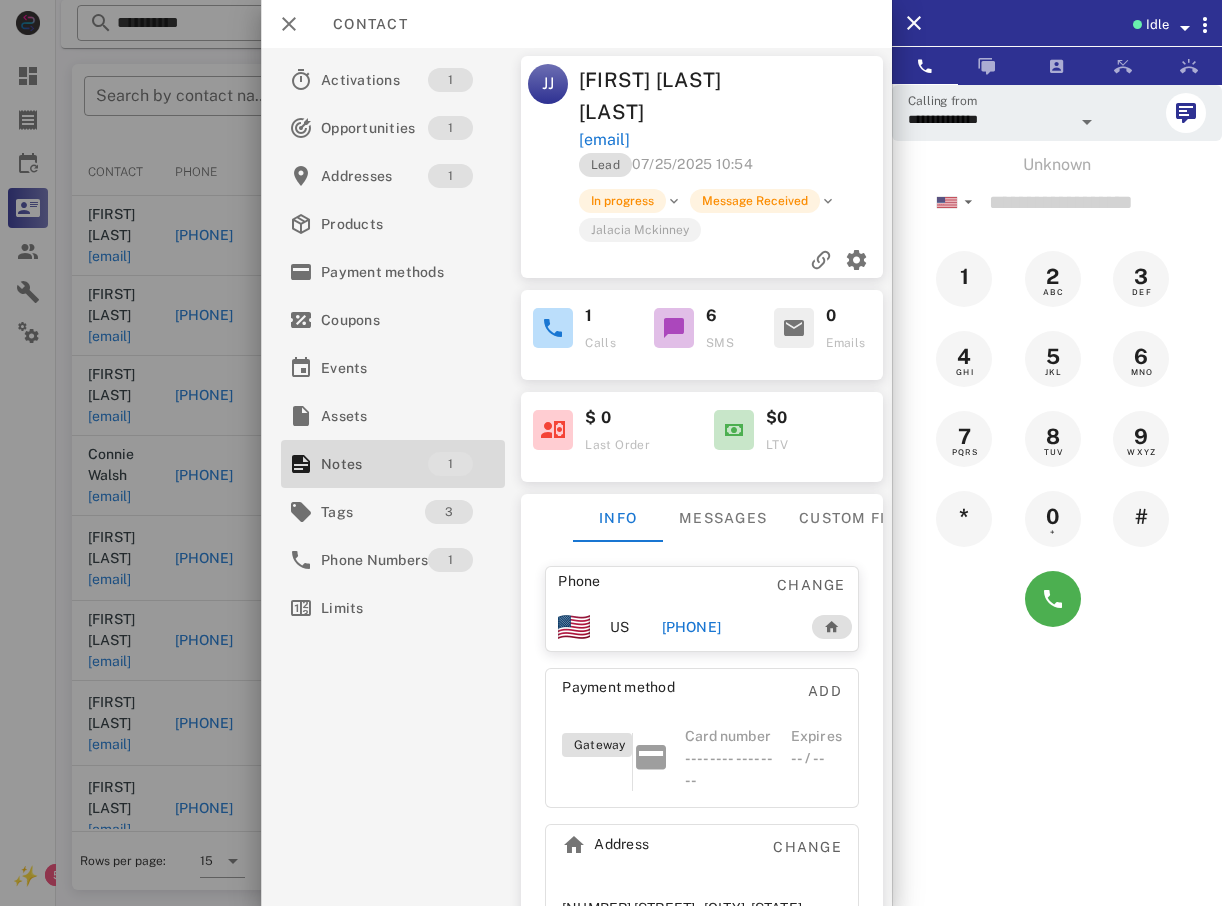 click at bounding box center (611, 453) 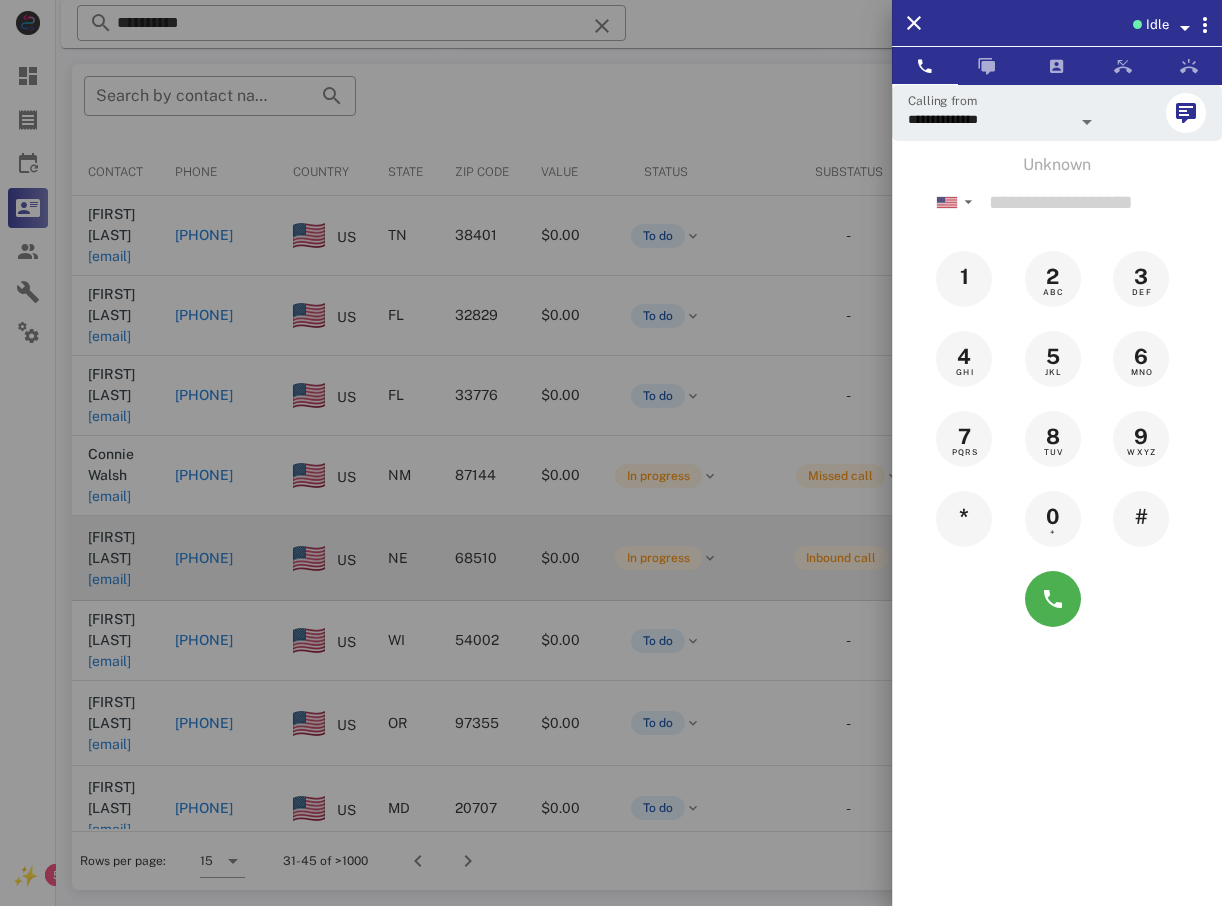 click at bounding box center (611, 453) 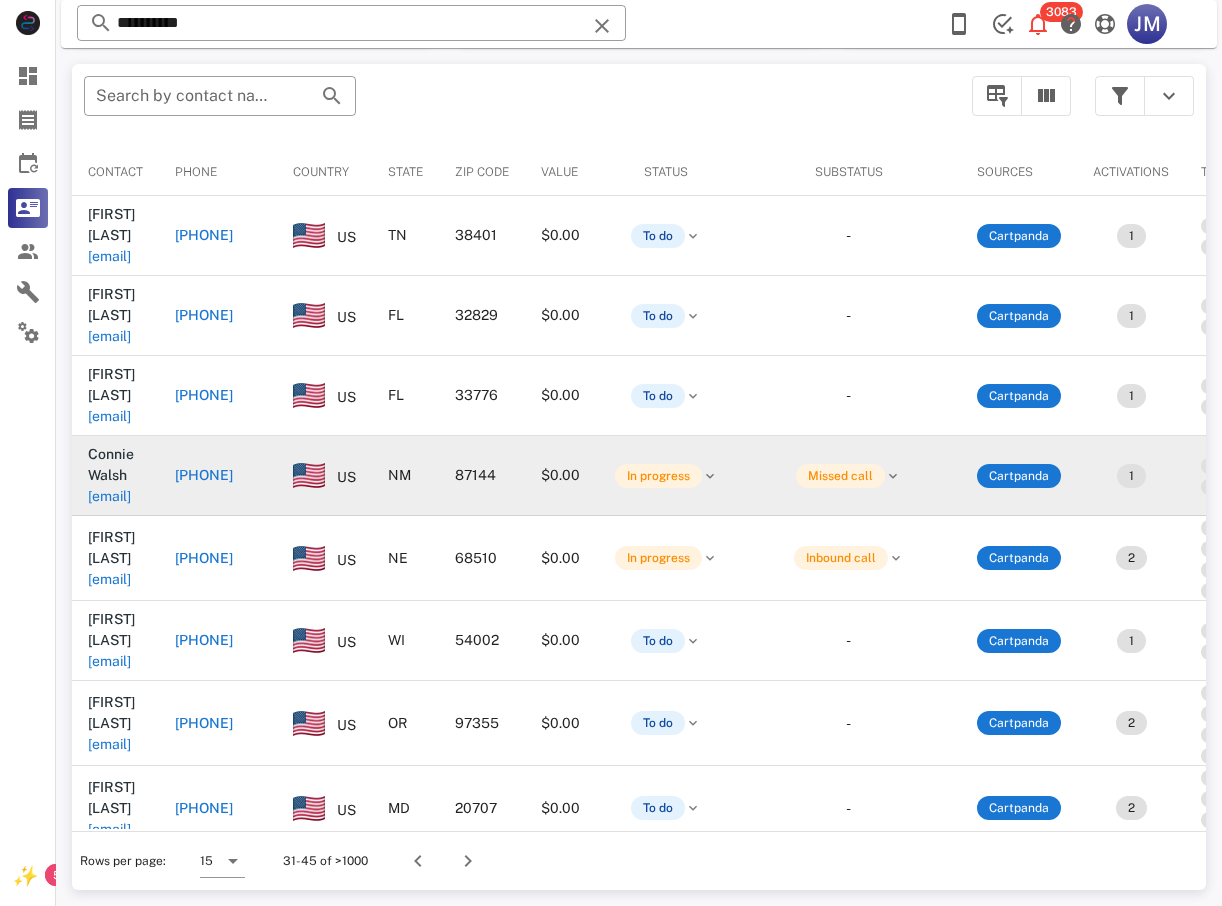 click on "+15059998803" at bounding box center (204, 475) 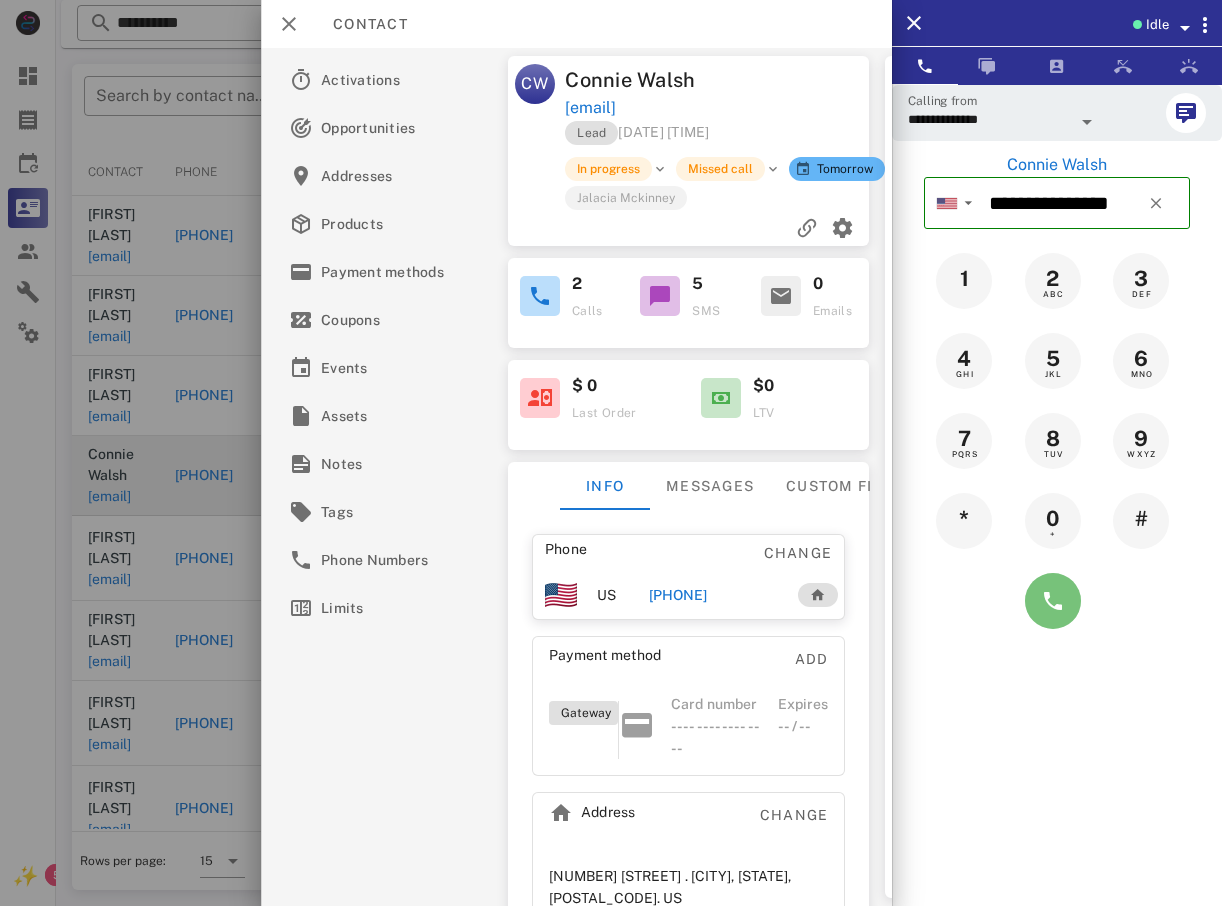 click at bounding box center [1053, 601] 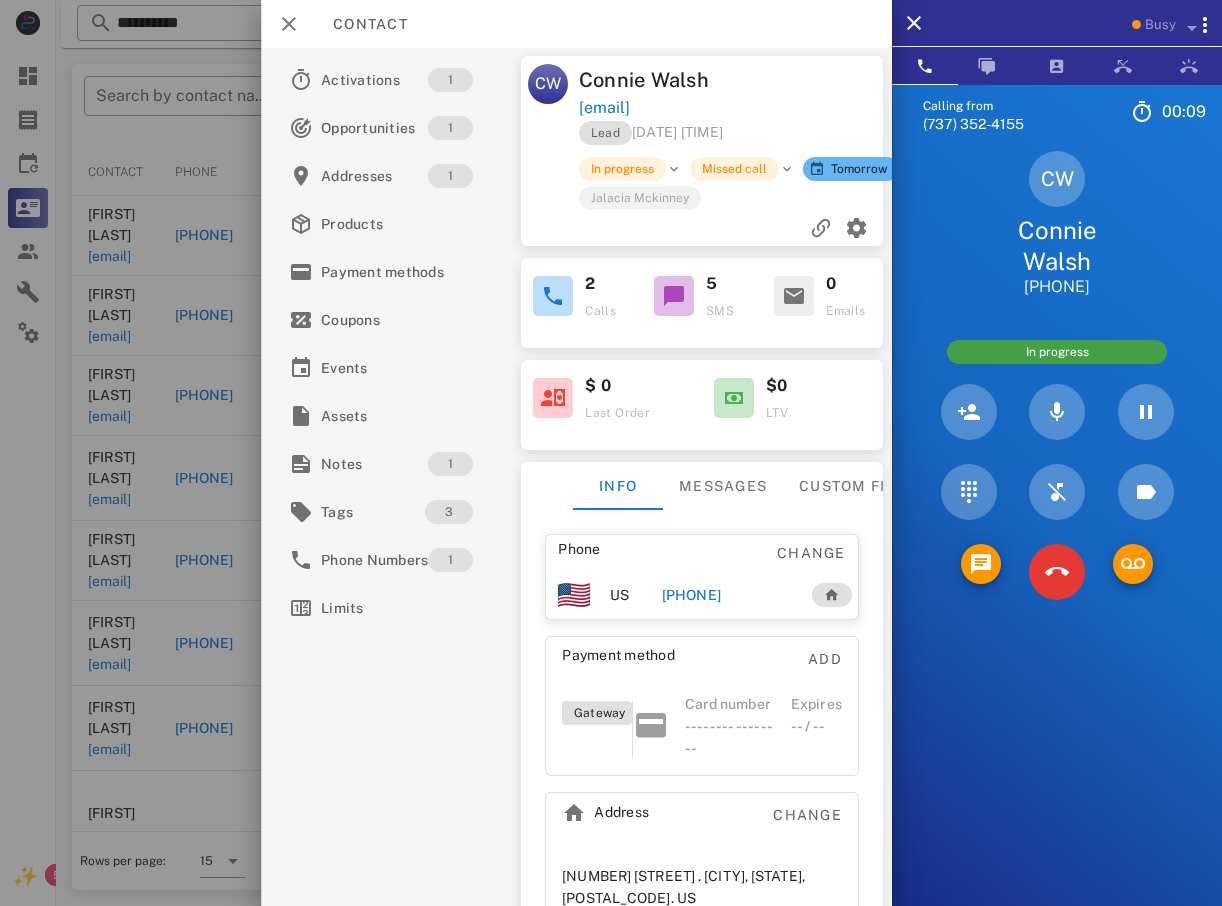 click at bounding box center [1057, 572] 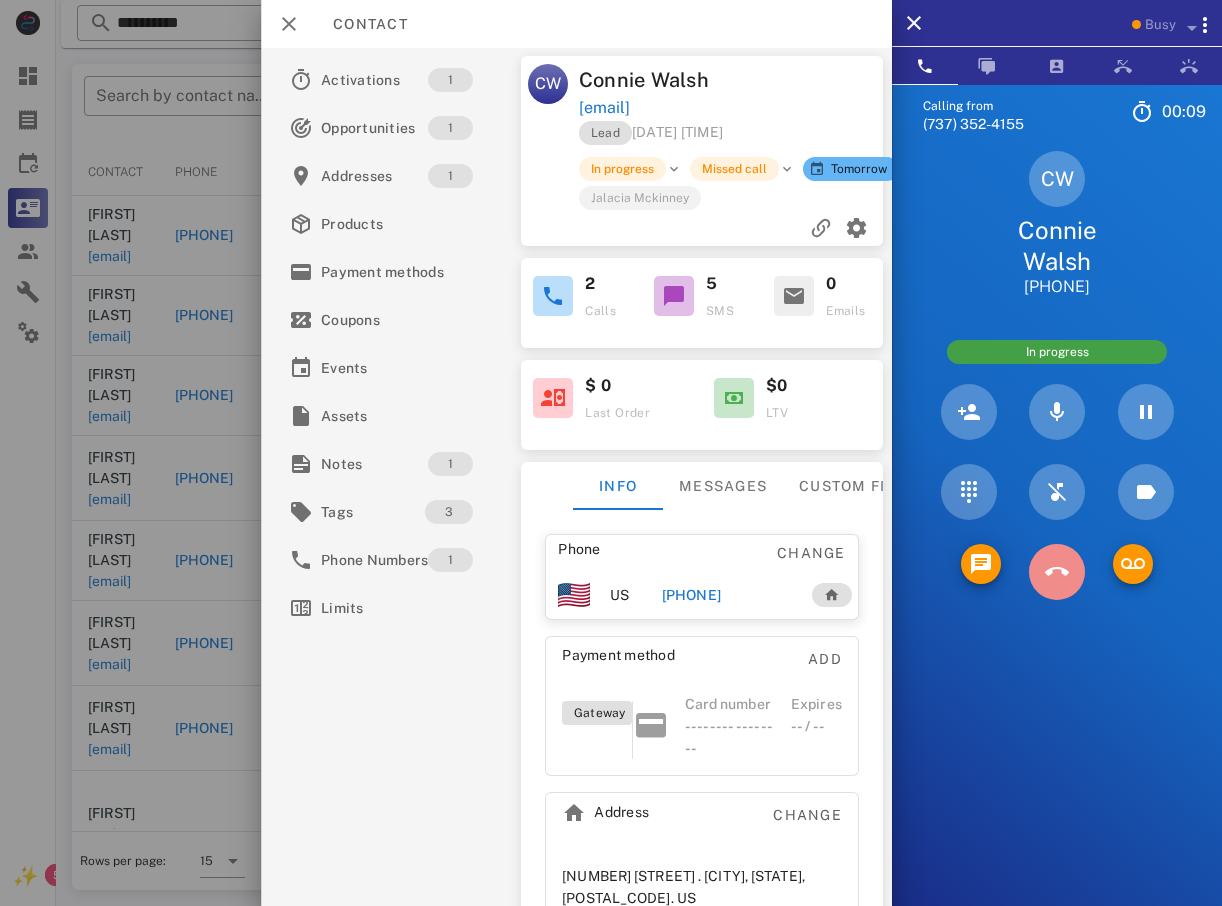 click at bounding box center (1057, 572) 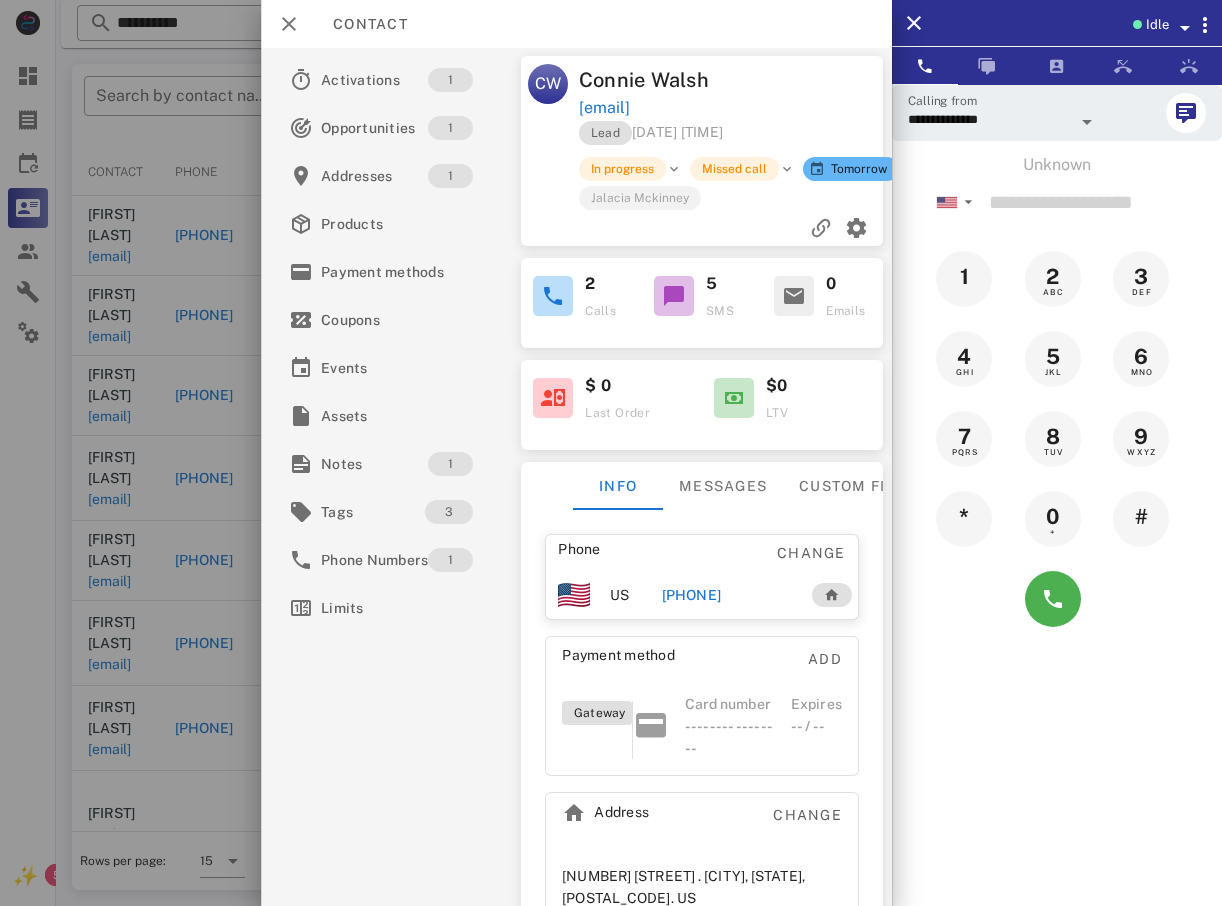 click at bounding box center (611, 453) 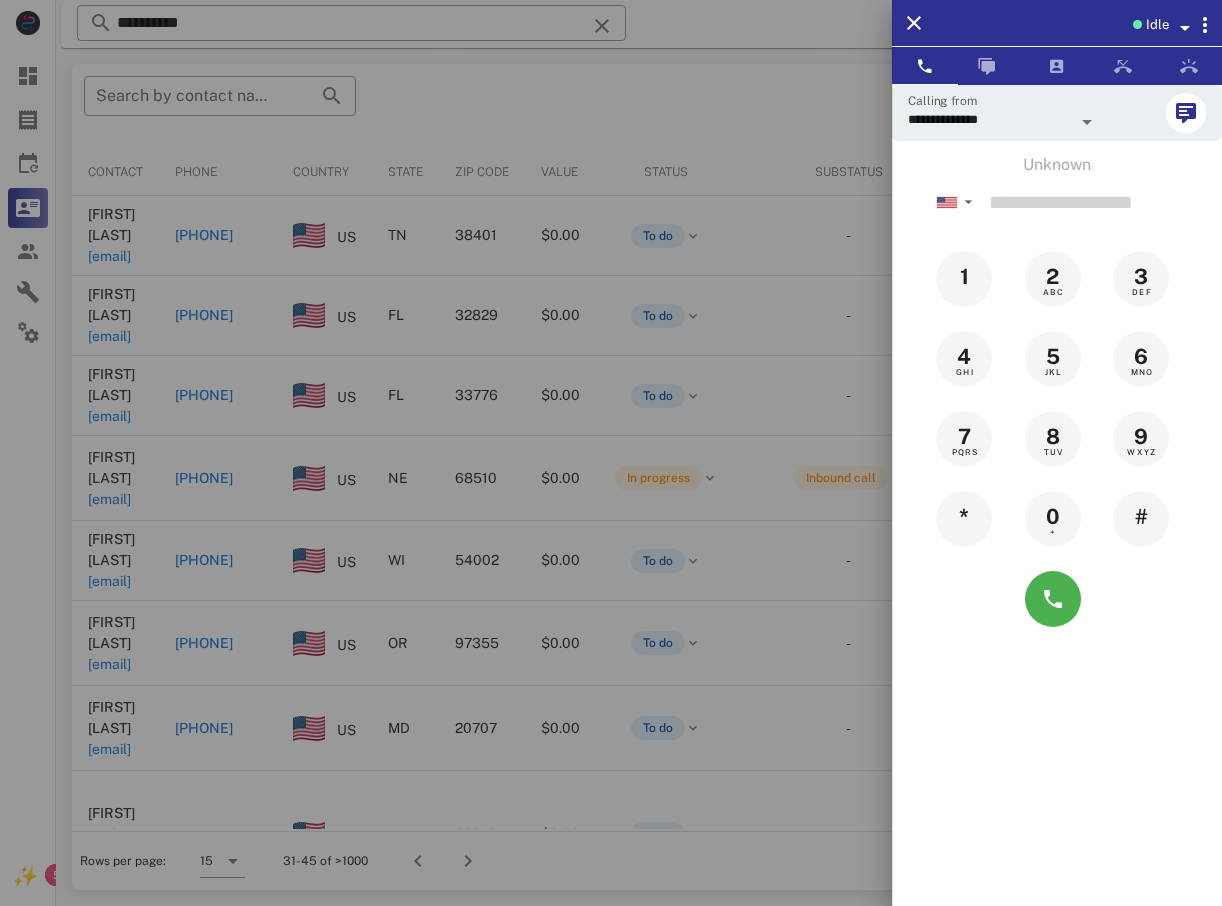 click at bounding box center [611, 453] 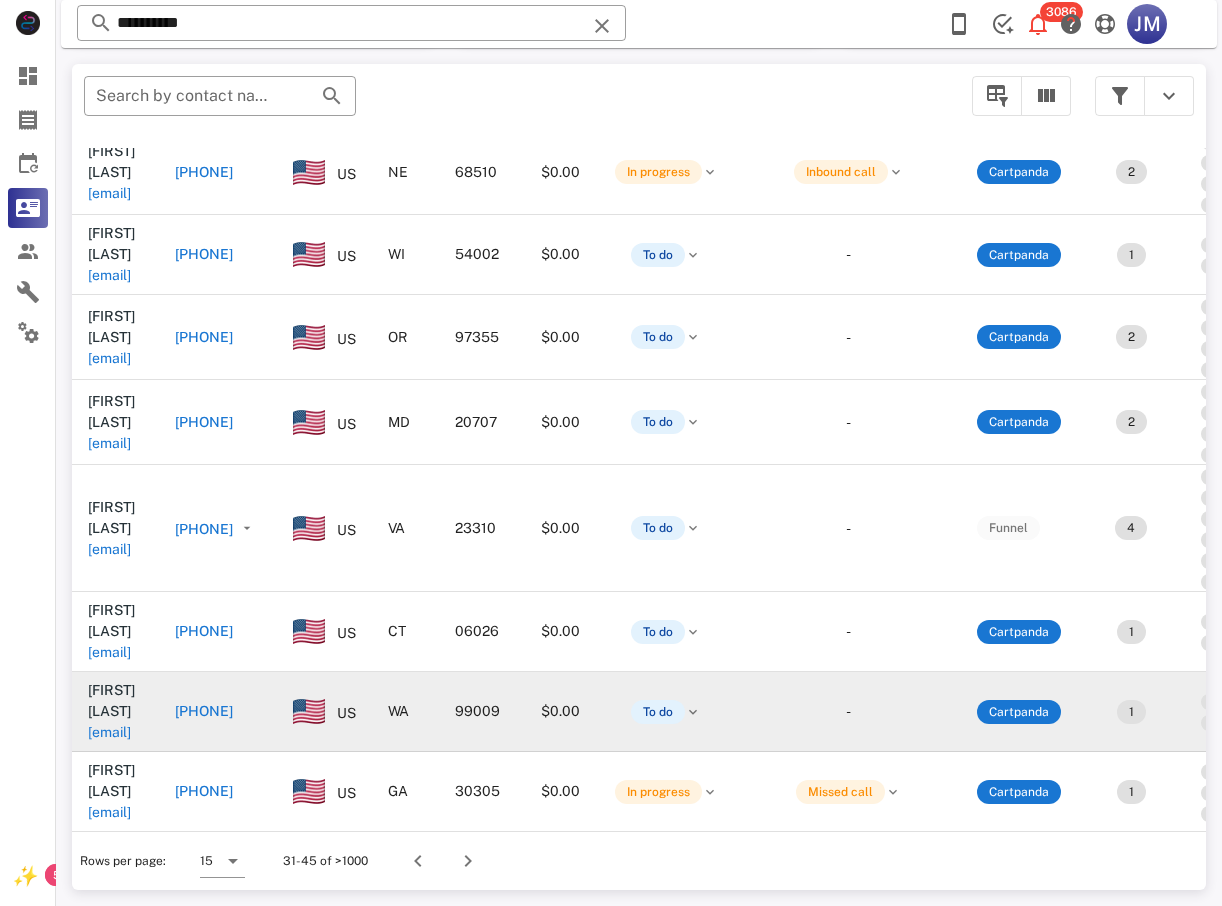 scroll, scrollTop: 335, scrollLeft: 0, axis: vertical 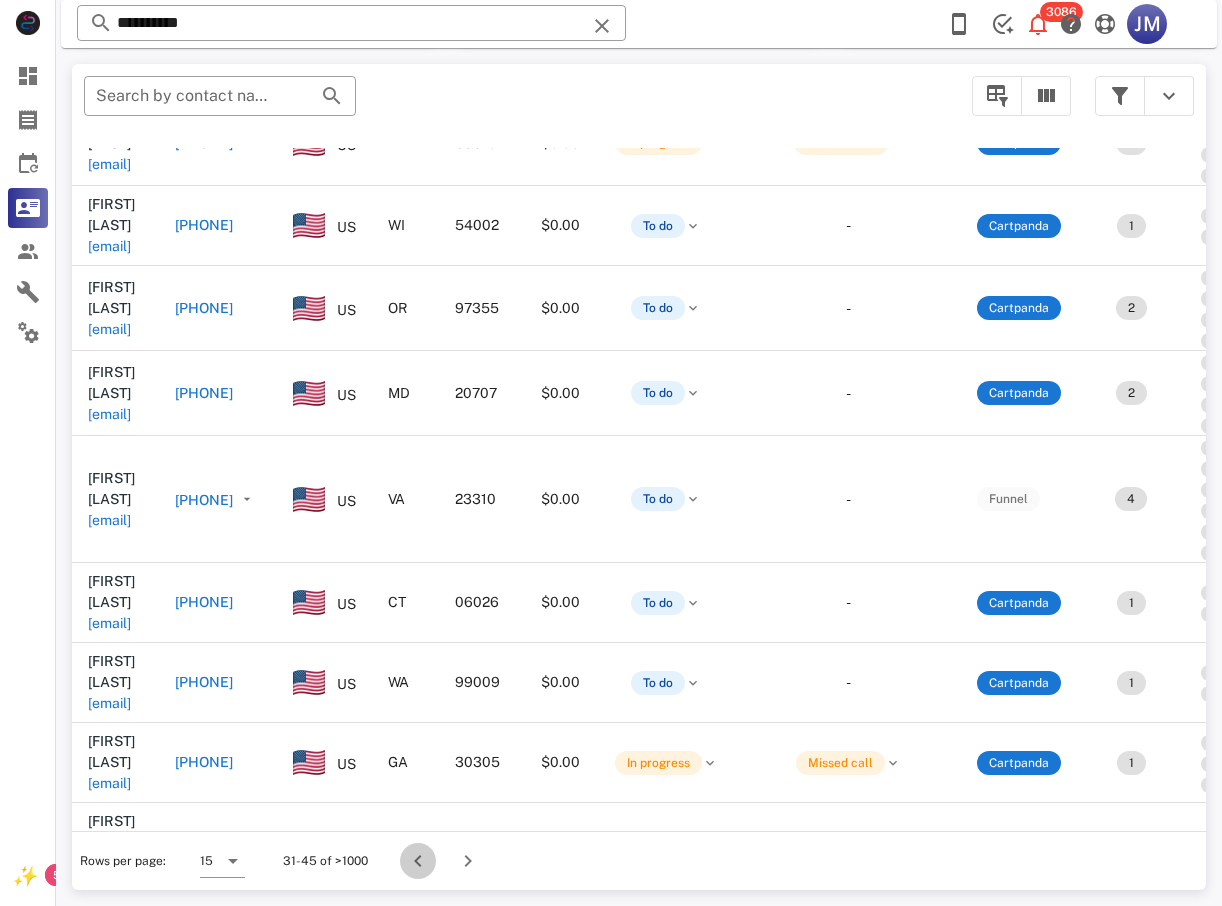 click at bounding box center (418, 861) 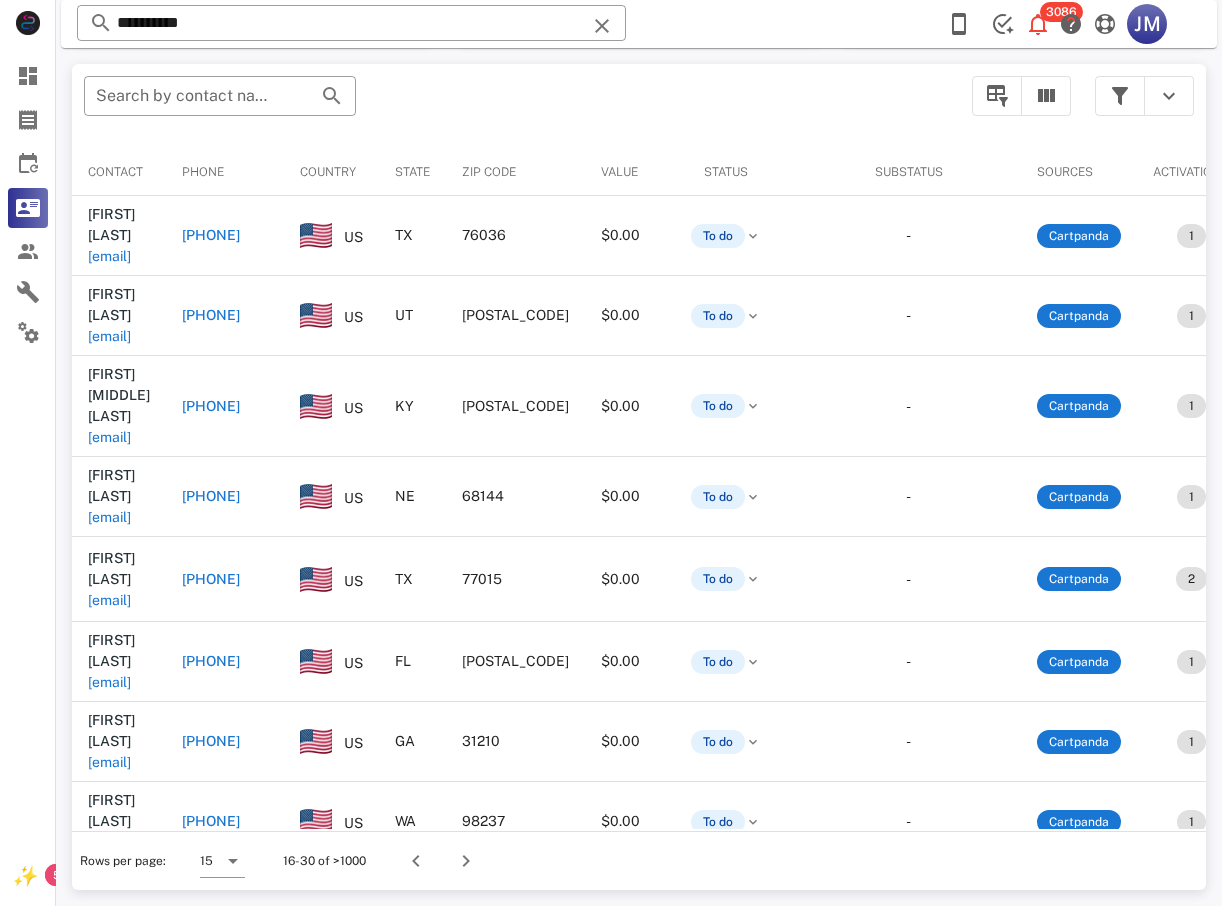 scroll, scrollTop: 380, scrollLeft: 0, axis: vertical 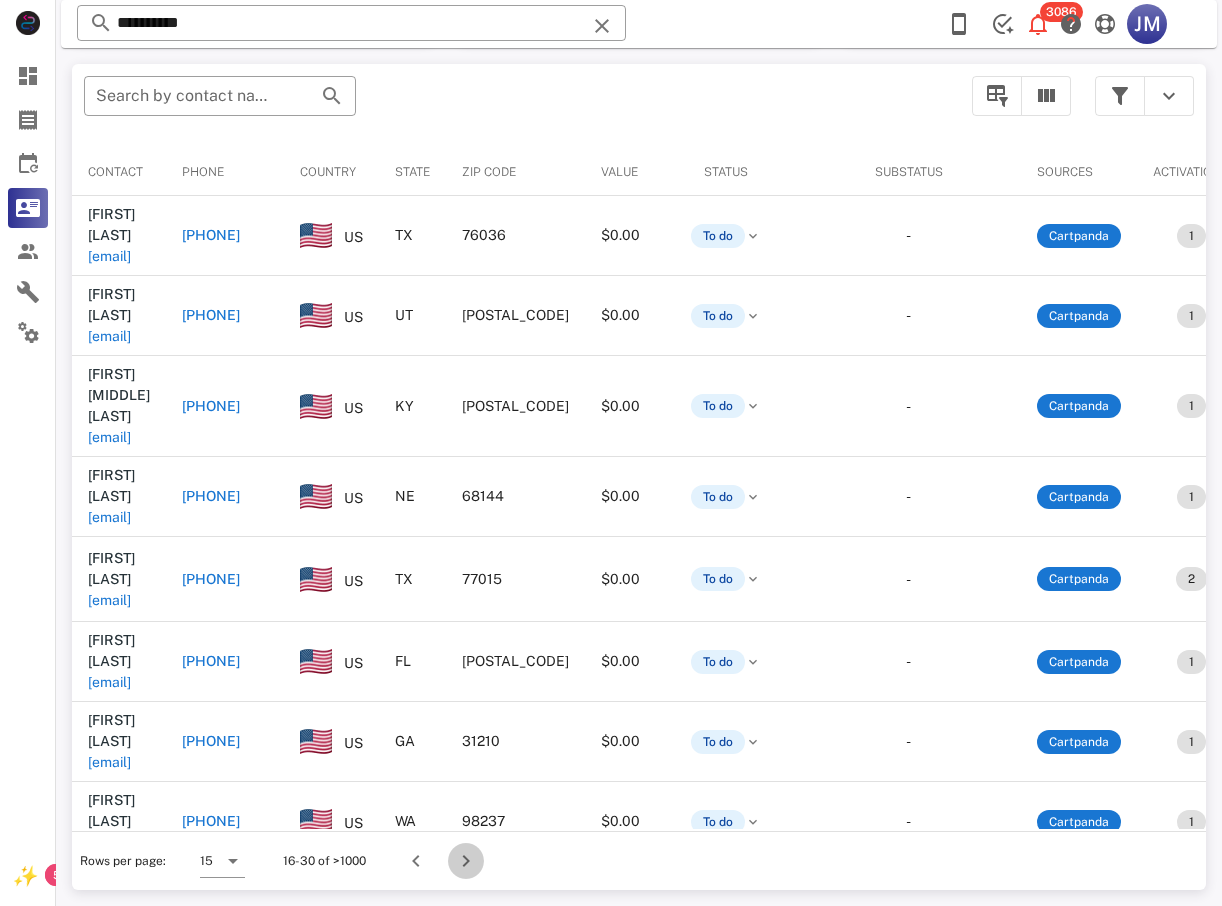 click at bounding box center (466, 861) 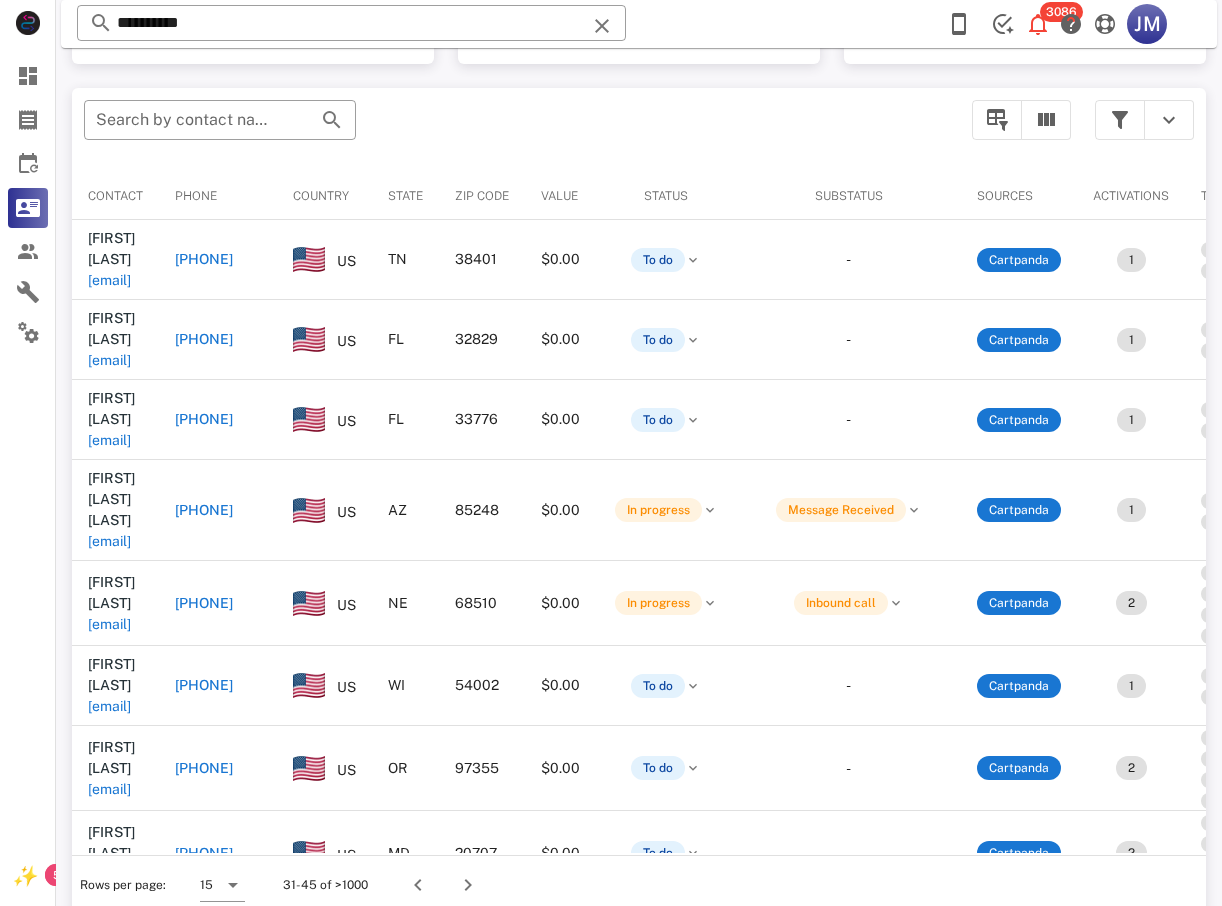 scroll, scrollTop: 380, scrollLeft: 0, axis: vertical 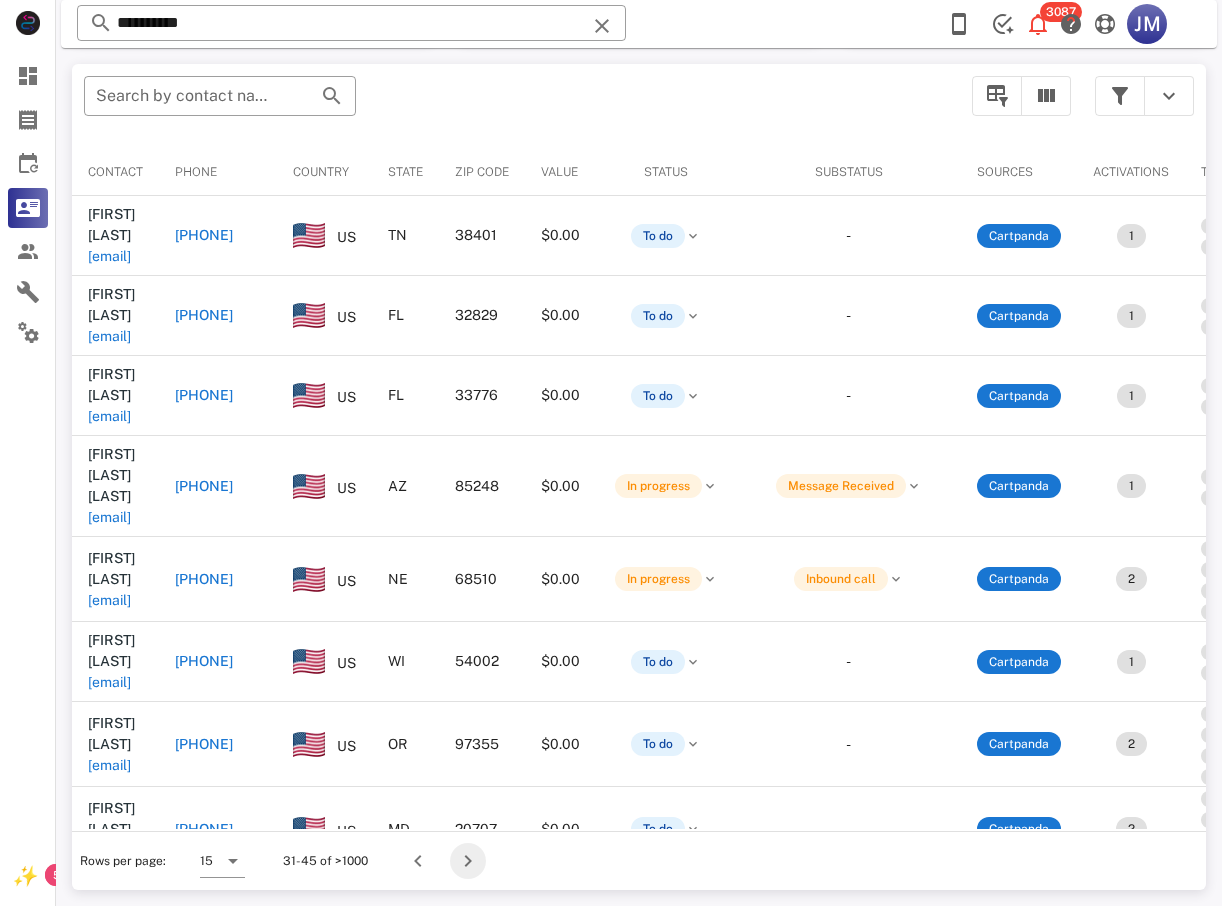 click at bounding box center [468, 861] 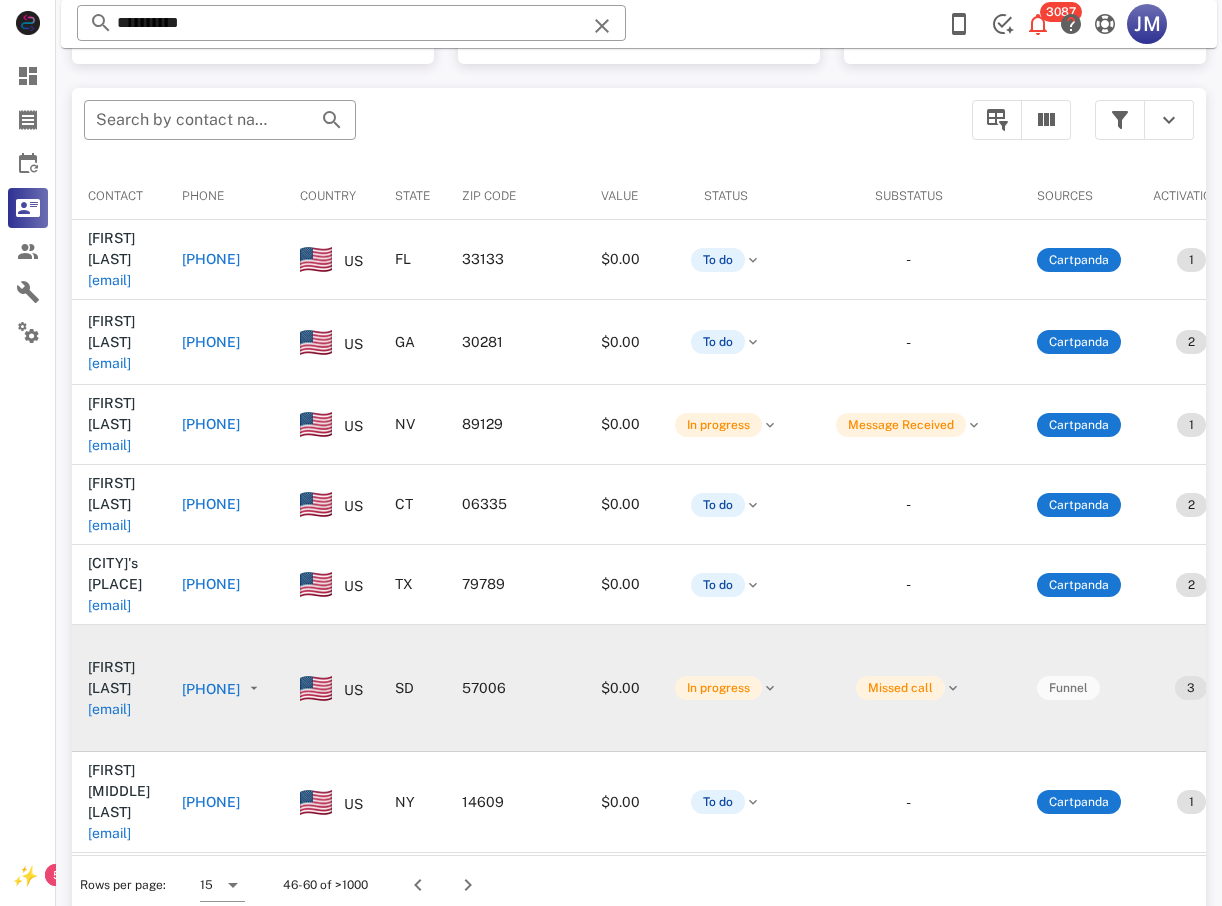 scroll, scrollTop: 380, scrollLeft: 0, axis: vertical 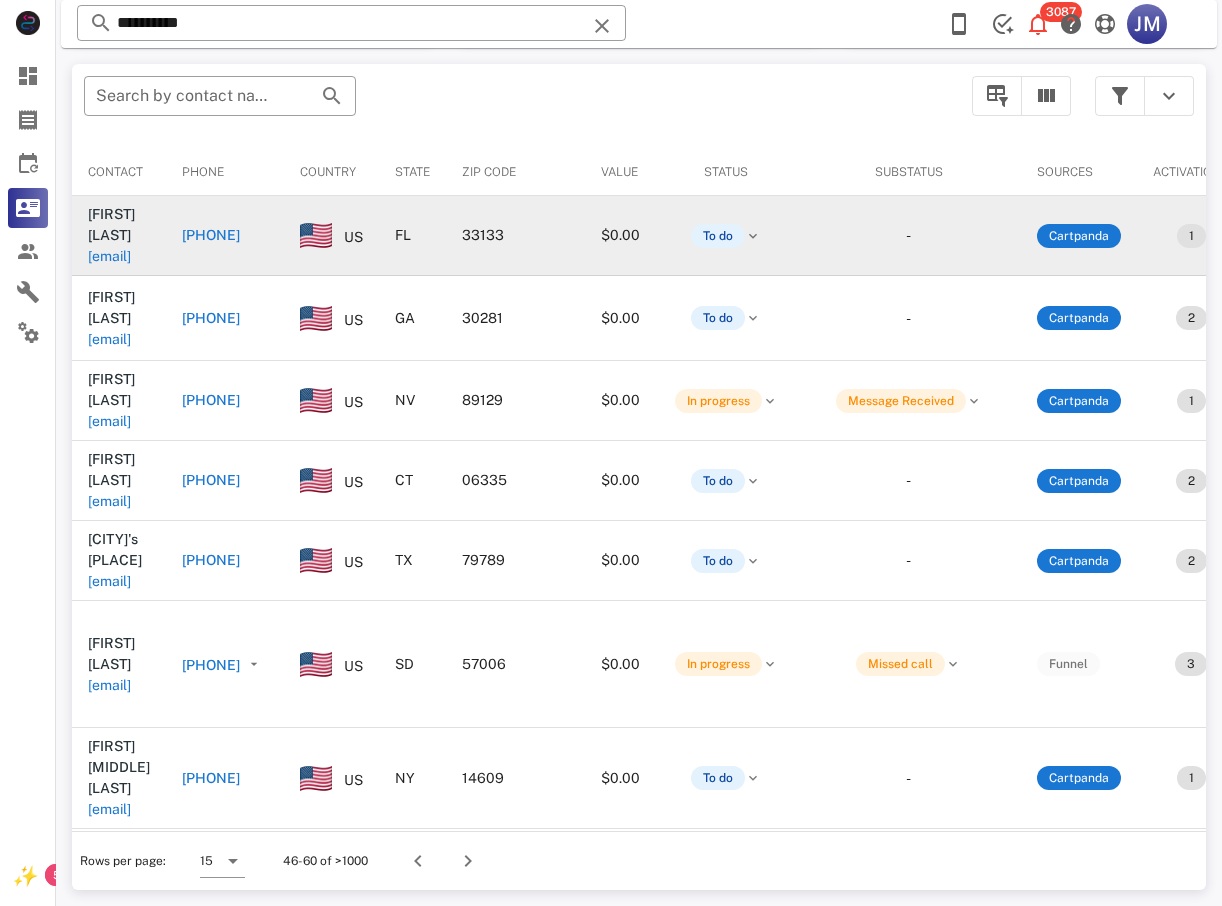 click on "+13054442825" at bounding box center [211, 235] 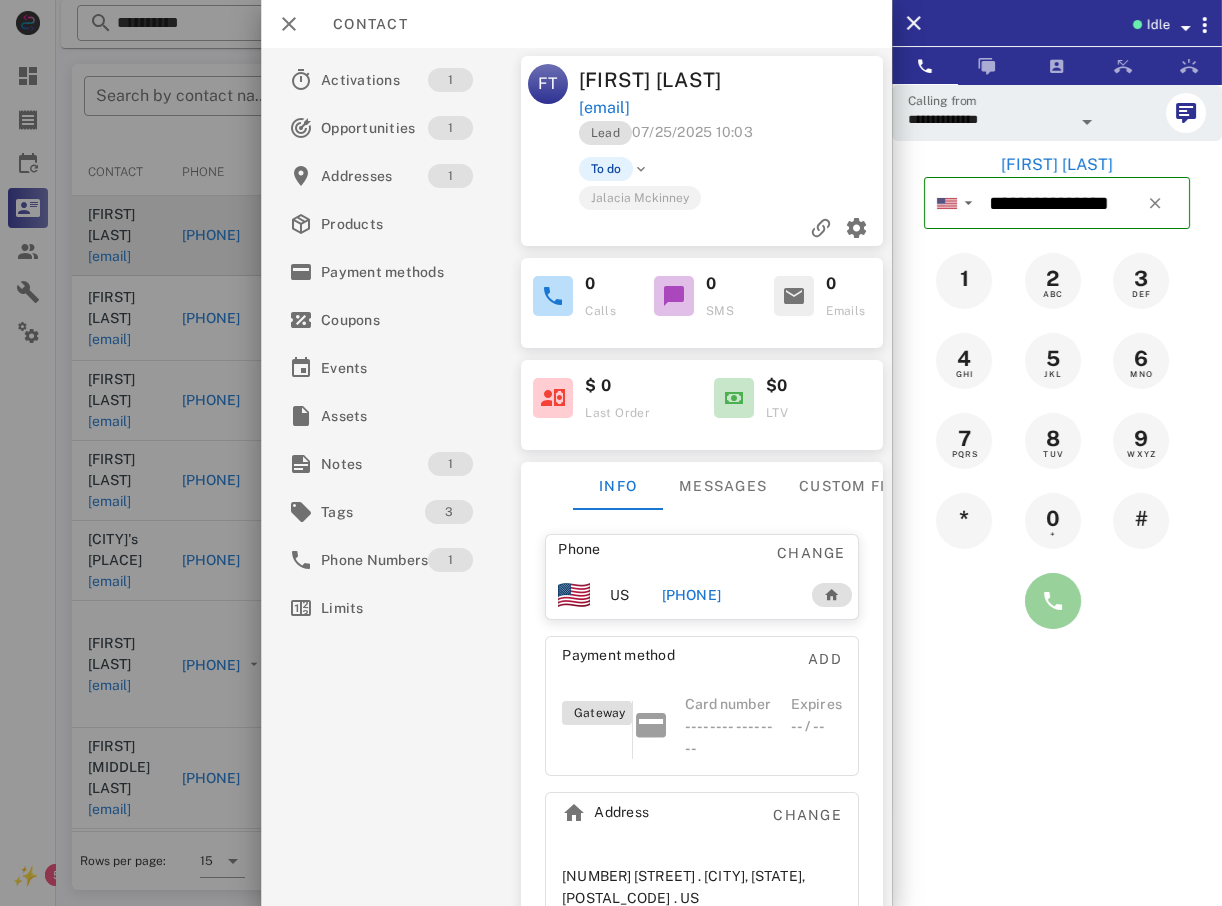 click at bounding box center (1053, 601) 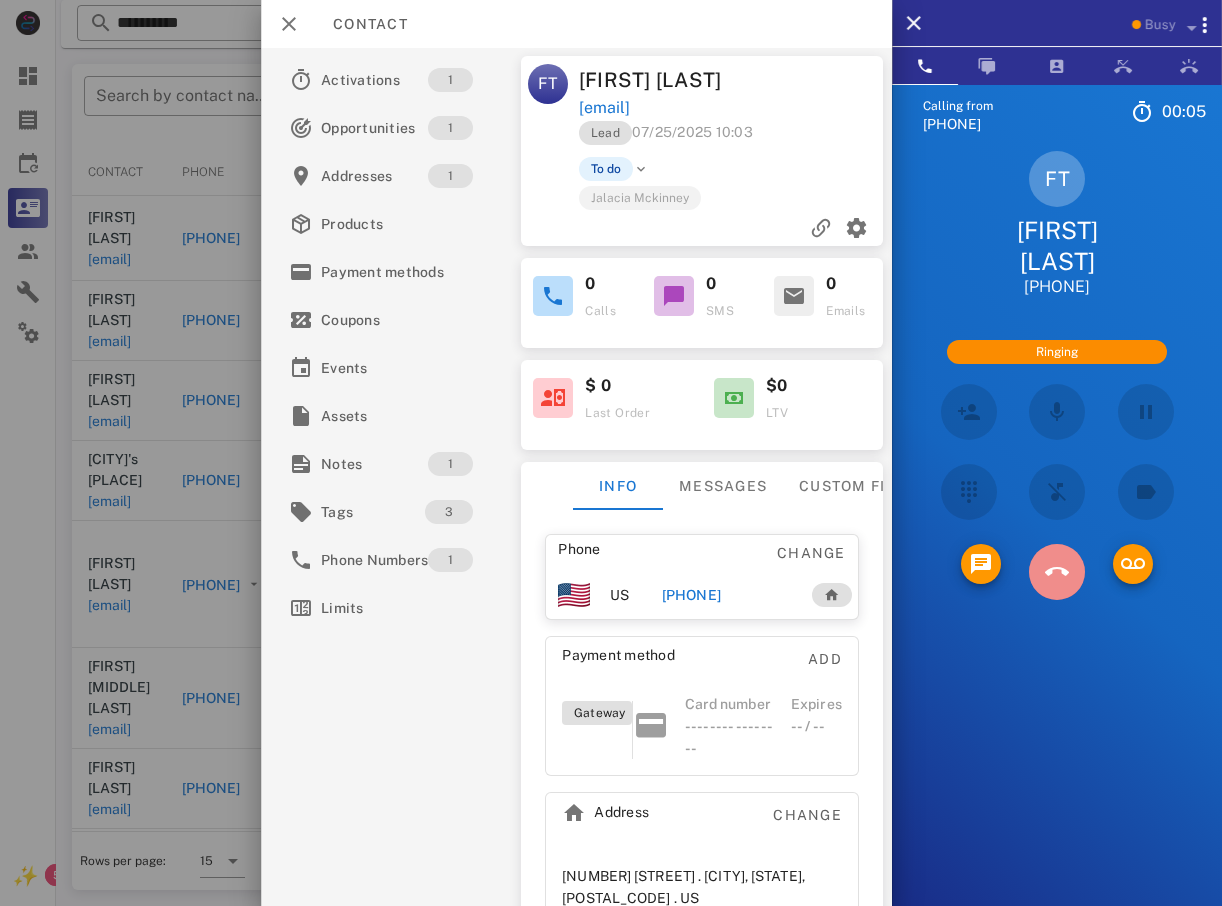 click at bounding box center (1057, 572) 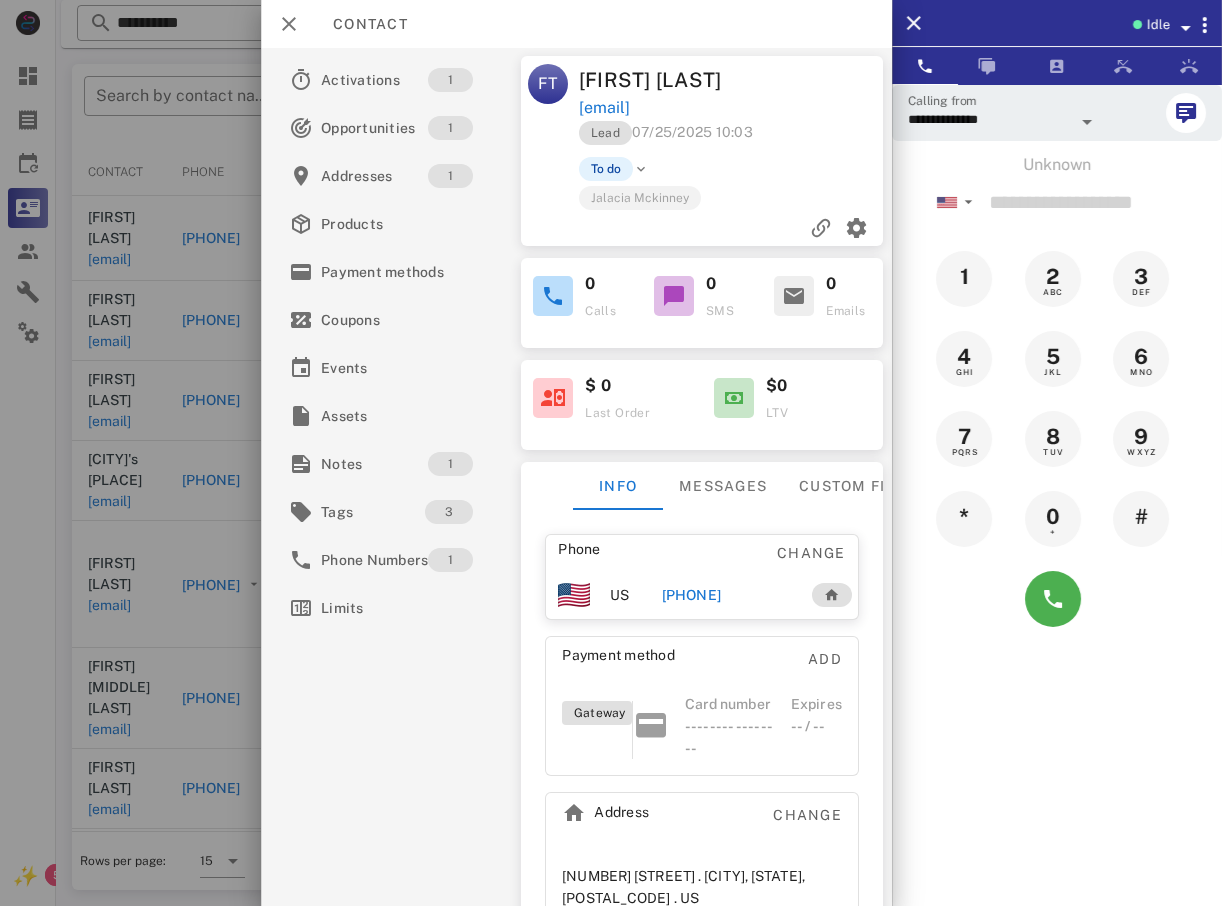 click at bounding box center [611, 453] 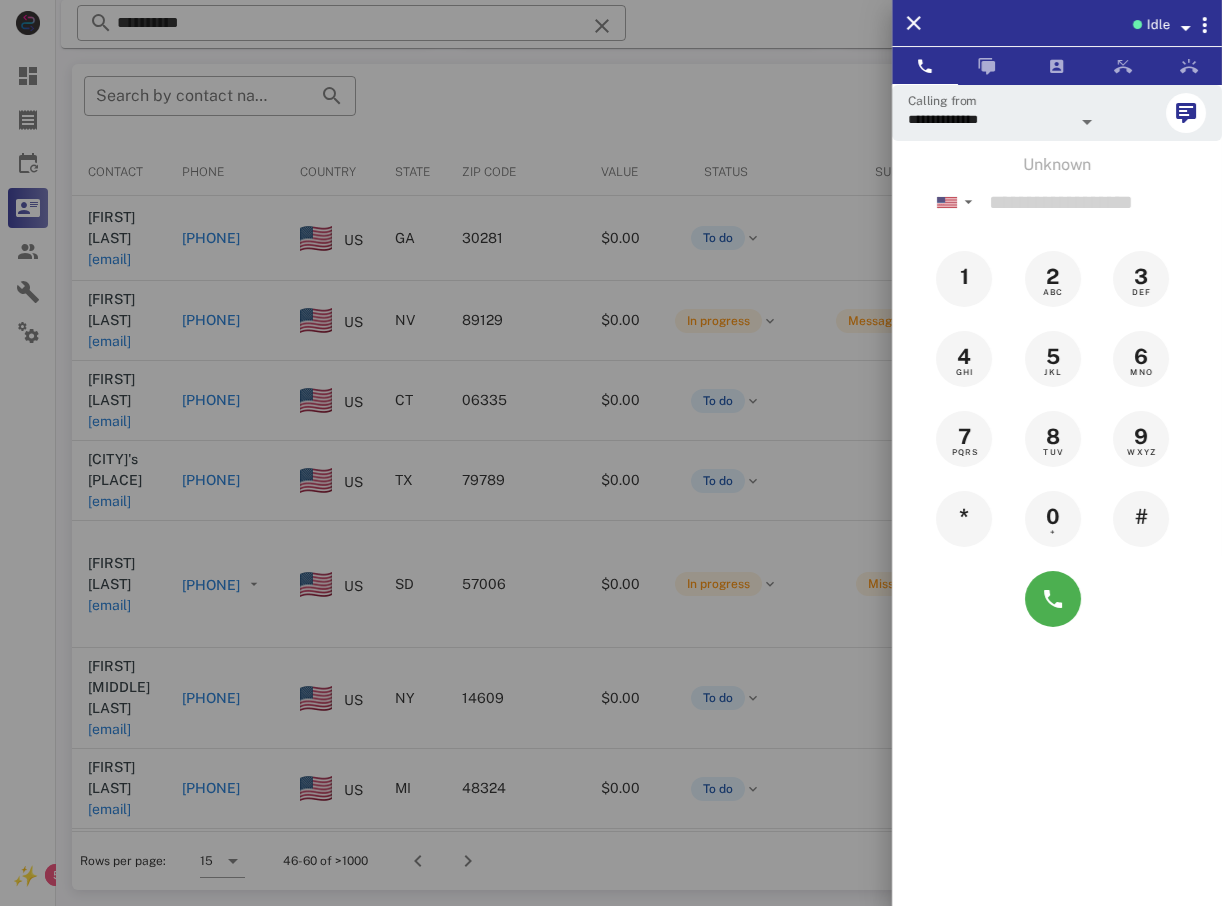 click at bounding box center [611, 453] 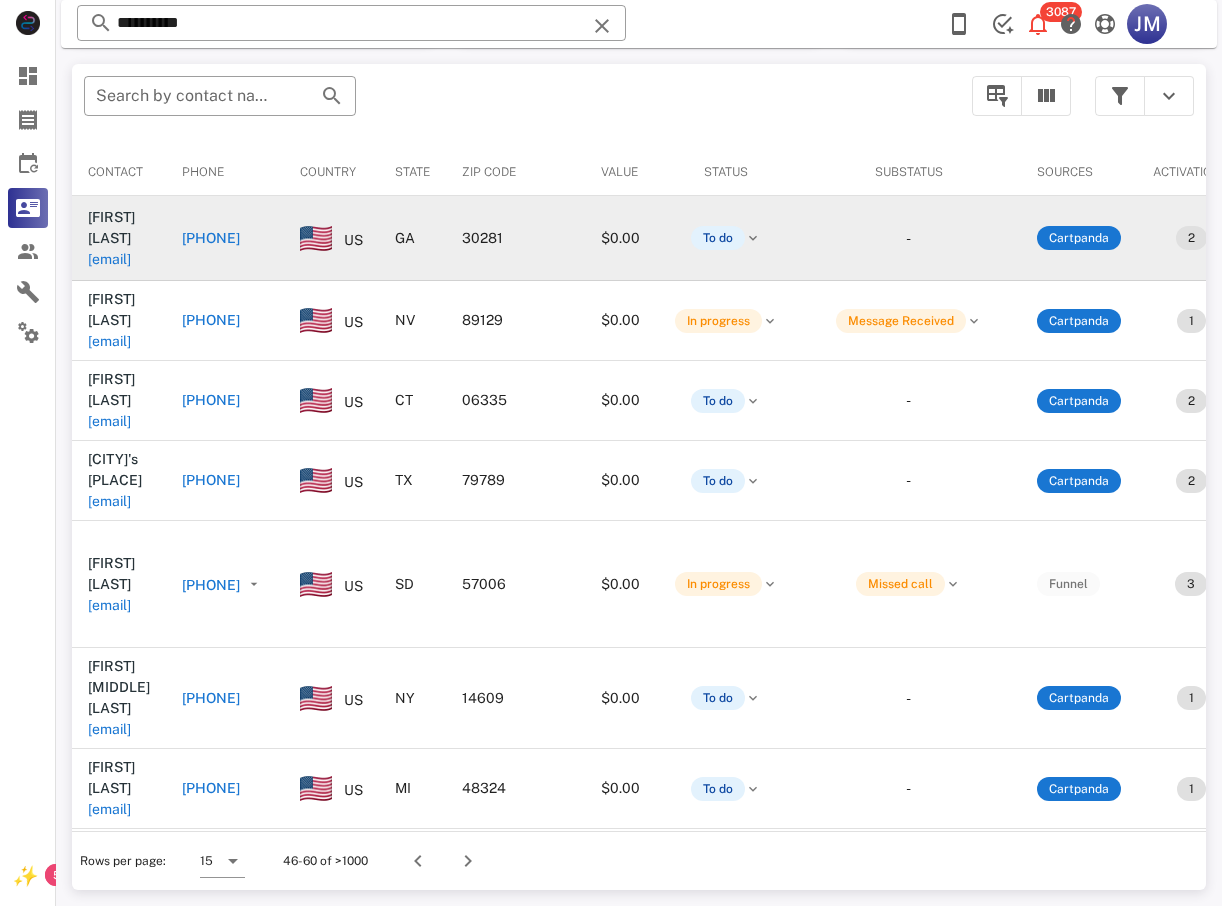 click on "+17703092624" at bounding box center (211, 238) 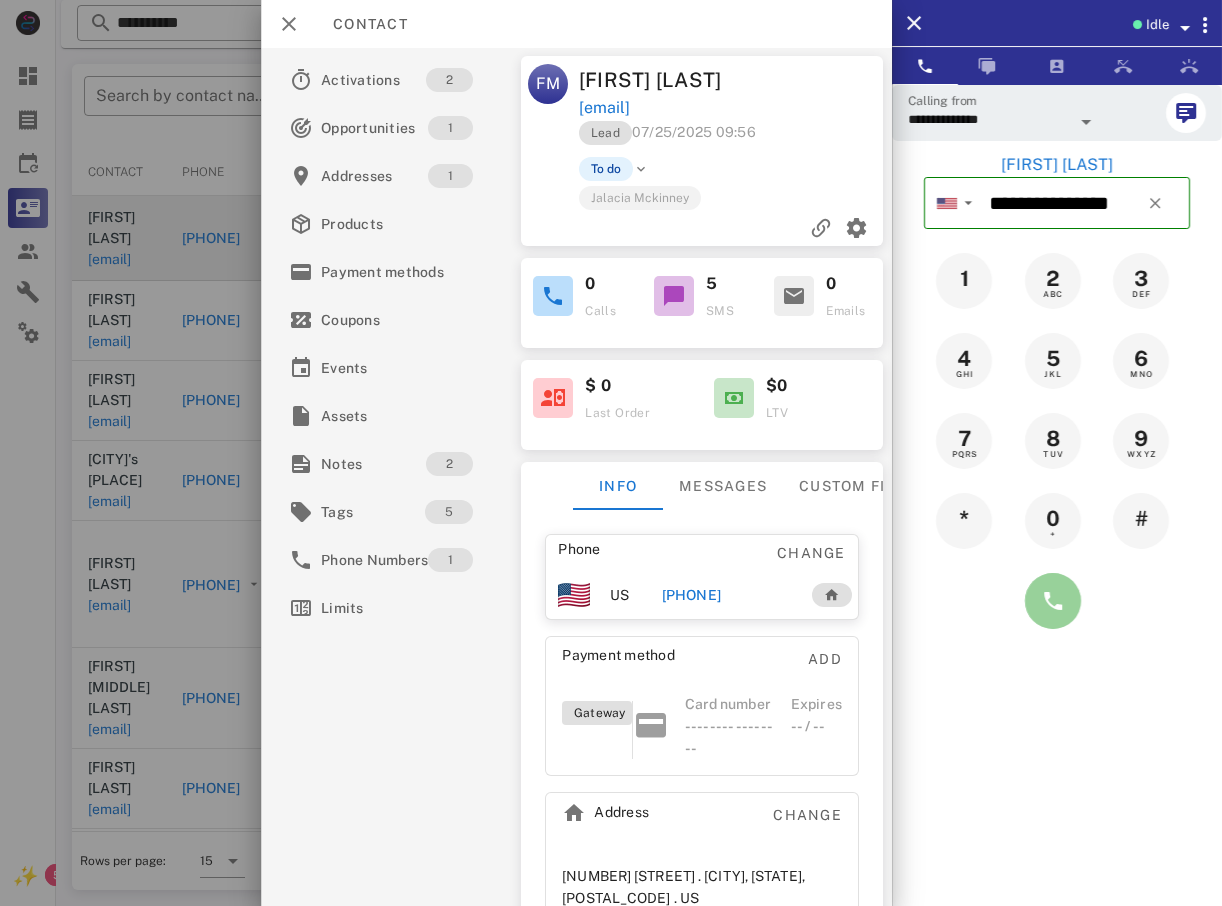 click at bounding box center [1053, 601] 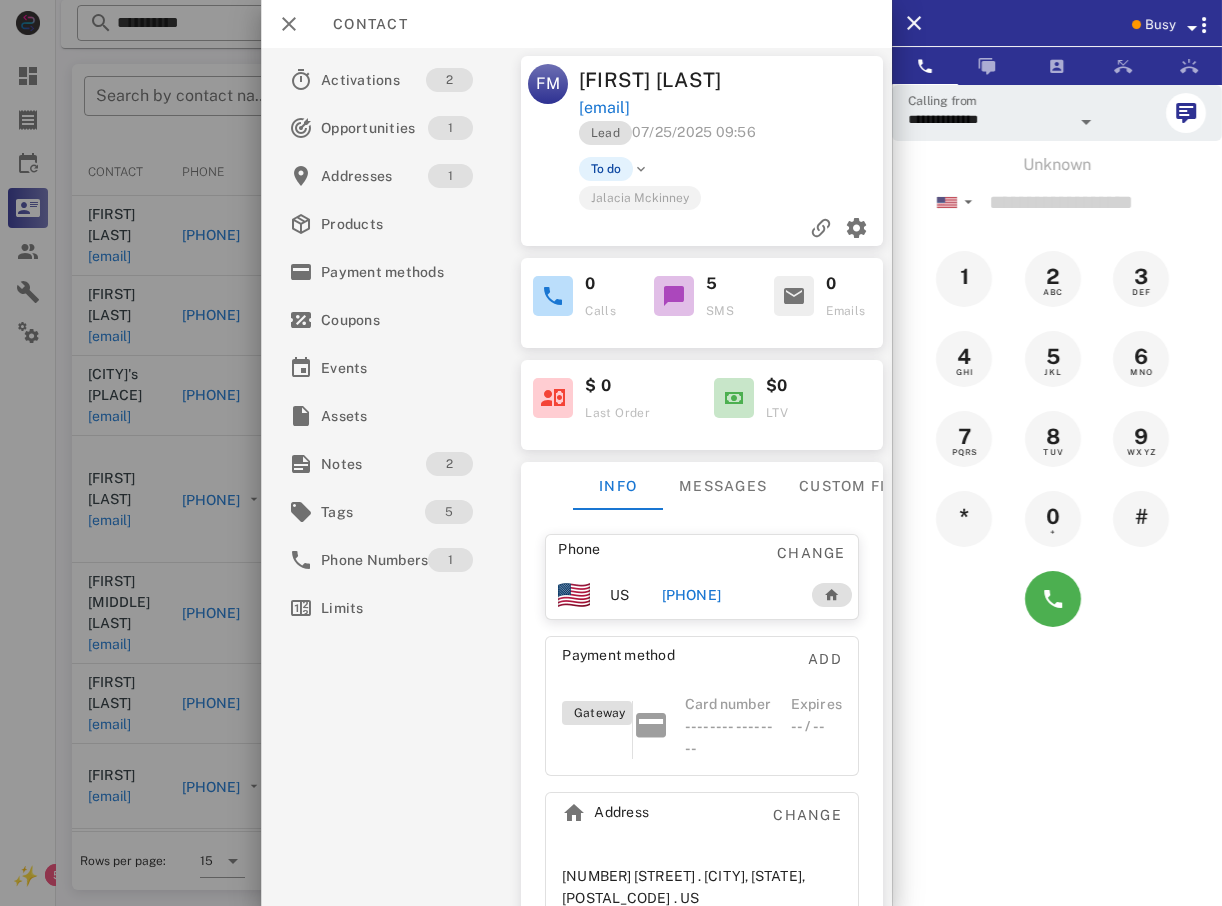 click on "+17703092624" at bounding box center [691, 595] 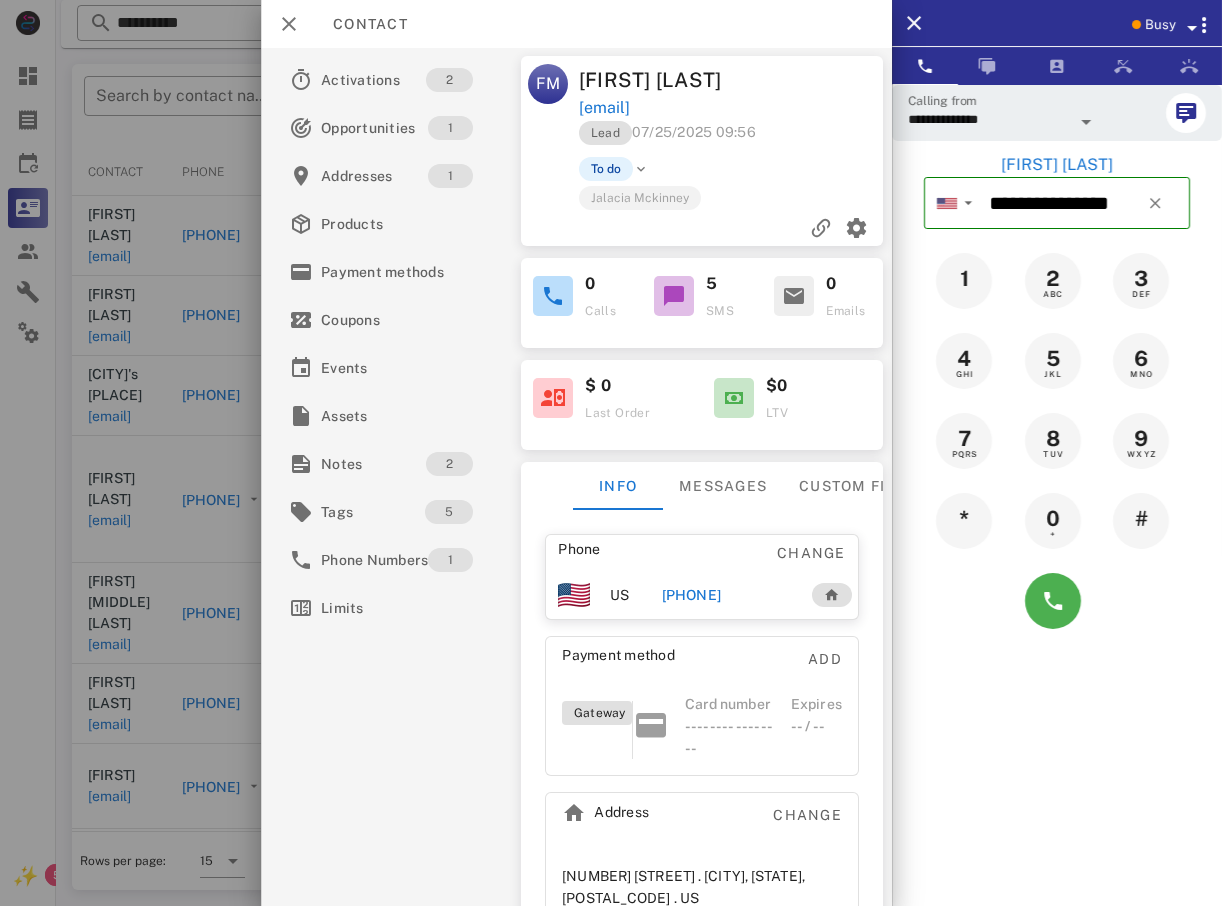 click at bounding box center [1057, 601] 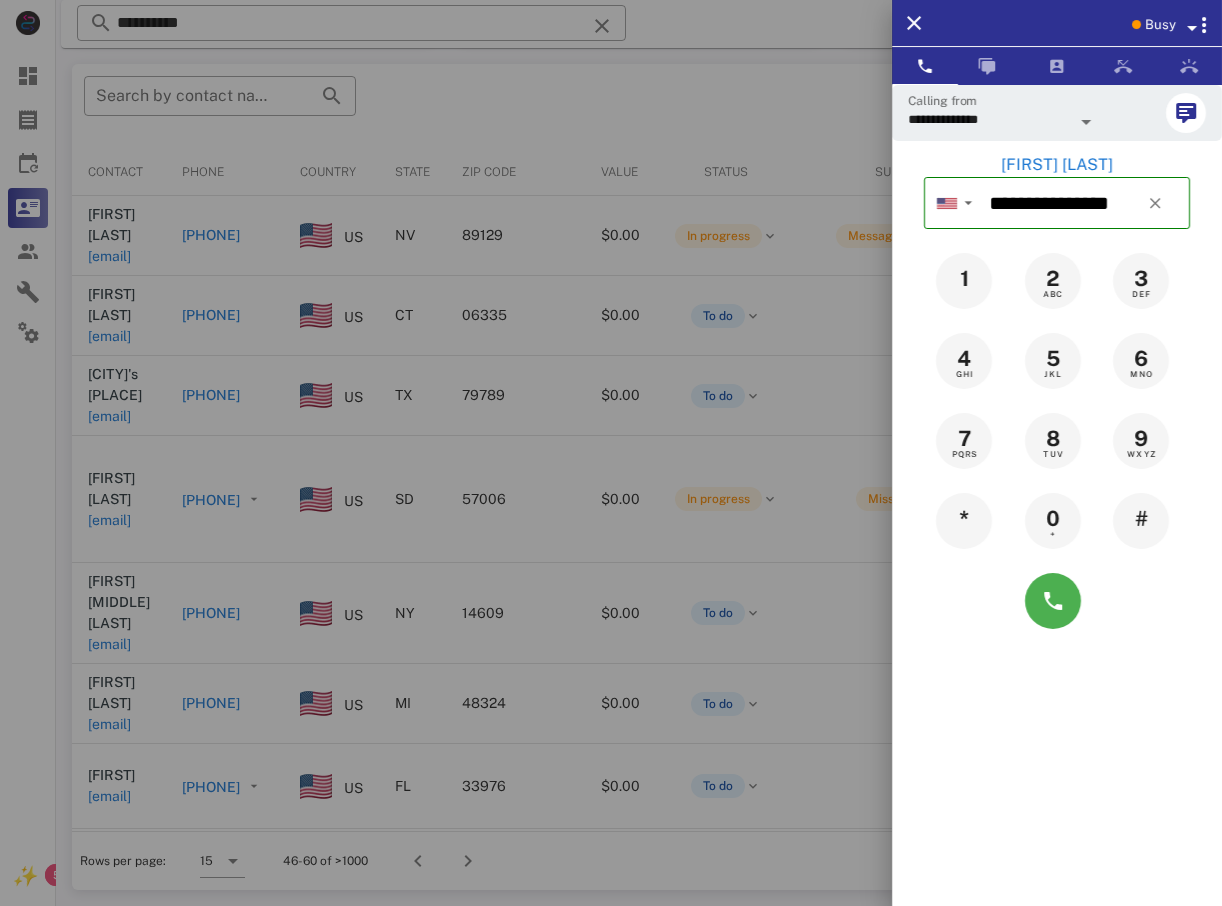 drag, startPoint x: 197, startPoint y: 376, endPoint x: 236, endPoint y: 7, distance: 371.05524 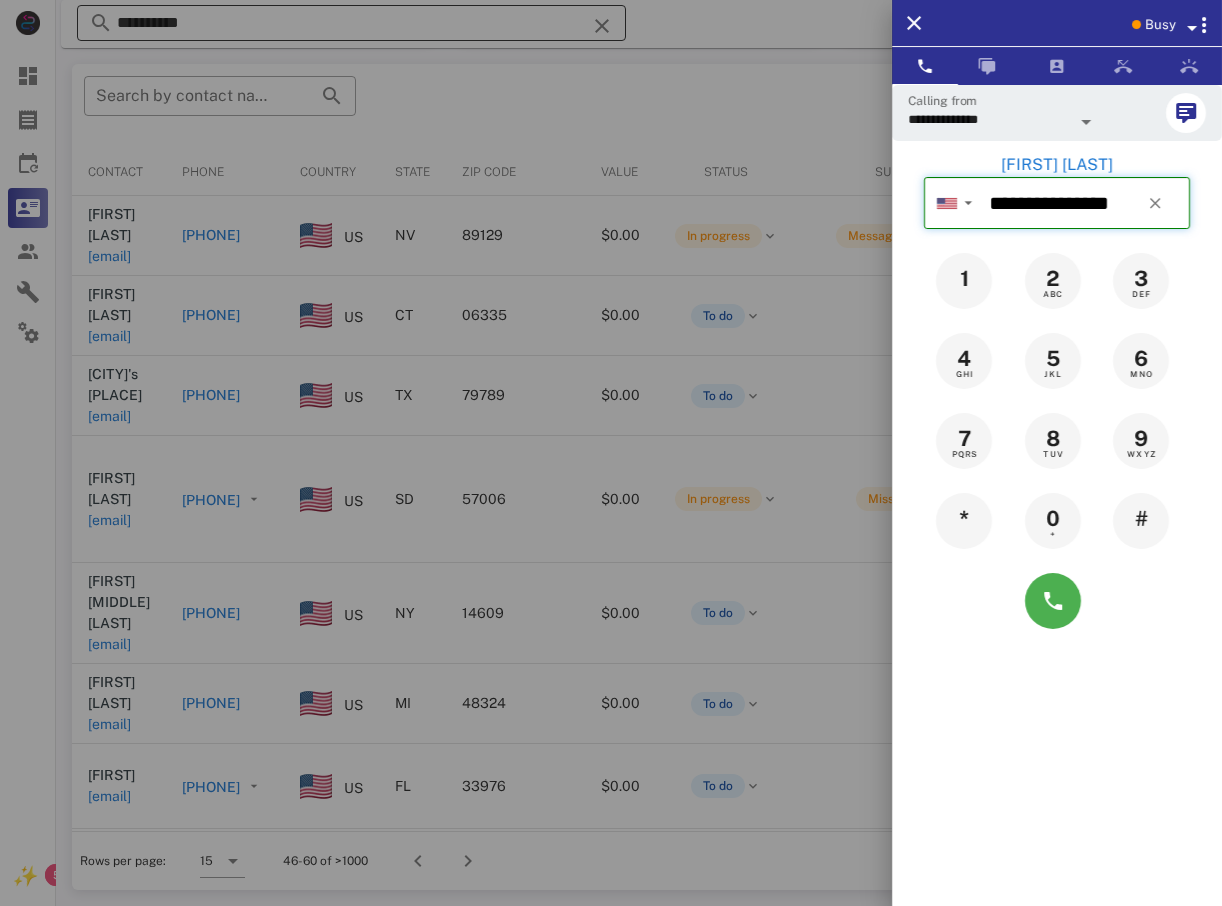 type 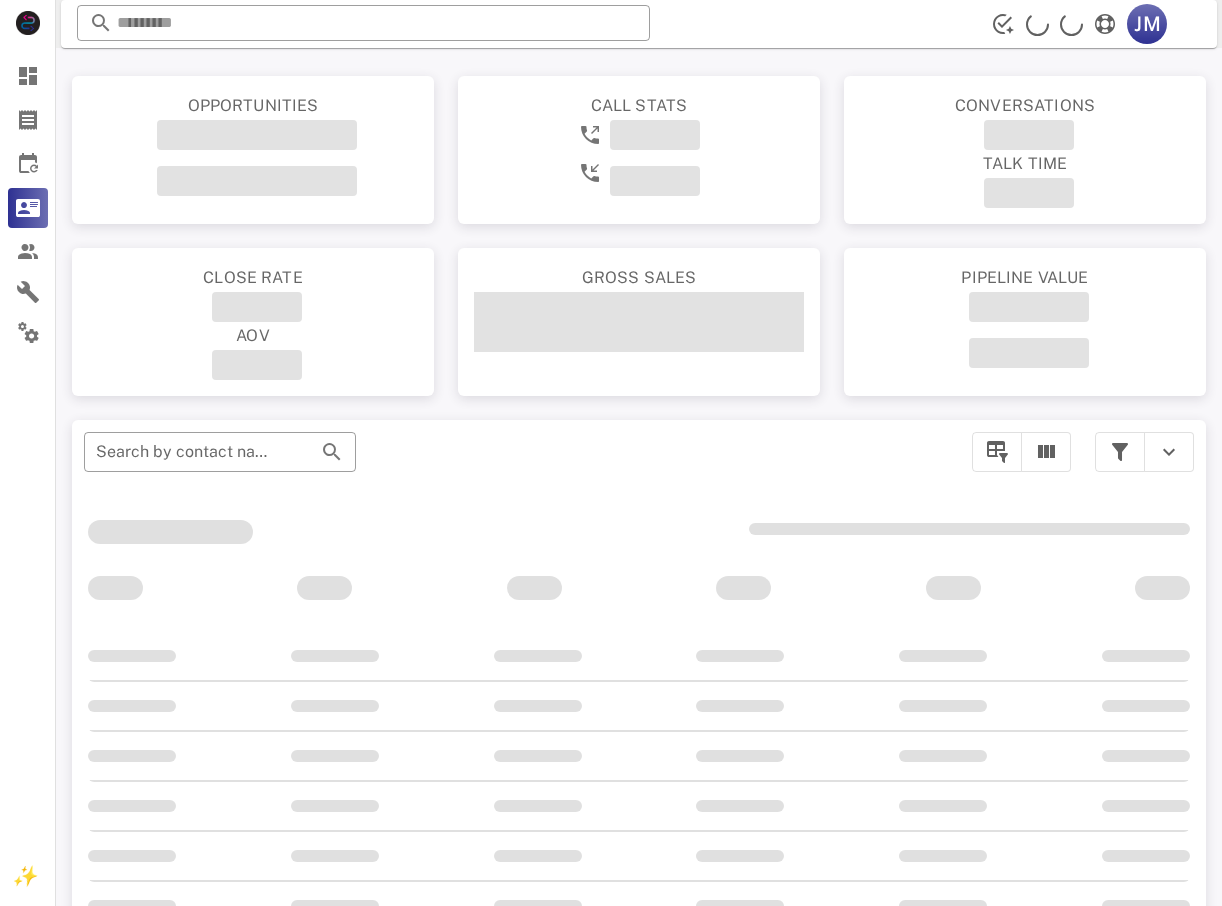 scroll, scrollTop: 356, scrollLeft: 0, axis: vertical 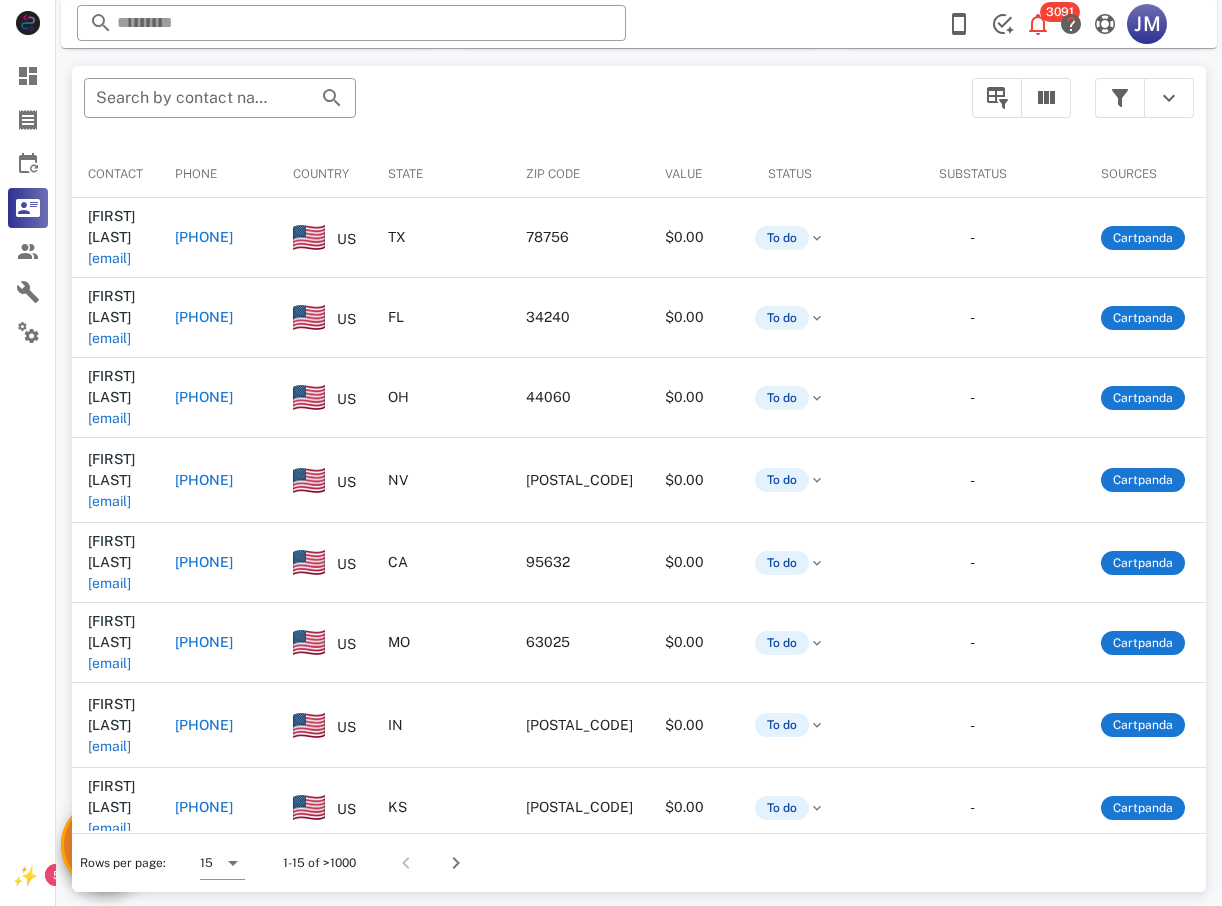 click on "+15123023358" at bounding box center (204, 237) 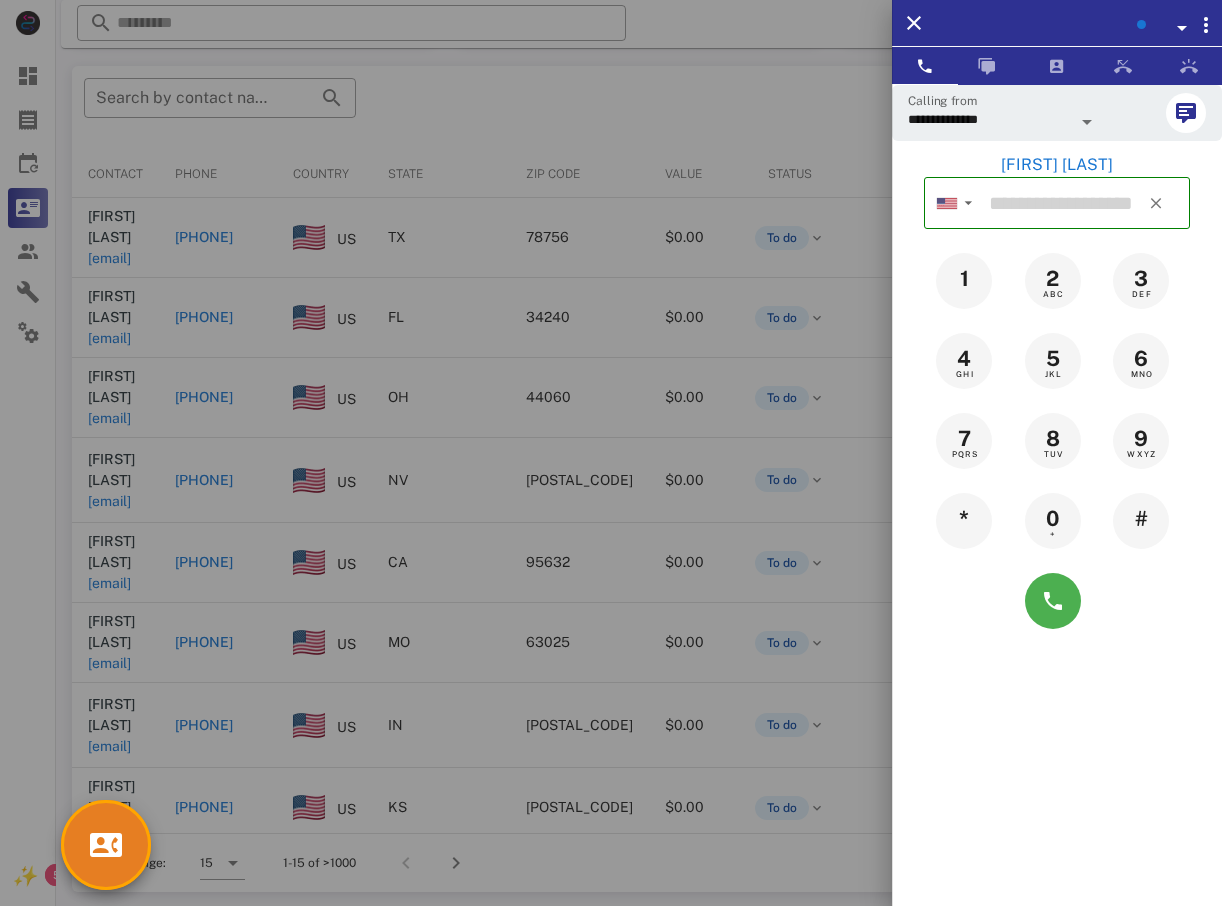 type on "**********" 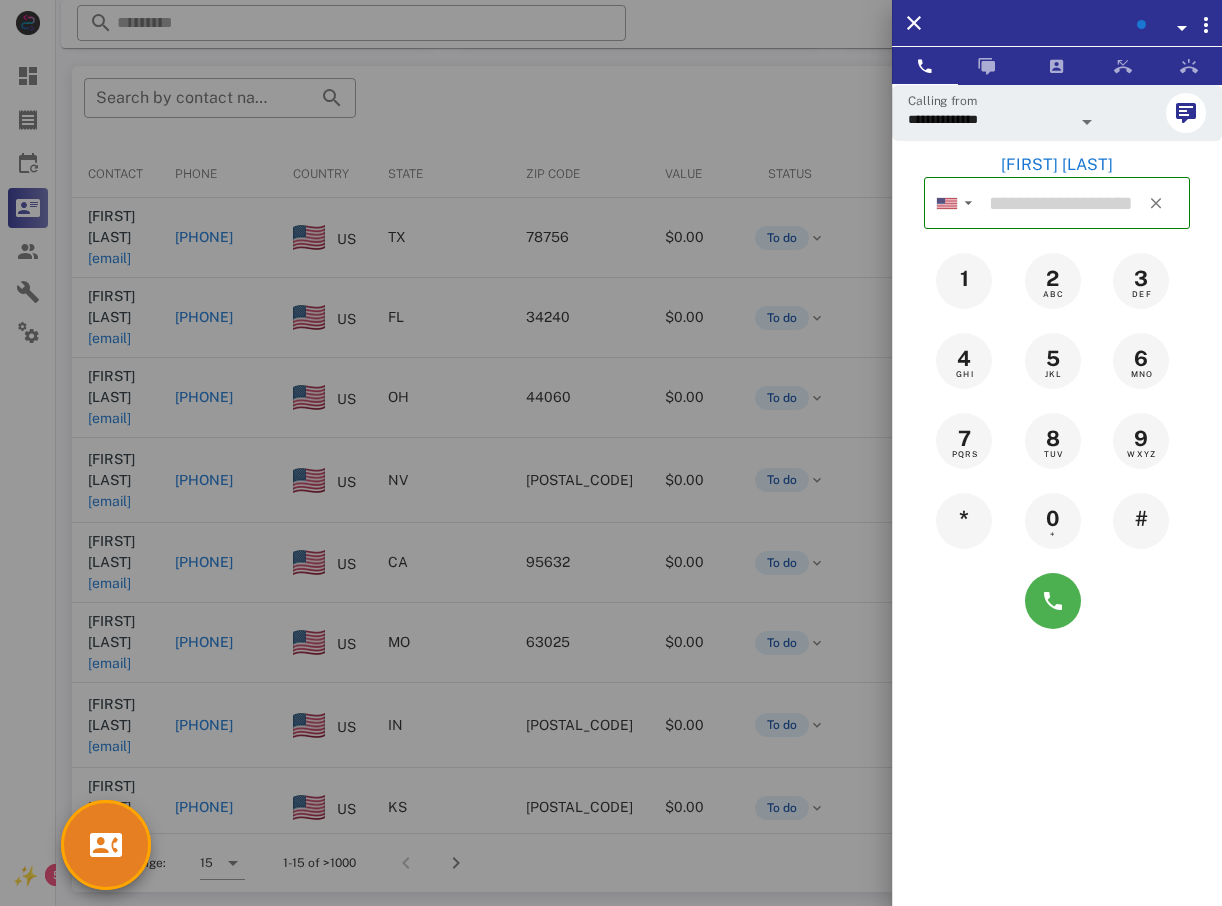type on "**********" 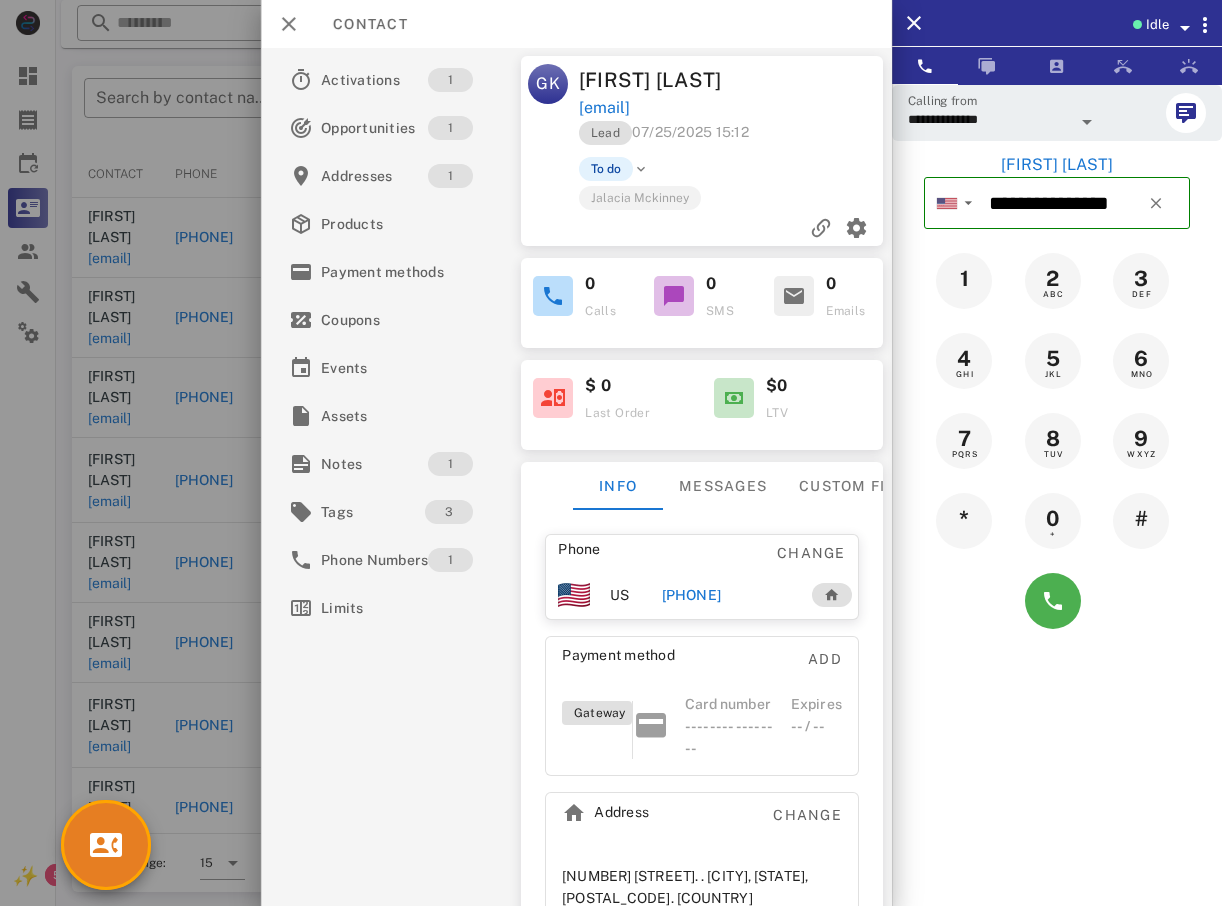 drag, startPoint x: 170, startPoint y: 599, endPoint x: 150, endPoint y: 566, distance: 38.587563 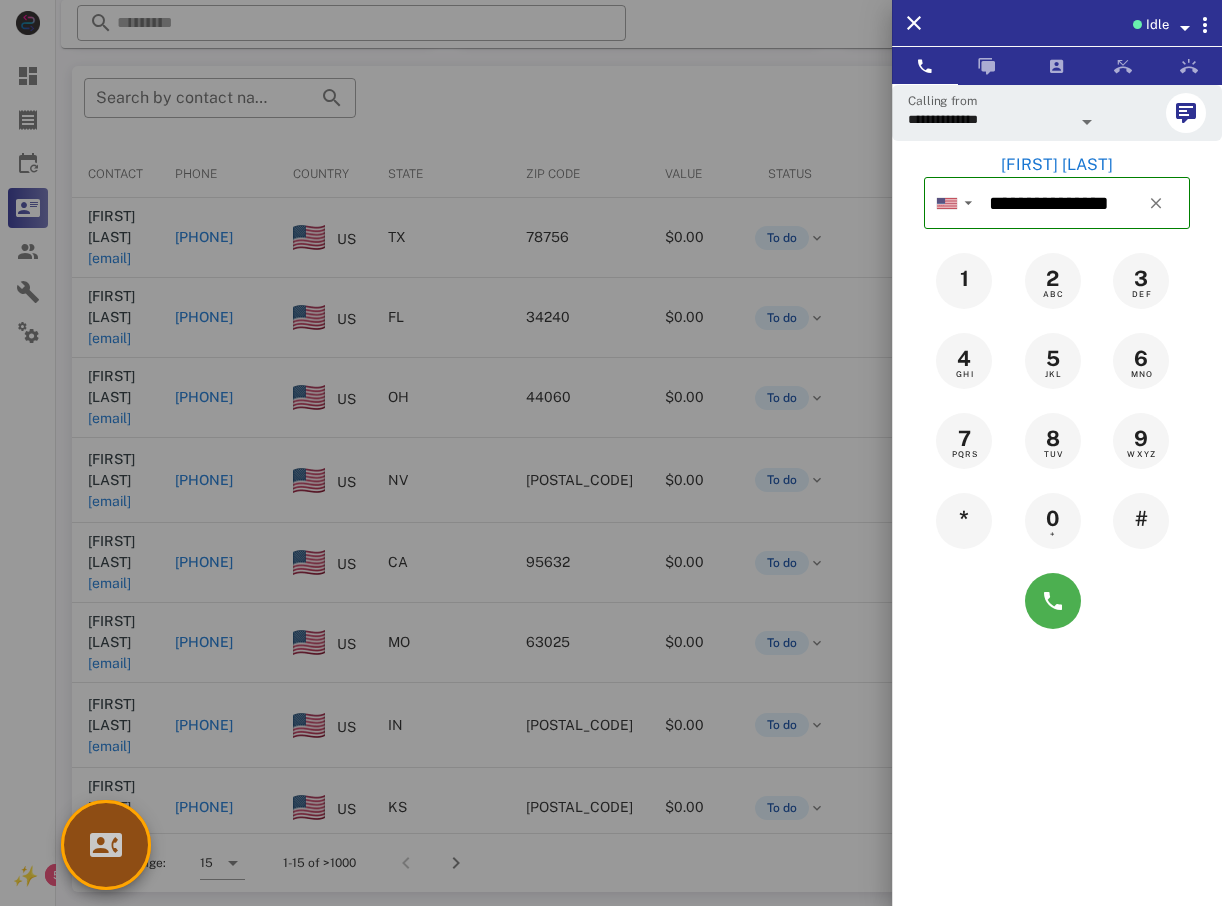 click at bounding box center [106, 845] 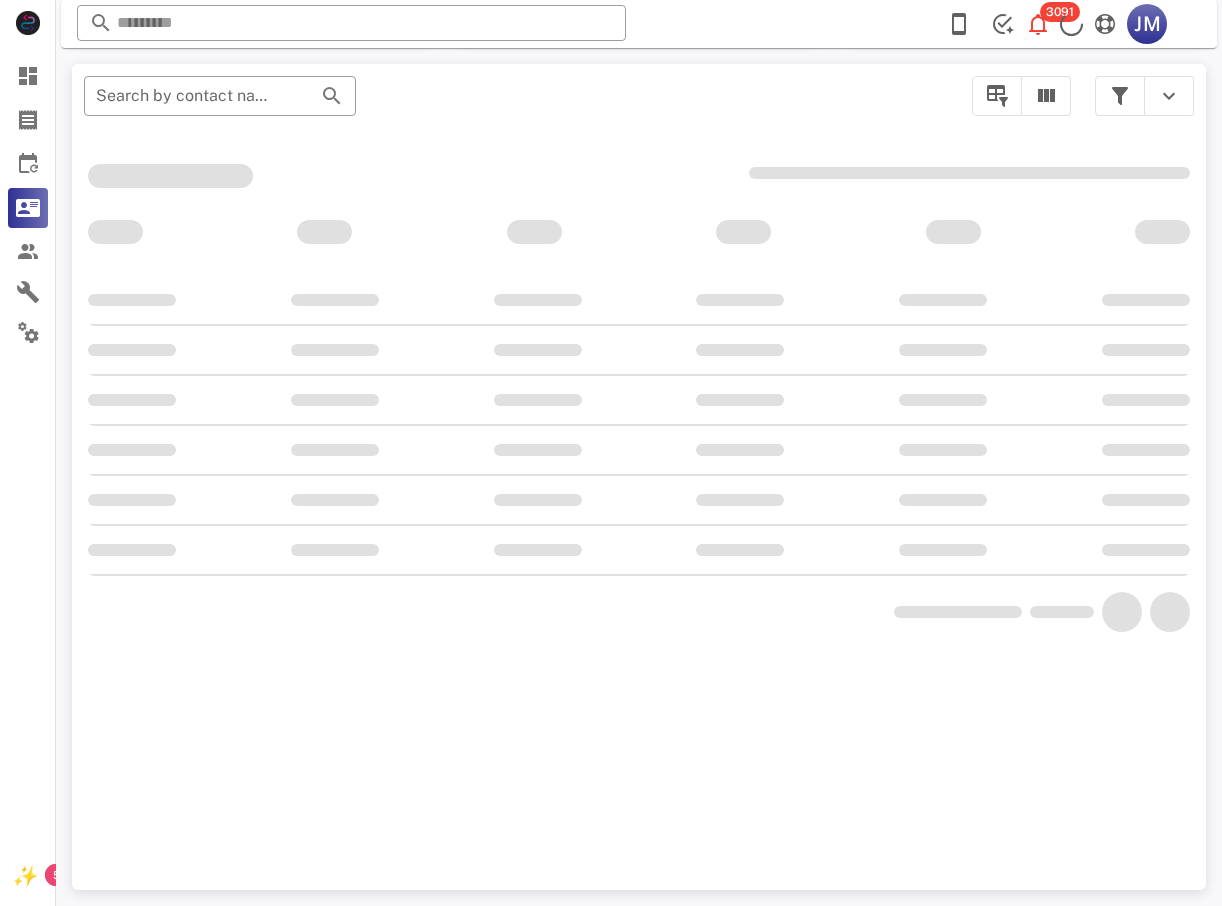 scroll, scrollTop: 356, scrollLeft: 0, axis: vertical 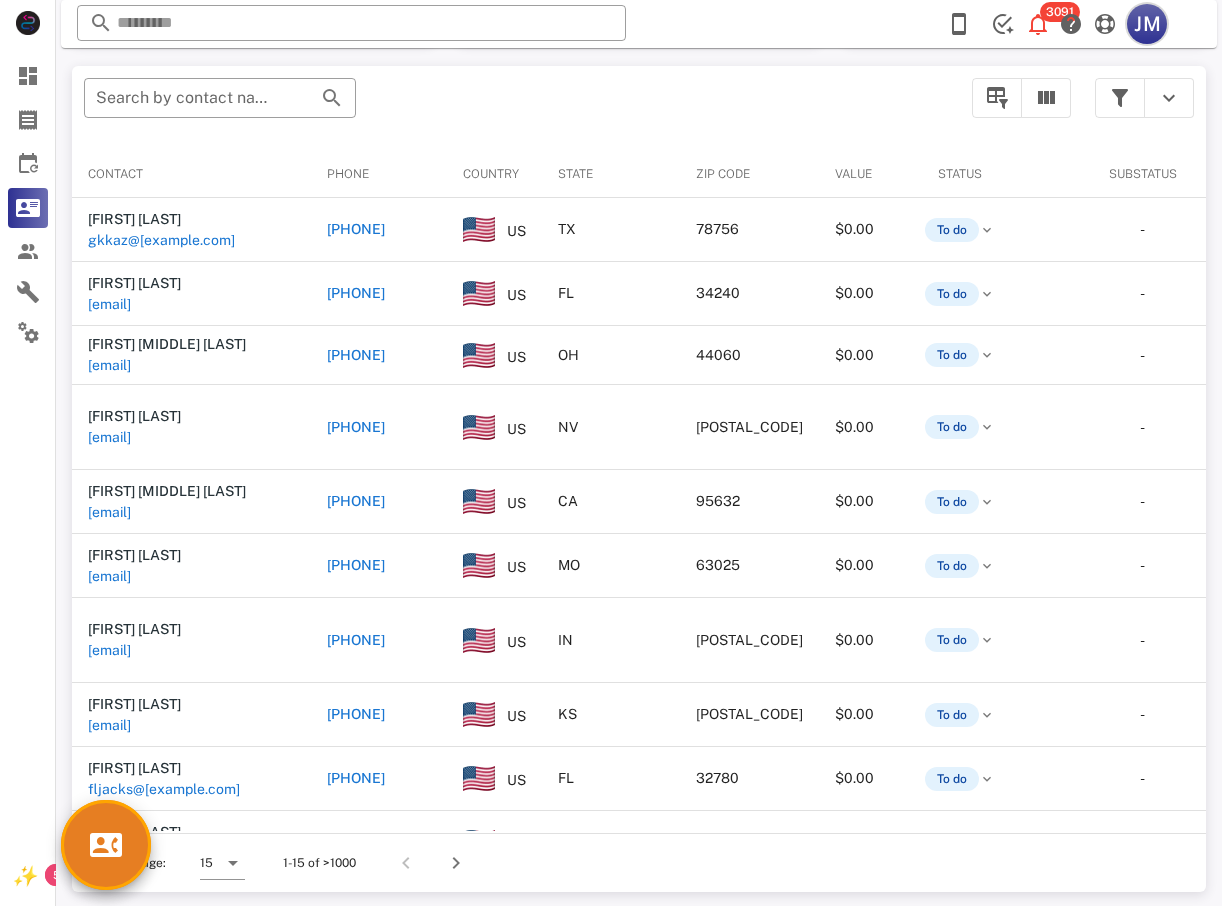 click on "JM" at bounding box center (1147, 24) 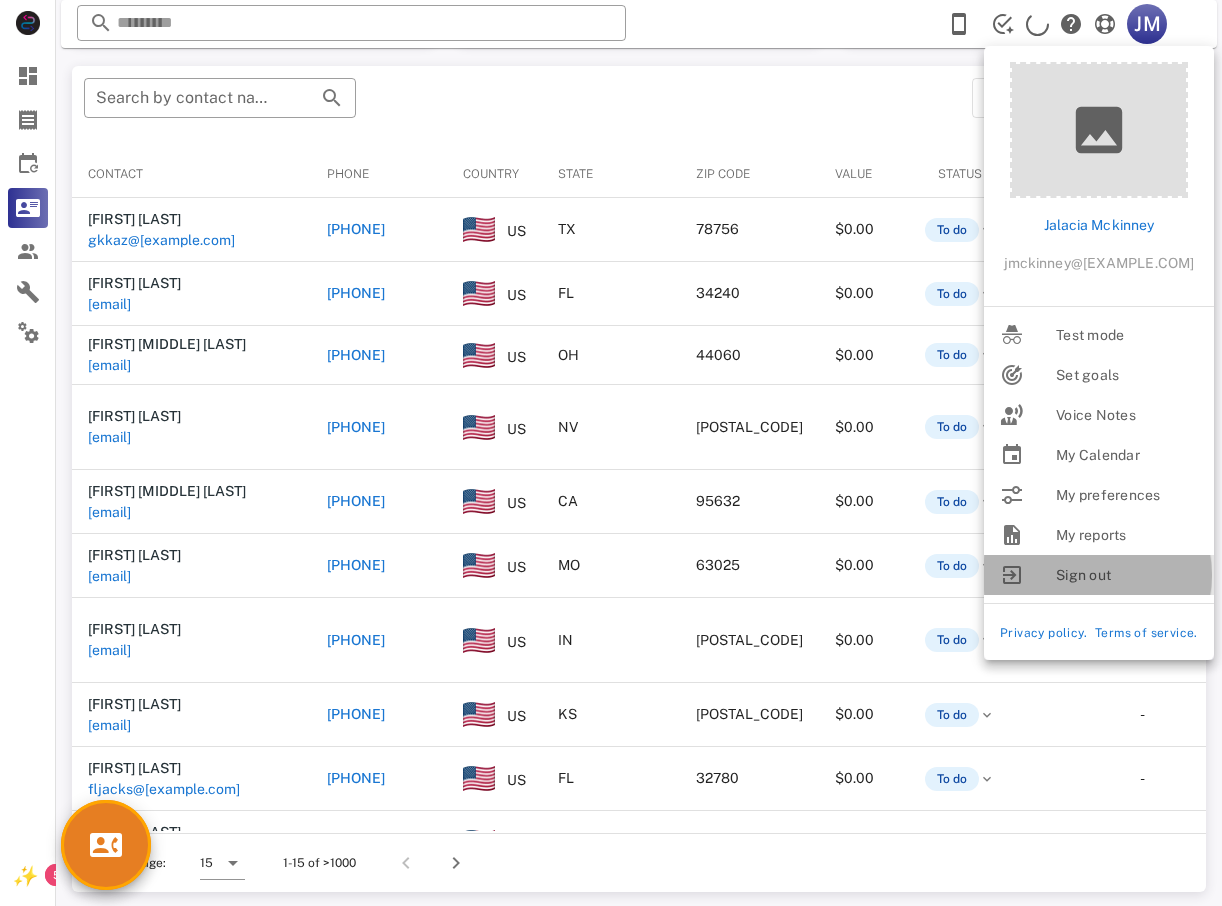 click on "Sign out" at bounding box center (1127, 575) 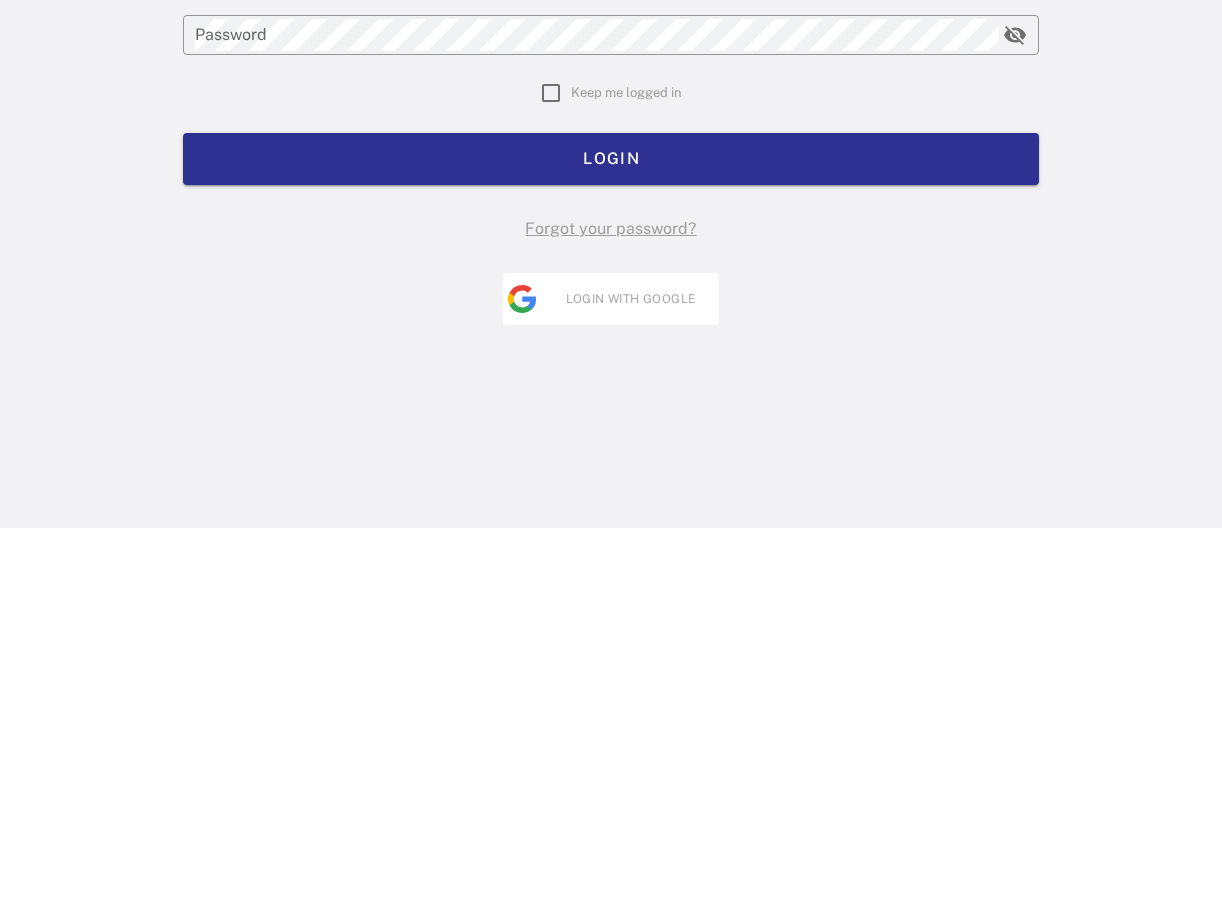 scroll, scrollTop: 0, scrollLeft: 0, axis: both 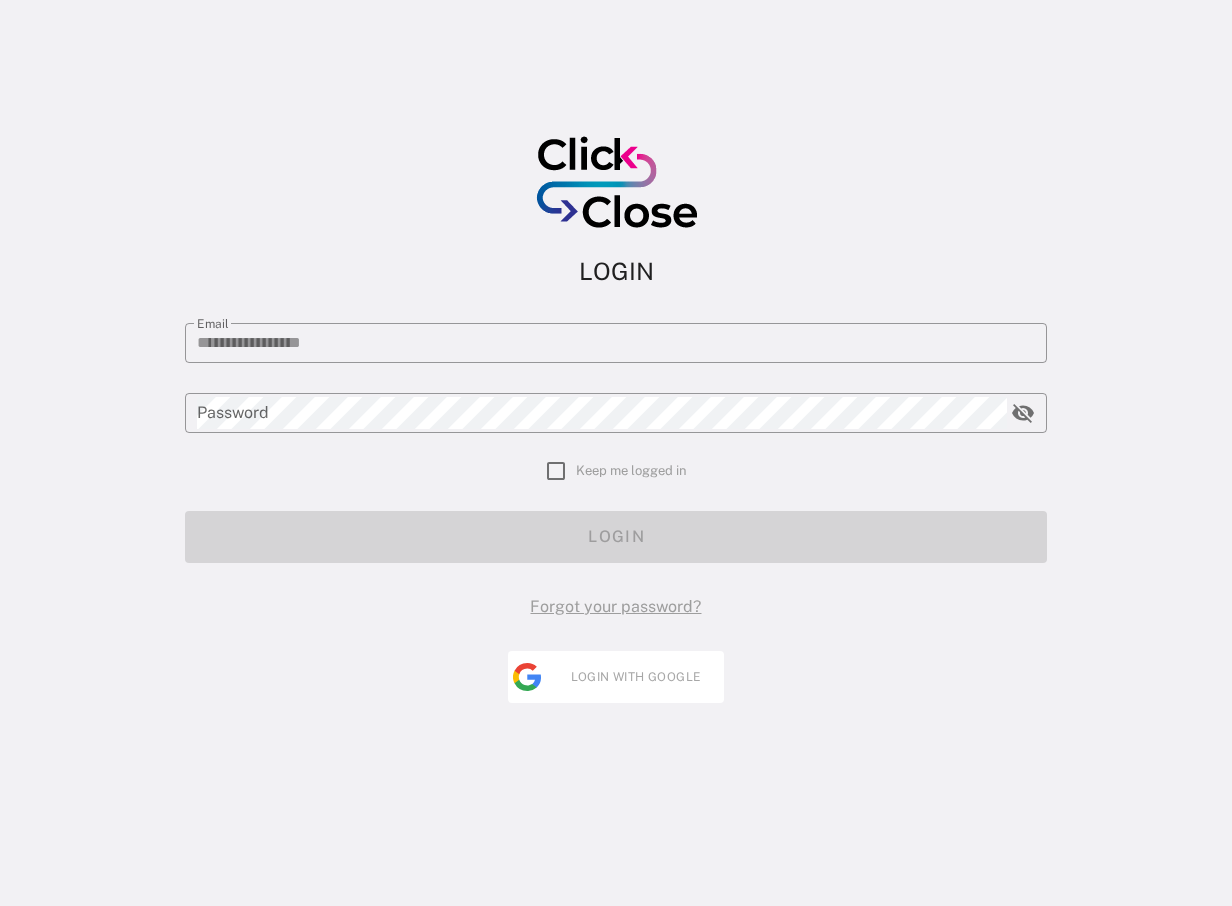 type on "**********" 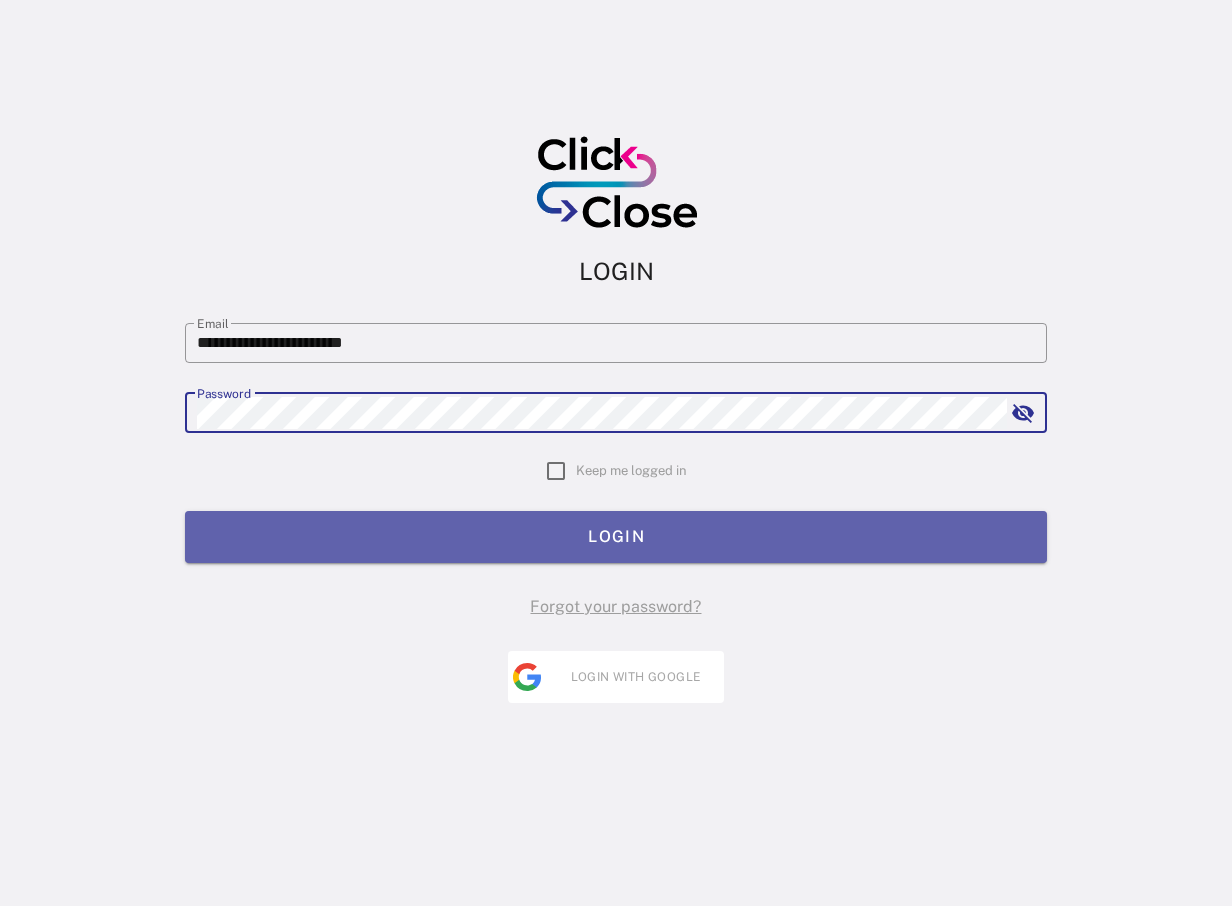 click on "LOGIN" at bounding box center [616, 536] 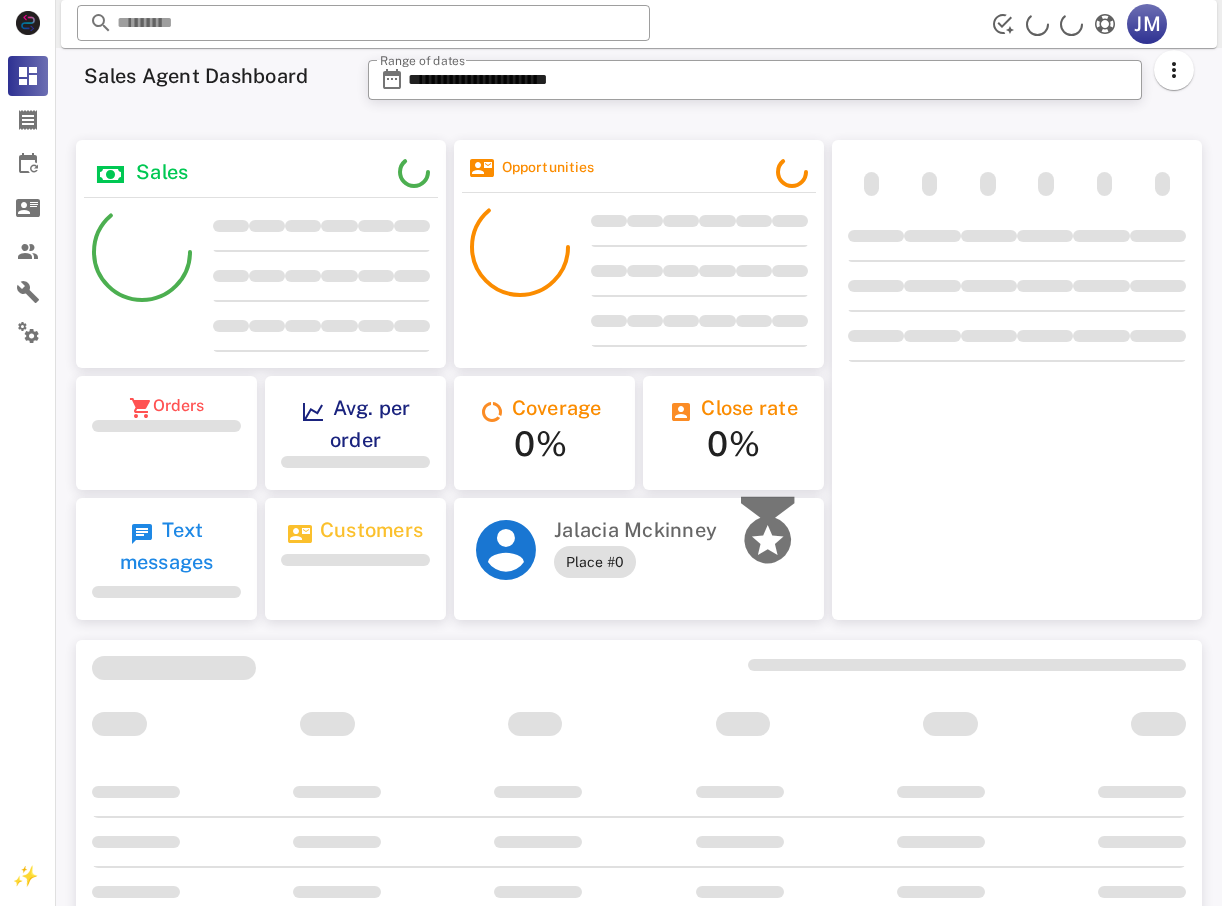 scroll, scrollTop: 0, scrollLeft: 0, axis: both 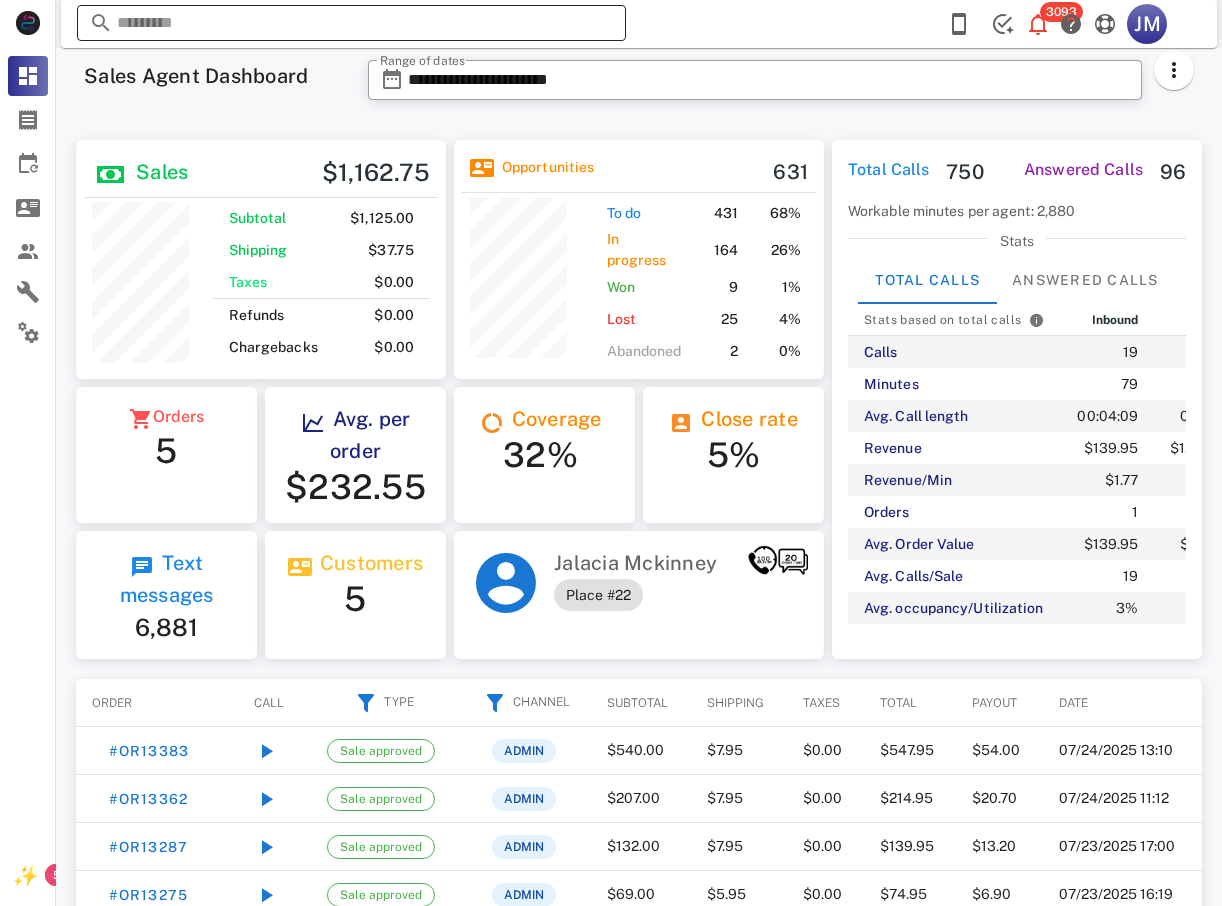 click at bounding box center [351, 23] 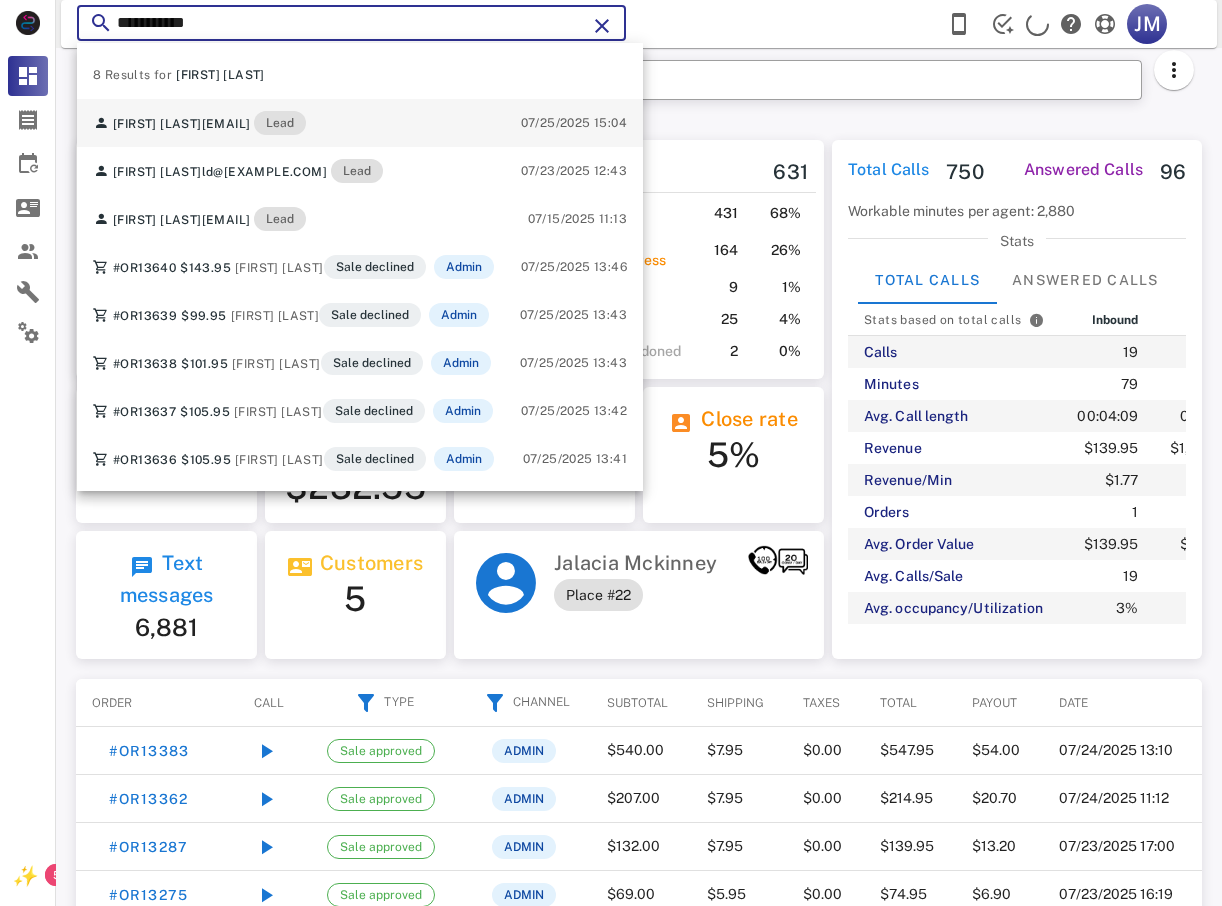 type on "**********" 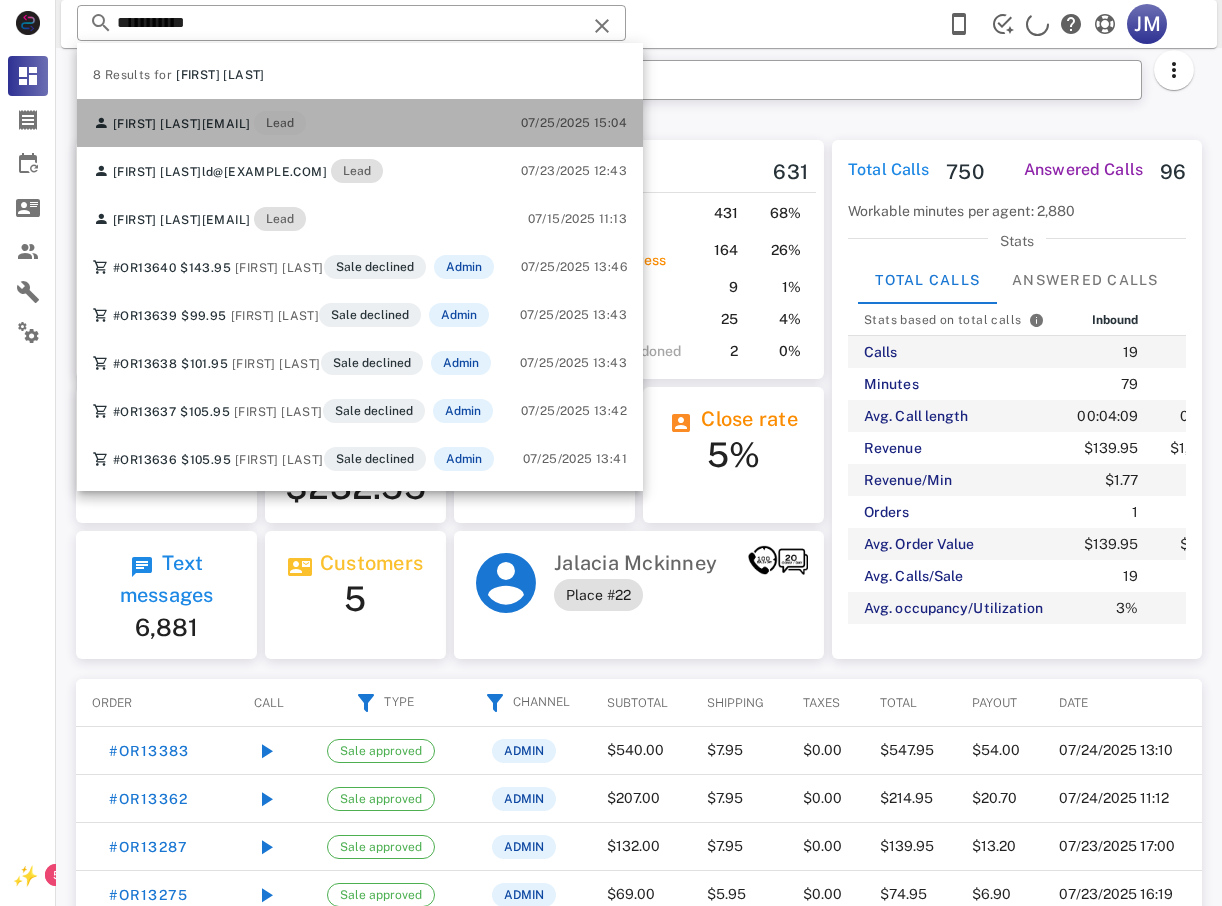 click on "[FIRST] [LAST]   [EMAIL]   Lead" at bounding box center [199, 123] 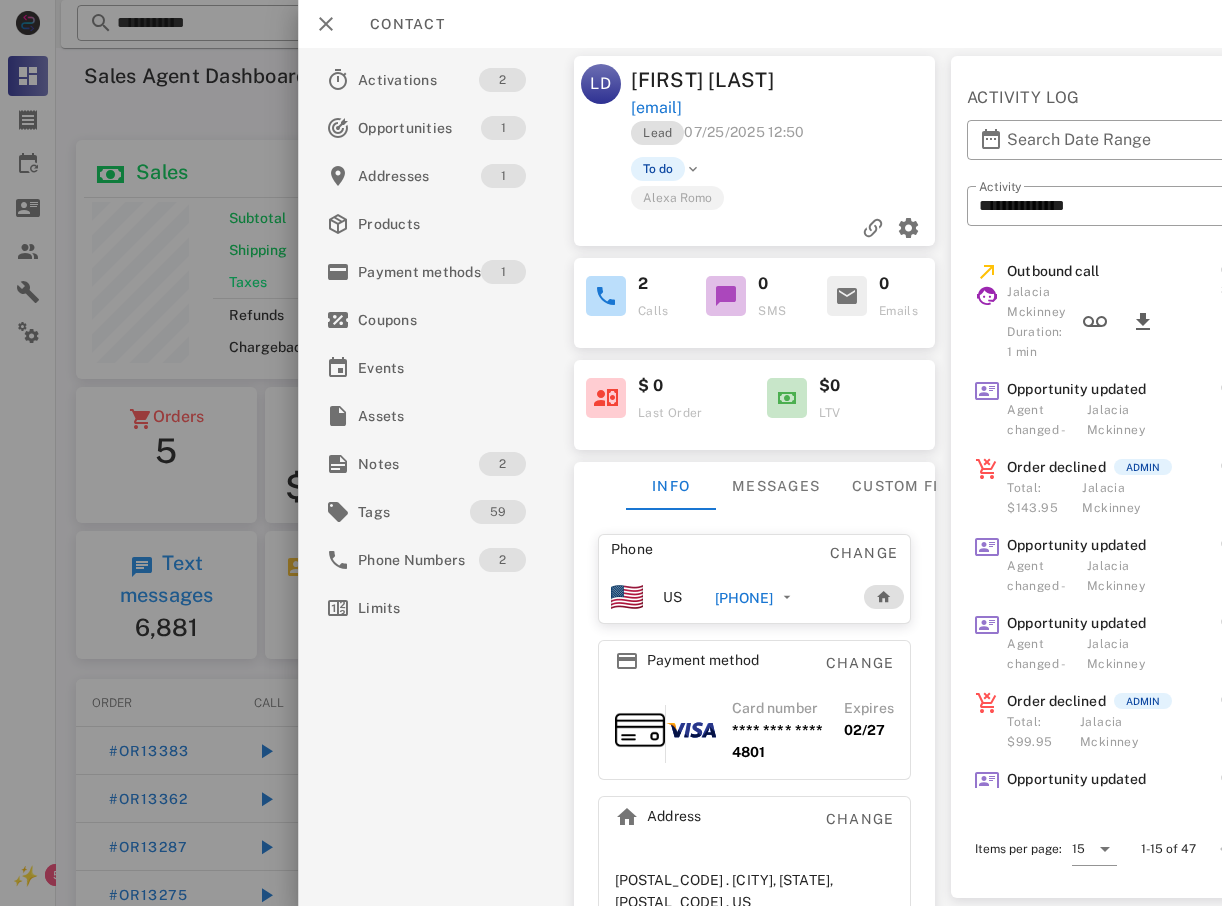 click on "[PHONE]" at bounding box center (744, 598) 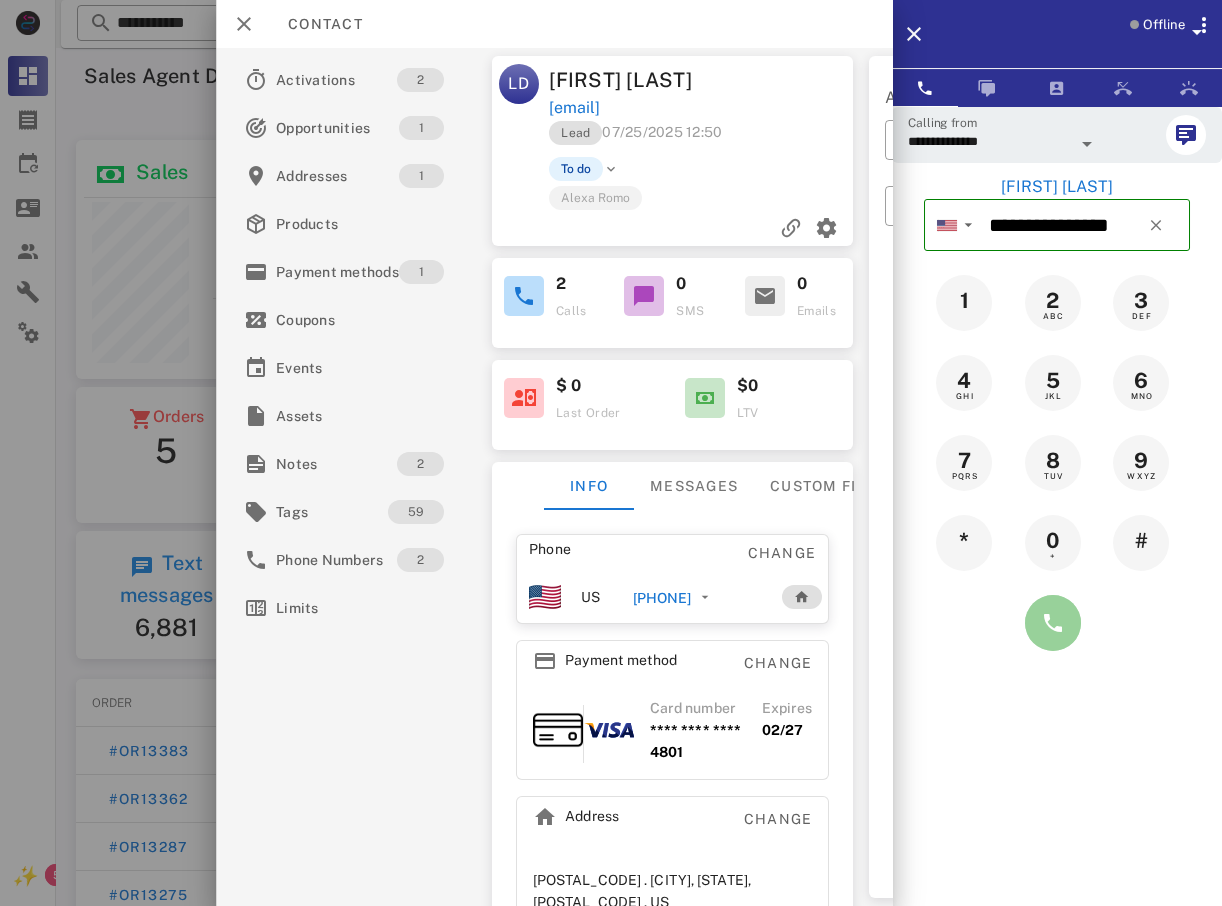click at bounding box center (1053, 623) 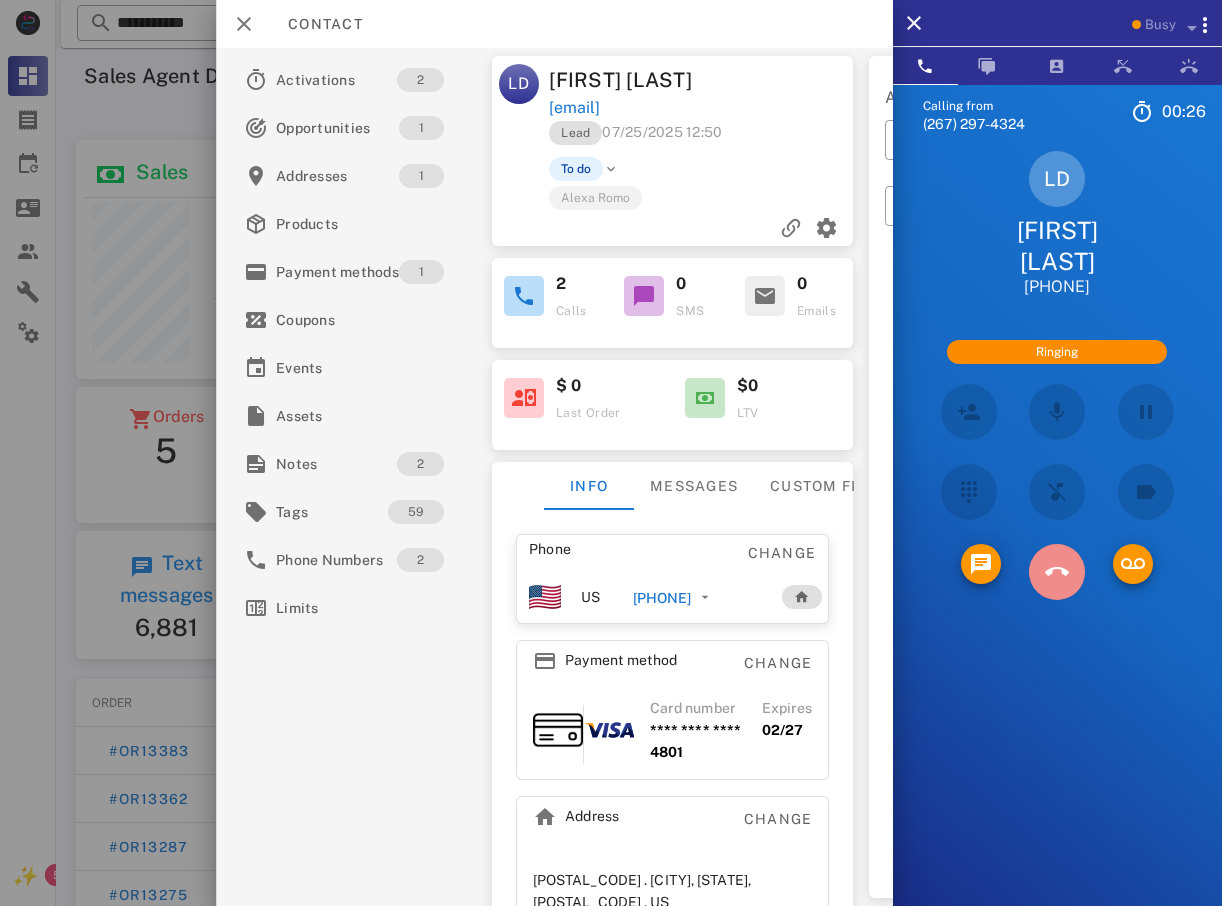 drag, startPoint x: 1068, startPoint y: 543, endPoint x: 1055, endPoint y: 542, distance: 13.038404 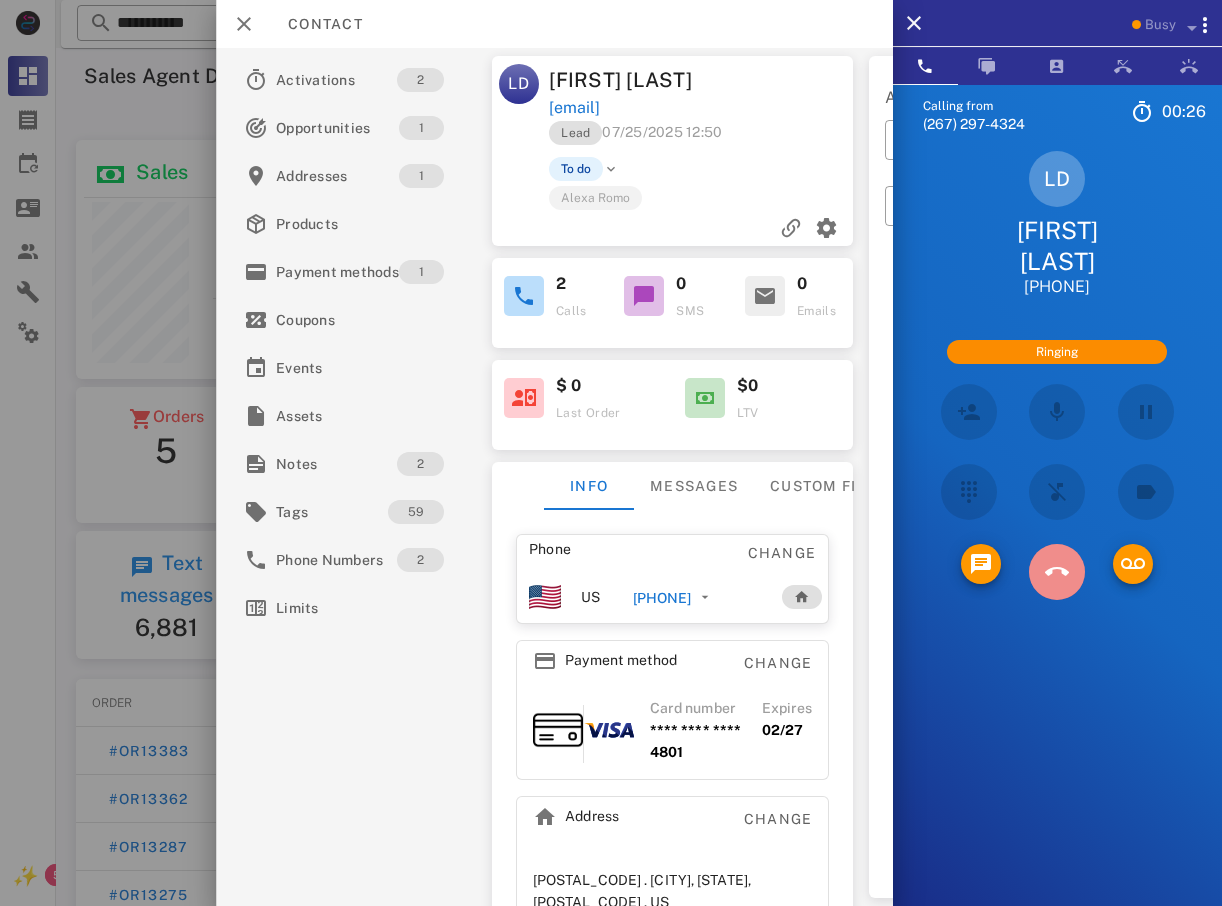 click at bounding box center [1056, 572] 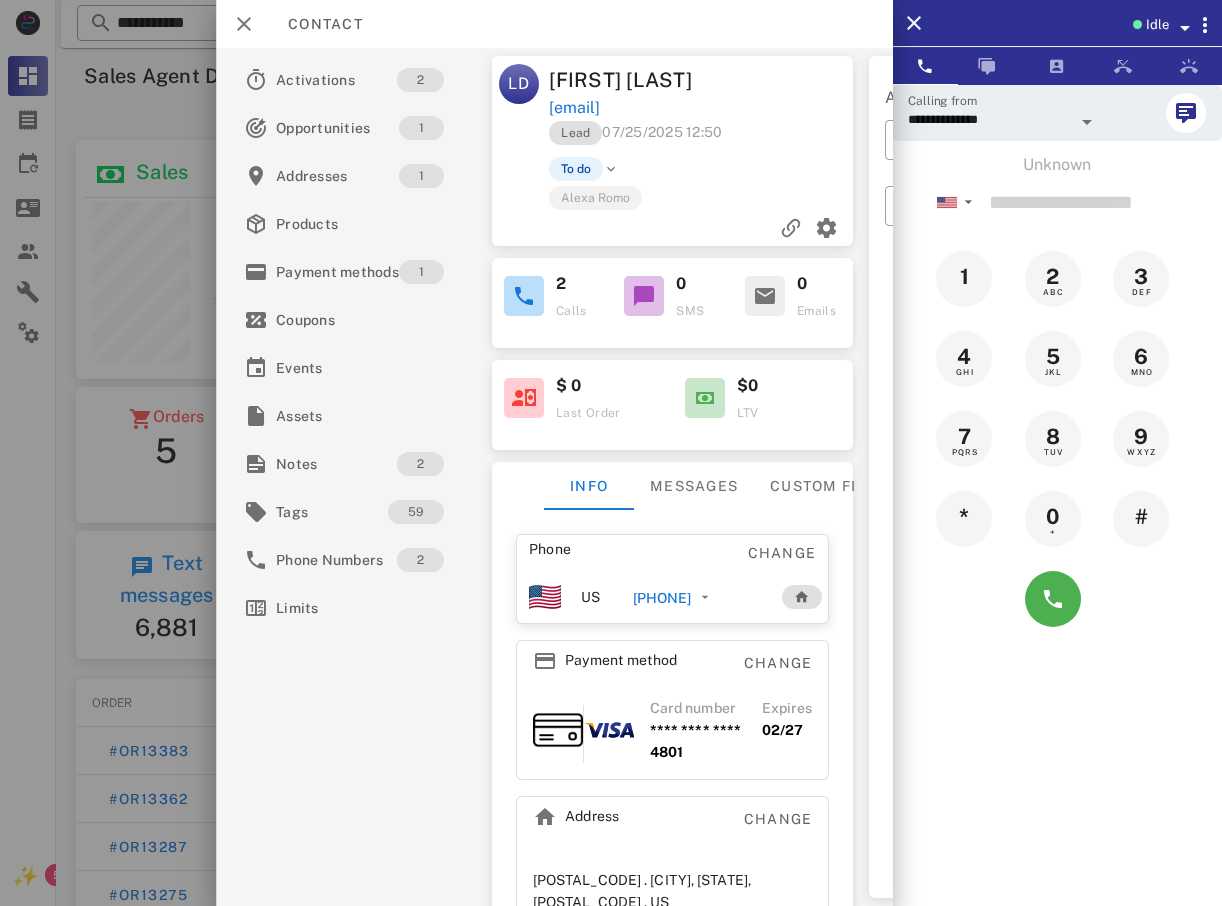 click at bounding box center (611, 453) 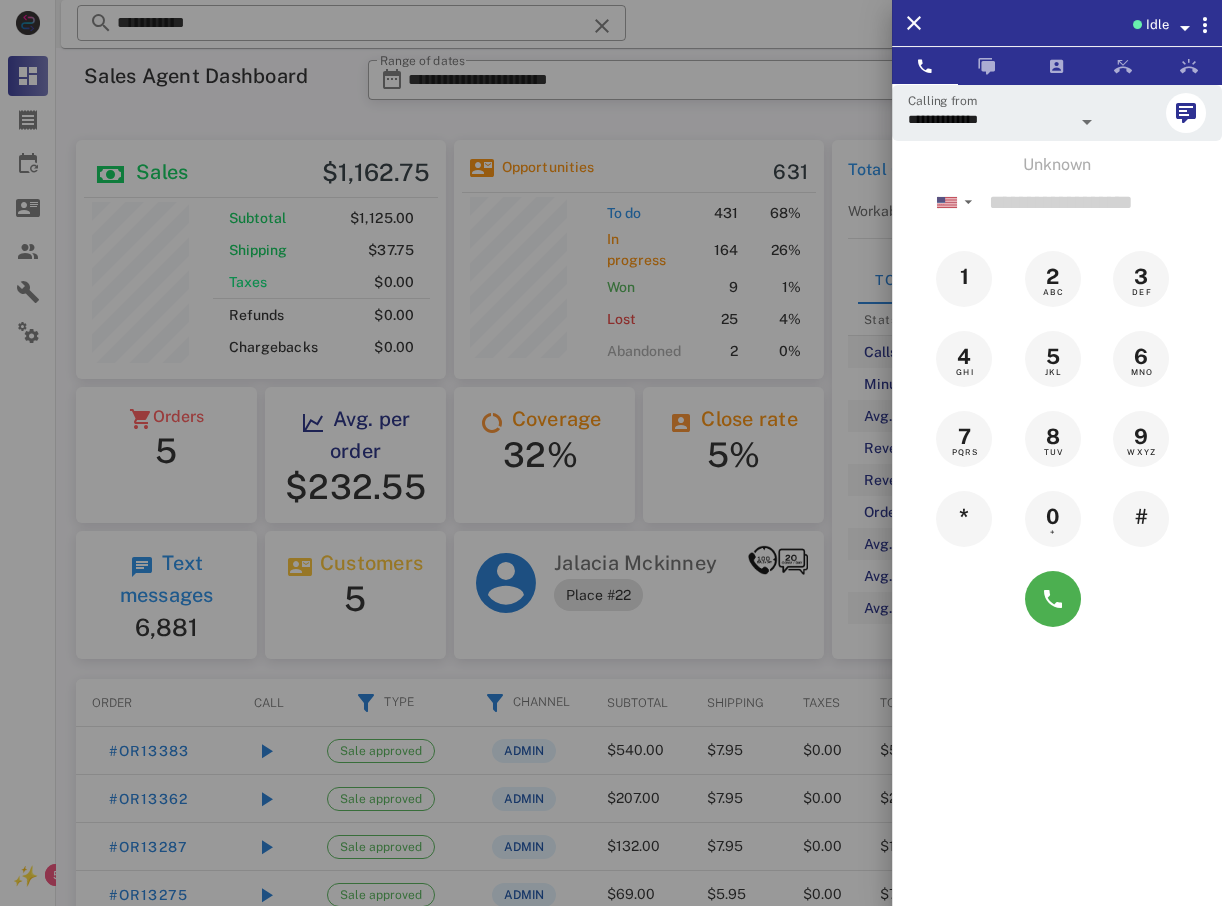 click at bounding box center (611, 453) 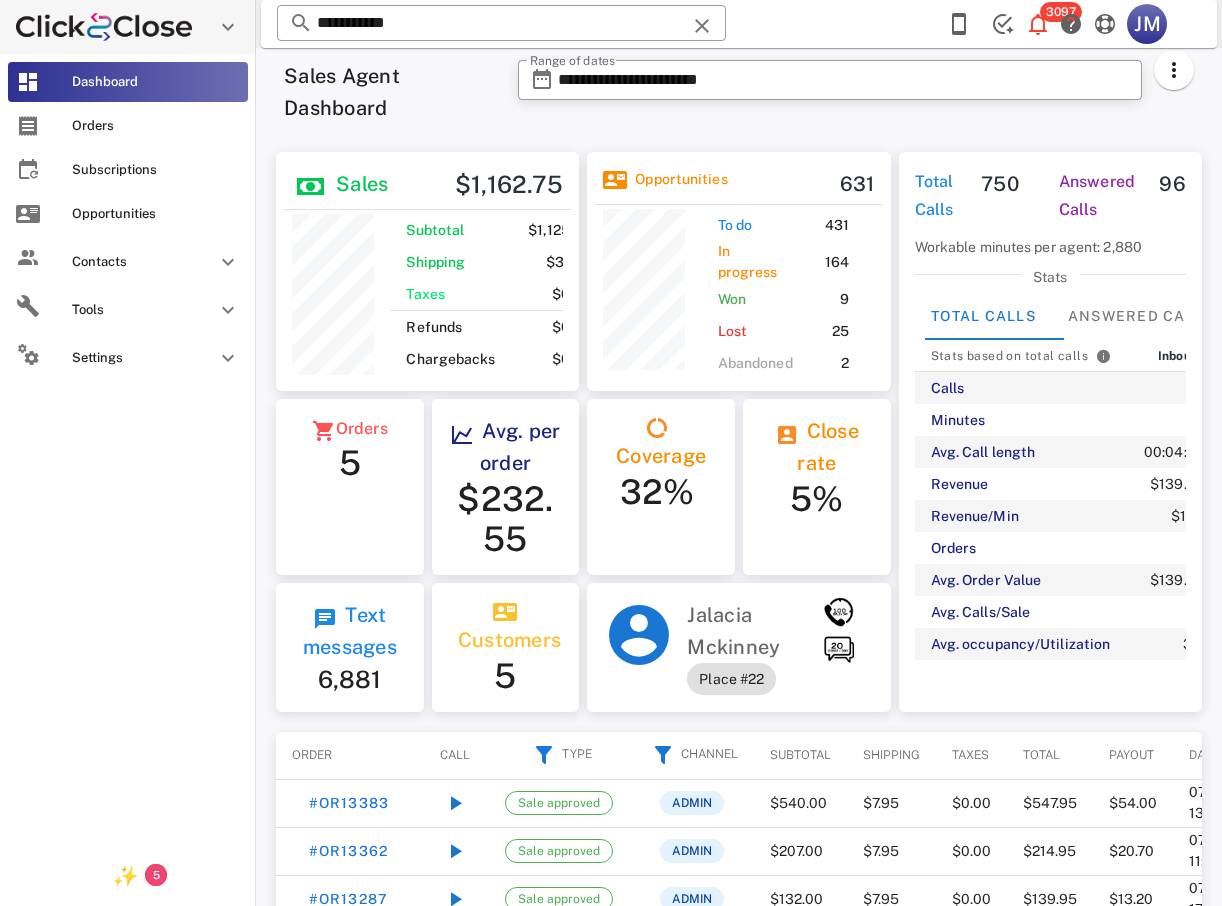 scroll, scrollTop: 250, scrollLeft: 303, axis: both 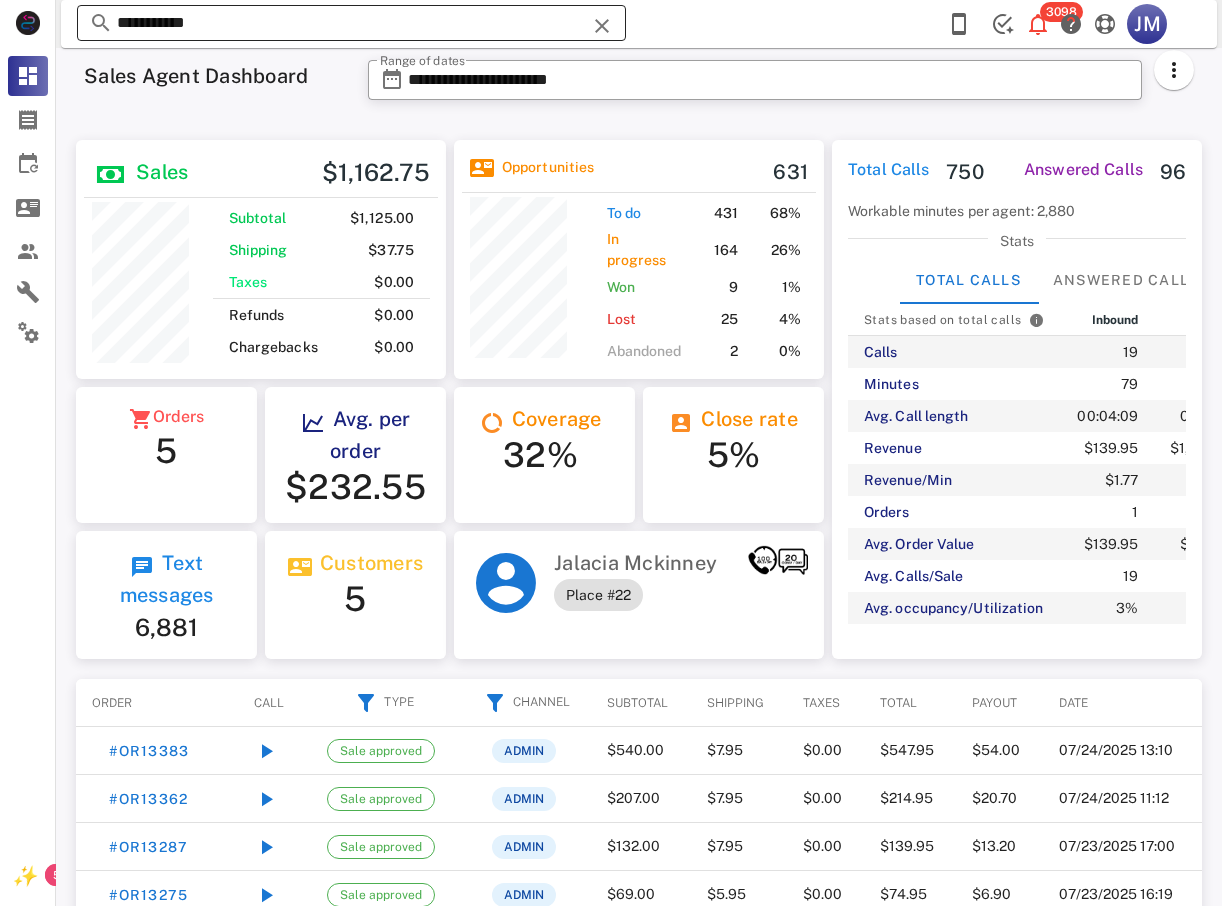 click at bounding box center [602, 26] 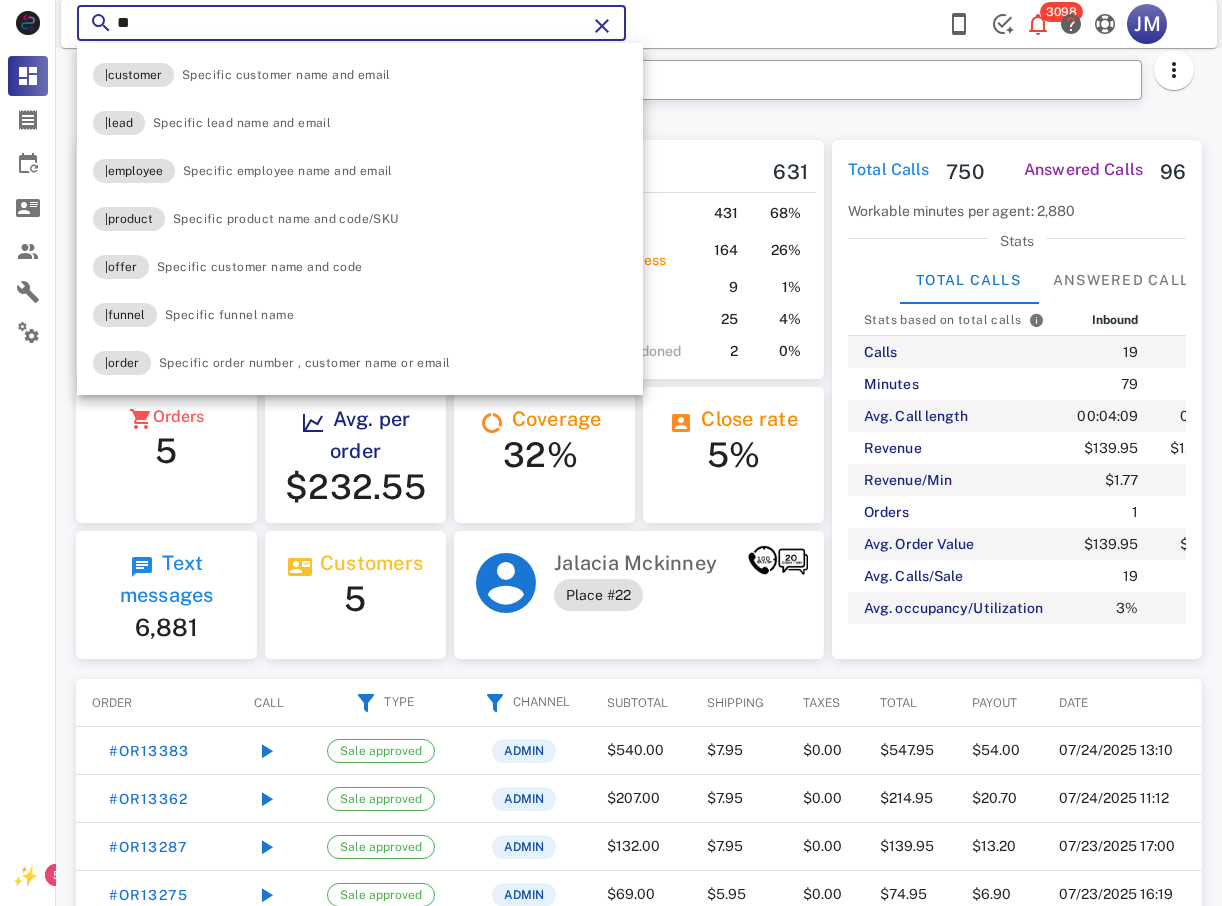type on "*" 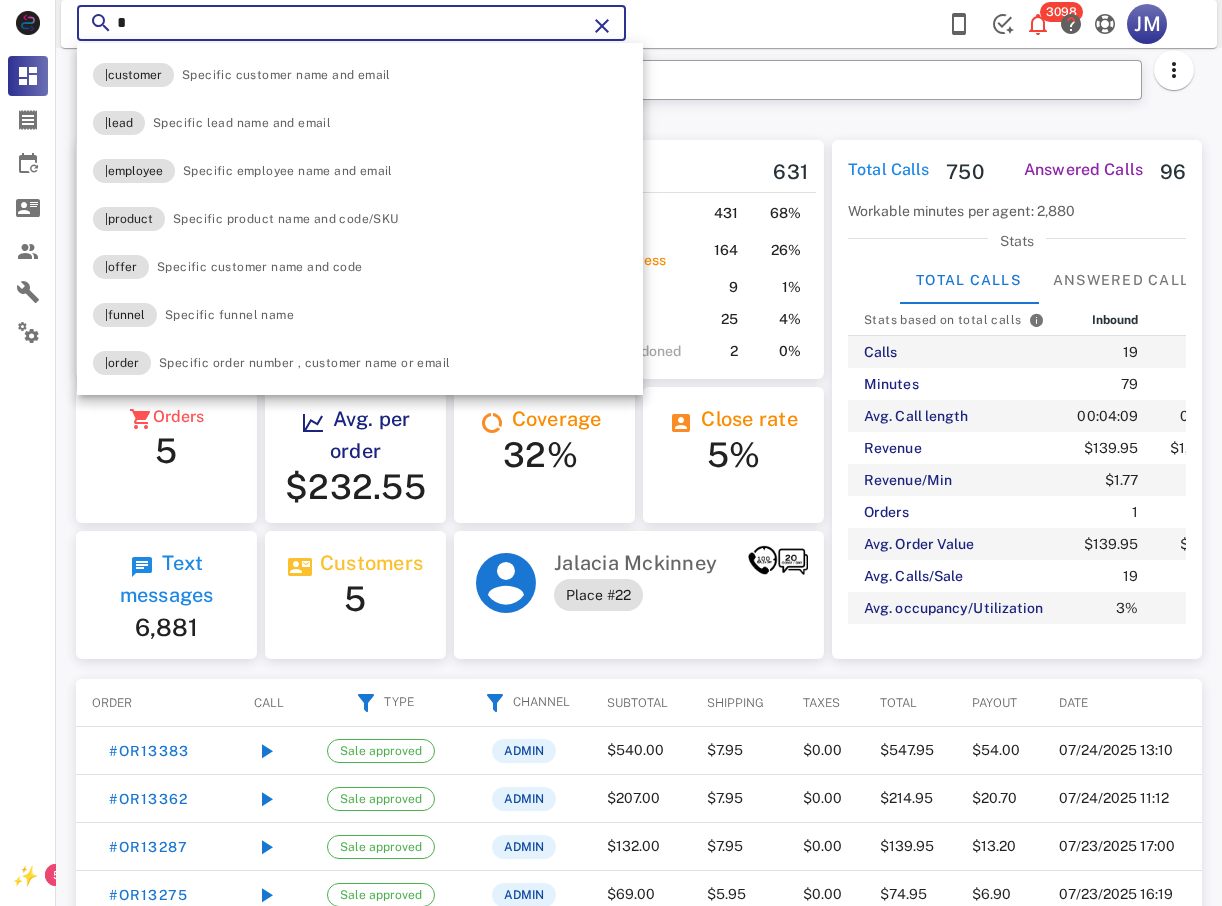 type 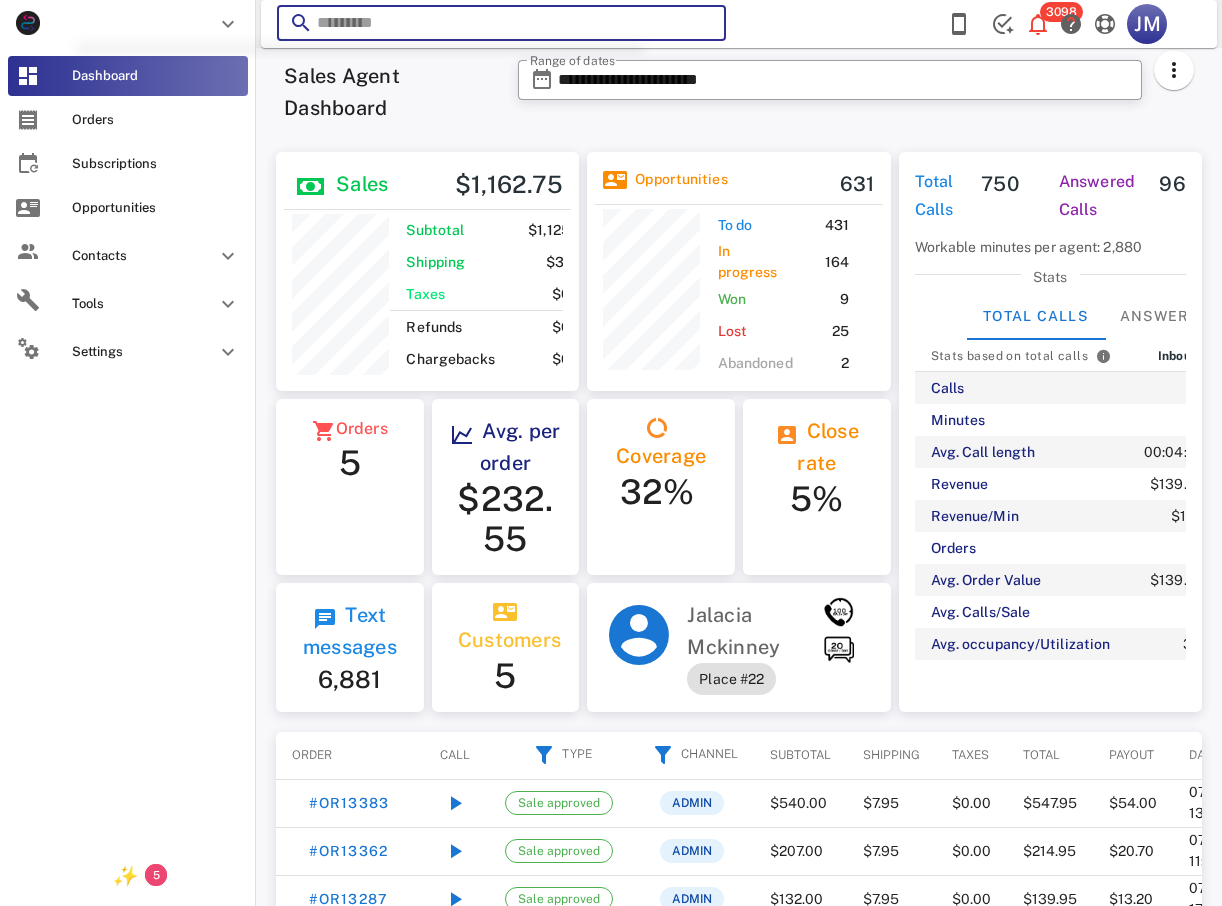 scroll, scrollTop: 250, scrollLeft: 304, axis: both 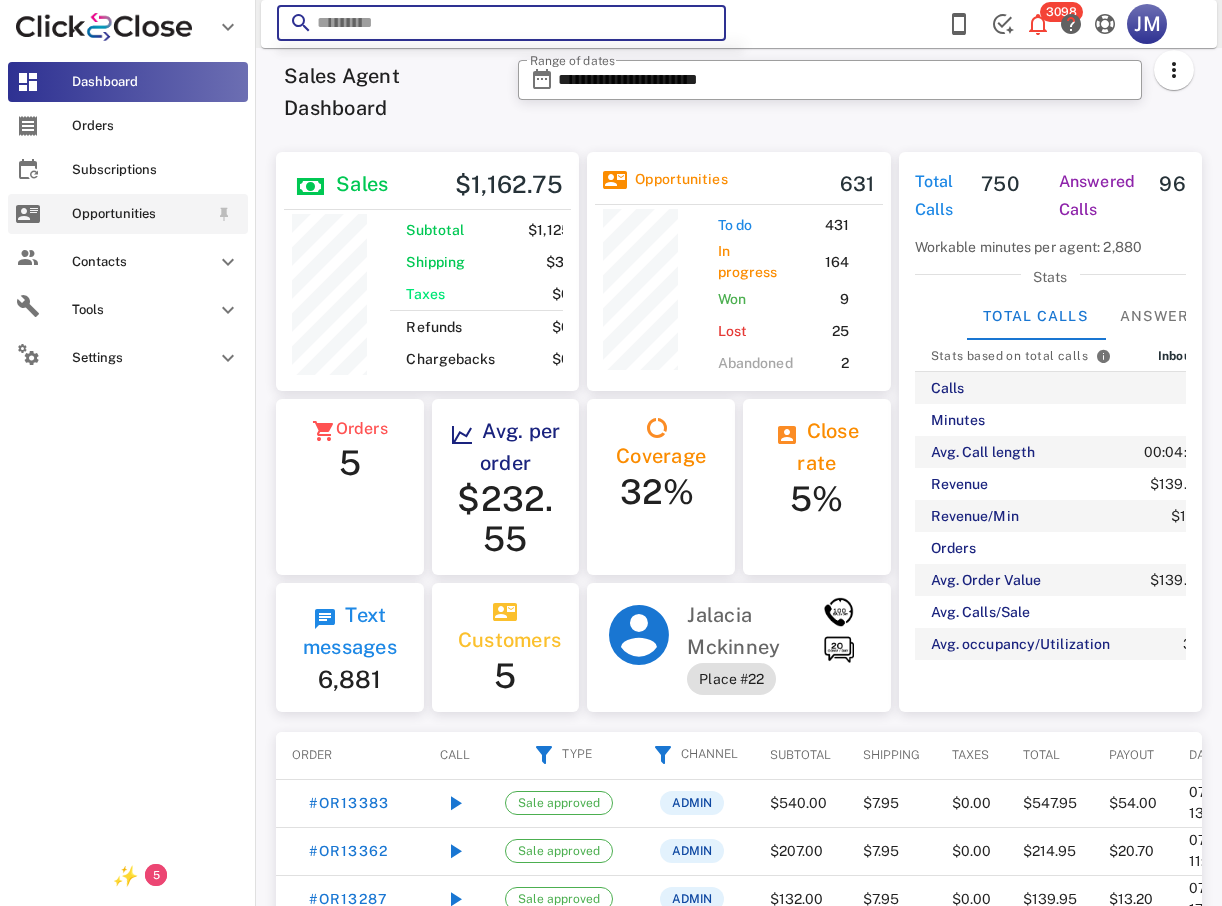click on "Opportunities" at bounding box center (140, 214) 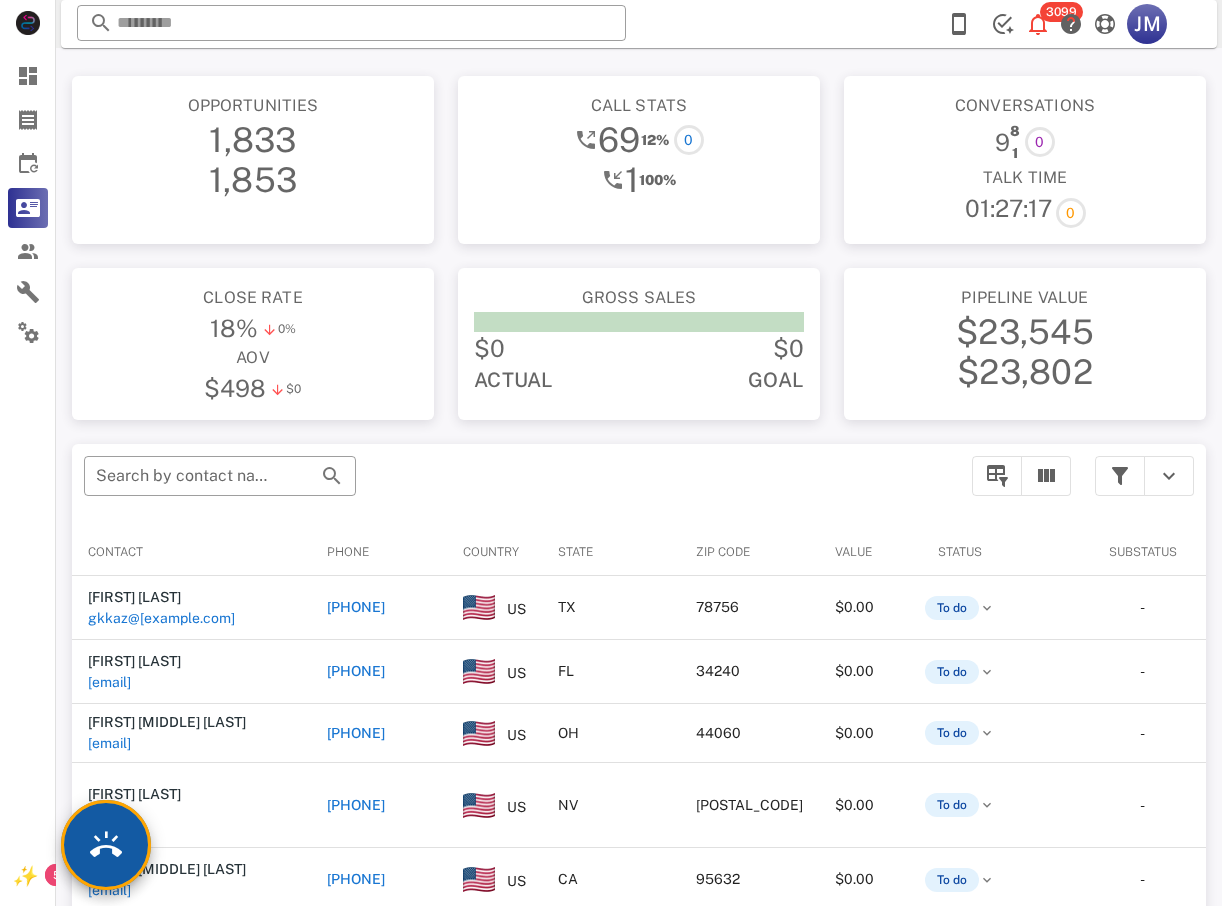 click at bounding box center [106, 845] 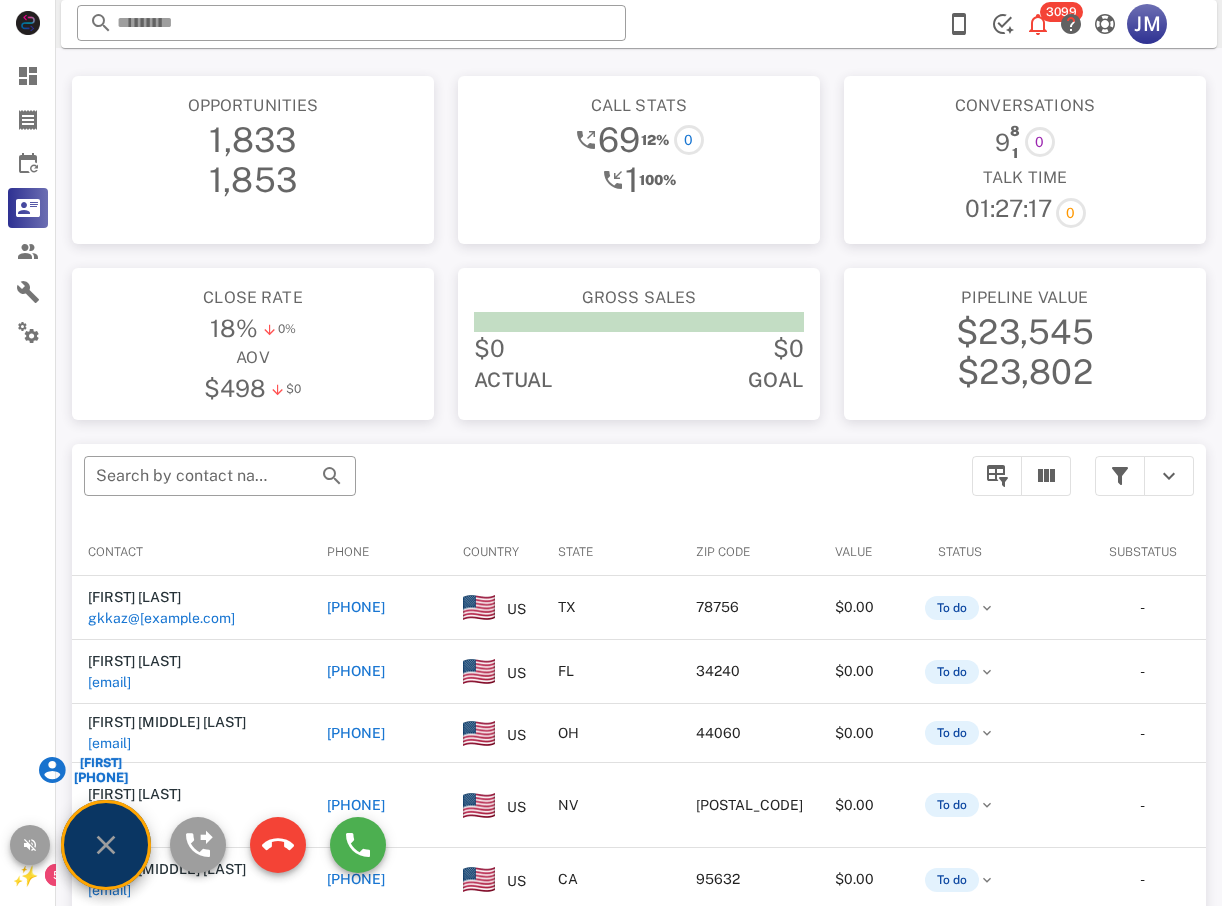 click on "[FIRST] [PHONE]" at bounding box center (106, 845) 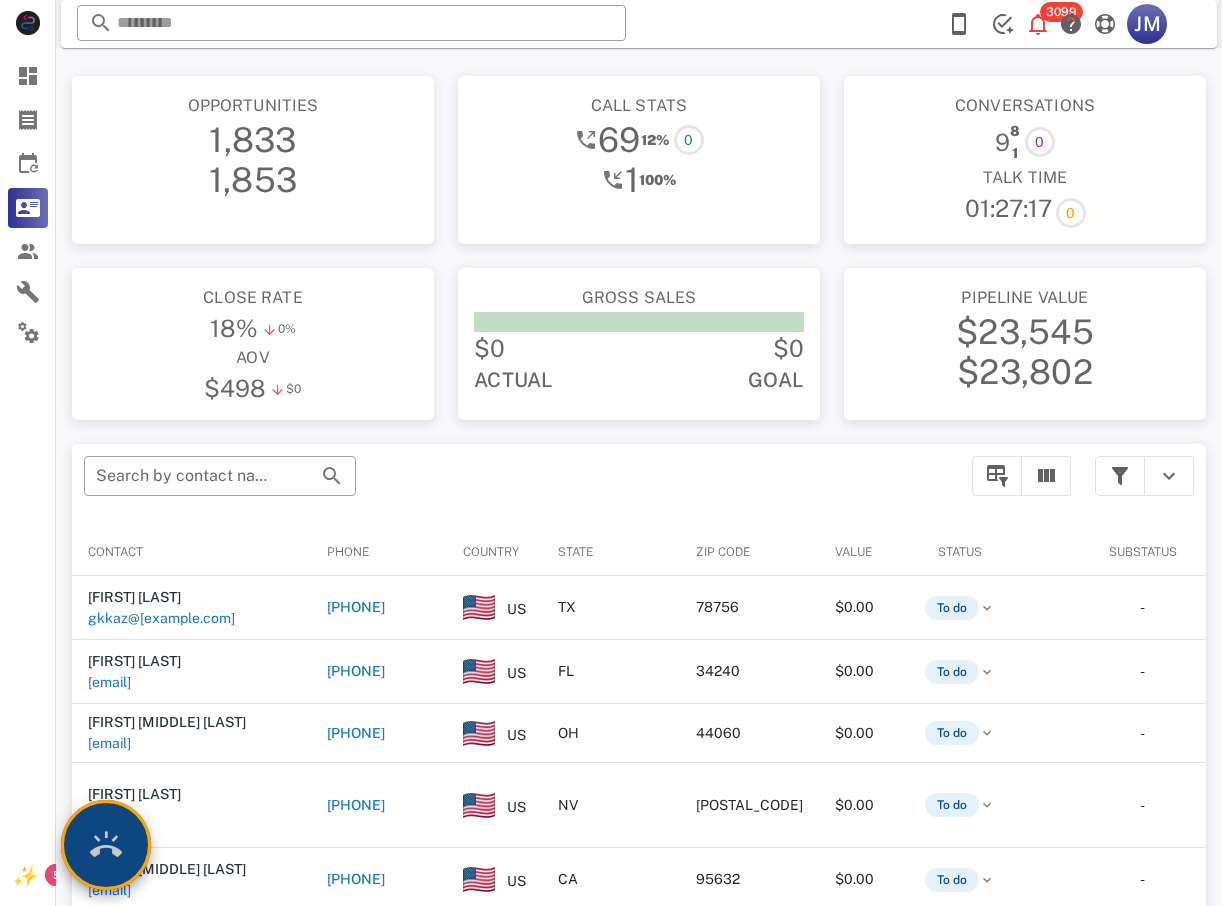 click at bounding box center (106, 845) 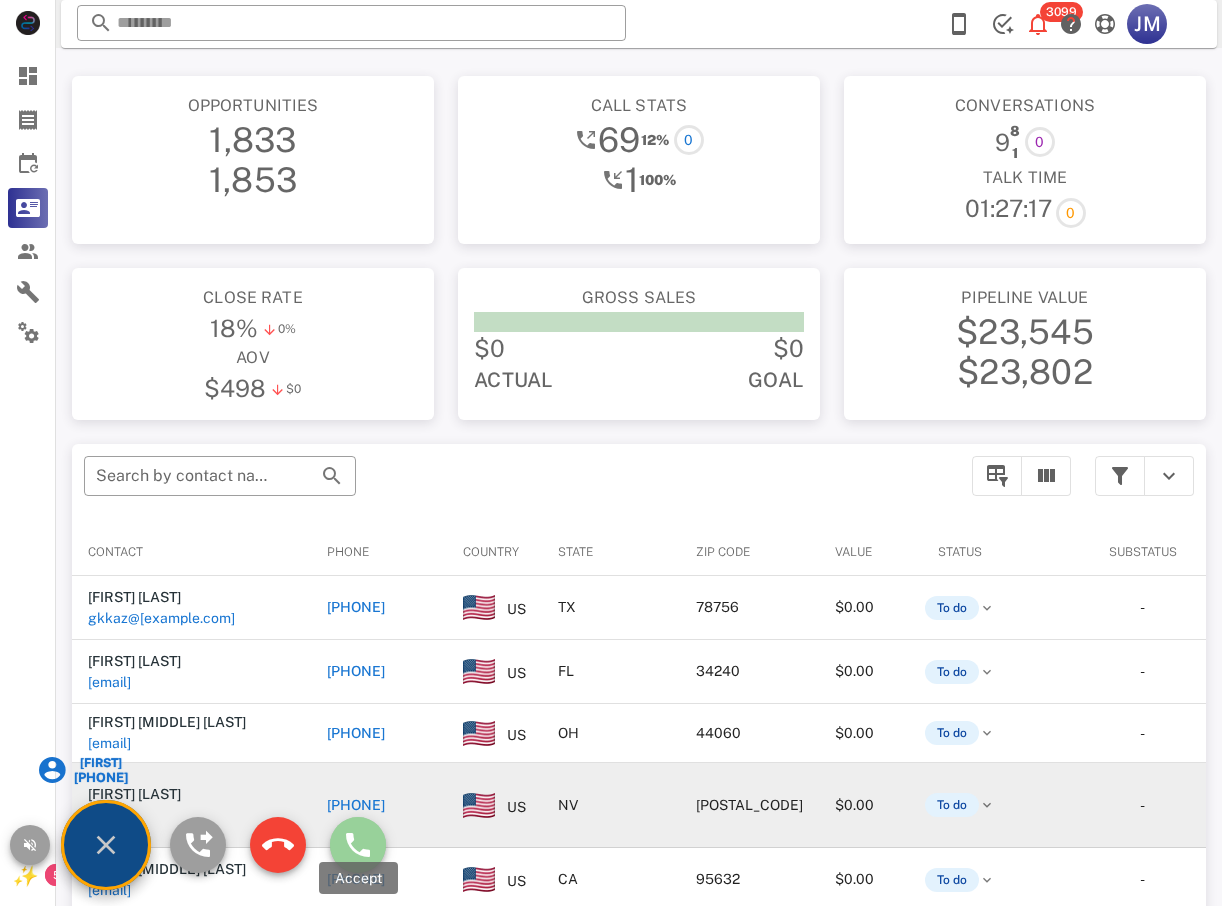click at bounding box center [358, 845] 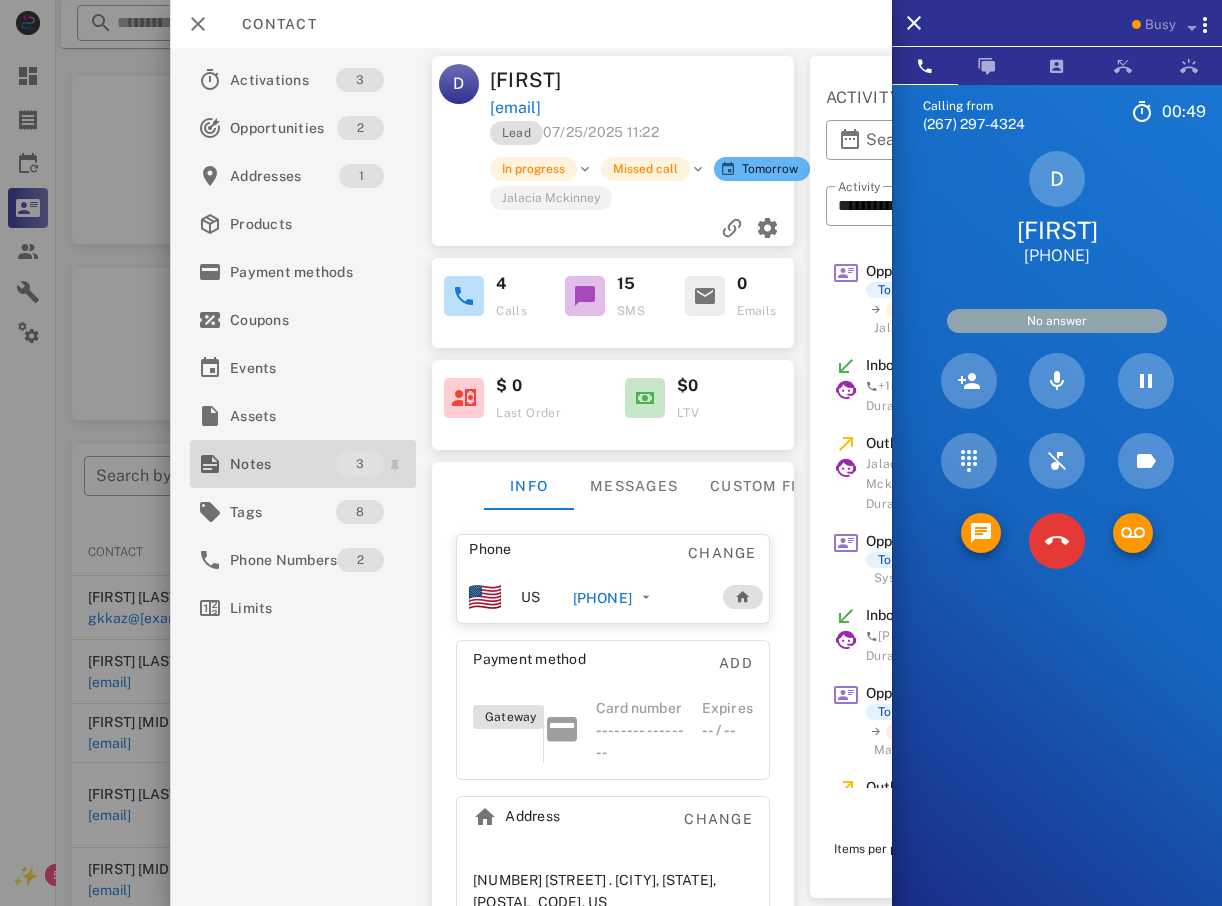 click on "Notes" at bounding box center (283, 464) 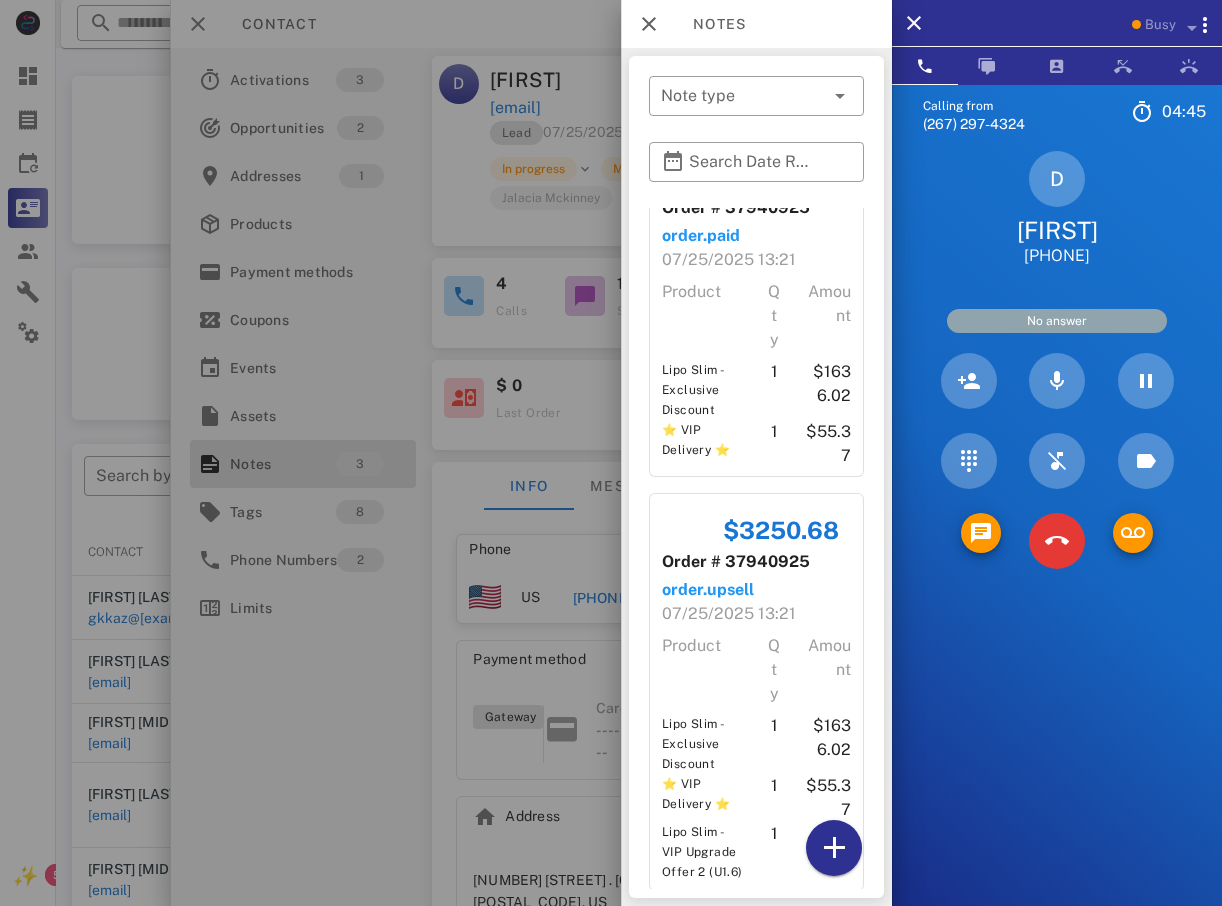 scroll, scrollTop: 0, scrollLeft: 0, axis: both 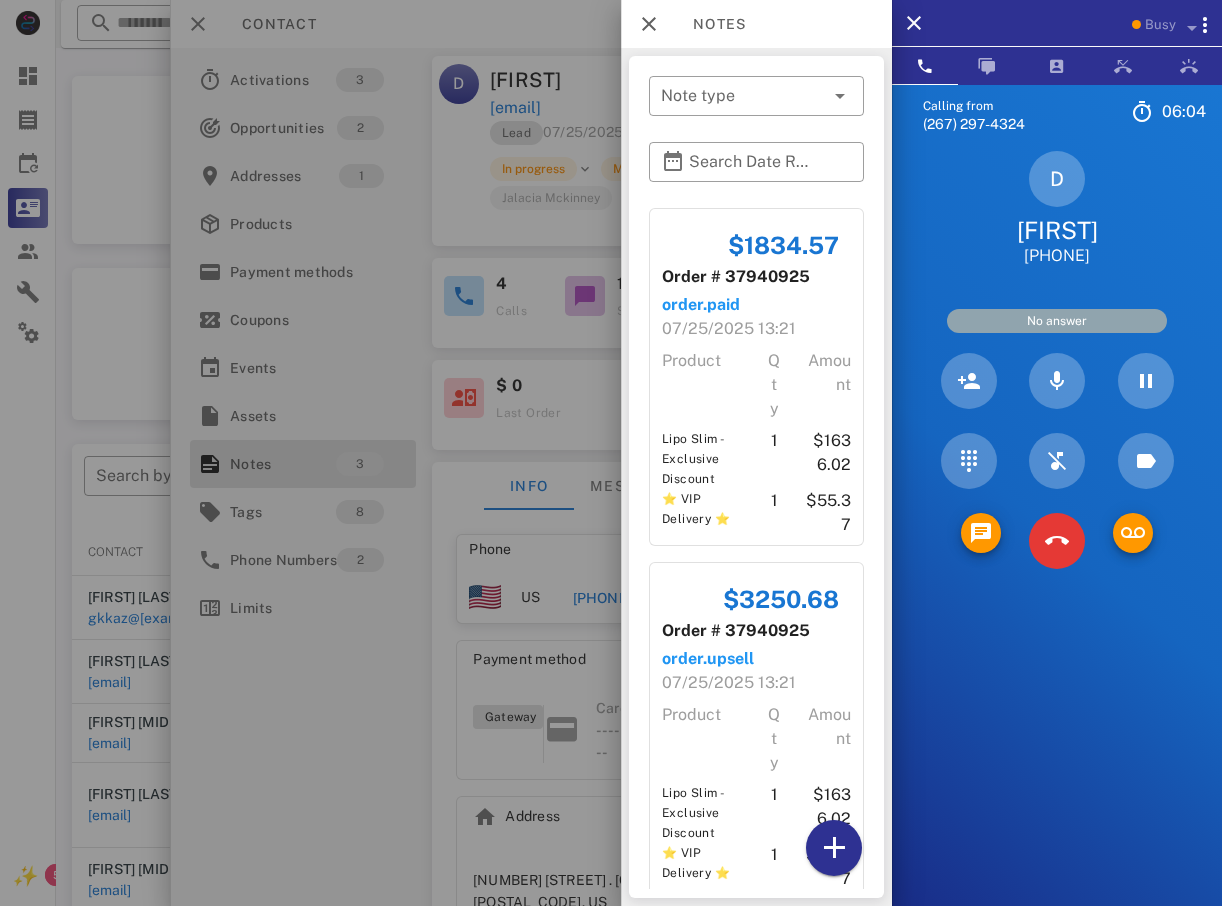 click at bounding box center [611, 453] 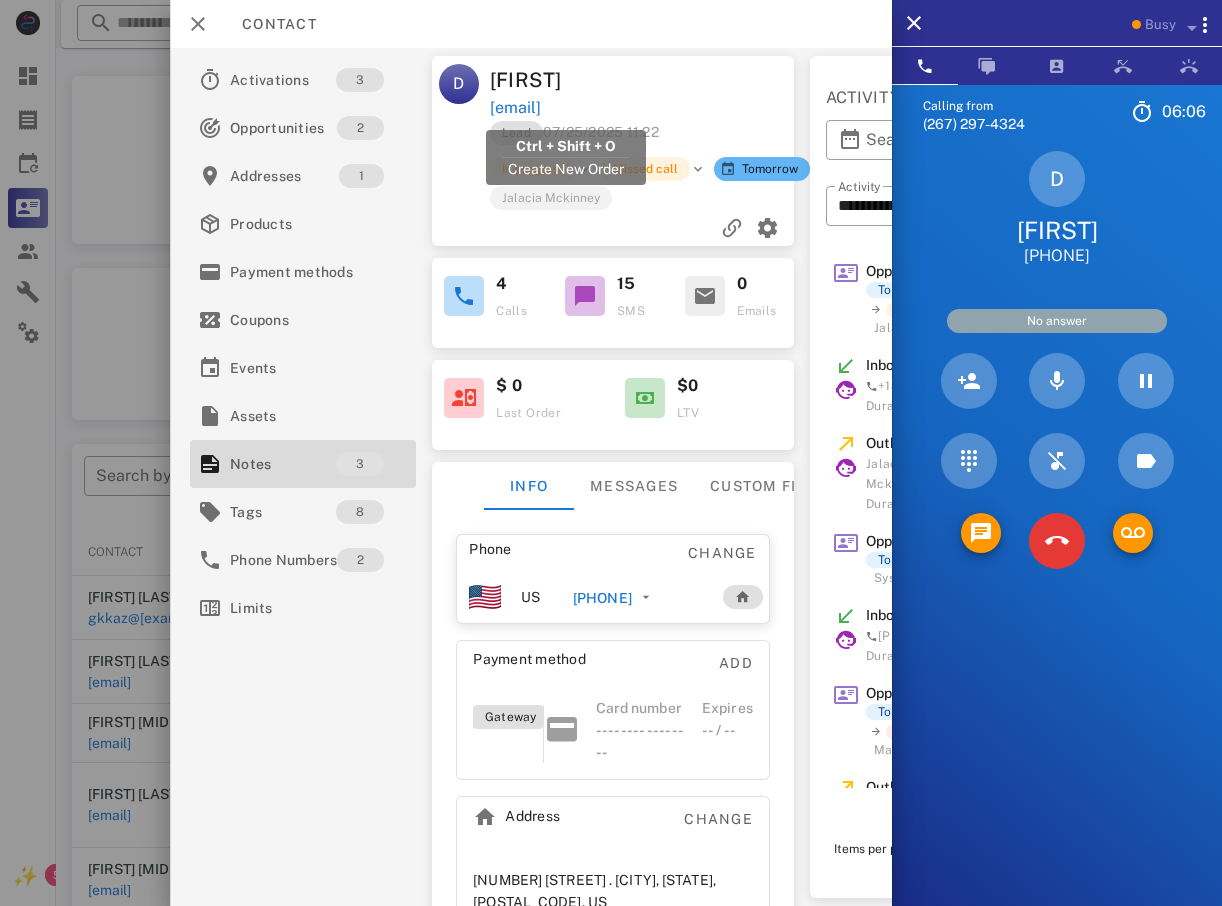 click on "[EMAIL]" at bounding box center (515, 108) 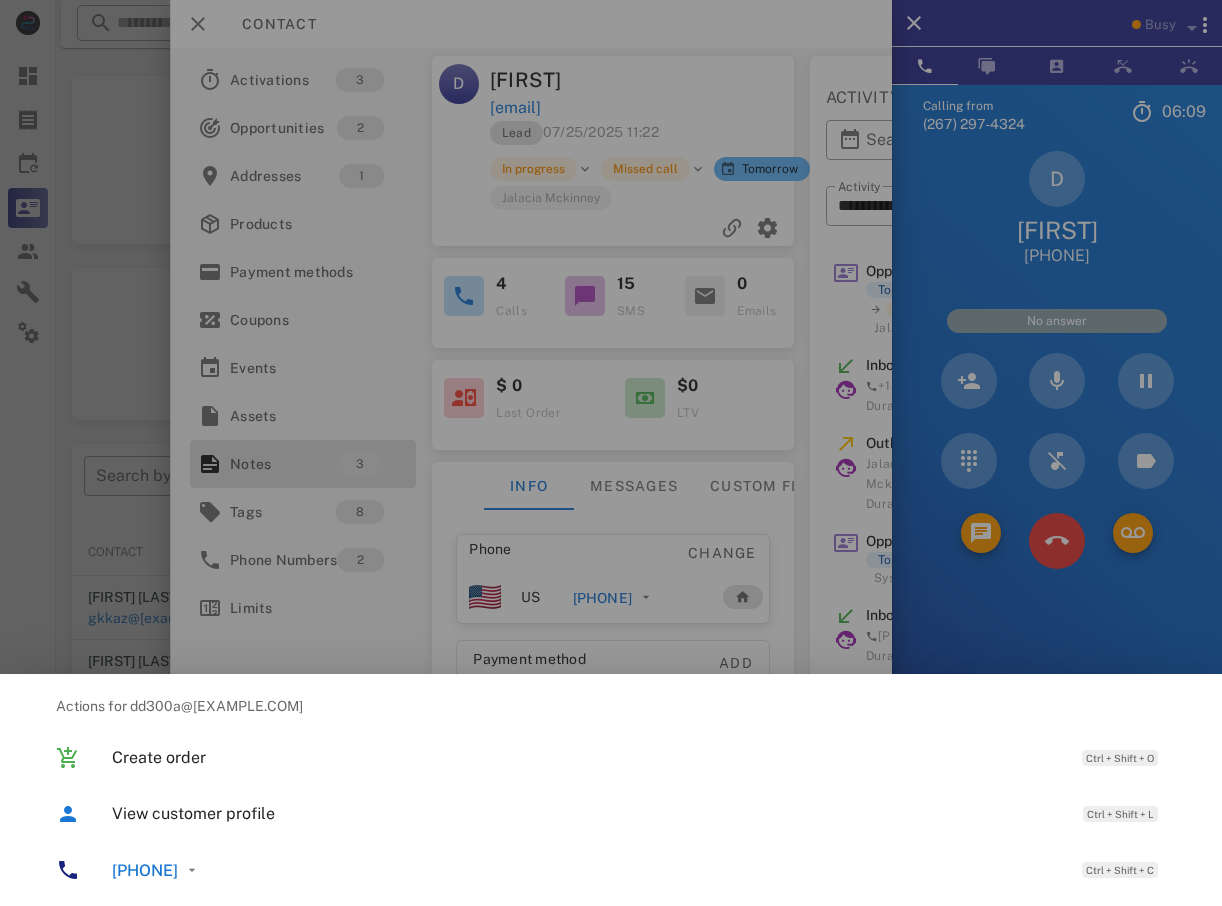 click at bounding box center (611, 453) 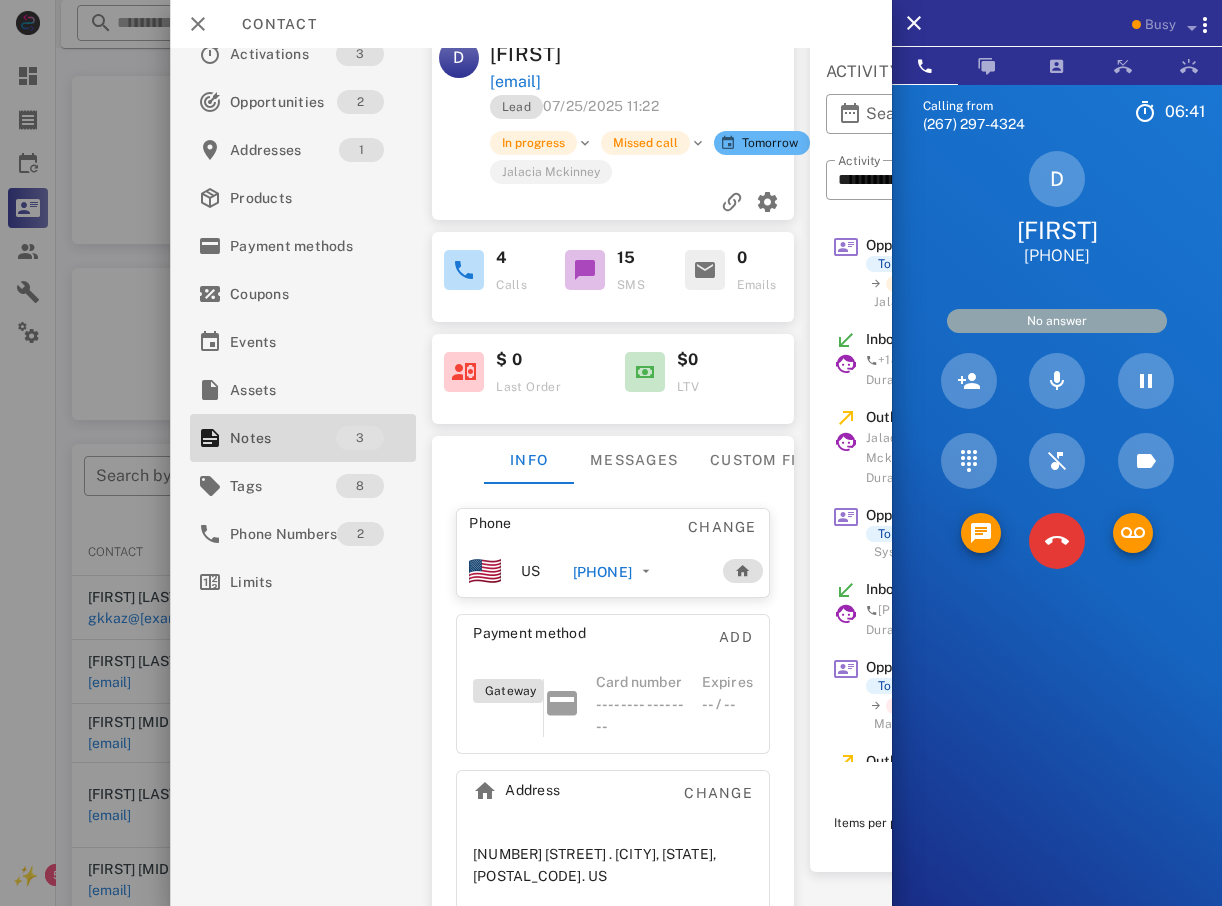 scroll, scrollTop: 0, scrollLeft: 0, axis: both 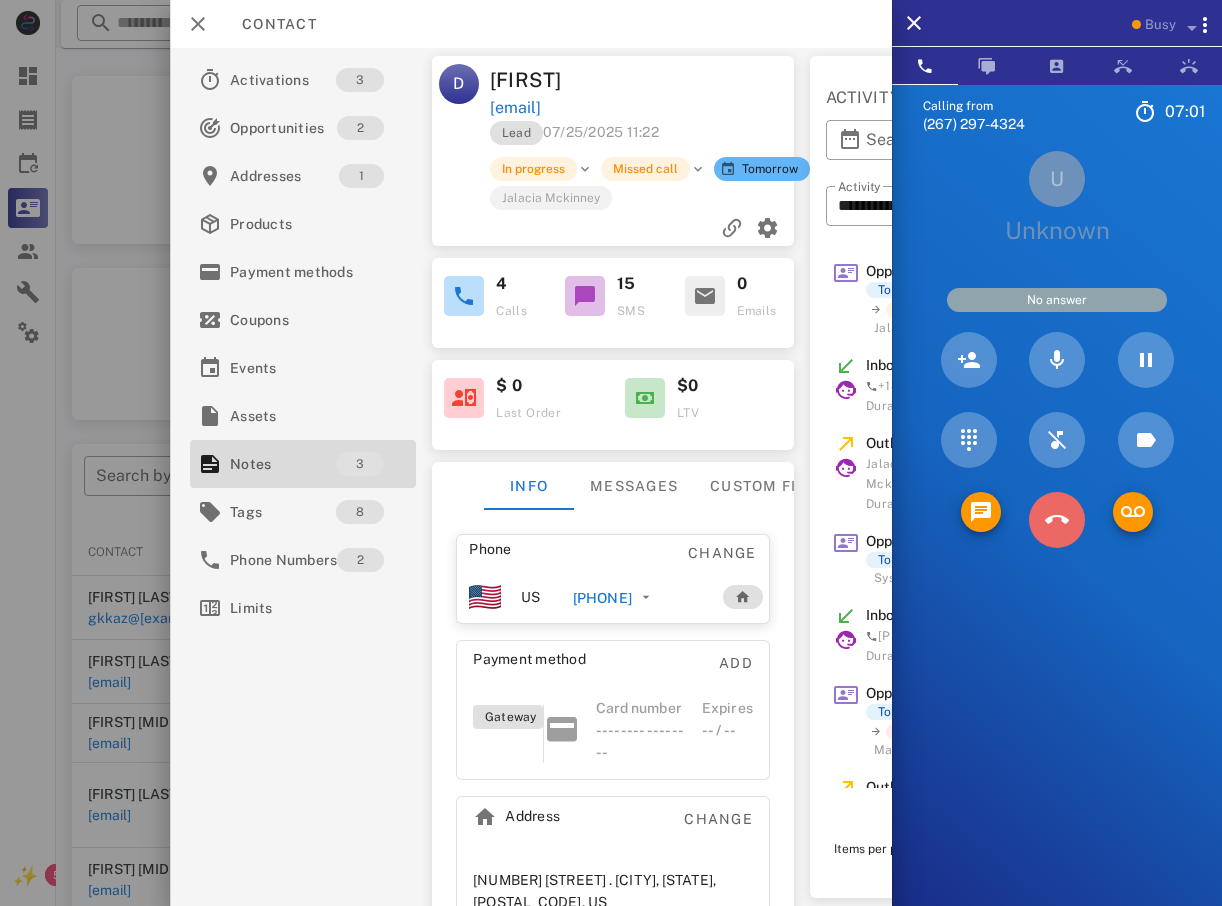 click at bounding box center [1057, 520] 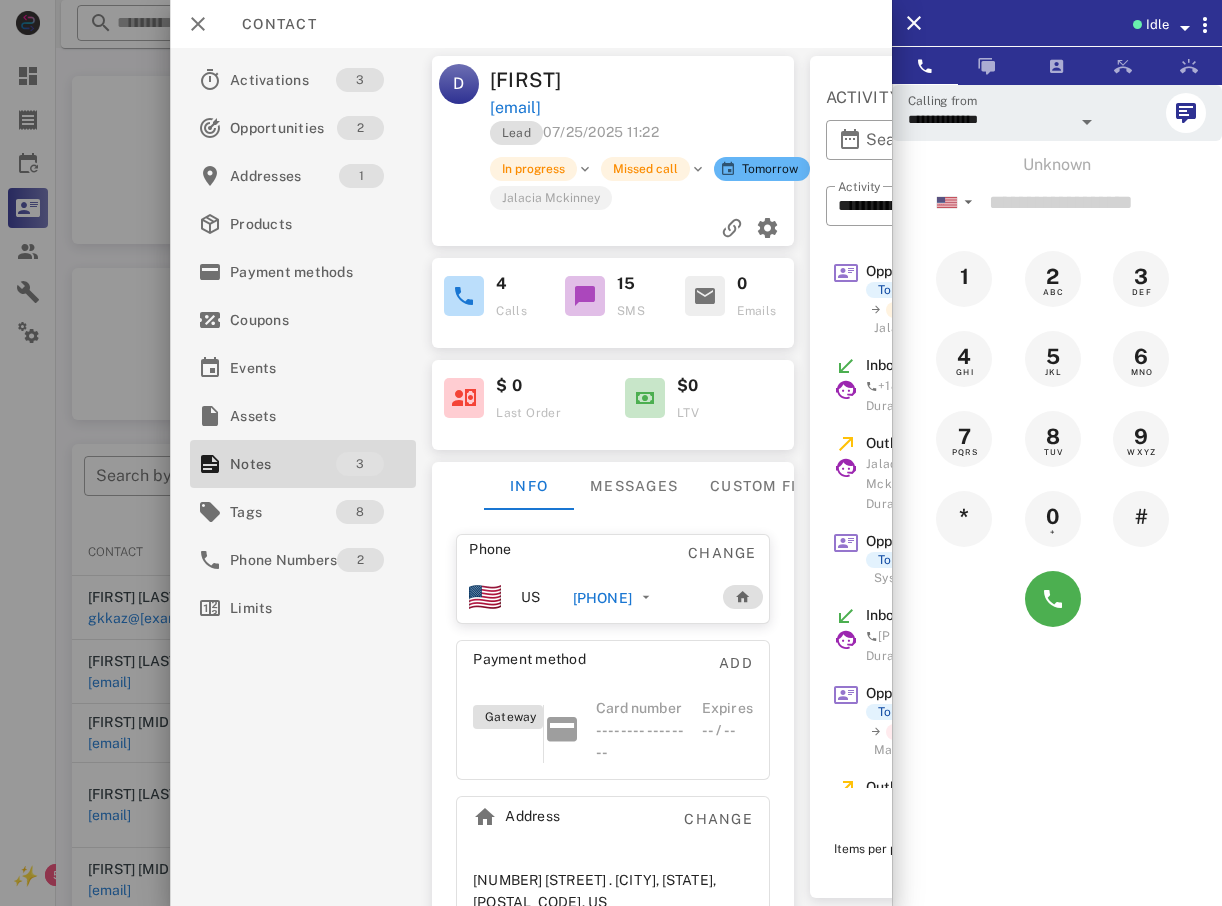 click at bounding box center (611, 453) 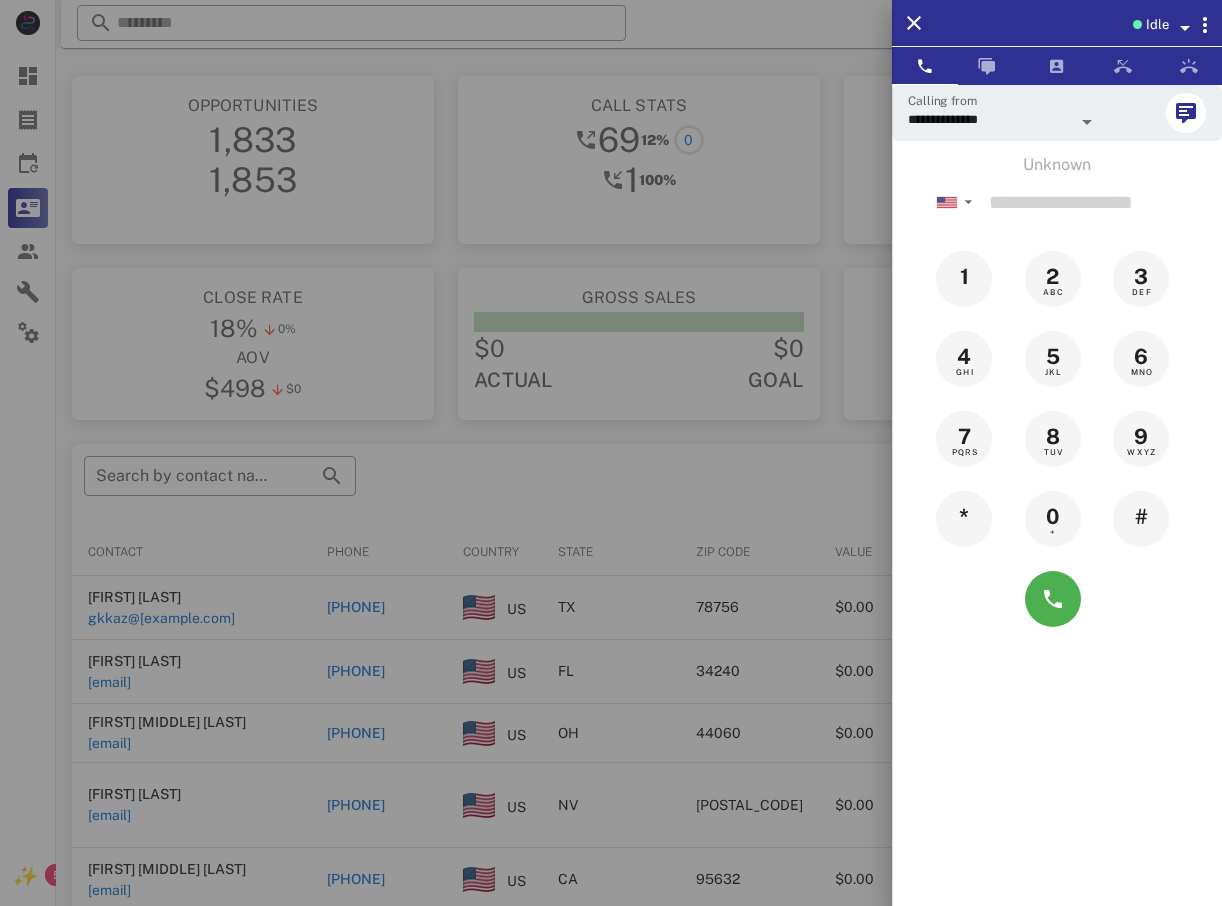 click at bounding box center [611, 453] 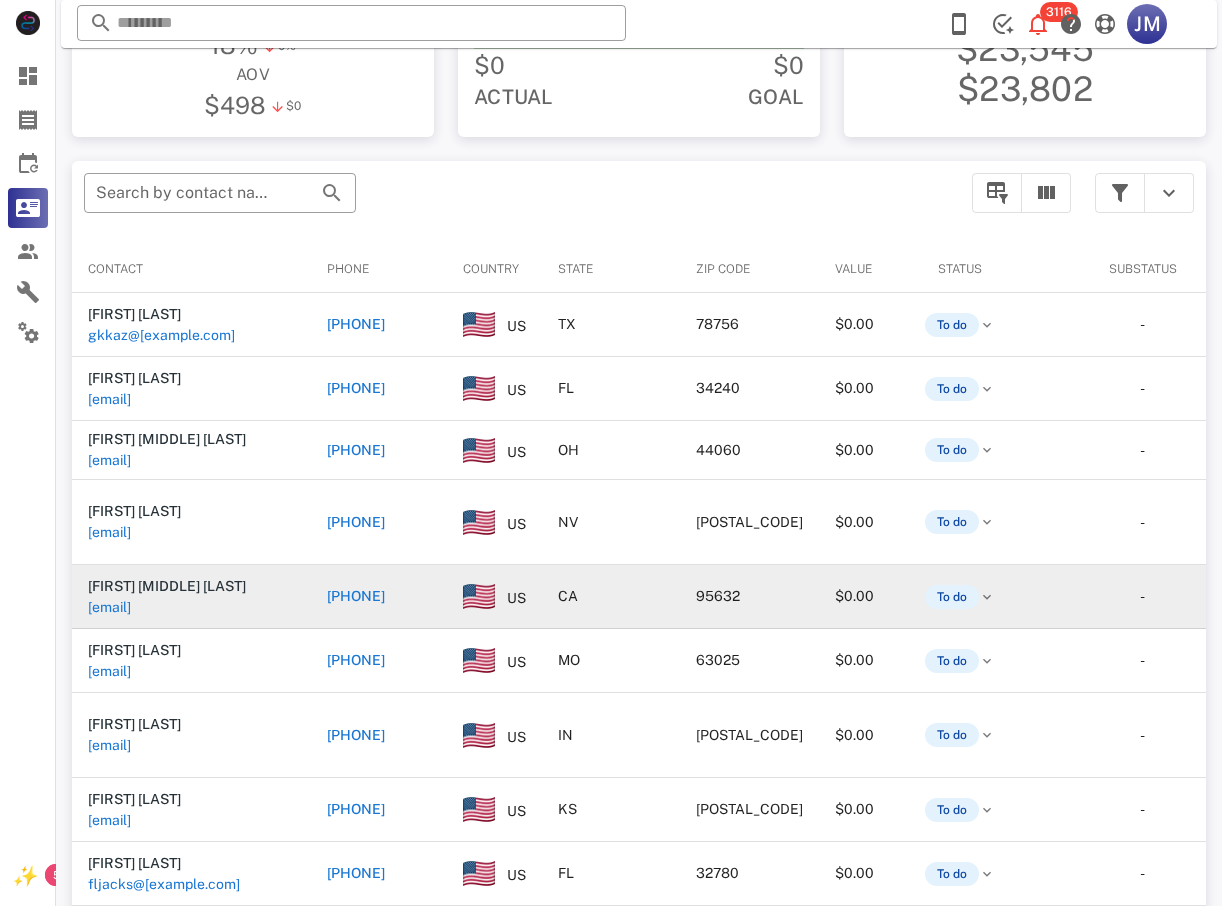 scroll, scrollTop: 300, scrollLeft: 0, axis: vertical 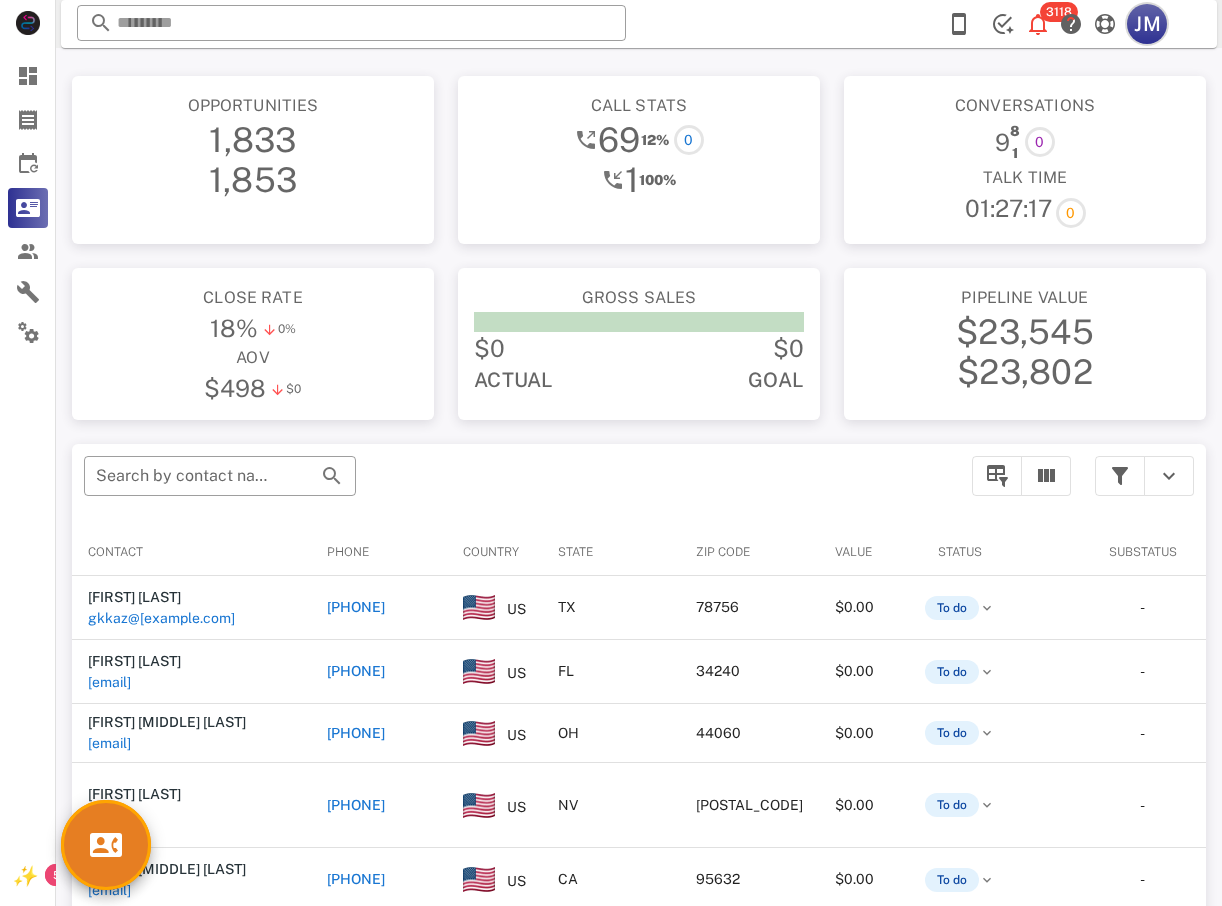 click on "JM" at bounding box center (1147, 24) 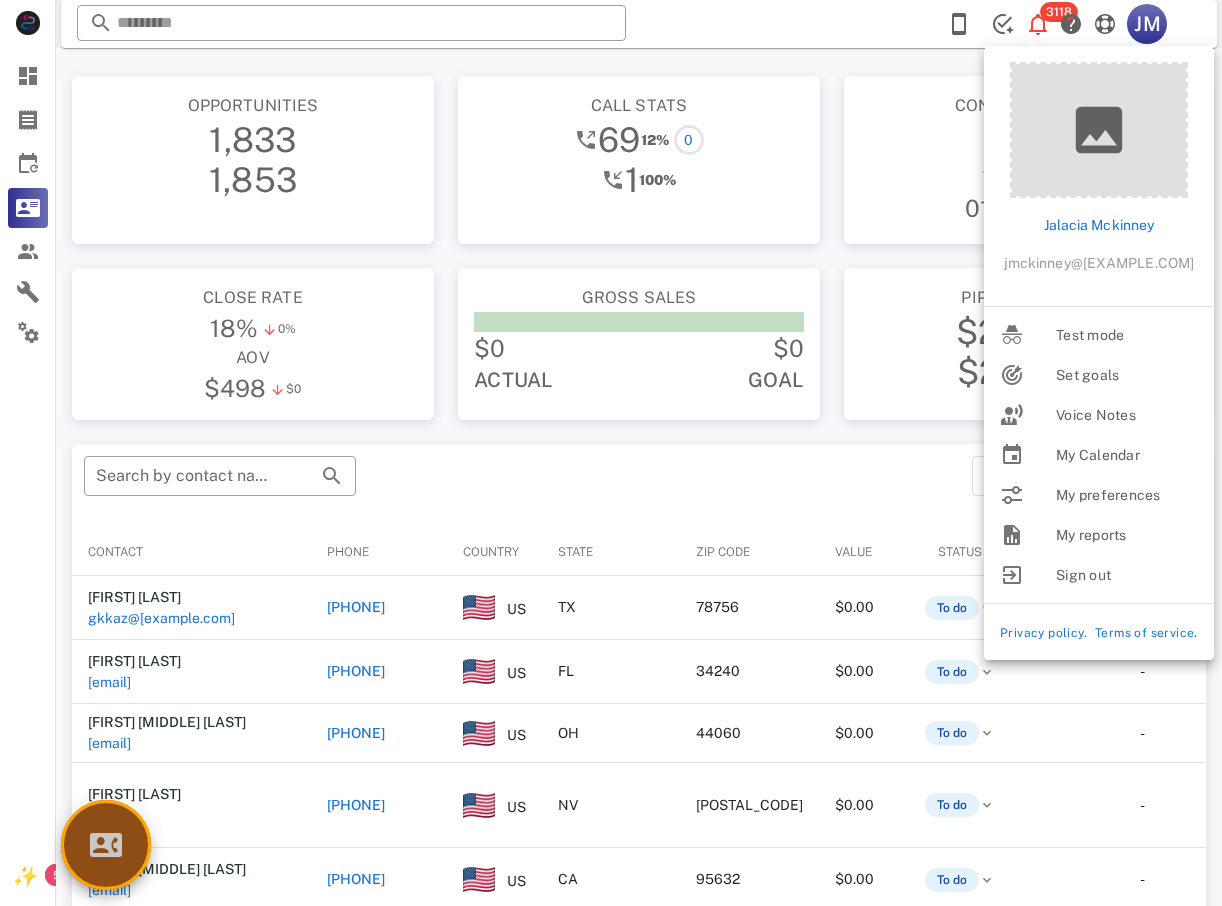 click at bounding box center (106, 845) 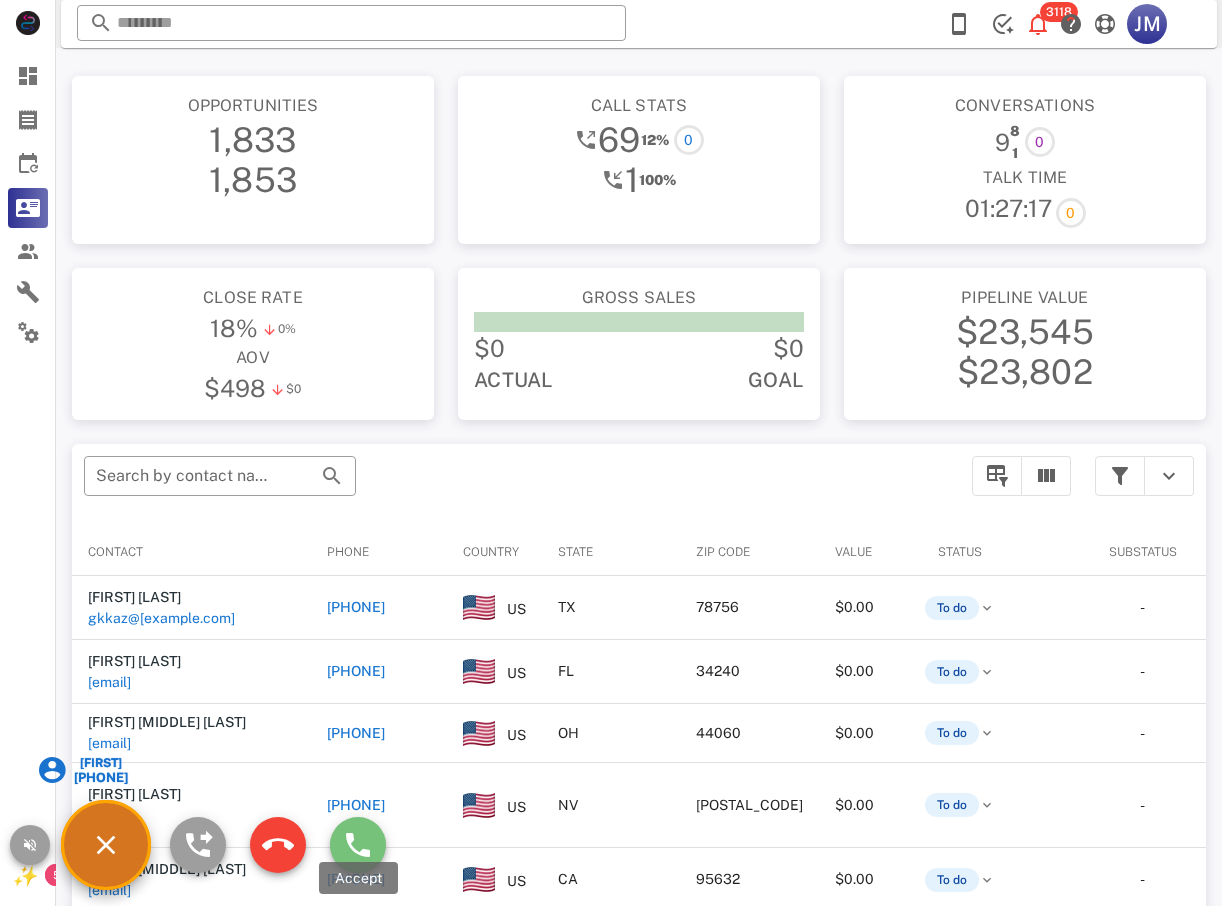 click at bounding box center (358, 845) 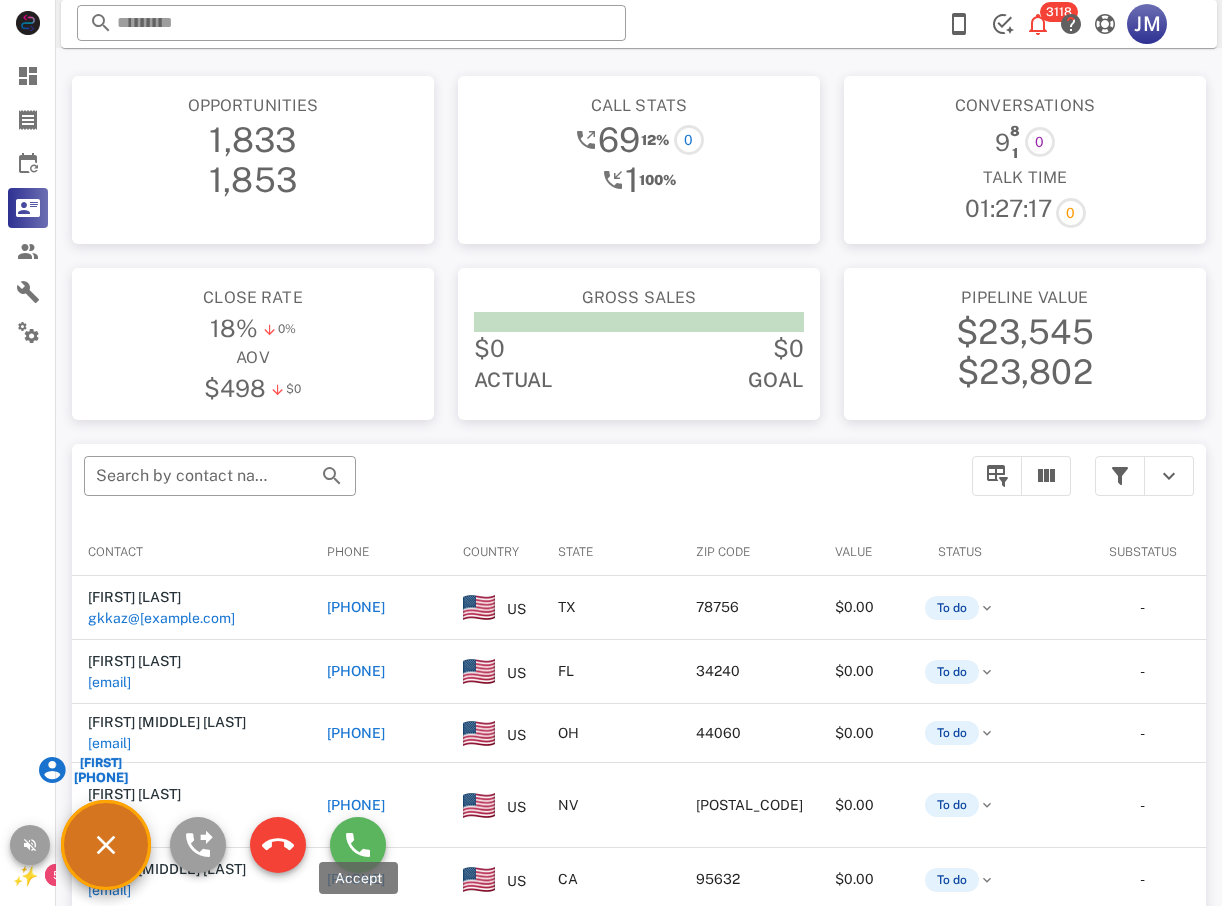 type on "**********" 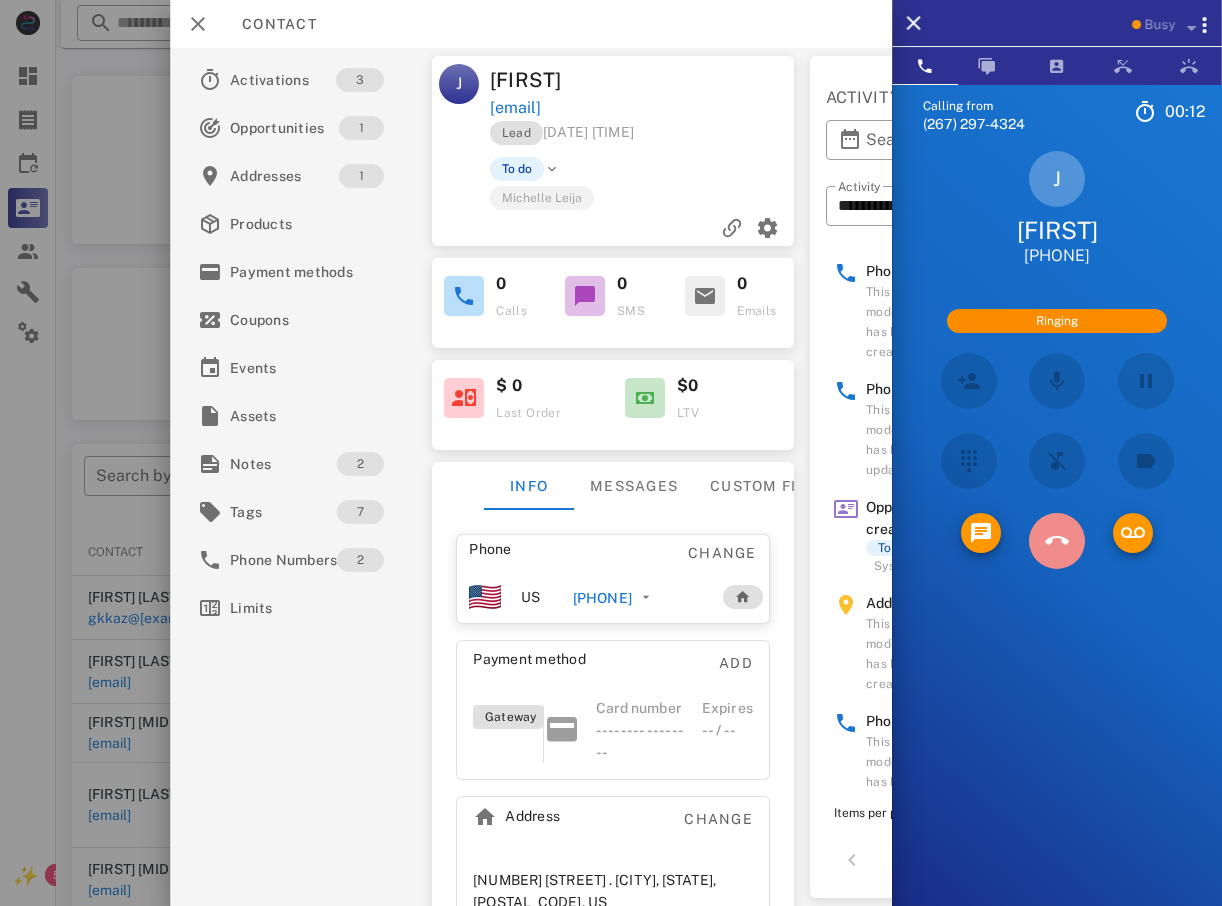 click at bounding box center (1056, 540) 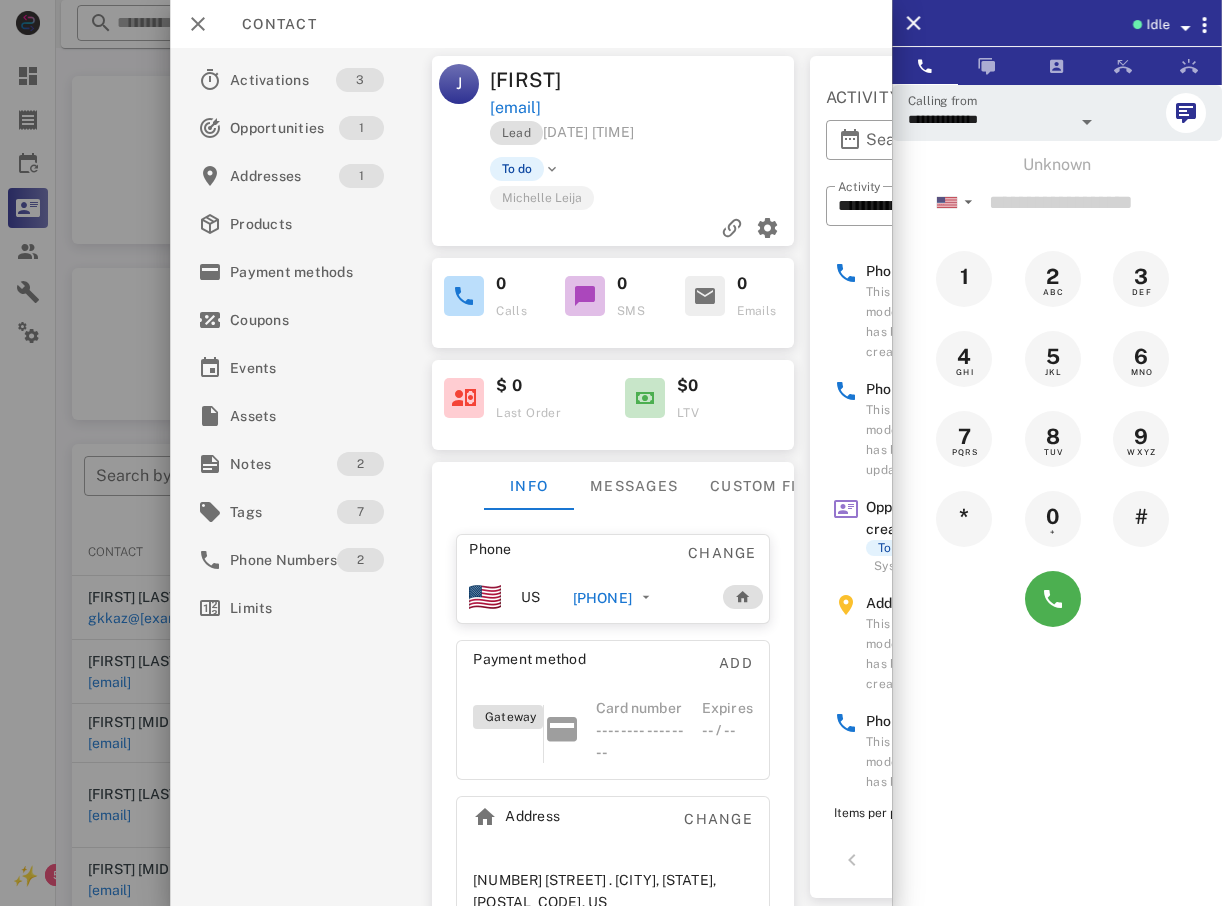 drag, startPoint x: 181, startPoint y: 335, endPoint x: 141, endPoint y: 335, distance: 40 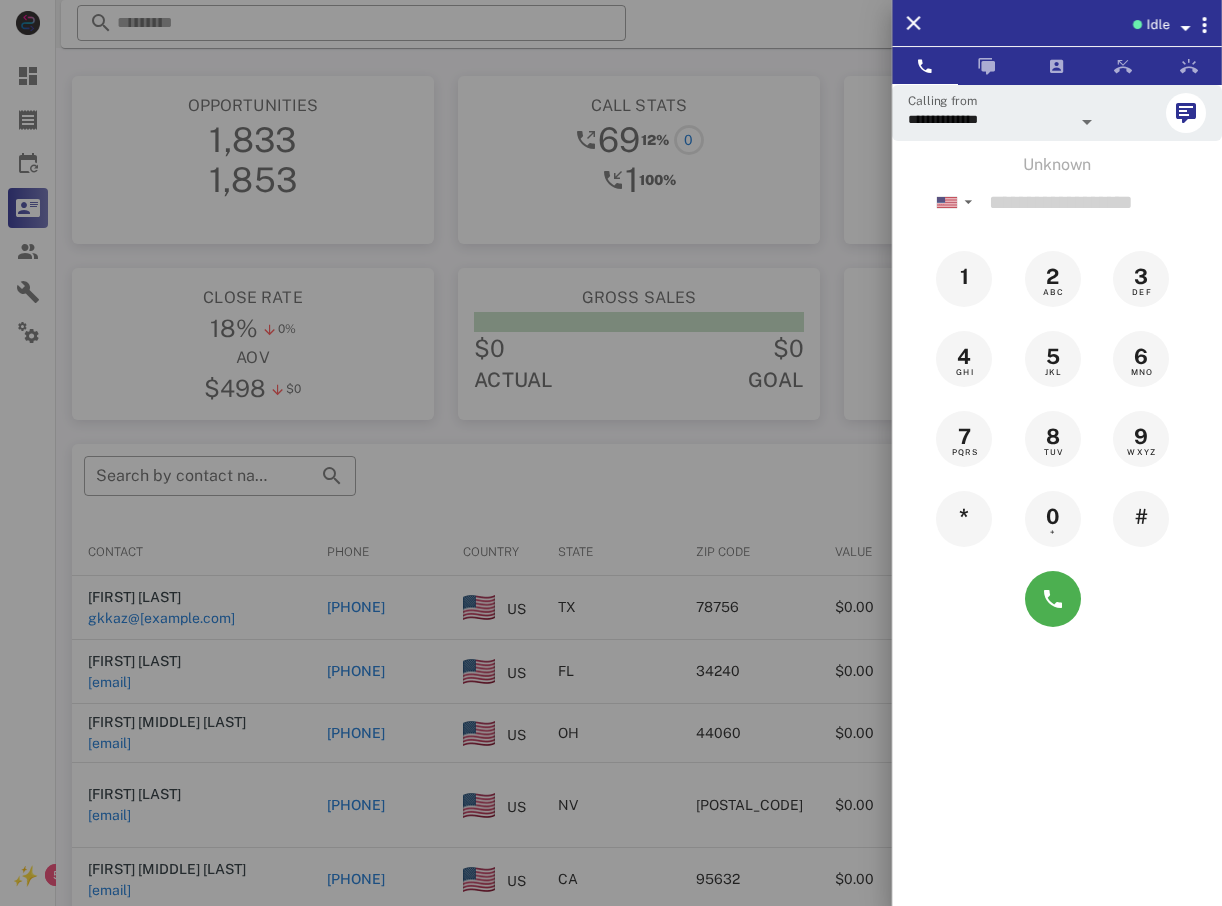 drag, startPoint x: 830, startPoint y: 284, endPoint x: 917, endPoint y: 145, distance: 163.9817 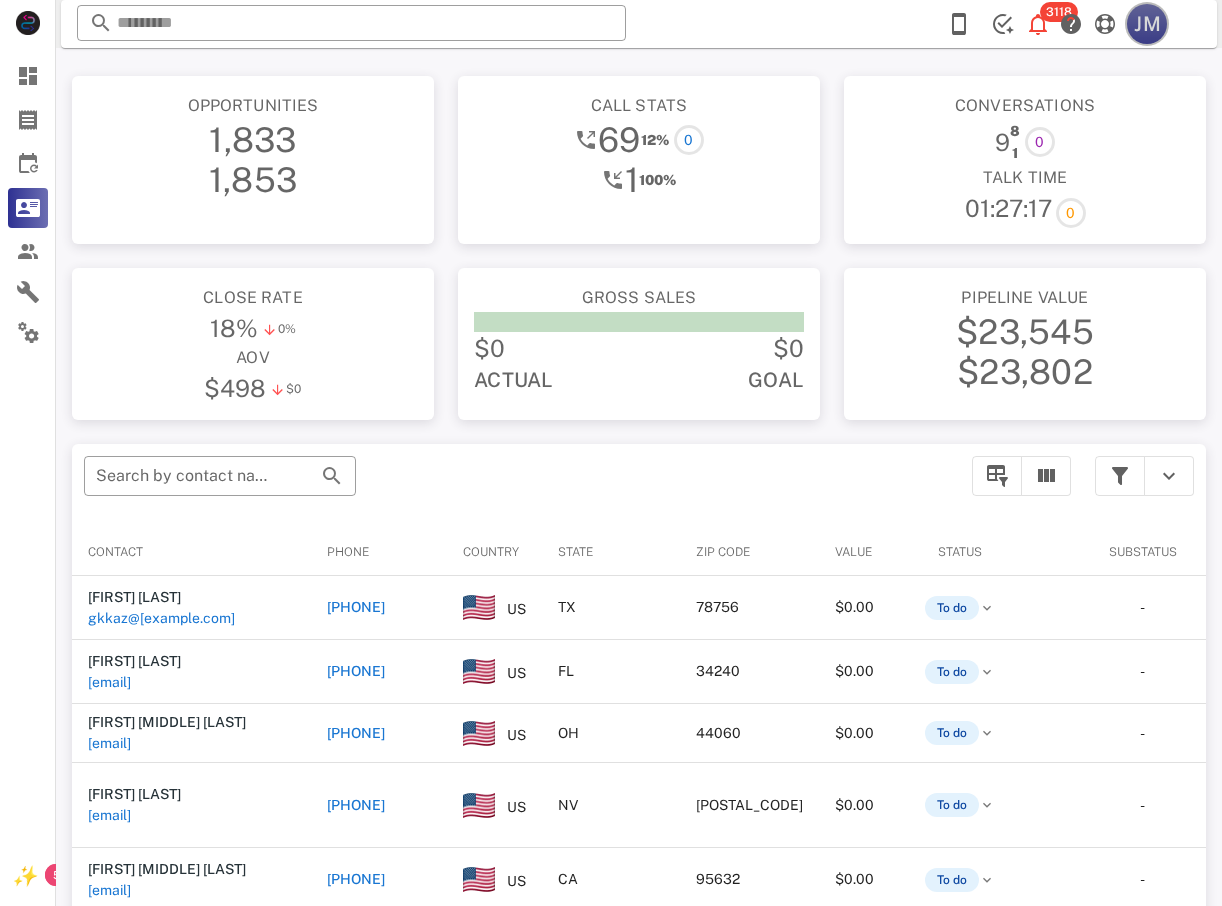drag, startPoint x: 1166, startPoint y: 35, endPoint x: 1159, endPoint y: 46, distance: 13.038404 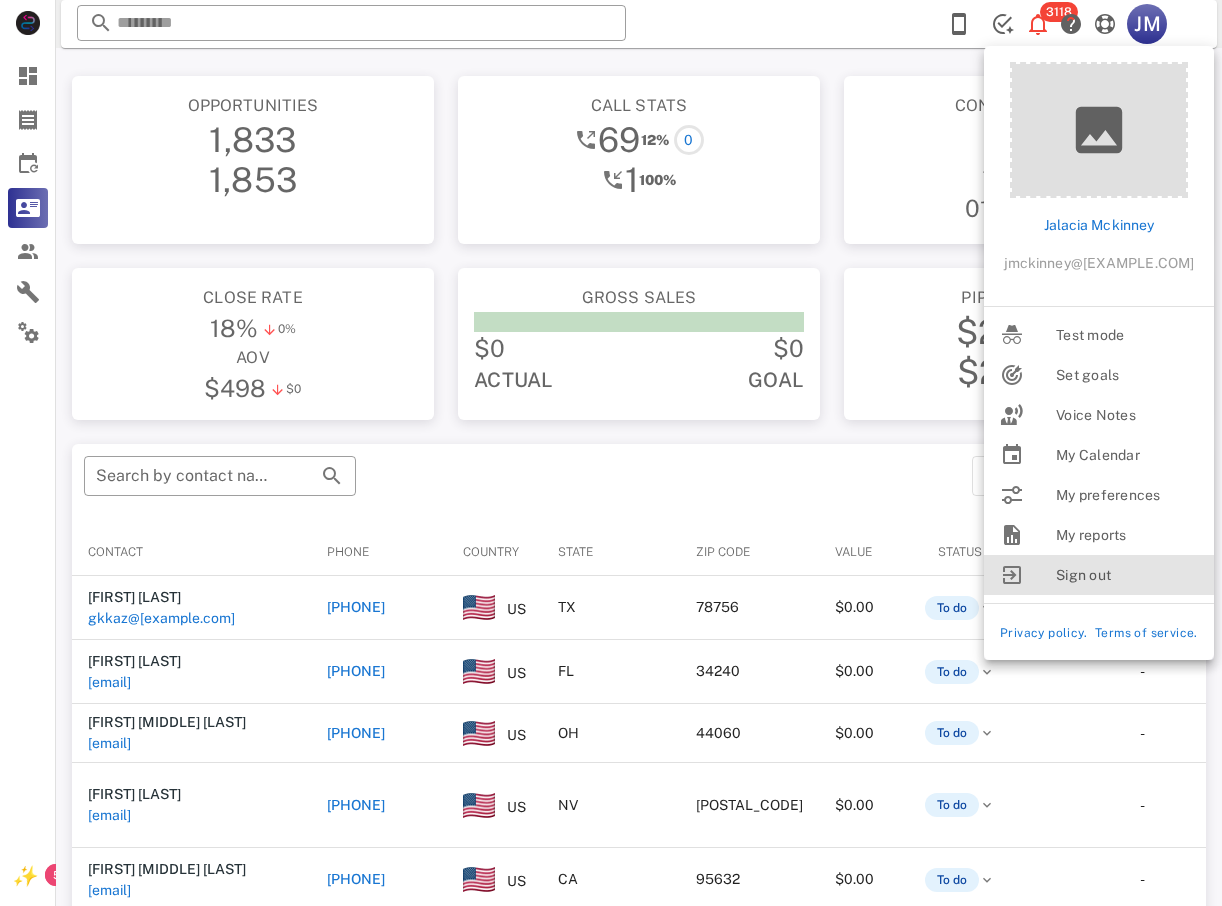 click on "Sign out" at bounding box center [1127, 575] 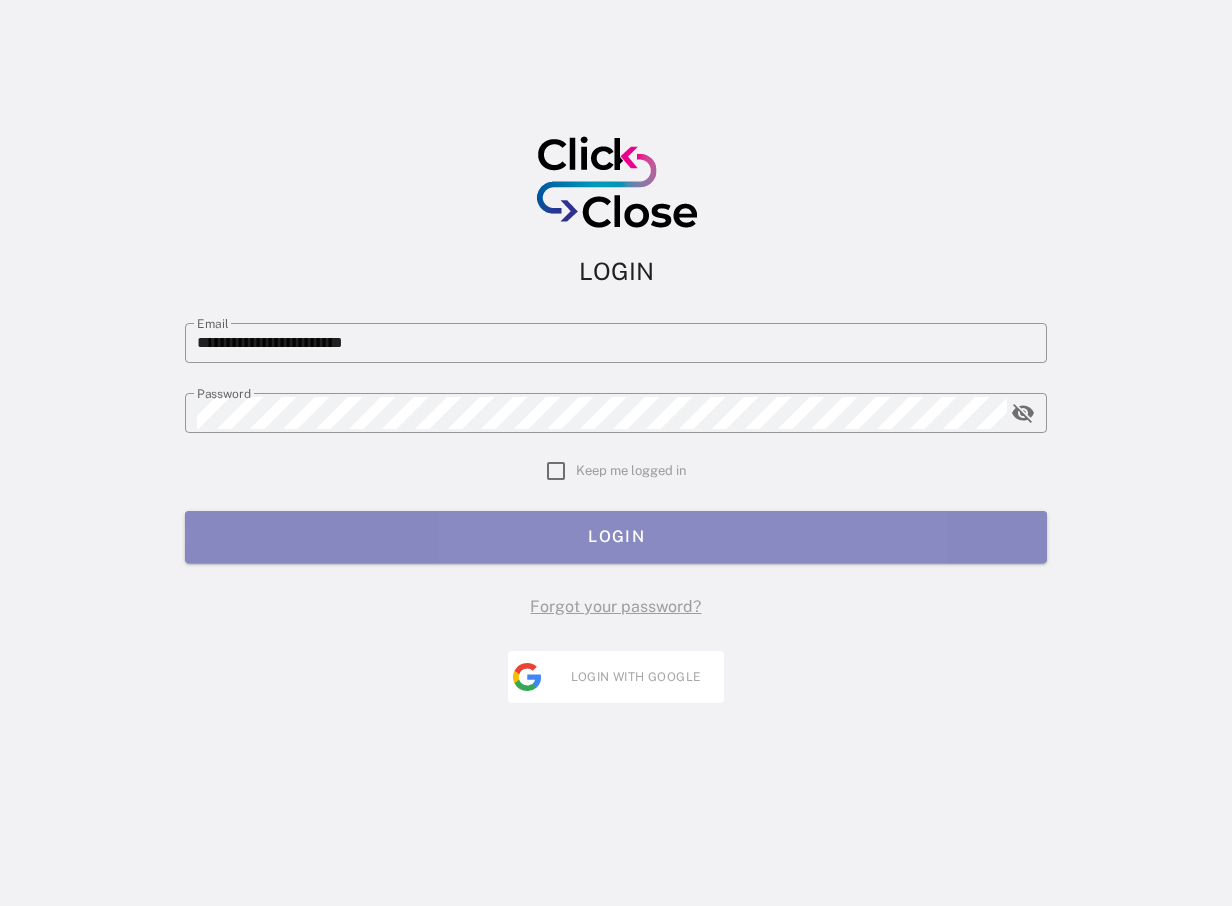 drag, startPoint x: 703, startPoint y: 545, endPoint x: 690, endPoint y: 572, distance: 29.966648 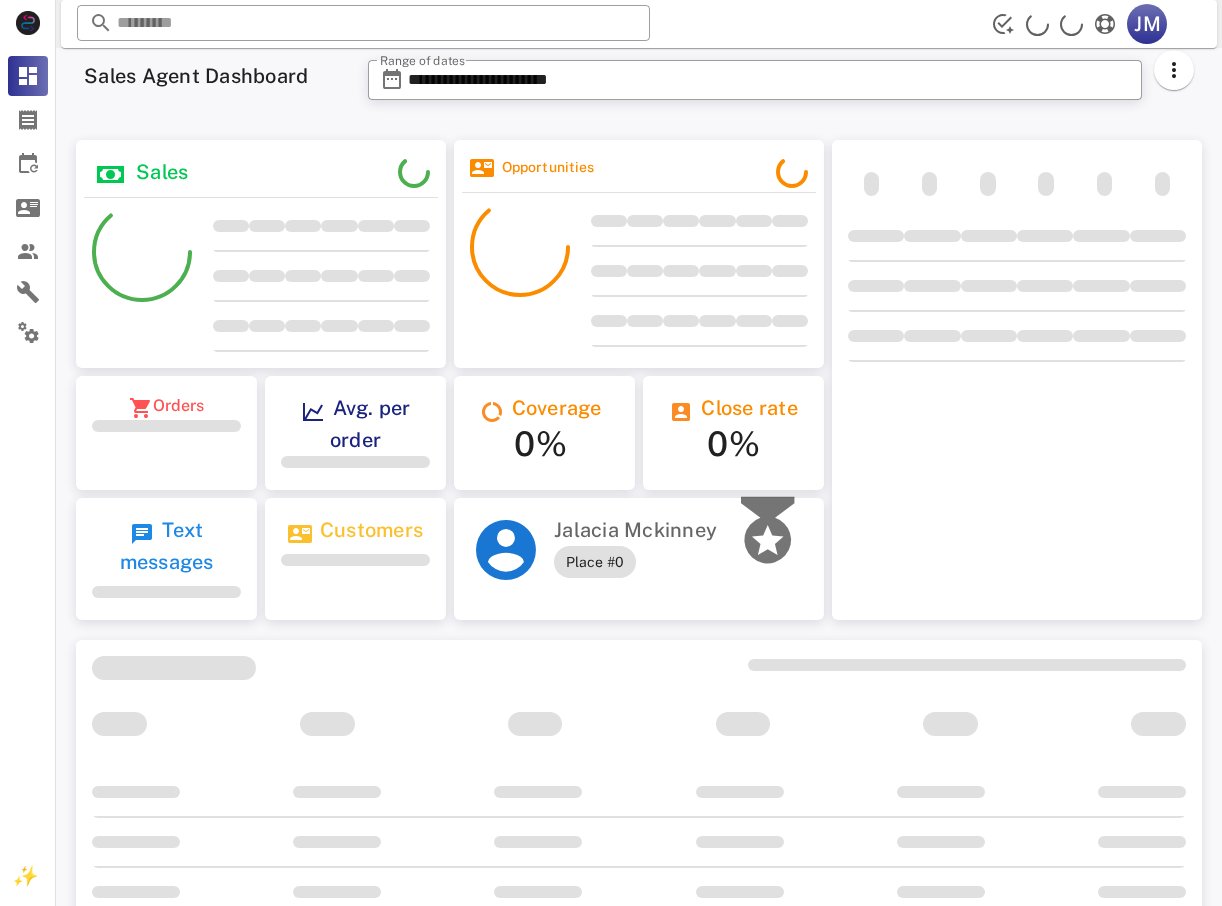 scroll, scrollTop: 0, scrollLeft: 0, axis: both 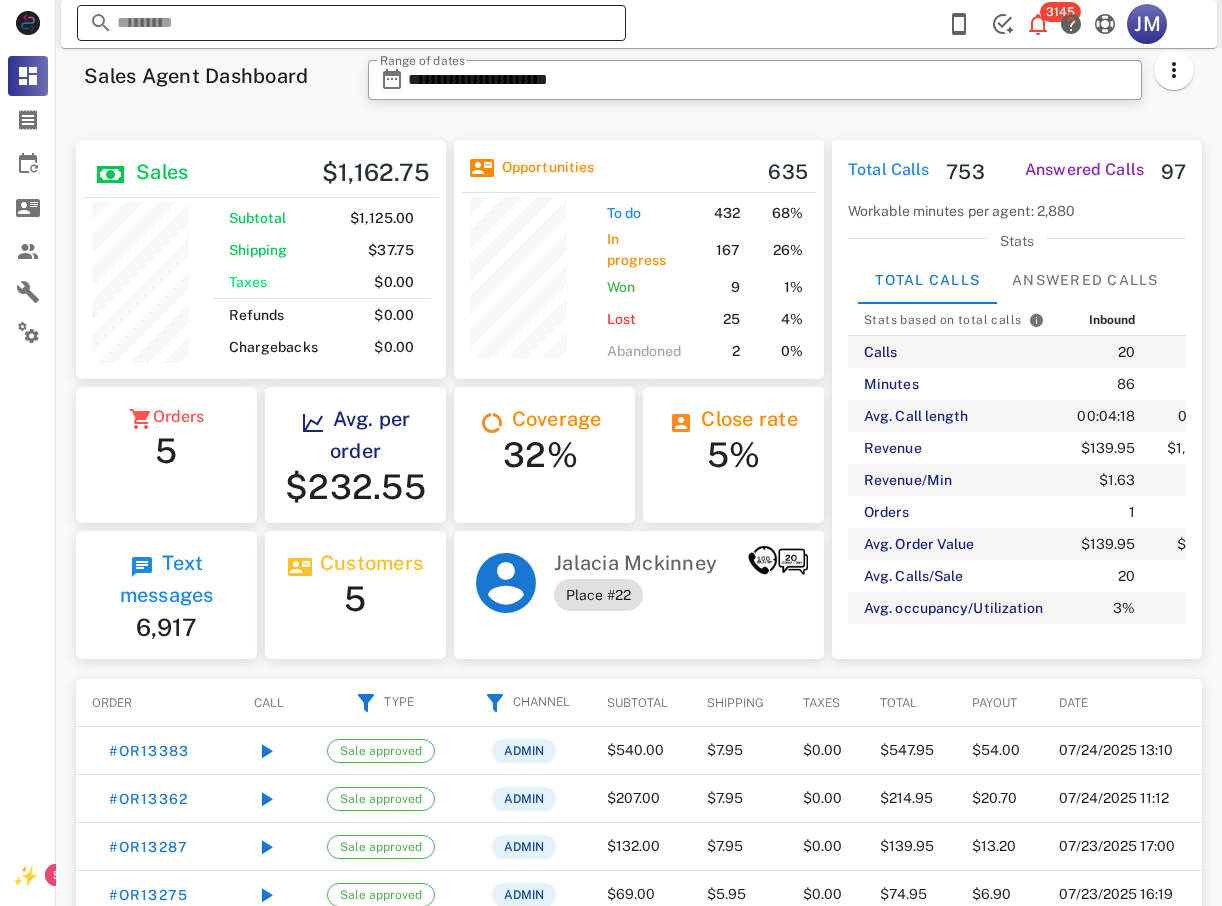 click at bounding box center (351, 23) 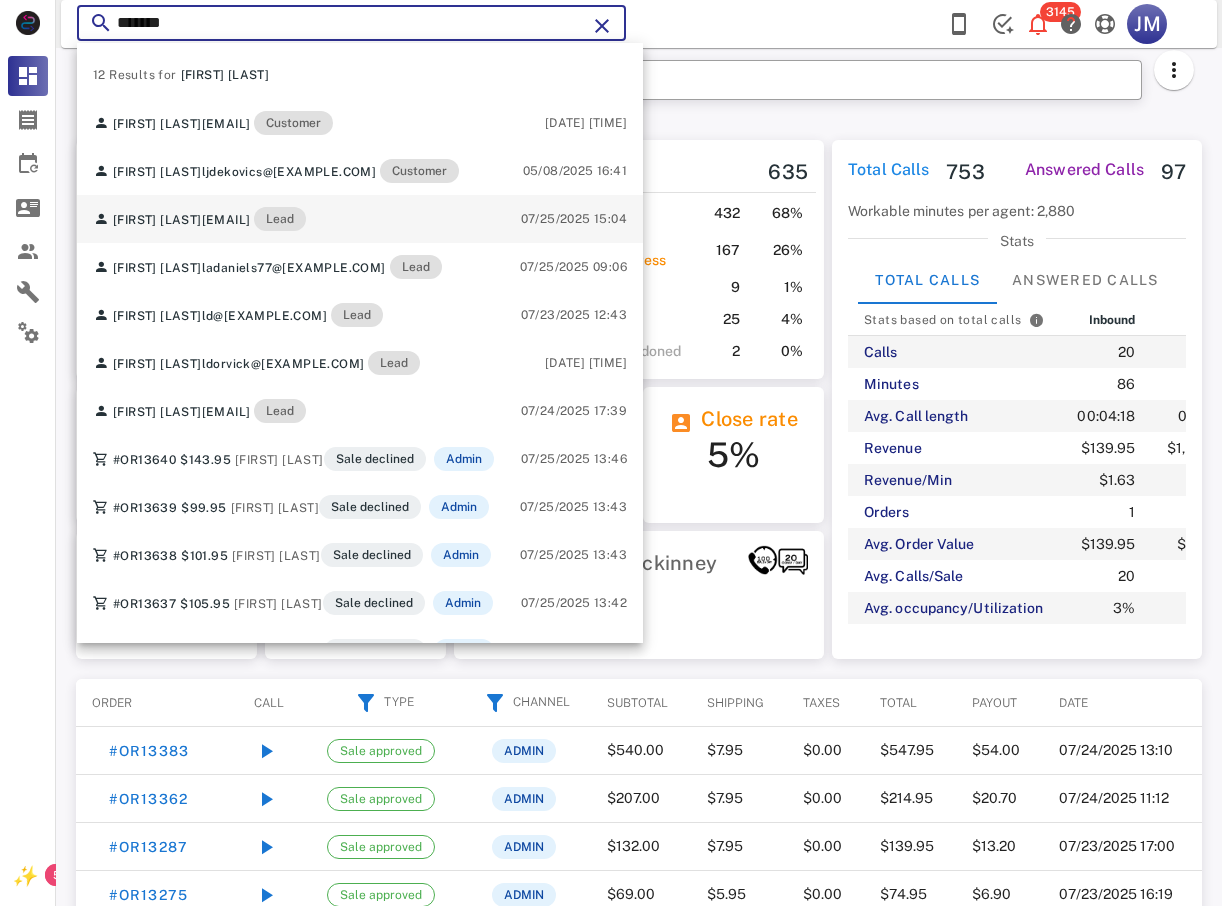 type on "*******" 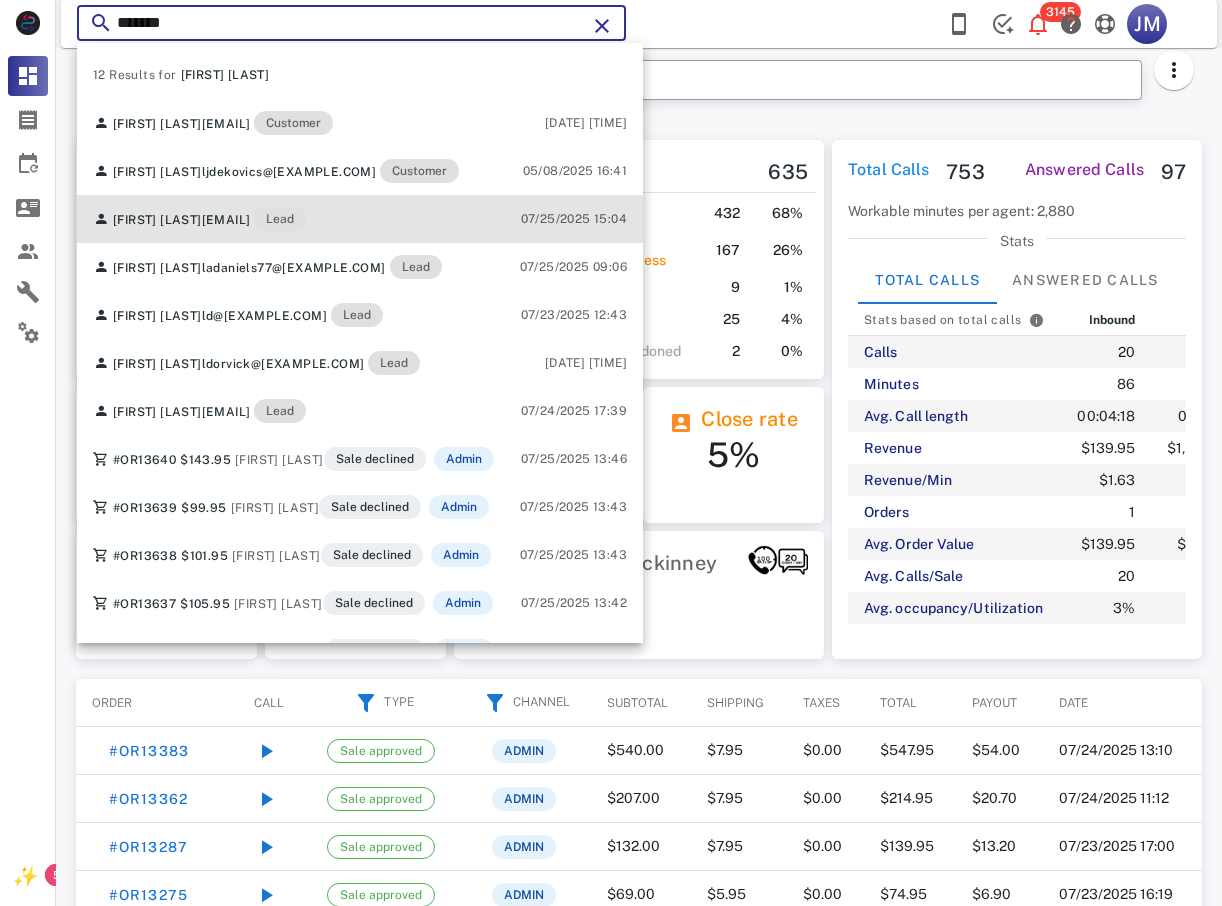 click on "[EMAIL]" at bounding box center (226, 220) 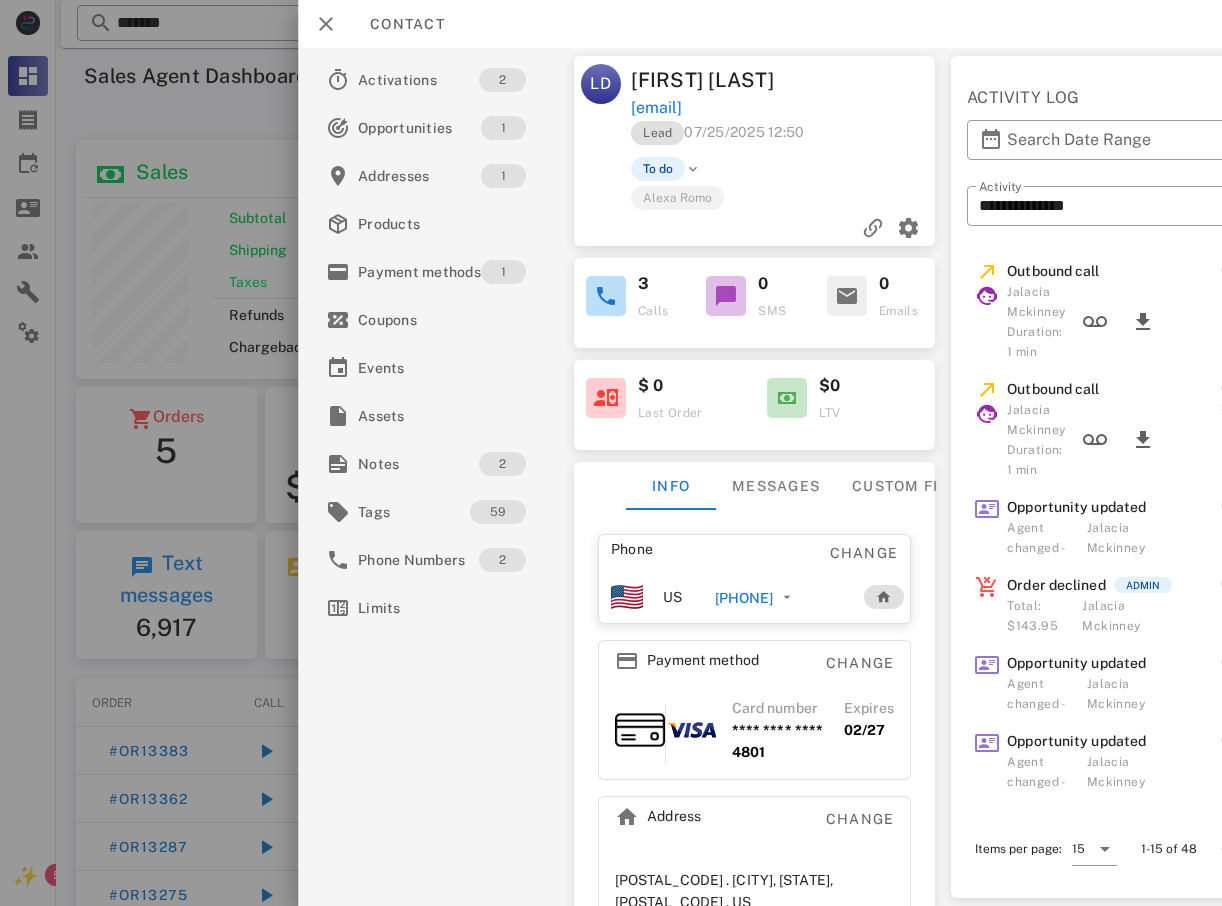 click on "[PHONE]" at bounding box center [744, 598] 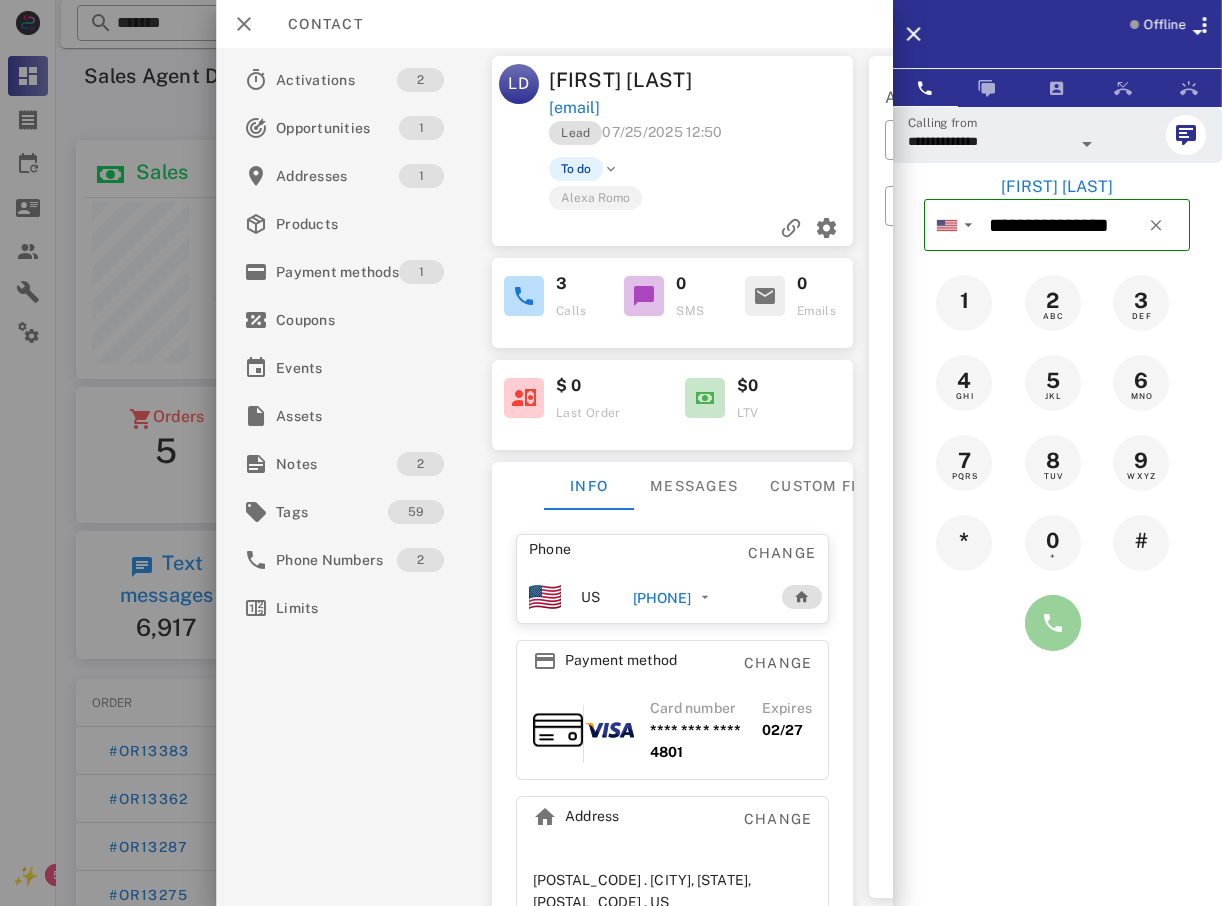click at bounding box center [1053, 623] 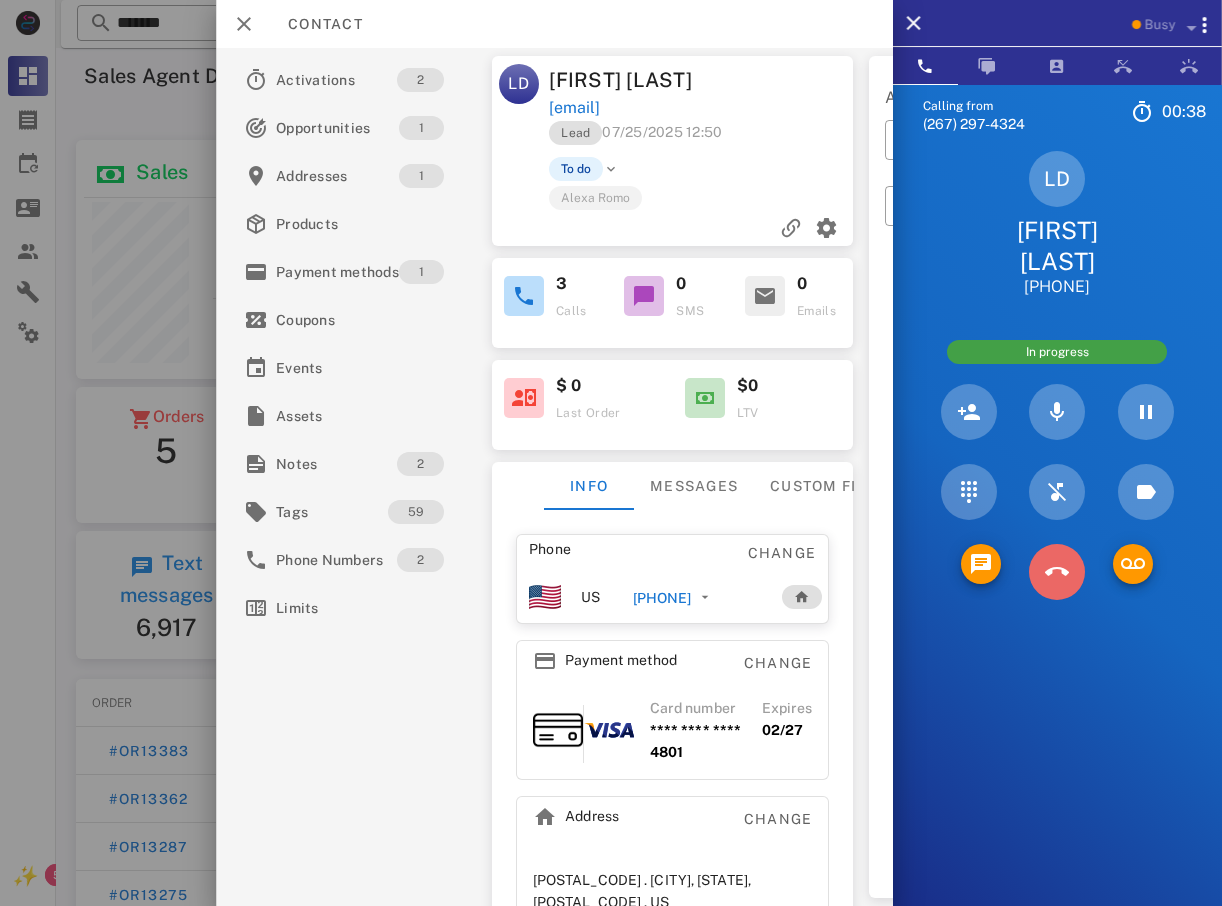 click at bounding box center (1057, 572) 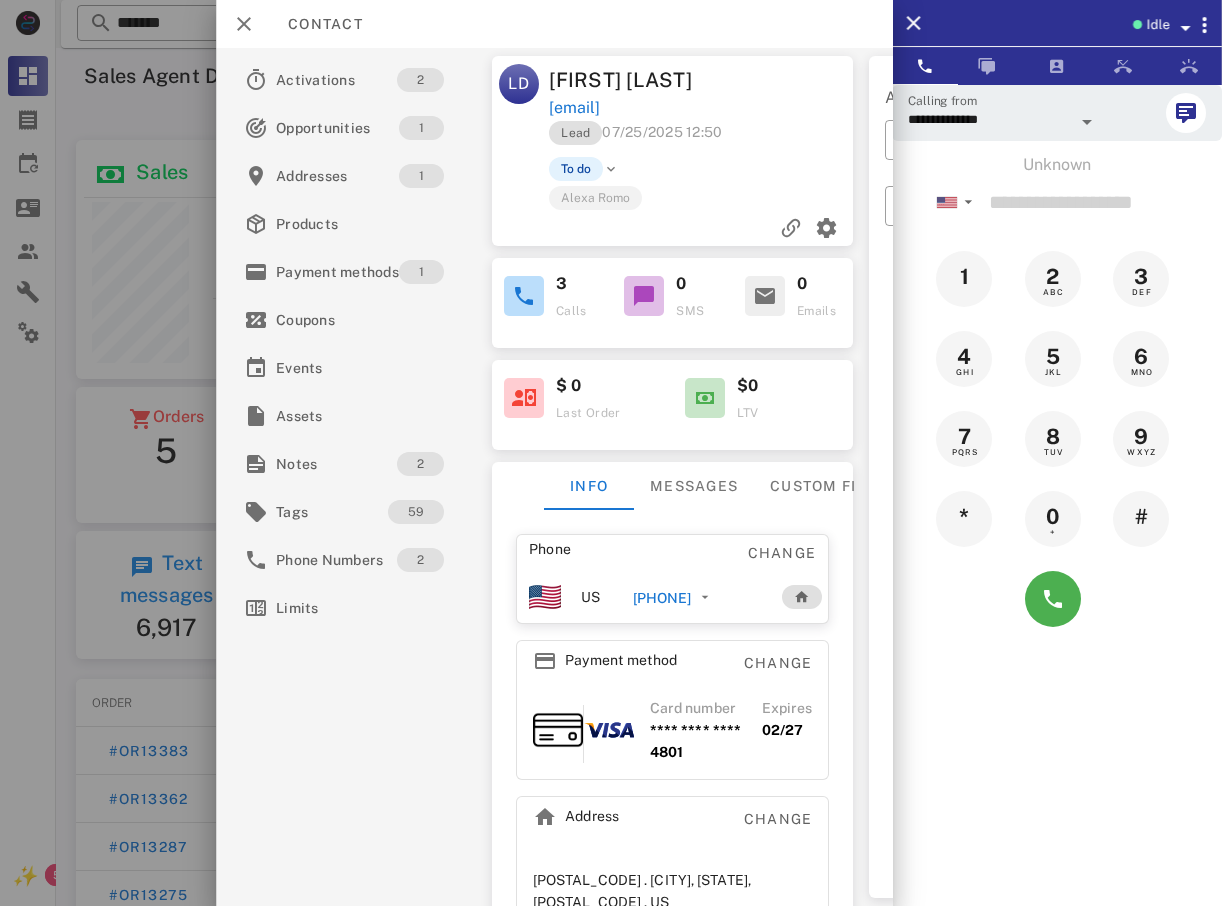click on "[PHONE]" at bounding box center (661, 598) 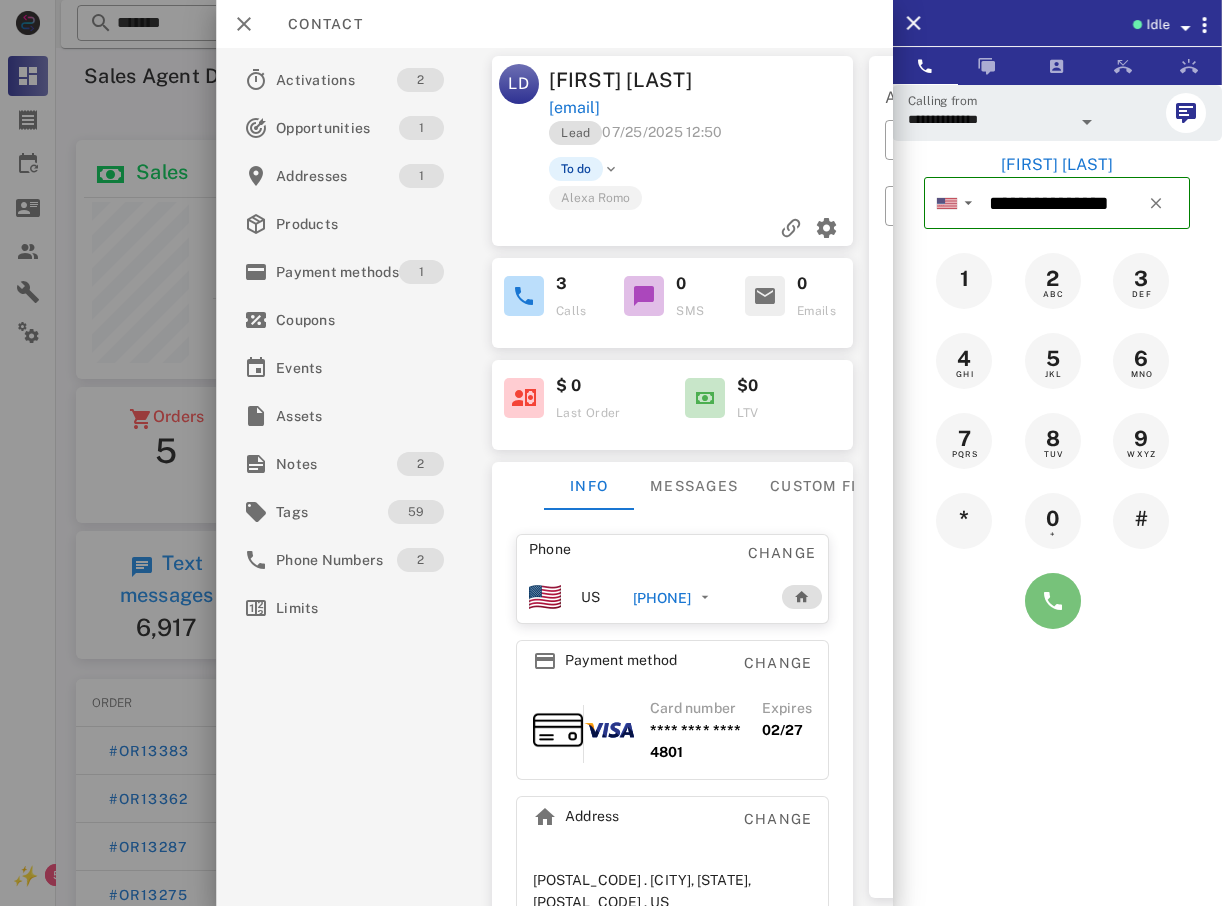 click at bounding box center (1053, 601) 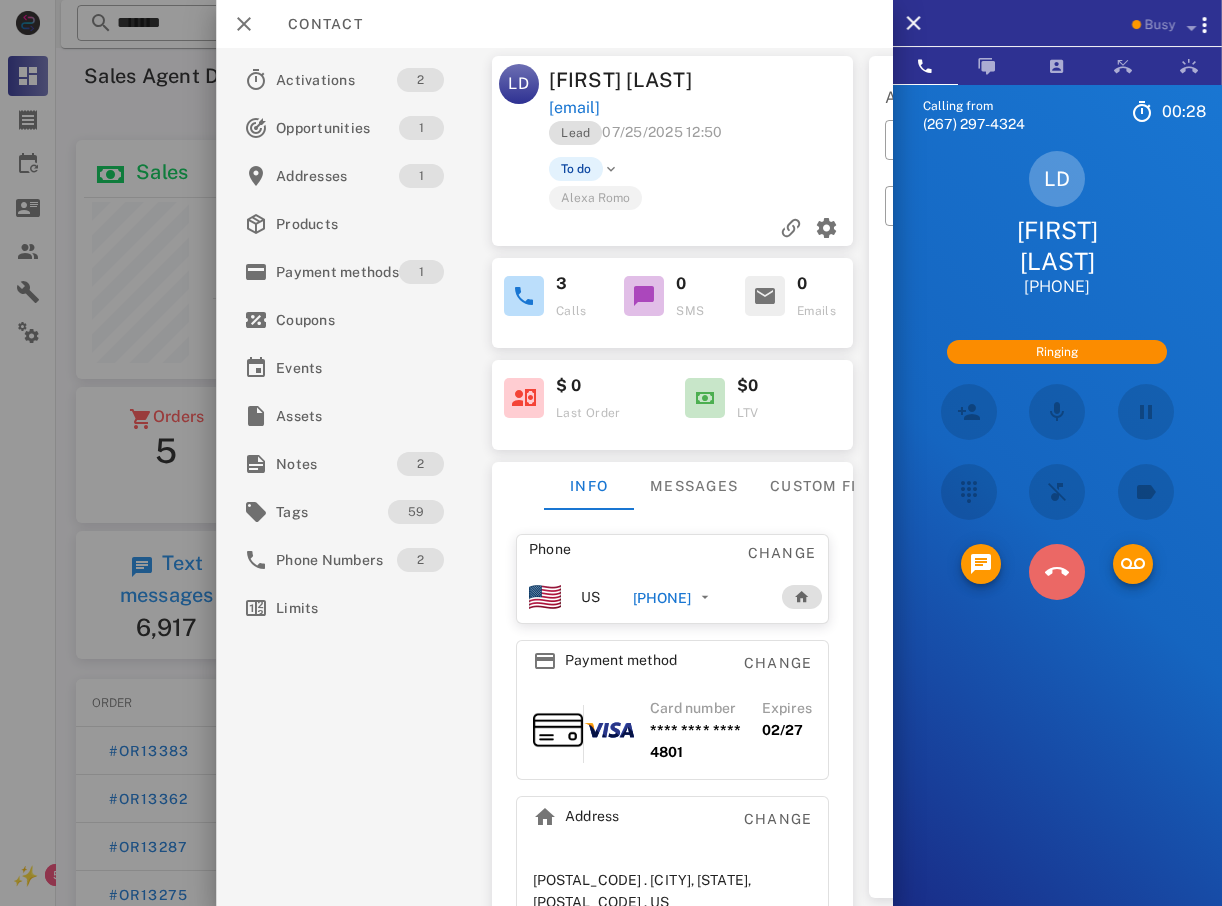 click at bounding box center (1057, 572) 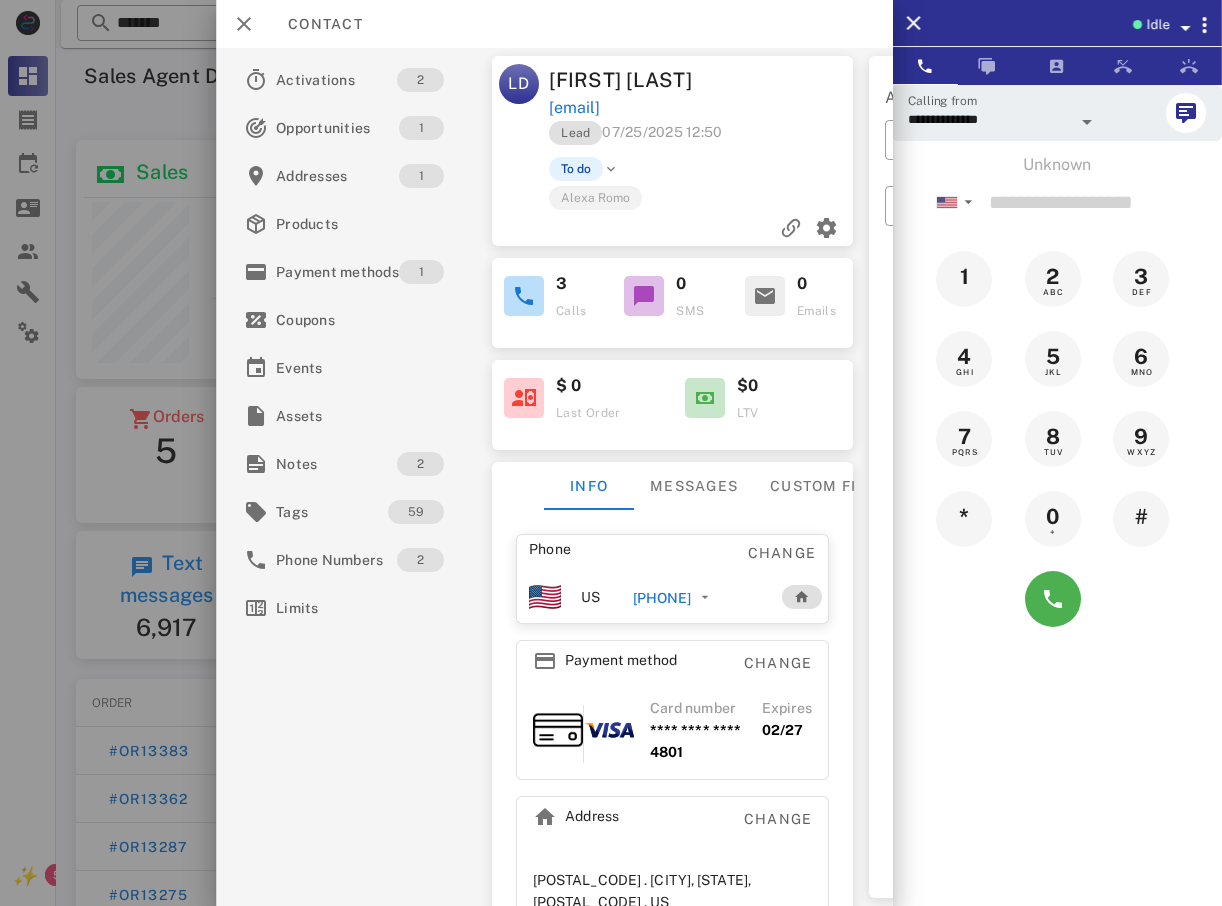 click at bounding box center [611, 453] 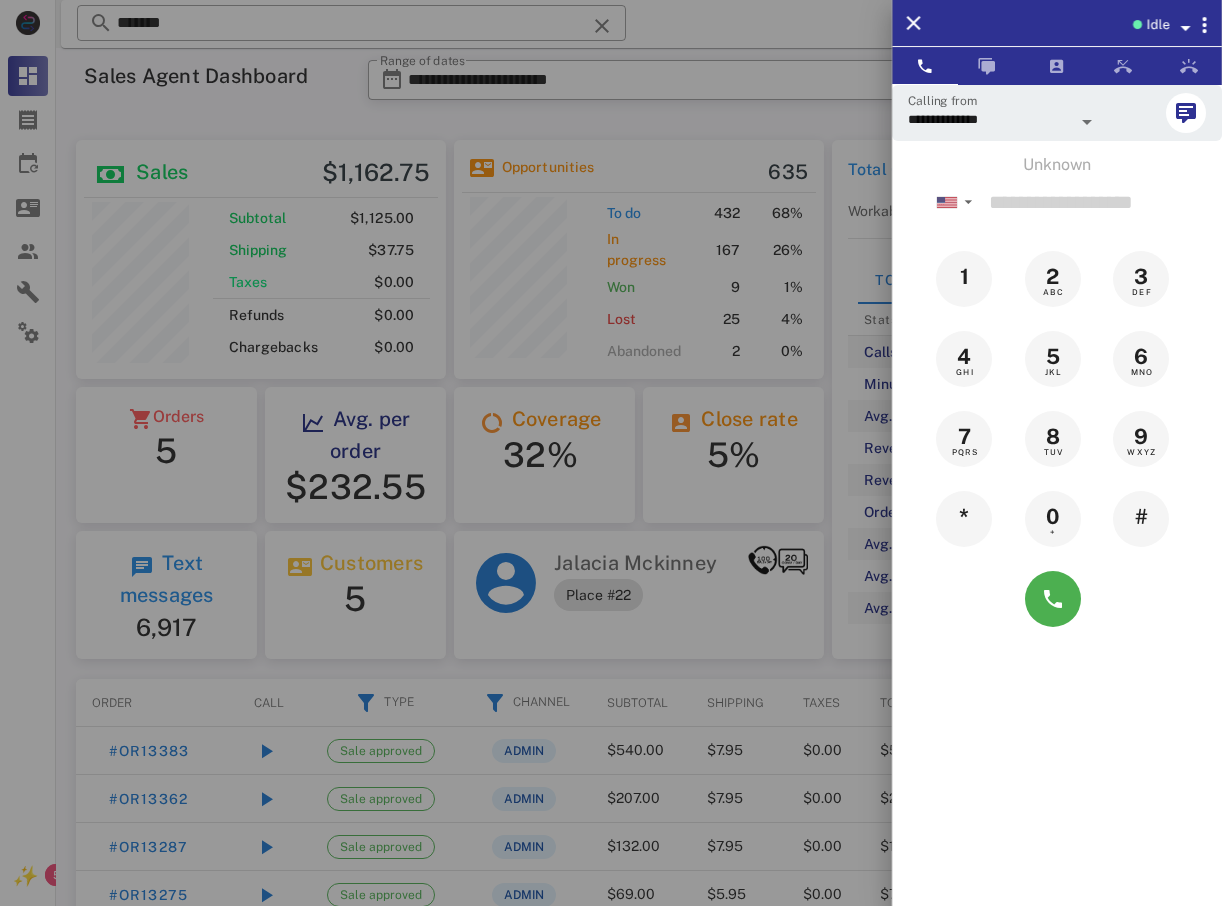 click at bounding box center [611, 453] 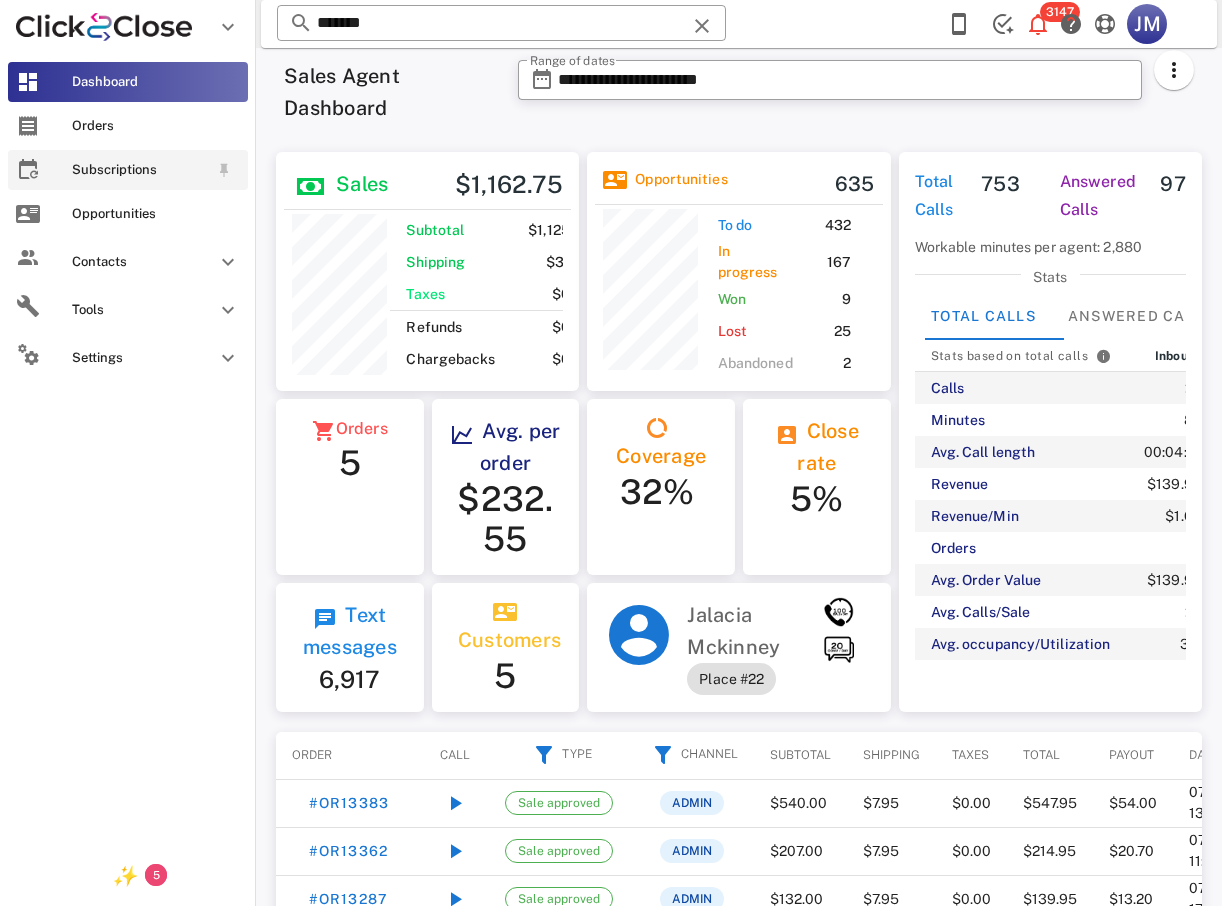scroll, scrollTop: 250, scrollLeft: 308, axis: both 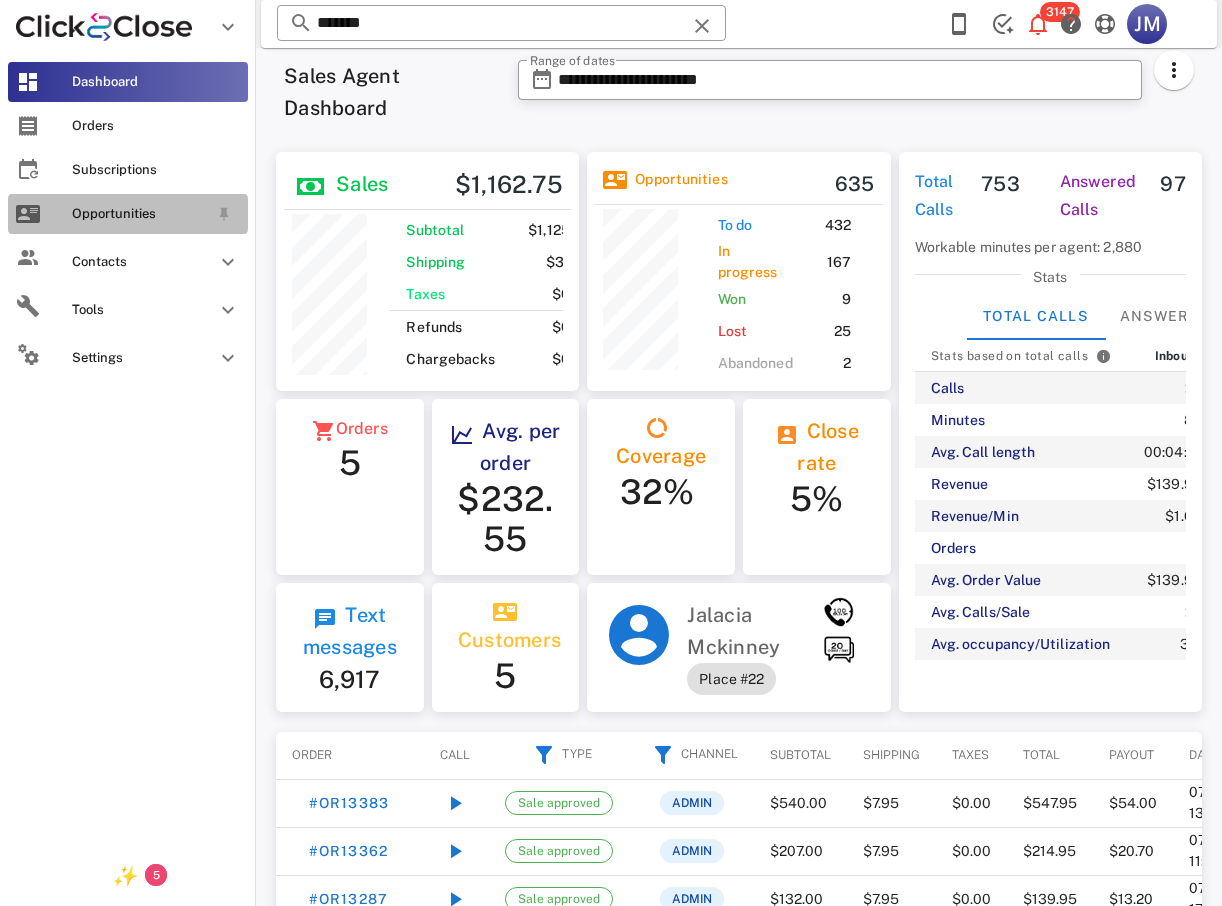 click on "Opportunities" at bounding box center [140, 214] 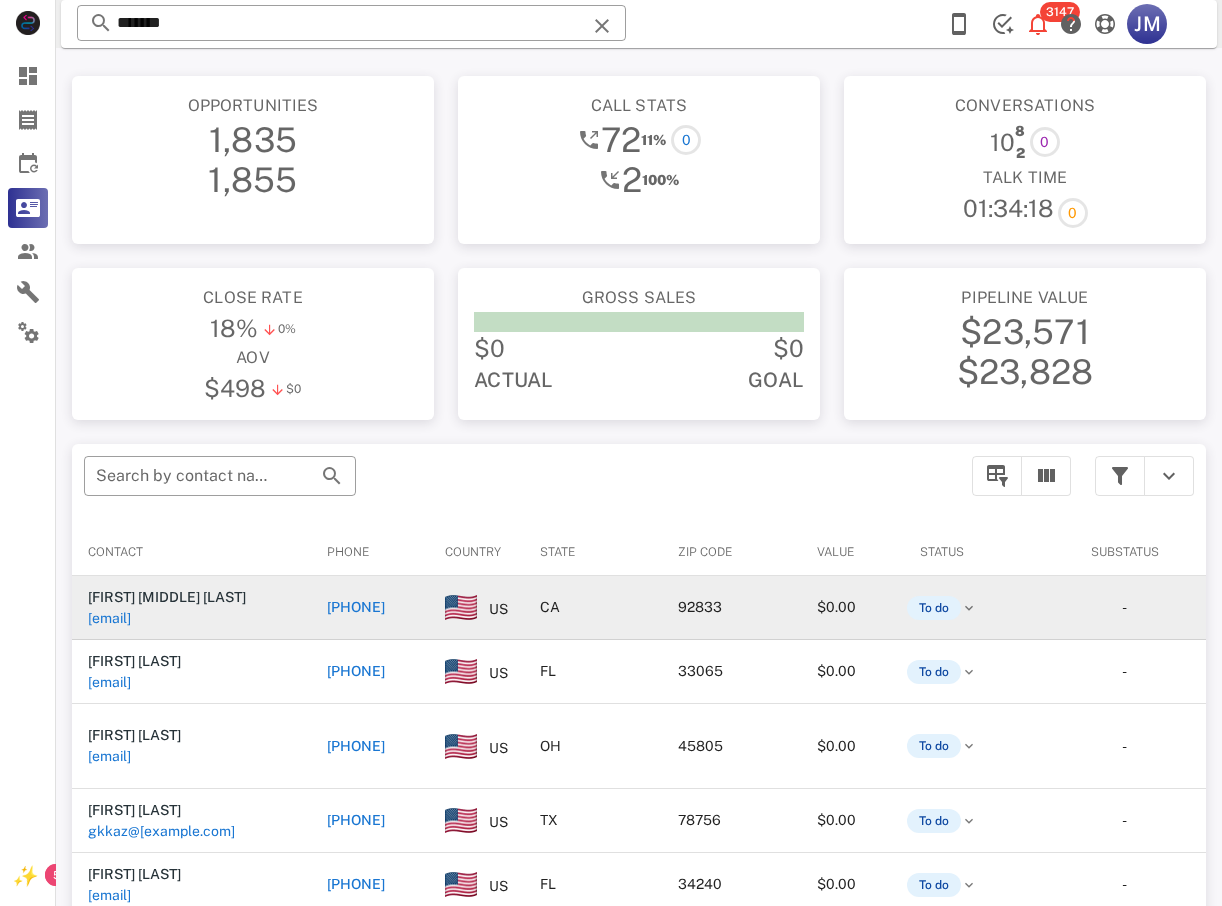 click on "[PHONE]" at bounding box center [356, 607] 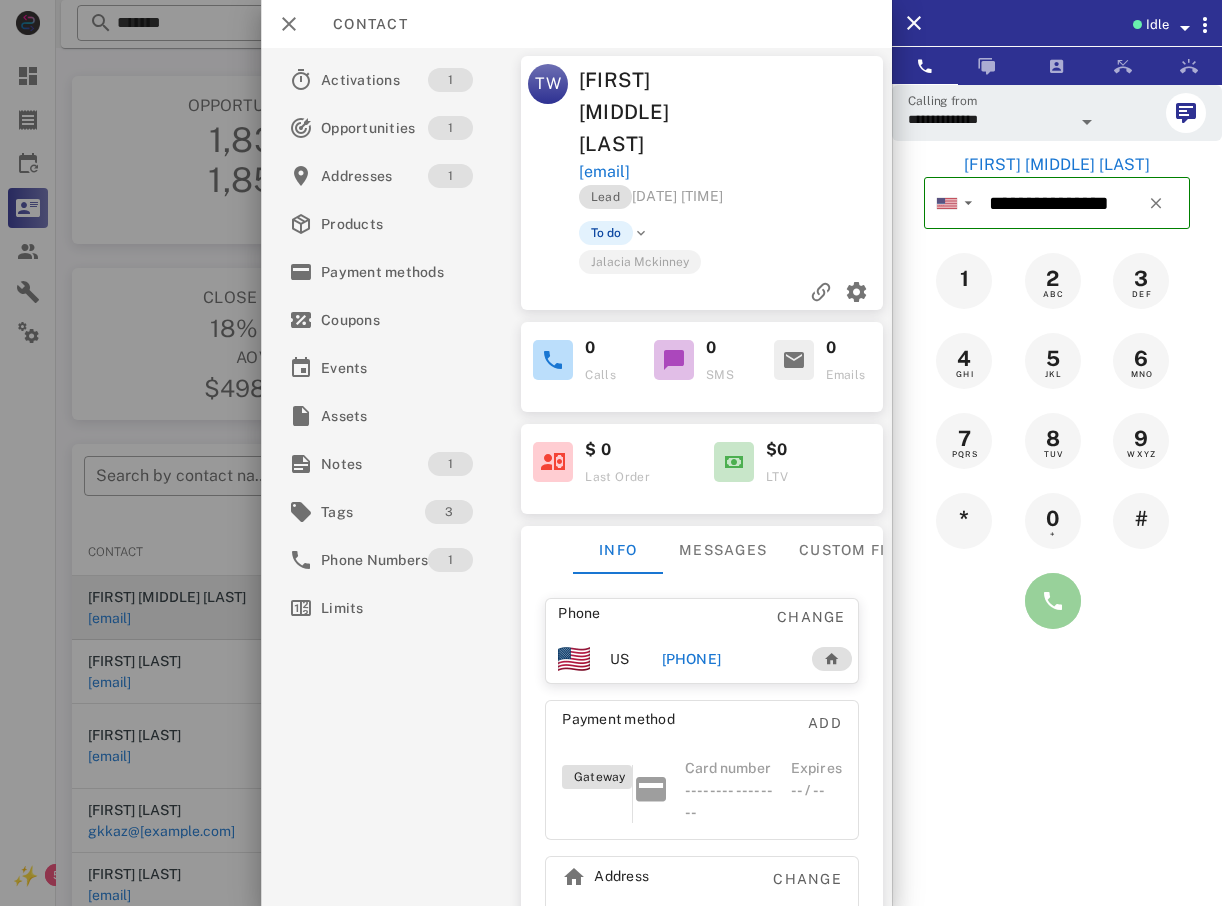 click at bounding box center [1053, 601] 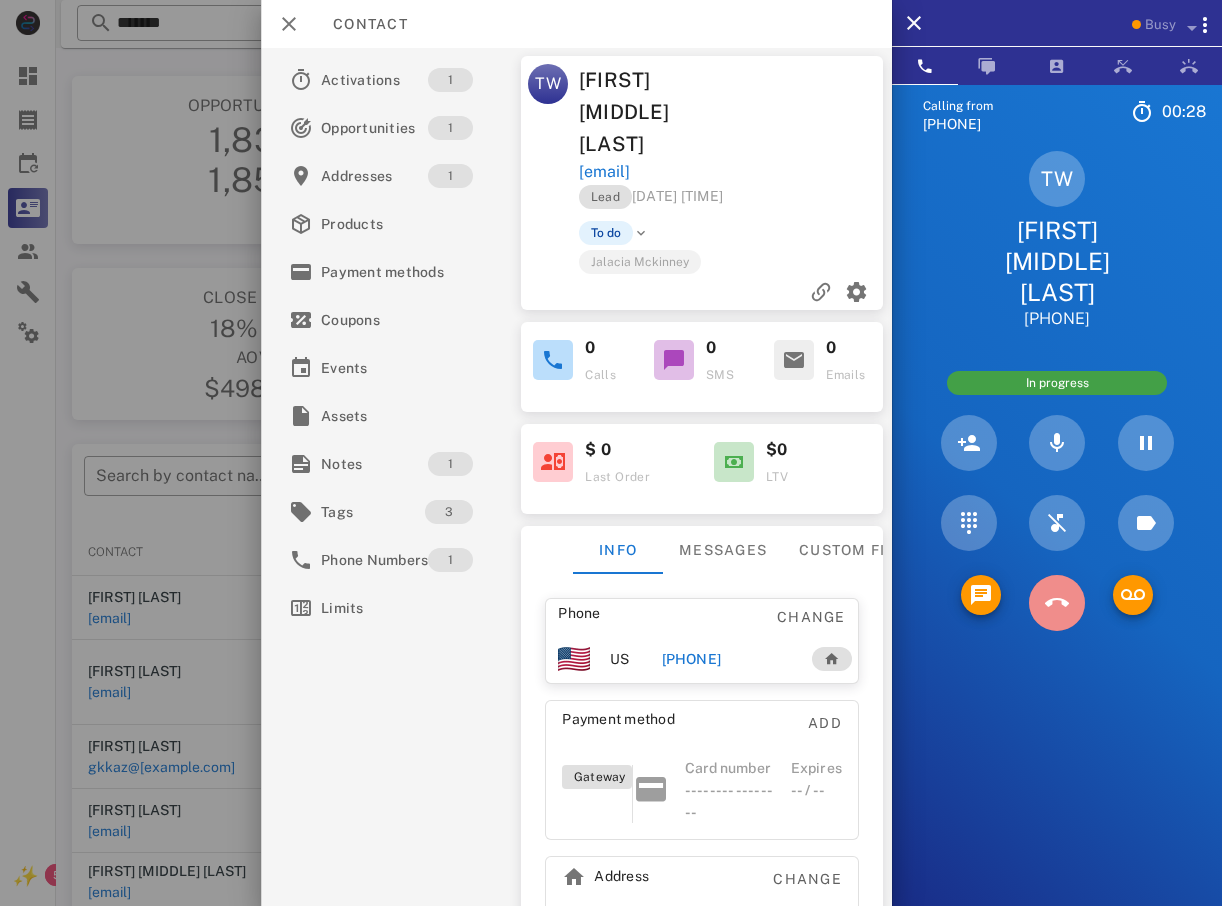 click at bounding box center (1057, 603) 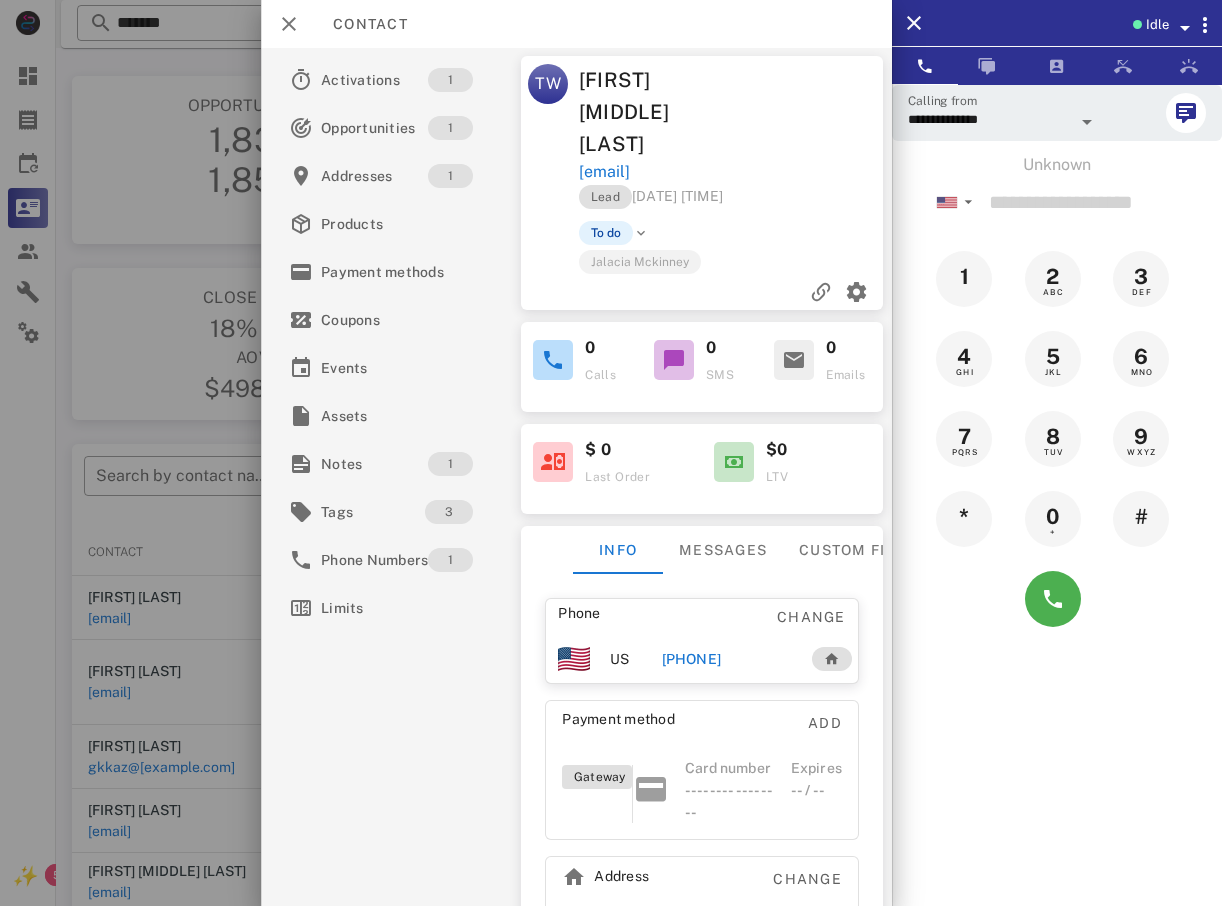 click at bounding box center [611, 453] 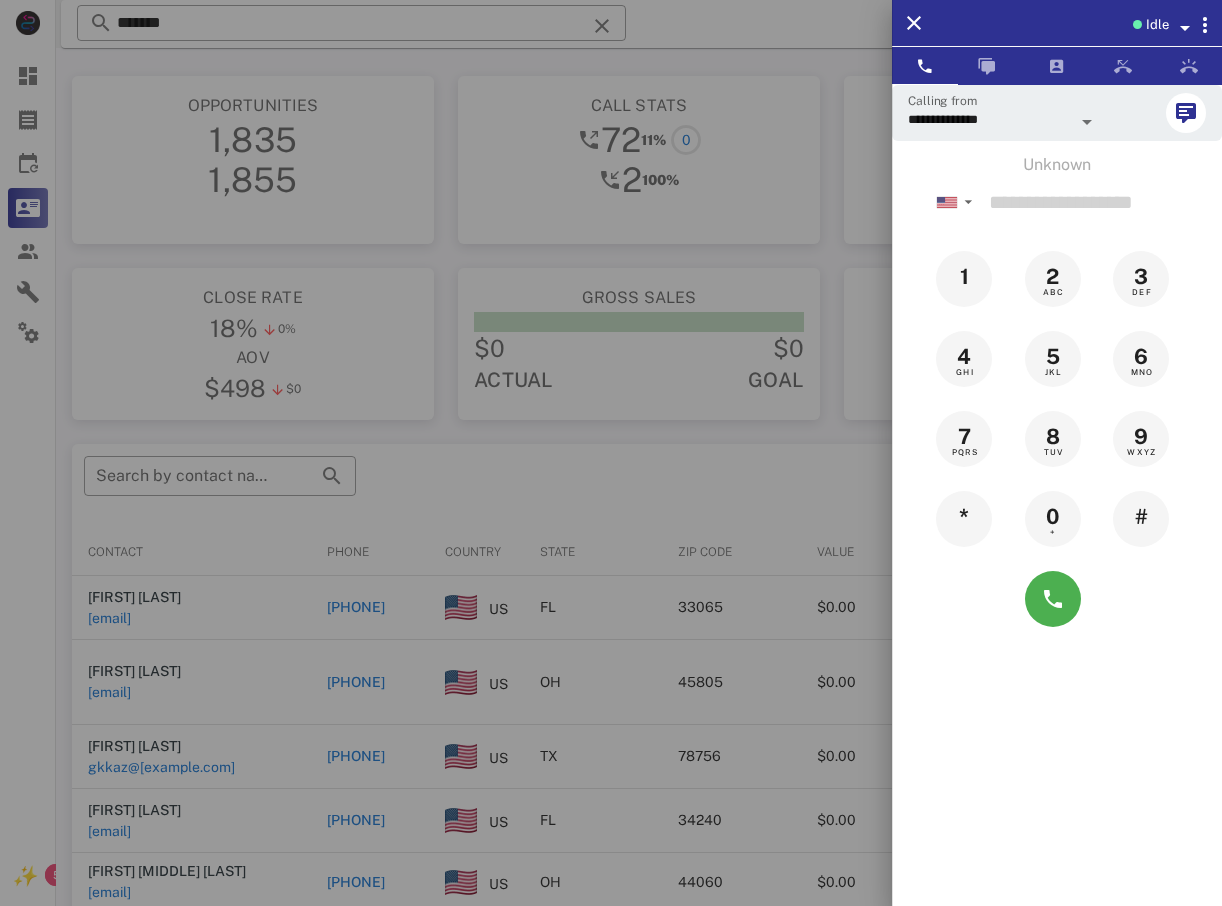 click at bounding box center [611, 453] 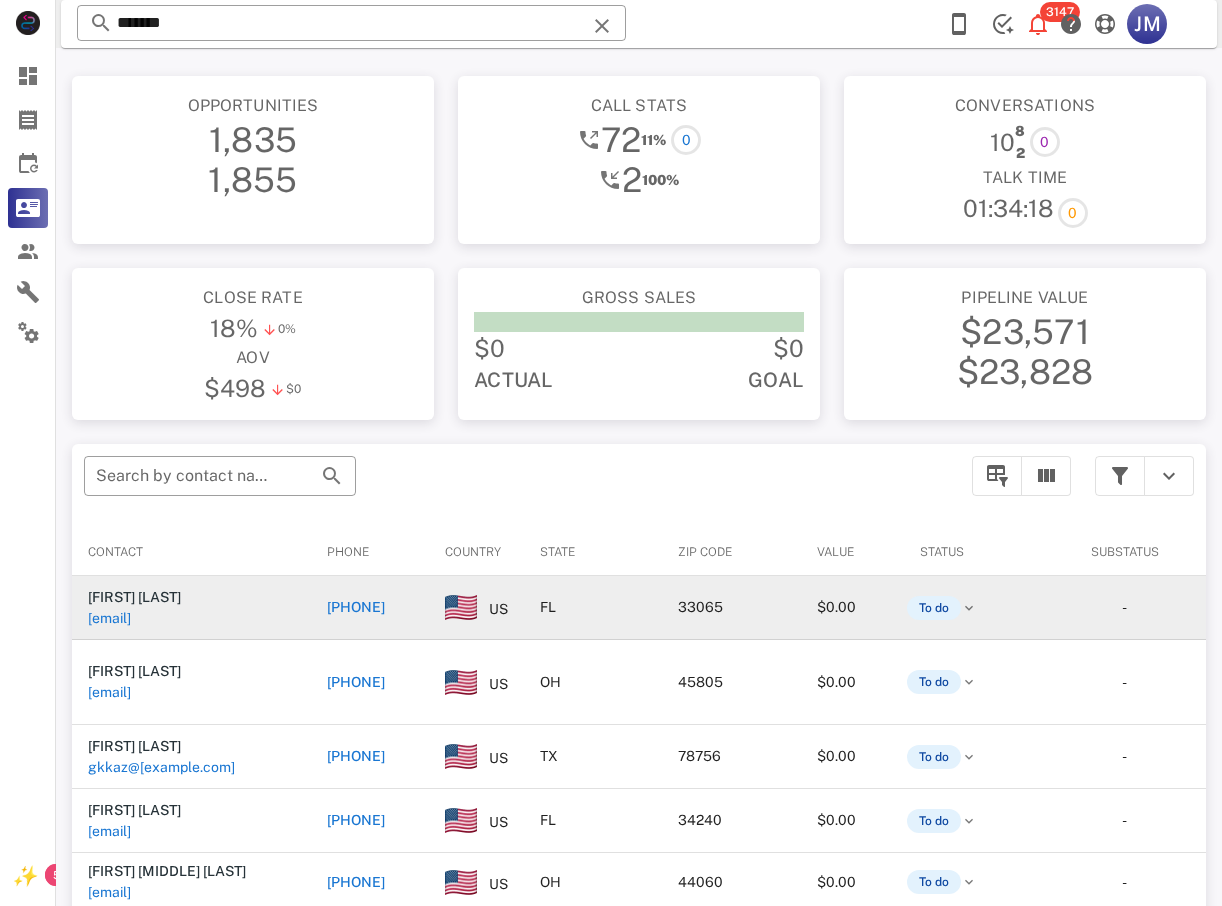 drag, startPoint x: 247, startPoint y: 514, endPoint x: 350, endPoint y: 613, distance: 142.86357 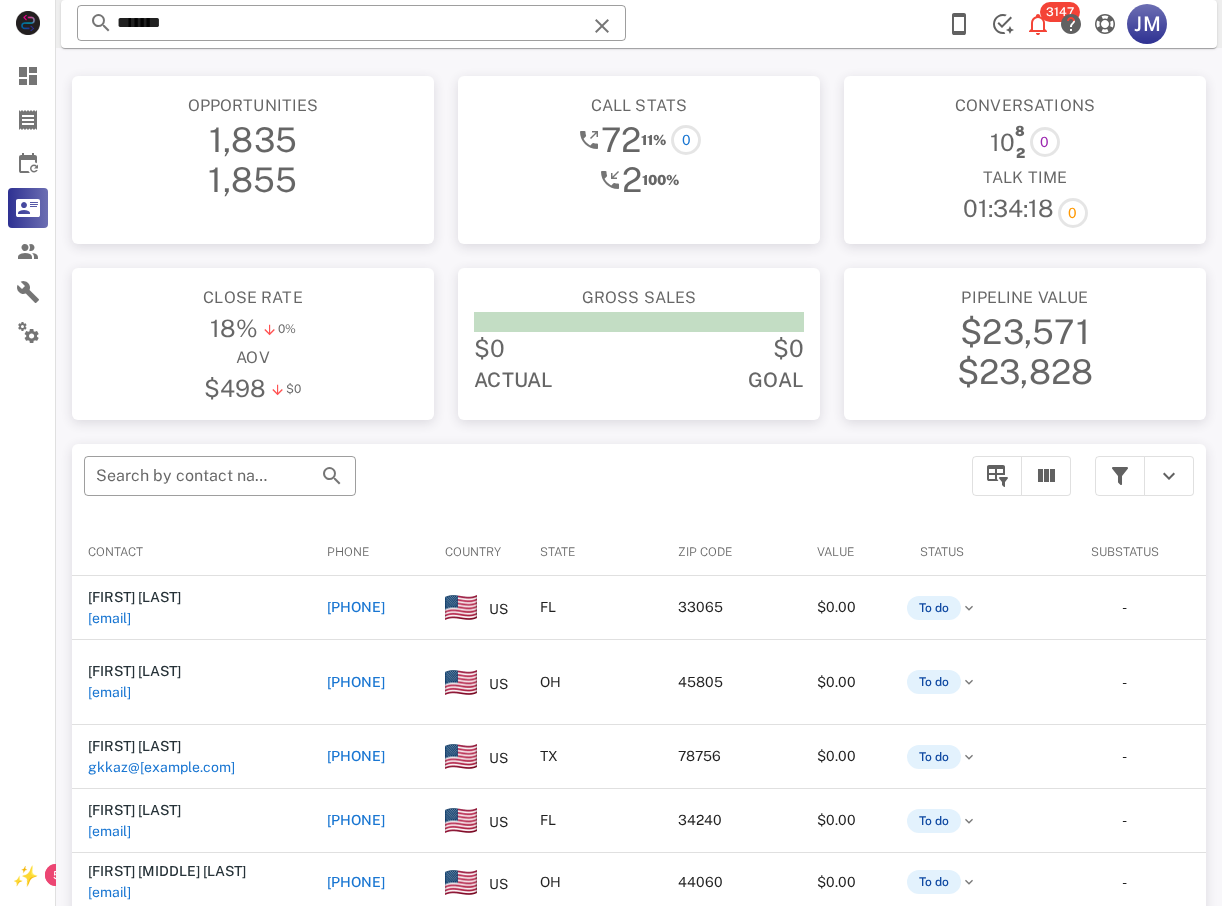 type on "**********" 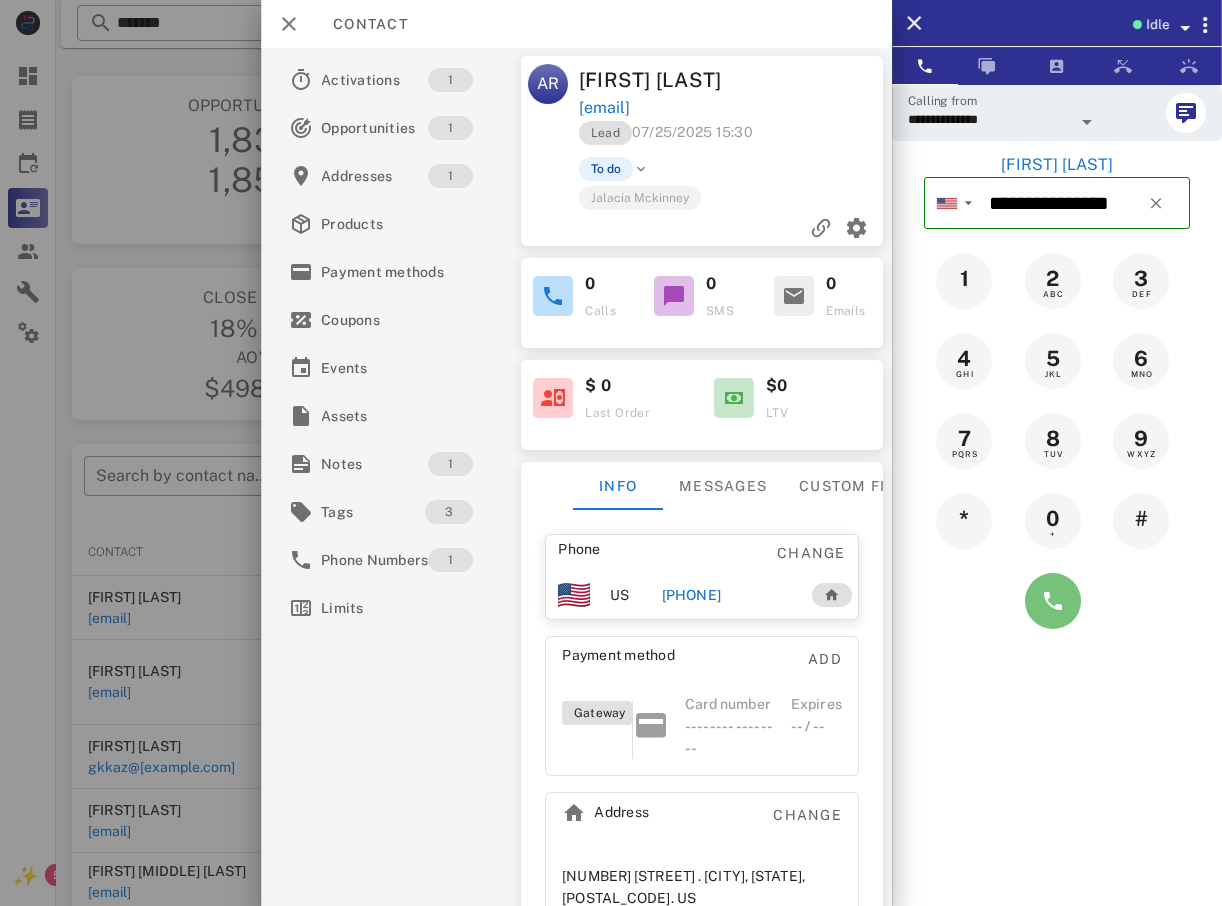 click at bounding box center (1053, 601) 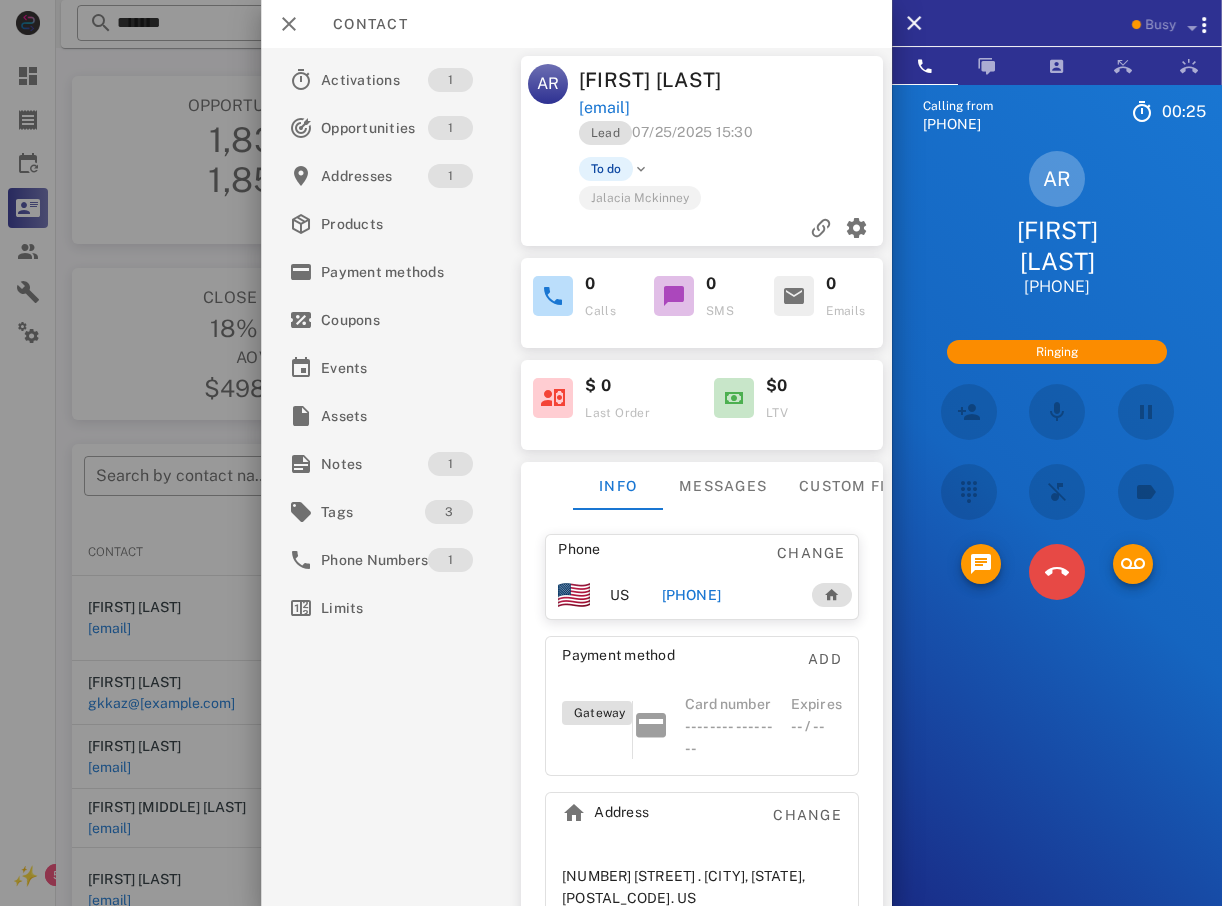 click at bounding box center (1057, 572) 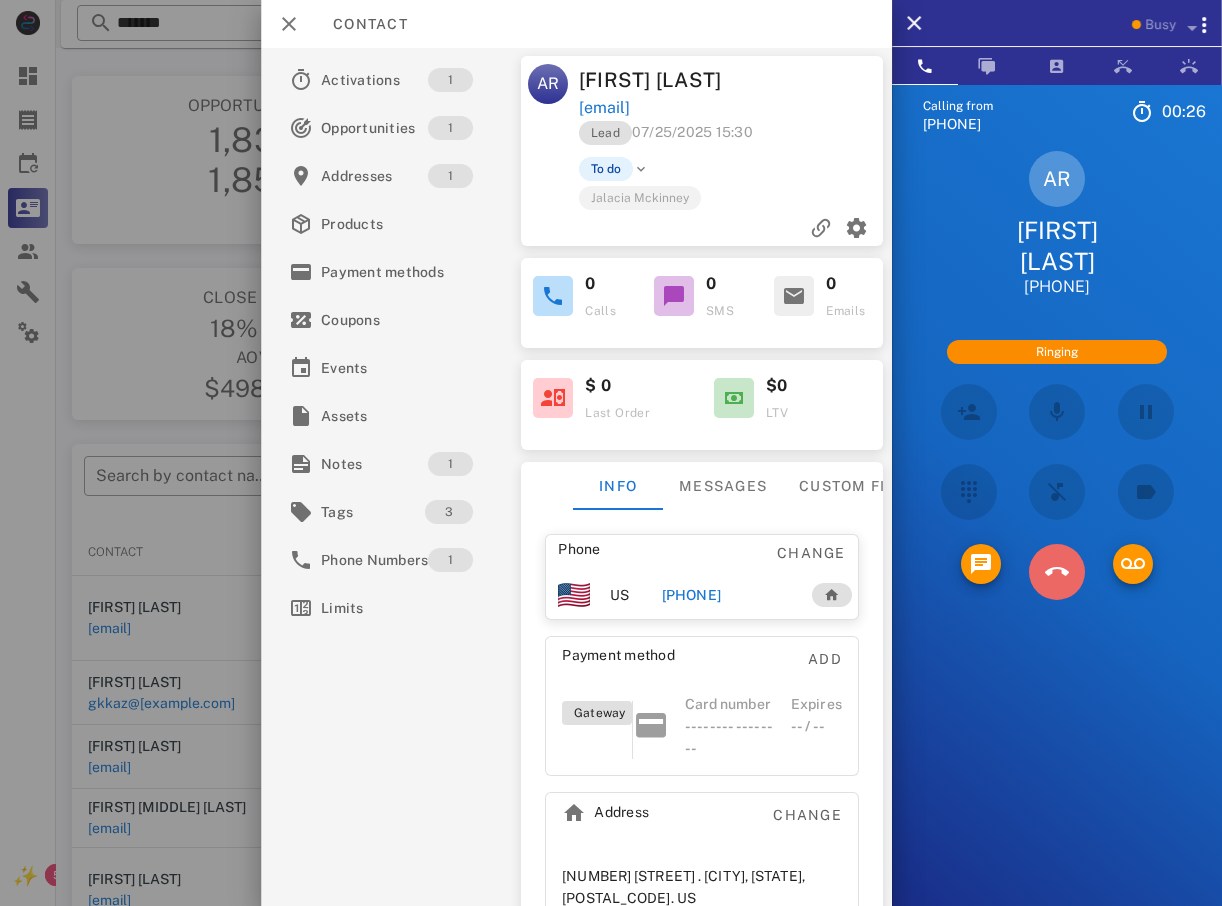 click at bounding box center (1057, 572) 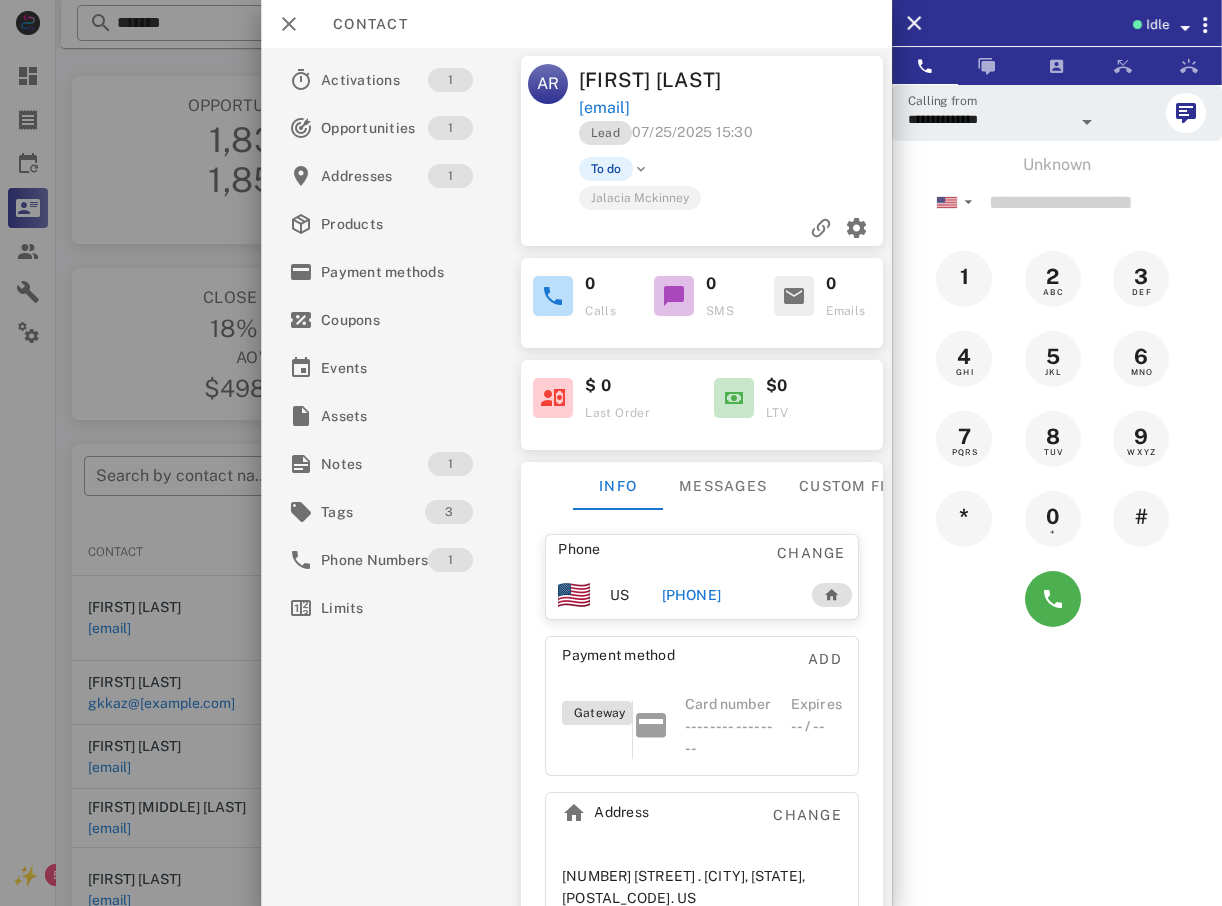 click at bounding box center [611, 453] 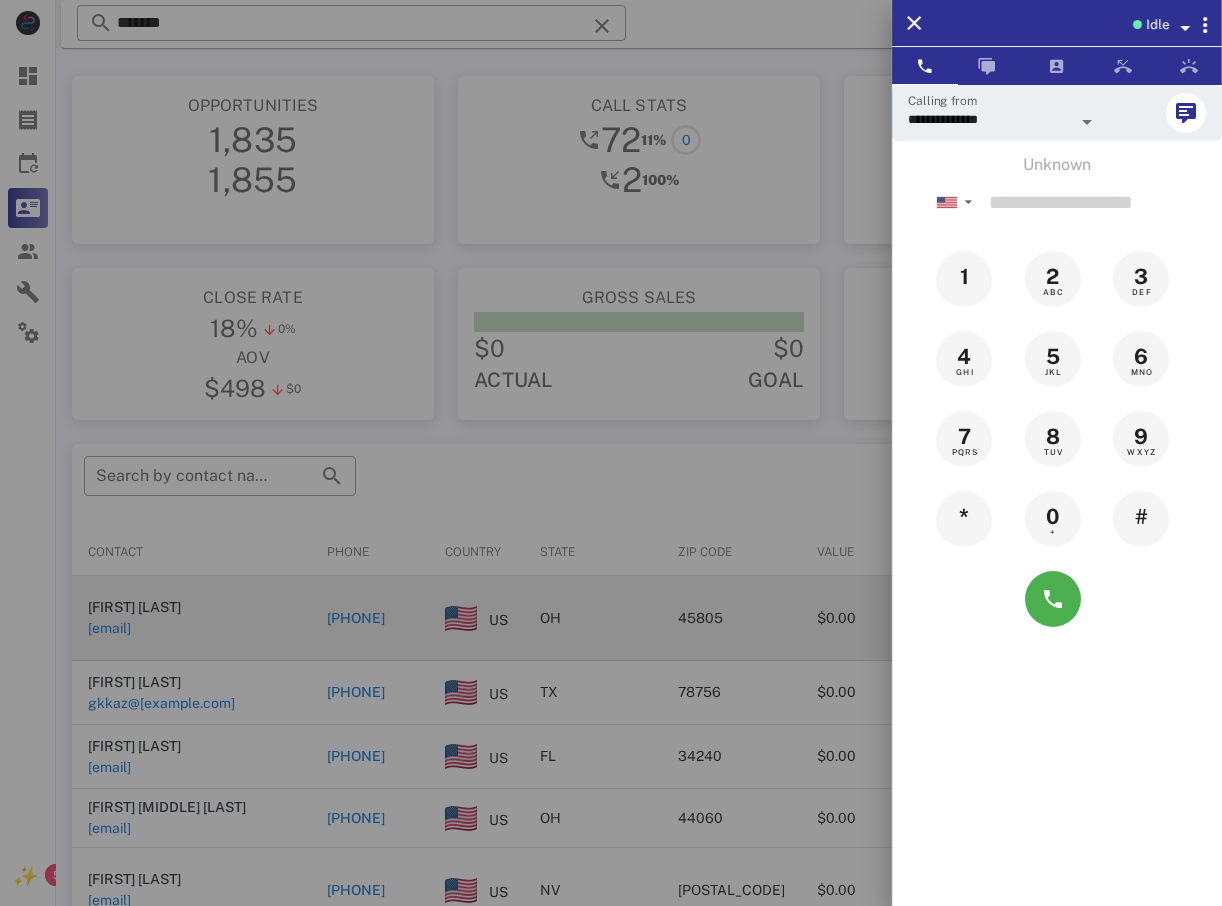 drag, startPoint x: 273, startPoint y: 476, endPoint x: 486, endPoint y: 634, distance: 265.2037 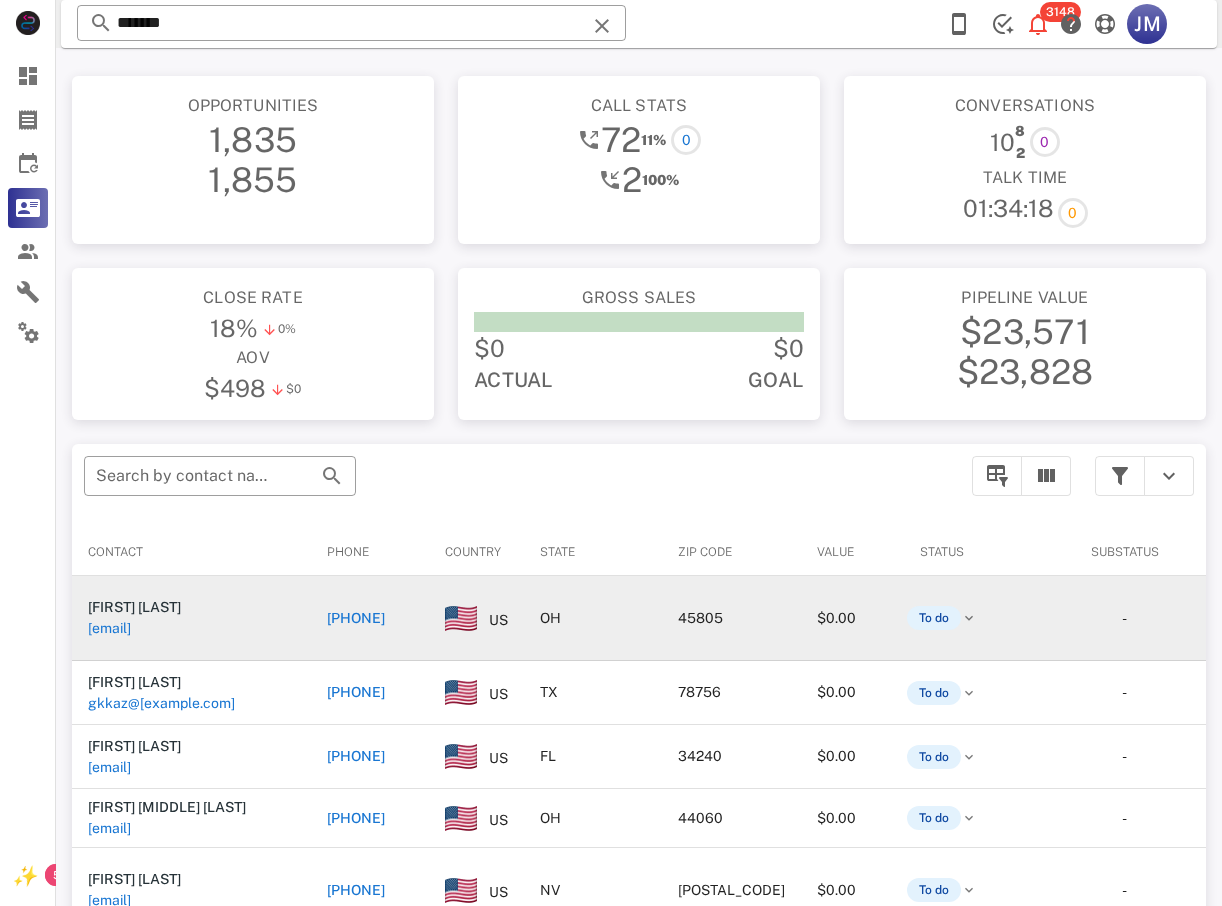 click on "[PHONE]" at bounding box center [356, 618] 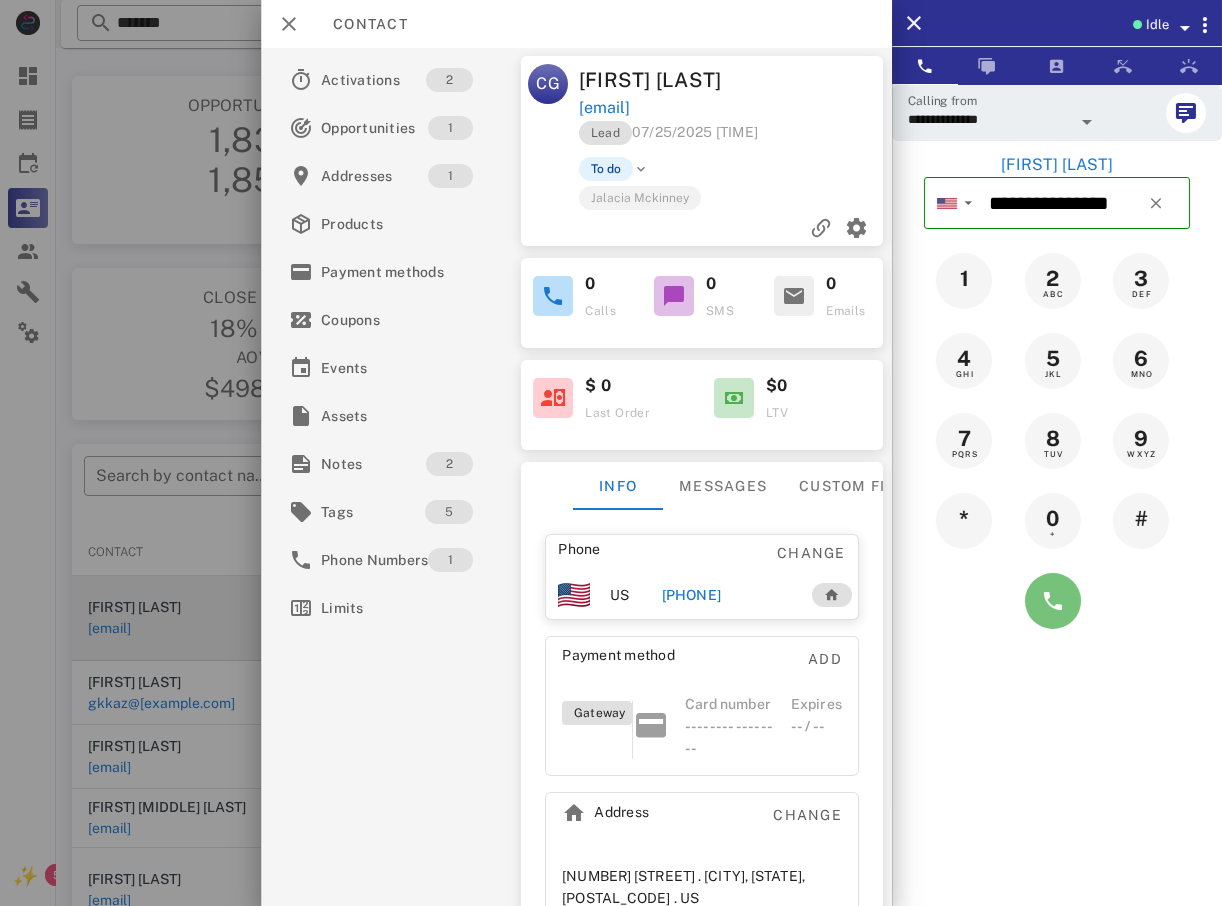 click at bounding box center (1053, 601) 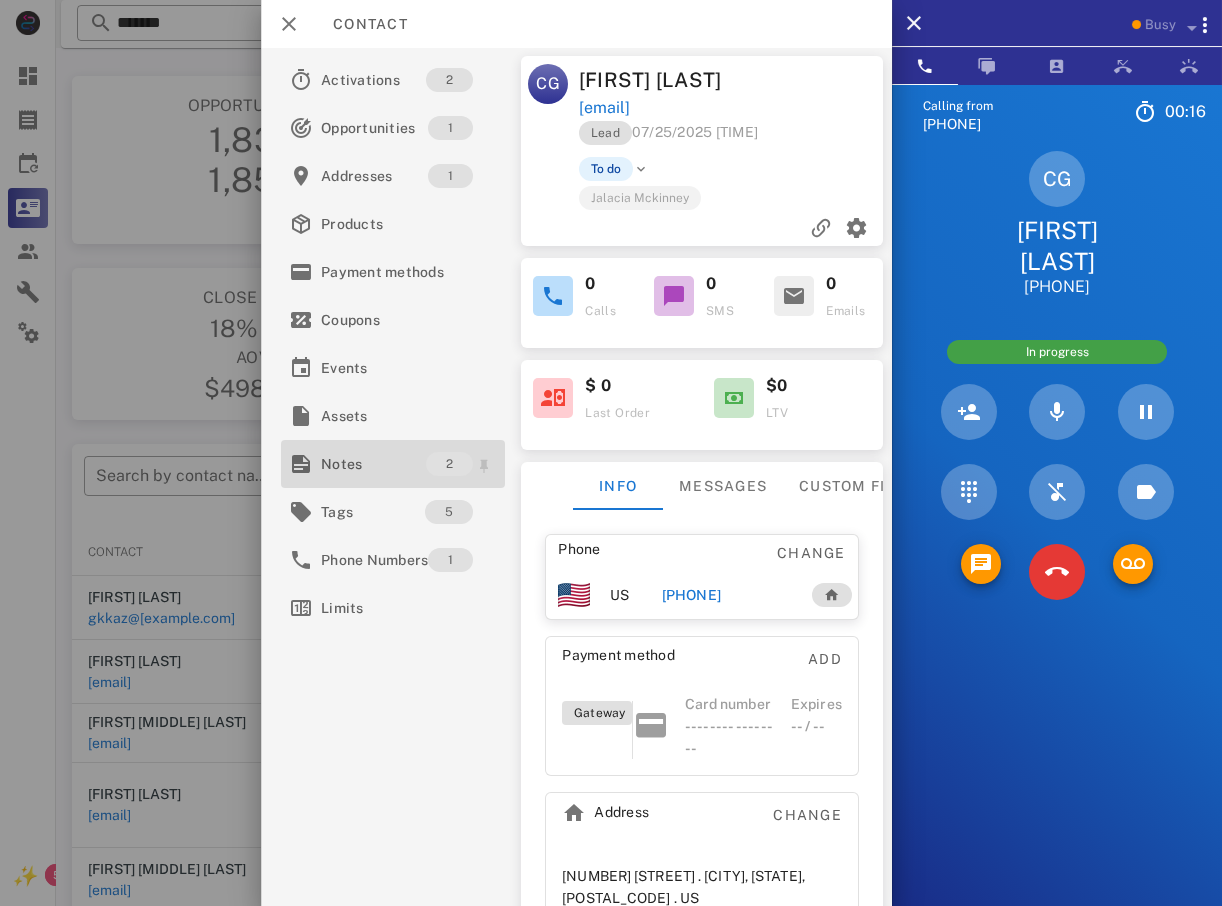 click on "Notes" at bounding box center [373, 464] 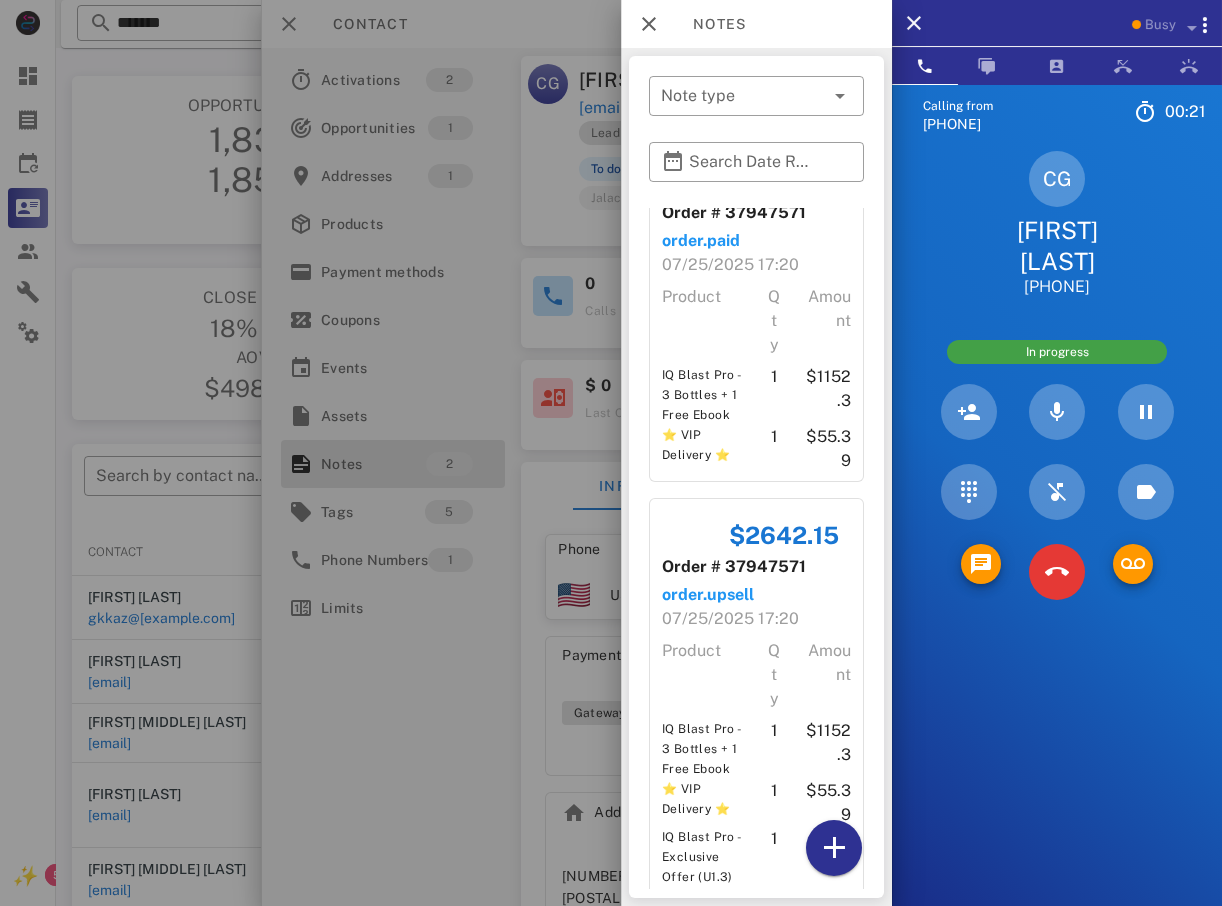 scroll, scrollTop: 99, scrollLeft: 0, axis: vertical 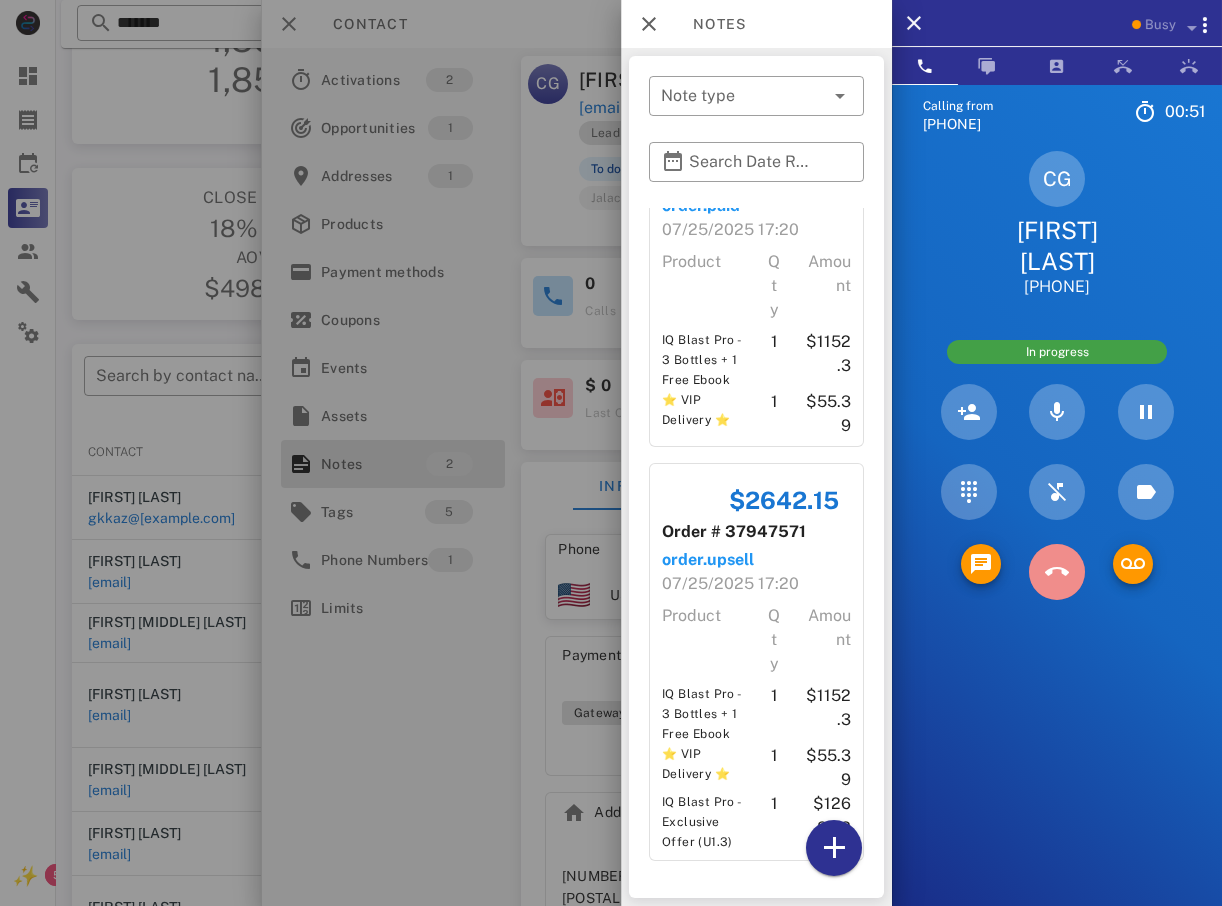 click at bounding box center [1057, 572] 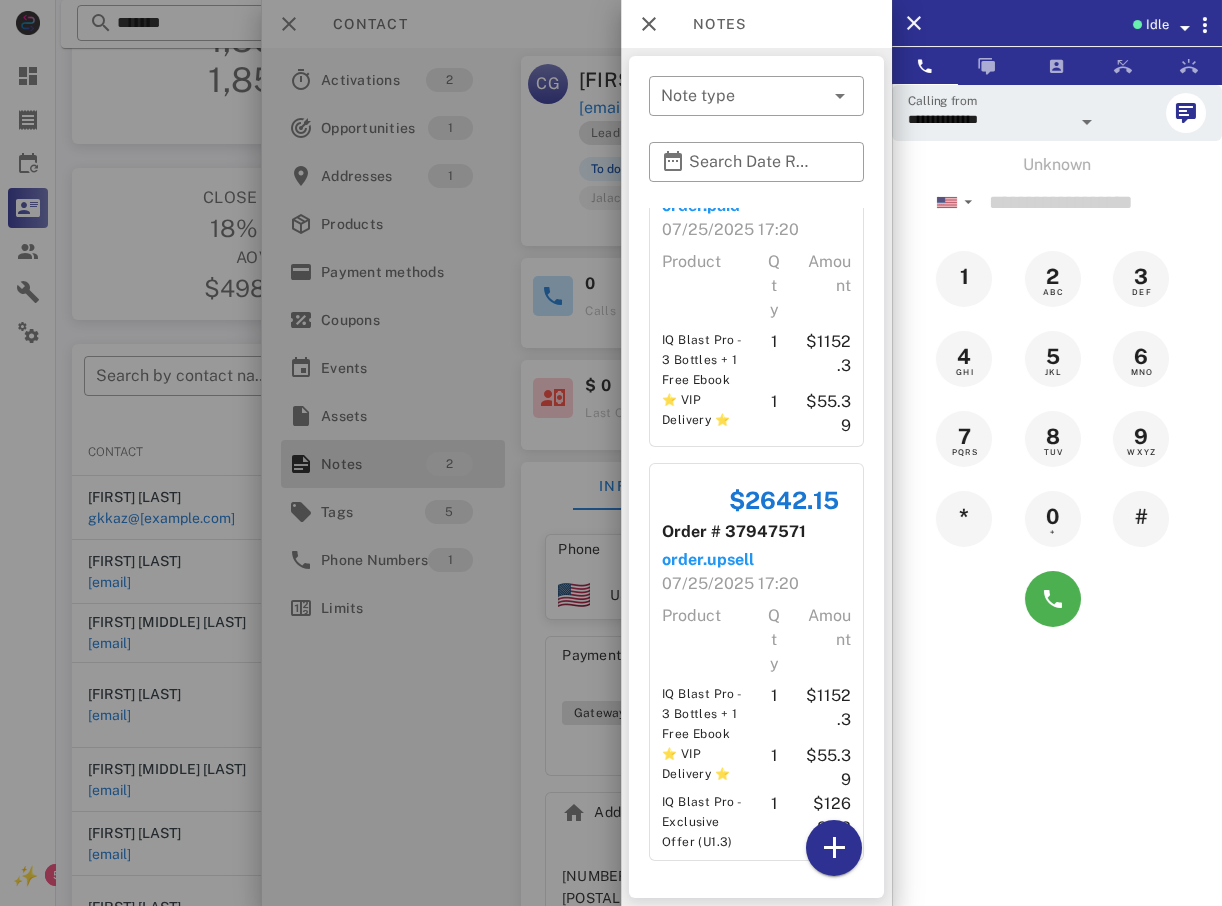 click at bounding box center [611, 453] 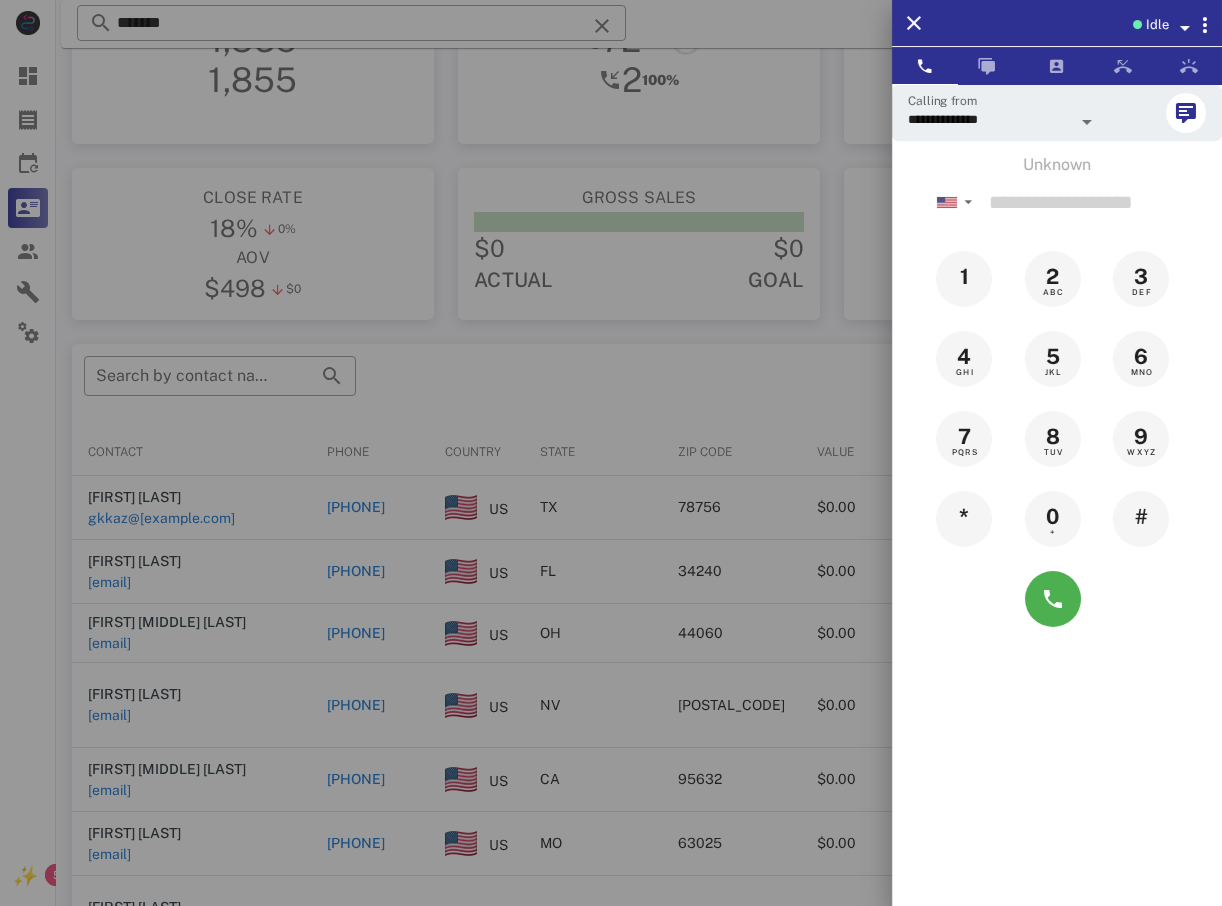 click at bounding box center (611, 453) 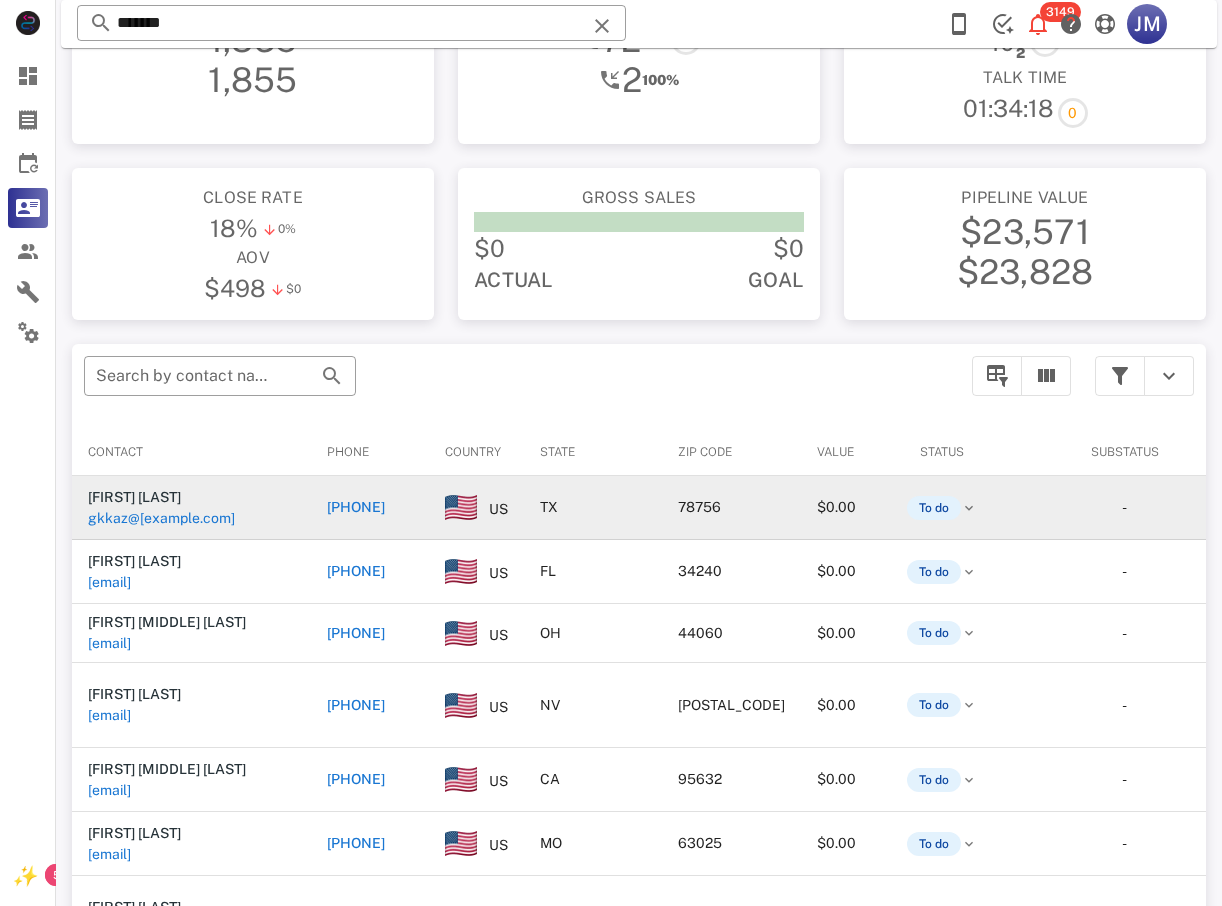 click on "[PHONE]" at bounding box center (356, 507) 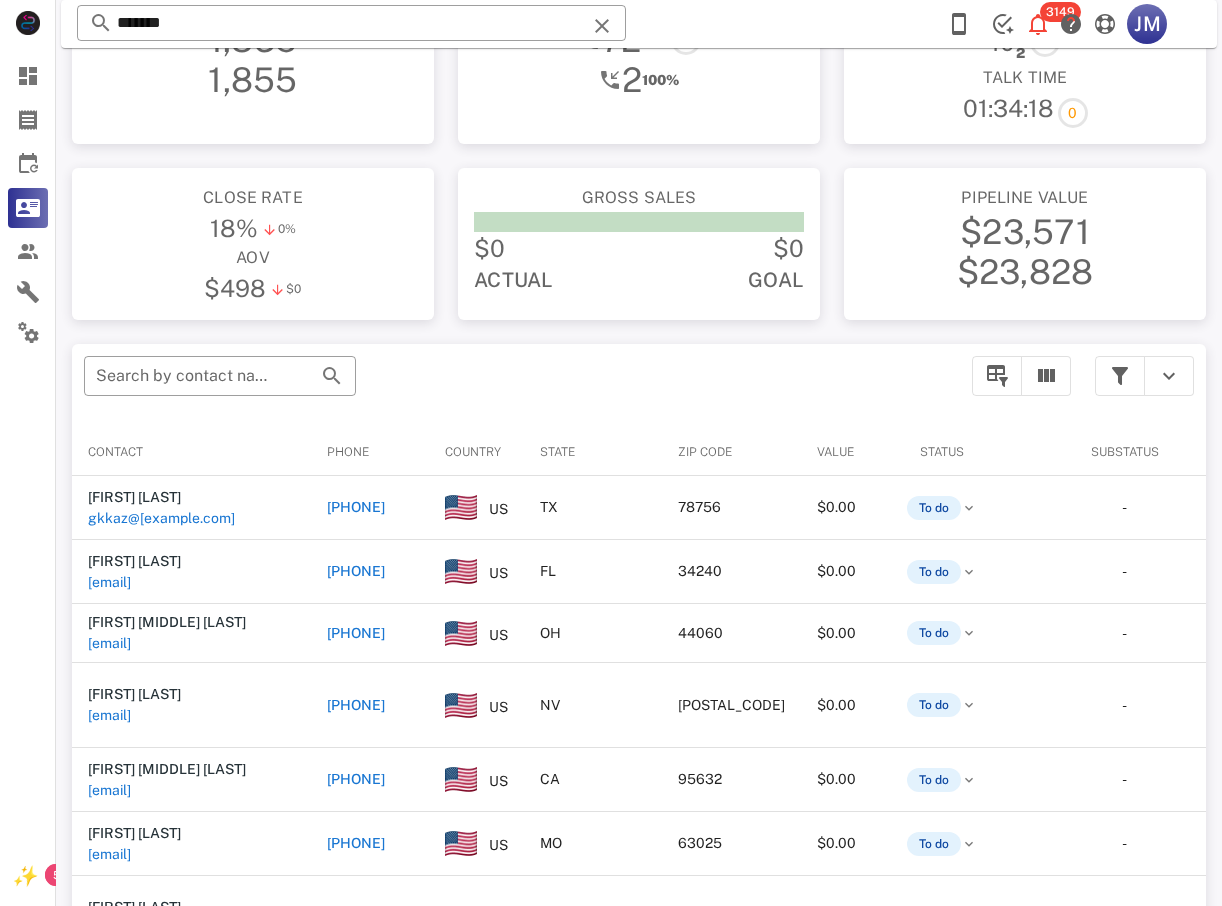 type on "**********" 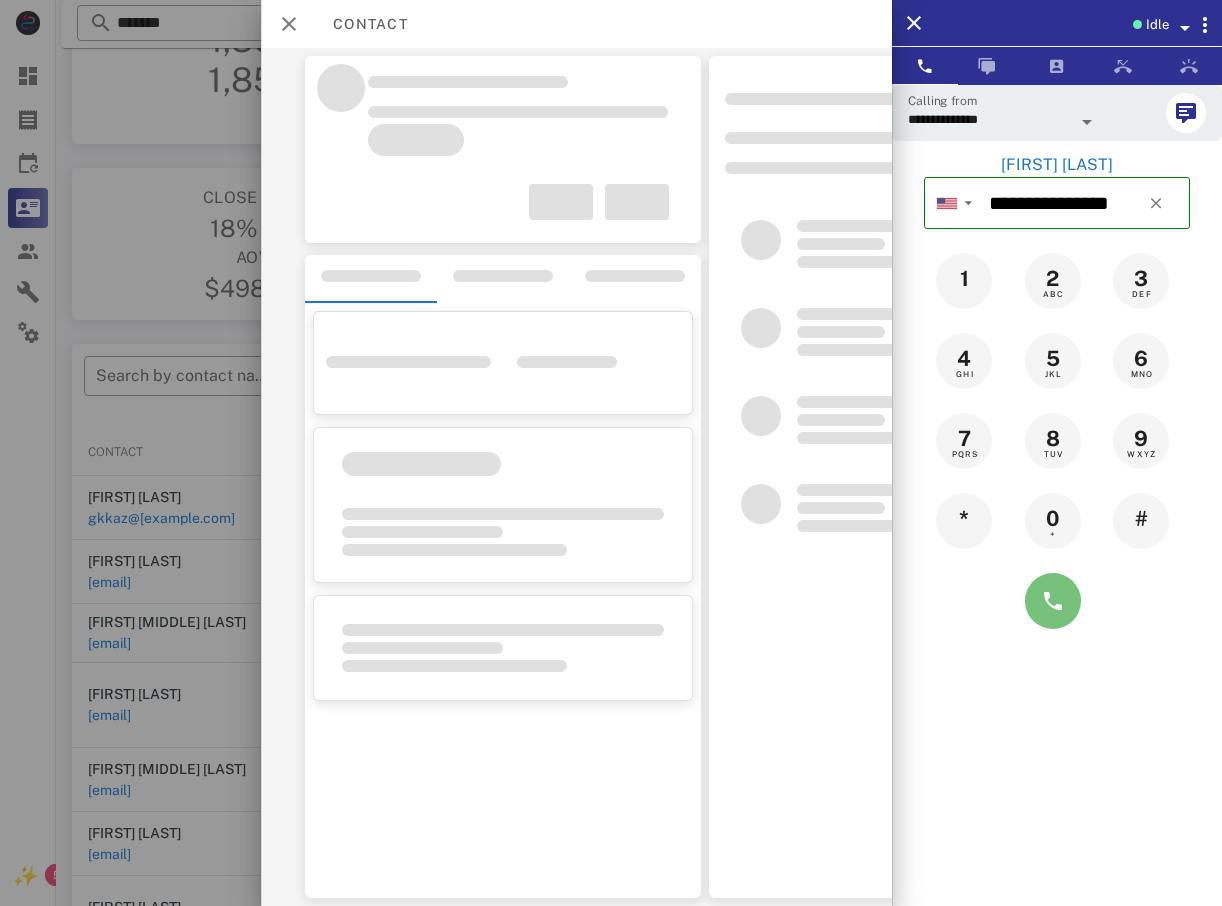 click at bounding box center (1053, 601) 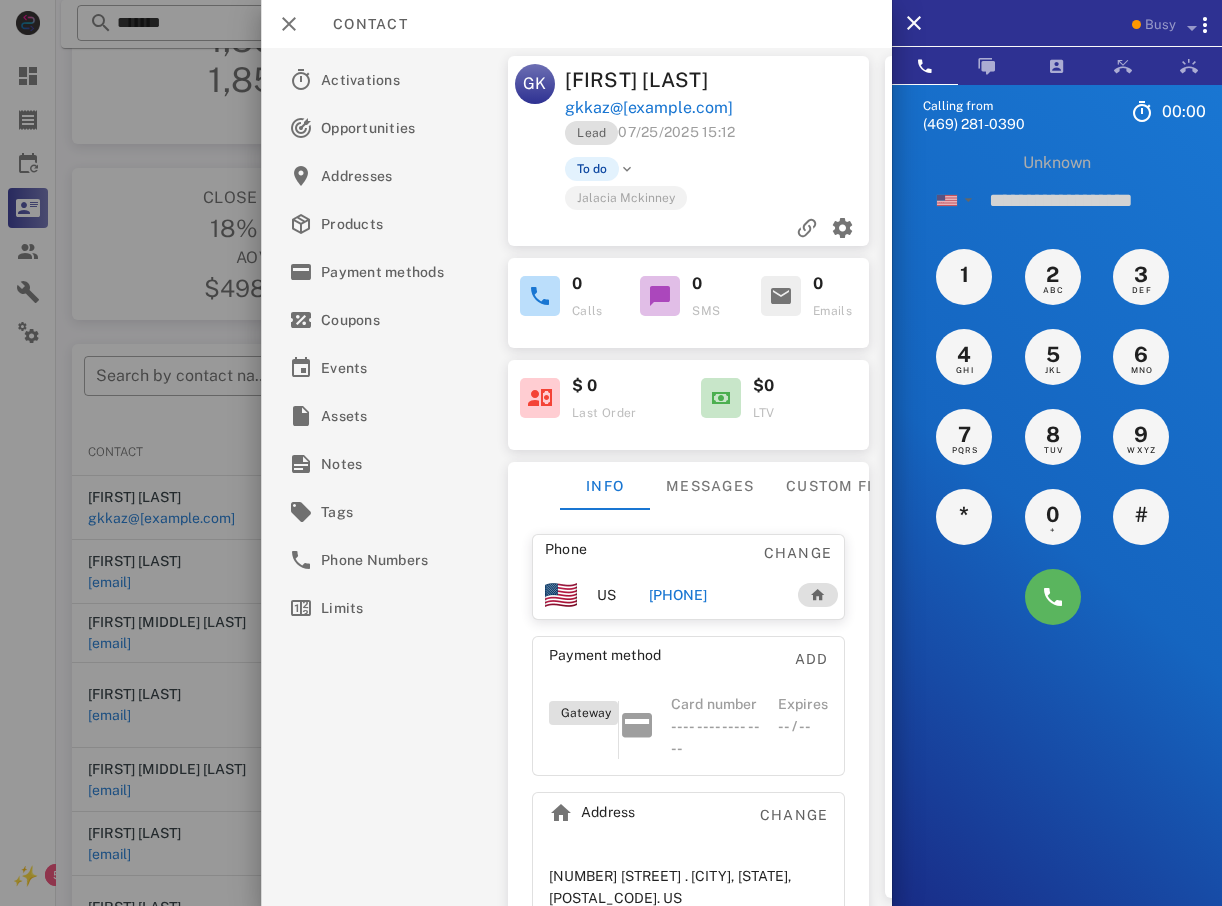 click at bounding box center [1057, 1170] 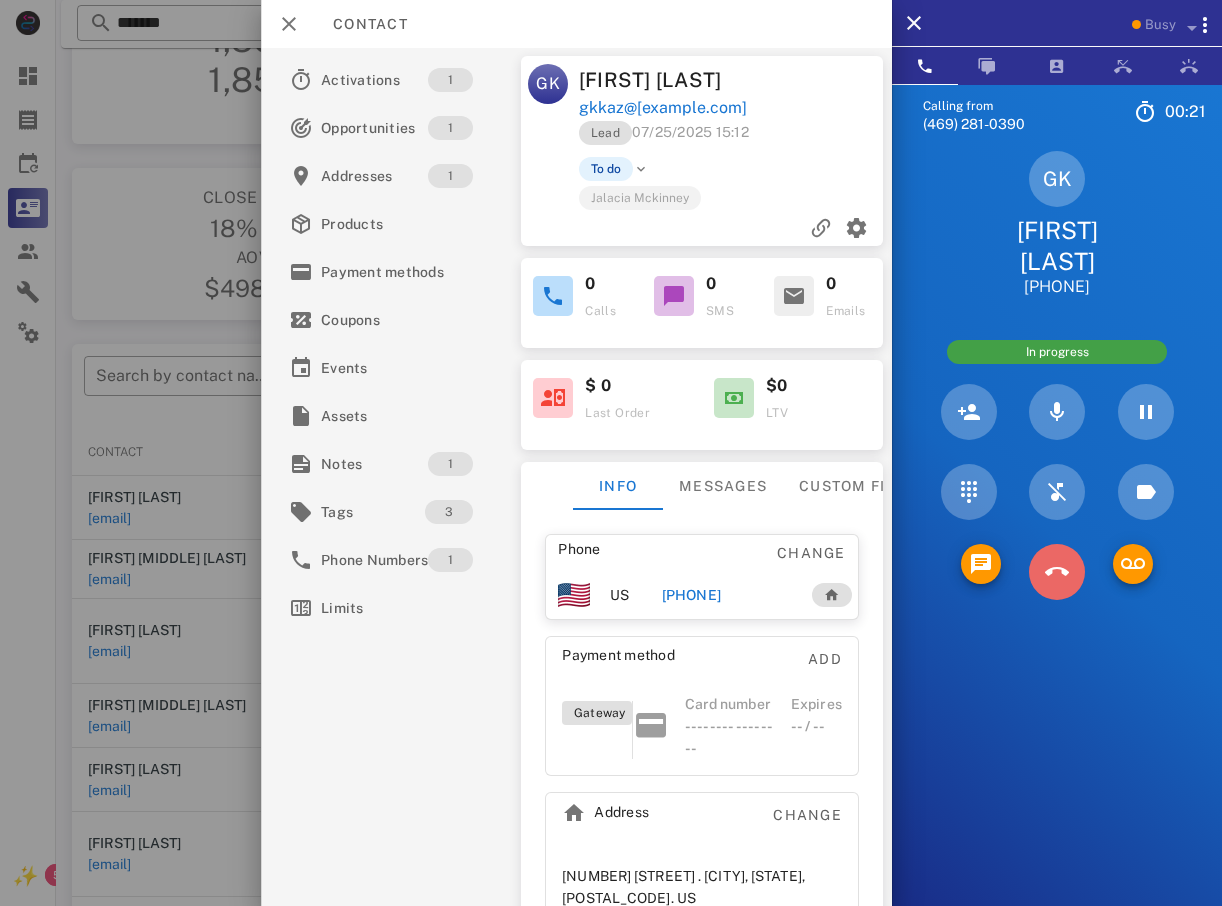 click at bounding box center (1057, 572) 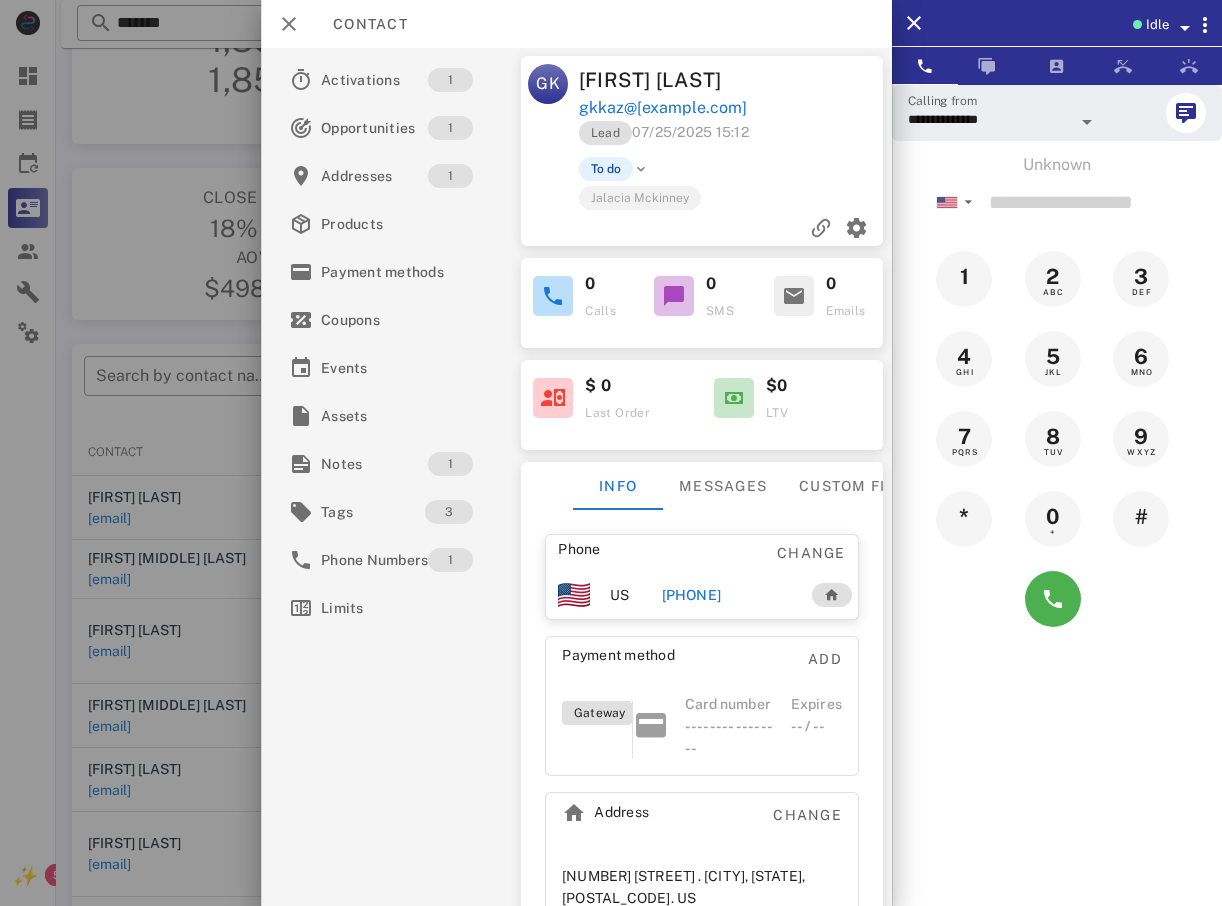 click at bounding box center [611, 453] 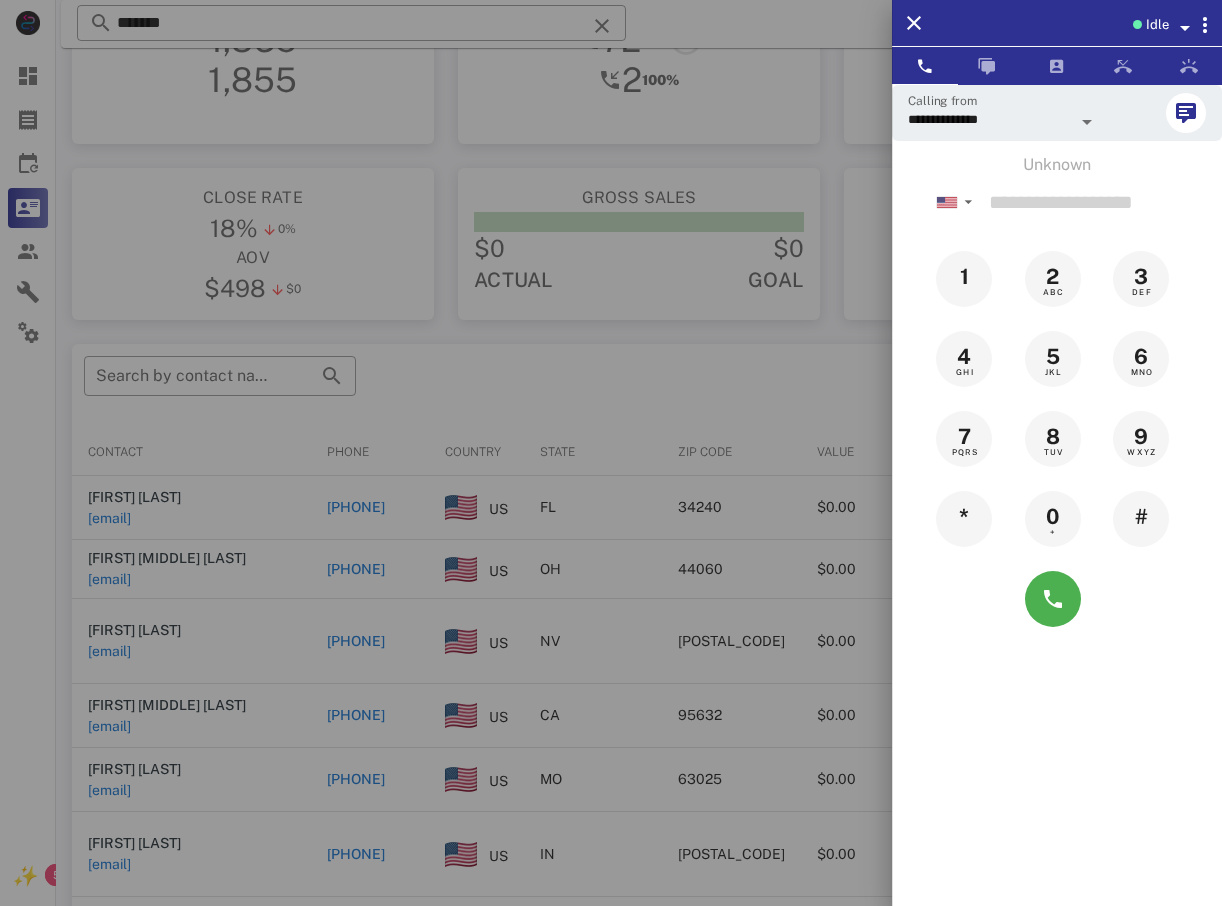 click at bounding box center (611, 453) 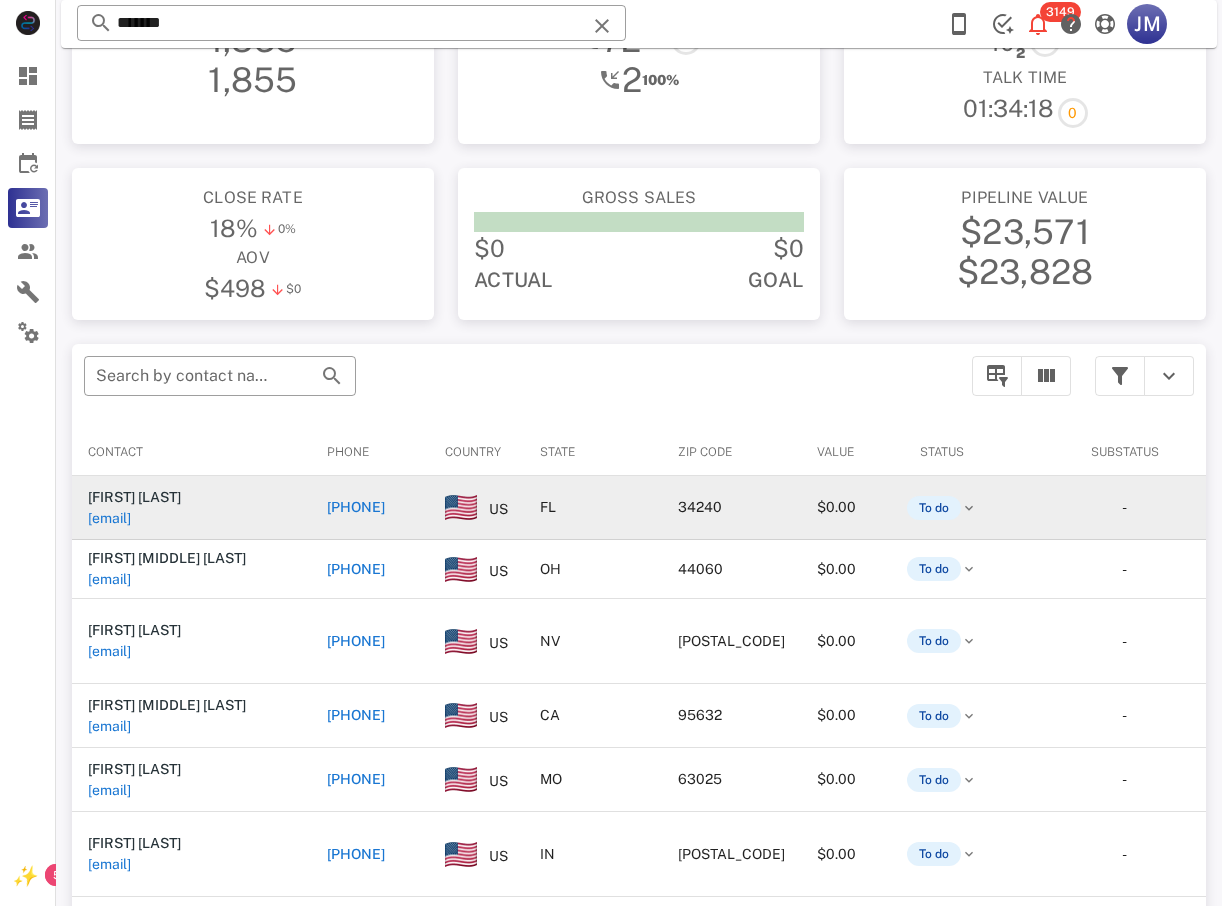 drag, startPoint x: 220, startPoint y: 412, endPoint x: 353, endPoint y: 505, distance: 162.28987 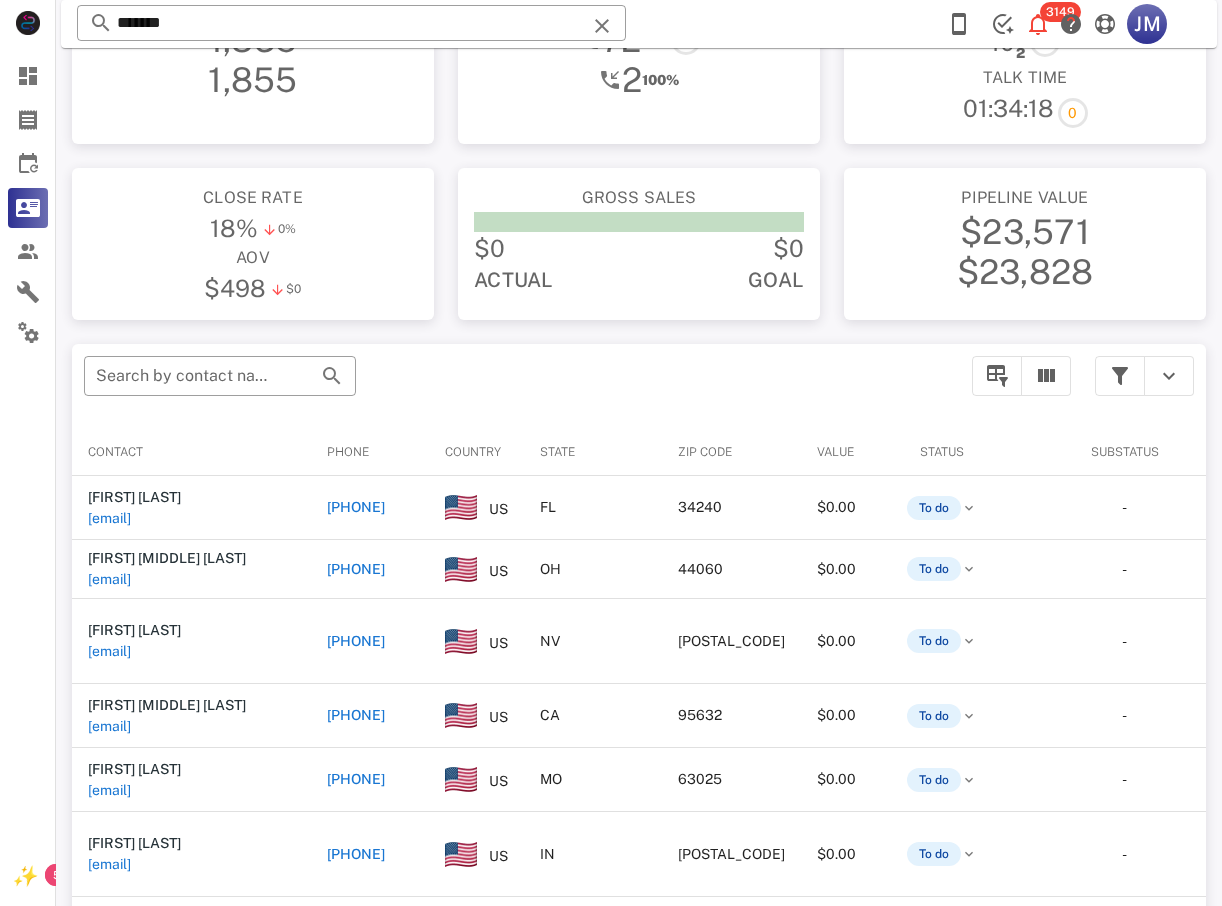 type on "**********" 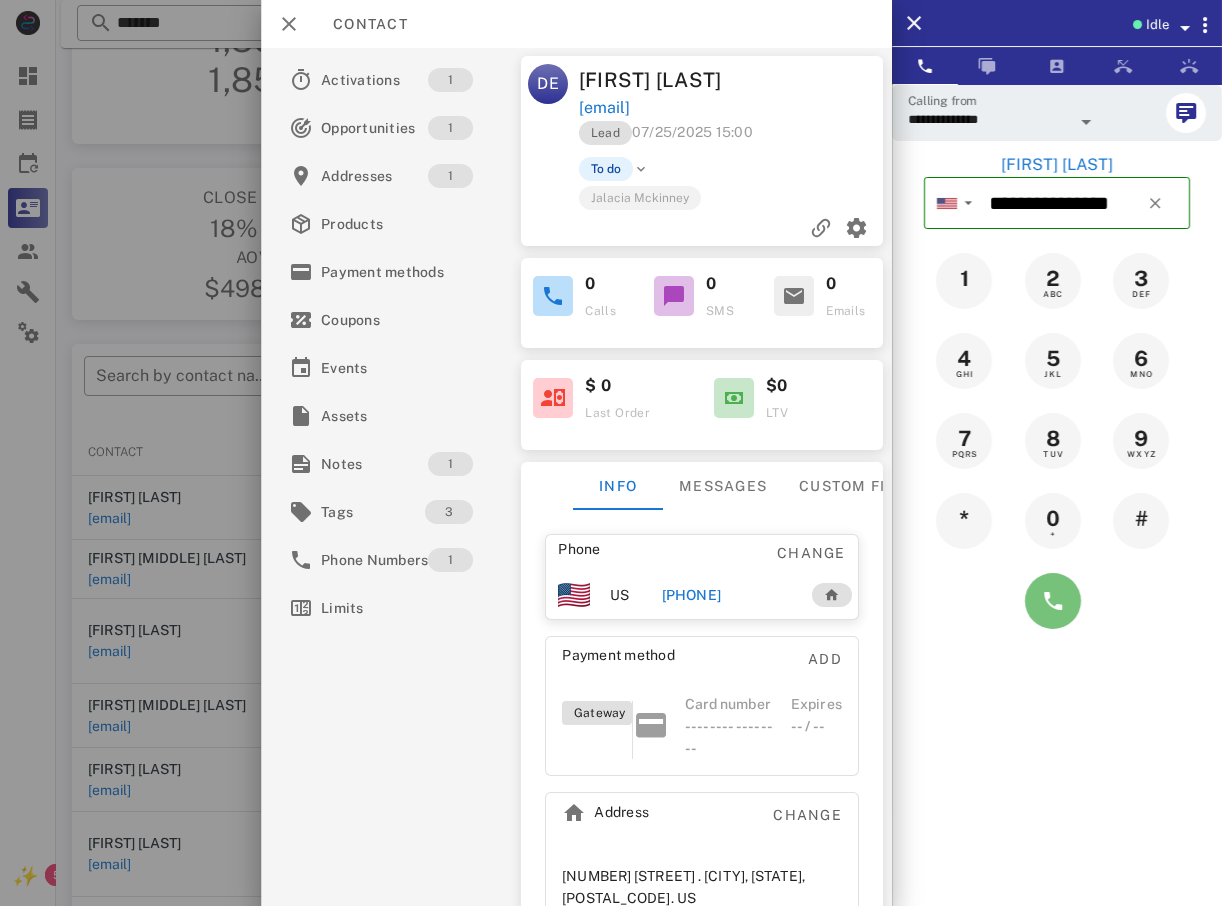 click at bounding box center (1053, 601) 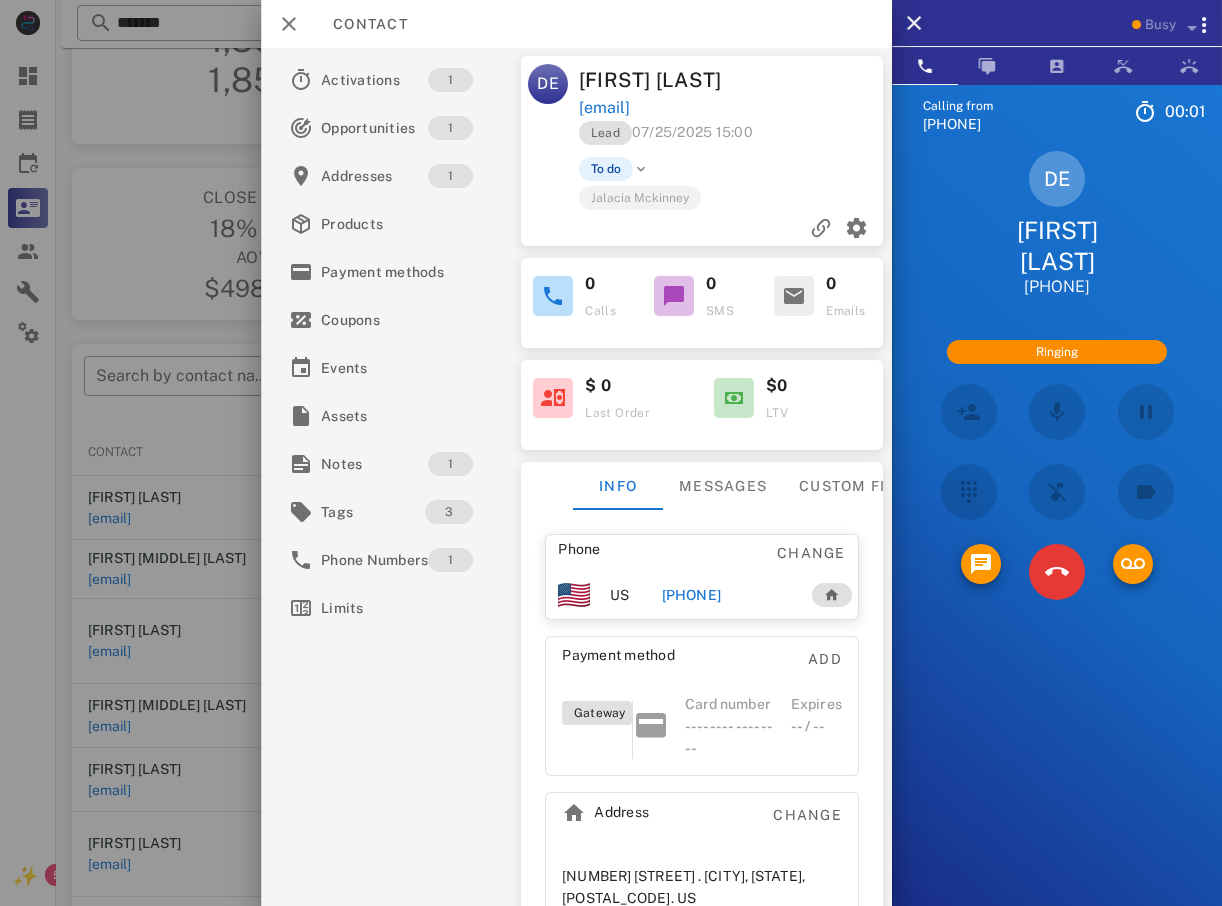 scroll, scrollTop: 70, scrollLeft: 0, axis: vertical 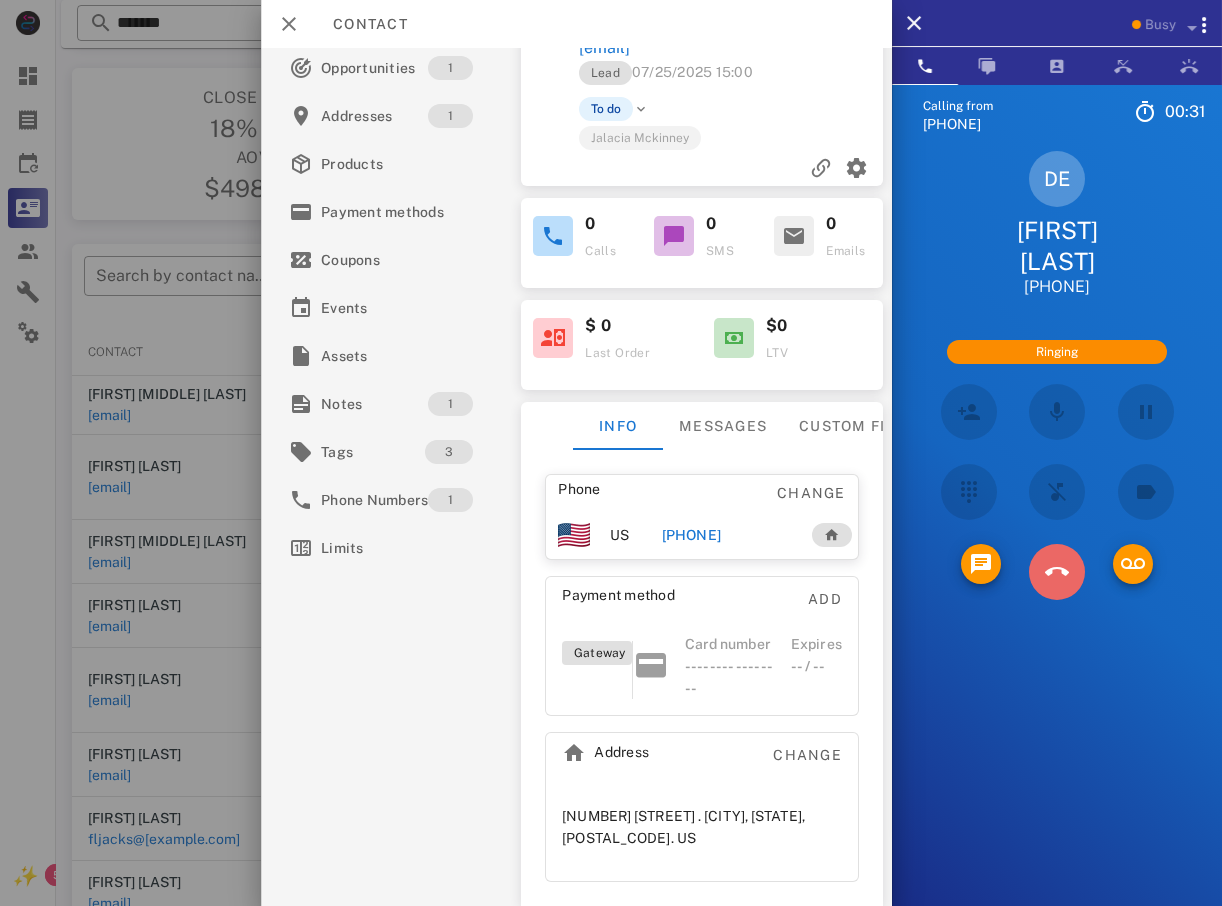 drag, startPoint x: 1077, startPoint y: 568, endPoint x: 1002, endPoint y: 570, distance: 75.026665 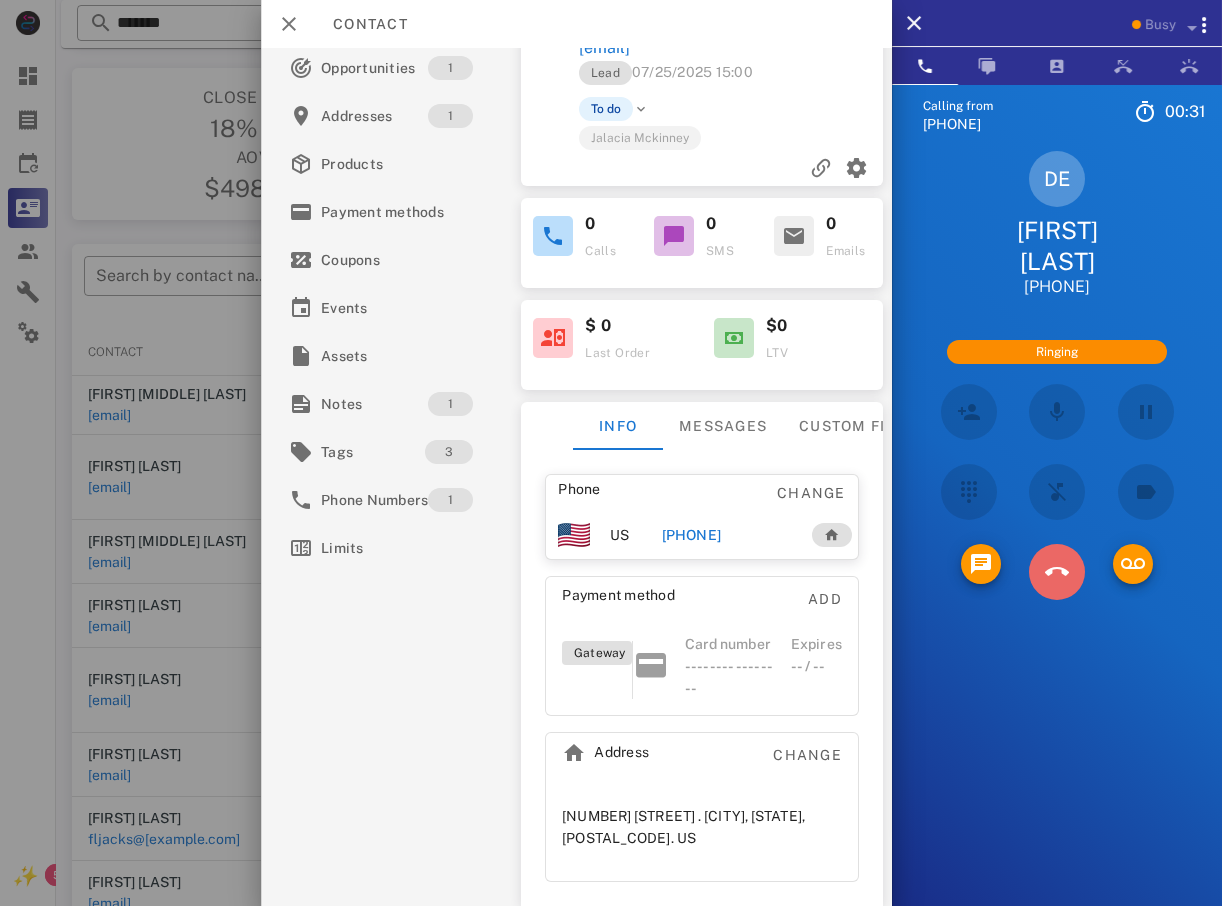 click at bounding box center [1057, 572] 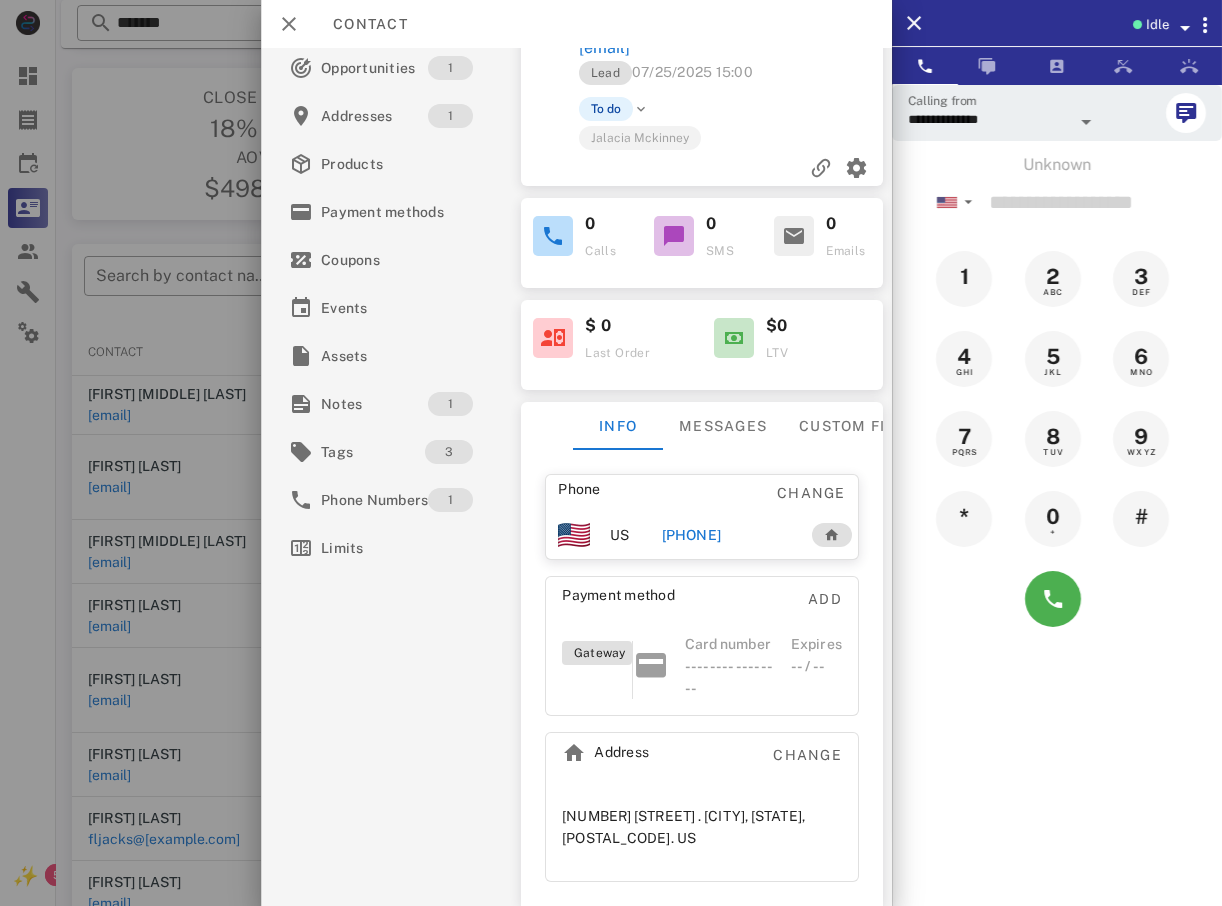 click at bounding box center (611, 453) 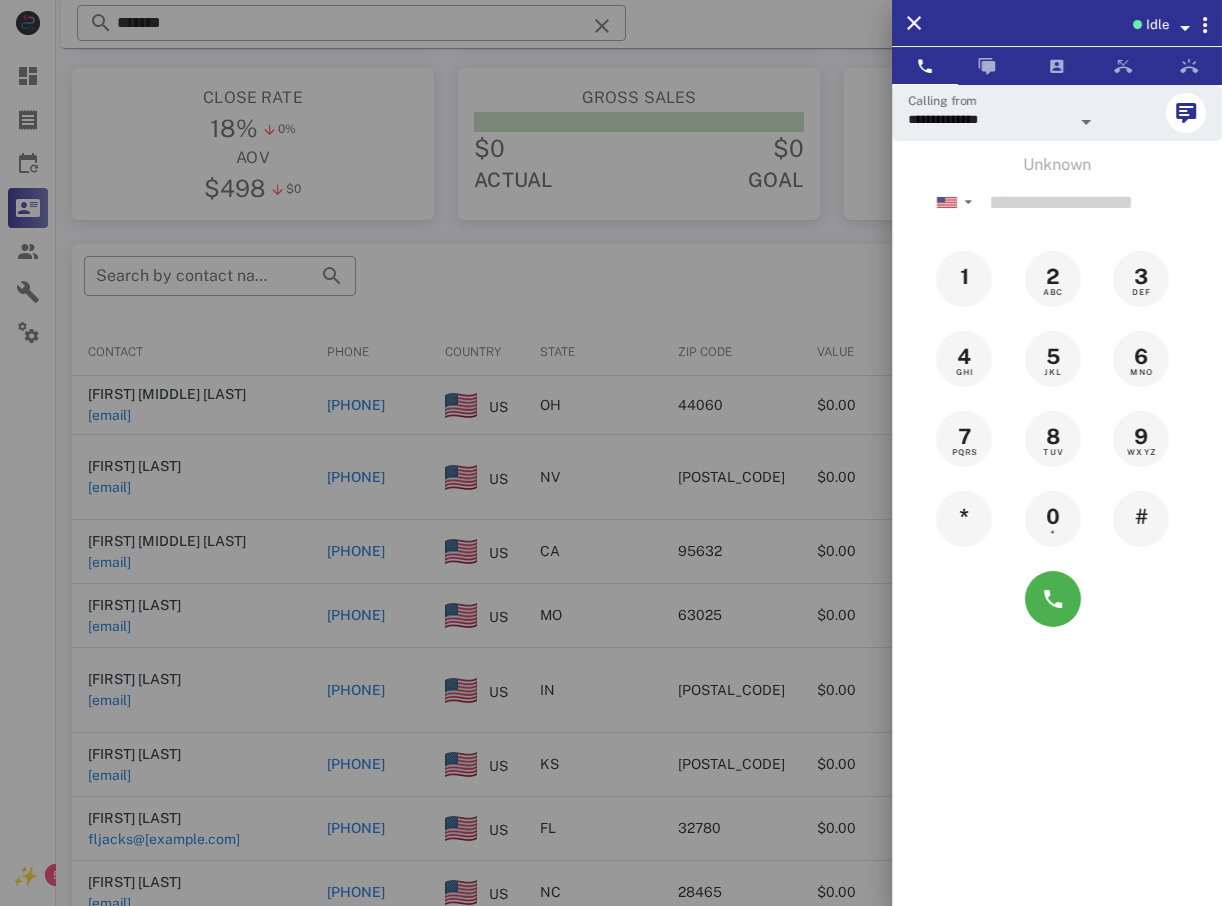 click at bounding box center (611, 453) 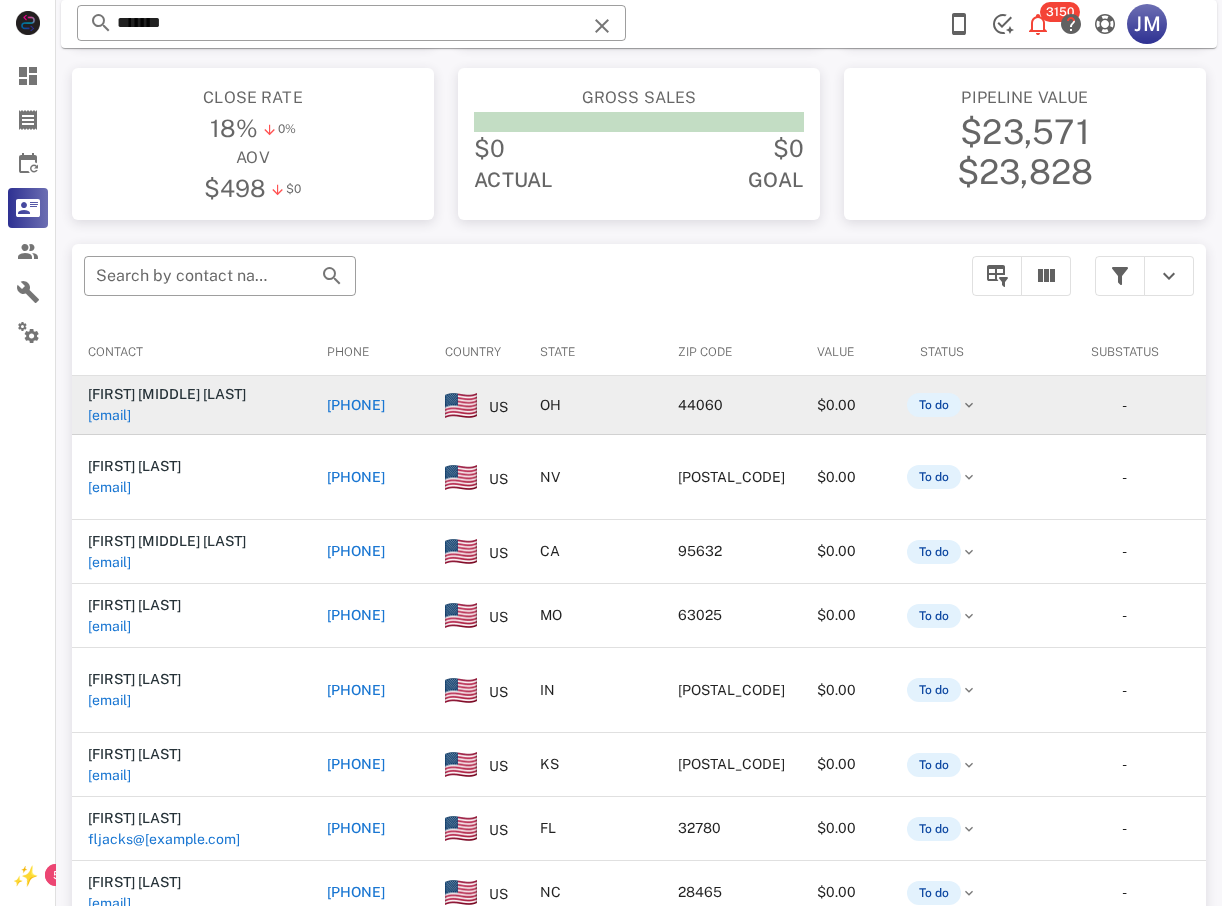 click on "[PHONE]" at bounding box center [356, 405] 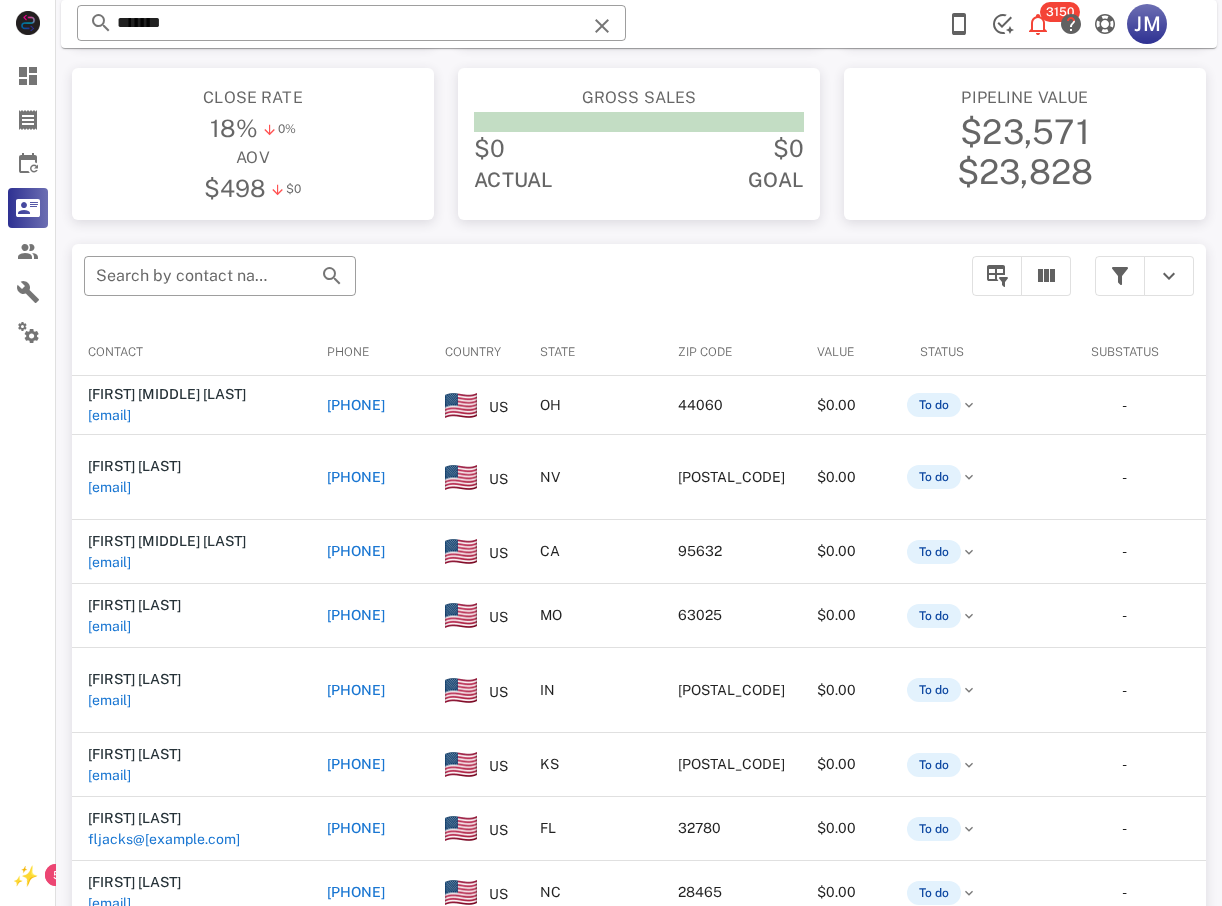 type on "**********" 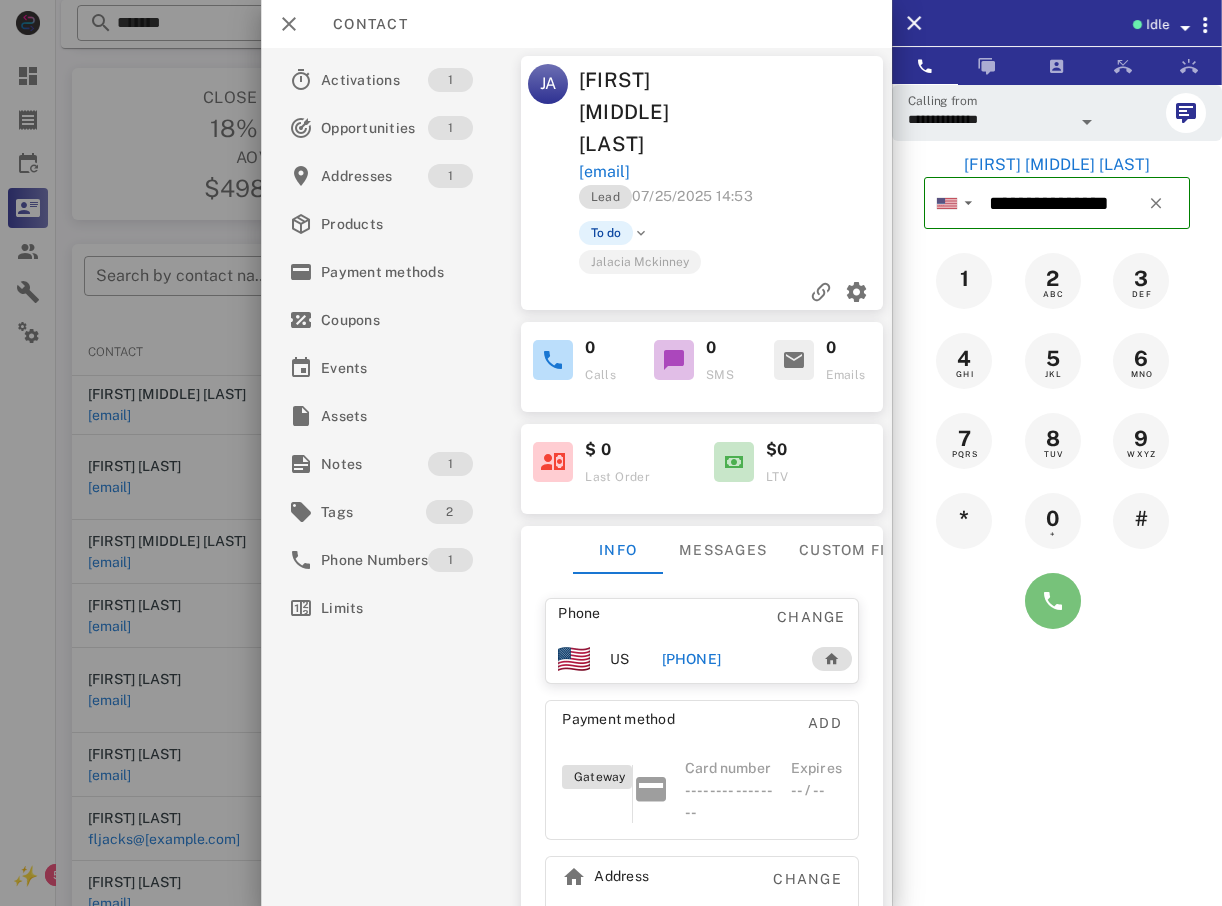 click at bounding box center (1053, 601) 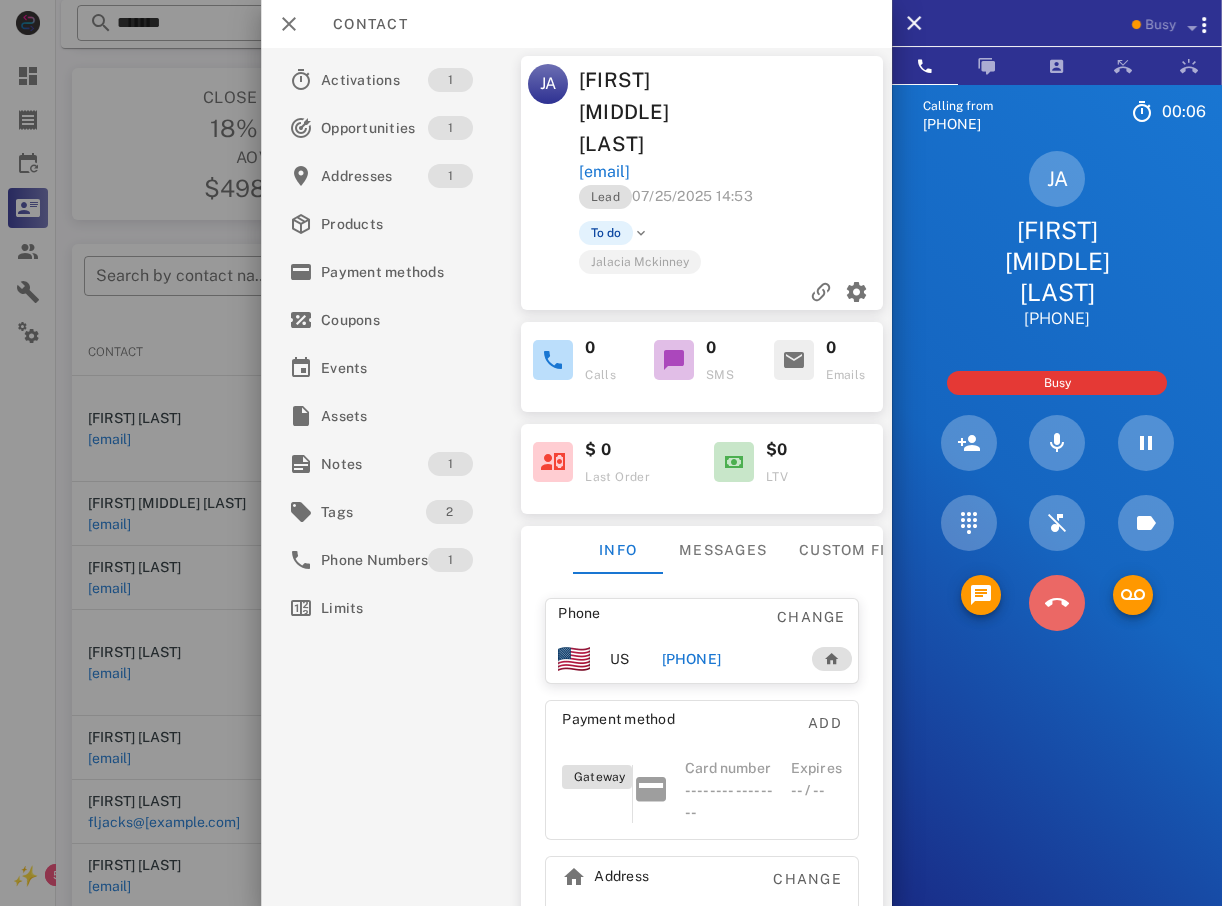 drag, startPoint x: 1045, startPoint y: 567, endPoint x: 1014, endPoint y: 565, distance: 31.06445 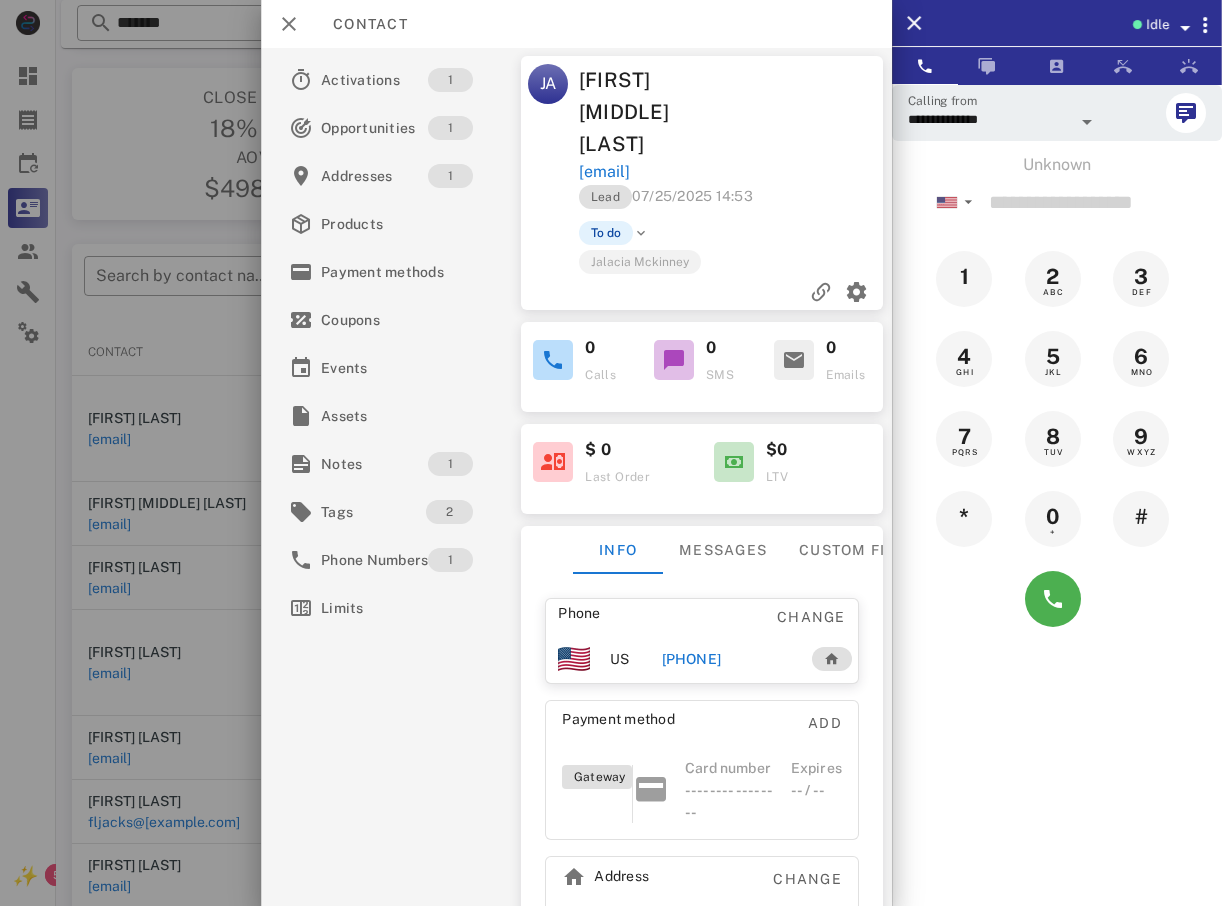 click at bounding box center [611, 453] 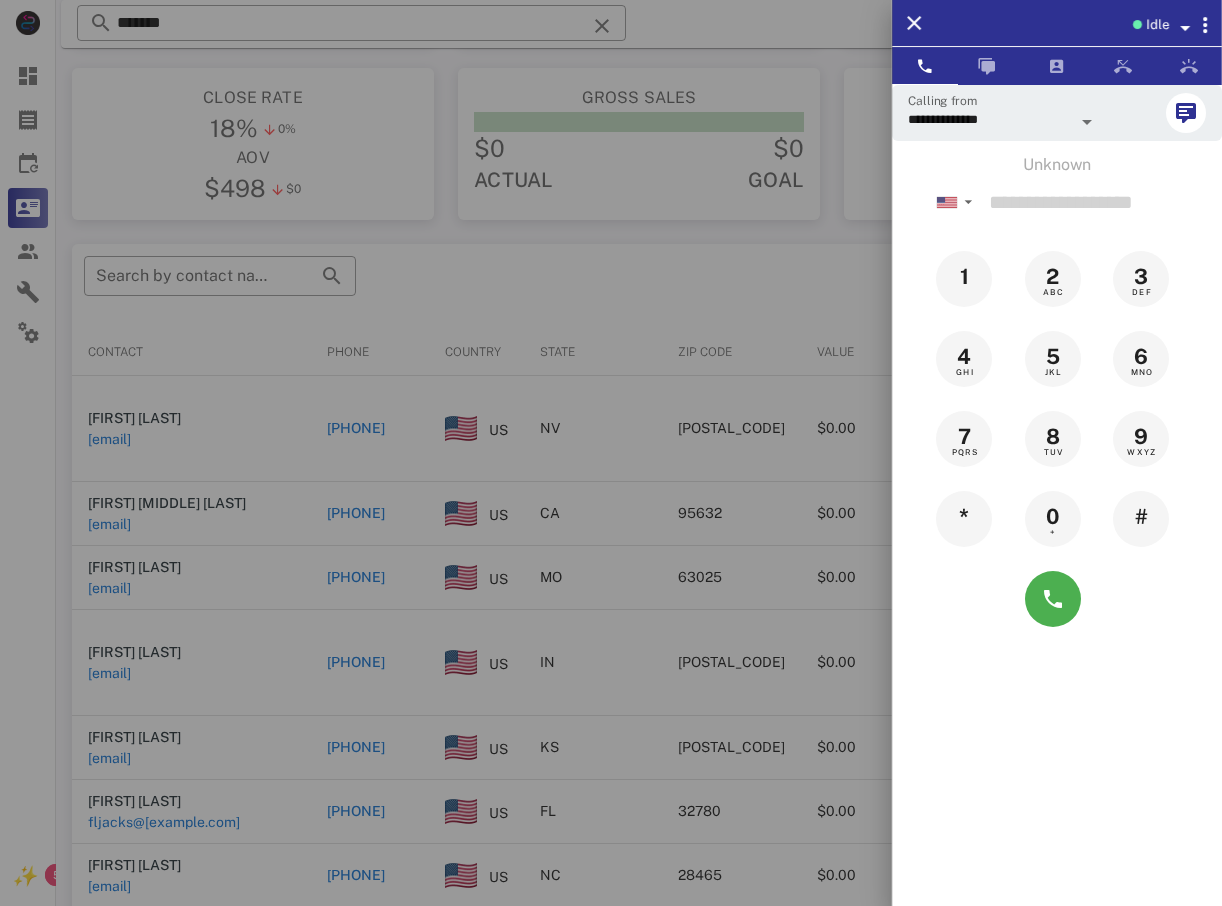 click at bounding box center [611, 453] 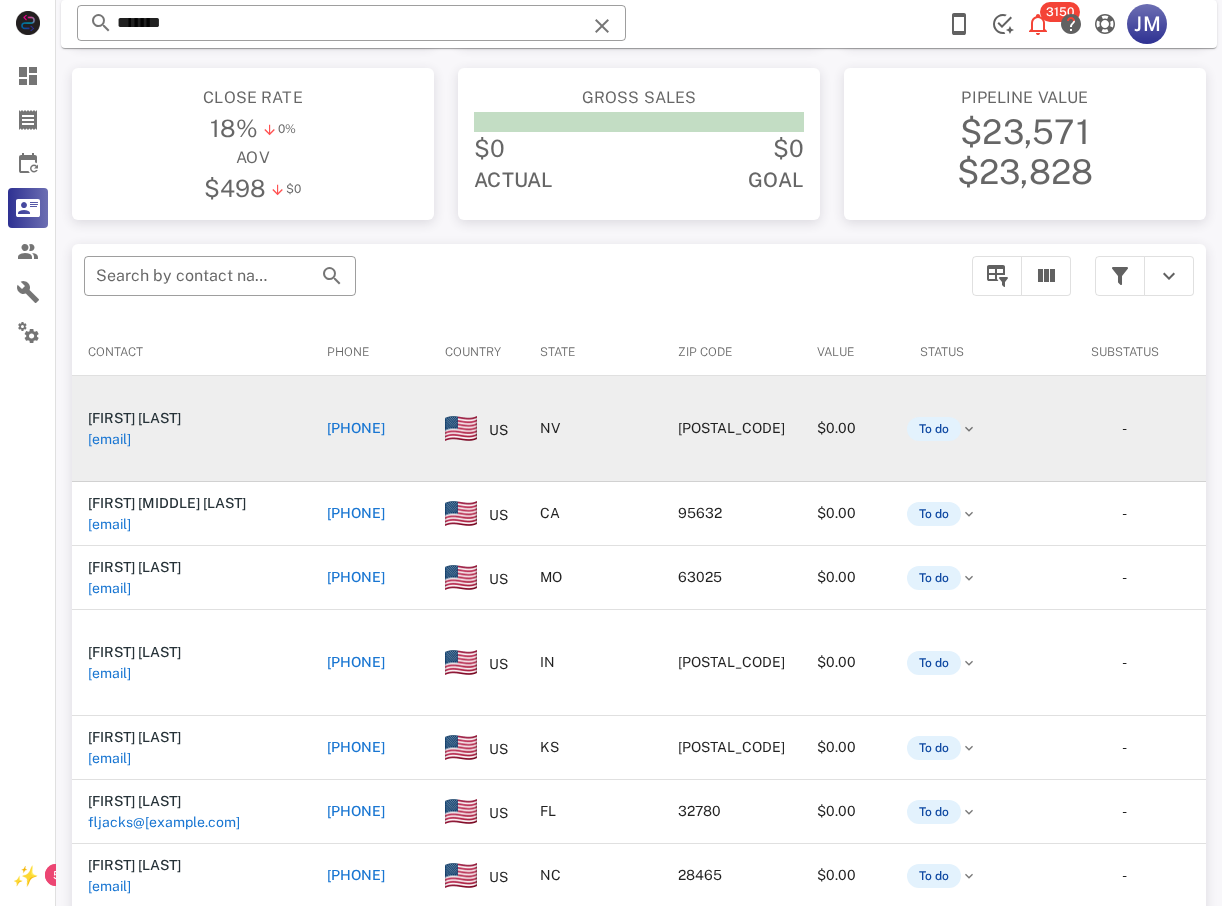 click on "[PHONE]" at bounding box center (356, 428) 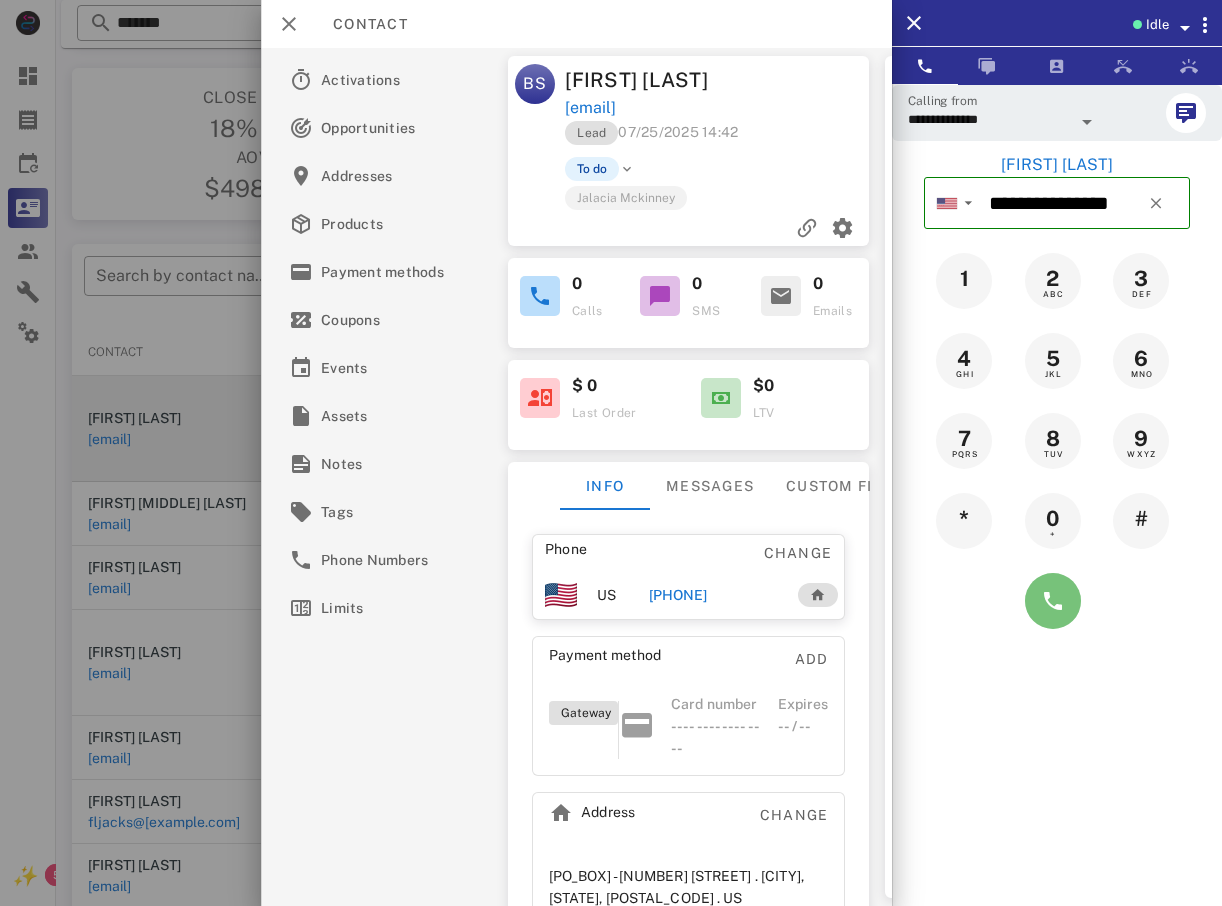 click at bounding box center (1053, 601) 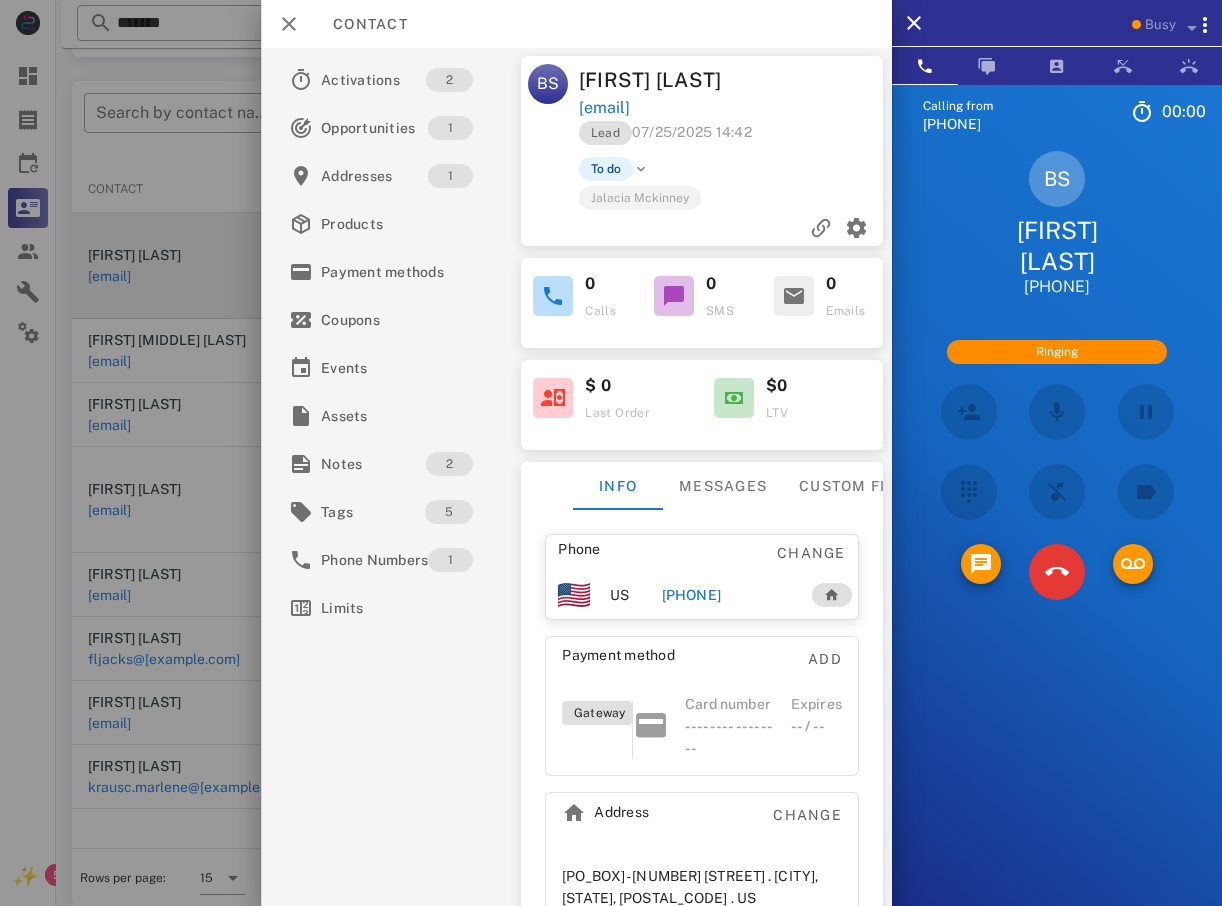 scroll, scrollTop: 380, scrollLeft: 0, axis: vertical 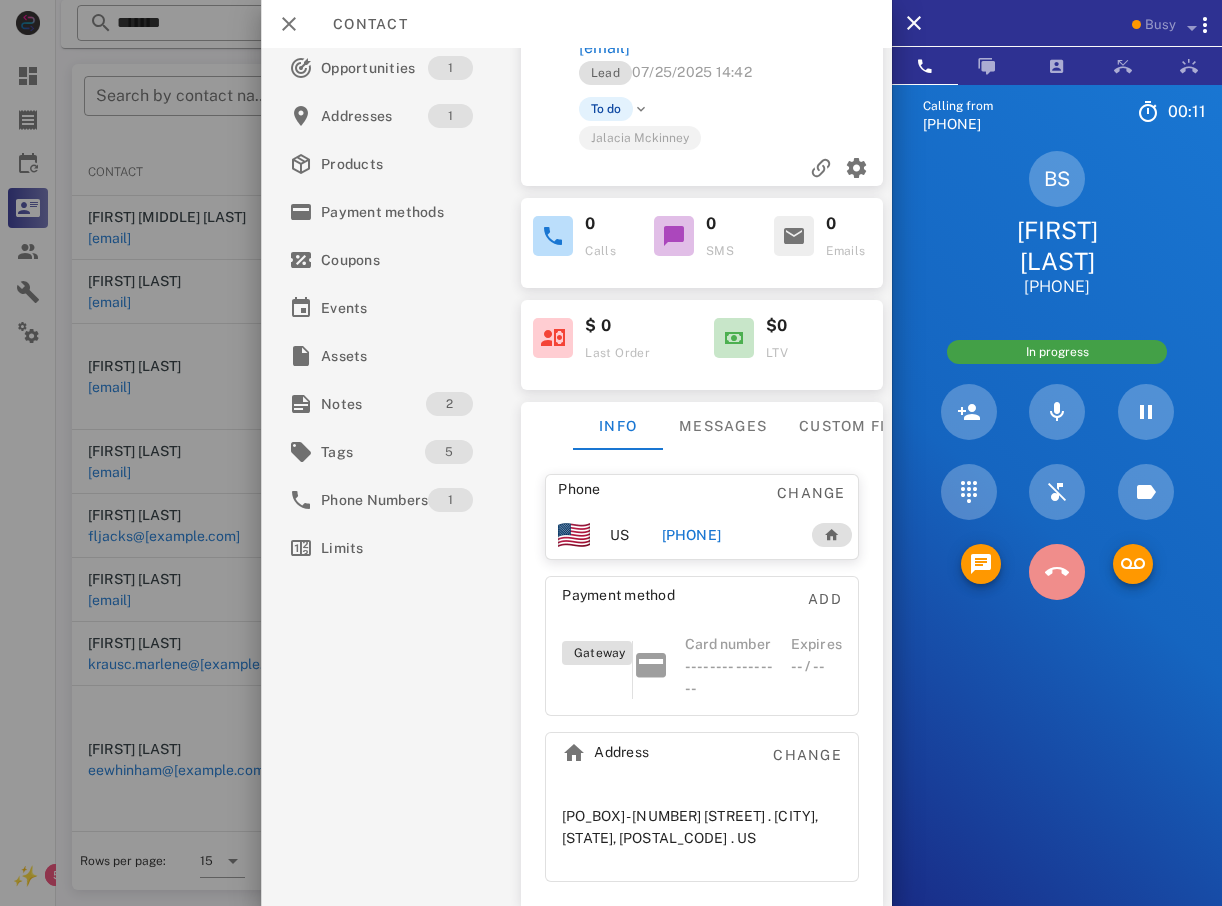 drag, startPoint x: 1065, startPoint y: 575, endPoint x: 842, endPoint y: 558, distance: 223.64705 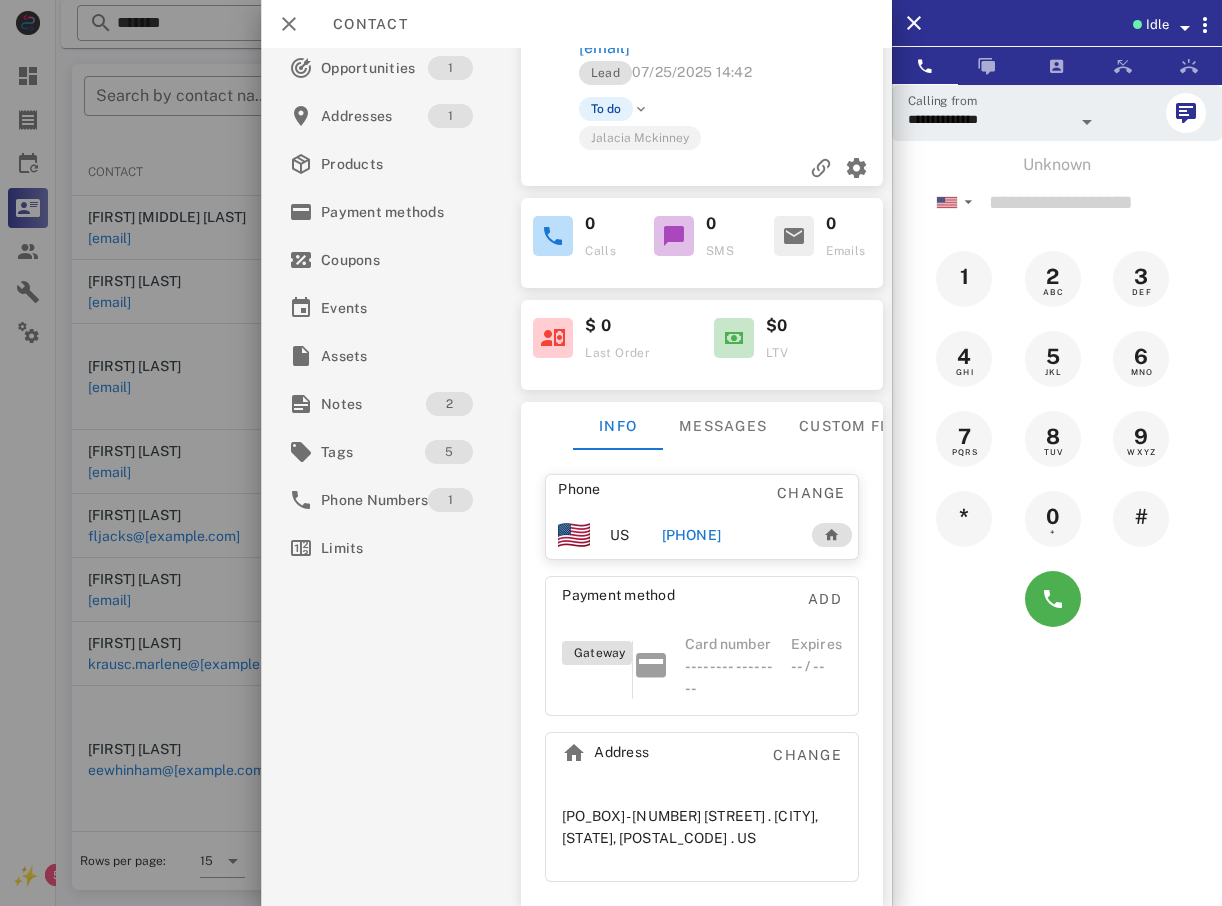 click at bounding box center [611, 453] 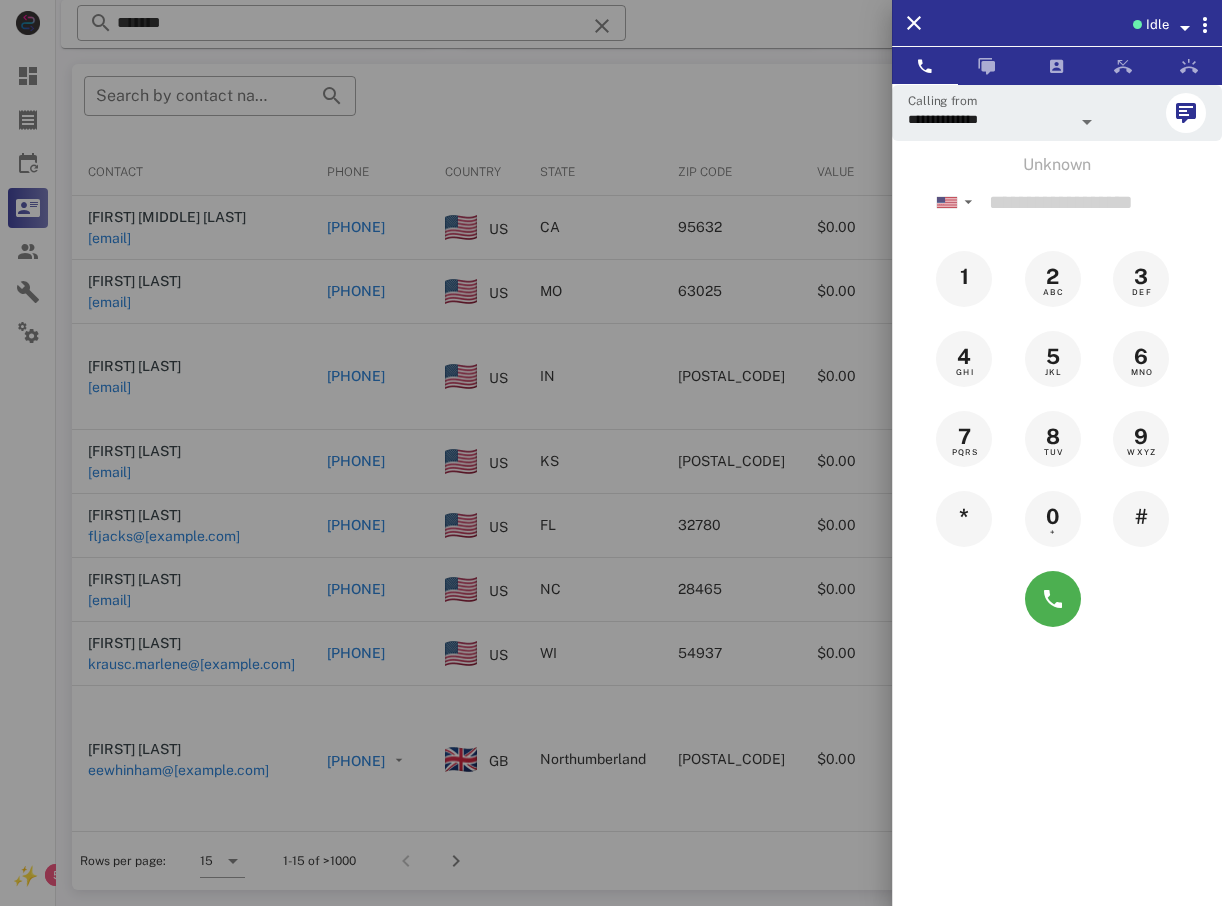 click at bounding box center [611, 453] 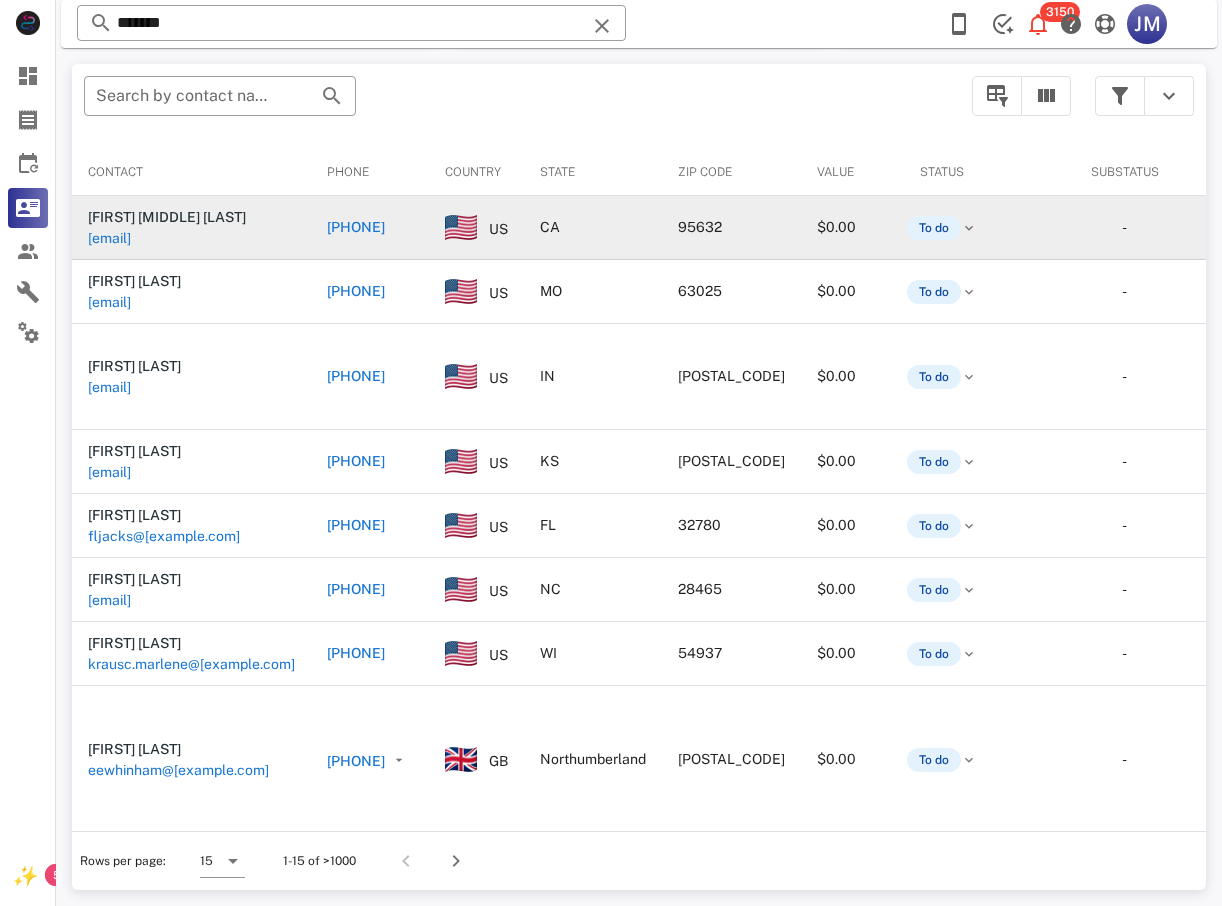 click on "[PHONE]" at bounding box center (356, 227) 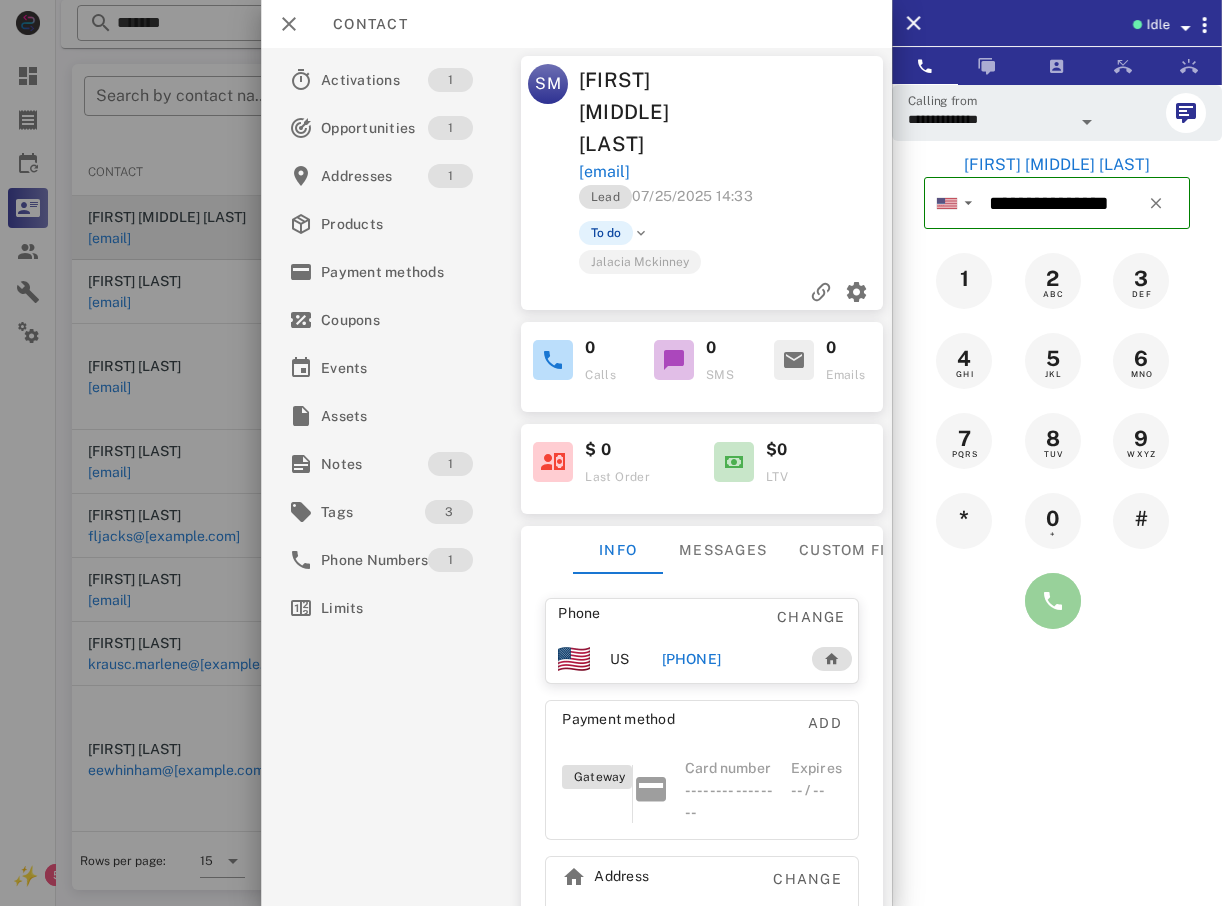 click at bounding box center [1053, 601] 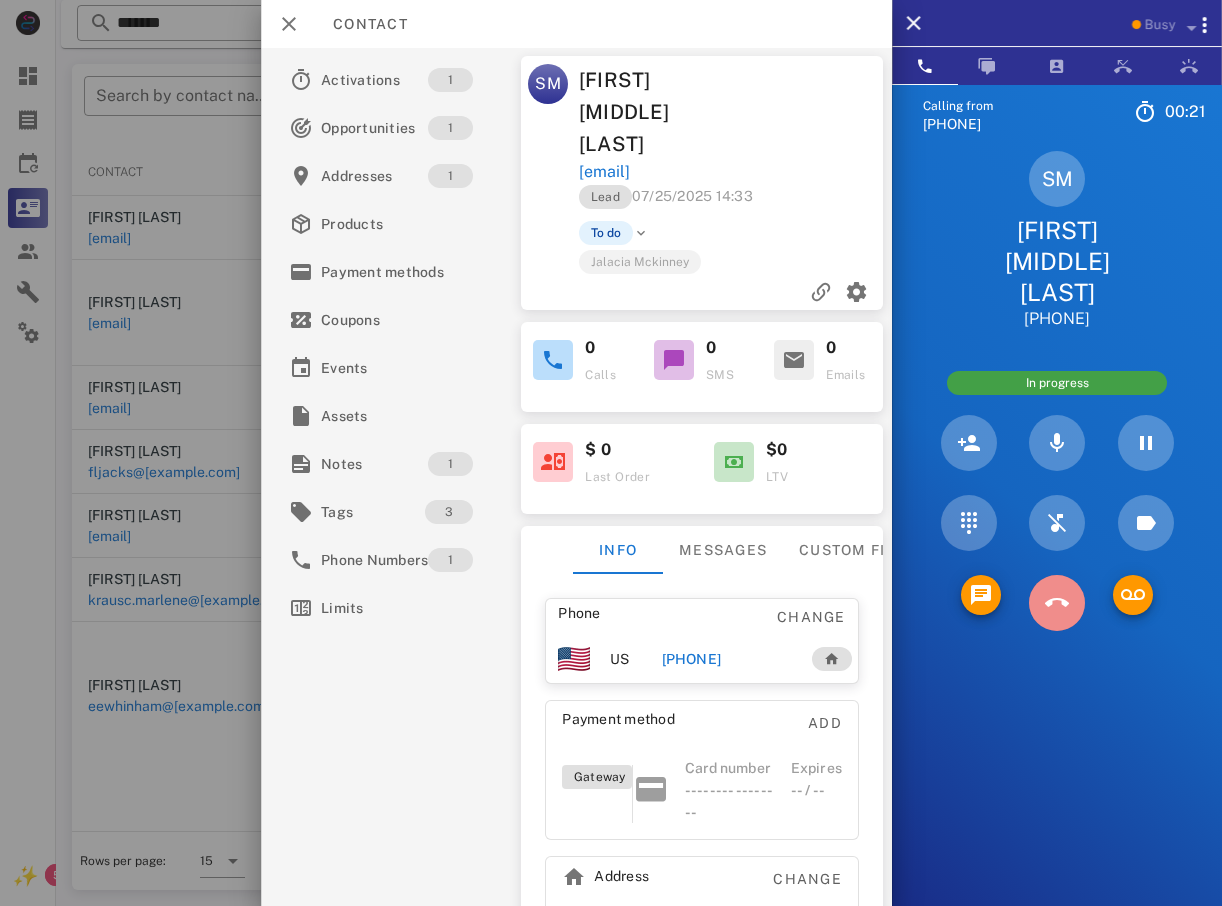 drag, startPoint x: 1063, startPoint y: 565, endPoint x: 993, endPoint y: 554, distance: 70.85902 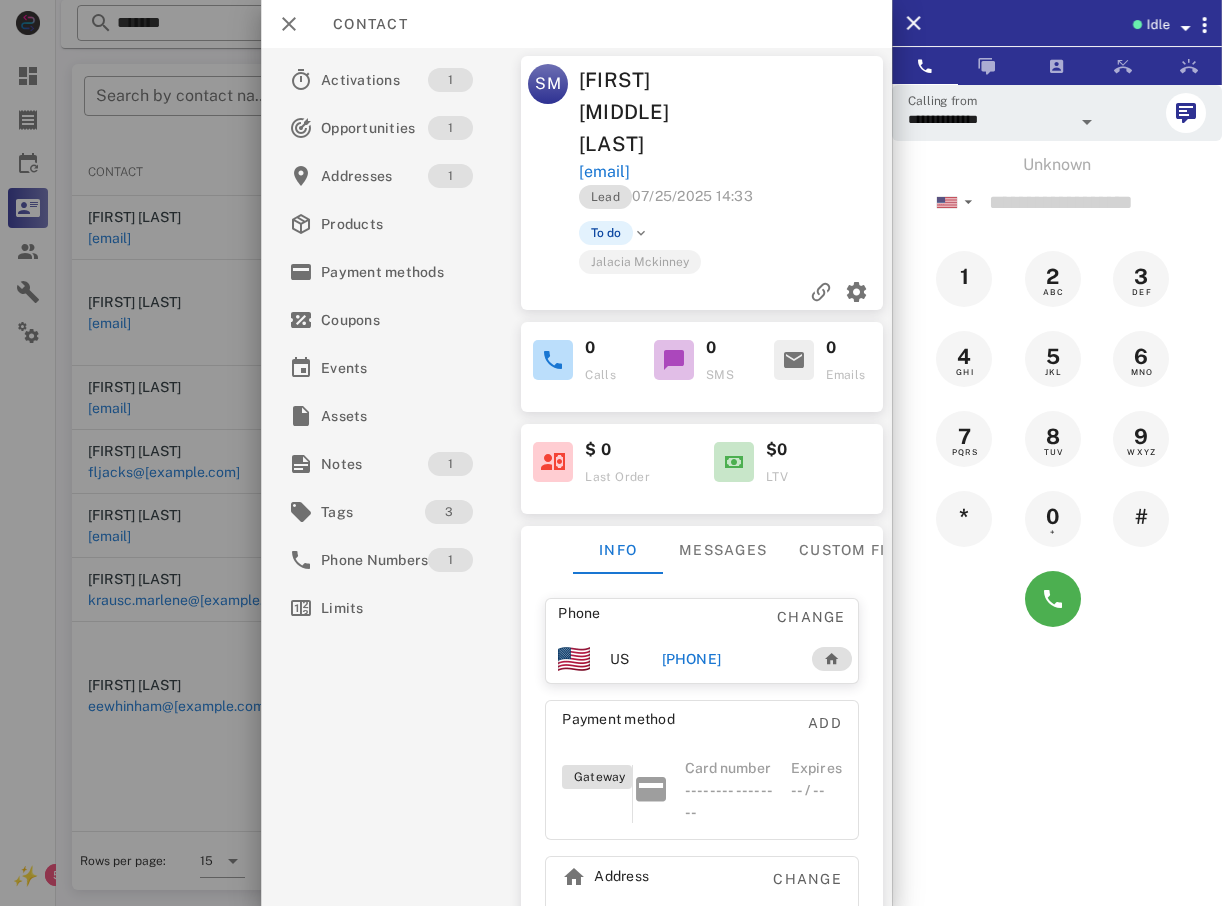 click at bounding box center (611, 453) 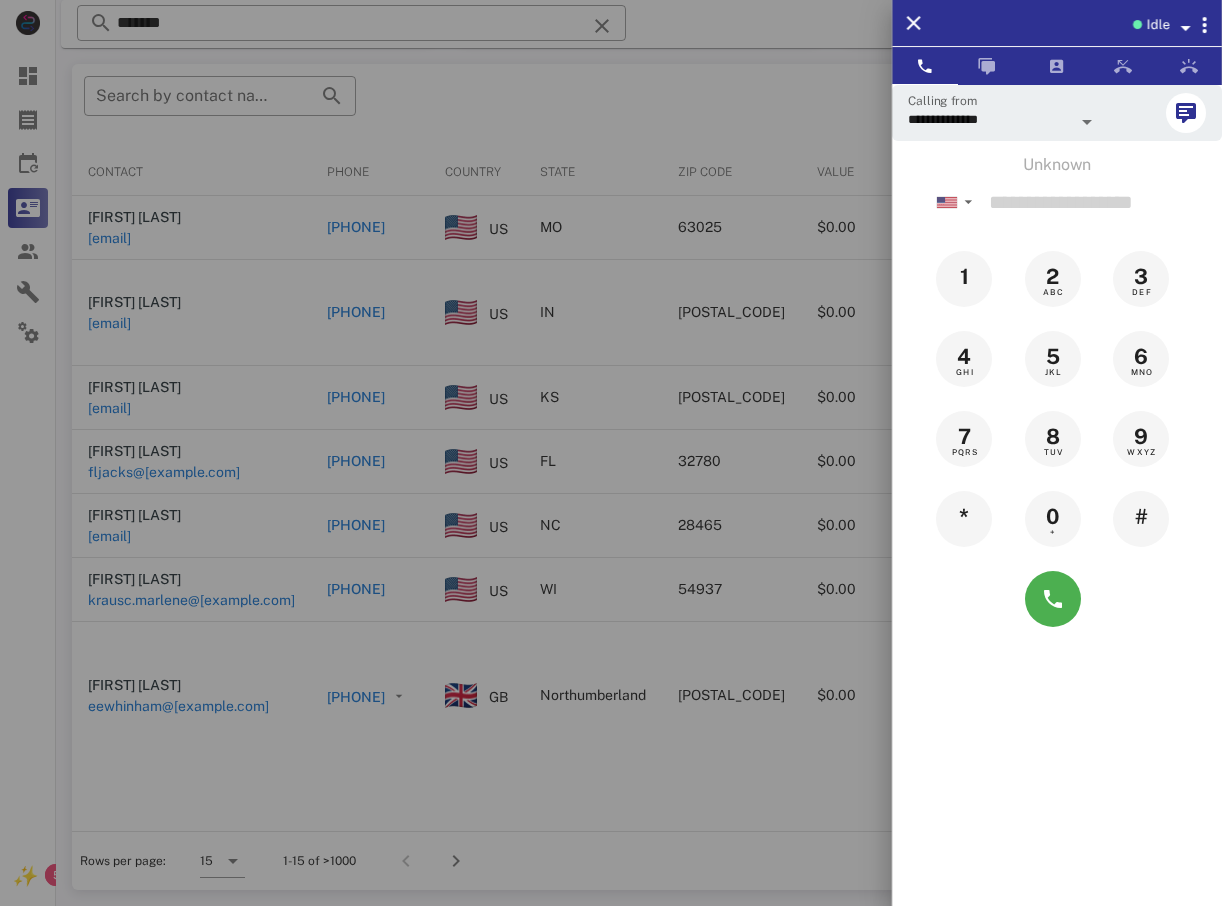 click at bounding box center [611, 453] 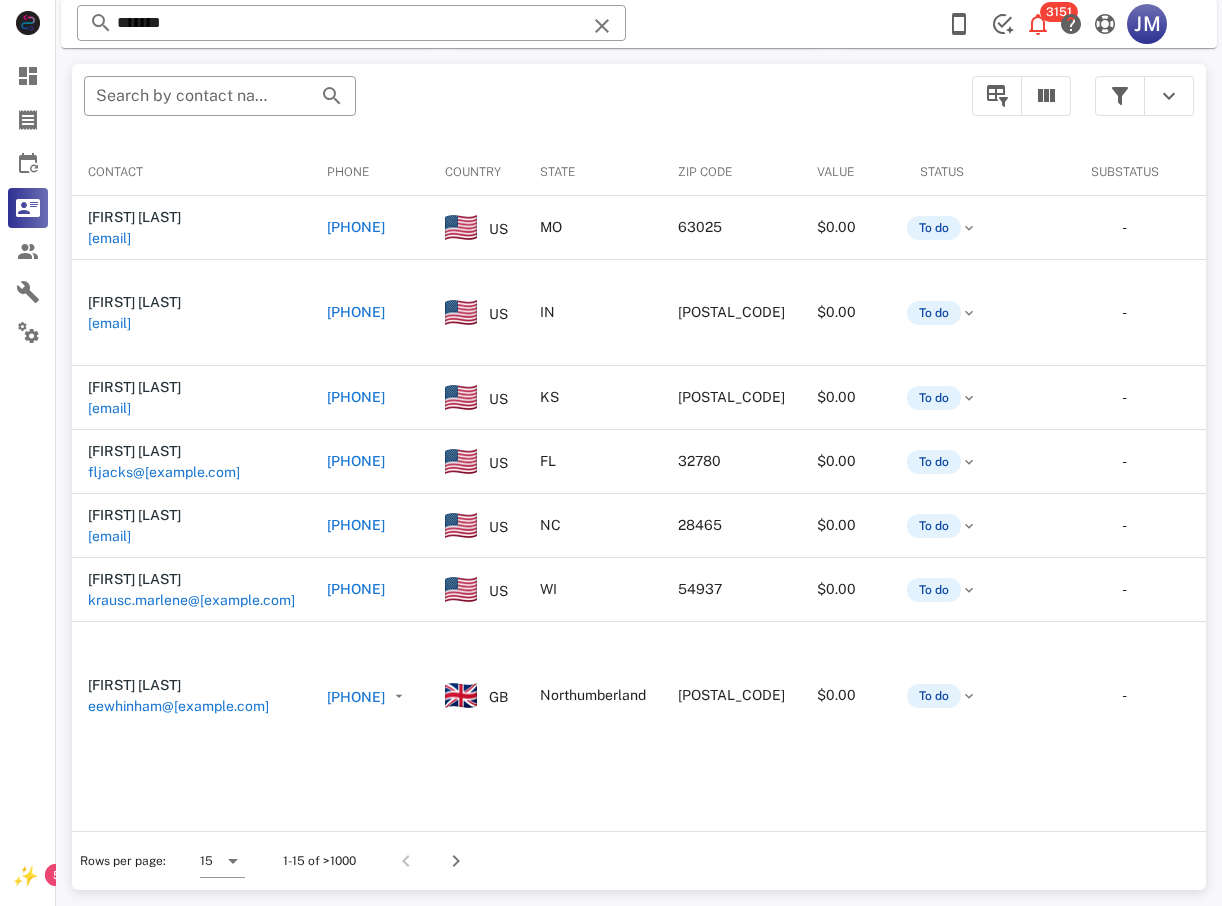 click on "[PHONE]" at bounding box center (356, 312) 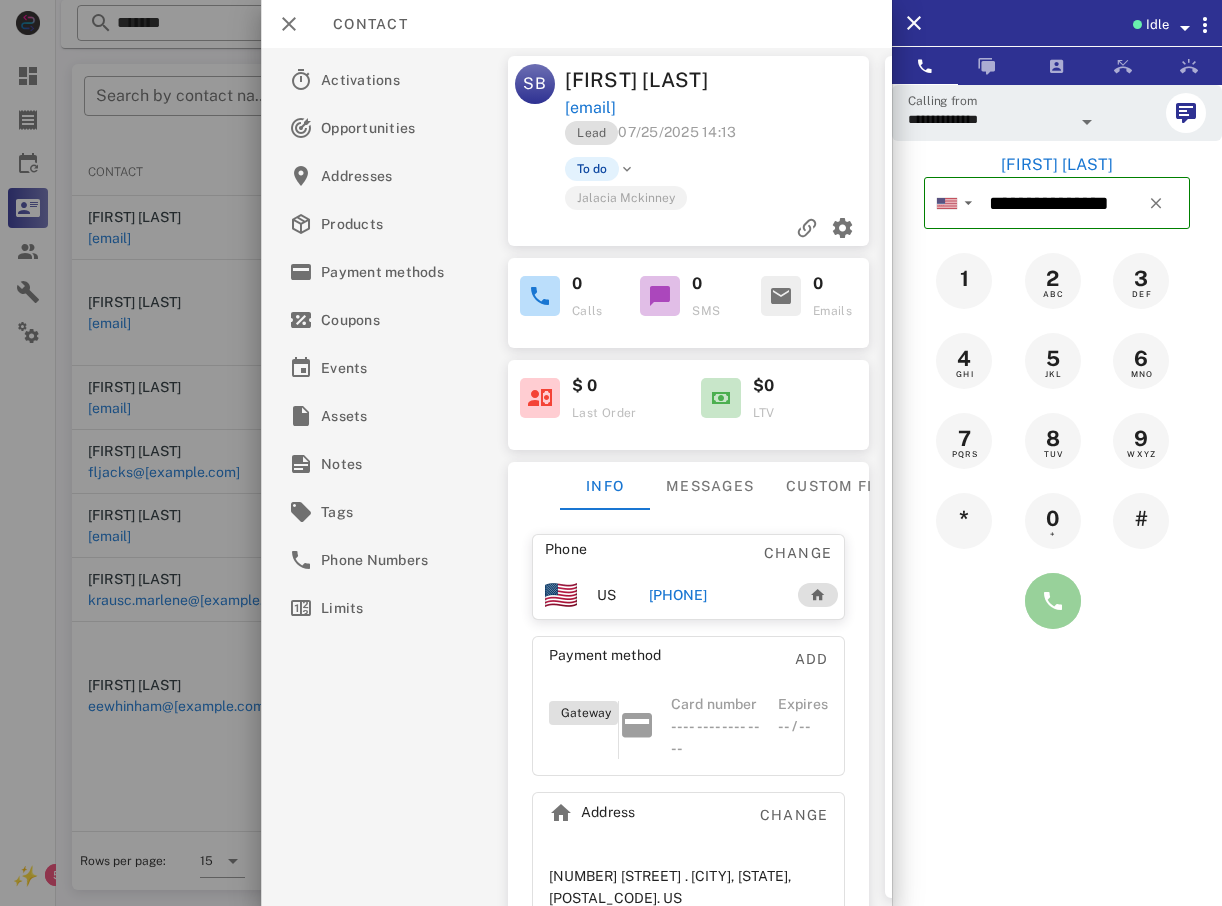click at bounding box center (1053, 601) 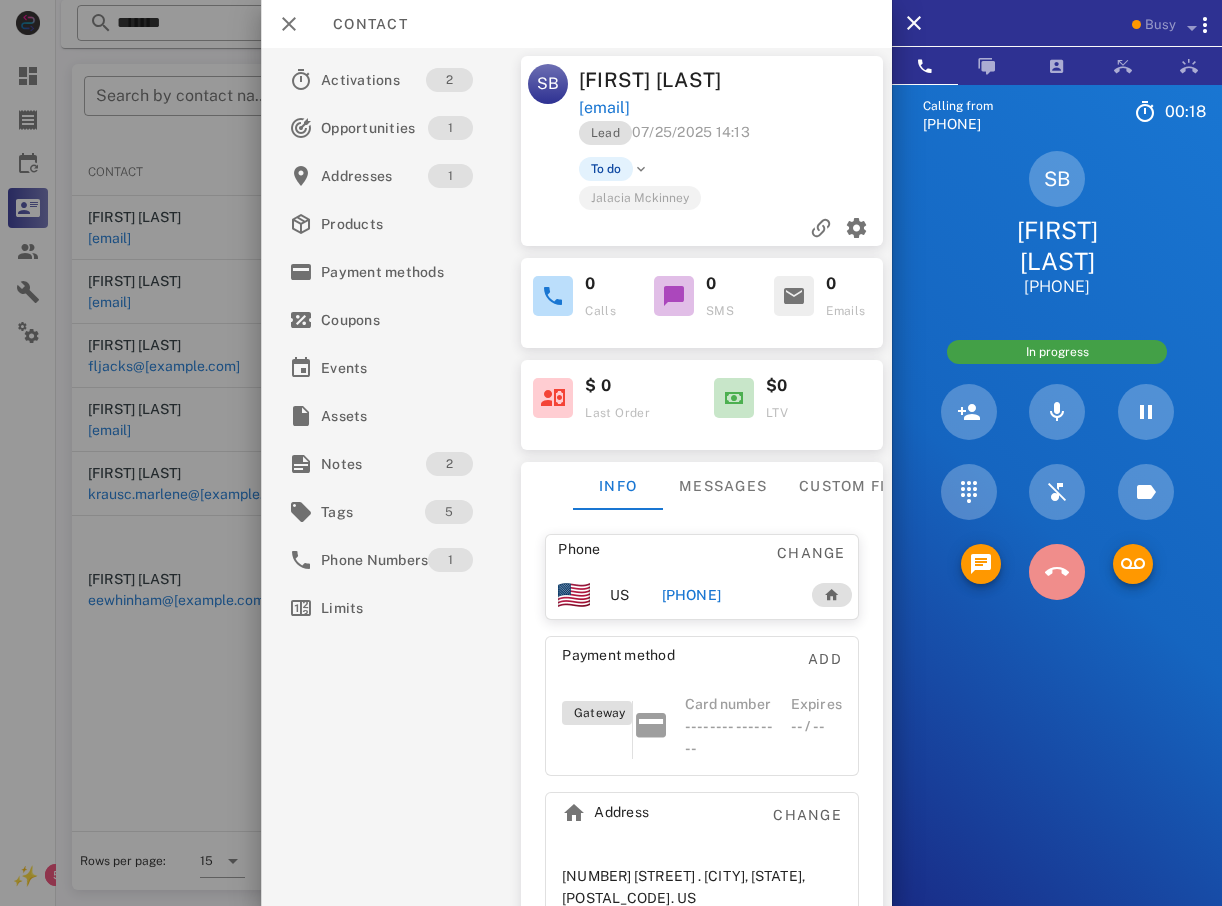 click at bounding box center (1057, 572) 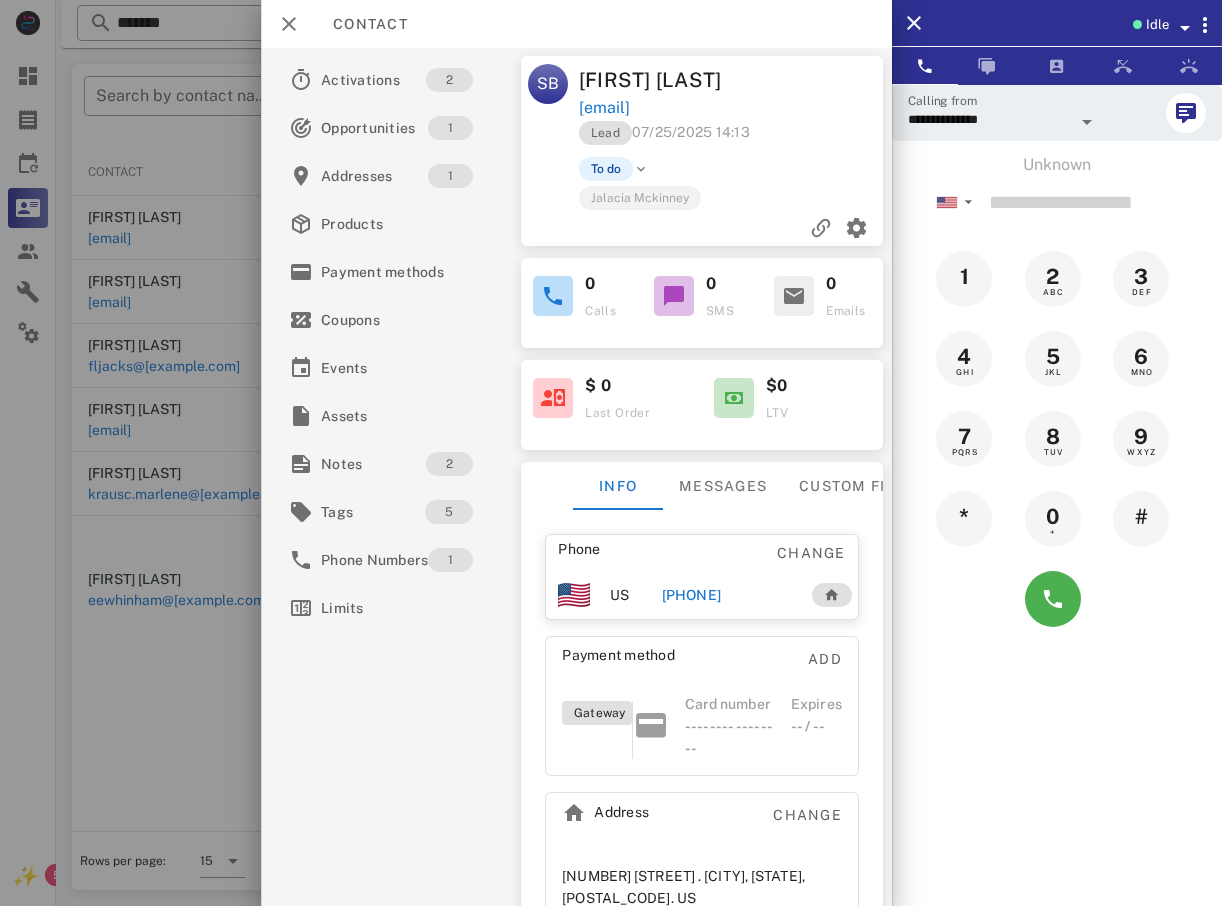 click at bounding box center (611, 453) 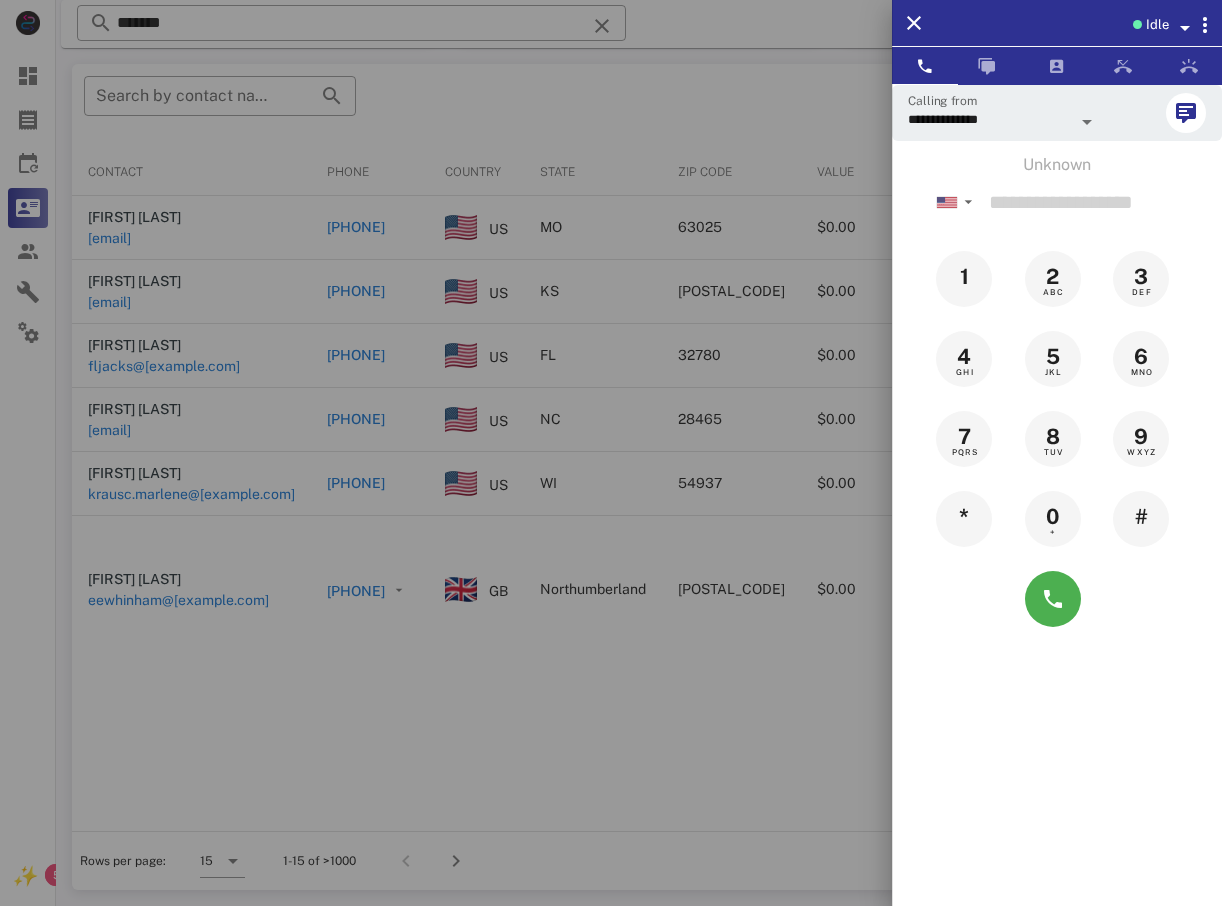 click at bounding box center [611, 453] 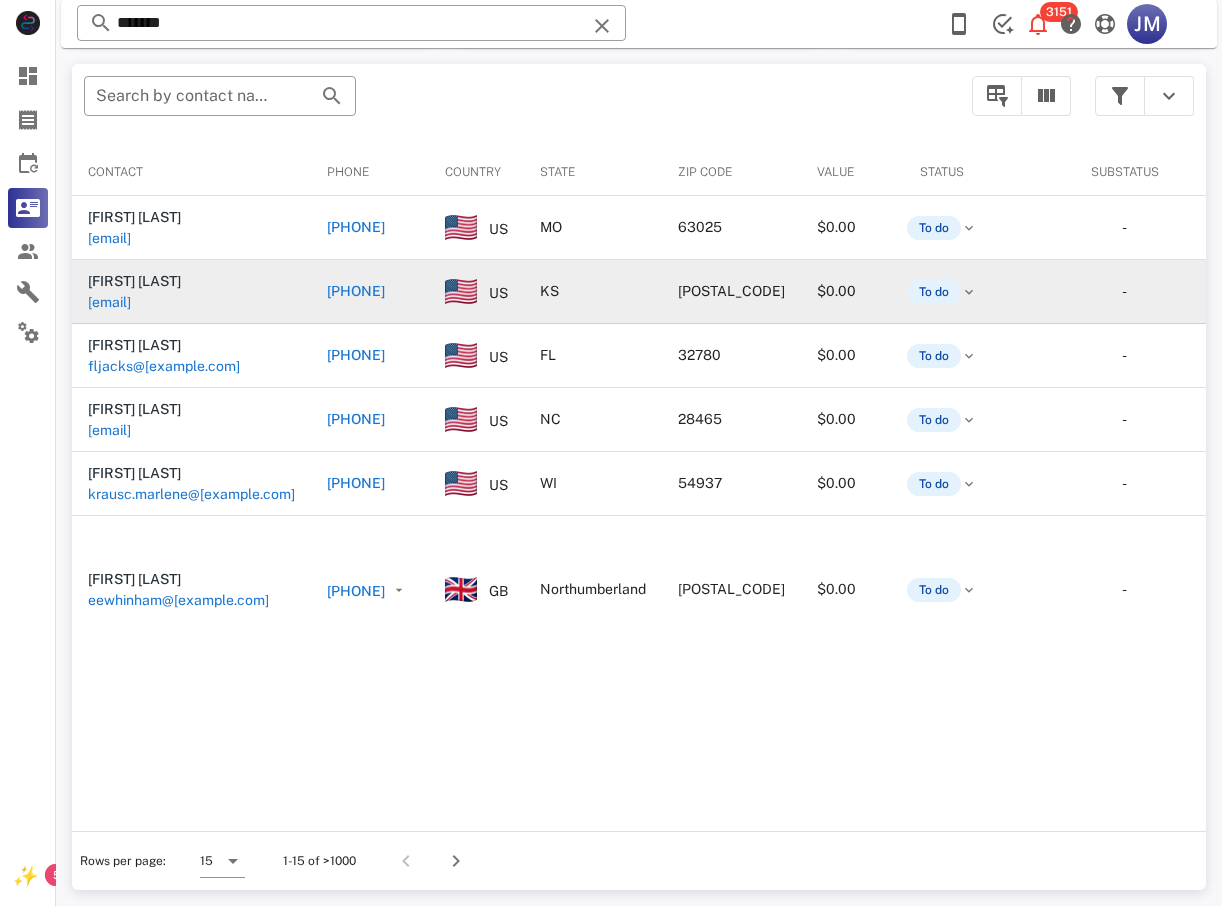click on "[PHONE]" at bounding box center (356, 291) 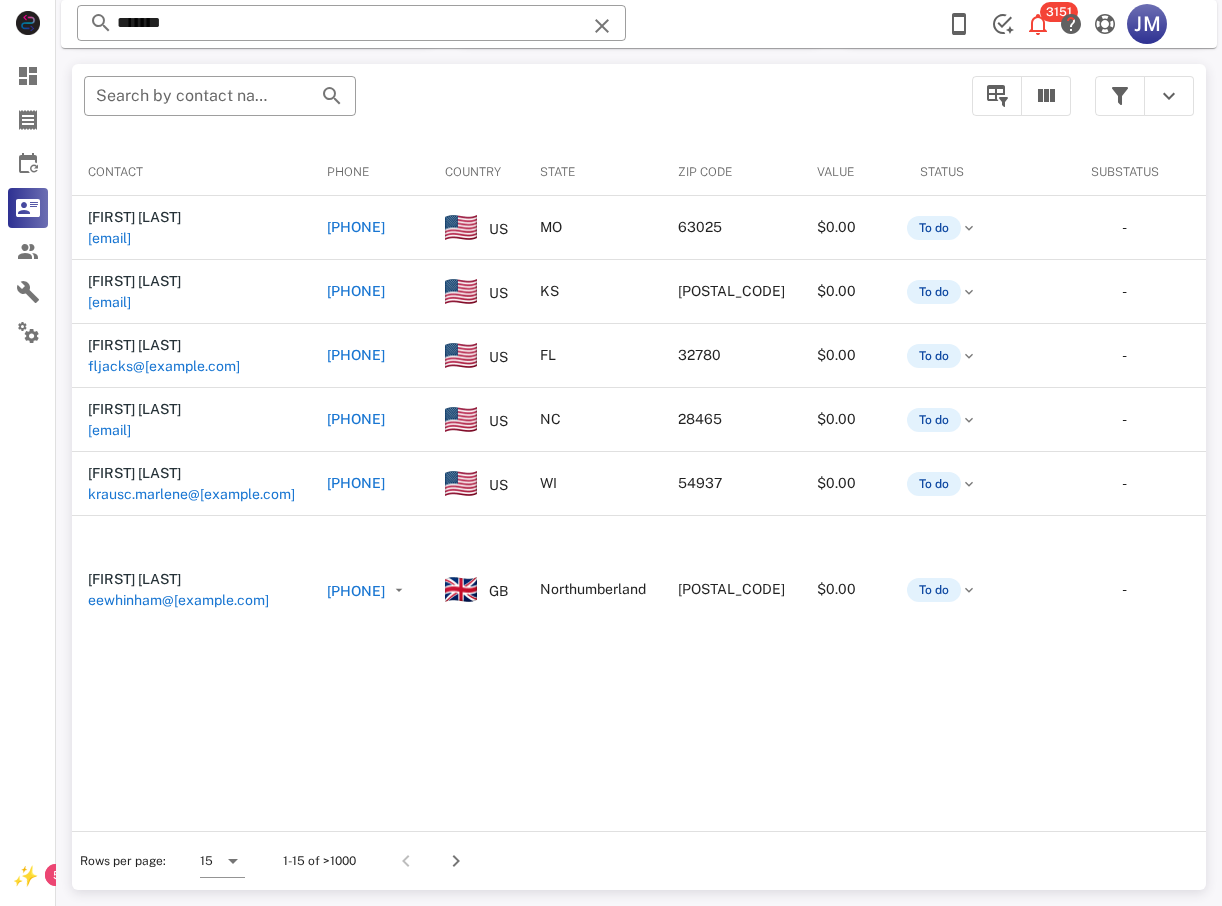 type on "**********" 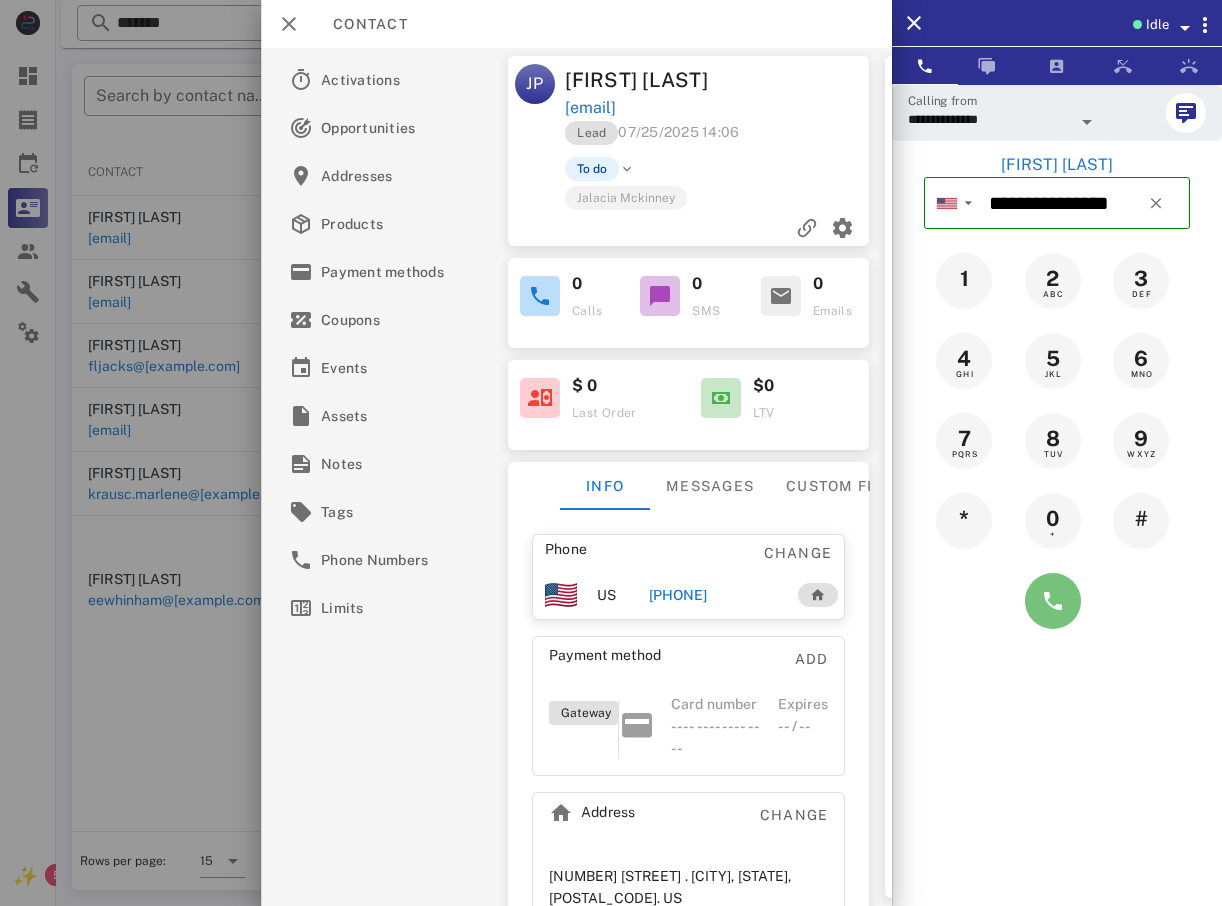 click at bounding box center [1053, 601] 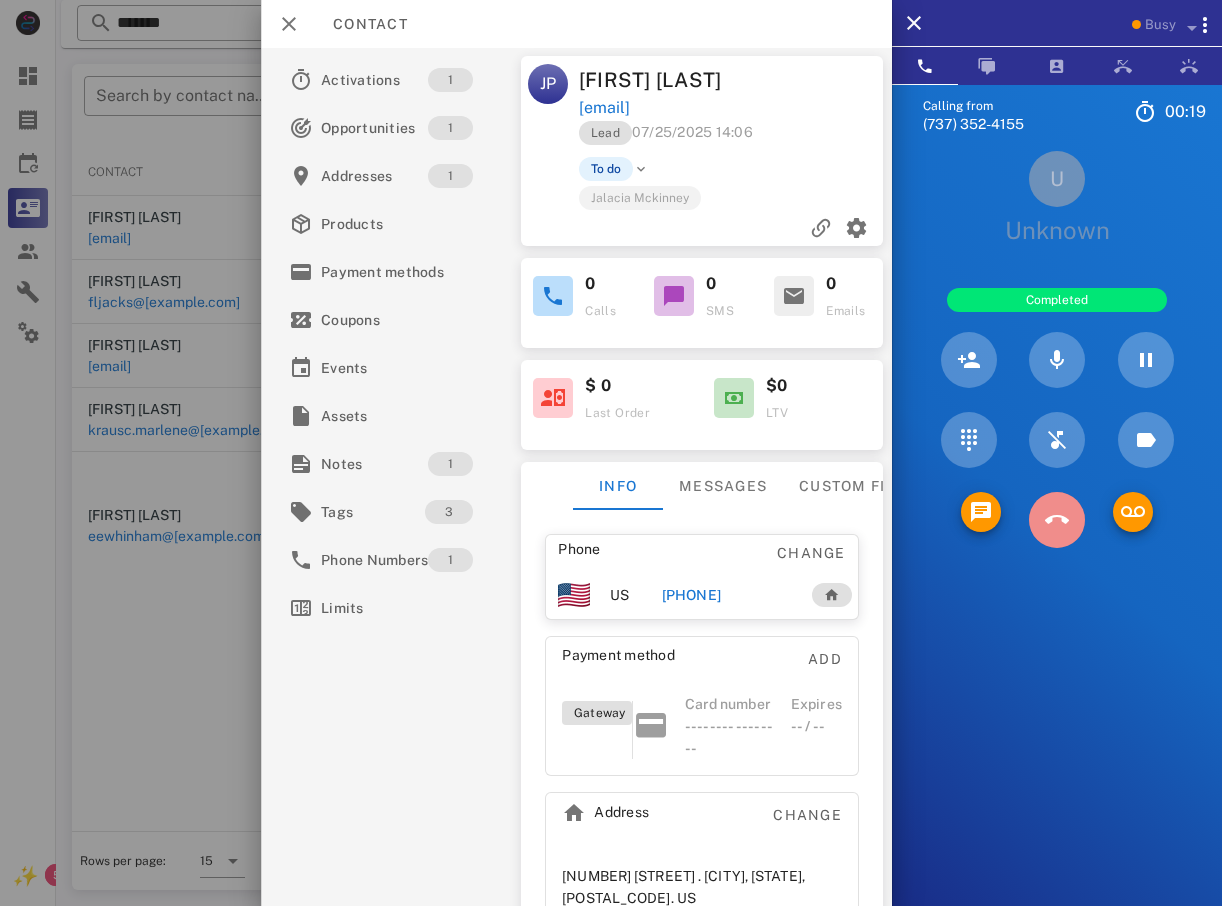 drag, startPoint x: 1062, startPoint y: 515, endPoint x: 987, endPoint y: 513, distance: 75.026665 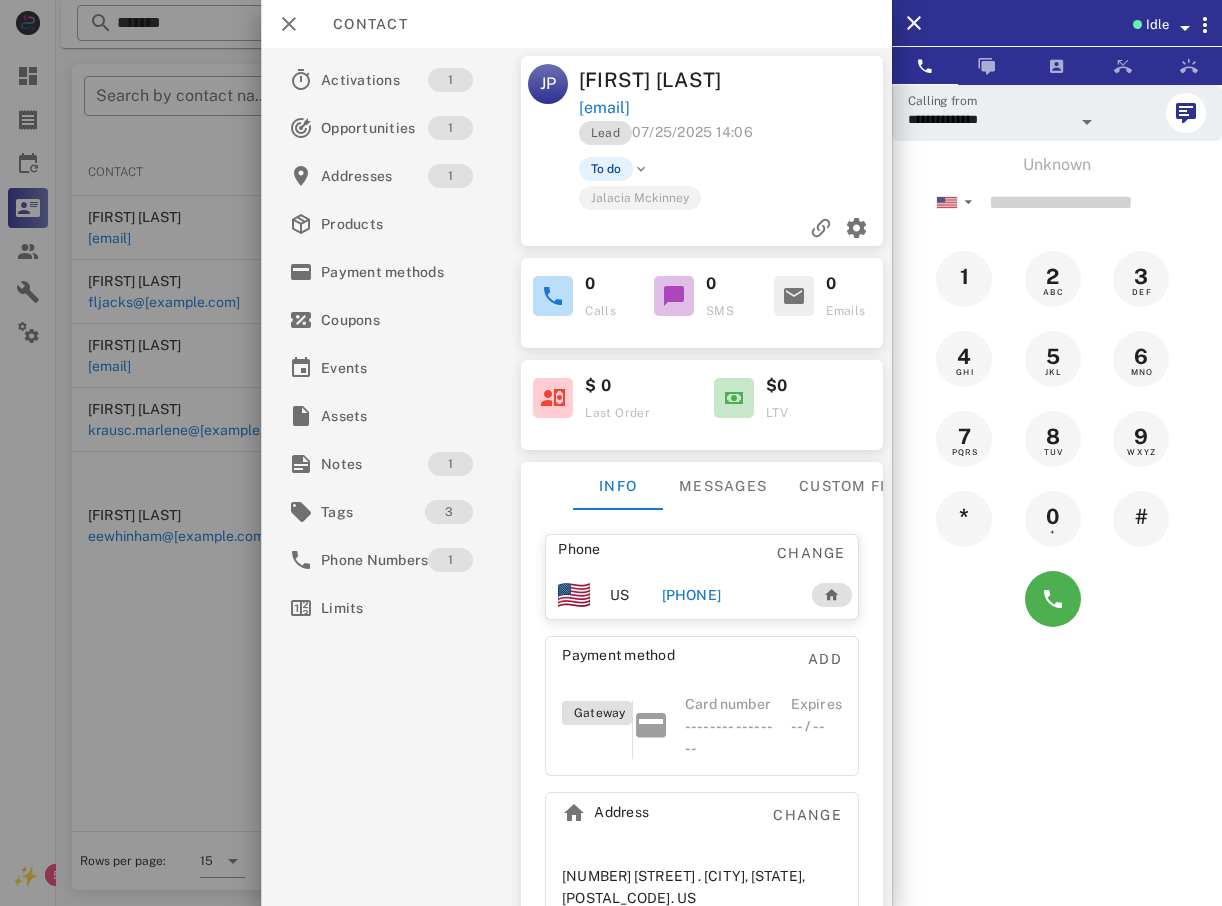 click at bounding box center (611, 453) 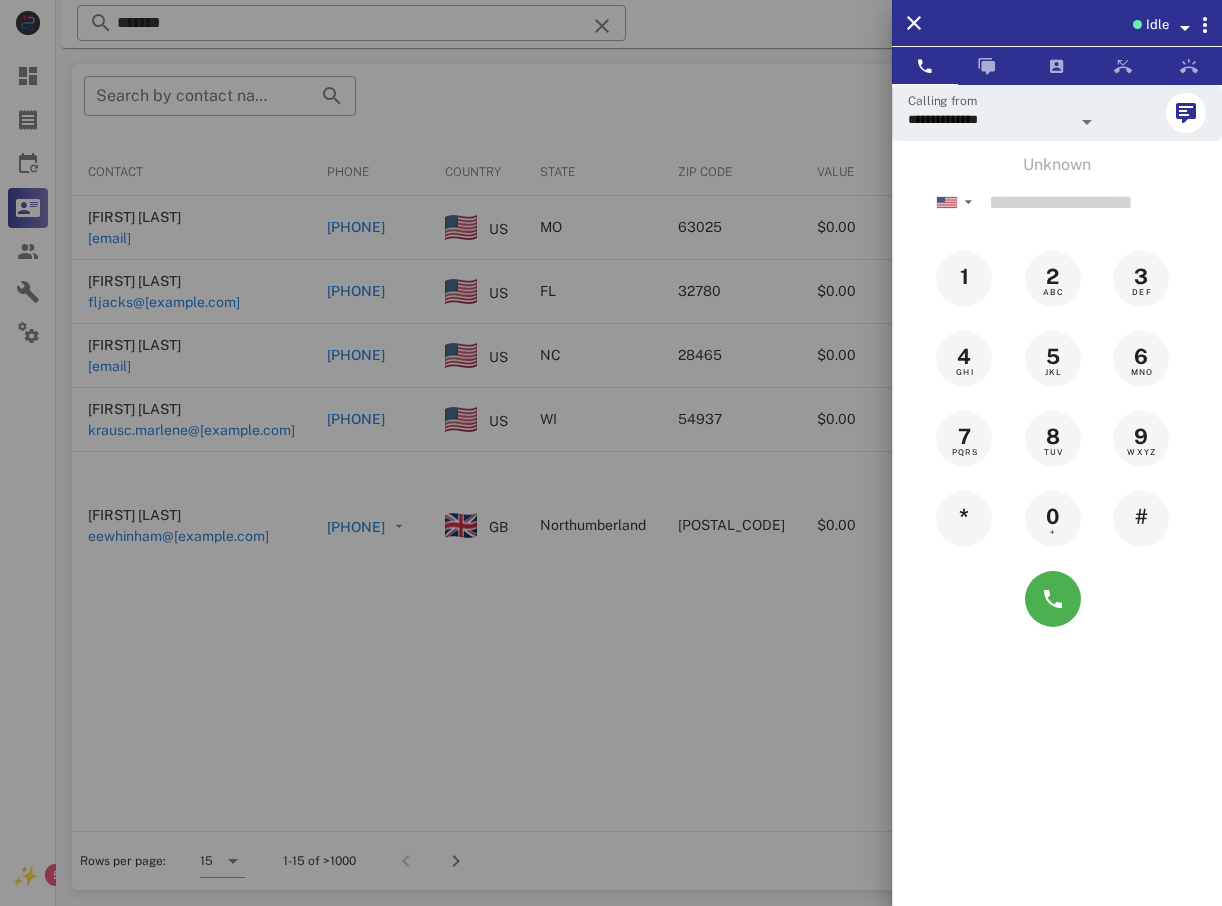 click at bounding box center (611, 453) 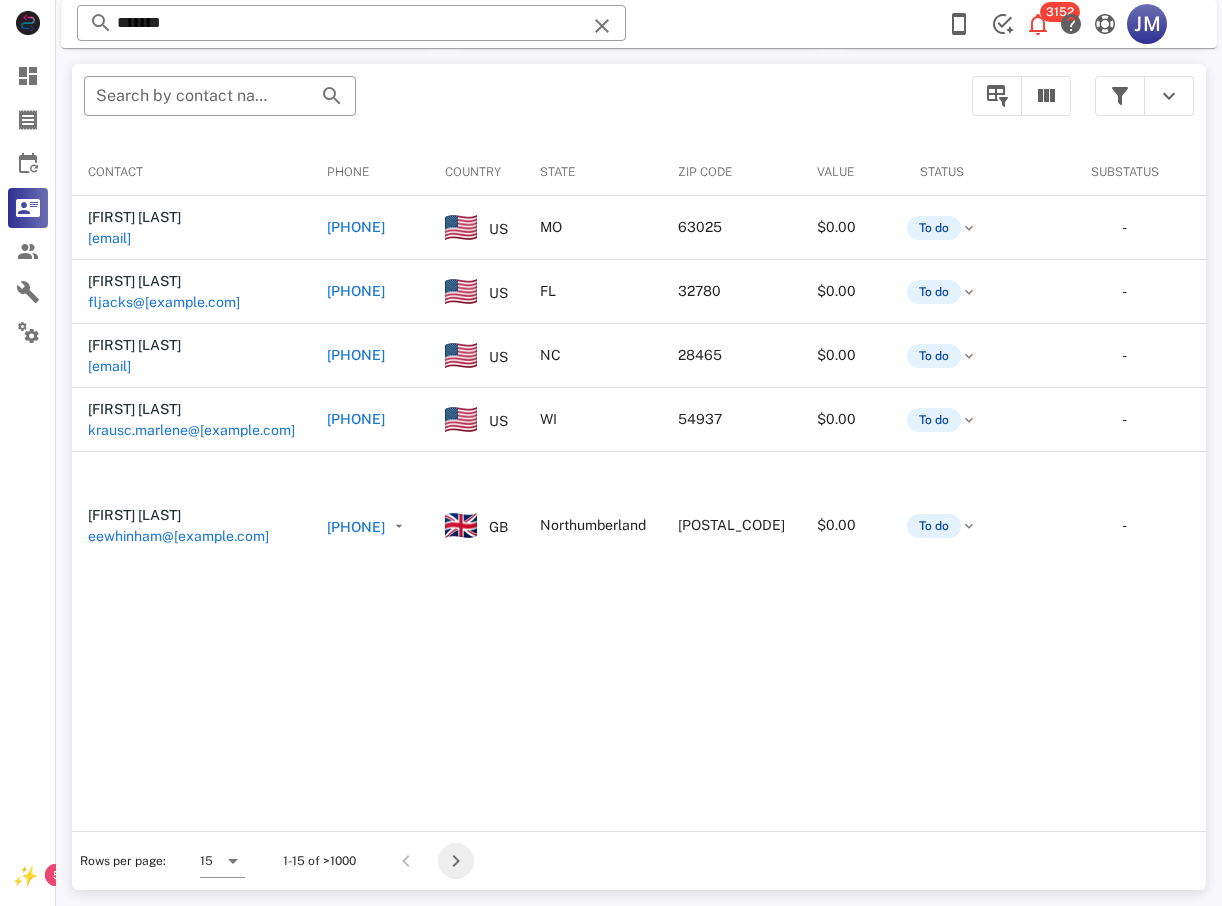 click at bounding box center (456, 861) 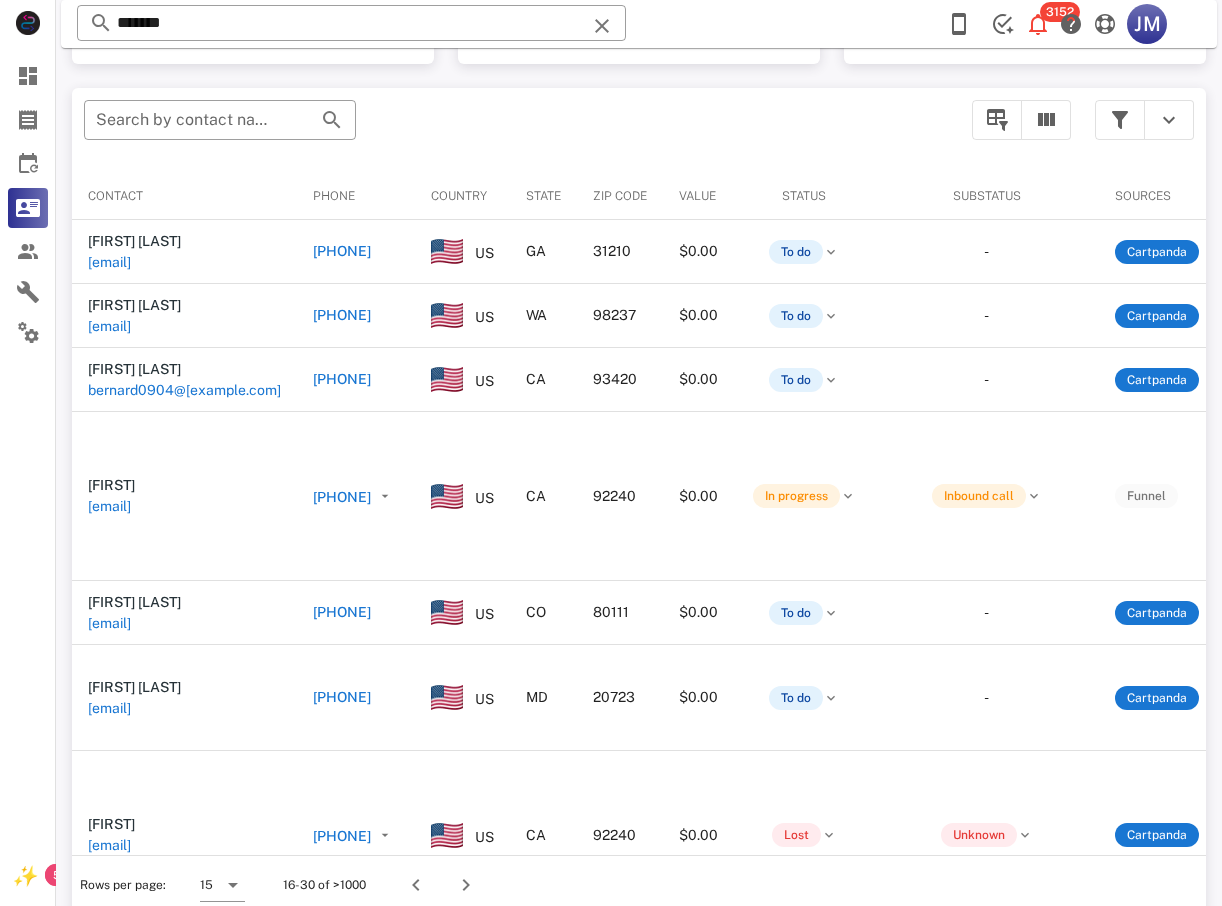 scroll, scrollTop: 380, scrollLeft: 0, axis: vertical 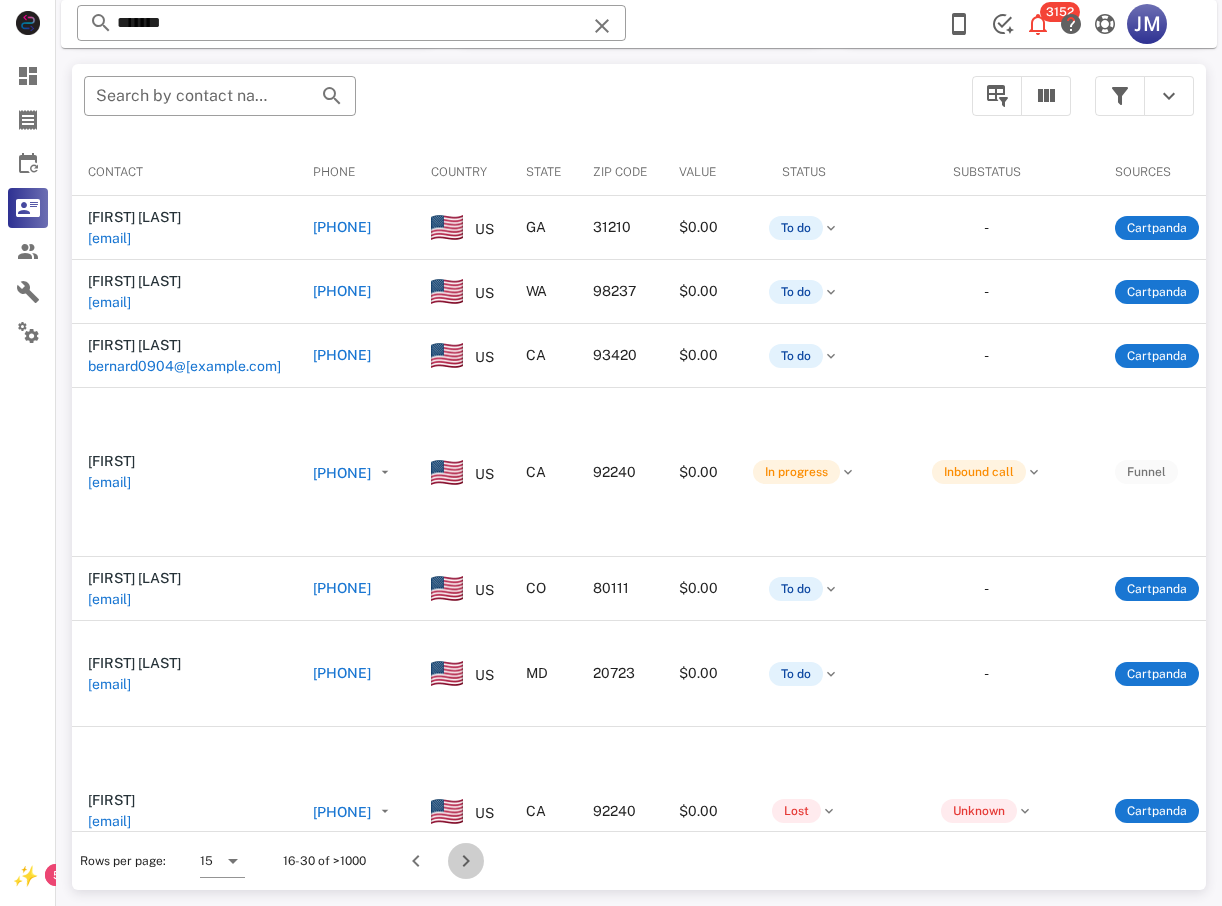 click at bounding box center (466, 861) 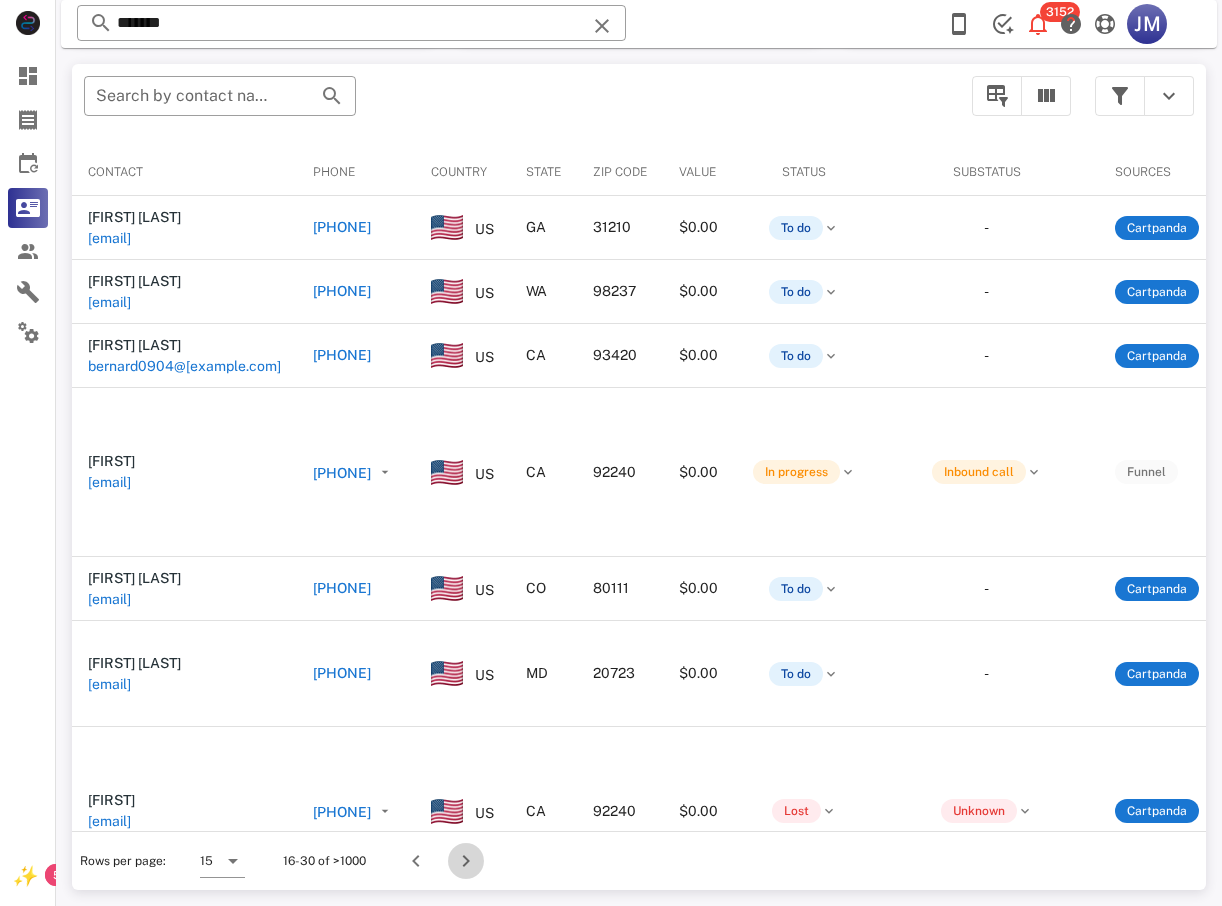 scroll, scrollTop: 356, scrollLeft: 0, axis: vertical 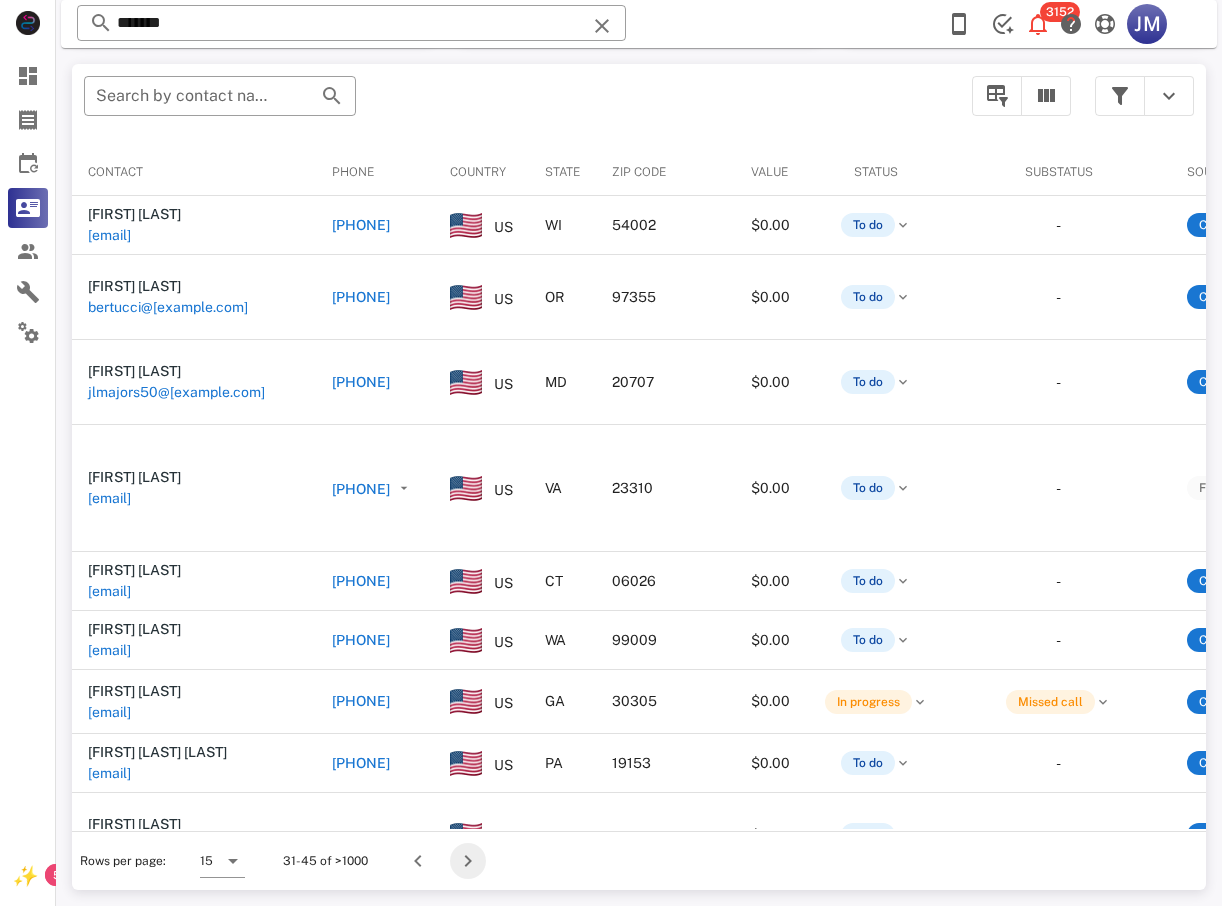 click at bounding box center (468, 861) 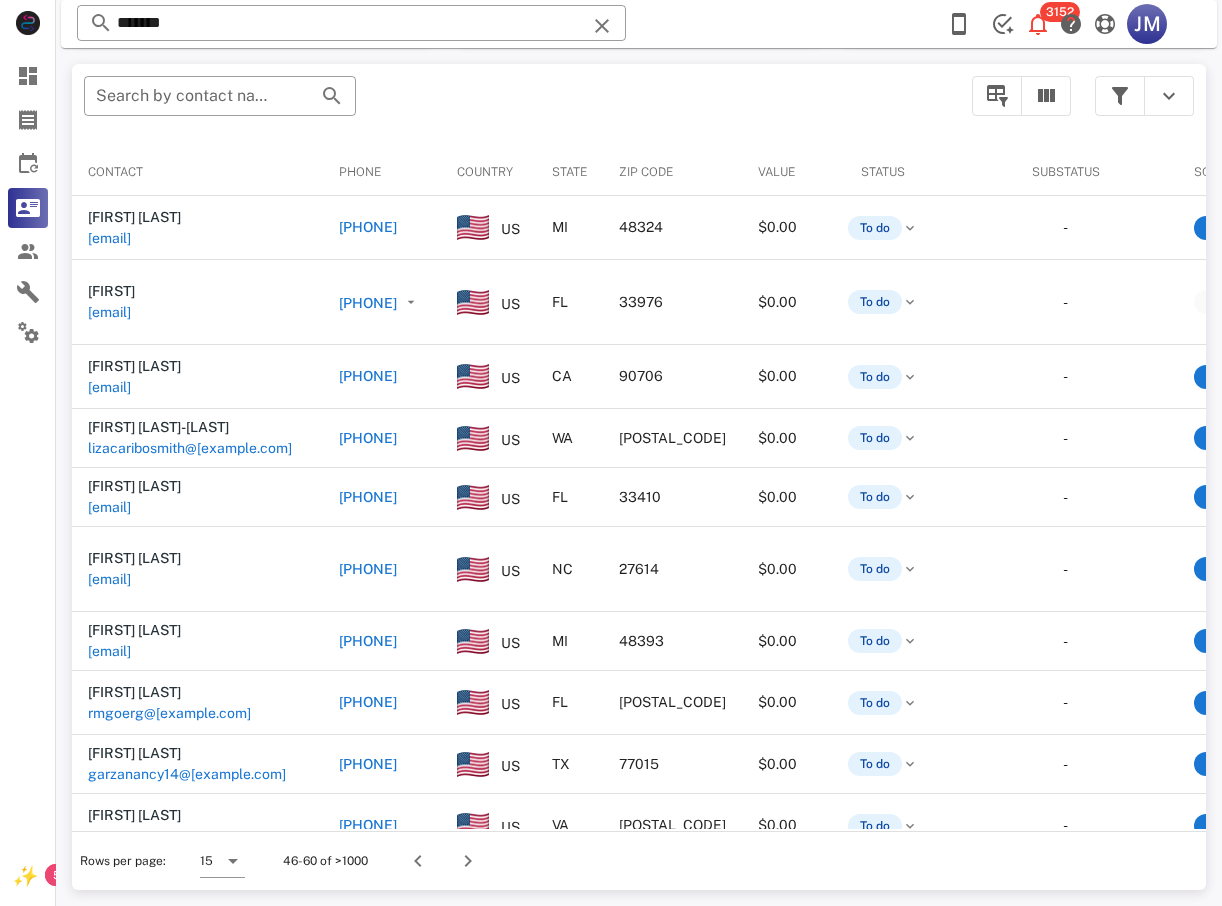 scroll, scrollTop: 380, scrollLeft: 0, axis: vertical 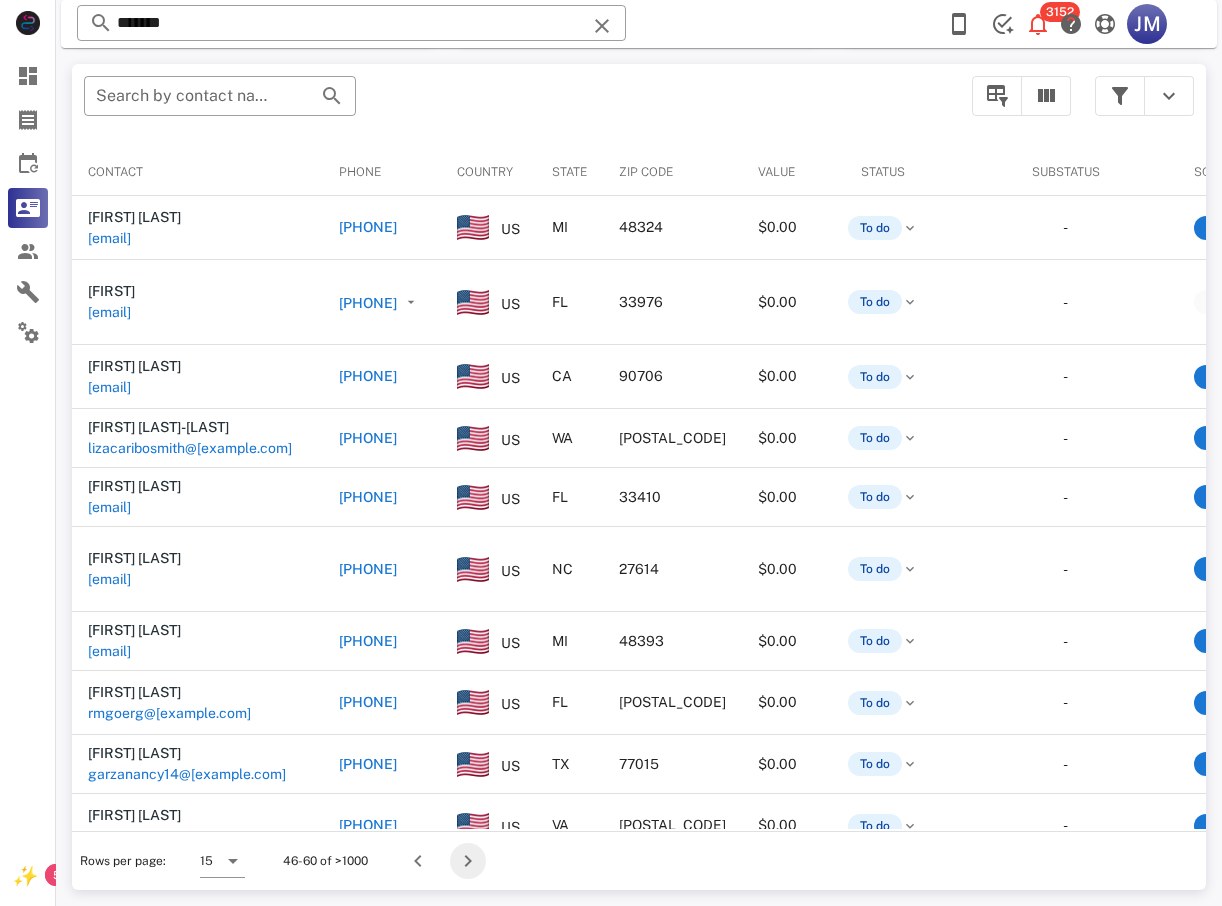 click at bounding box center (468, 861) 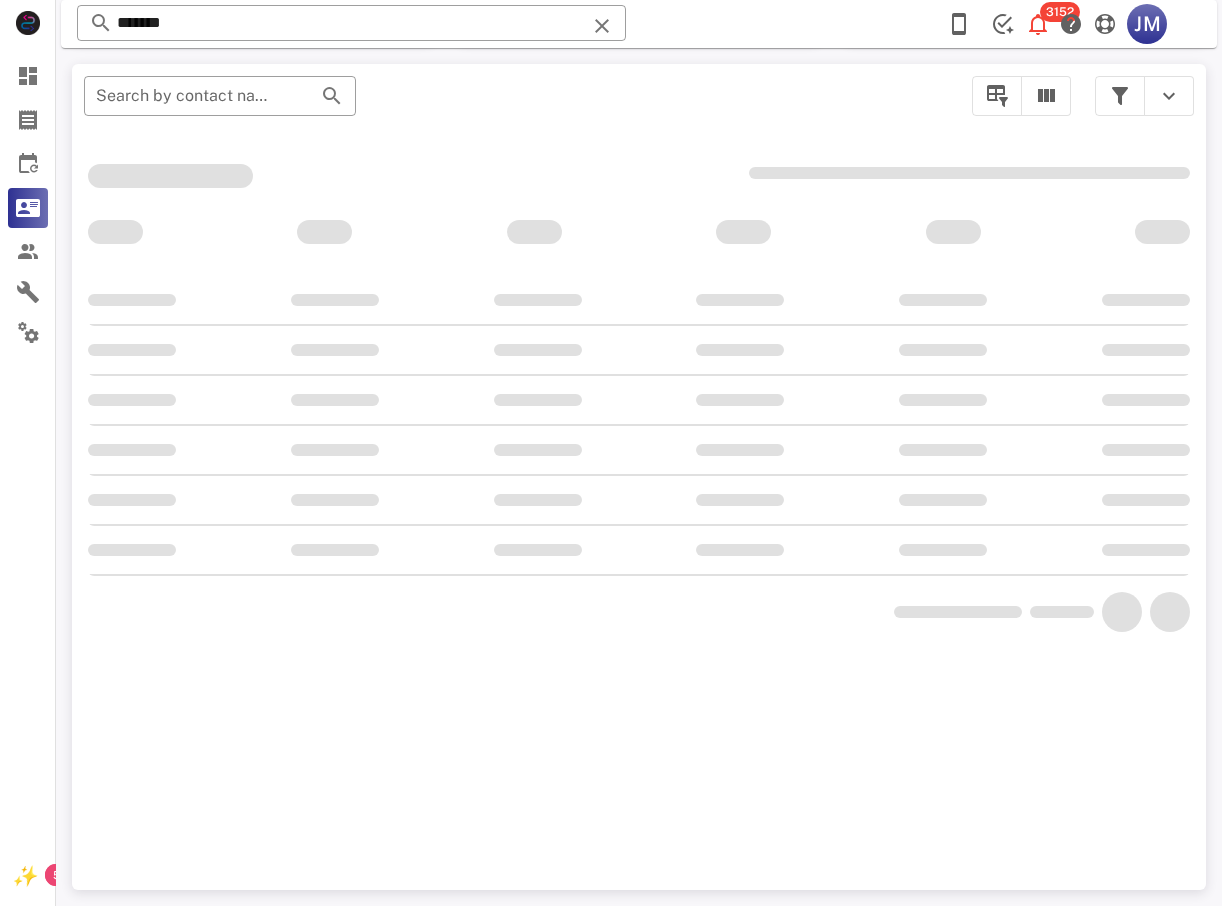 scroll, scrollTop: 356, scrollLeft: 0, axis: vertical 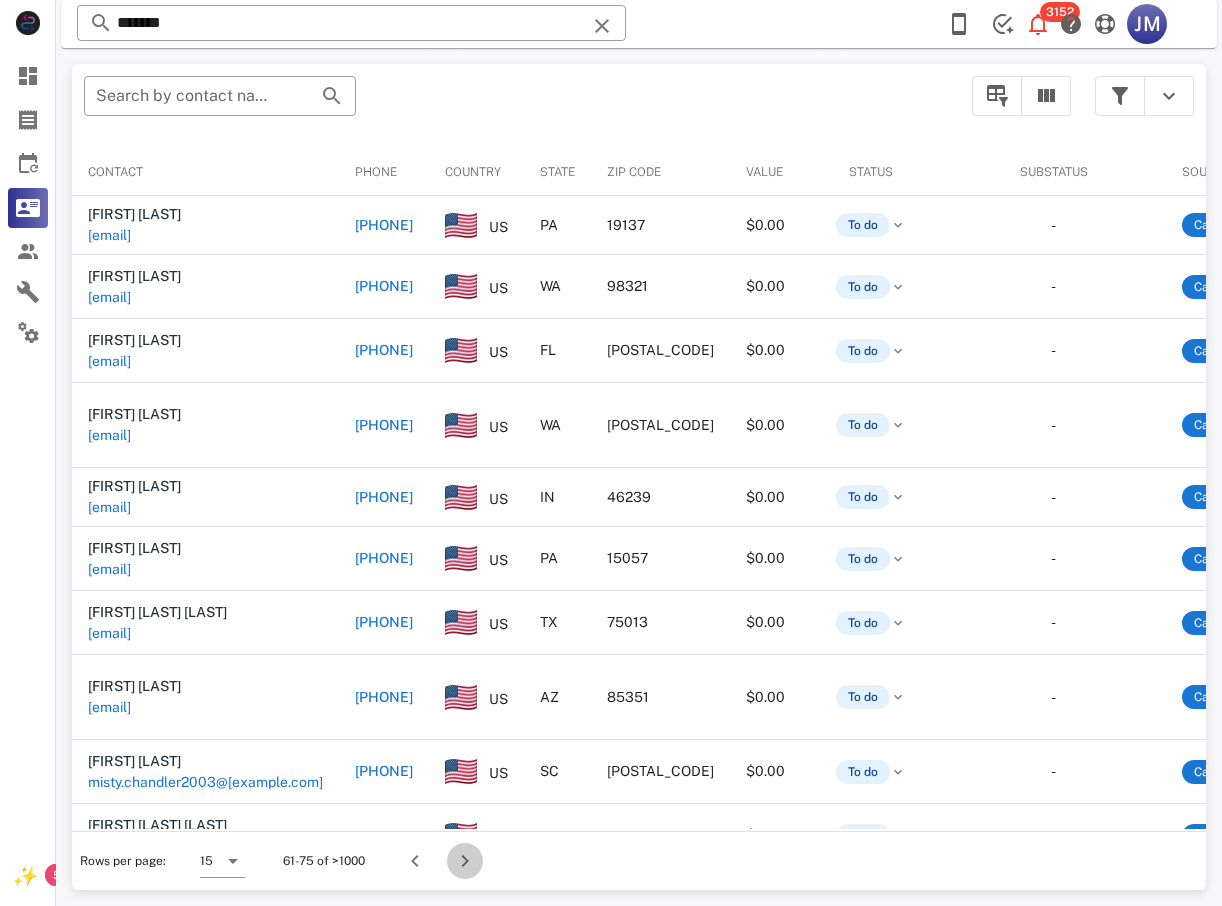 click at bounding box center (465, 861) 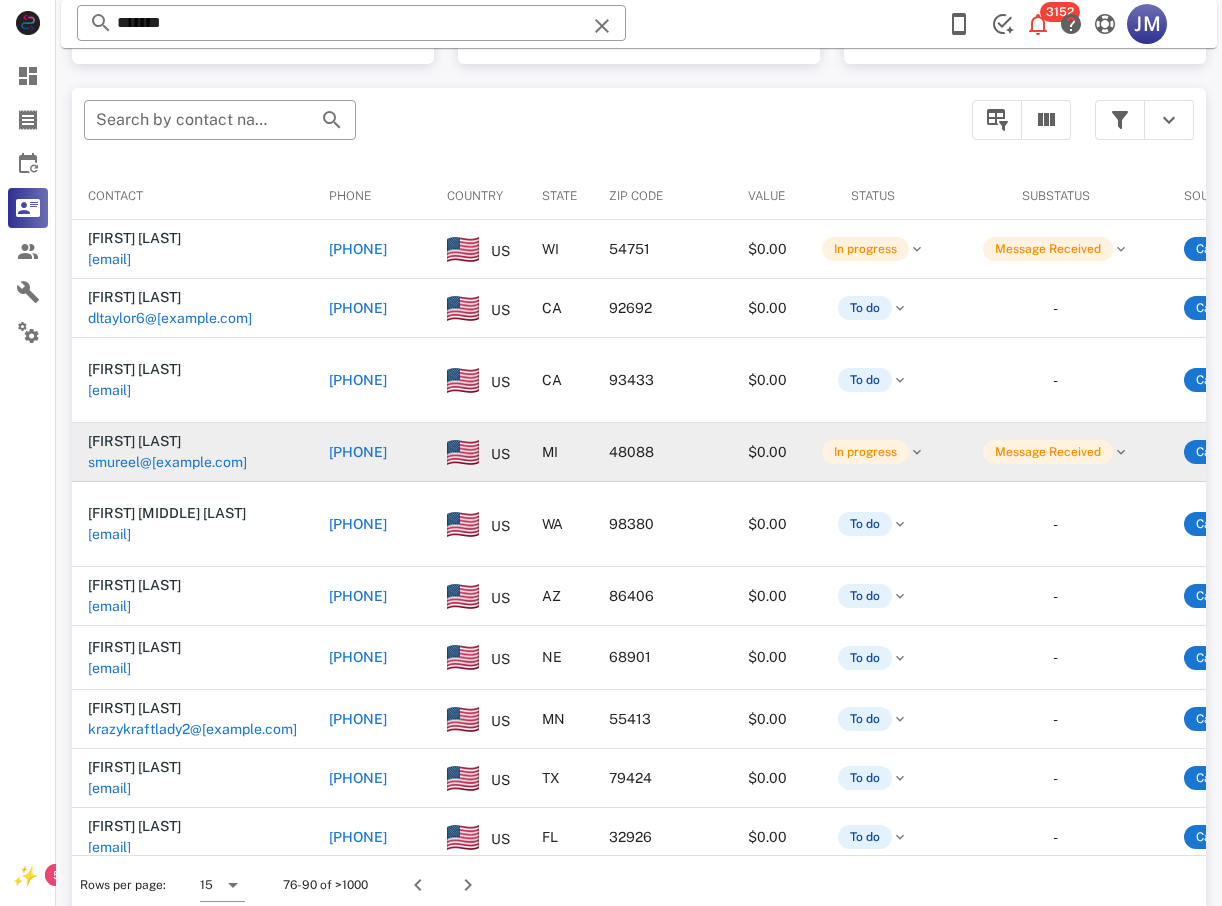 scroll, scrollTop: 380, scrollLeft: 0, axis: vertical 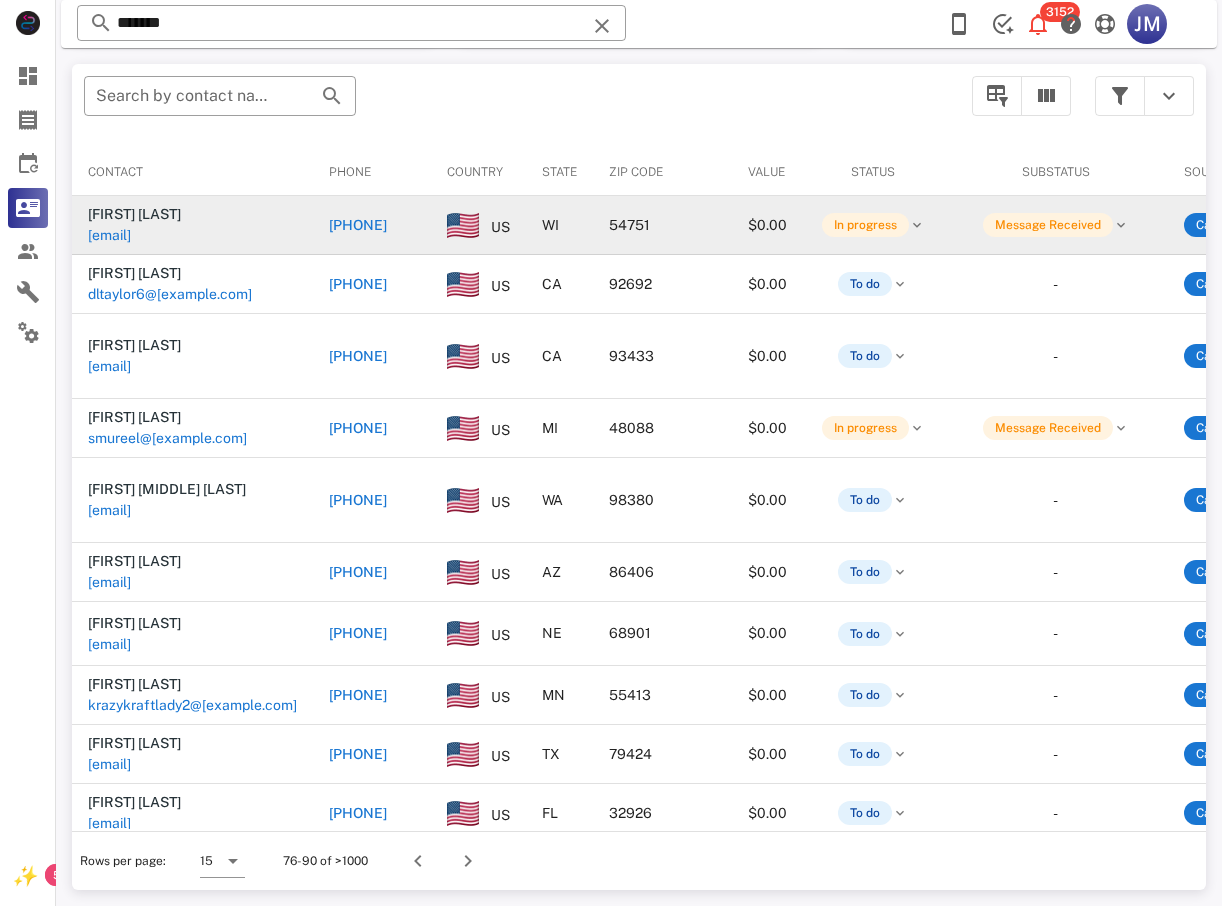 click on "[PHONE]" at bounding box center (358, 225) 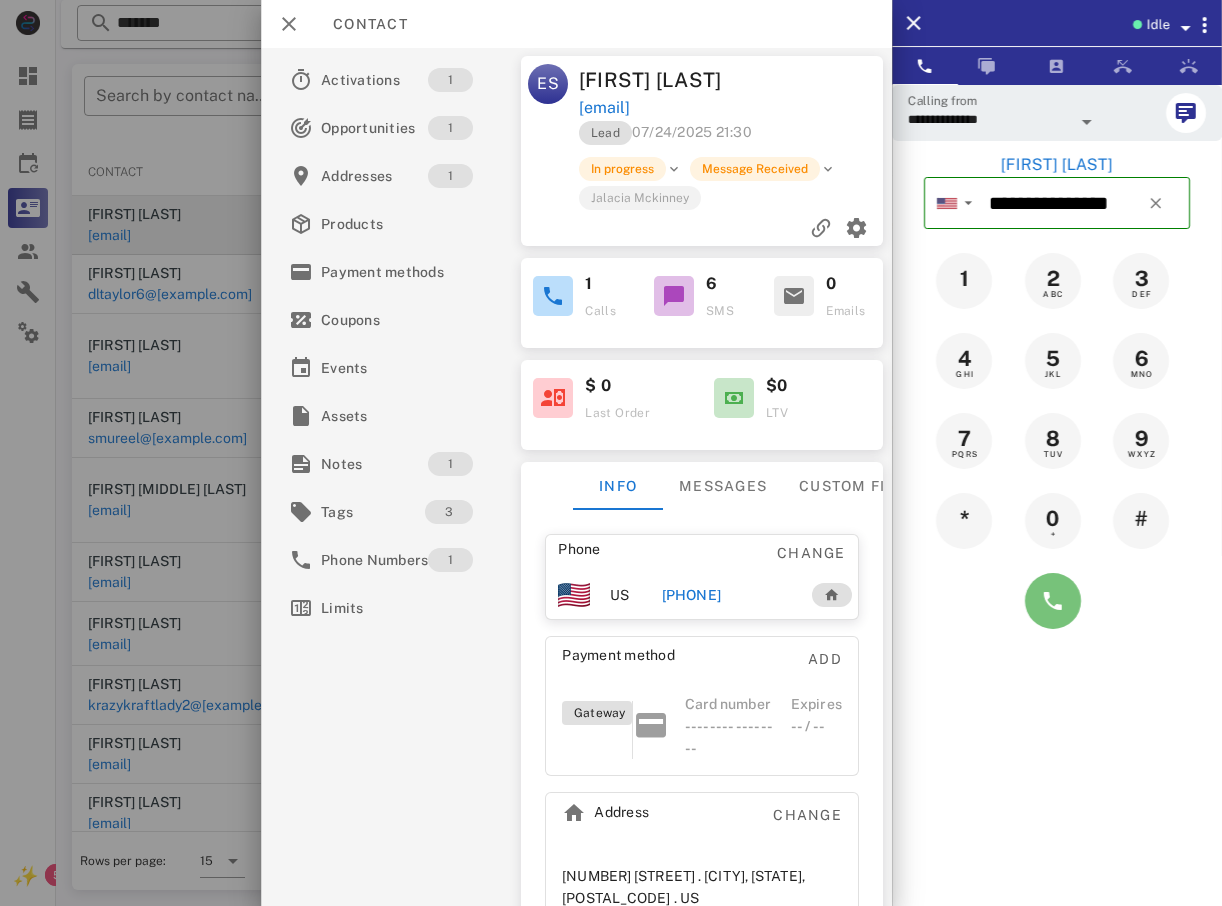 click at bounding box center (1053, 601) 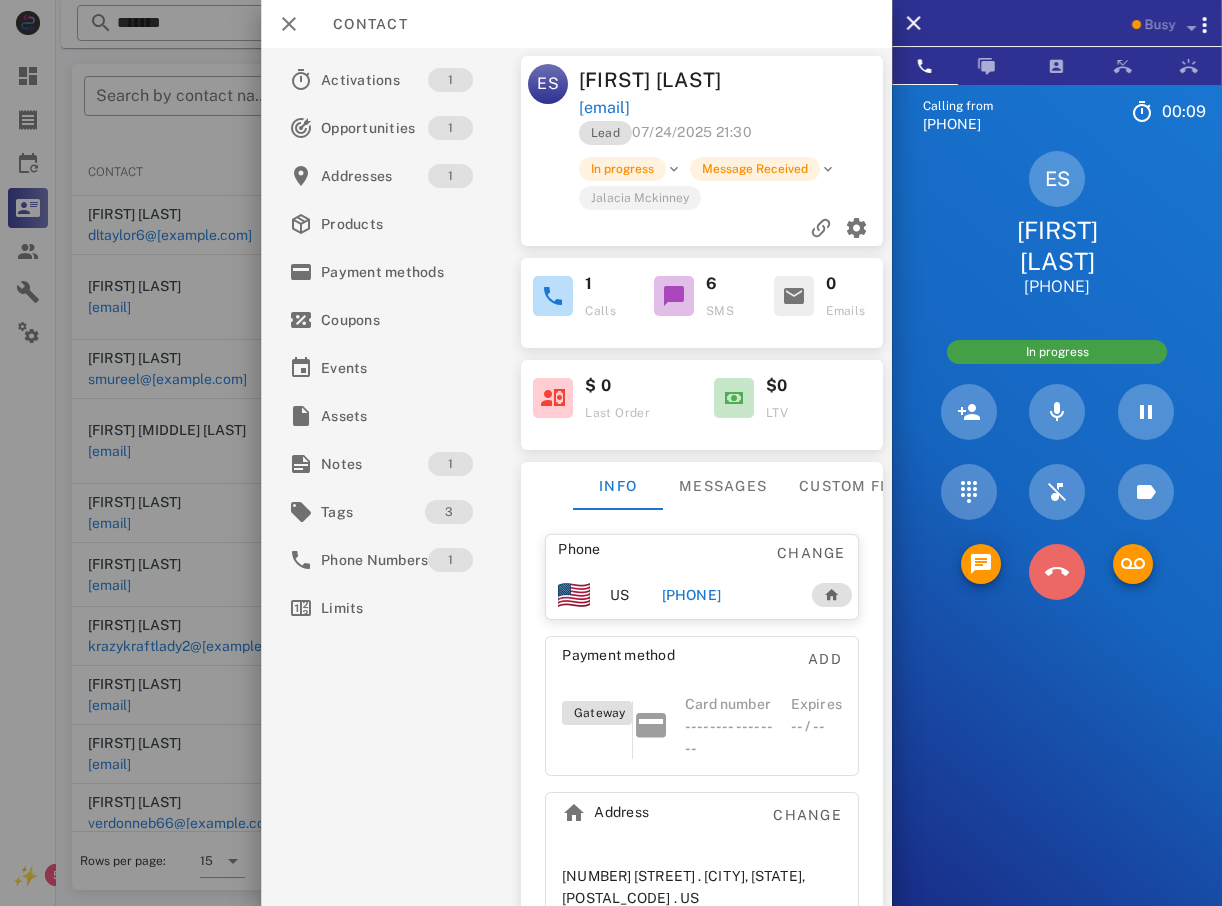 click at bounding box center (1057, 572) 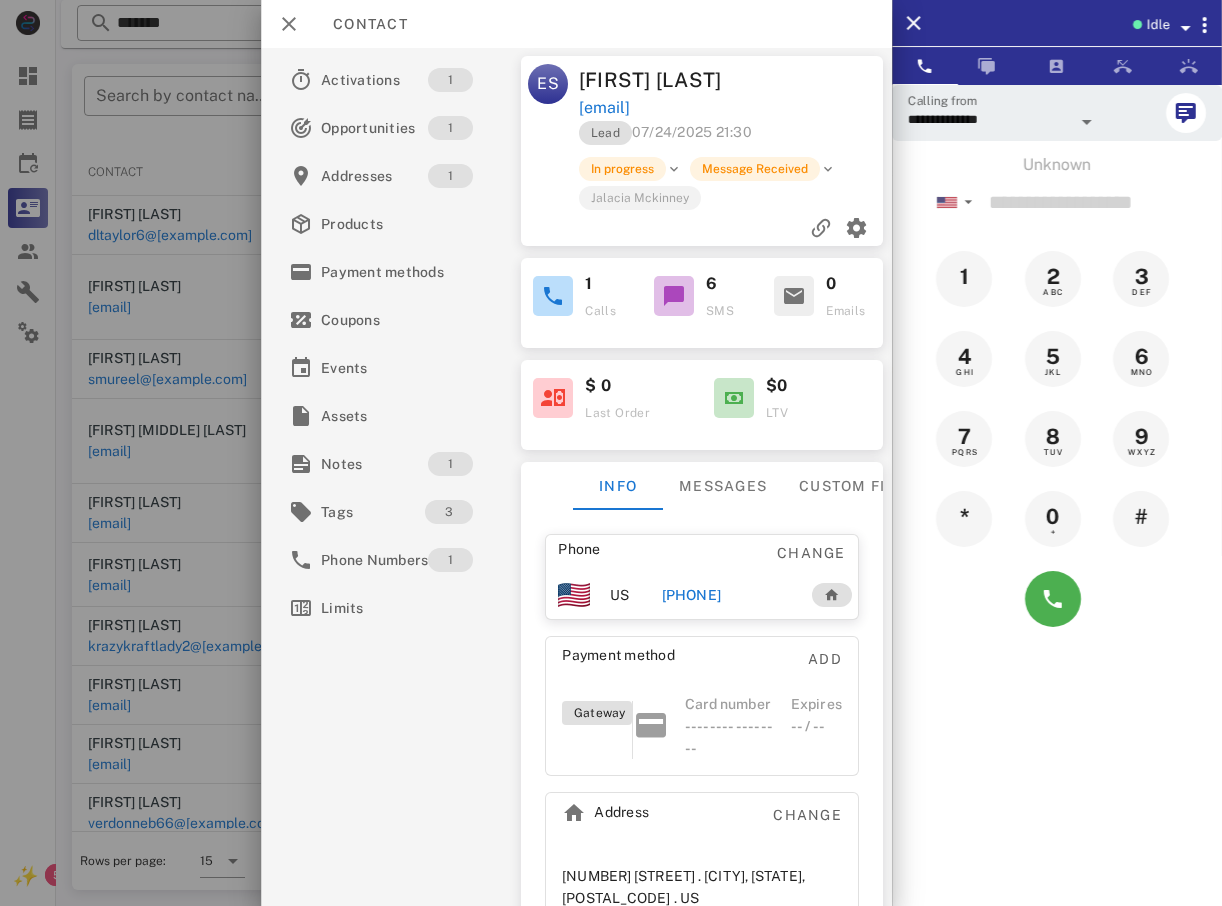 click at bounding box center (611, 453) 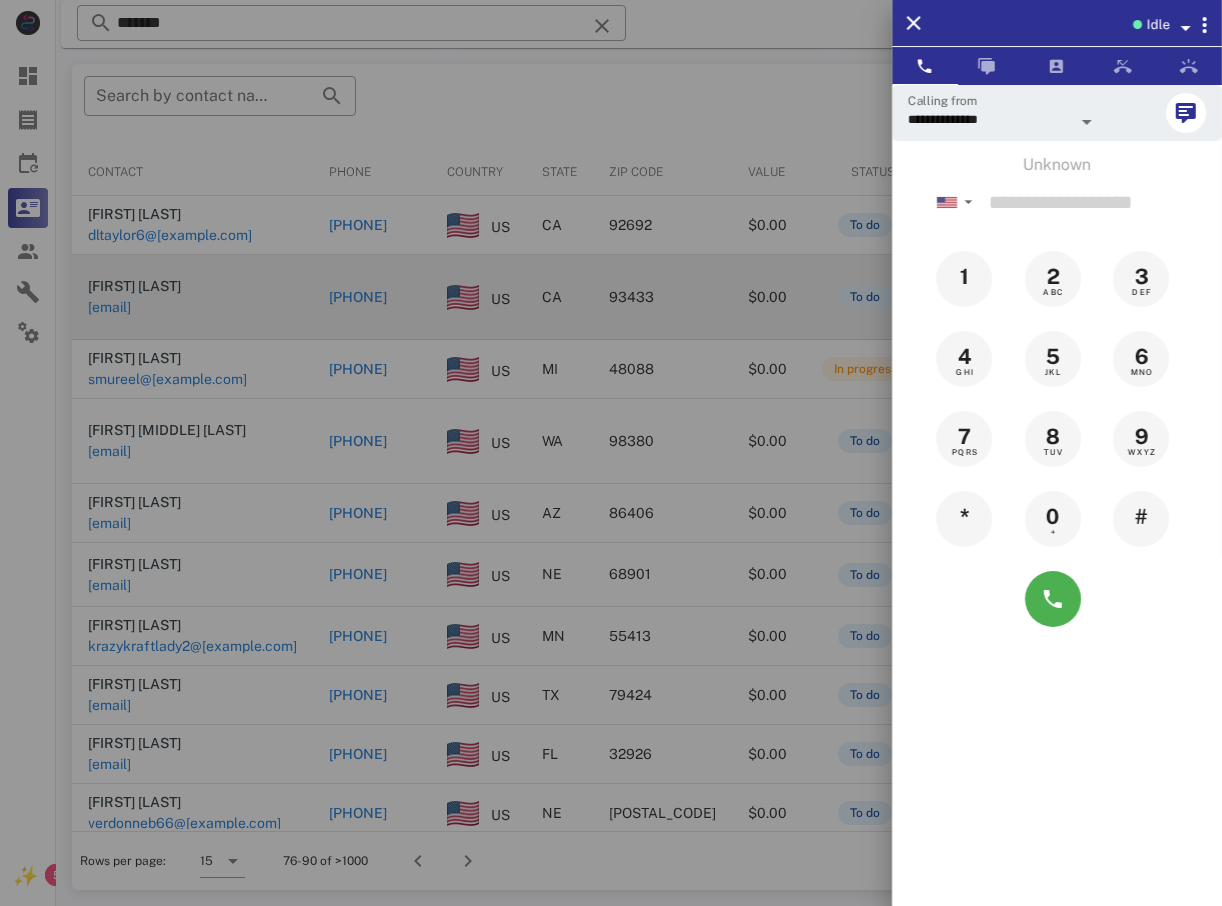 click at bounding box center (611, 453) 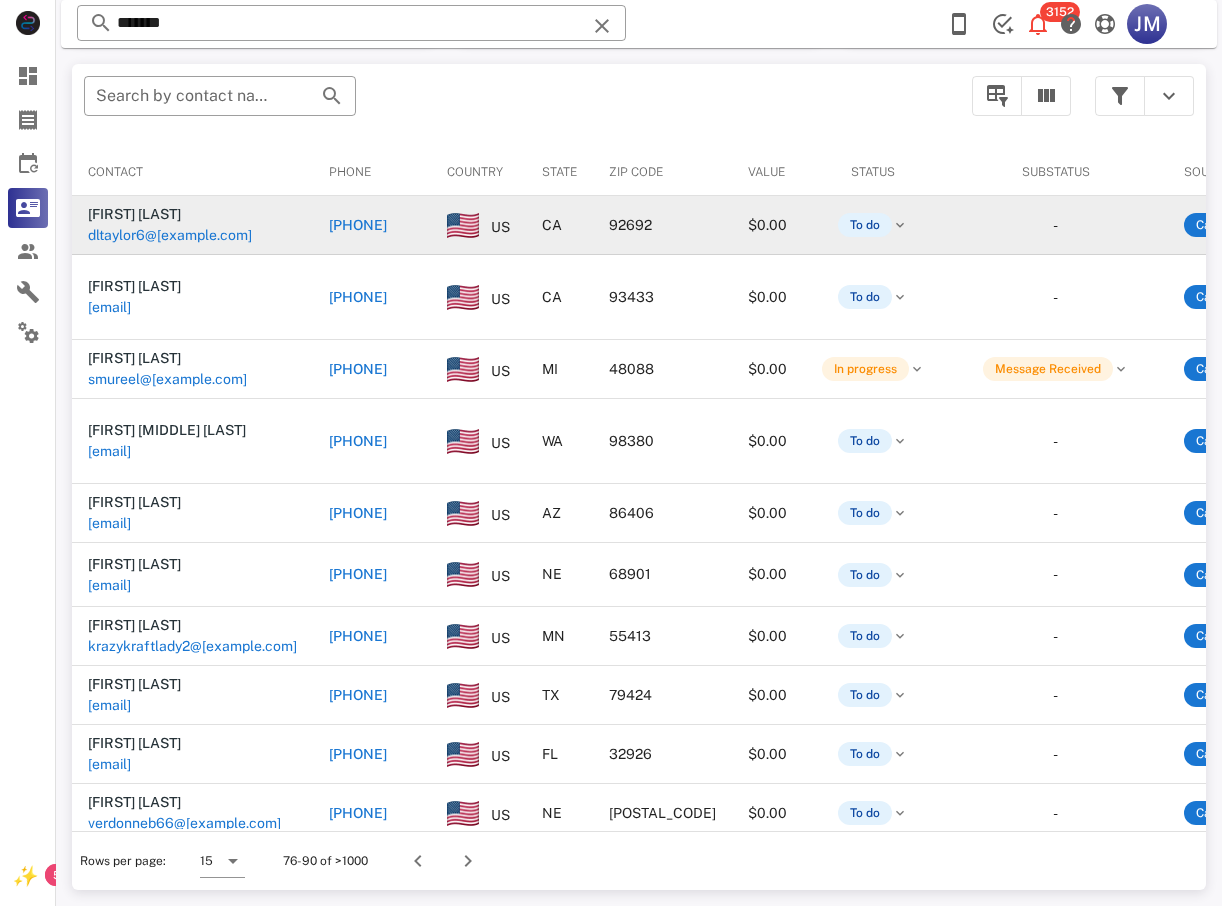 click on "[PHONE]" at bounding box center [358, 225] 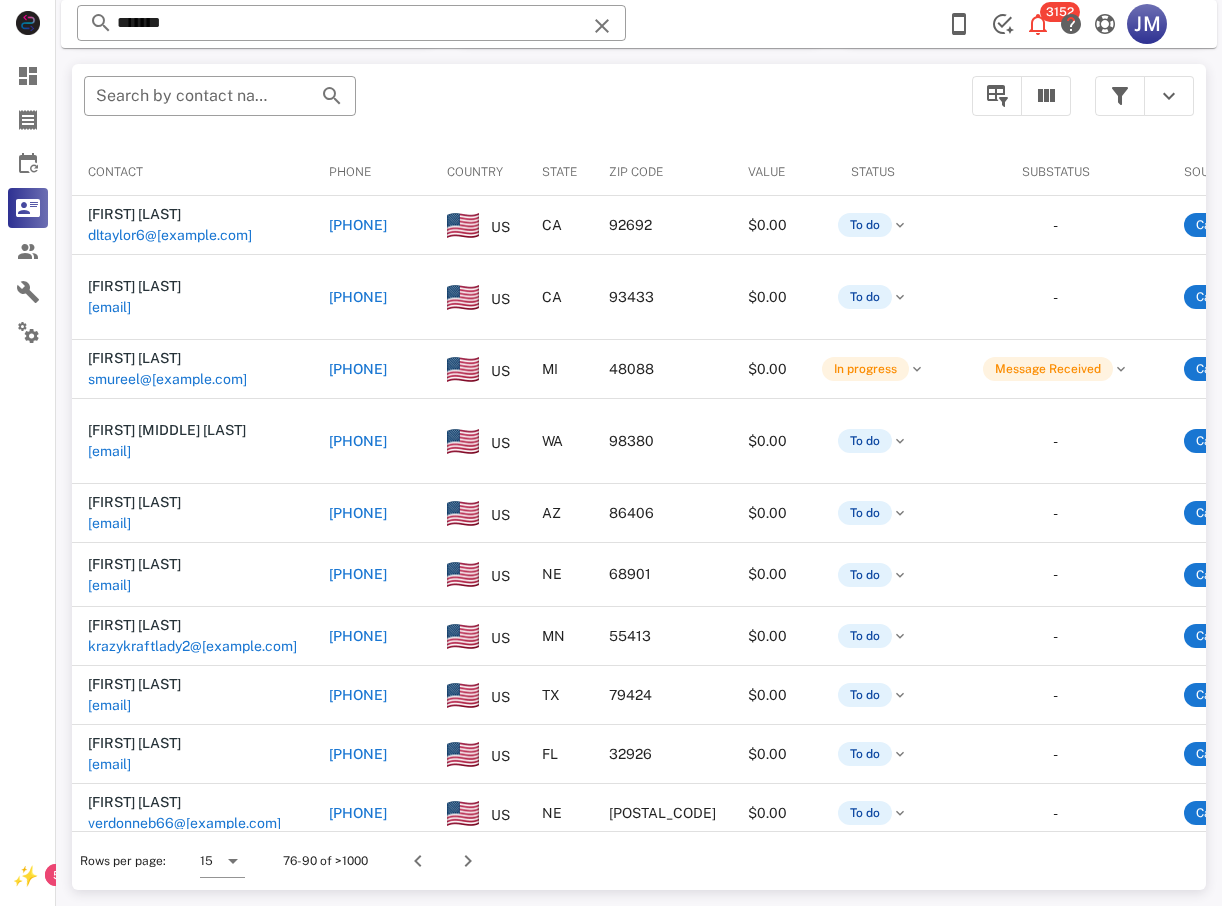 type on "**********" 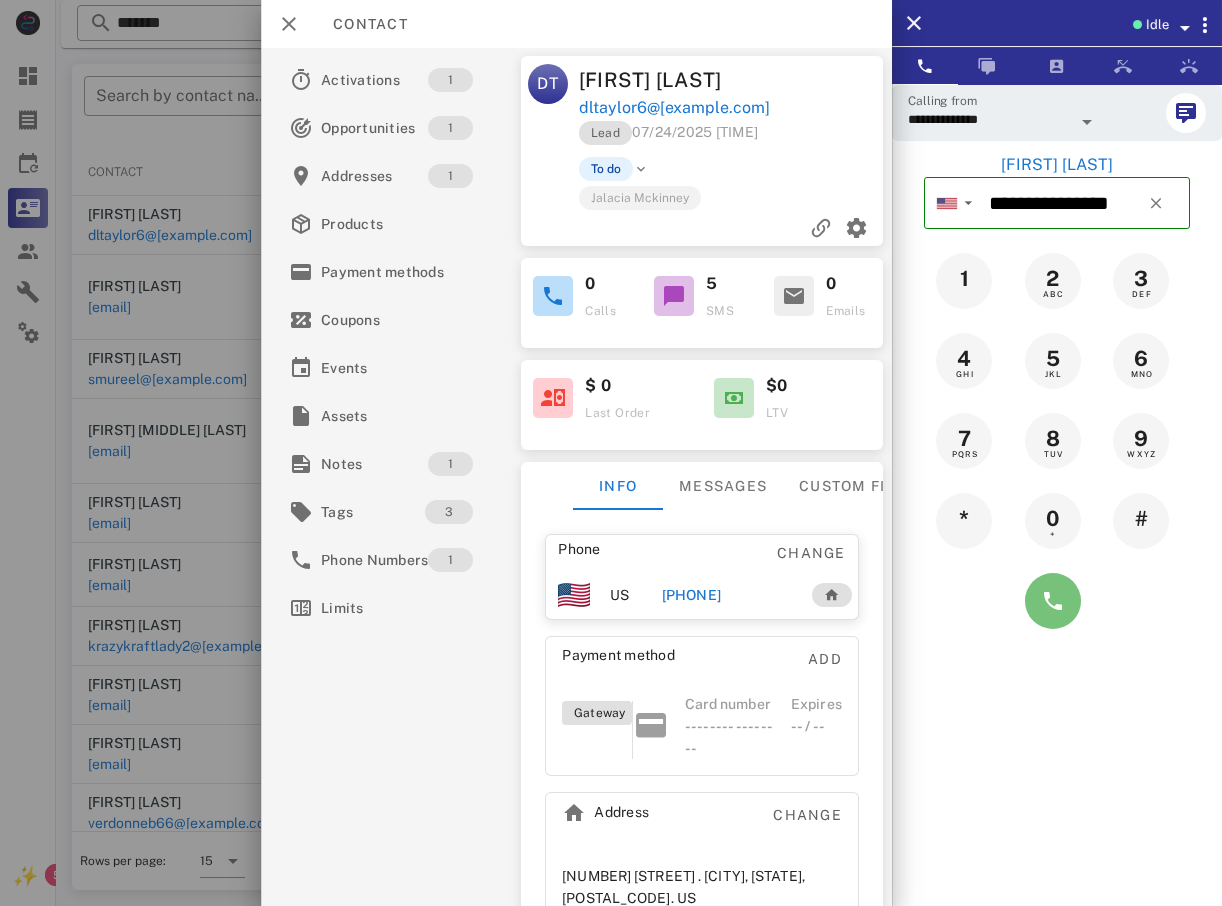 click at bounding box center (1053, 601) 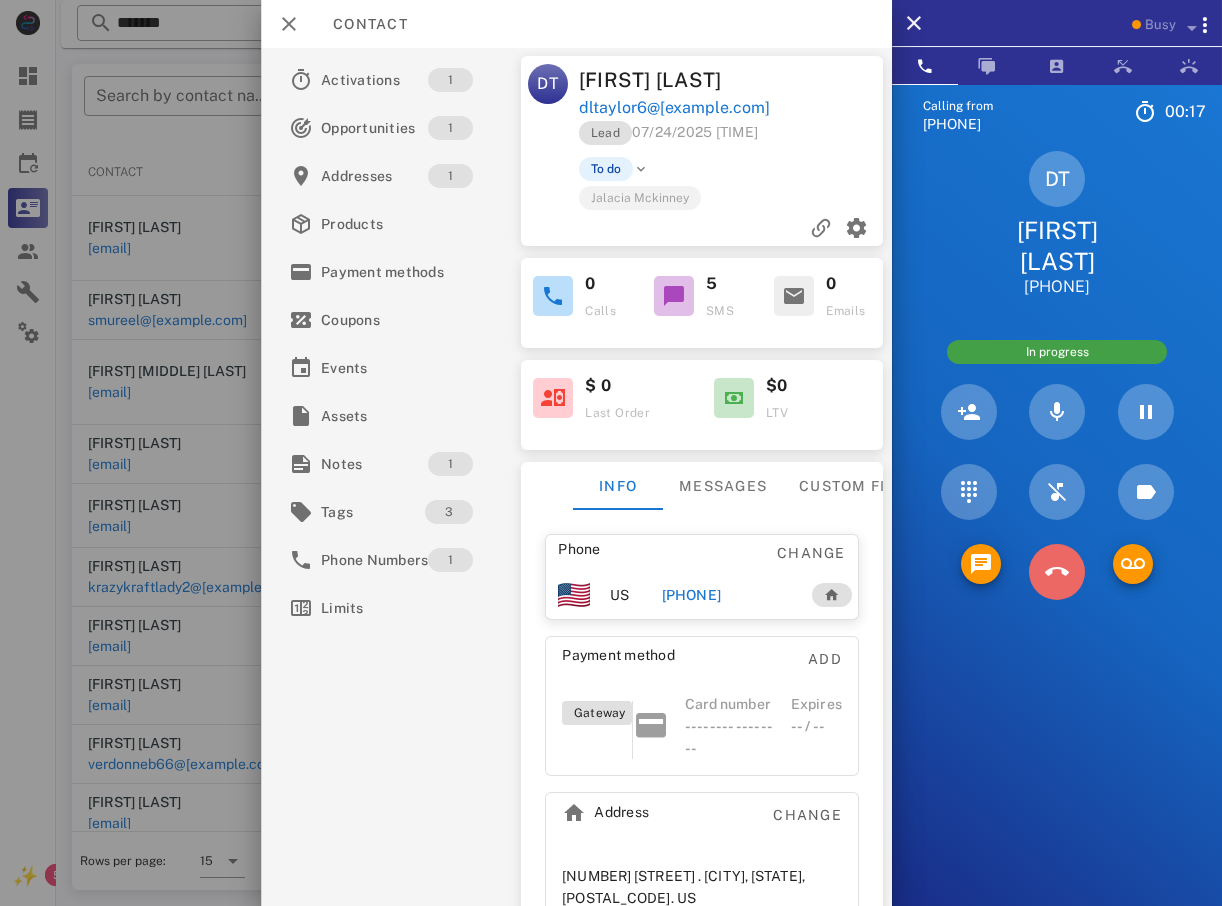 click at bounding box center (1057, 572) 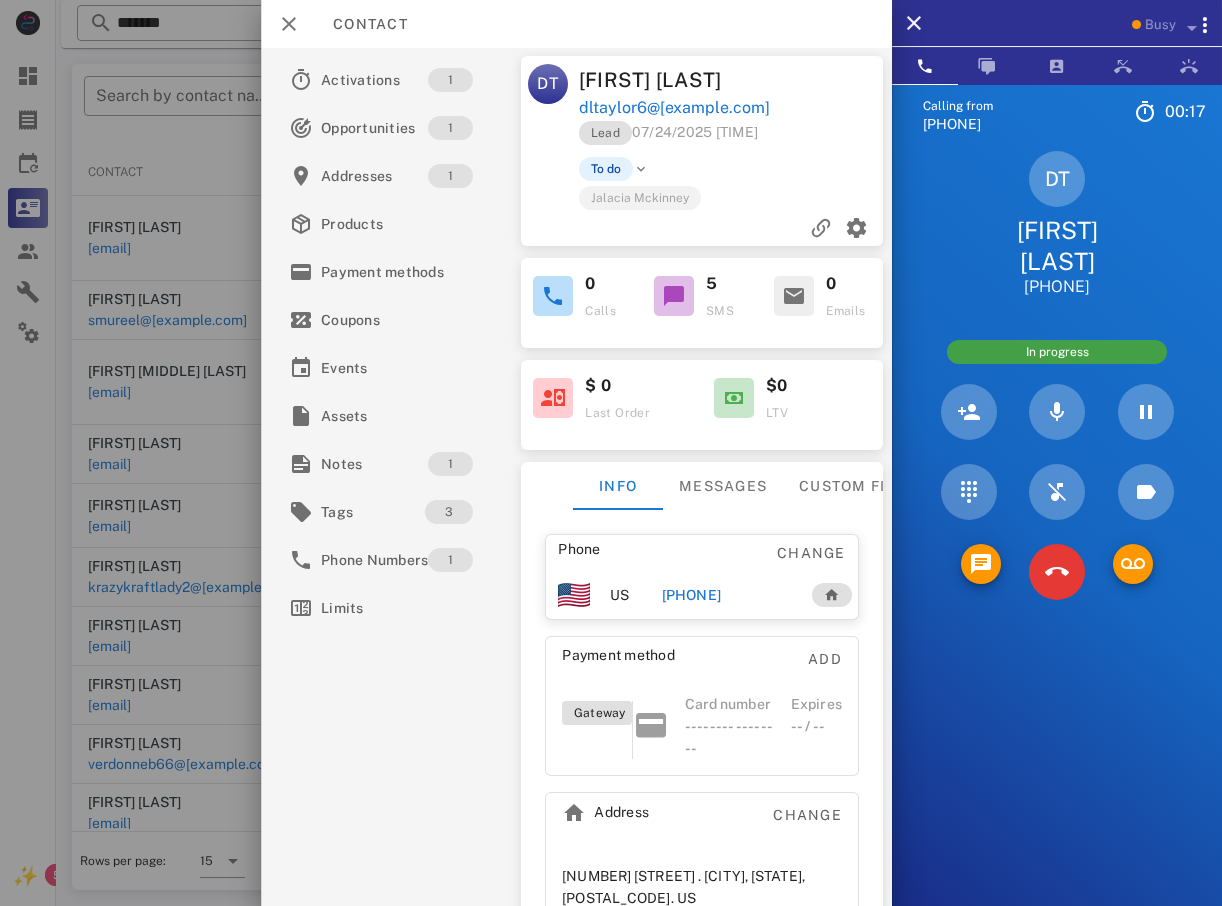 click on "JKL" at bounding box center (0, 0) 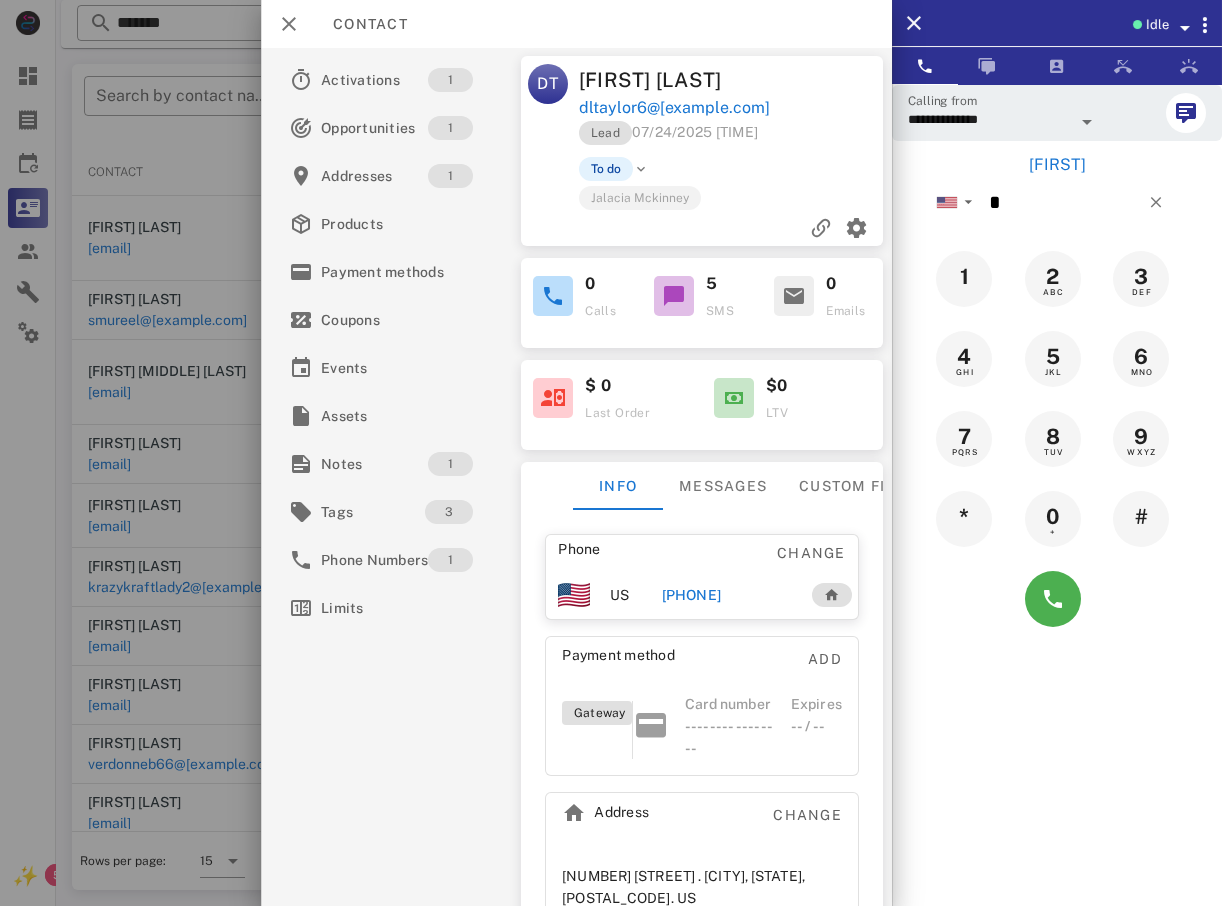 click at bounding box center [611, 453] 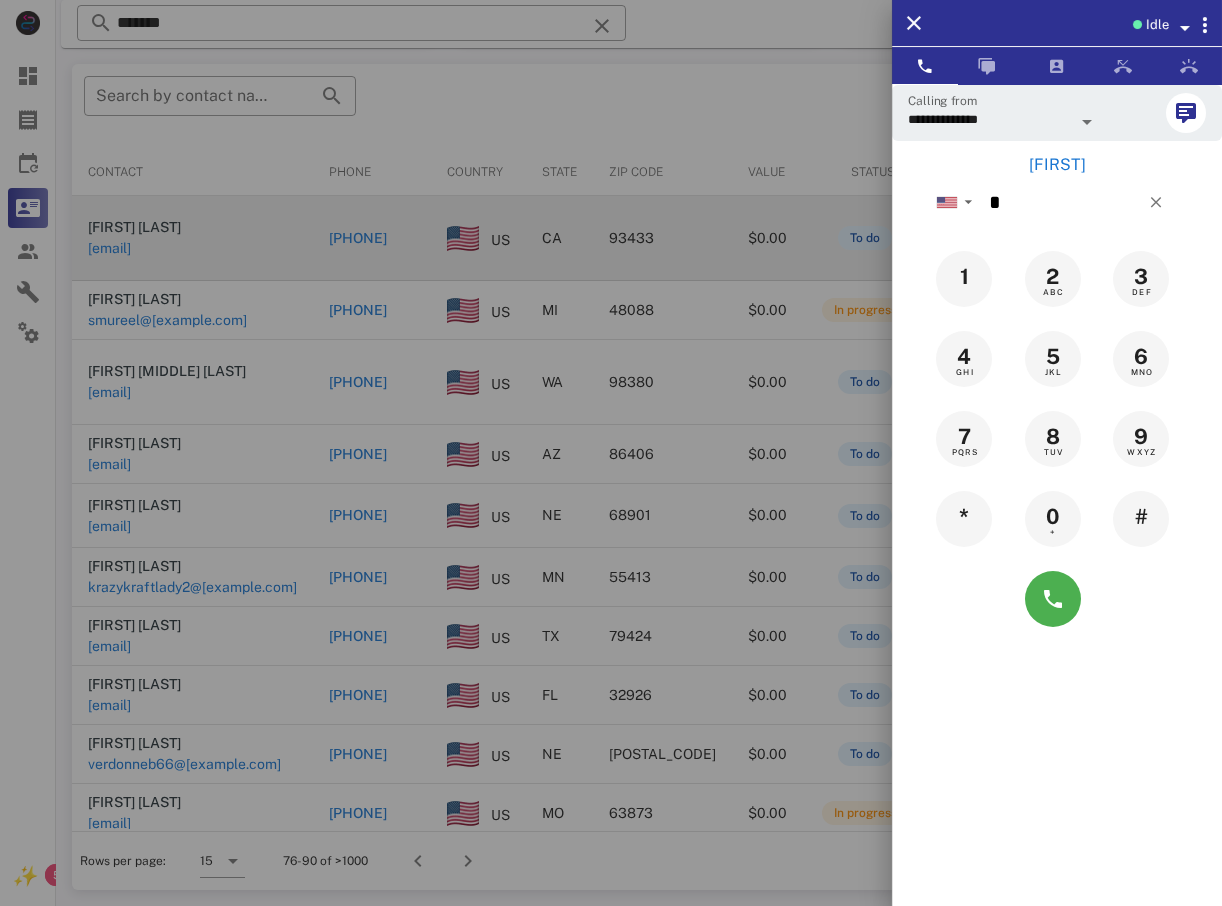 click at bounding box center [611, 453] 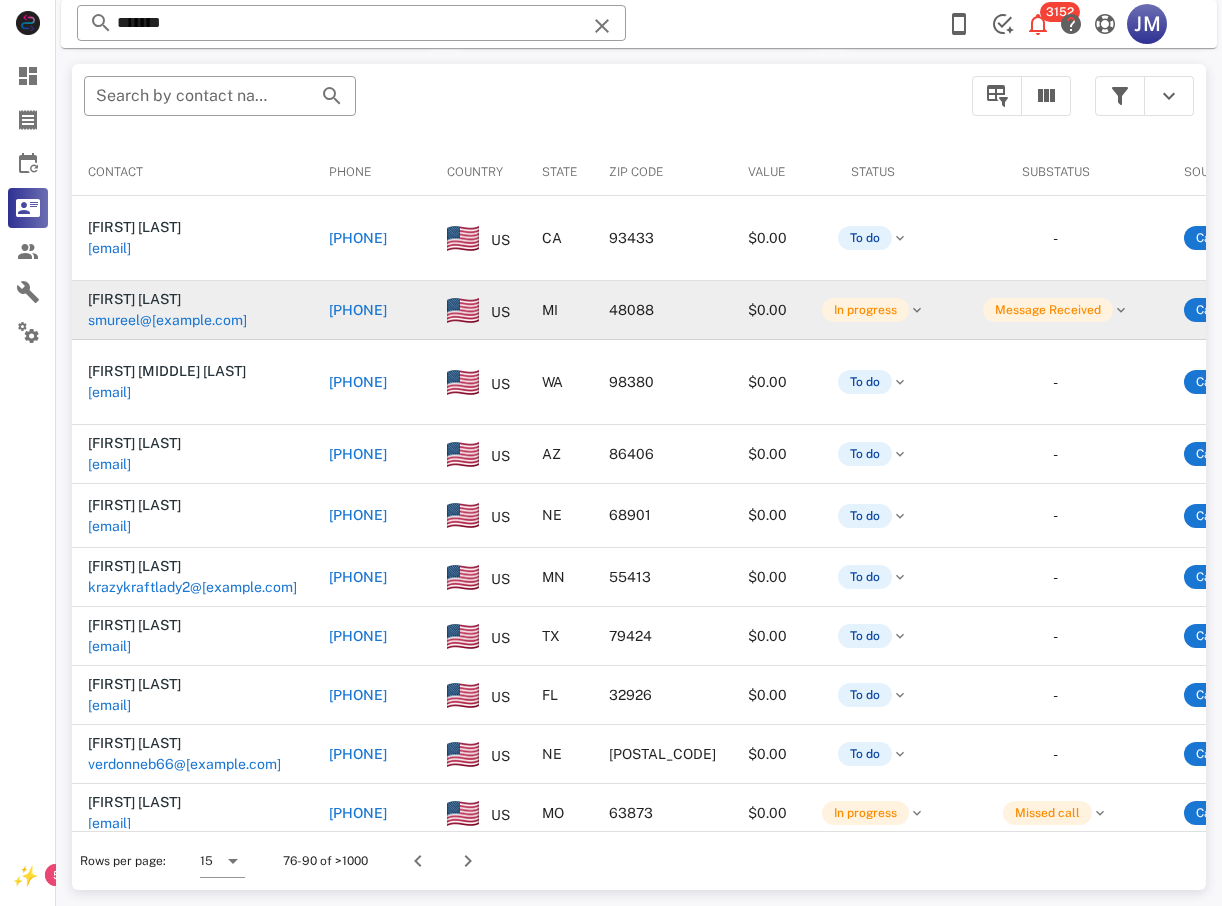 click on "[PHONE]" at bounding box center [358, 310] 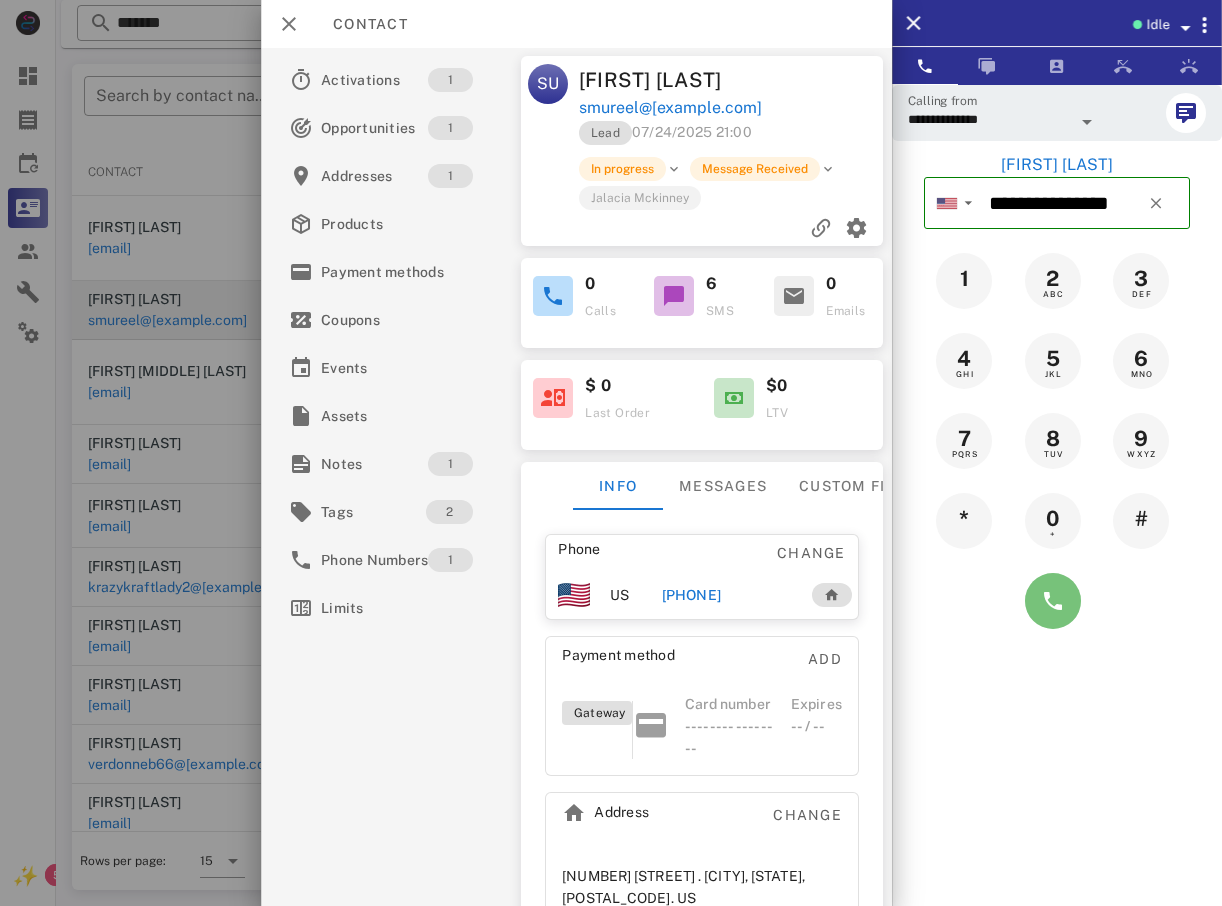 click at bounding box center [1053, 601] 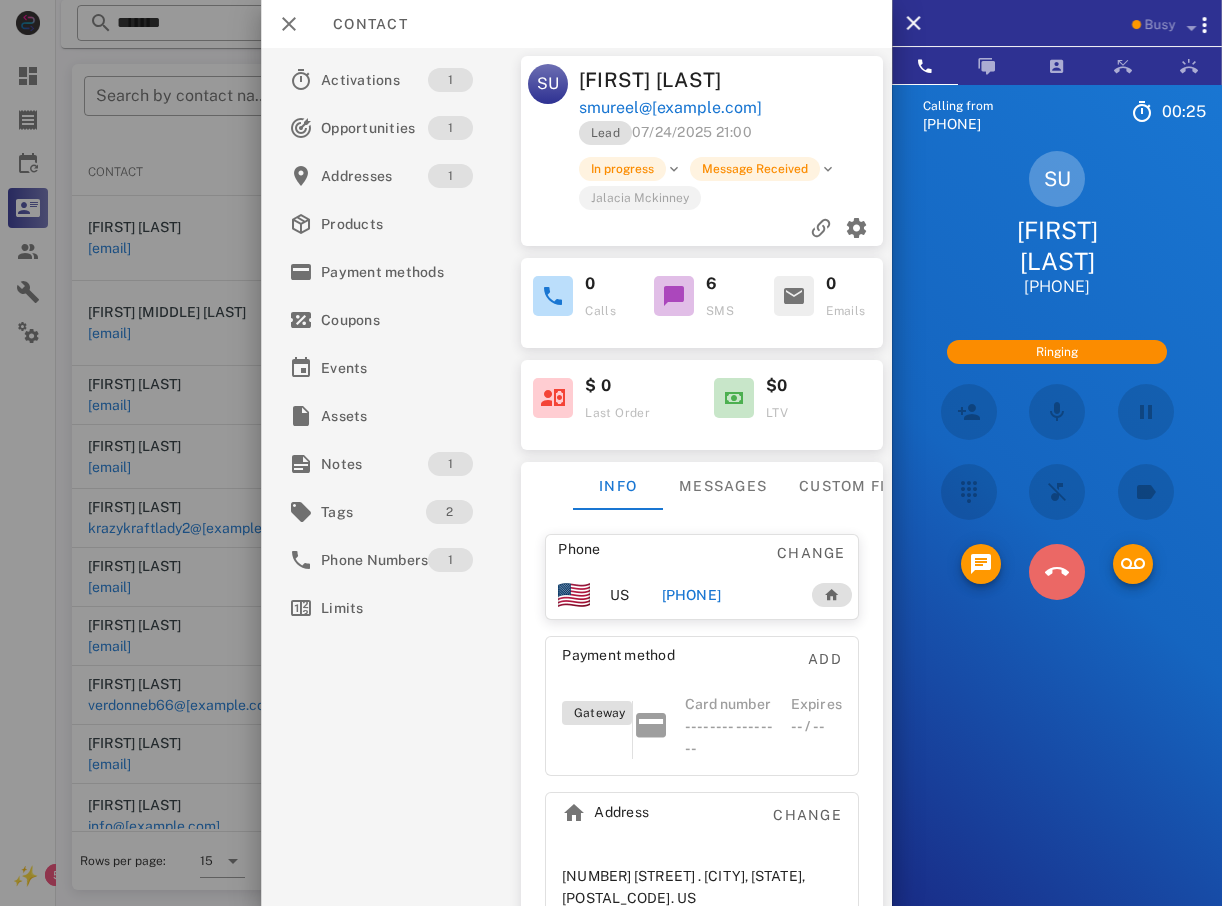 click at bounding box center [1057, 572] 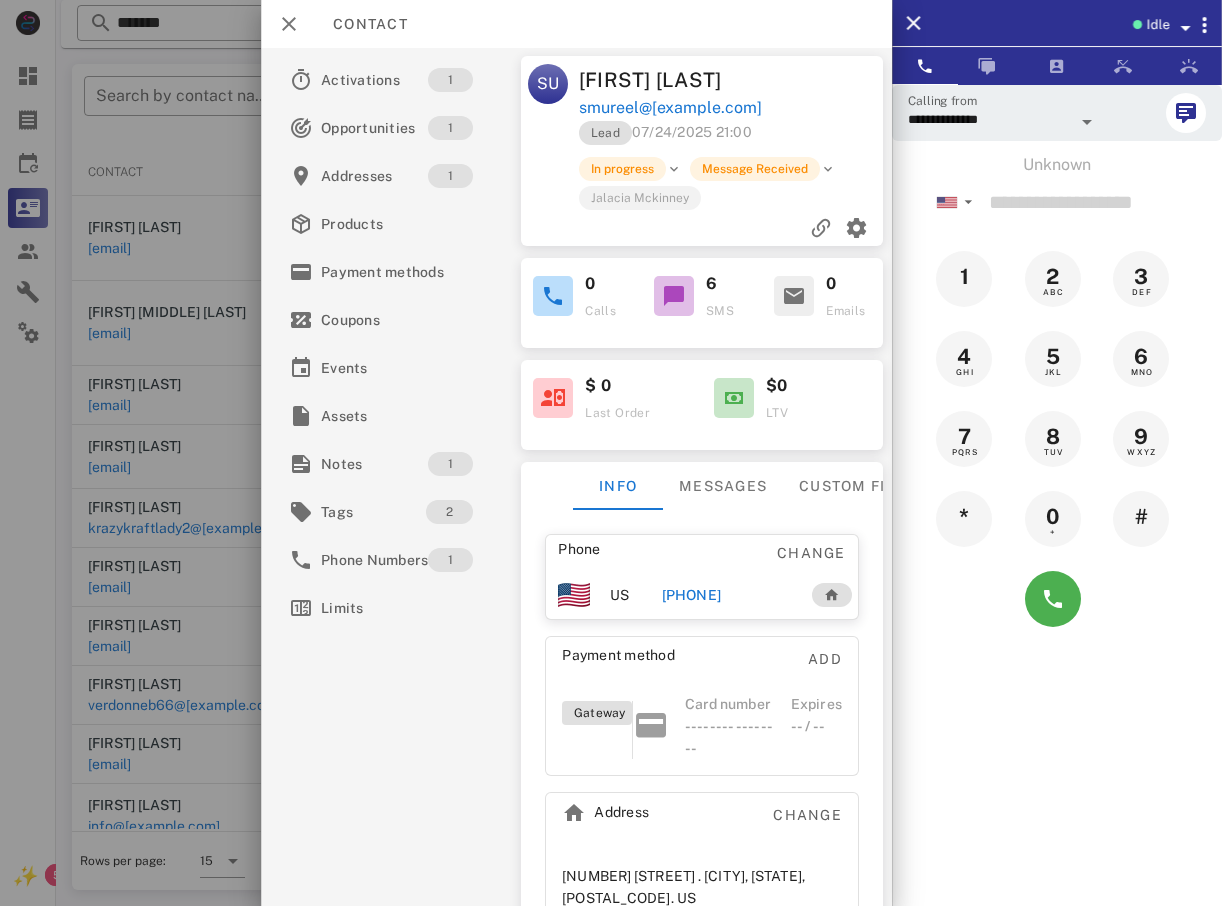click at bounding box center [611, 453] 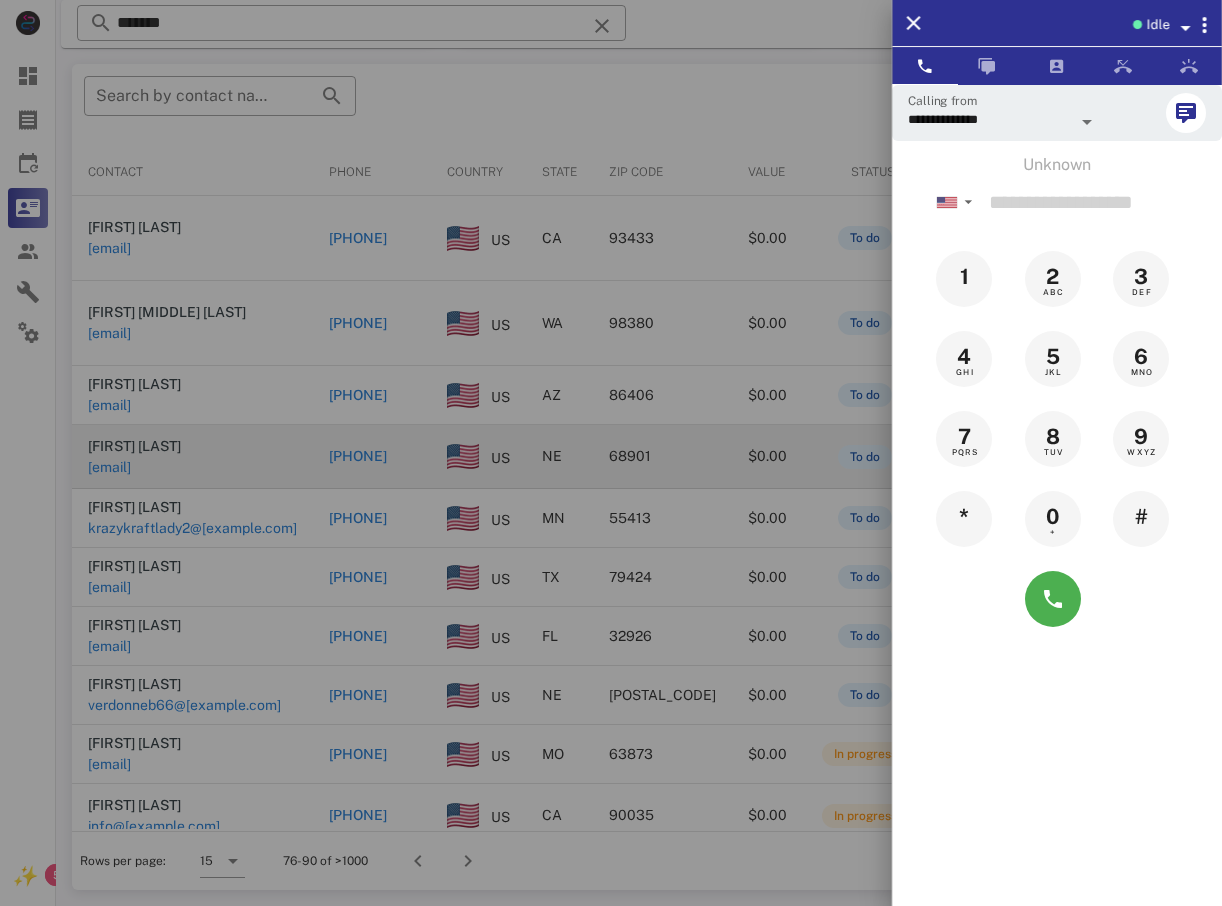 drag, startPoint x: 97, startPoint y: 449, endPoint x: 156, endPoint y: 448, distance: 59.008472 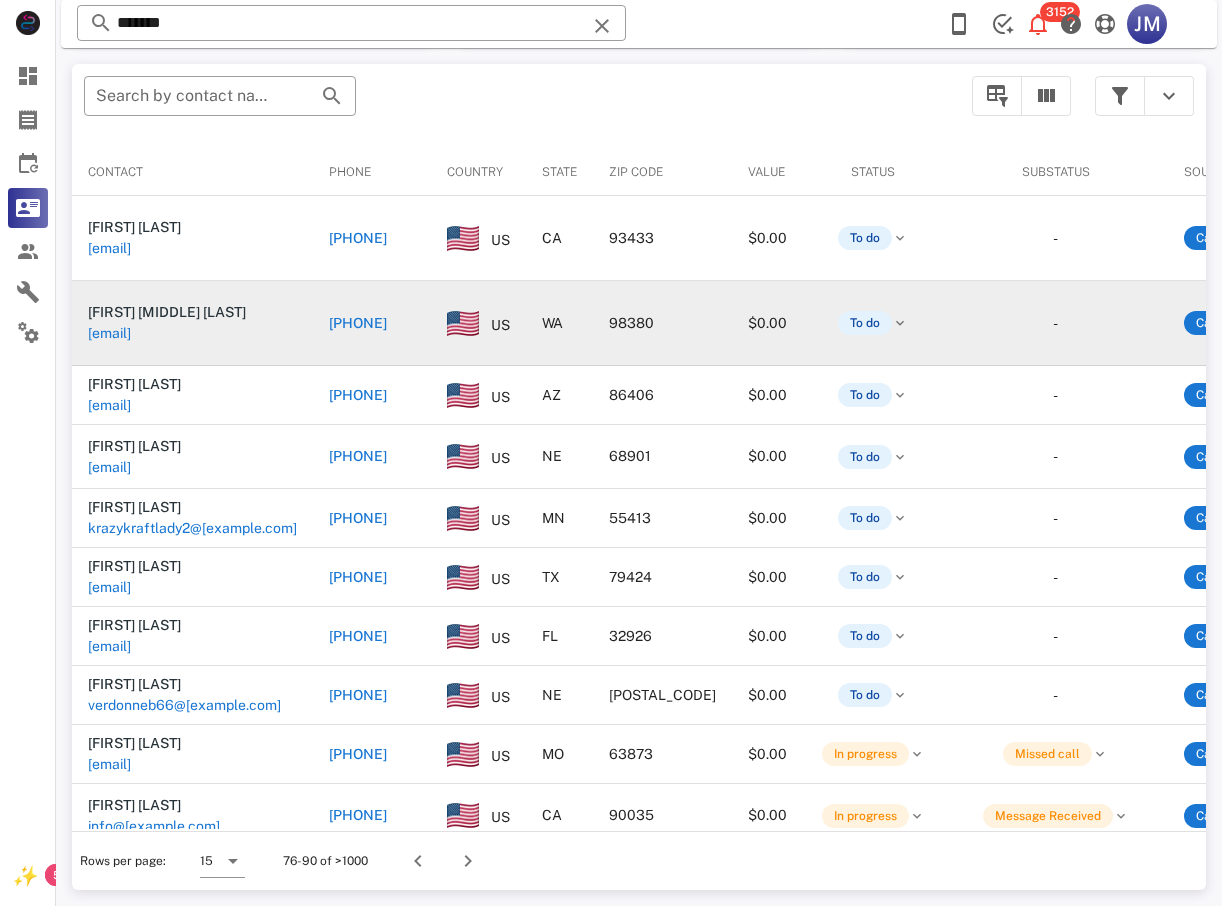click on "[PHONE]" at bounding box center [358, 323] 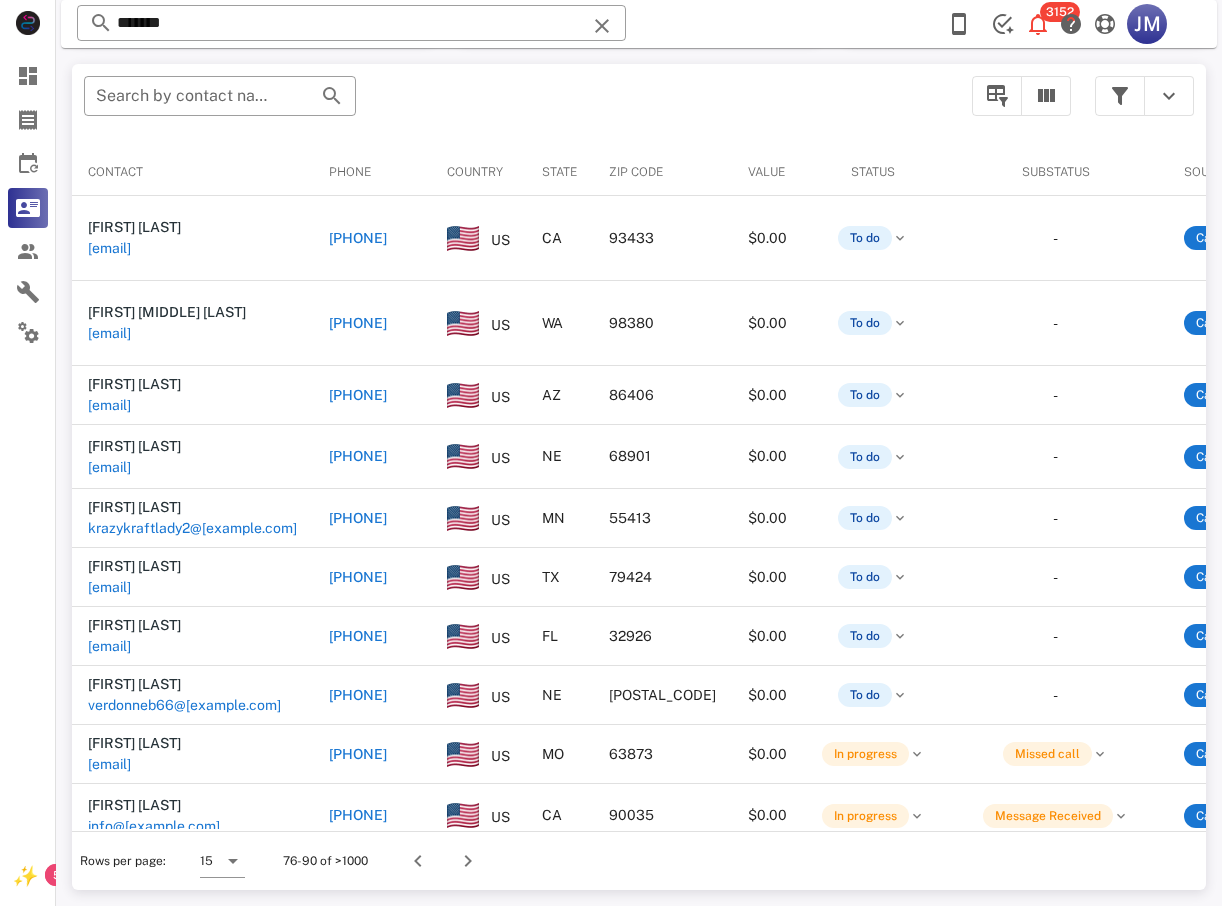 type on "**********" 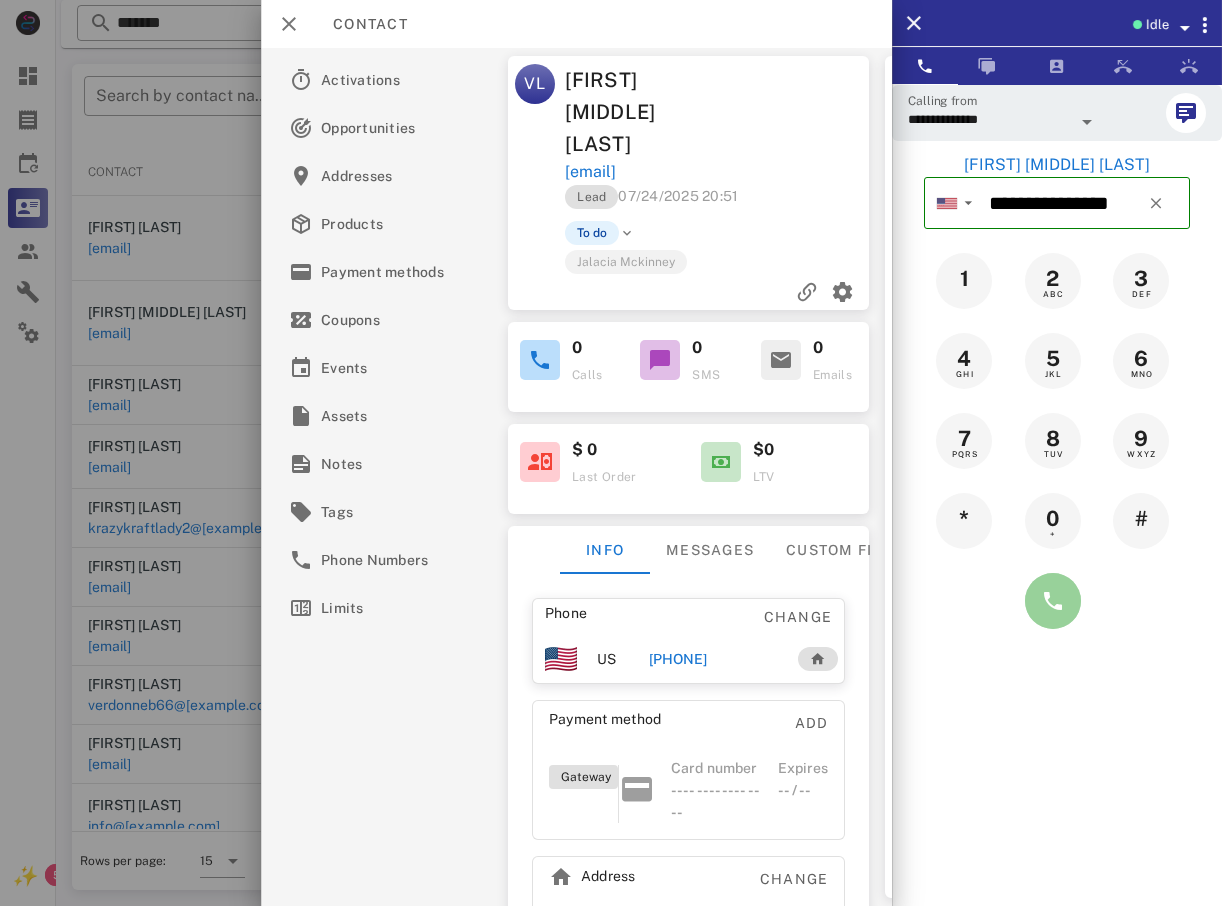 click at bounding box center [1053, 601] 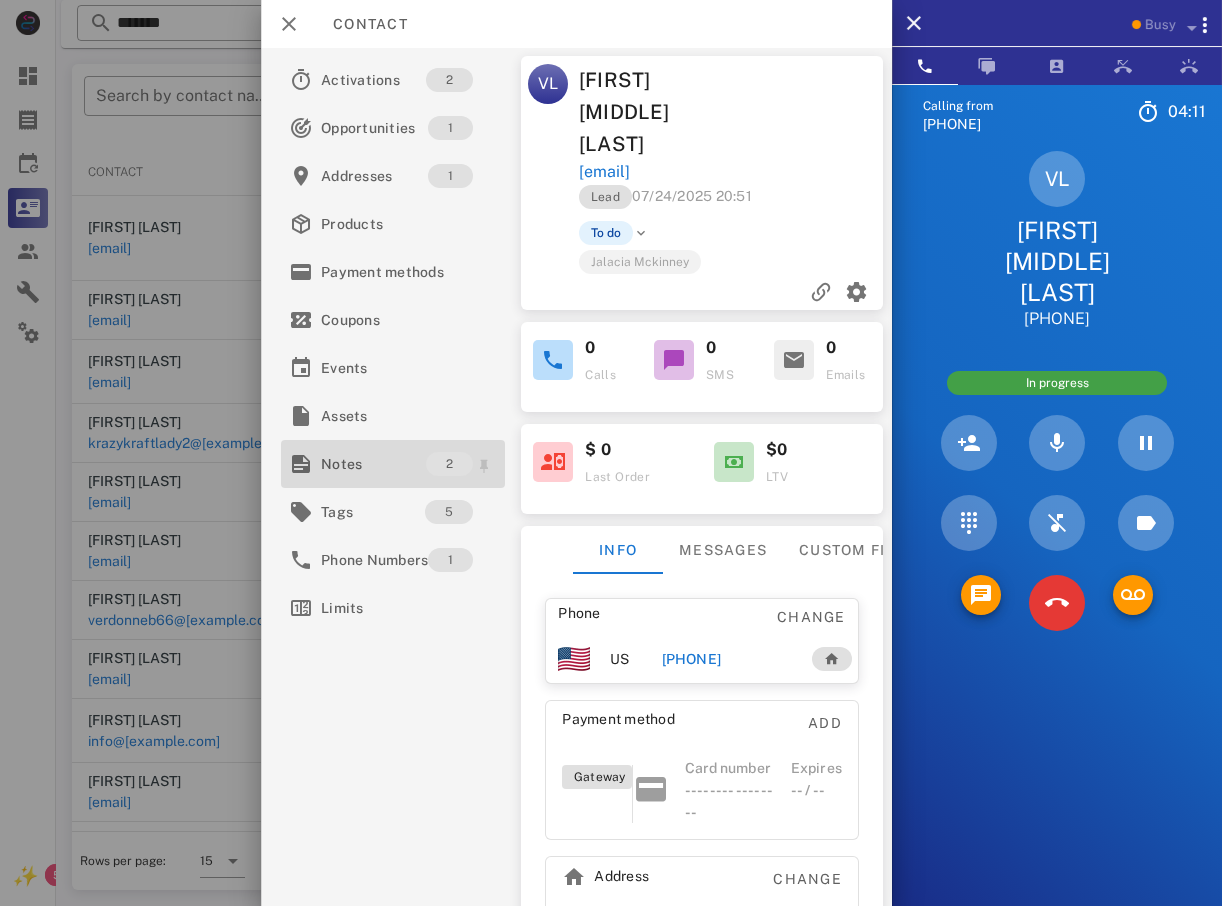 click on "Notes" at bounding box center (373, 464) 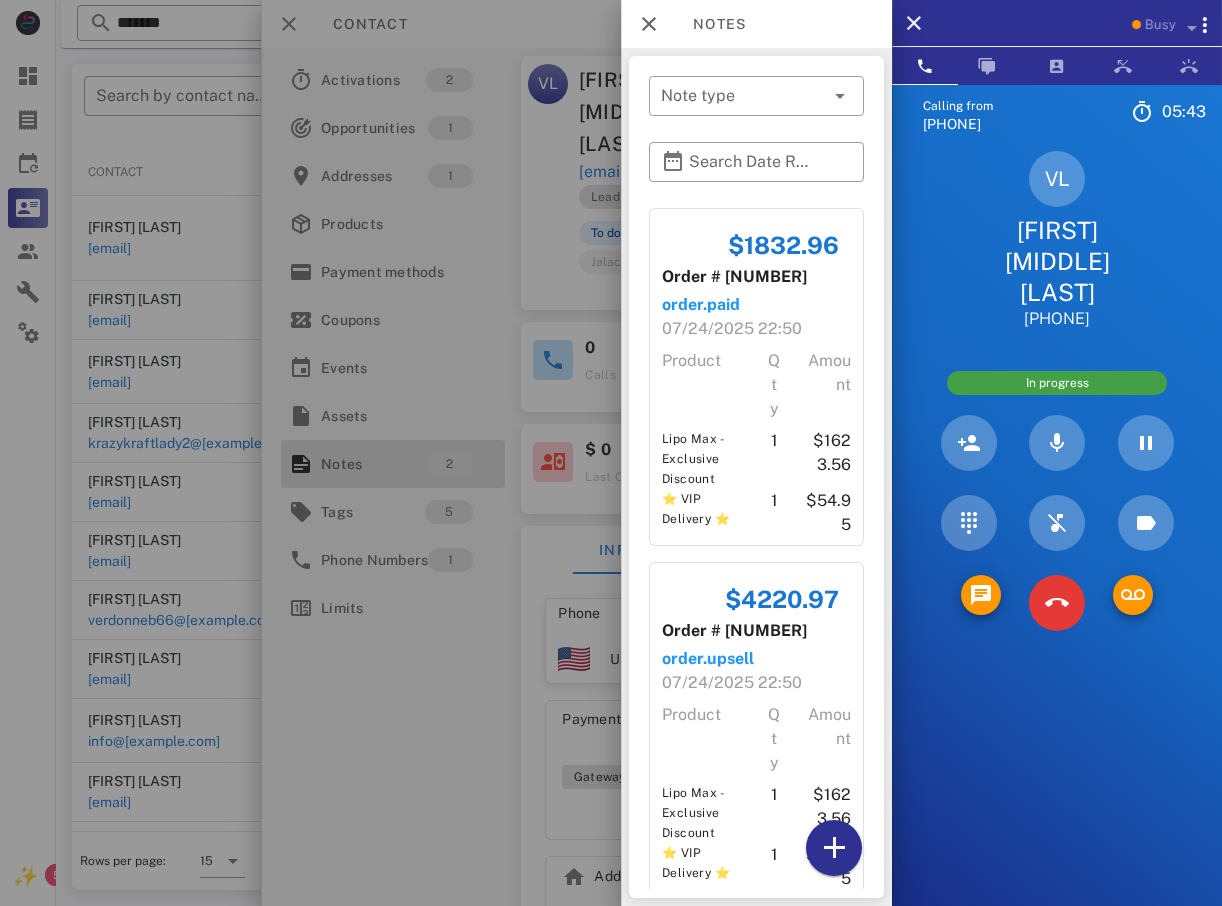 click at bounding box center (611, 453) 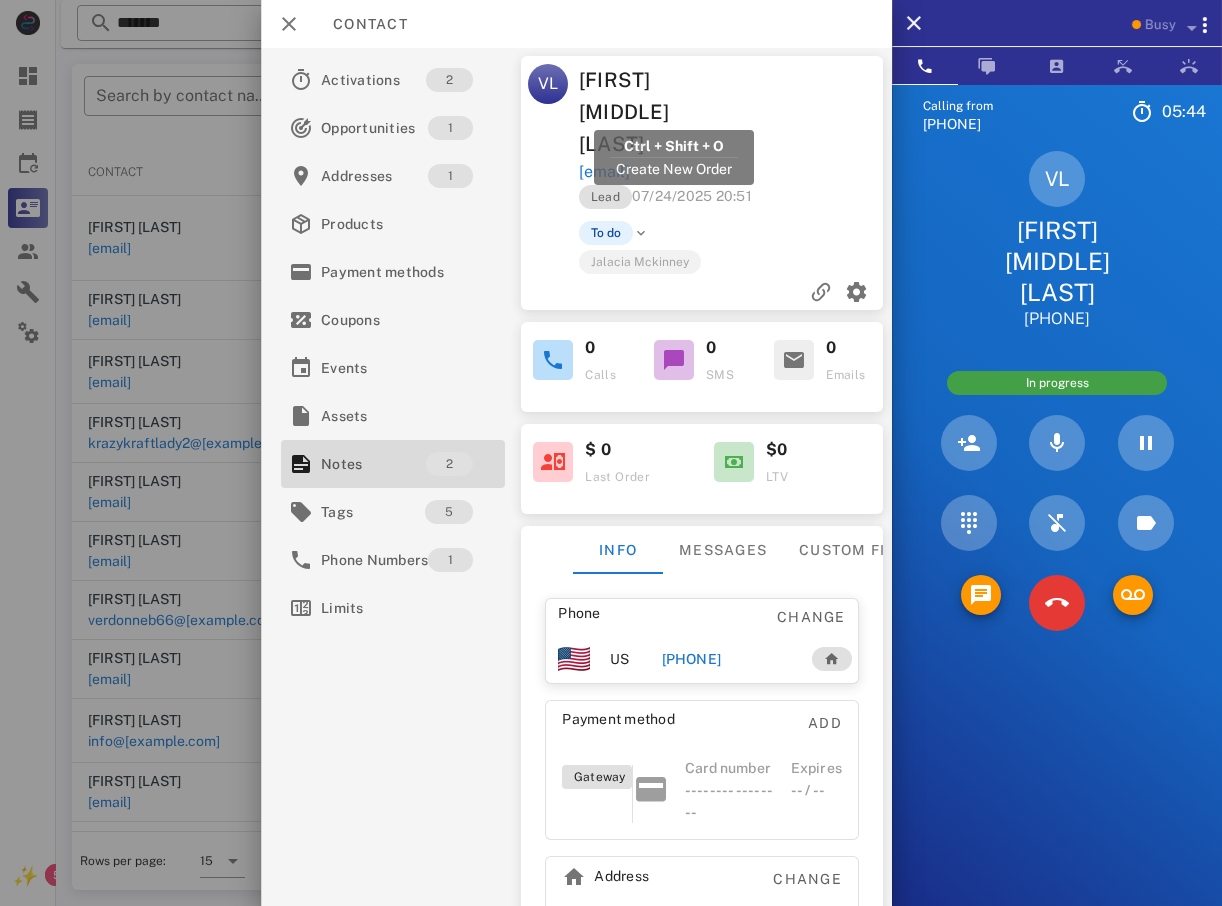 click on "[EMAIL]" at bounding box center [603, 172] 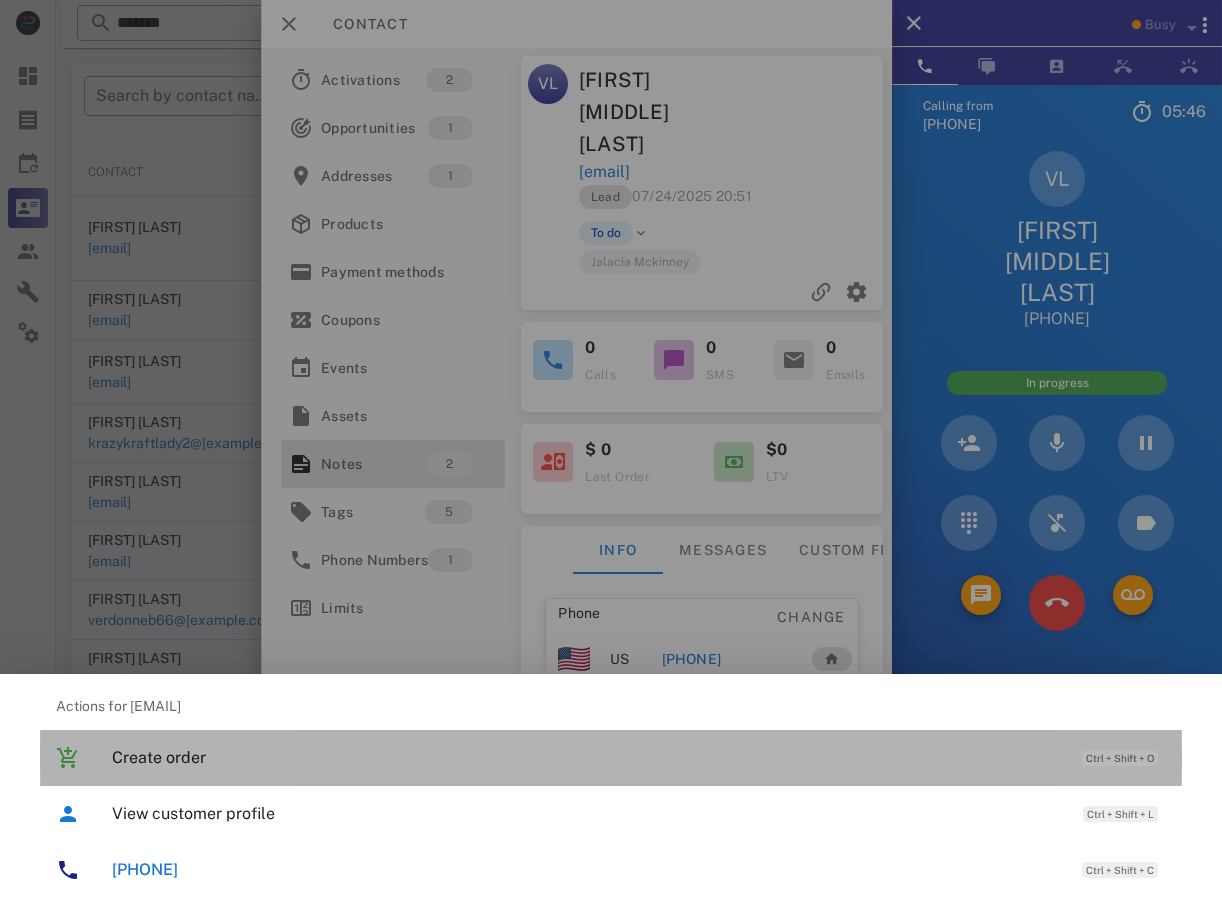 click on "Create order" at bounding box center [587, 757] 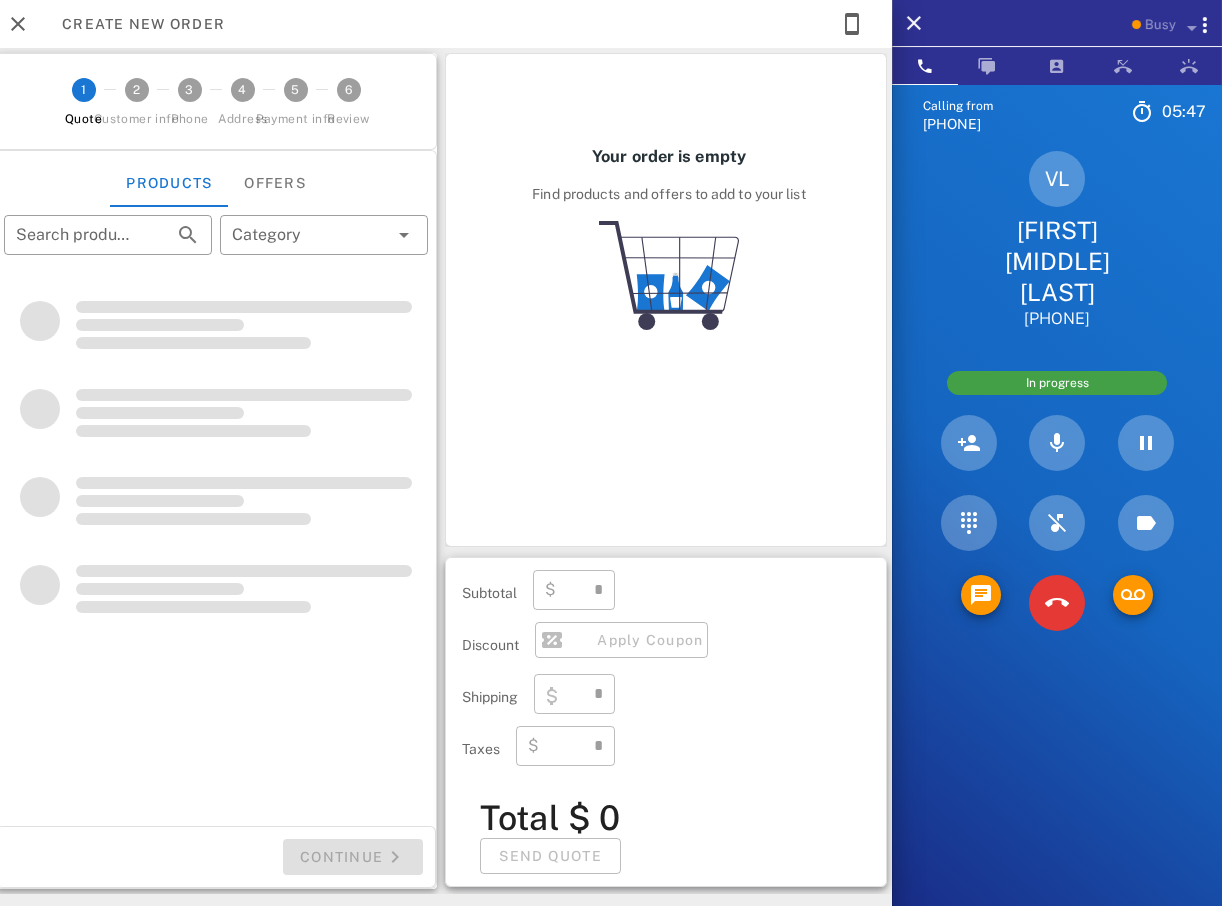 type on "**********" 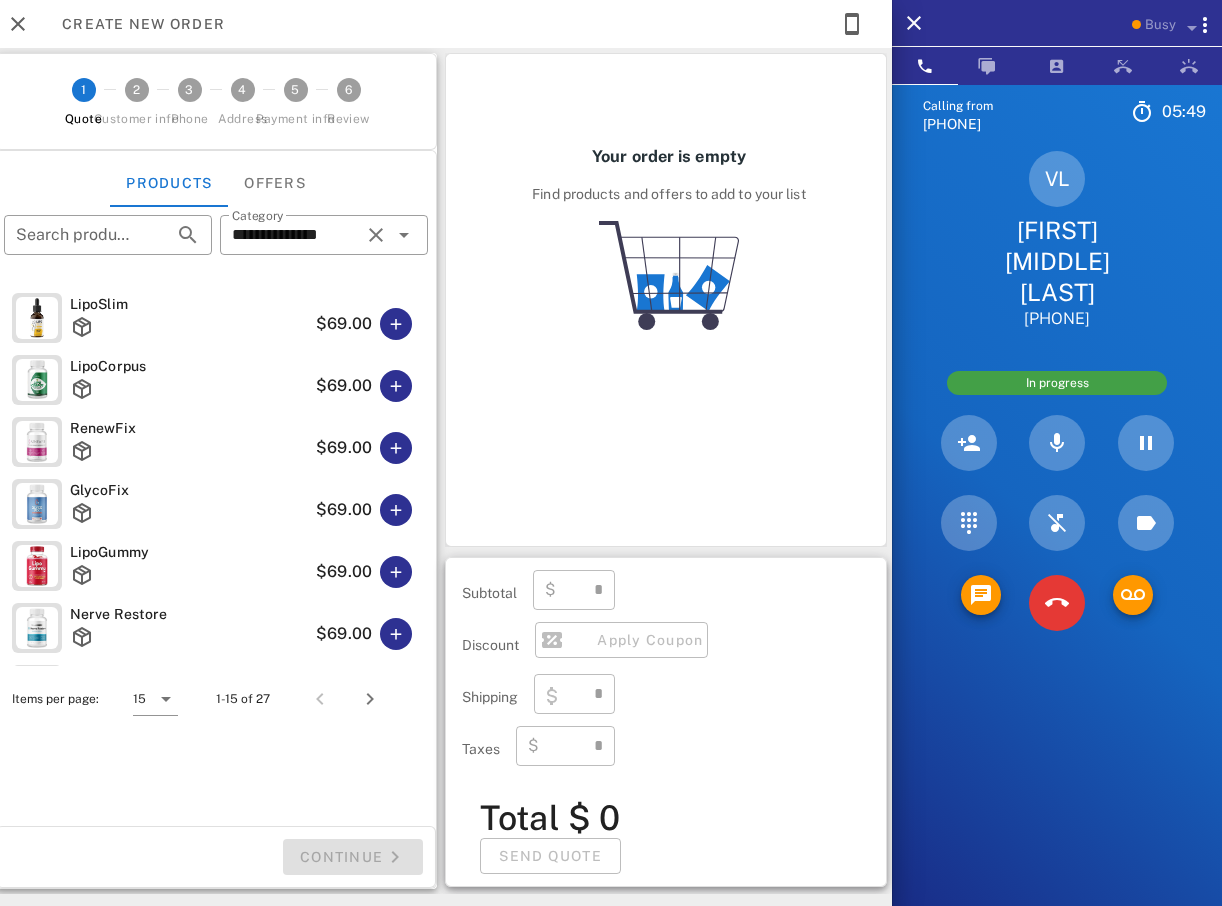 type on "****" 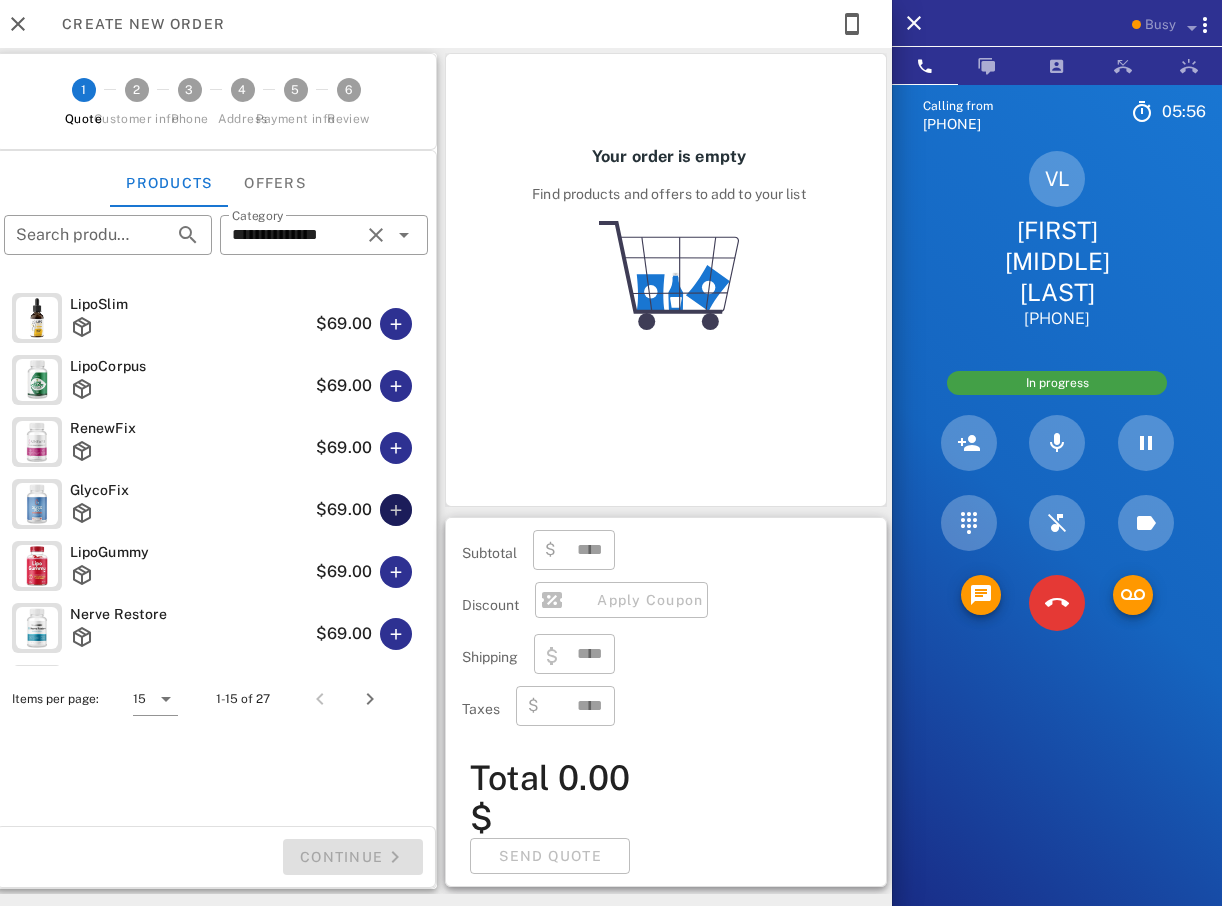 click at bounding box center [396, 510] 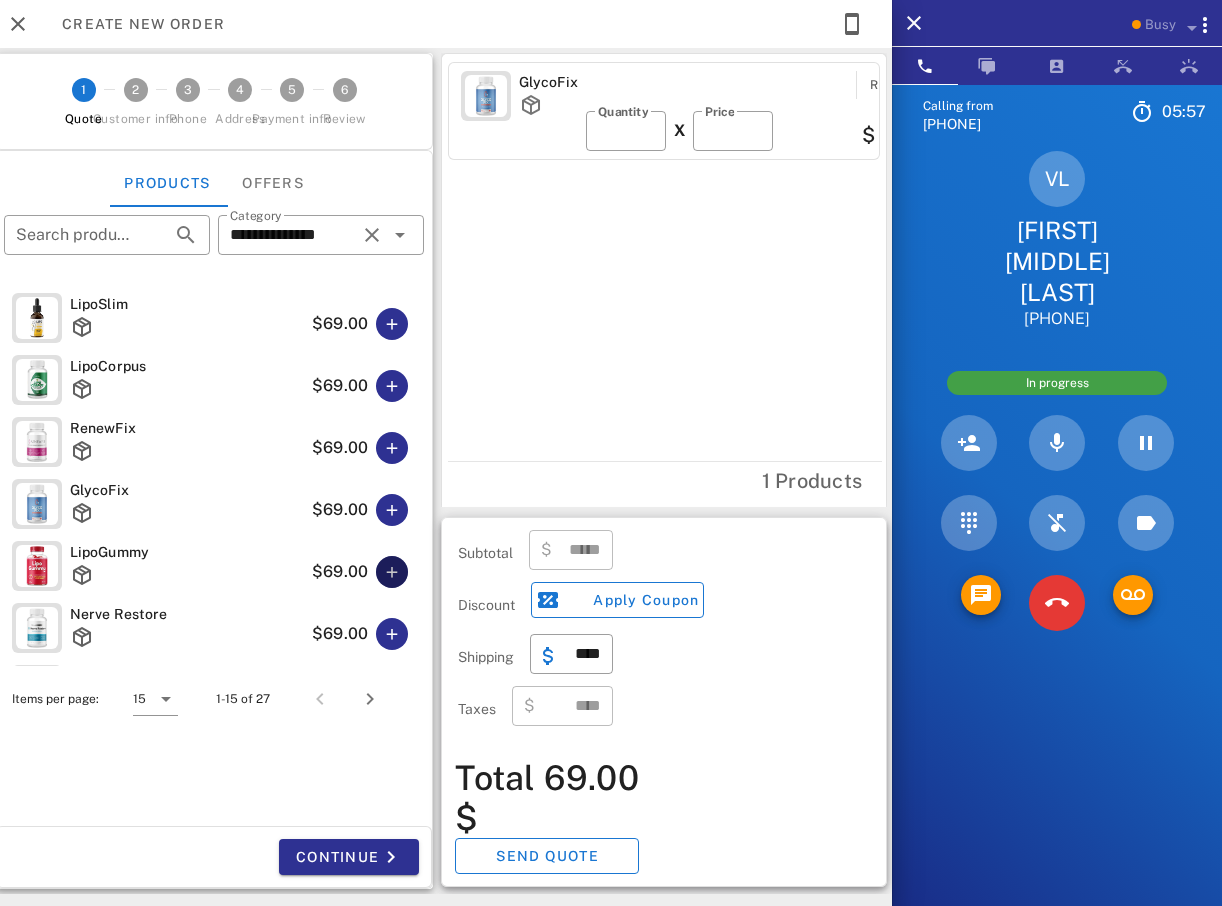 click at bounding box center (392, 572) 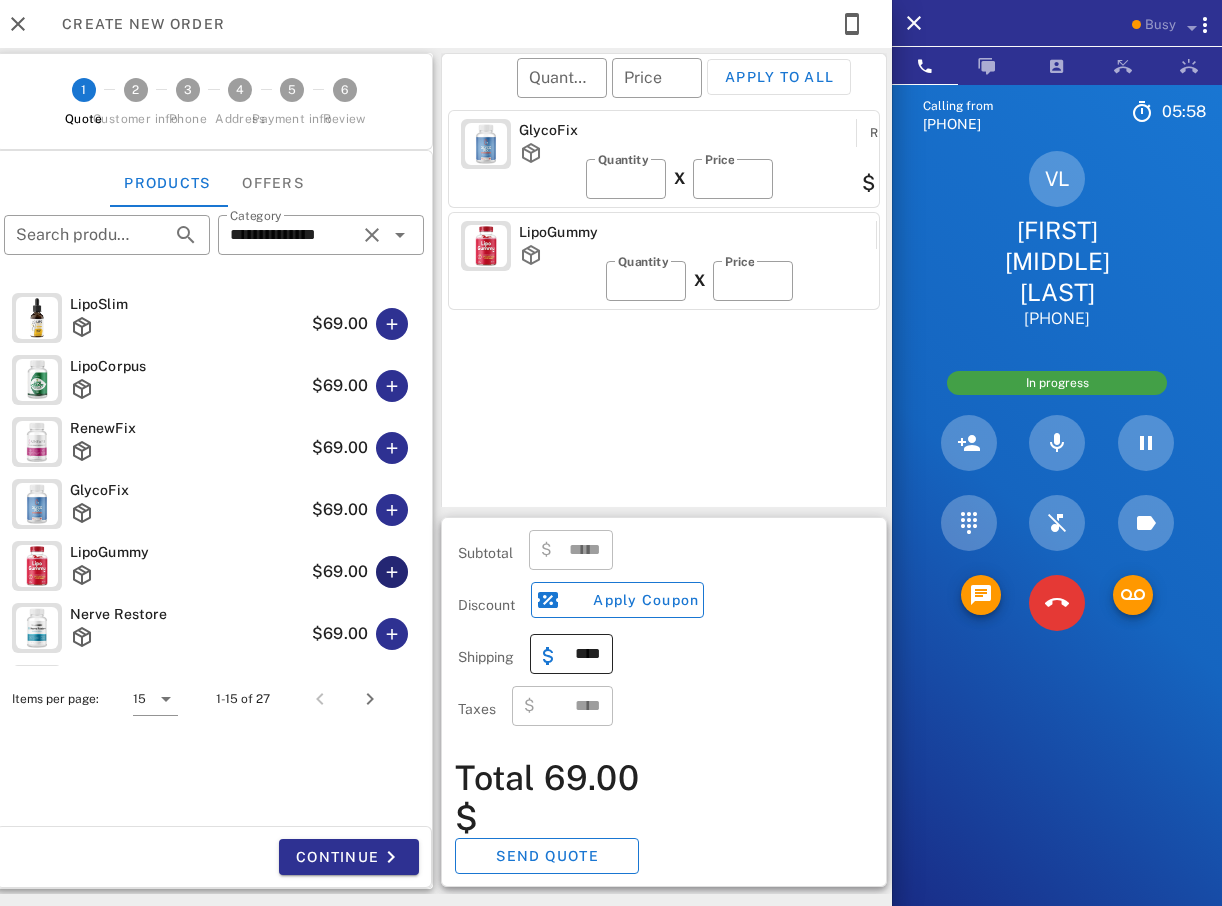 type on "******" 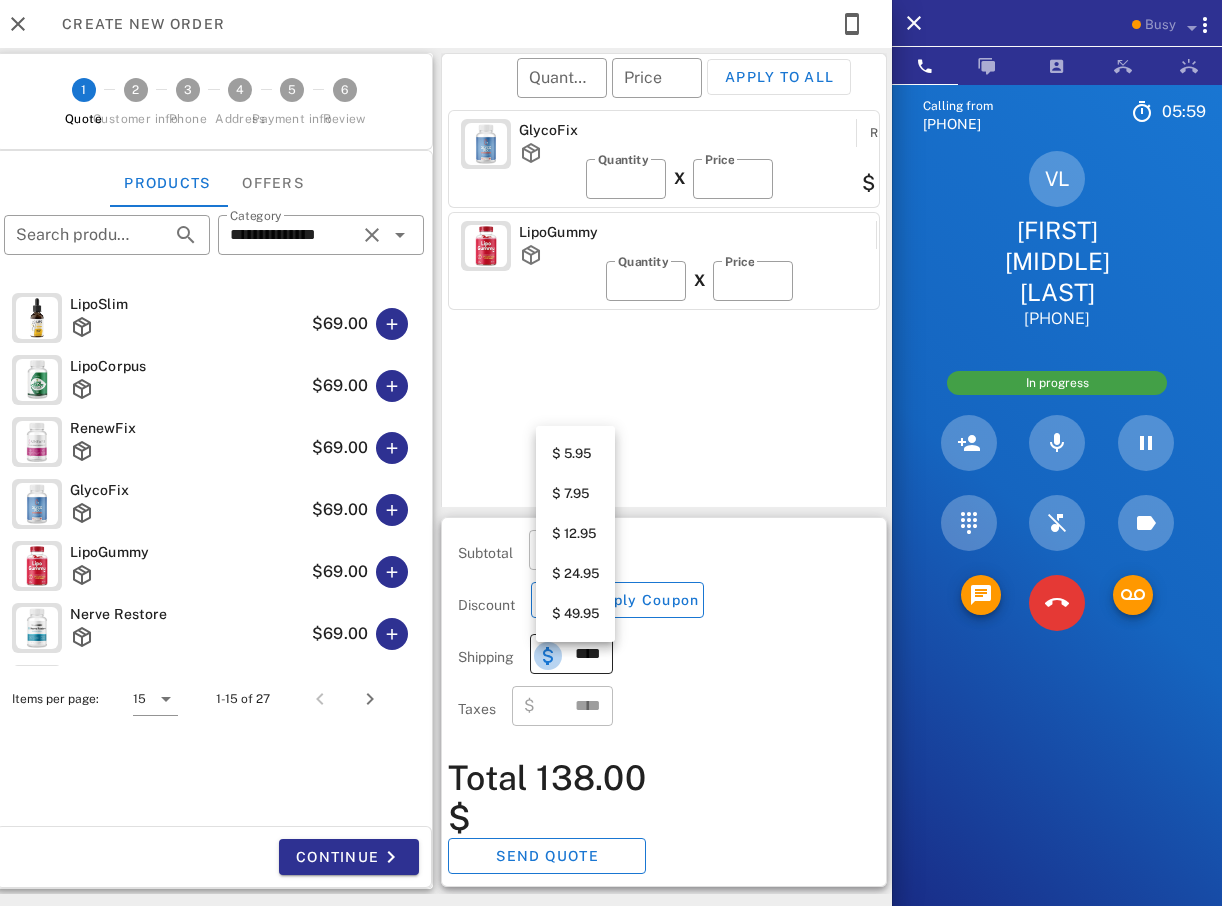 click at bounding box center (548, 656) 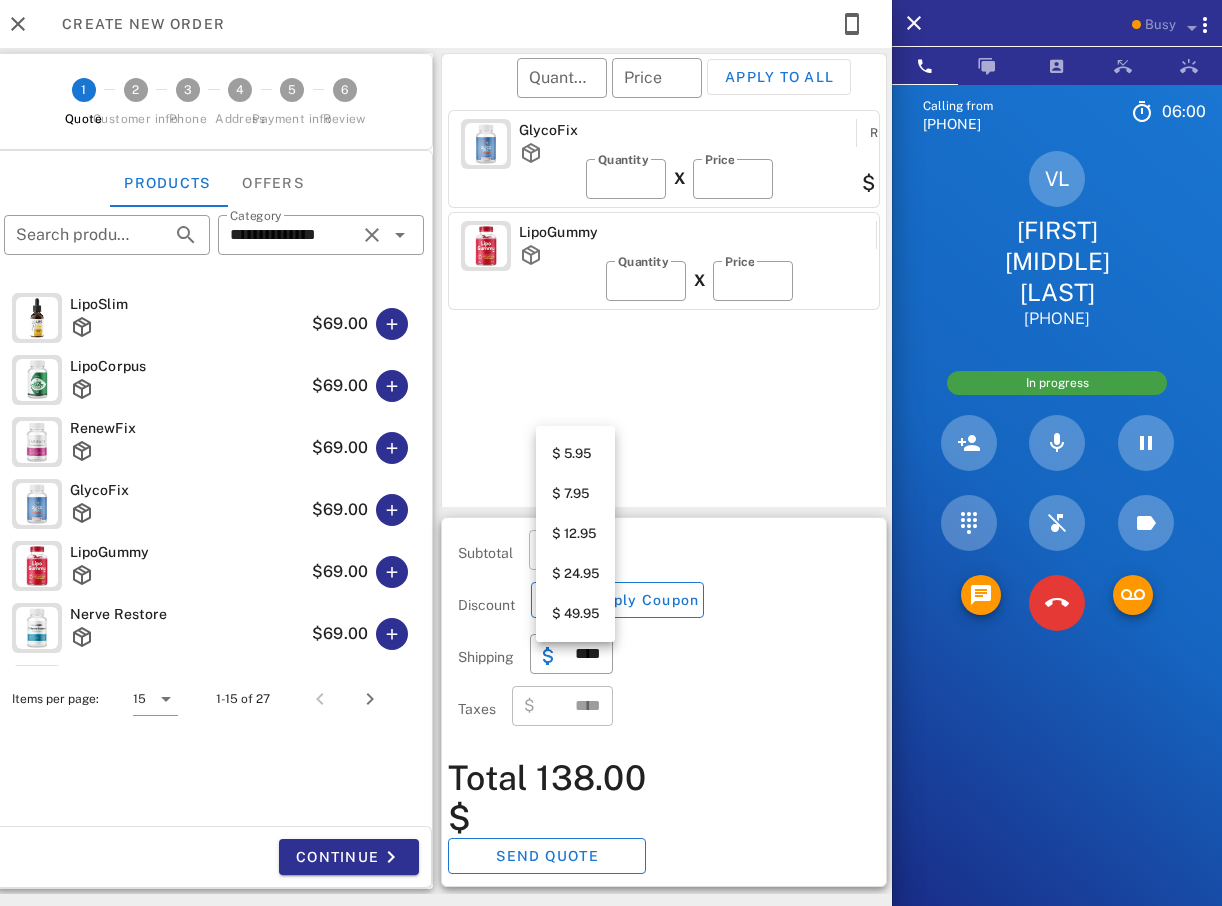 click on "$ 5.95" at bounding box center (575, 454) 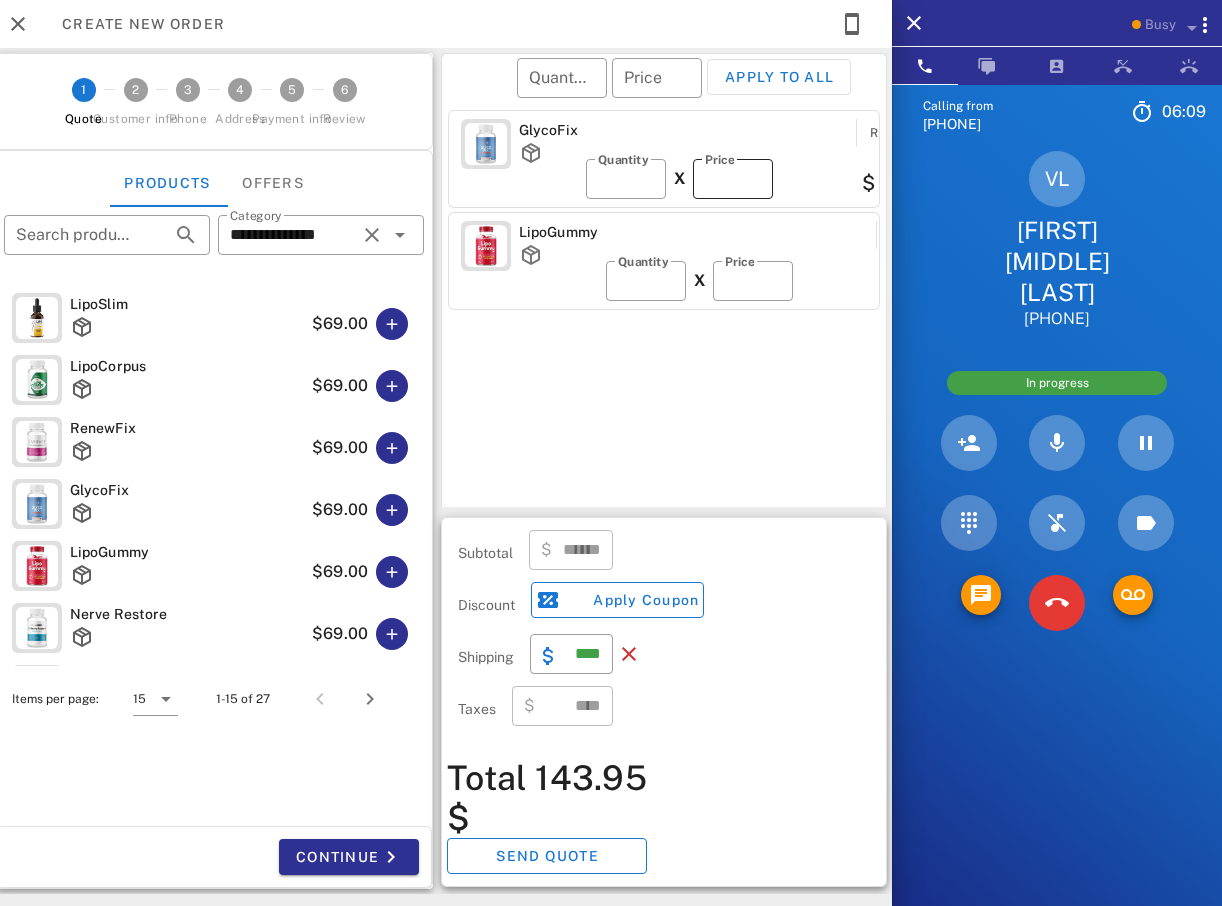 click on "**" at bounding box center (733, 179) 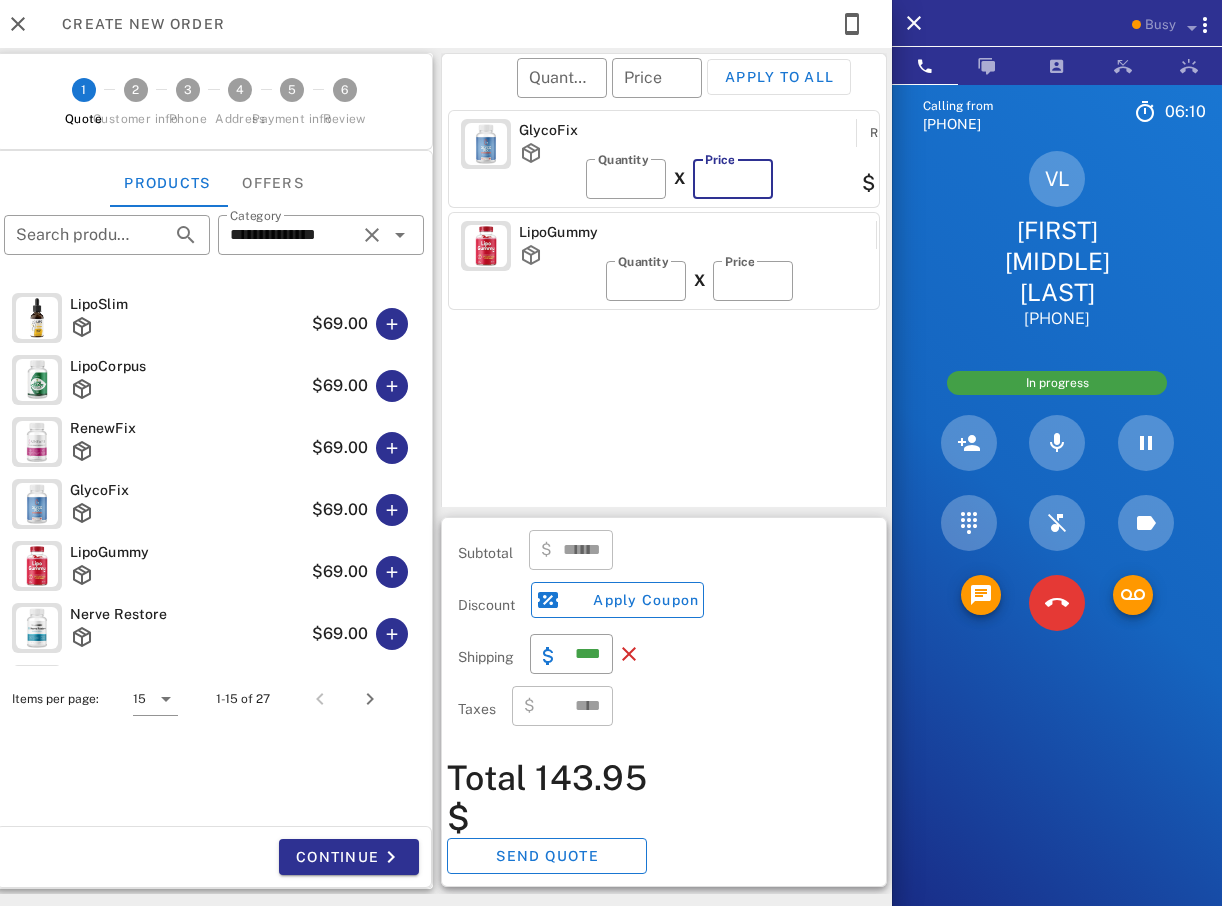 click on "**" at bounding box center (733, 179) 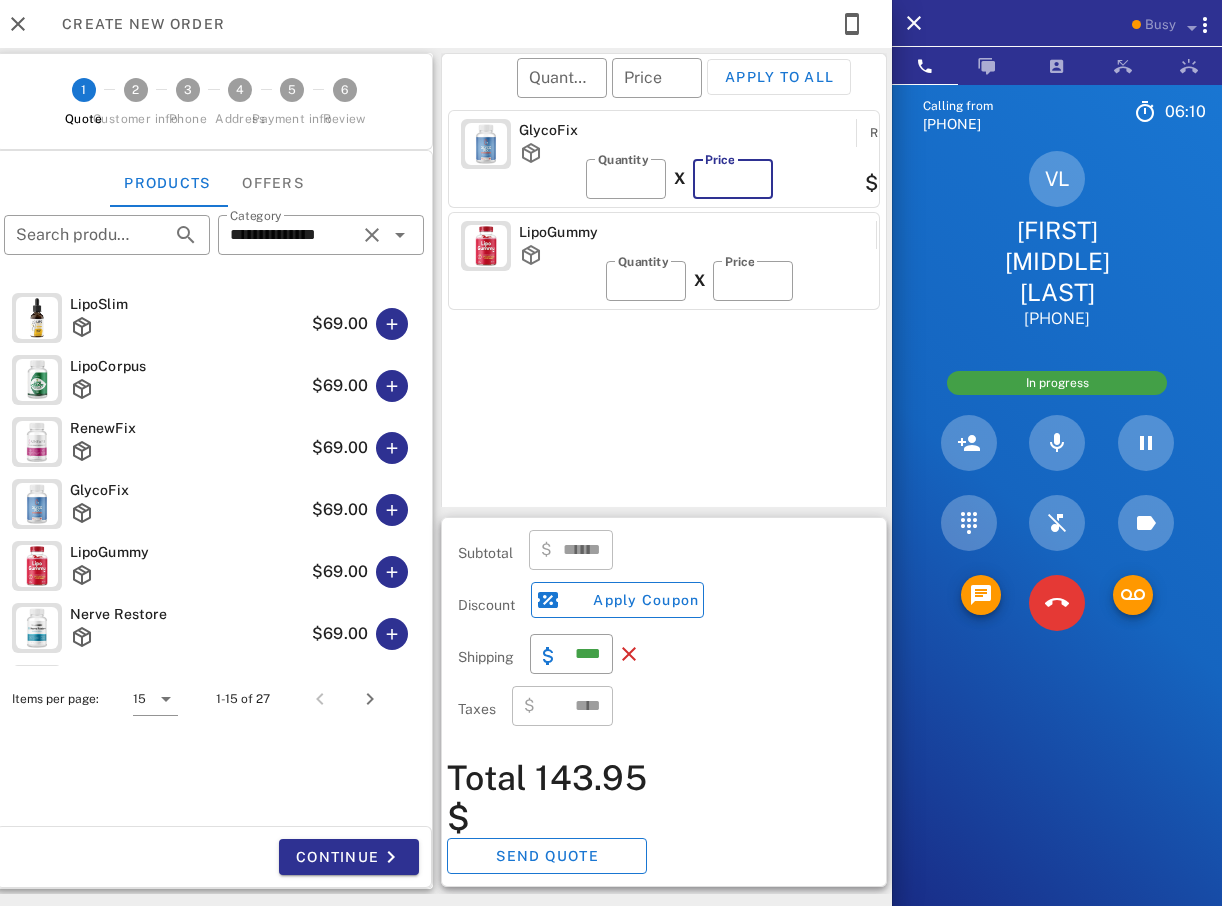 click on "**" at bounding box center [733, 179] 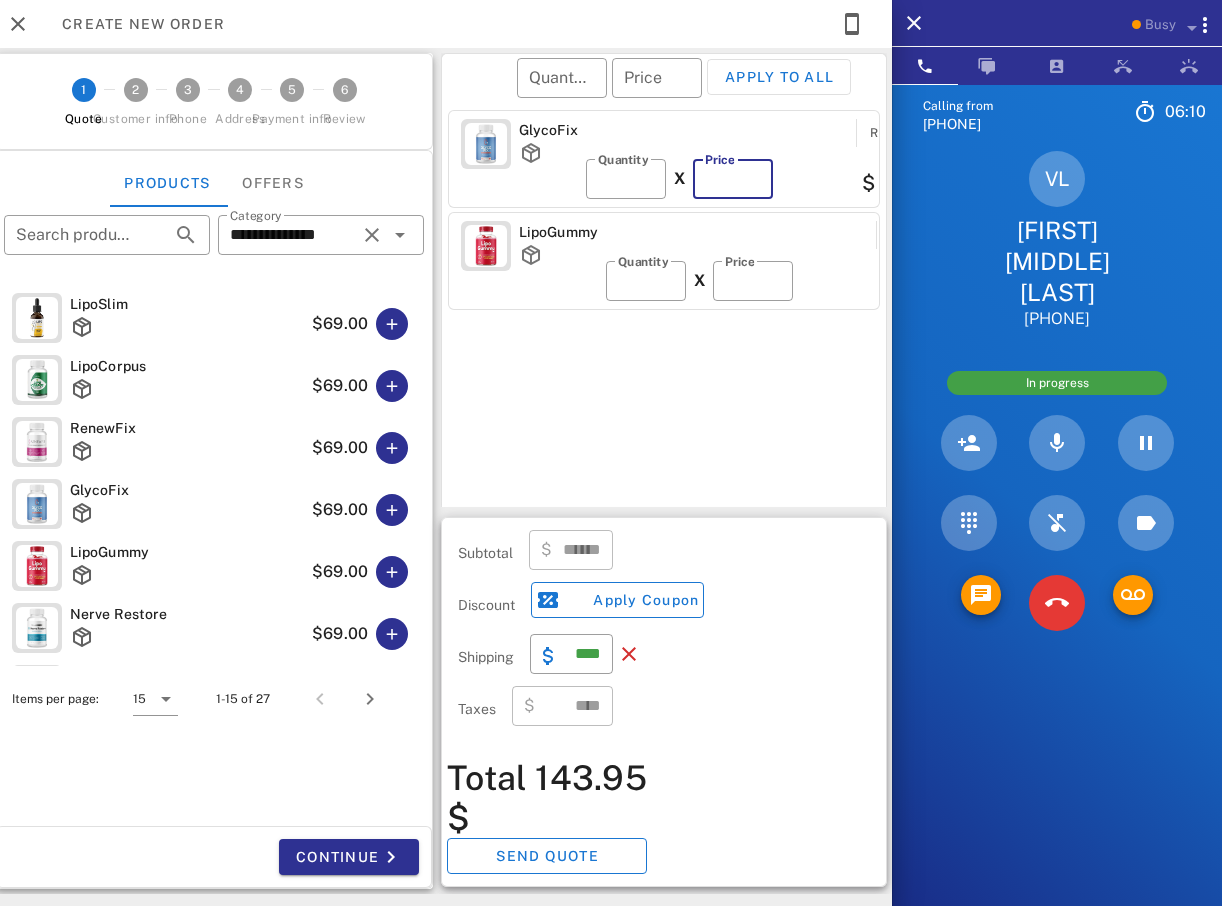 click on "**" at bounding box center (733, 179) 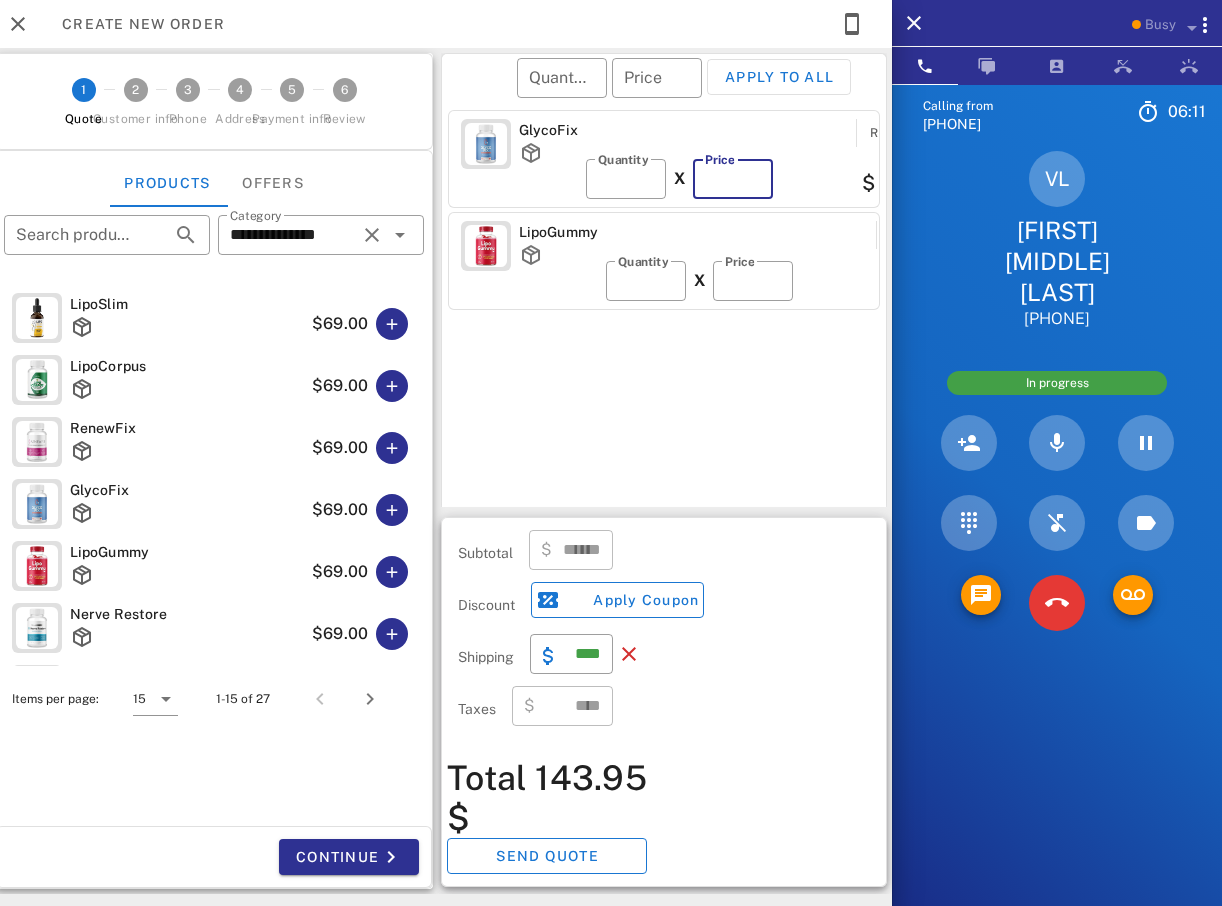 click on "**" at bounding box center [733, 179] 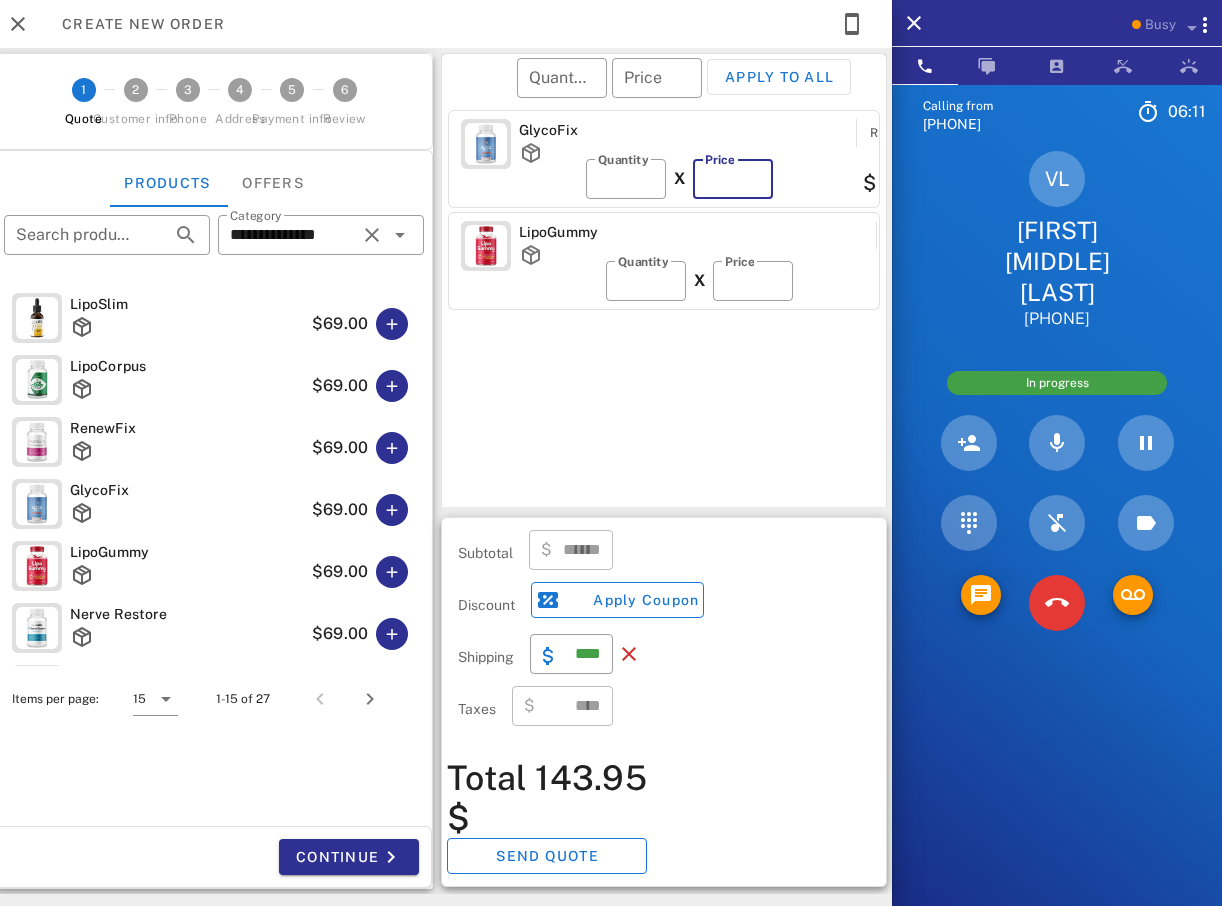 click on "**" at bounding box center [733, 179] 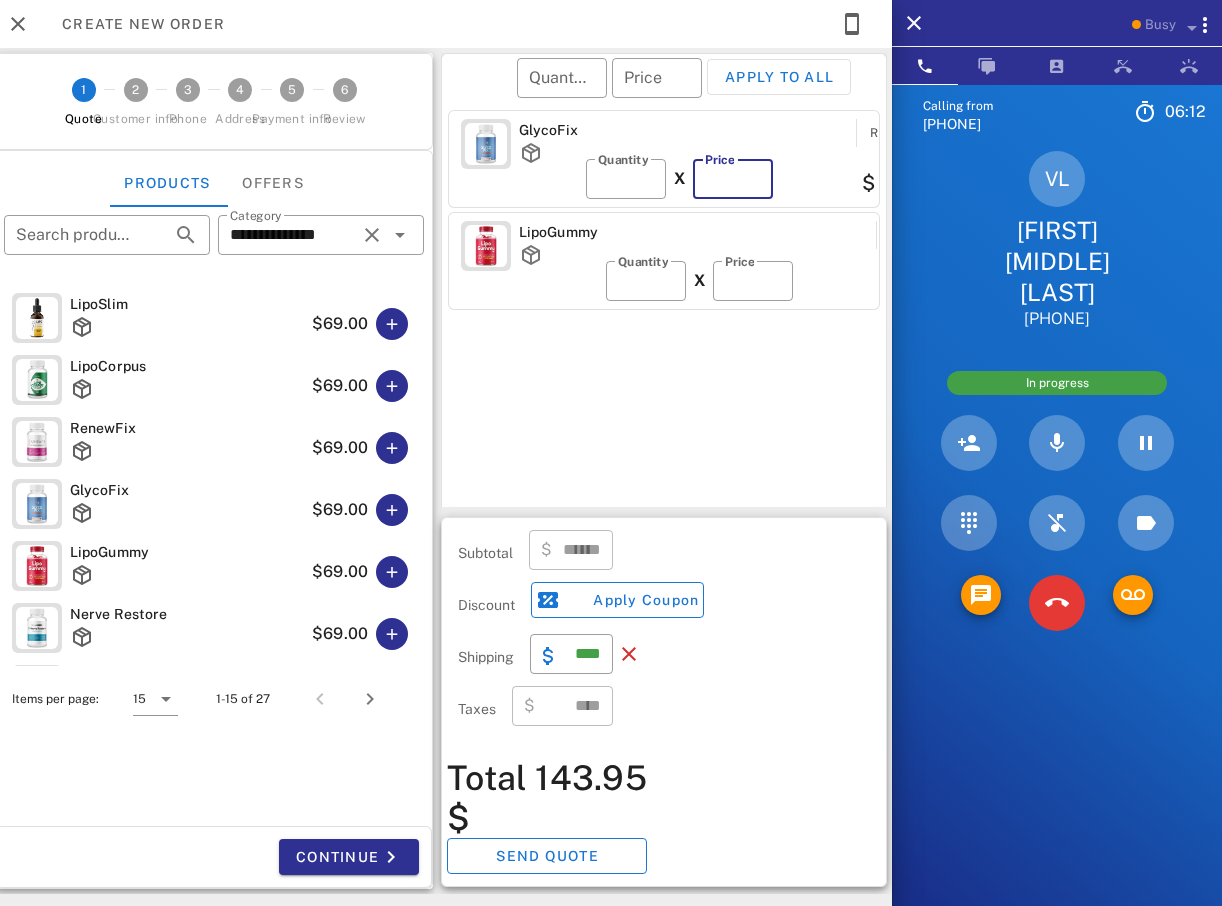 click on "**" at bounding box center (733, 179) 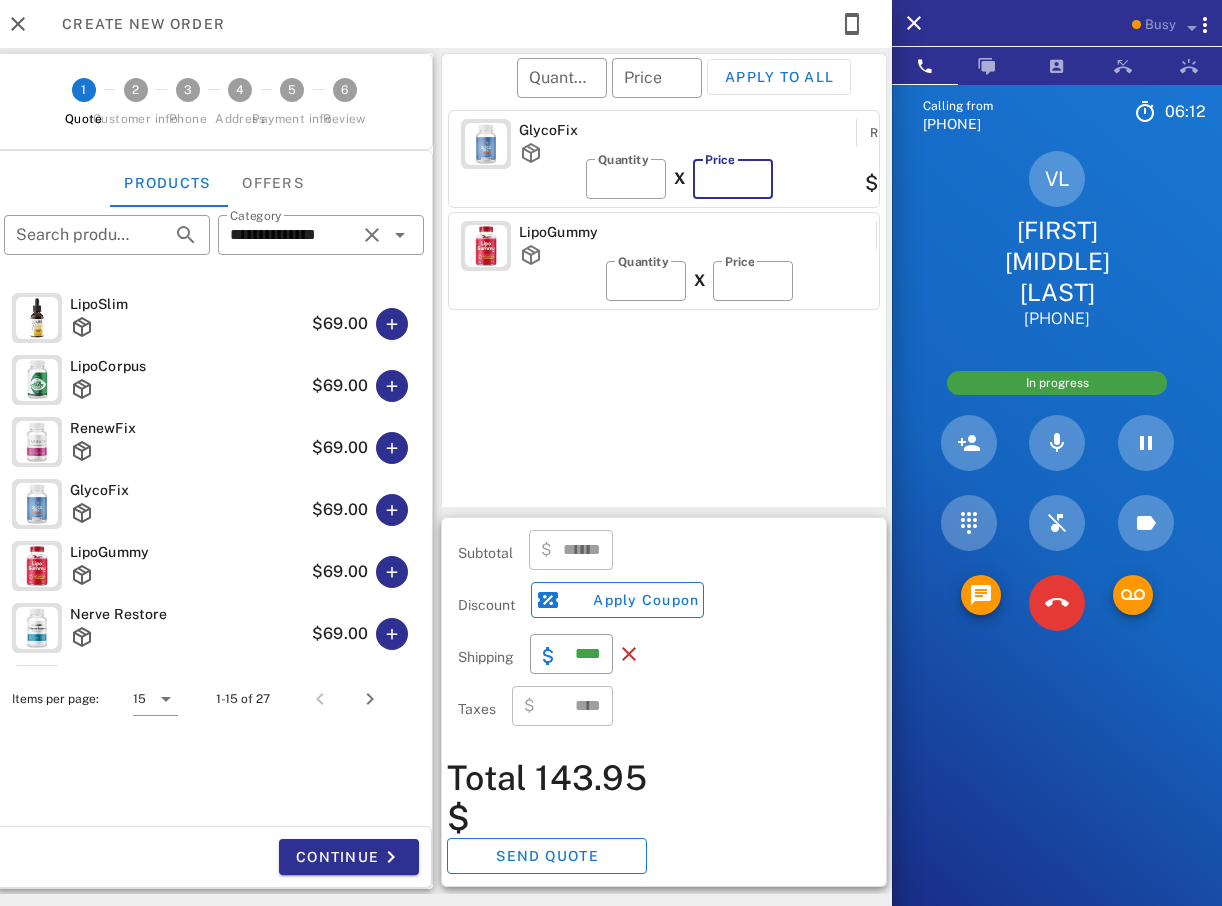click on "**" at bounding box center (733, 179) 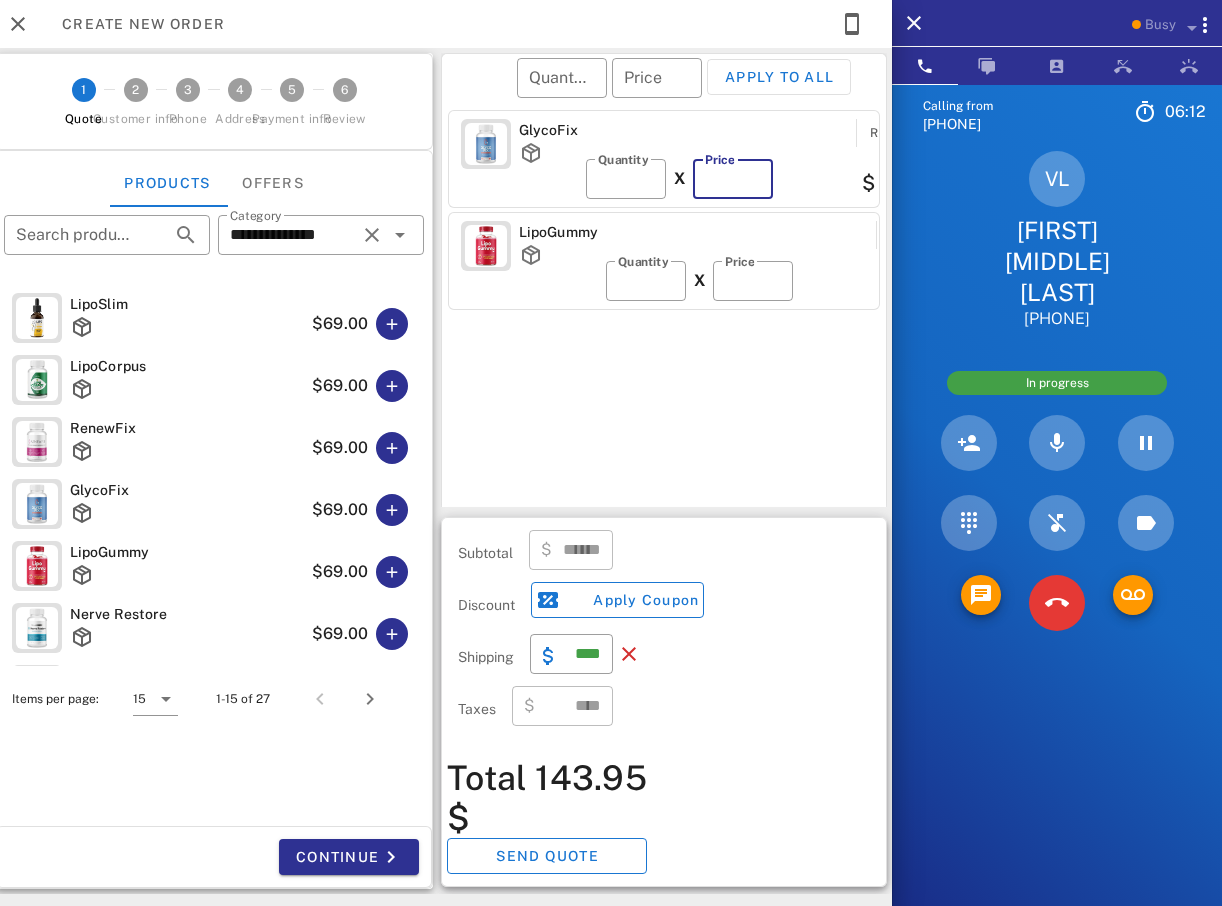 click on "**" at bounding box center [733, 179] 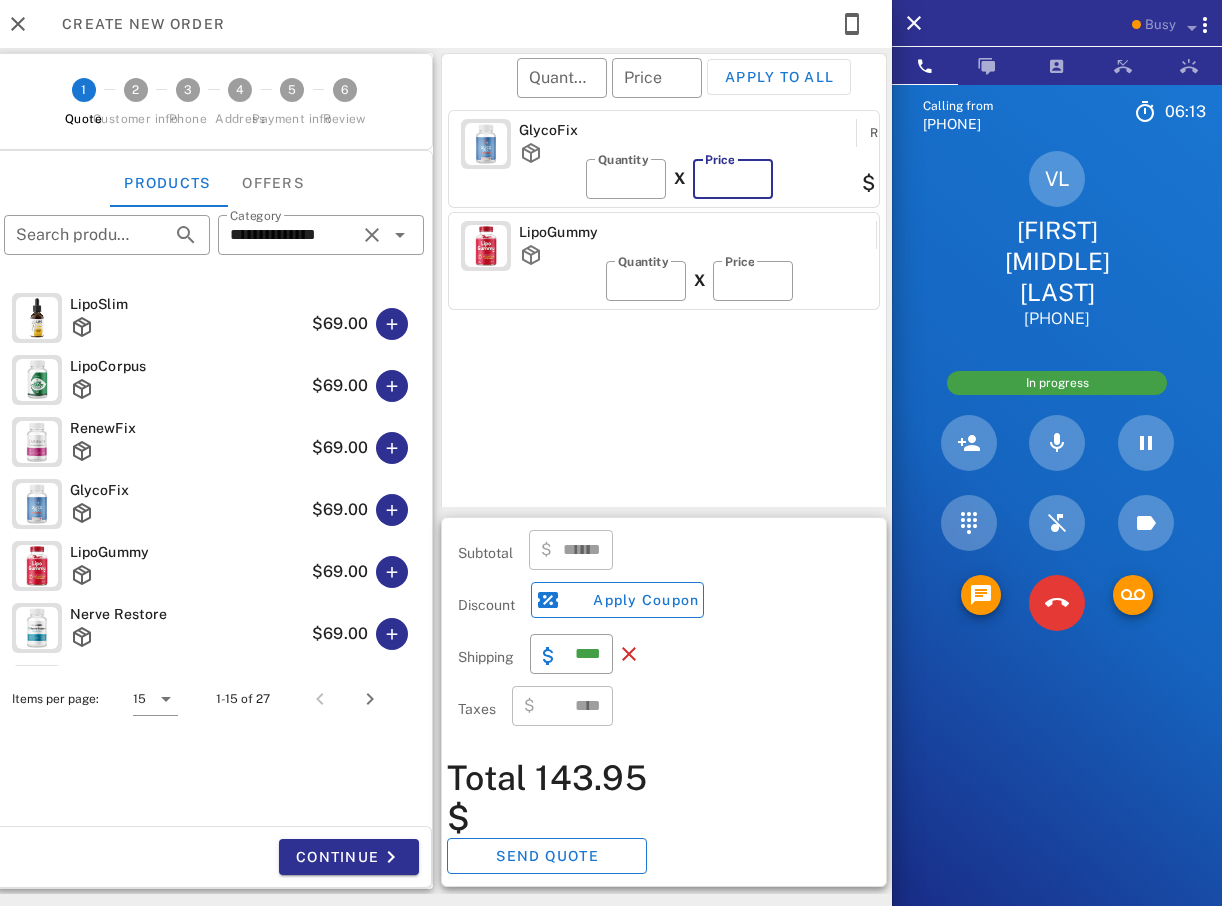 click on "**" at bounding box center (733, 179) 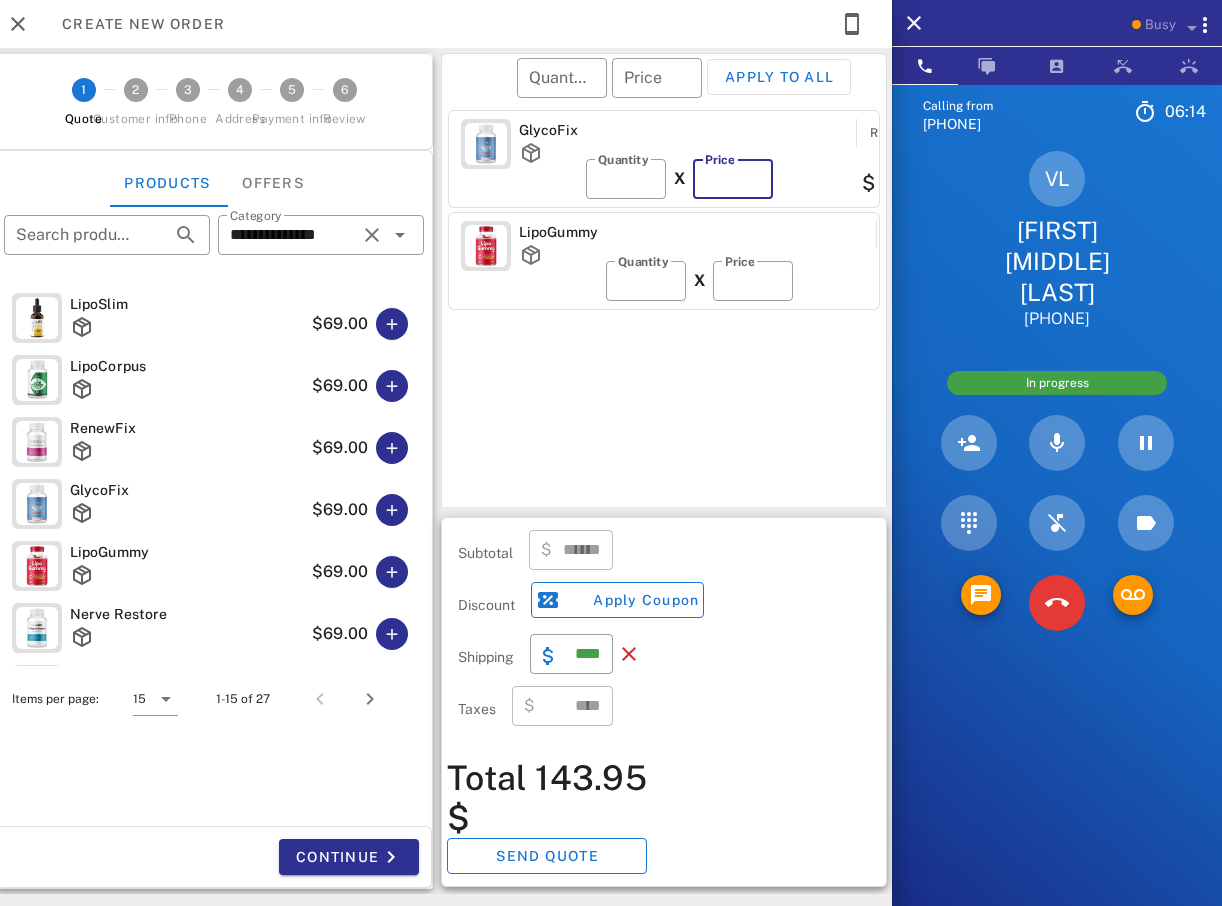 type on "******" 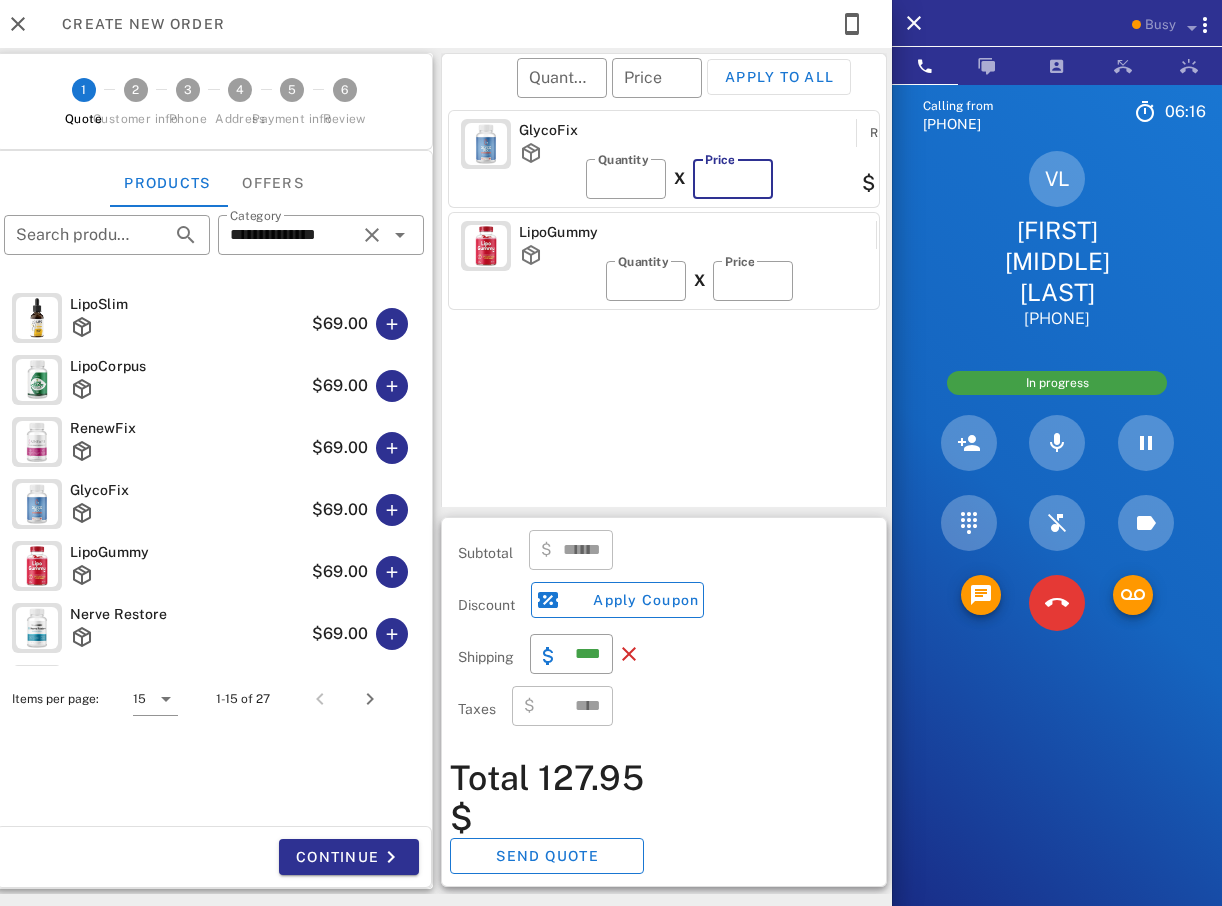type on "**" 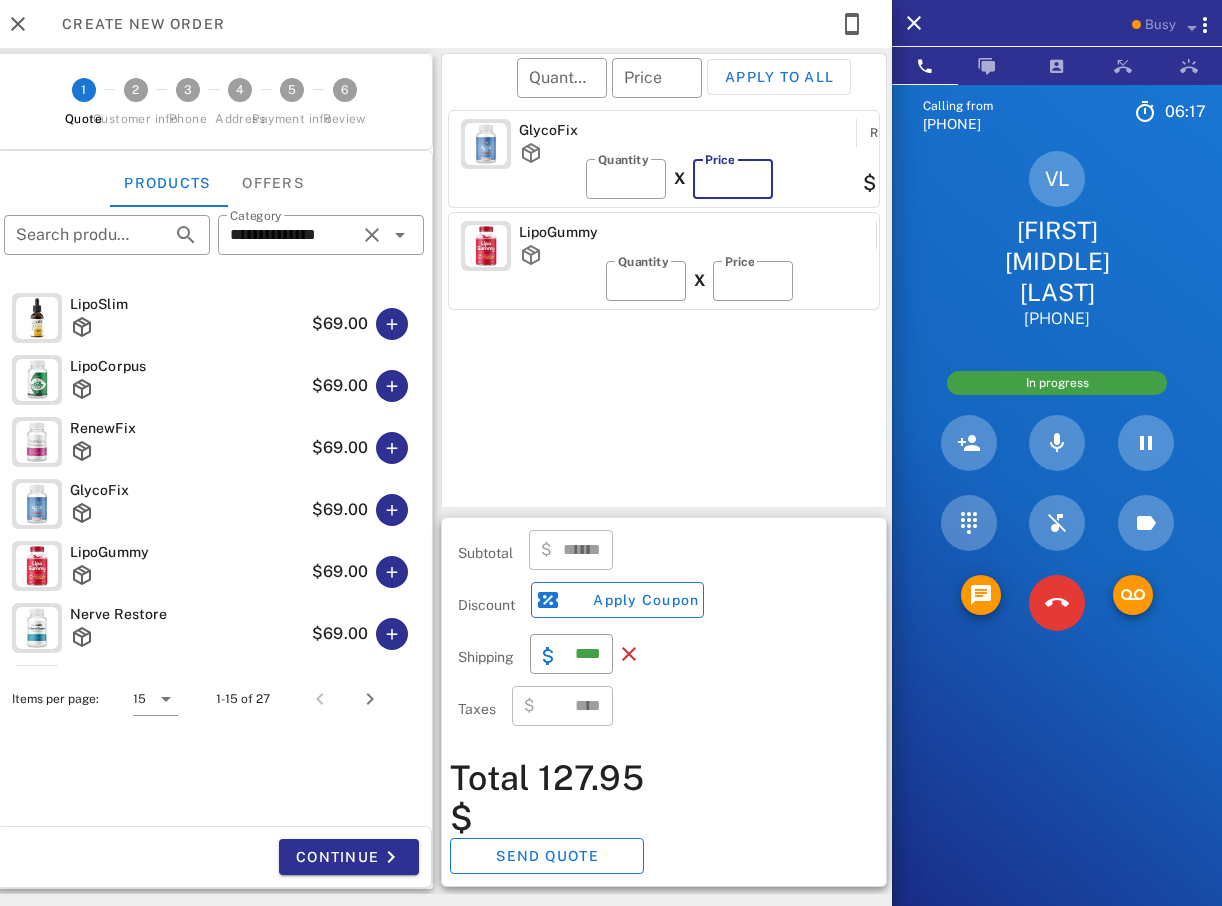 type on "******" 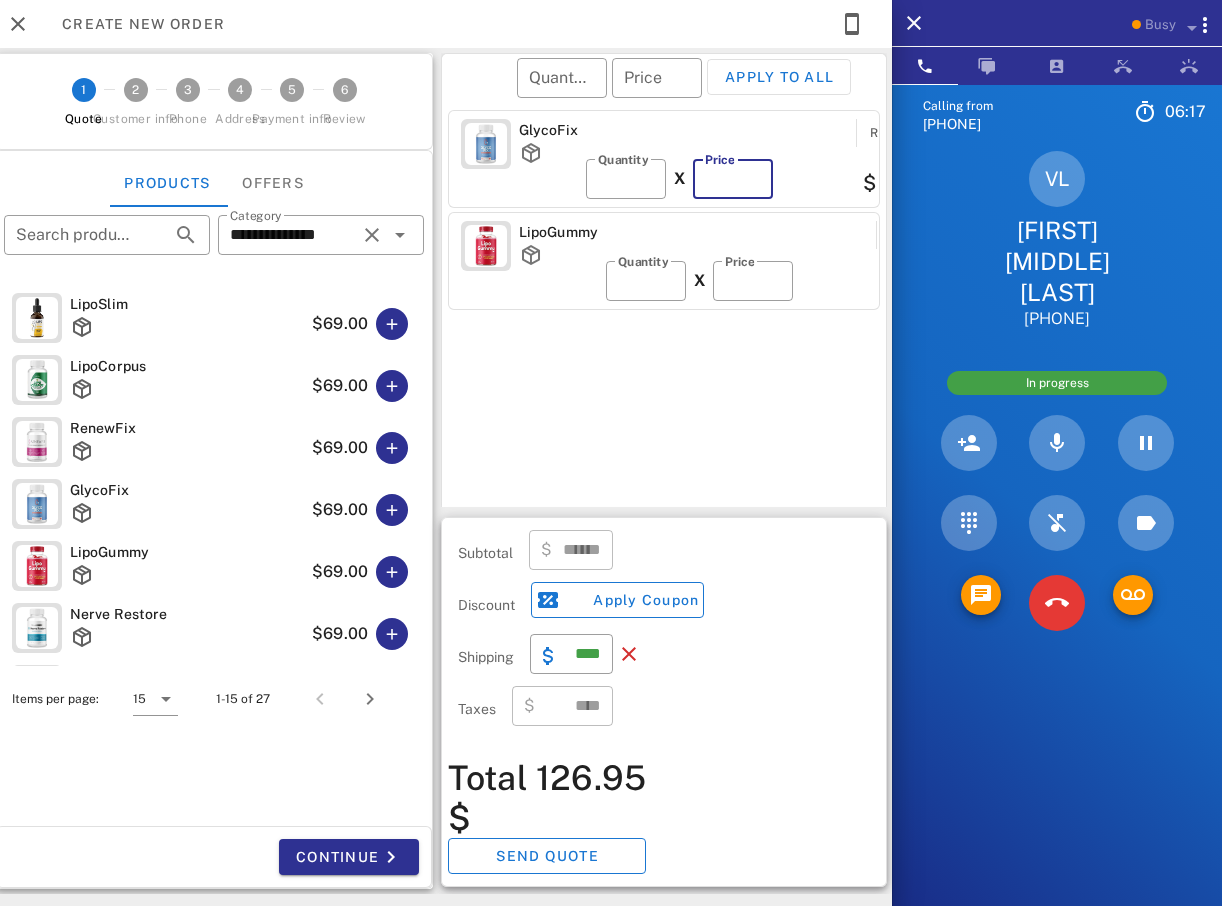 type on "**" 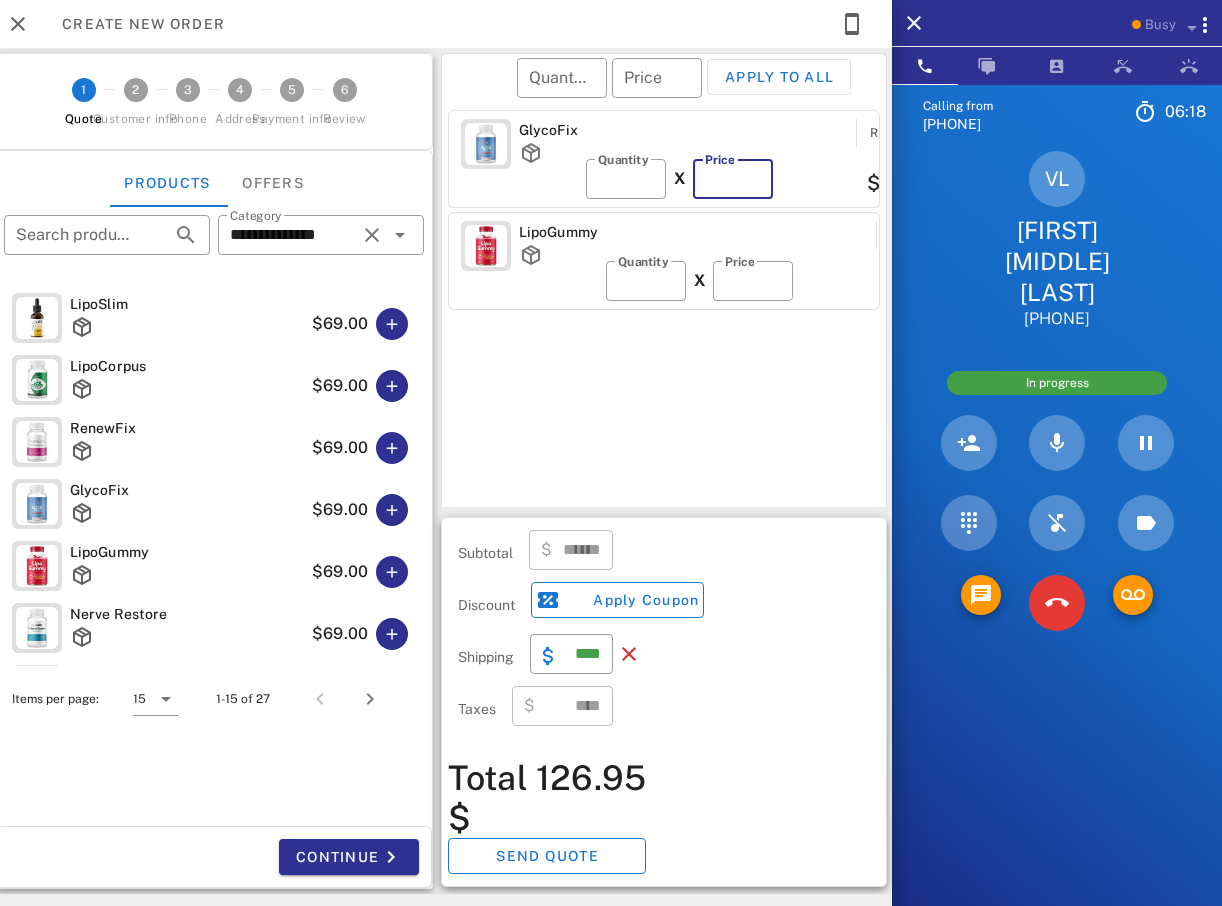 click on "**" at bounding box center (733, 179) 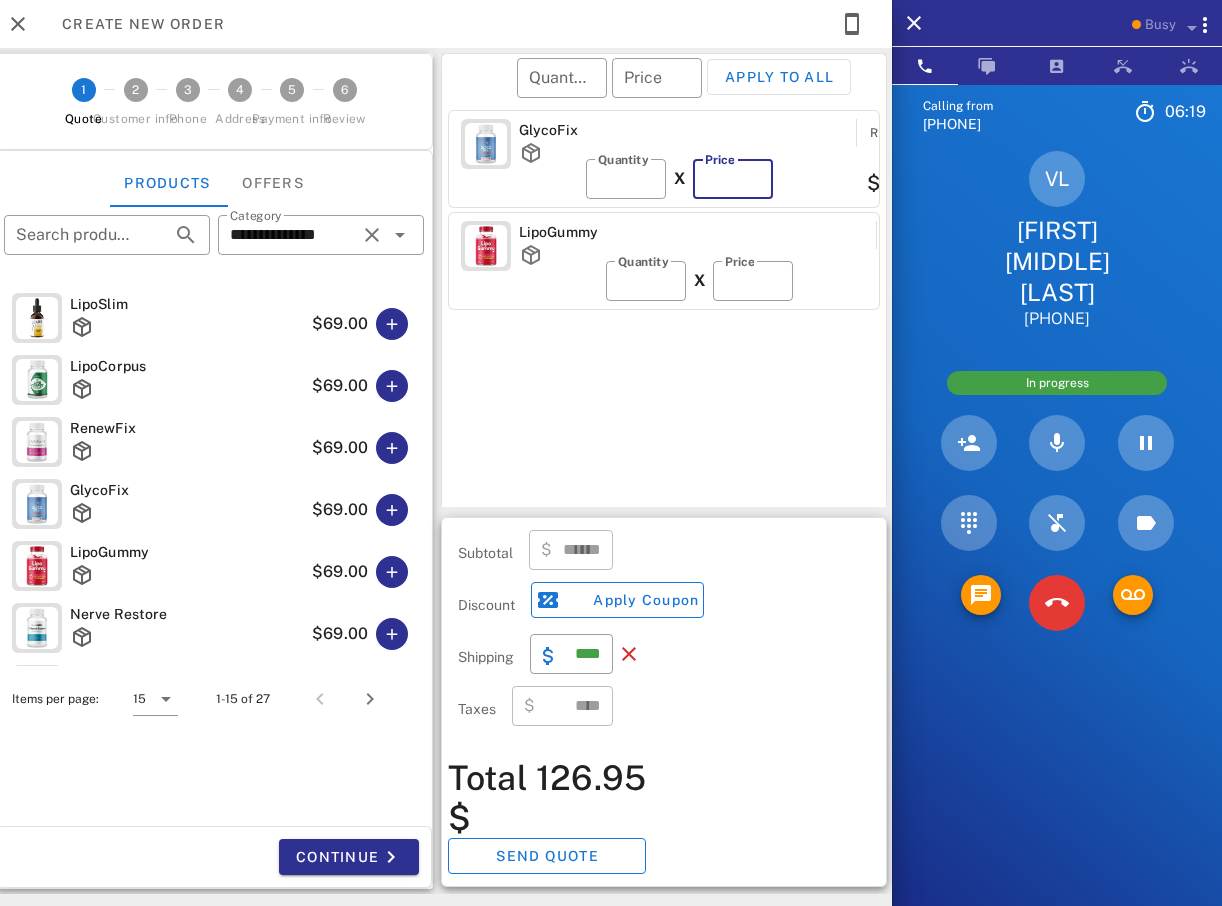 type on "******" 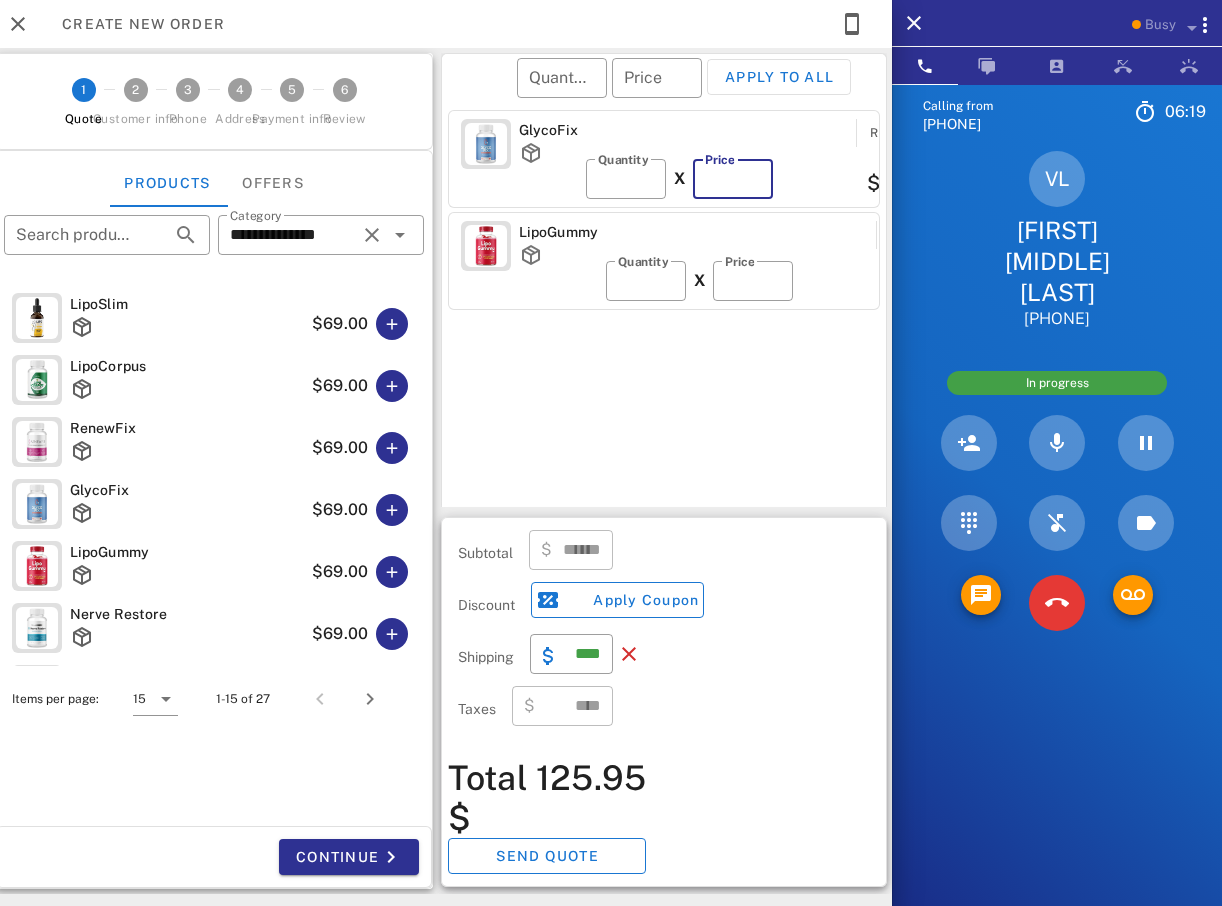type on "**" 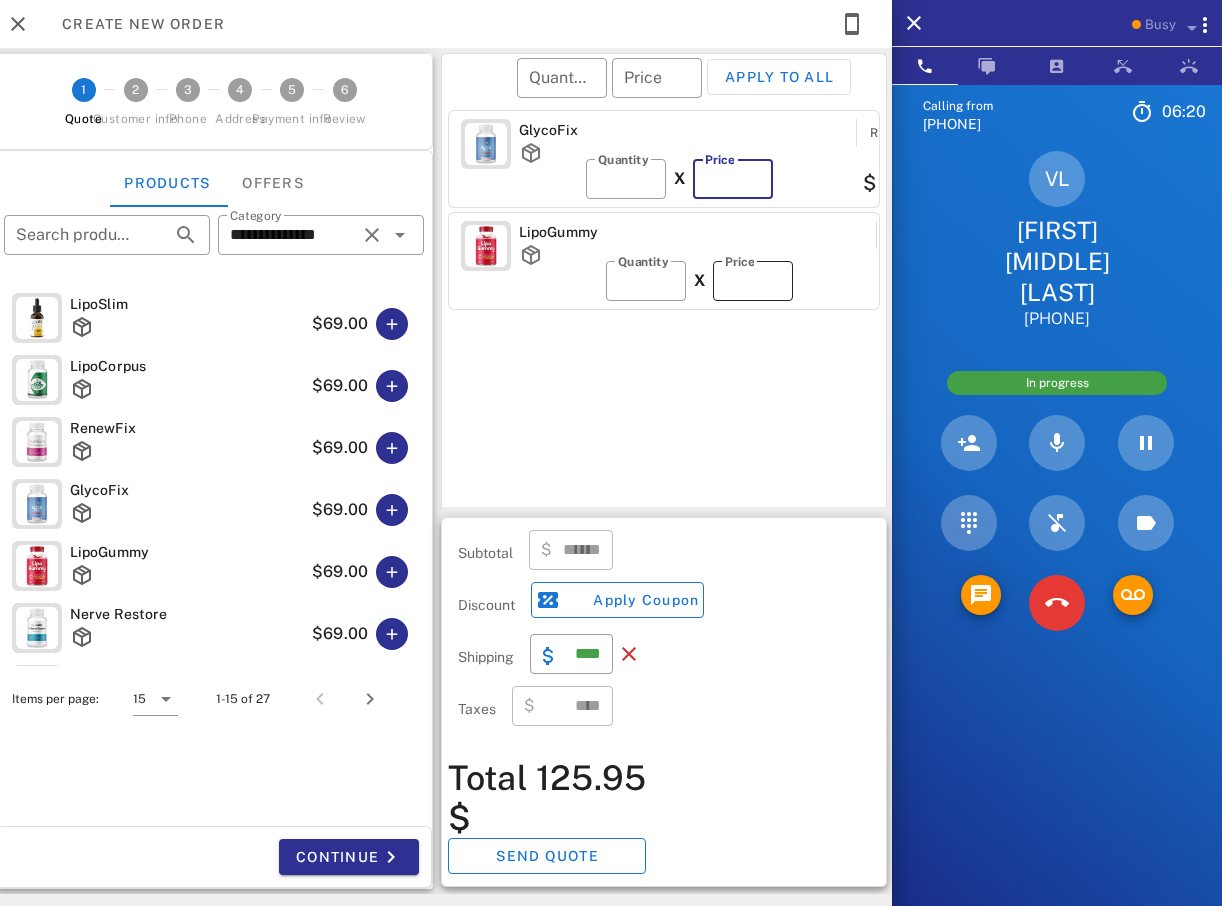 type on "******" 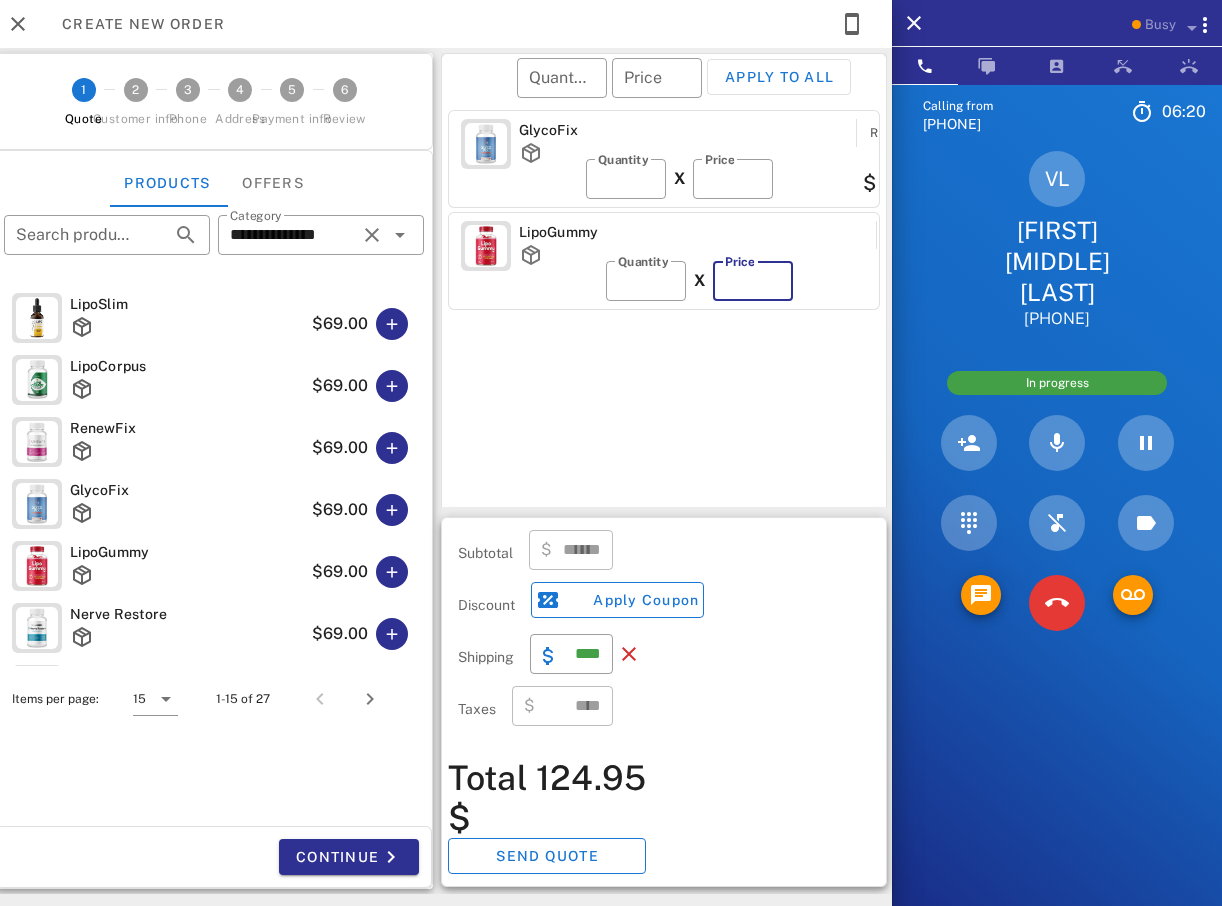 click on "**" at bounding box center [753, 281] 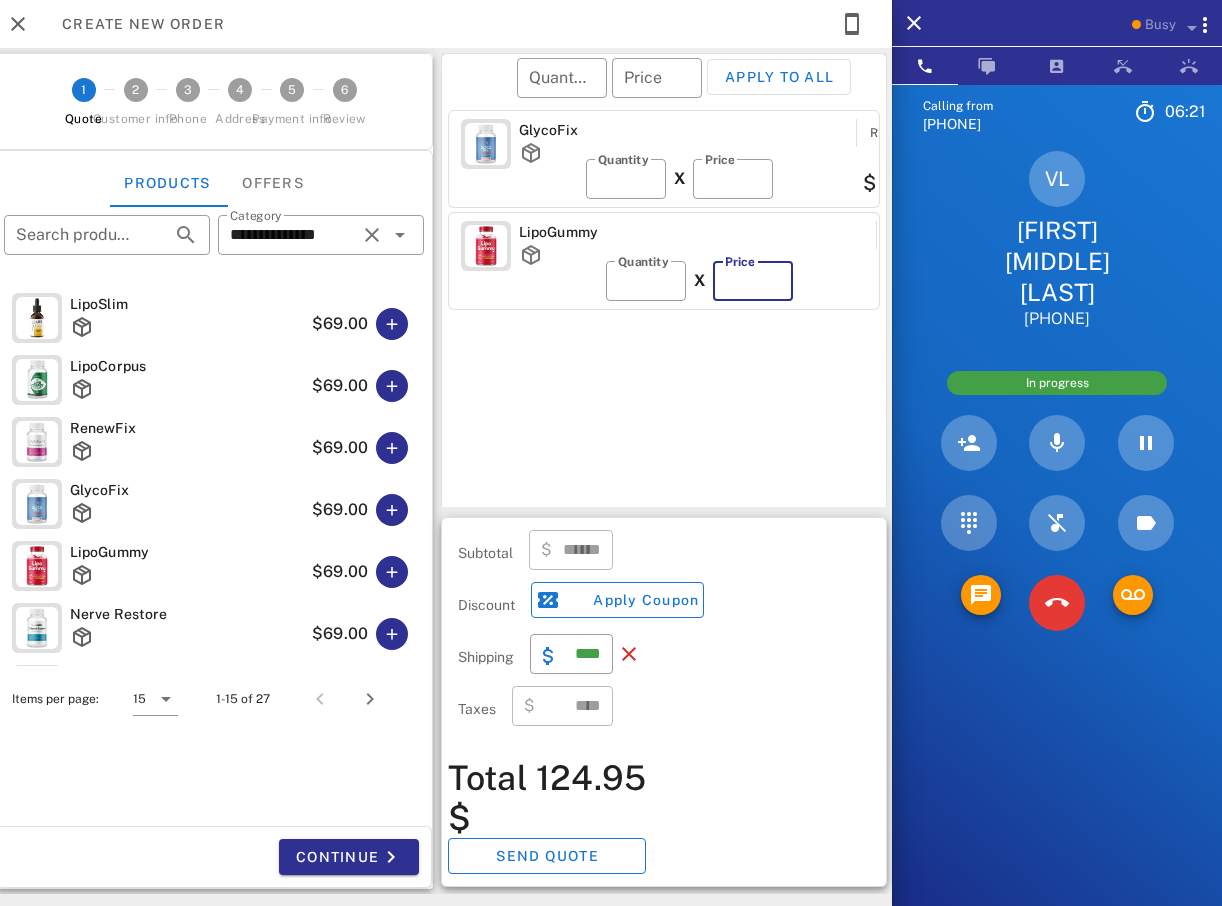 click on "**" at bounding box center [753, 281] 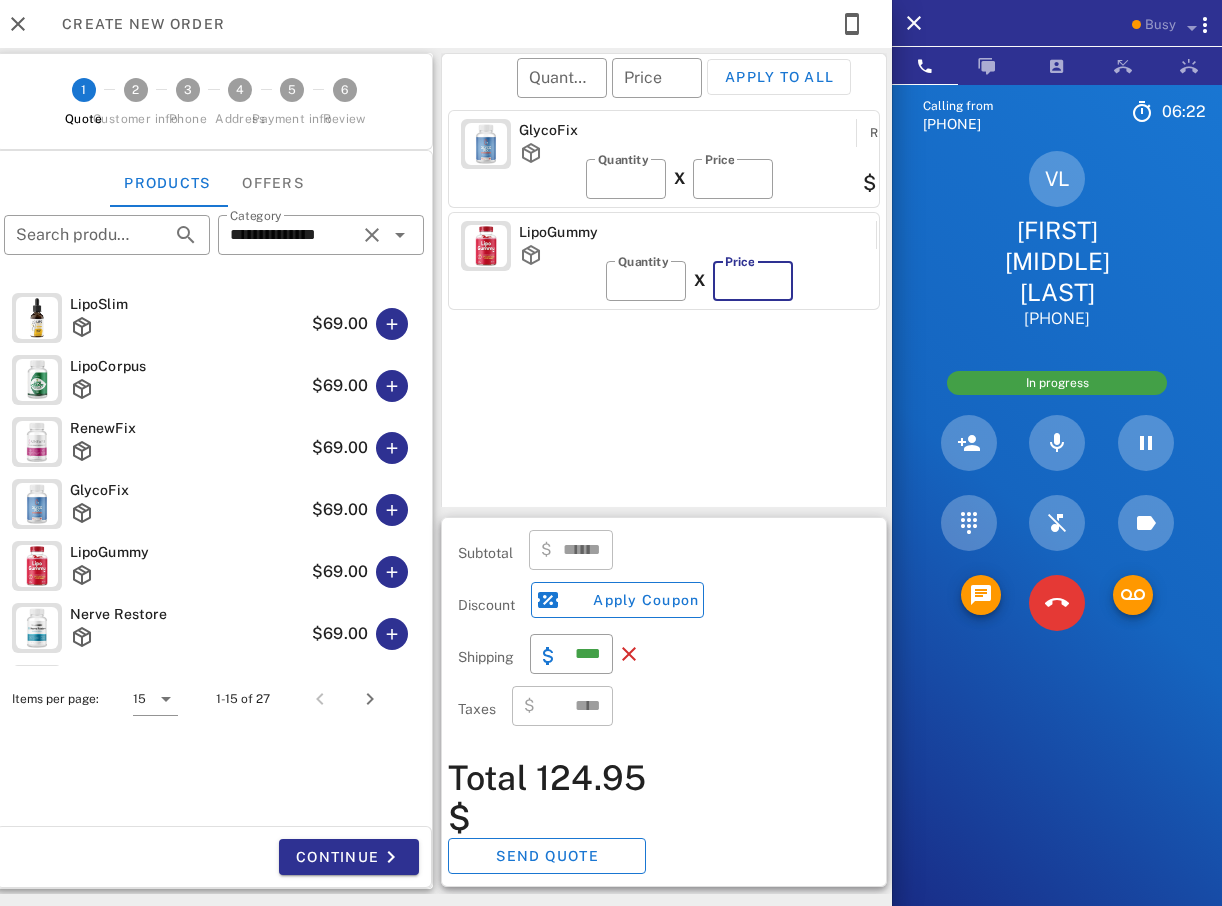 click on "**" at bounding box center [753, 281] 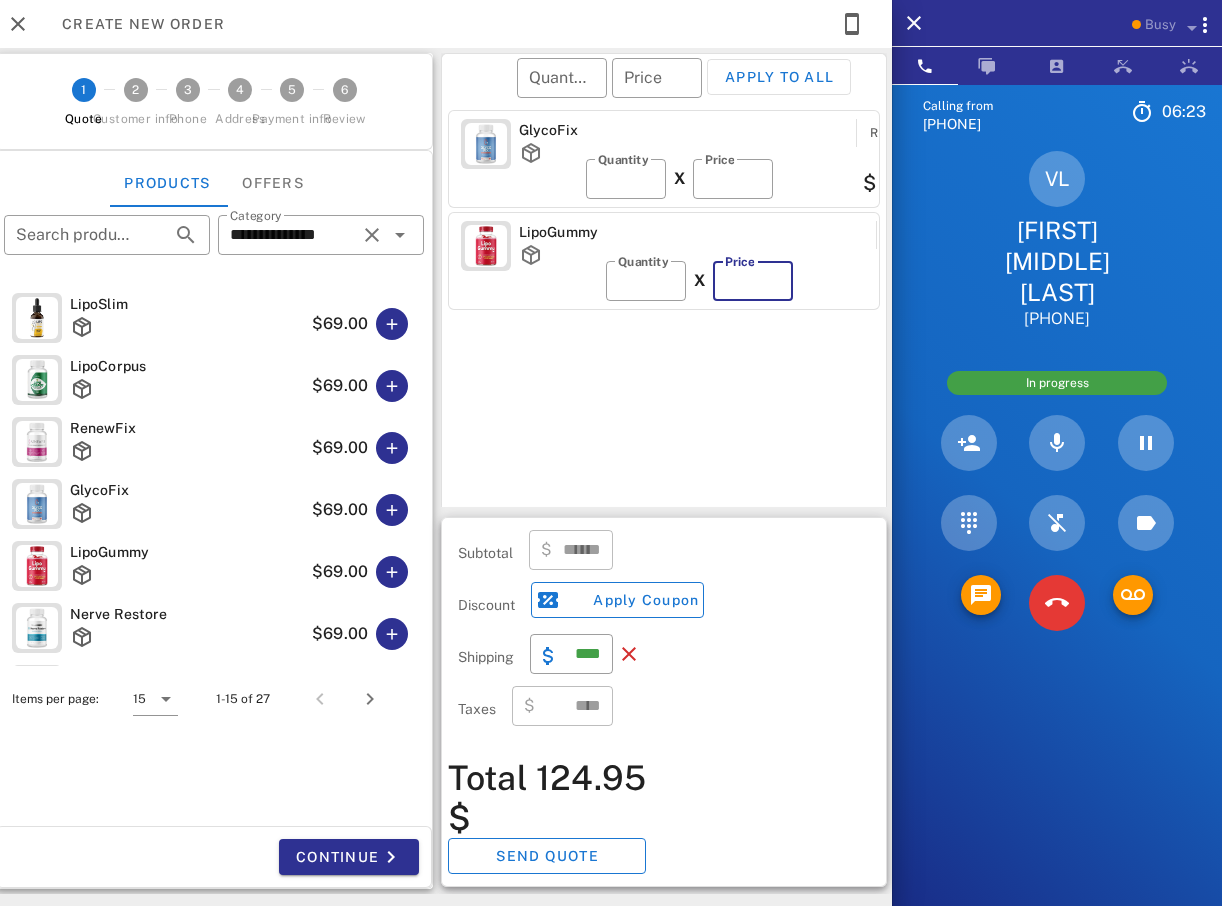 click on "**" at bounding box center (753, 281) 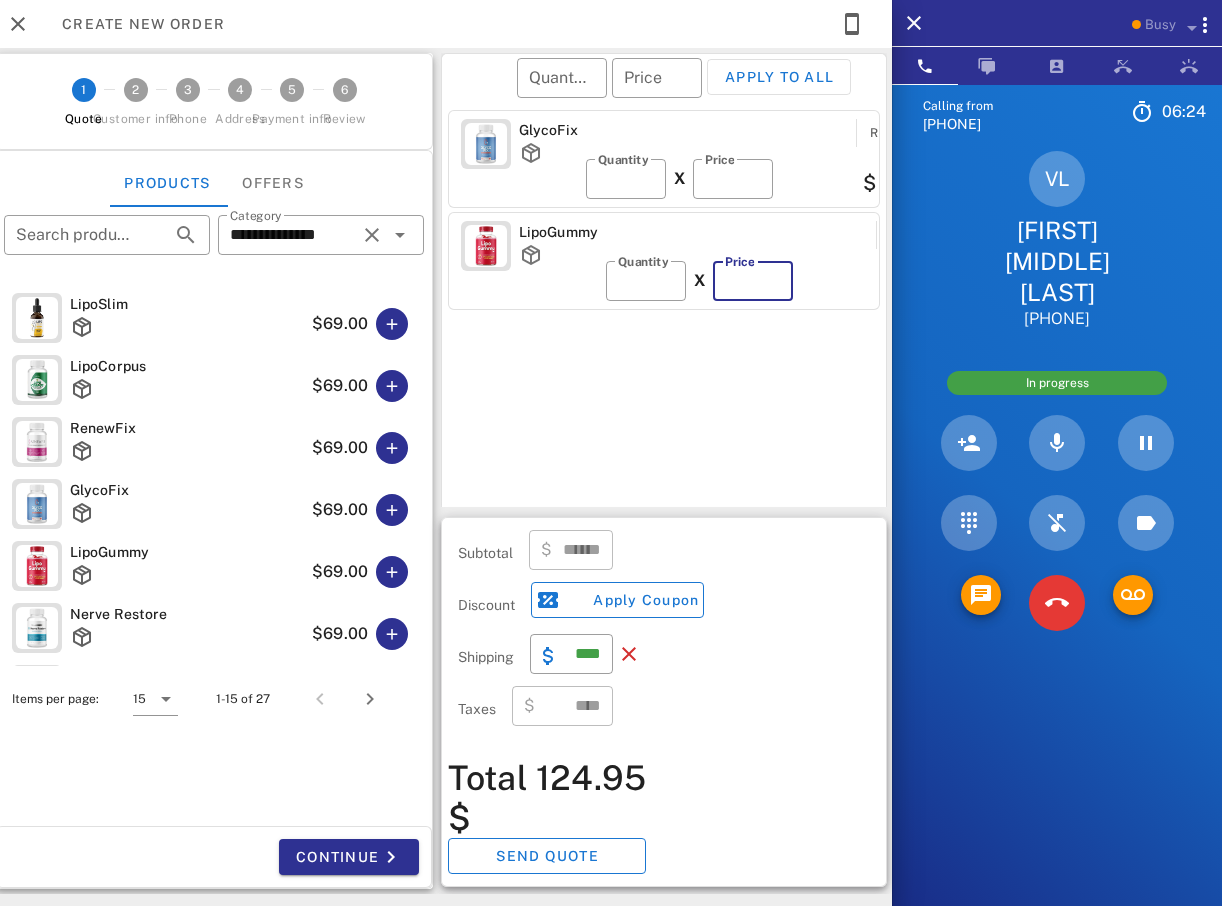 click on "**" at bounding box center [753, 281] 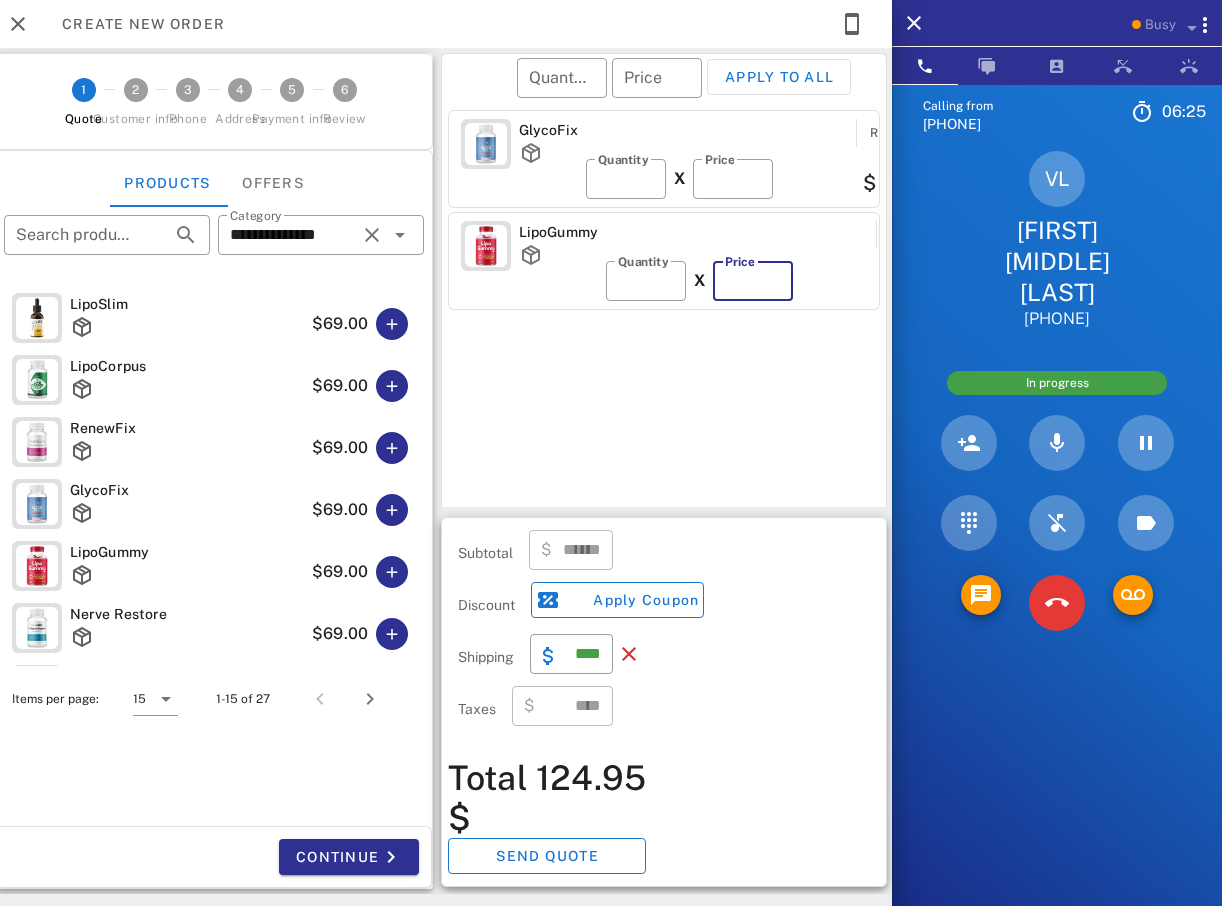 type on "**" 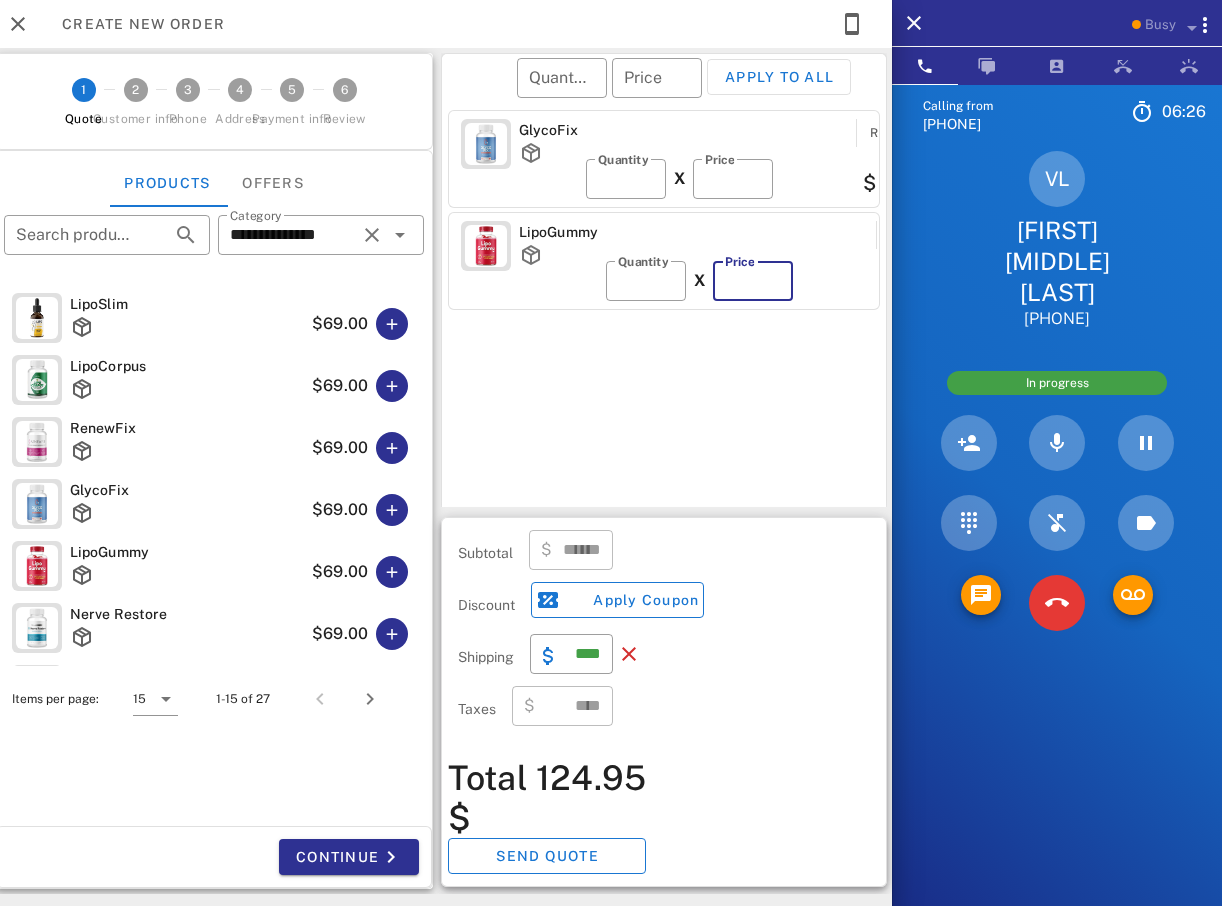 type on "******" 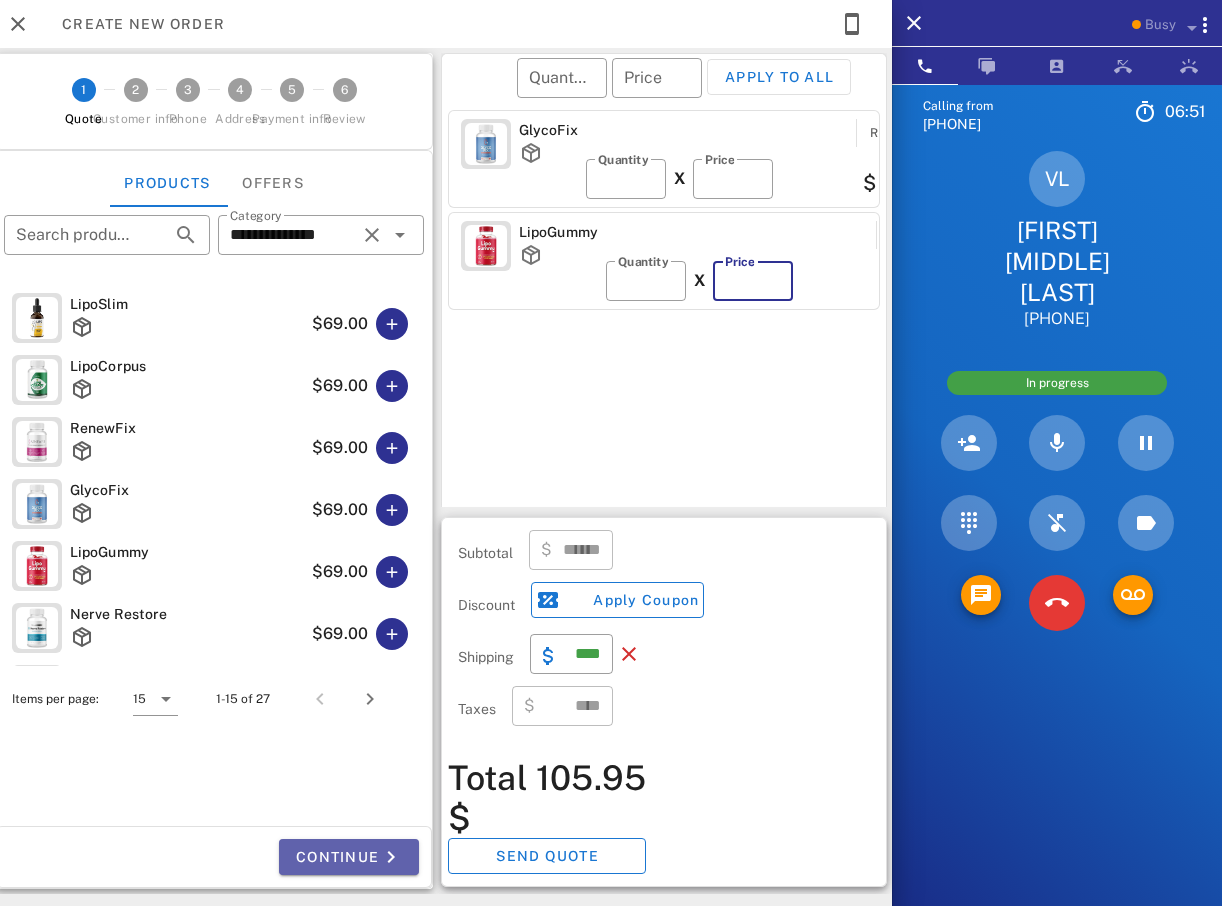 click on "Continue" at bounding box center [349, 857] 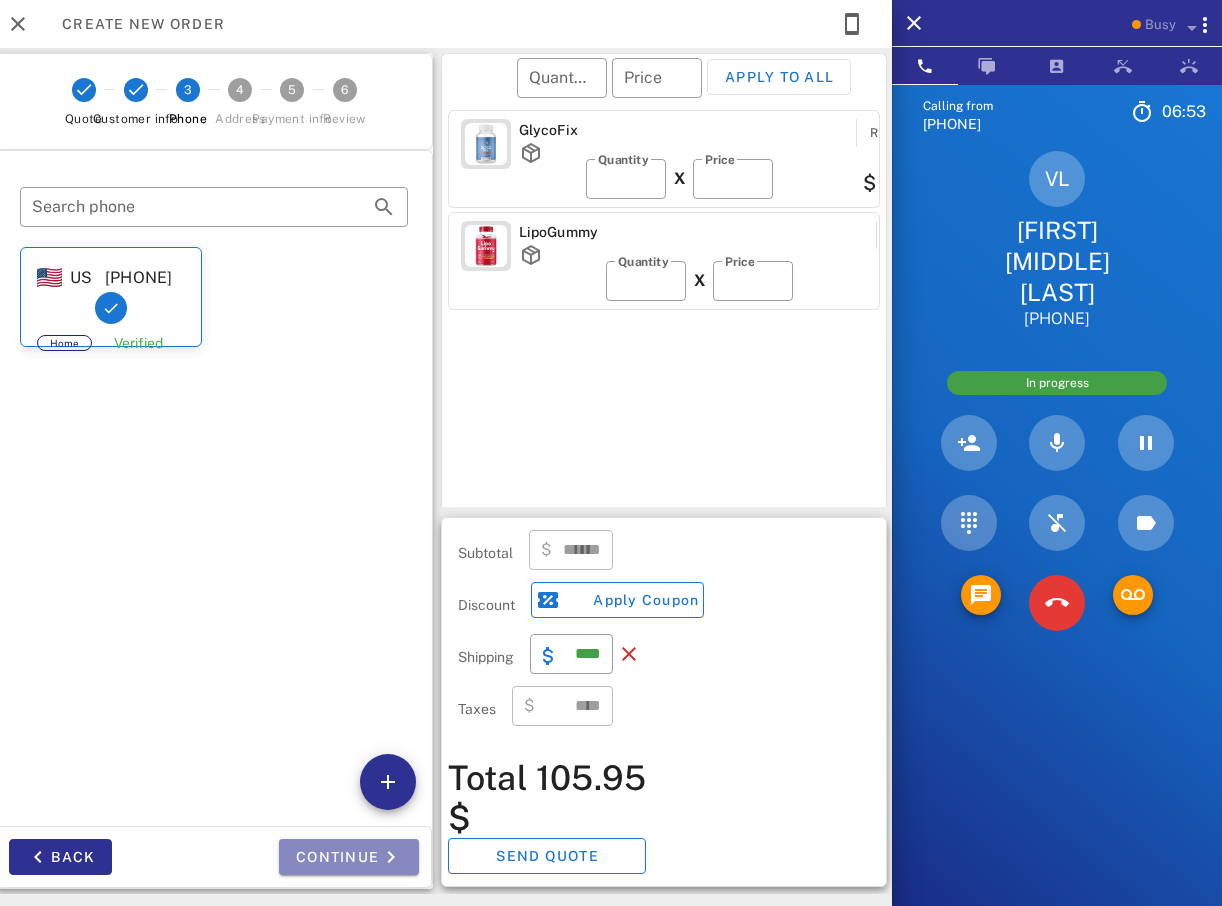 click on "Continue" at bounding box center (349, 857) 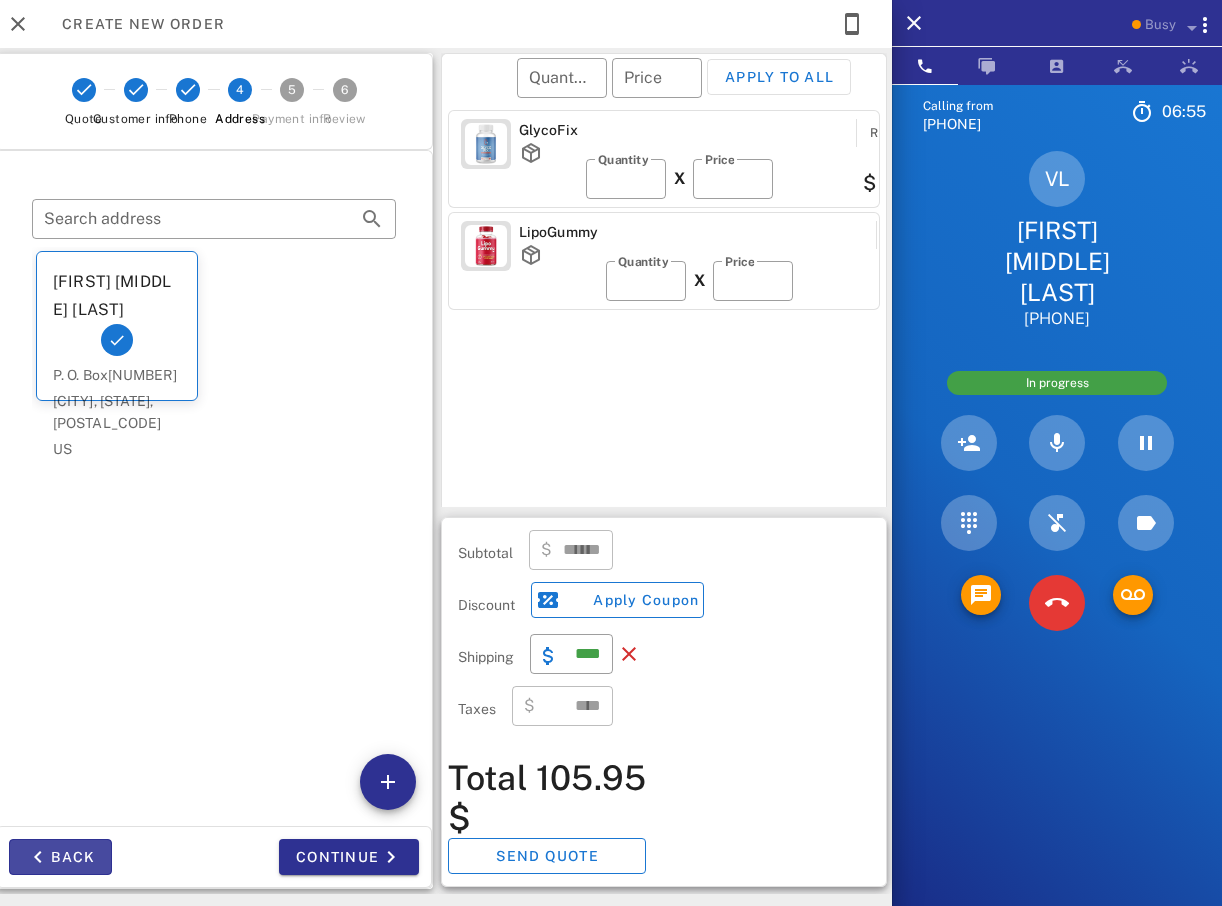 click on "Back" at bounding box center [60, 857] 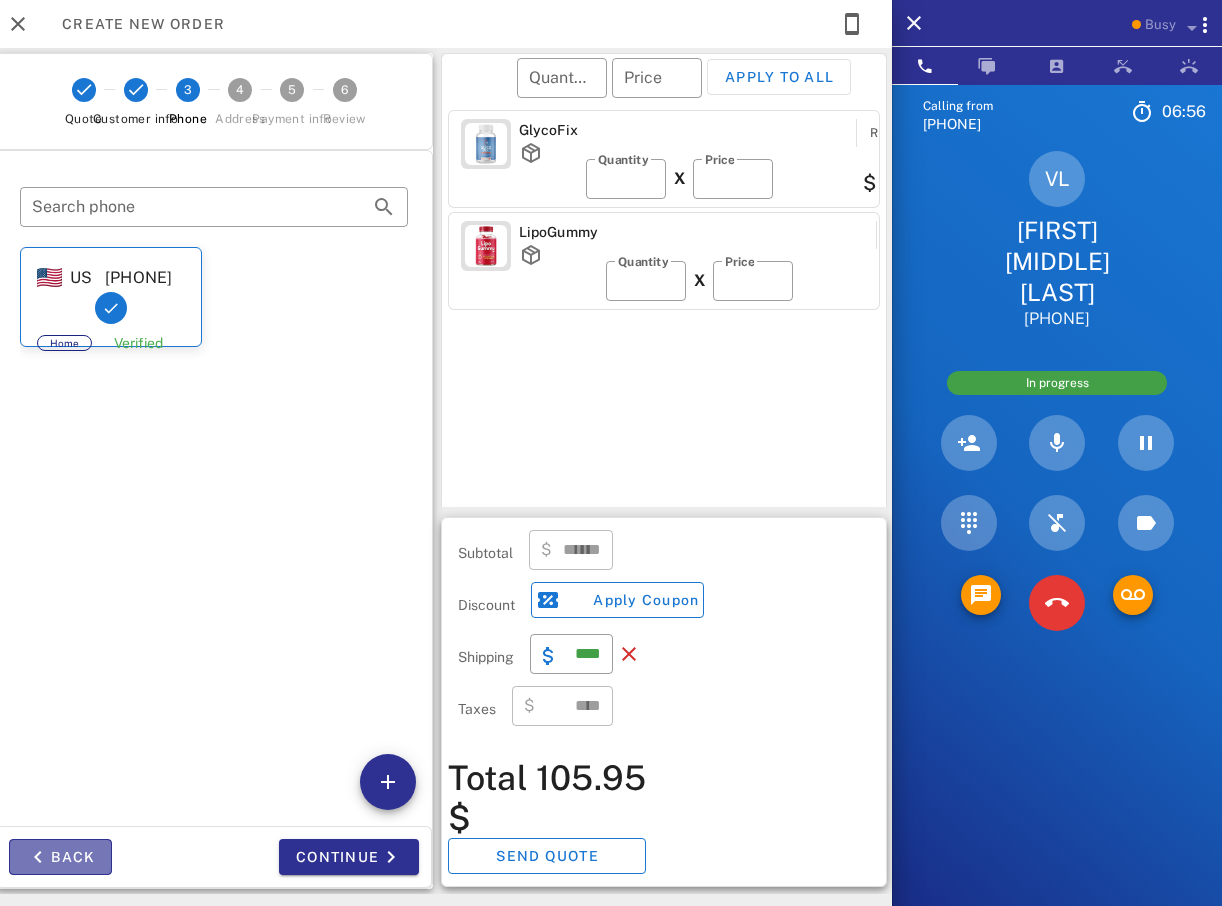 click on "Back" at bounding box center [60, 857] 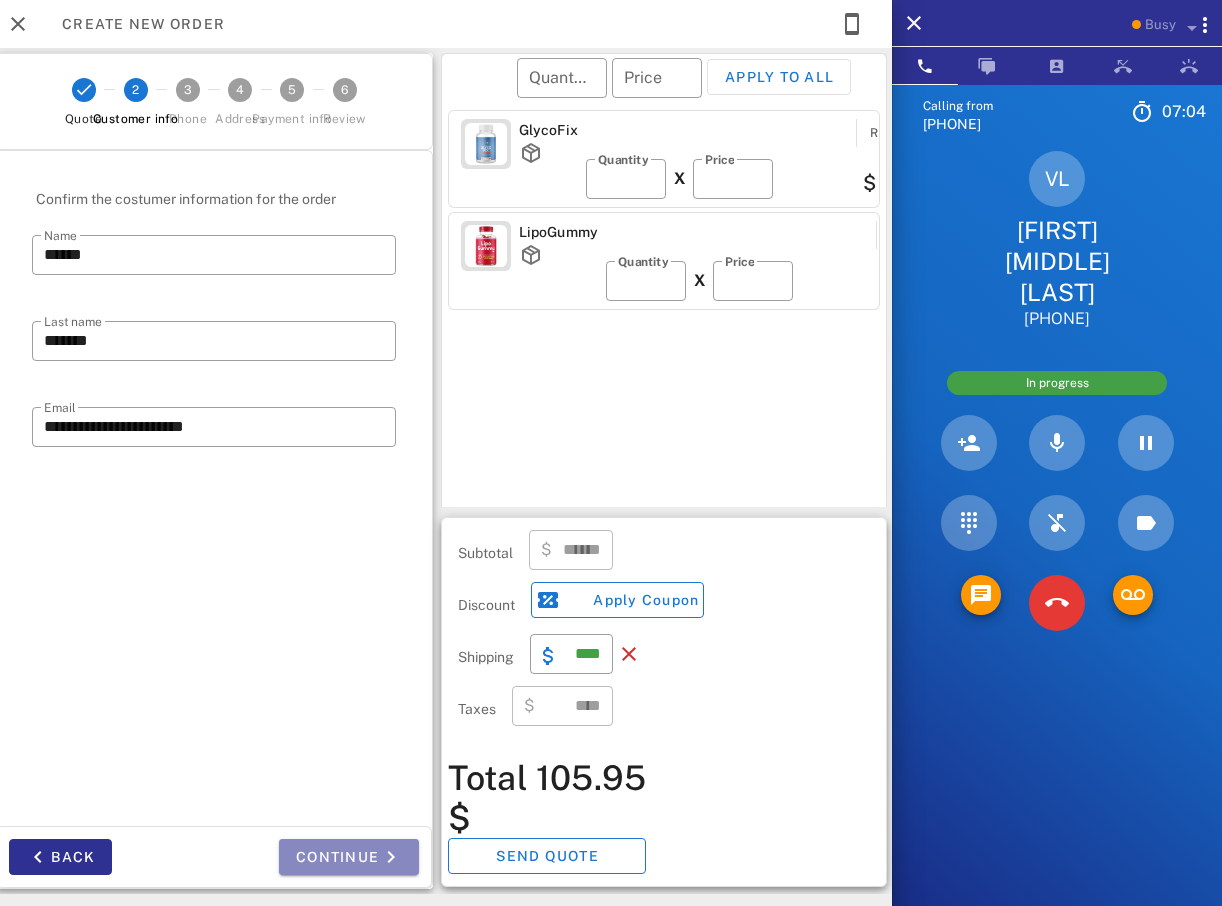 click on "Continue" at bounding box center (349, 857) 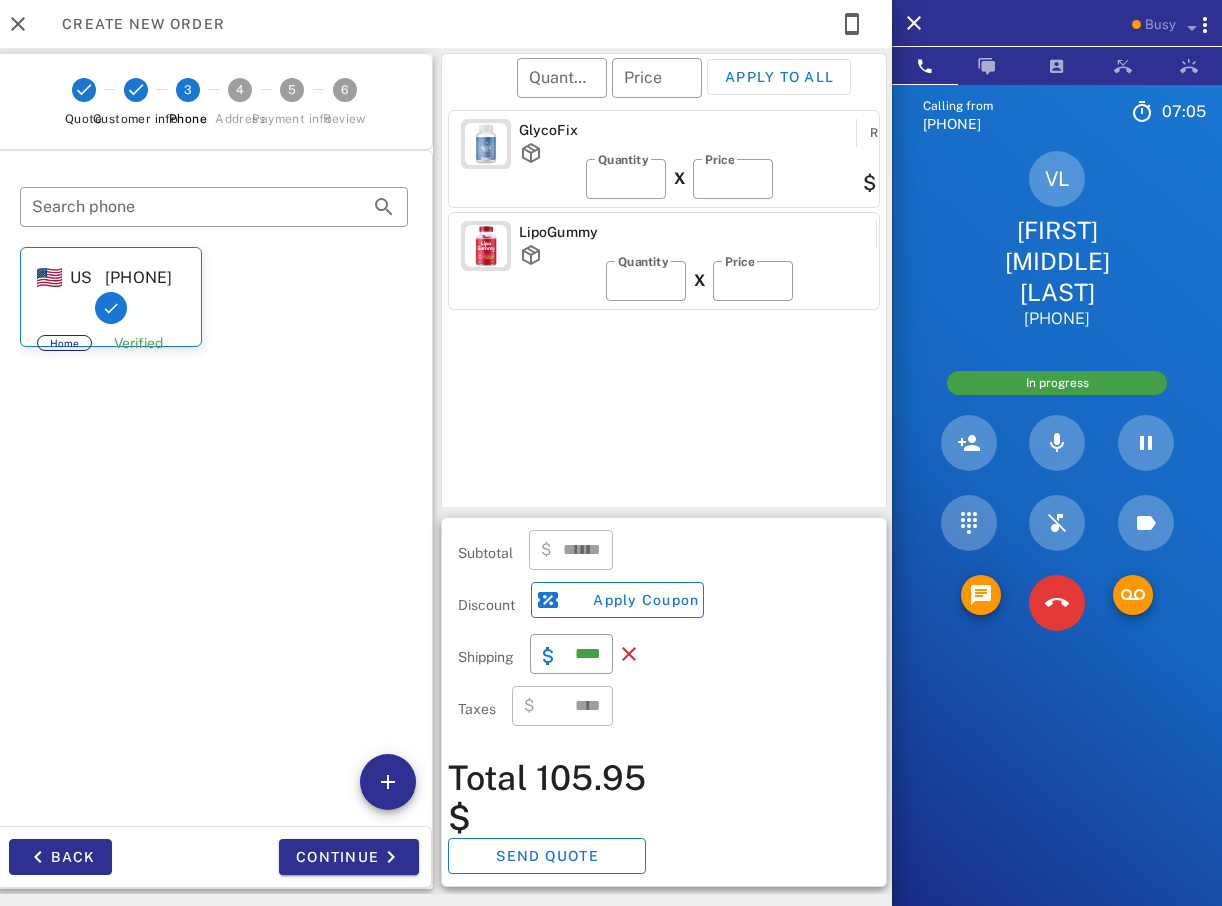 click on "Continue" at bounding box center [322, 857] 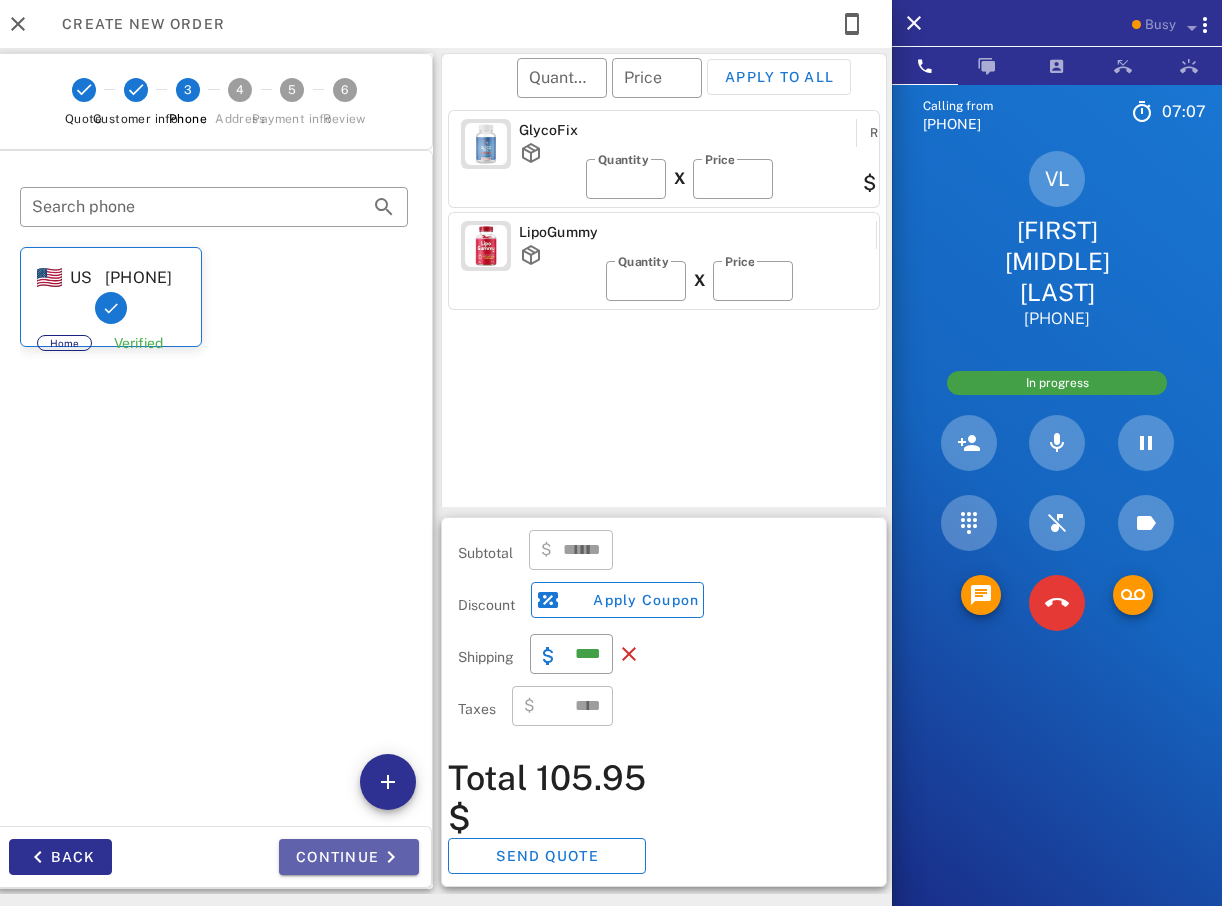 click on "Continue" at bounding box center [349, 857] 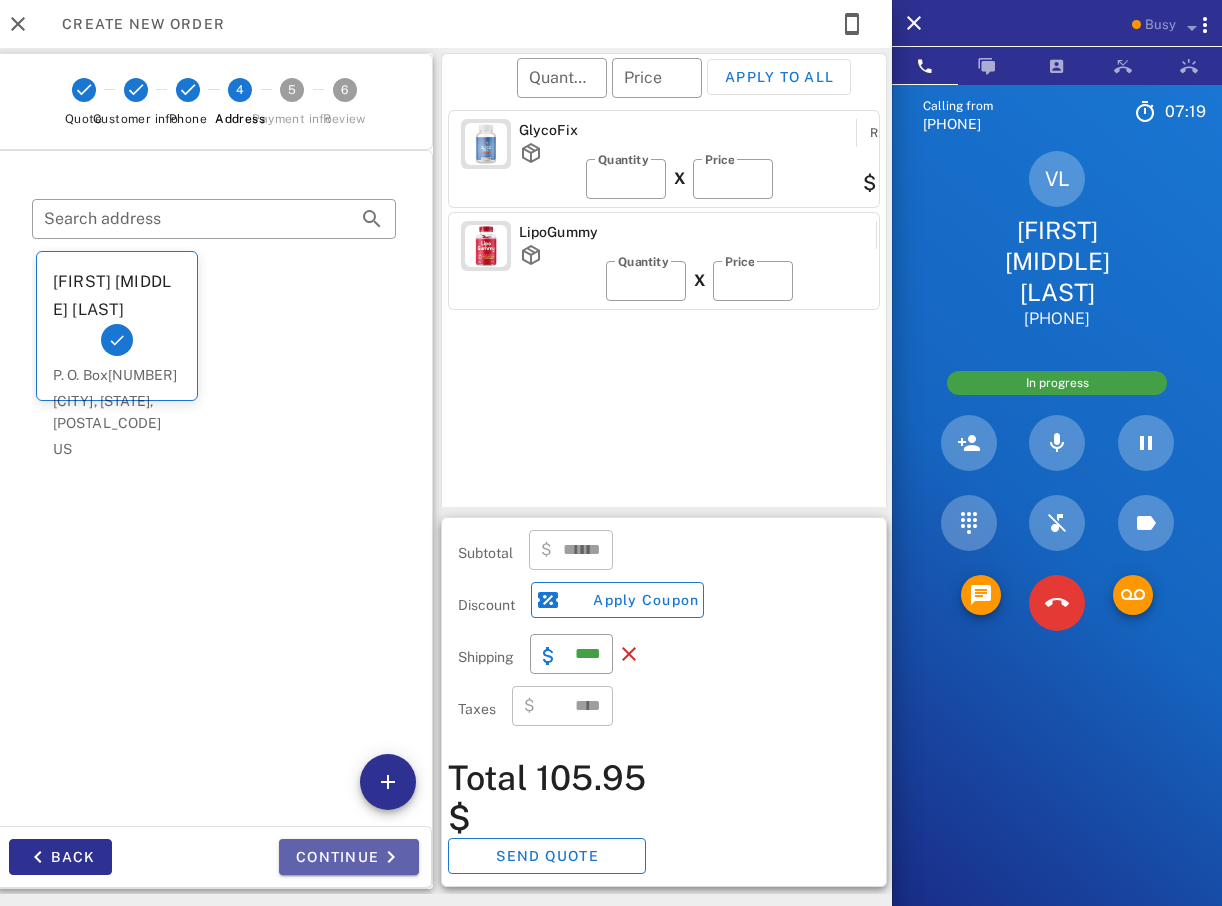 click on "Continue" at bounding box center [349, 857] 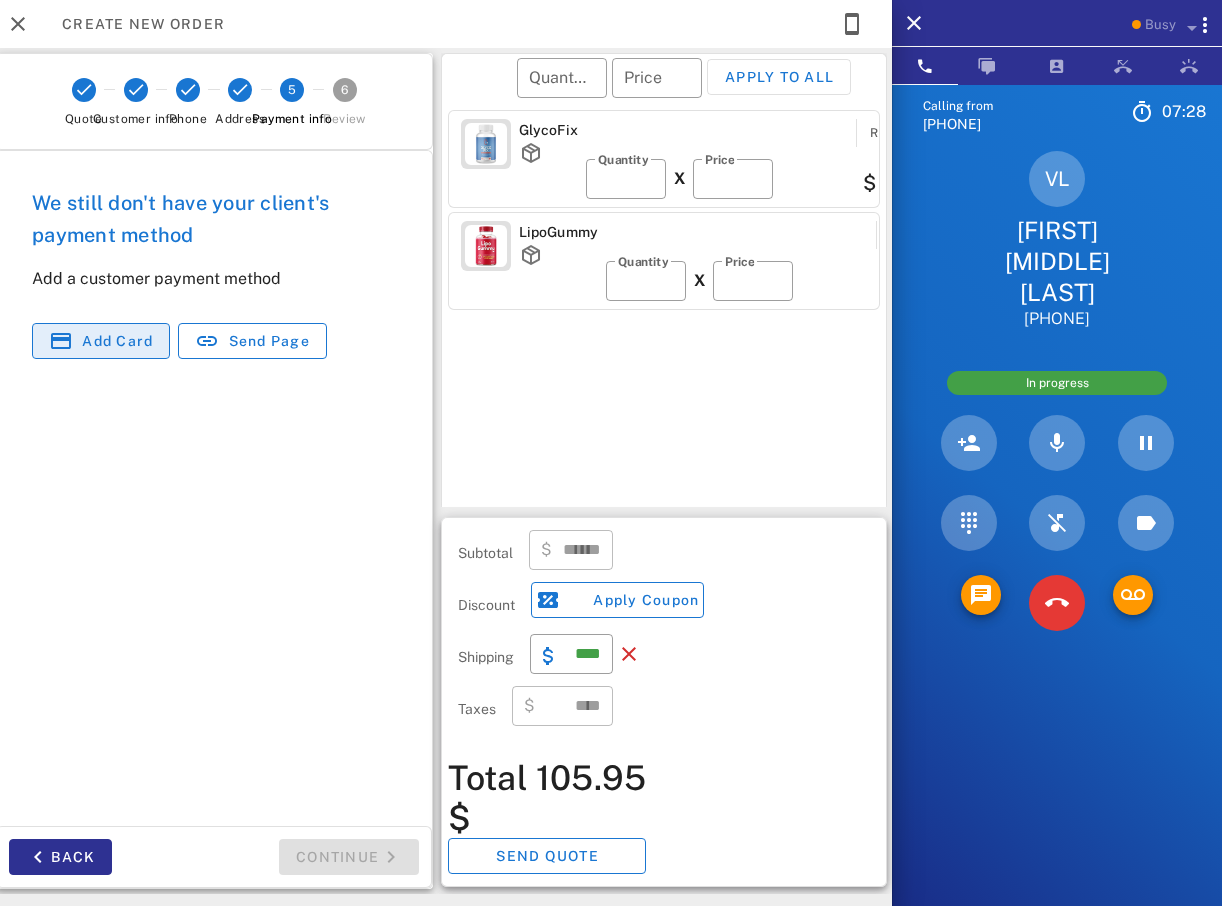 click on "Add card" at bounding box center (117, 341) 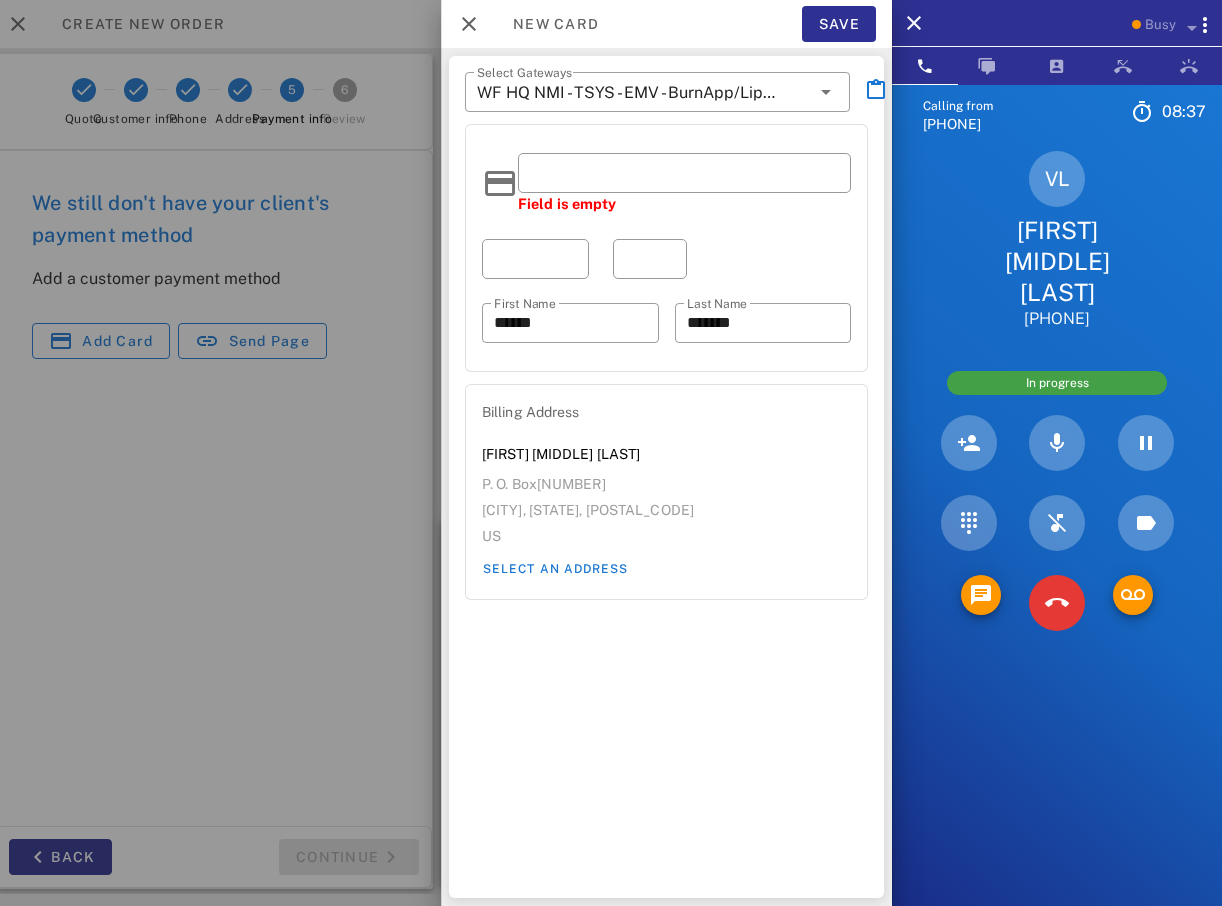click at bounding box center [684, 173] 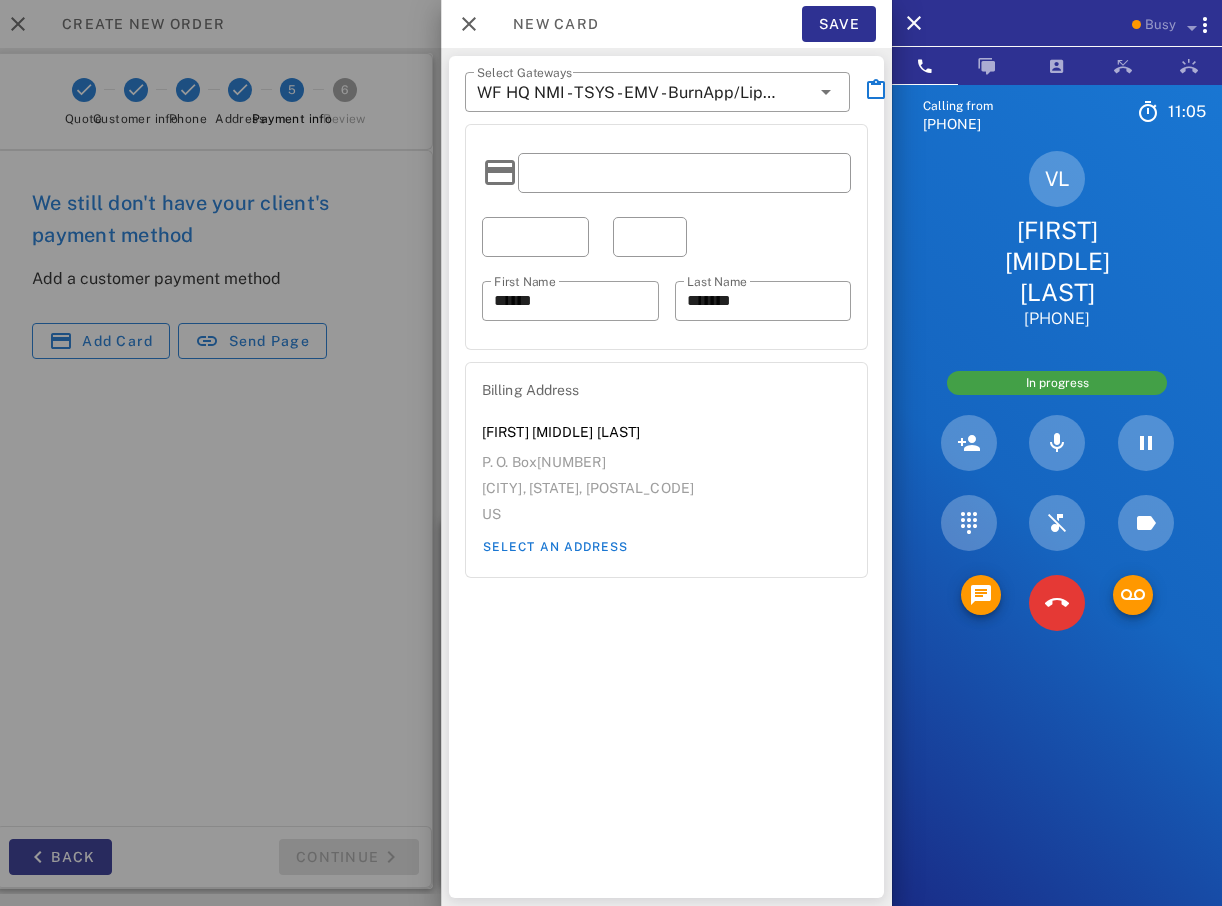 click on "​ First Name ****** ​ Last Name *******" at bounding box center [666, 237] 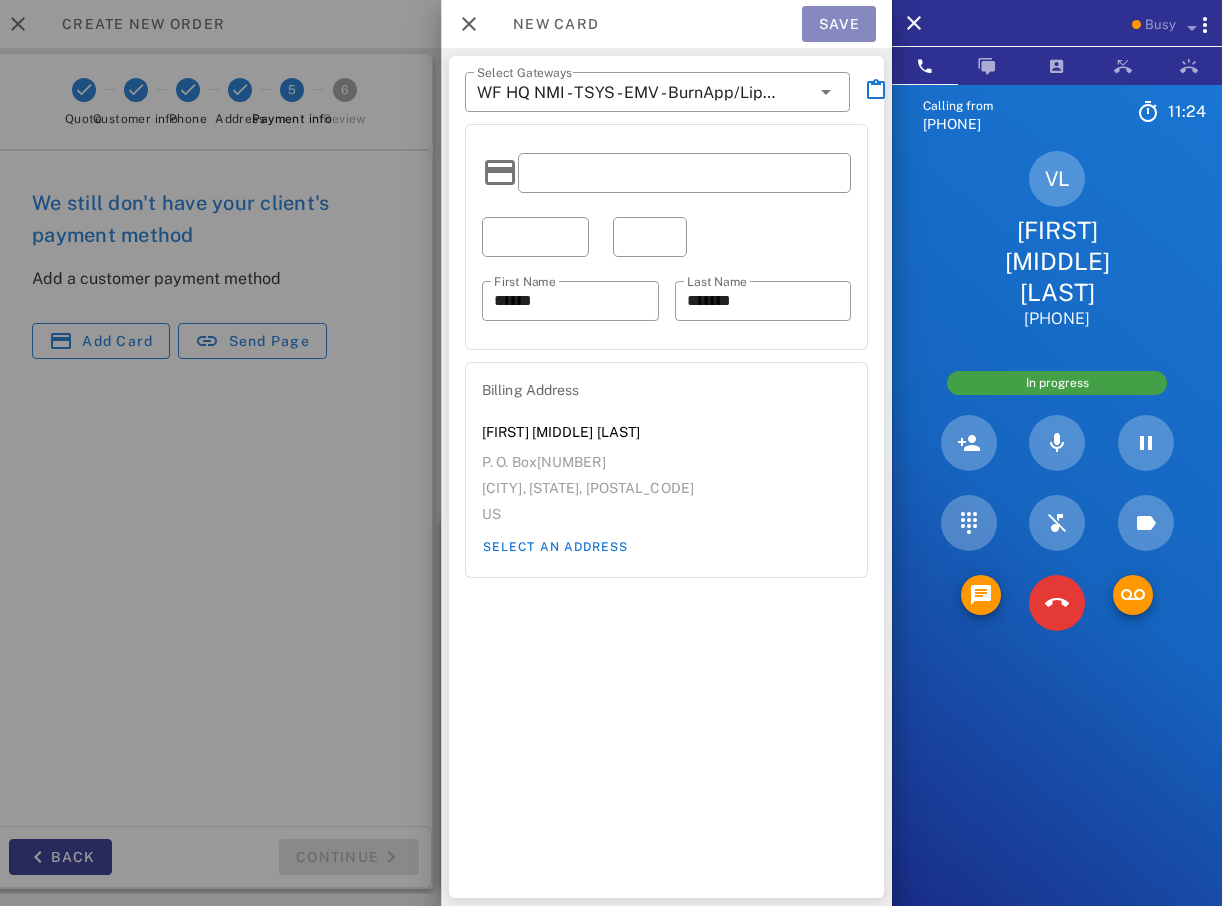 click on "Save" at bounding box center (839, 24) 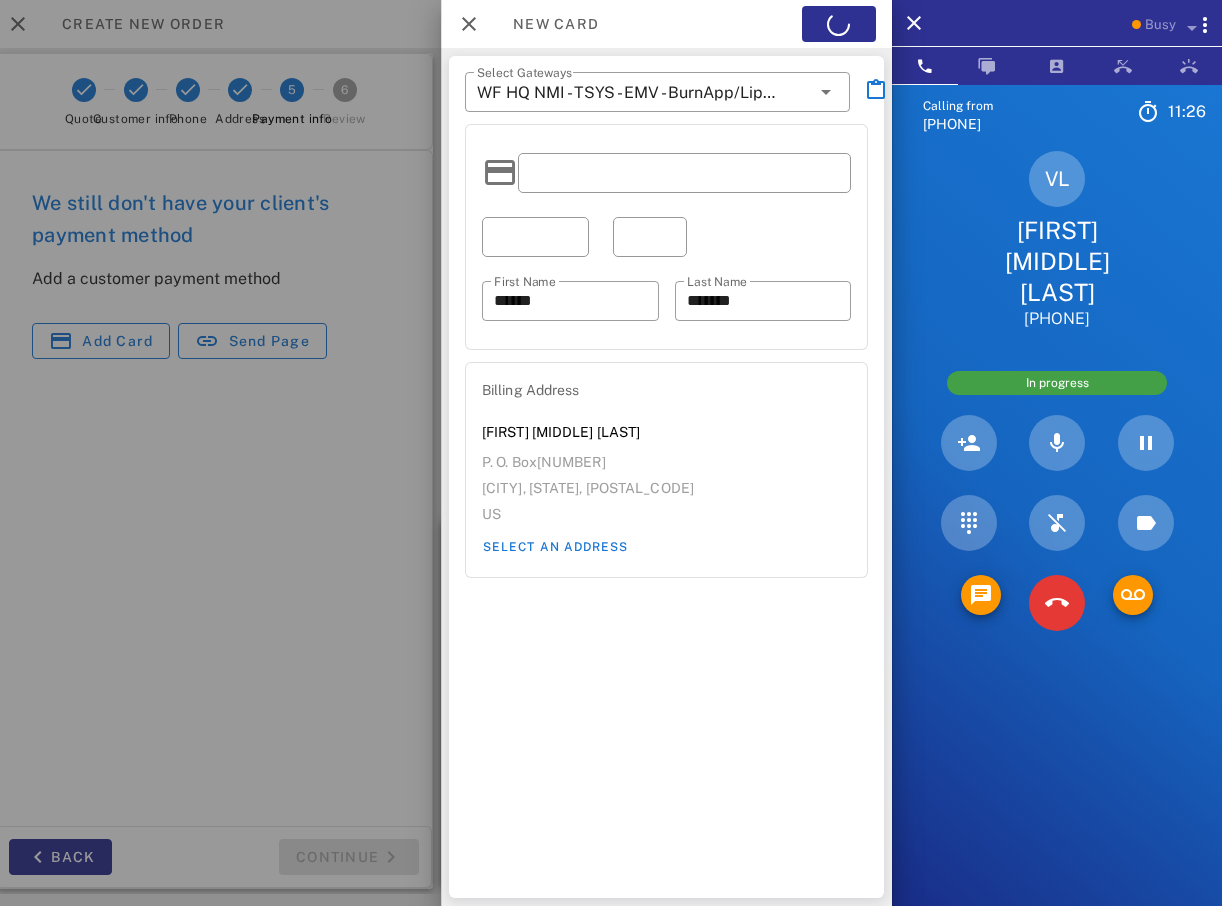 click on "New card  Save" at bounding box center (666, 24) 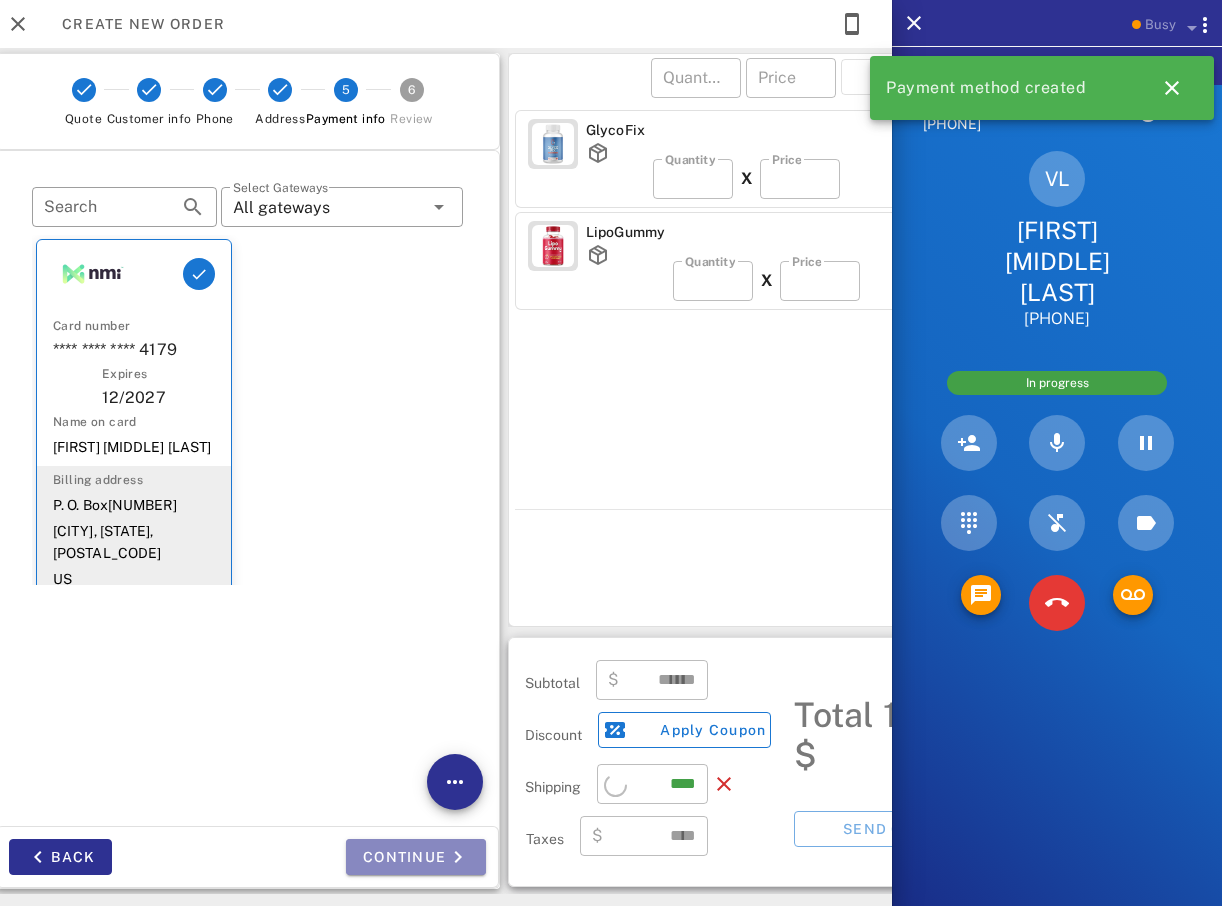 click on "Continue" at bounding box center (416, 857) 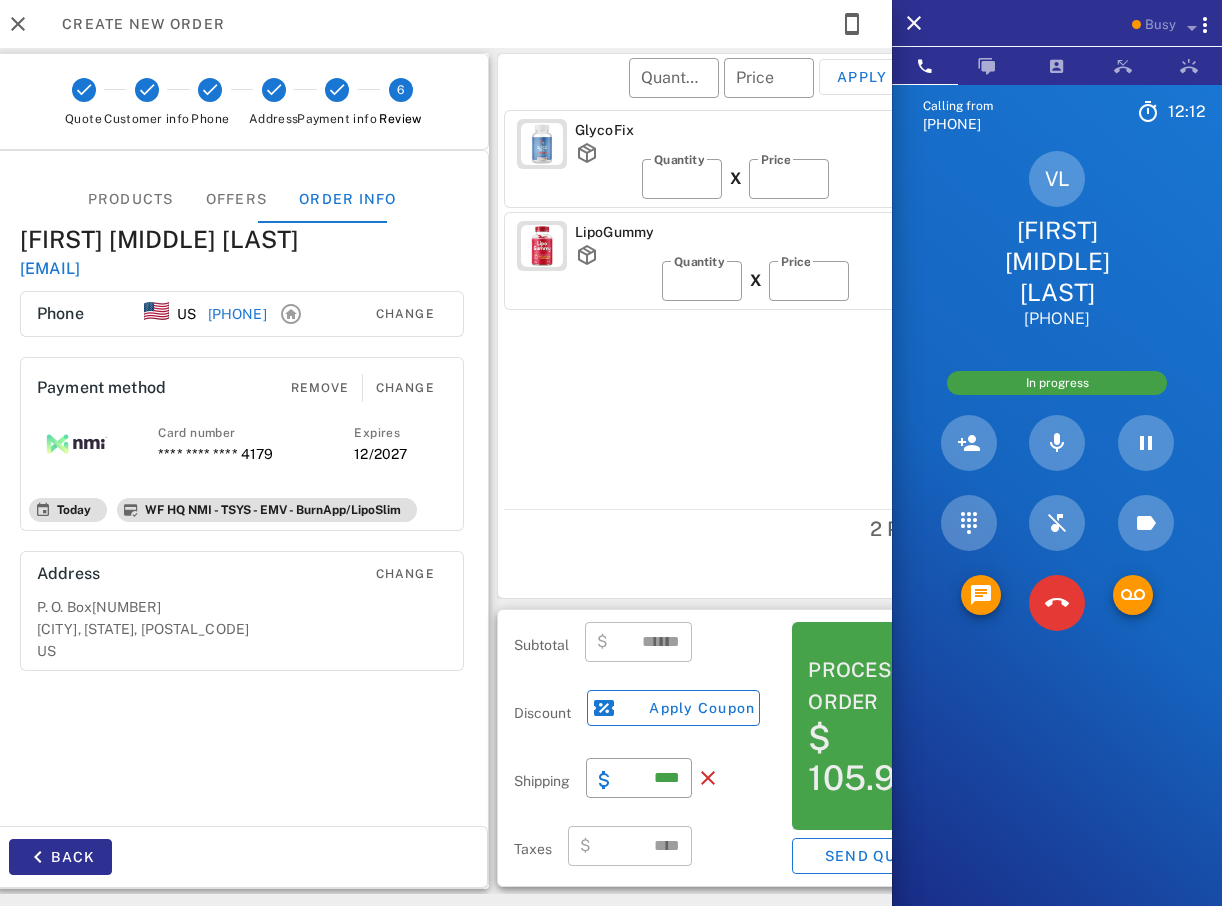 click on "$ 105.95" at bounding box center [875, 758] 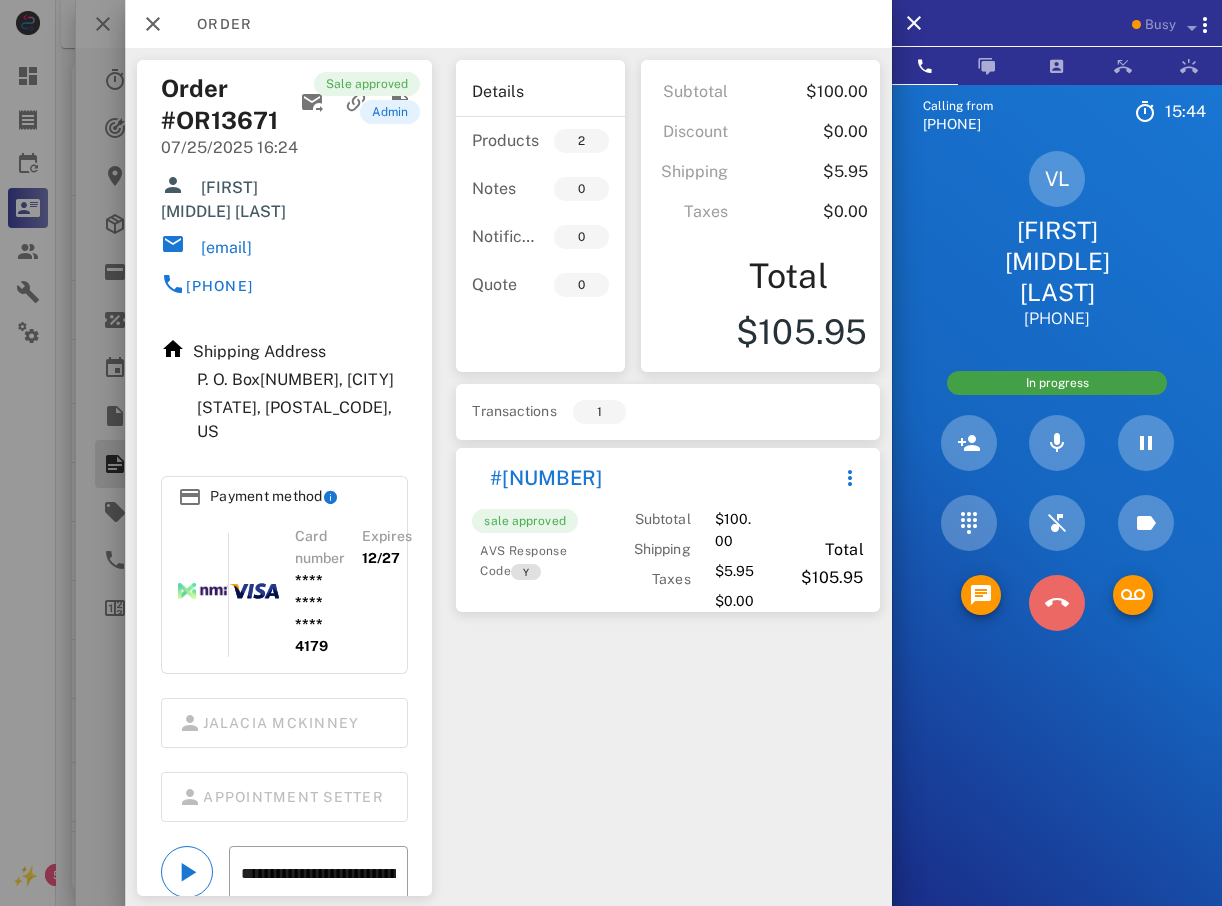 click at bounding box center (1057, 603) 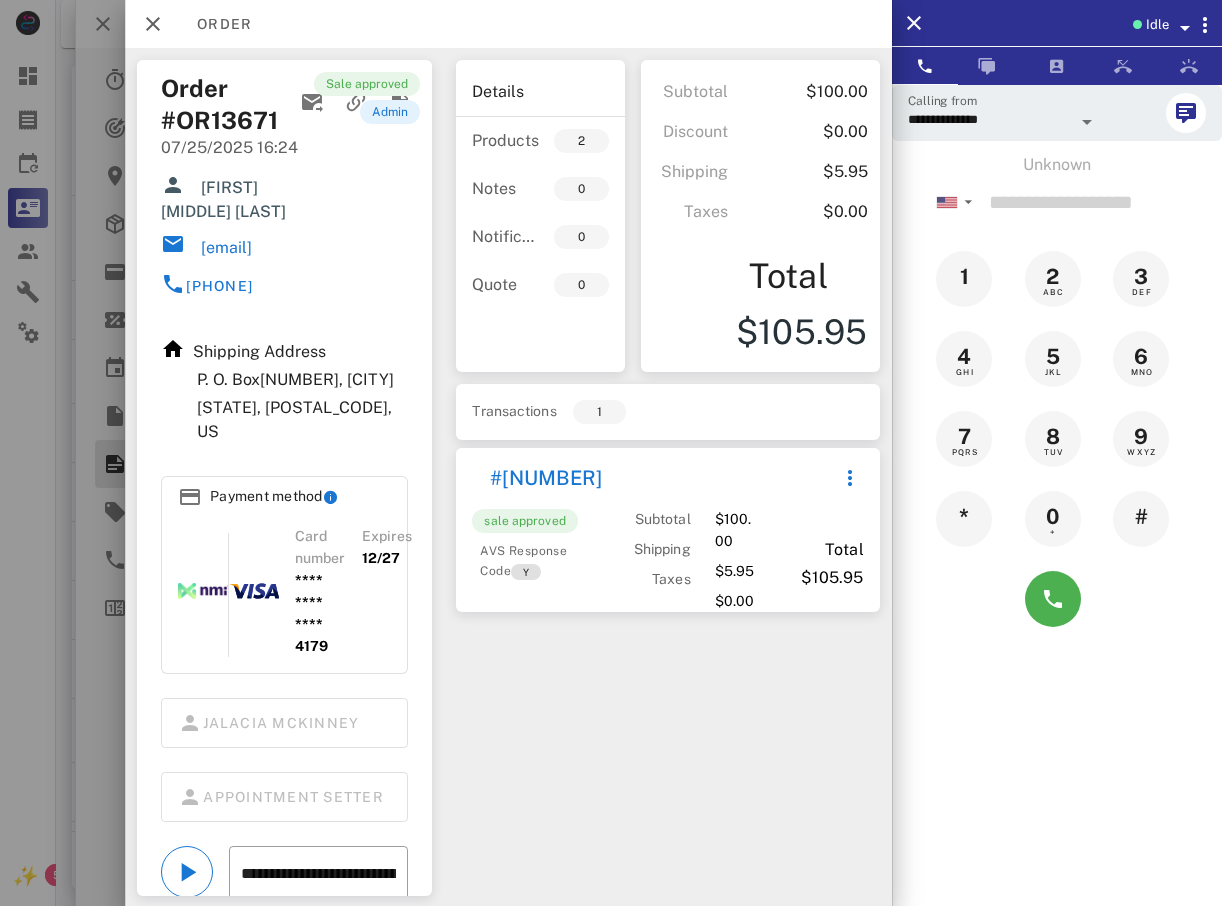 drag, startPoint x: 79, startPoint y: 172, endPoint x: 52, endPoint y: 127, distance: 52.478565 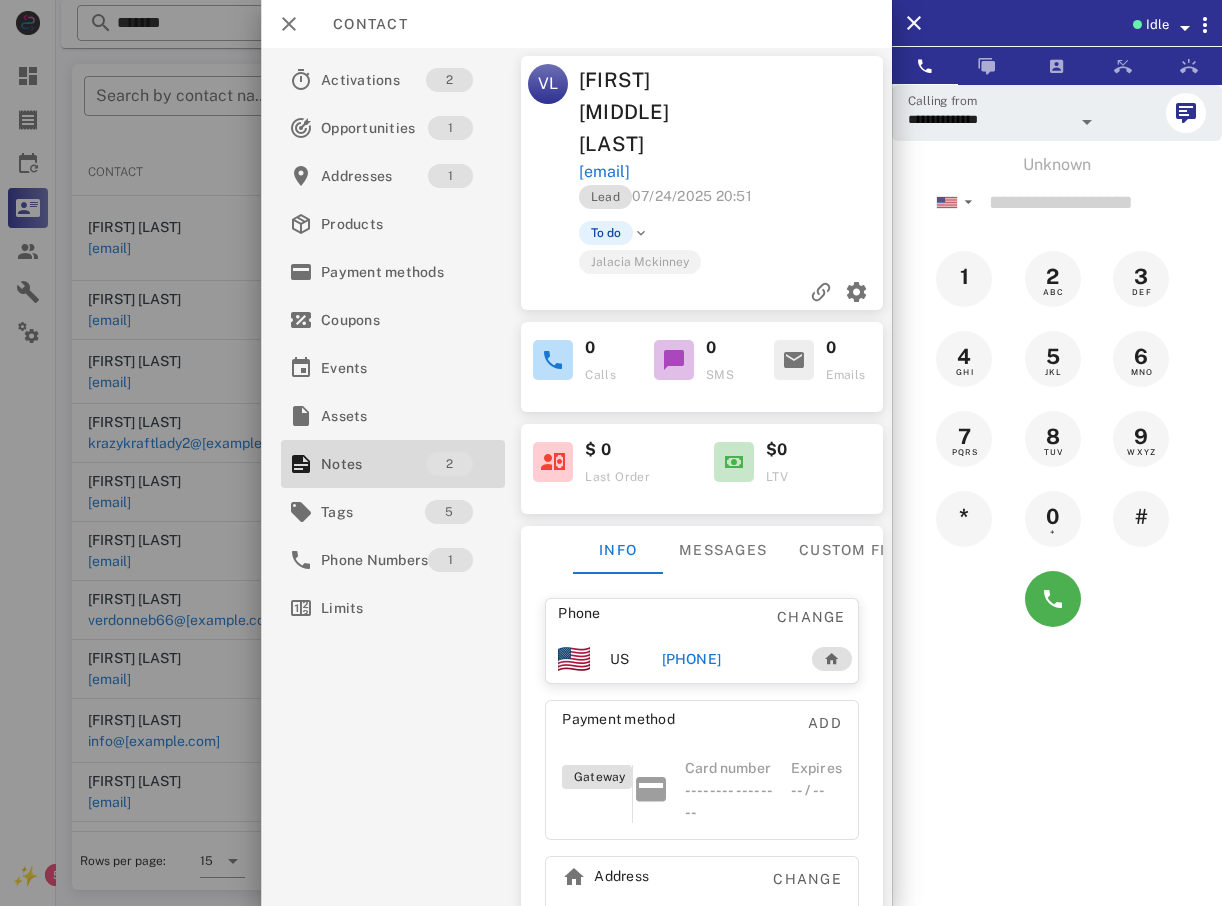 click at bounding box center [611, 453] 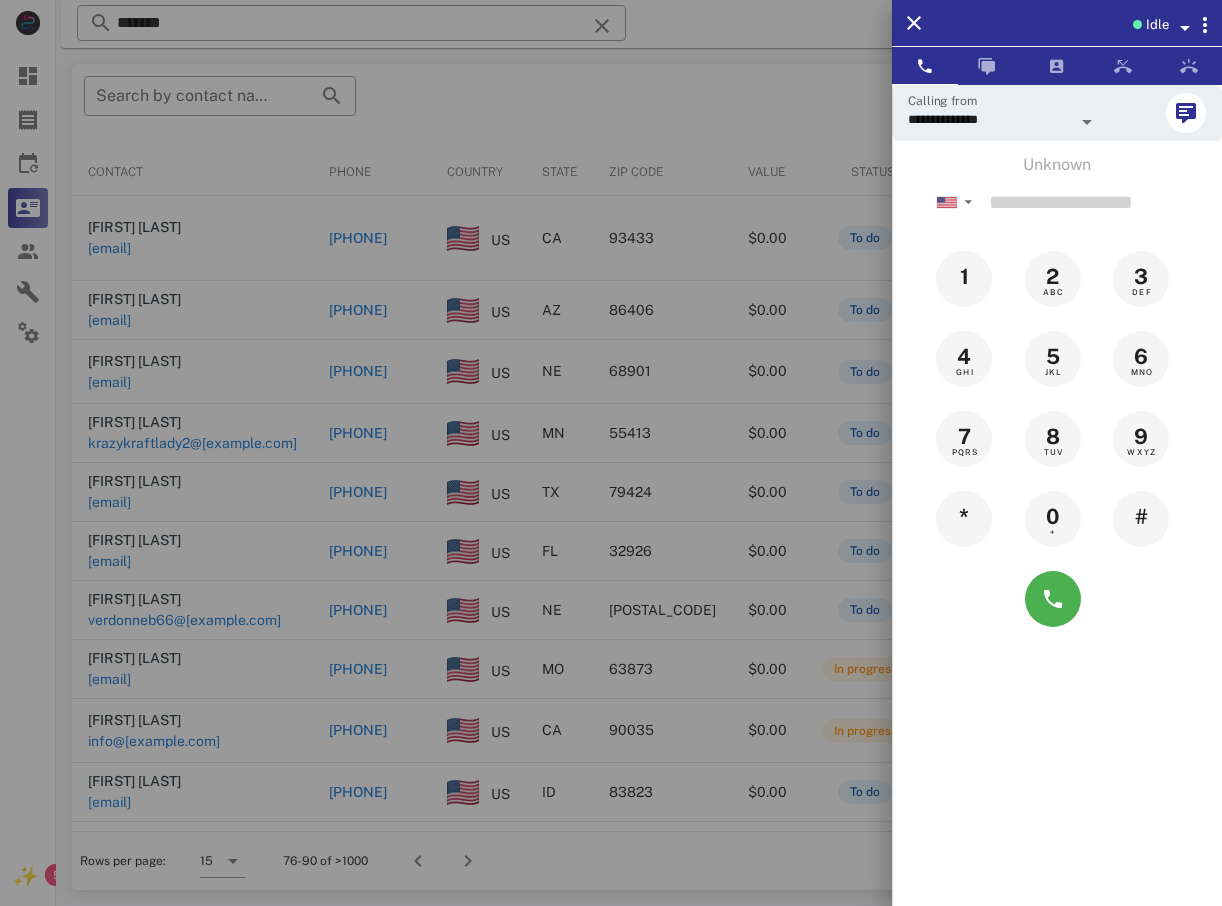click at bounding box center (611, 453) 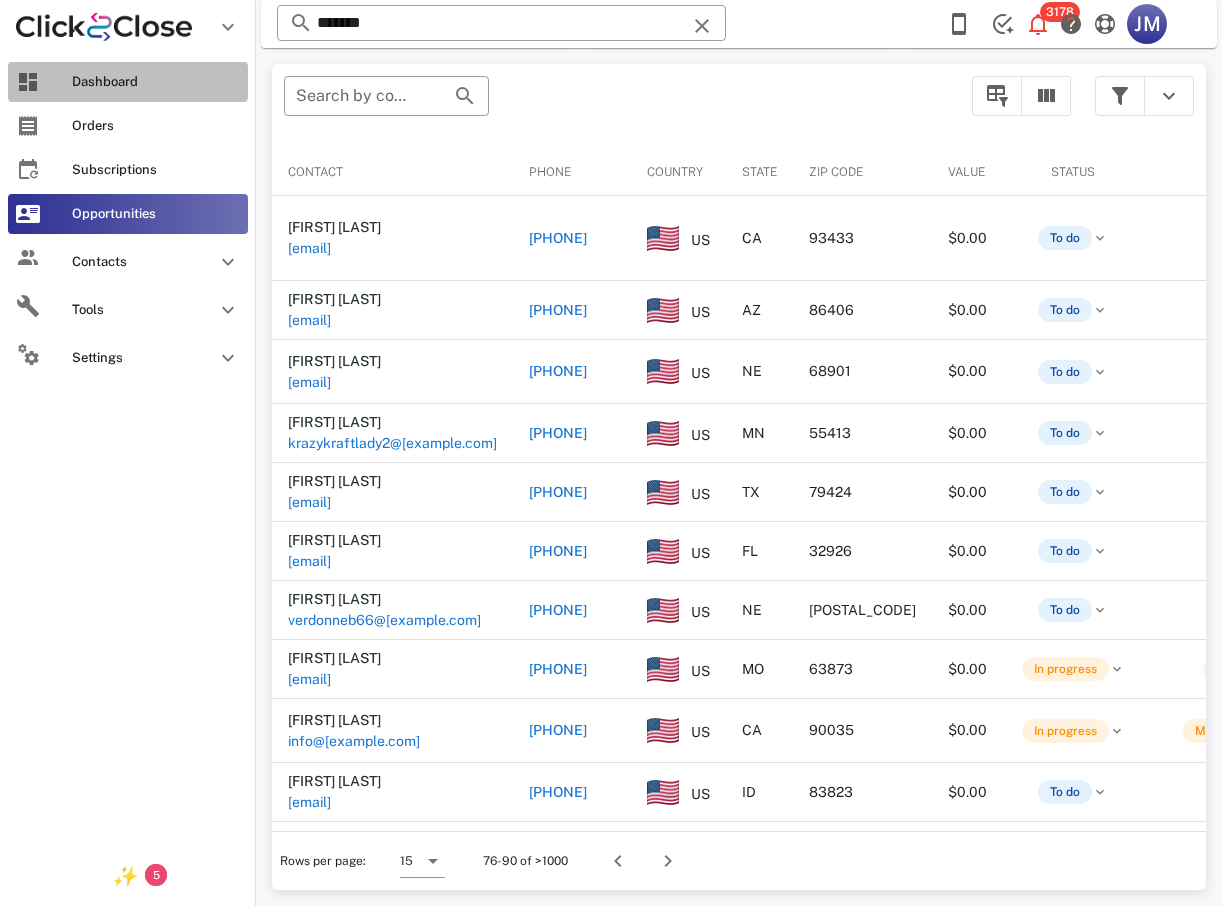 click on "Dashboard" at bounding box center [128, 82] 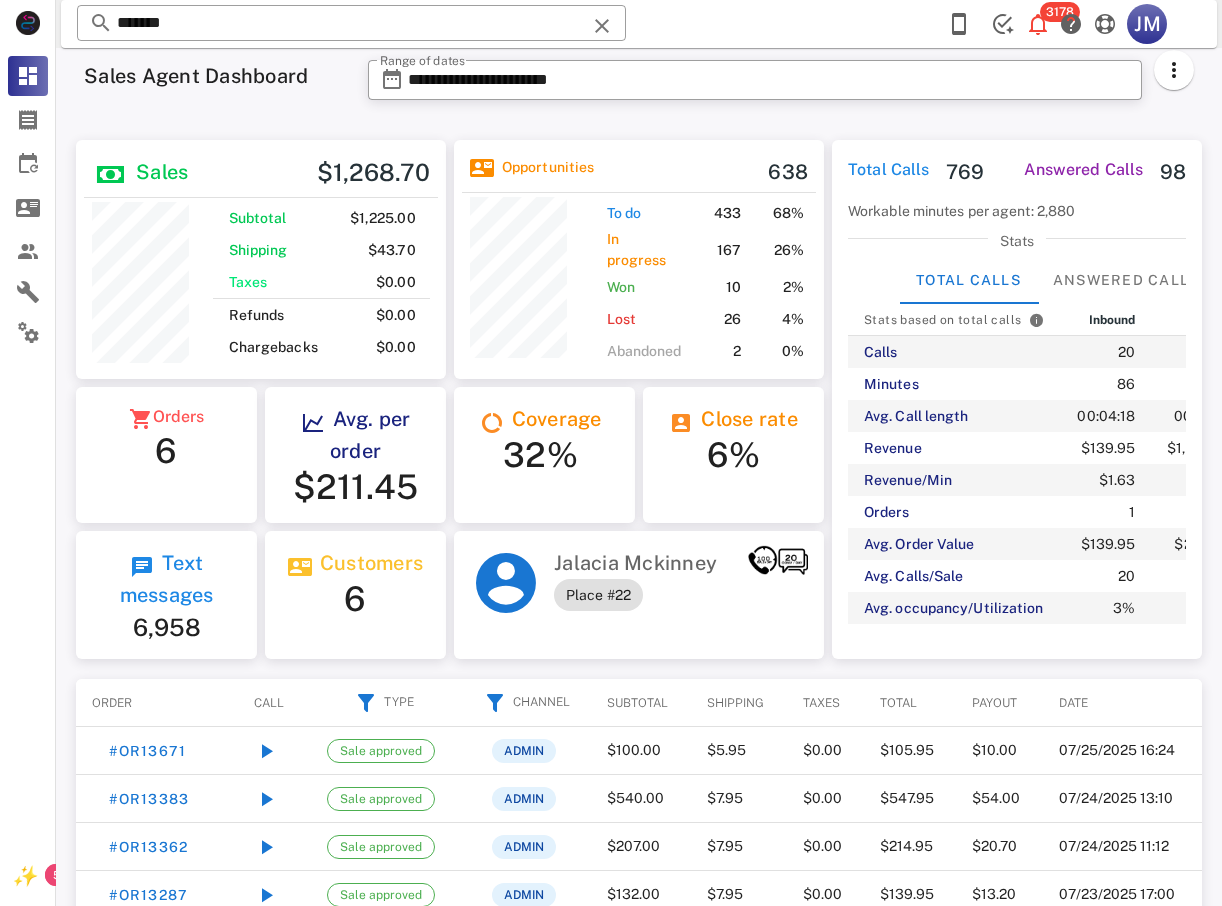 scroll, scrollTop: 999751, scrollLeft: 999630, axis: both 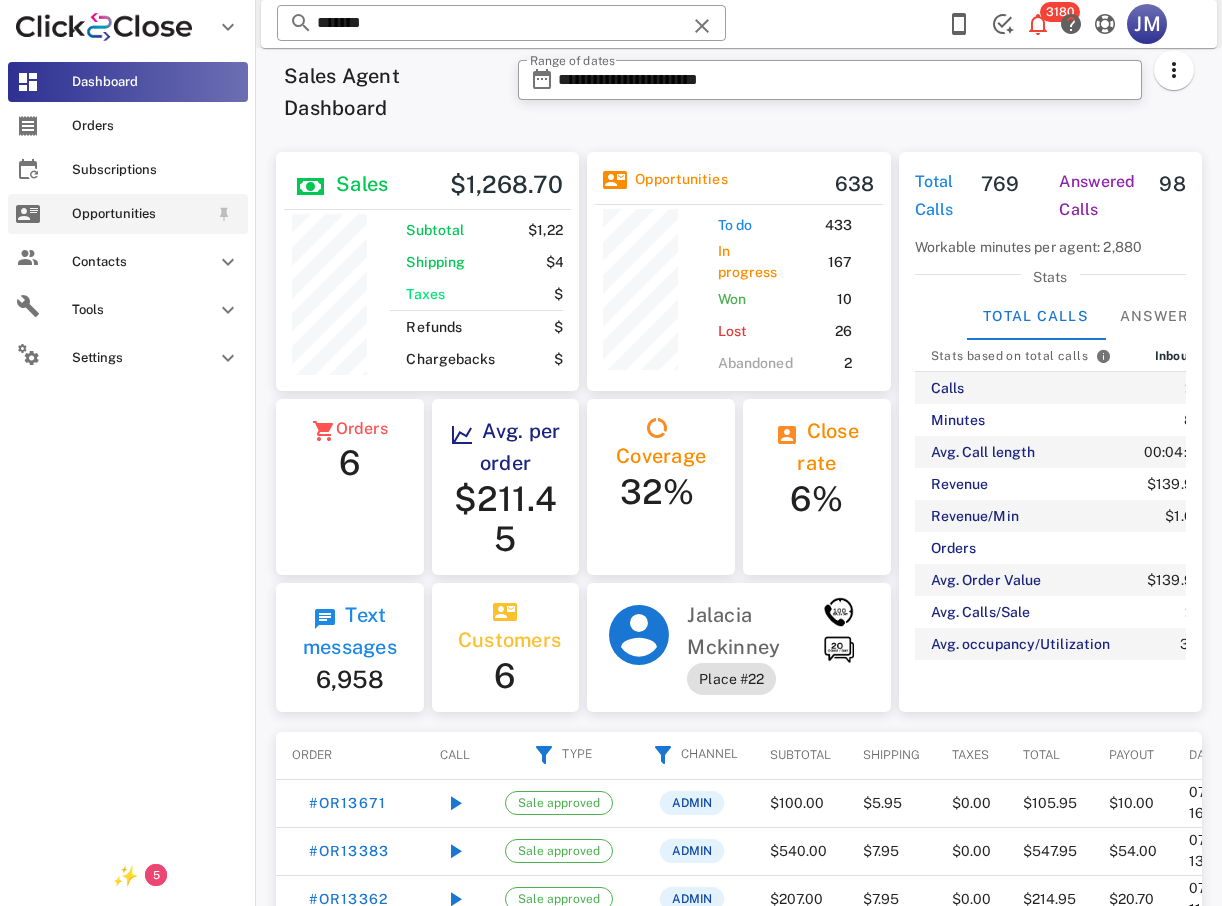 click on "Opportunities" at bounding box center [140, 214] 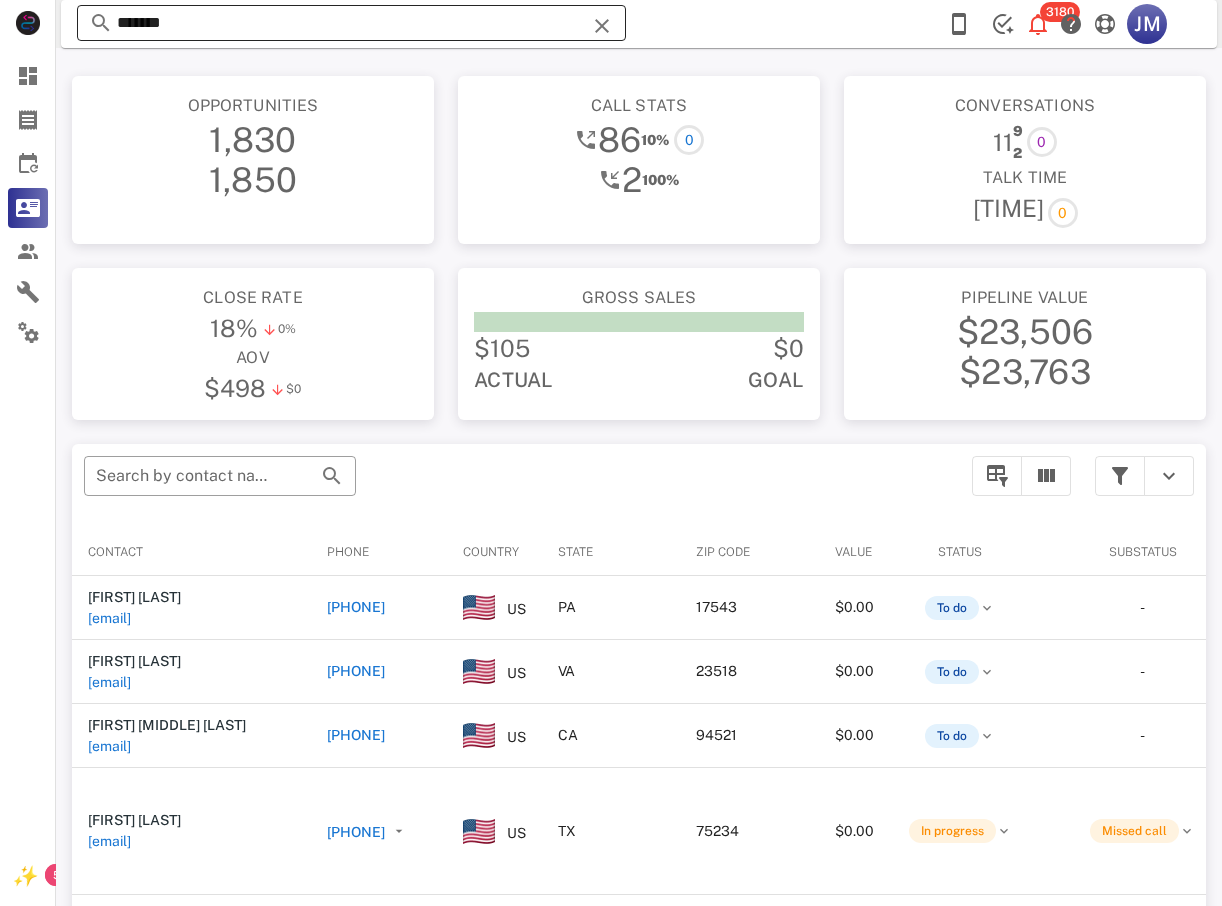 click on "*******" at bounding box center (351, 23) 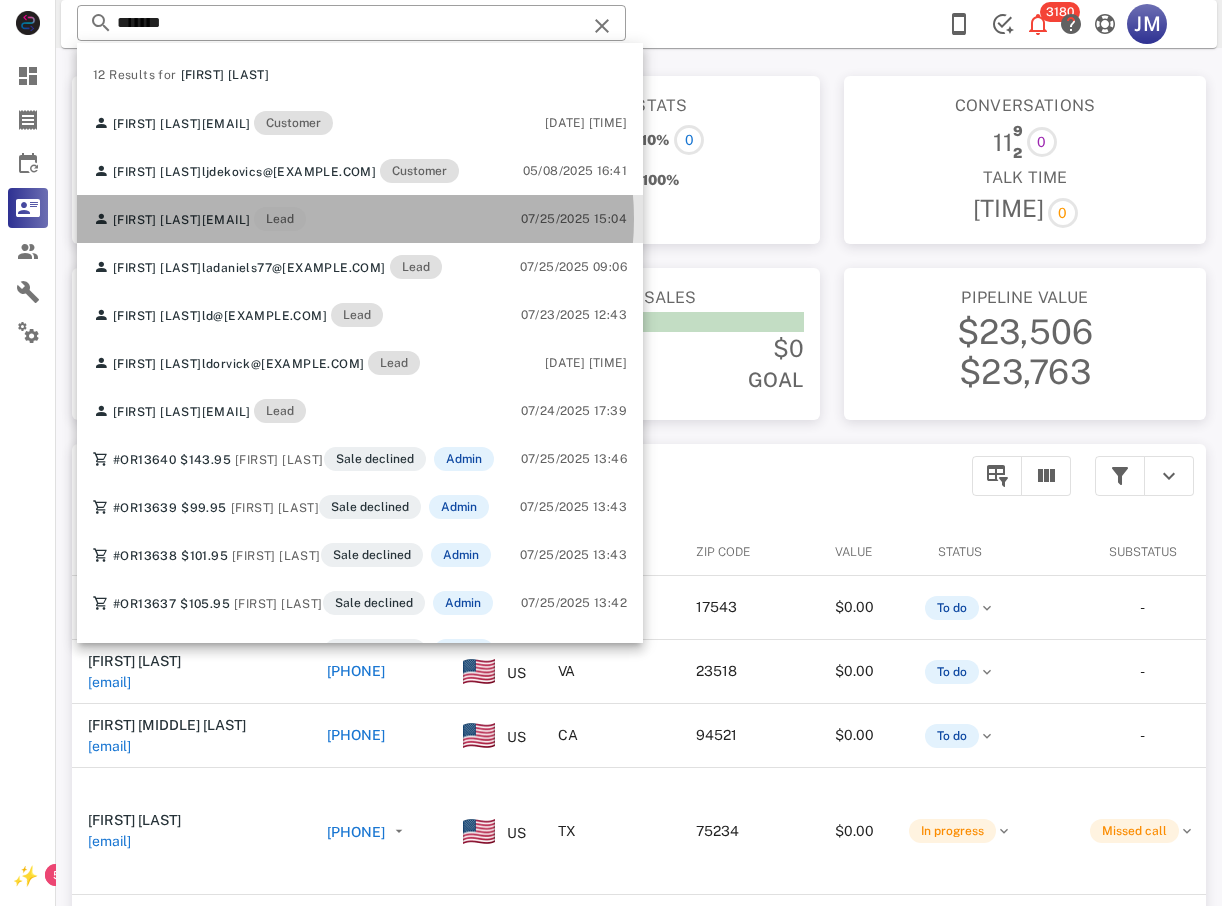 click on "[EMAIL]" at bounding box center (226, 220) 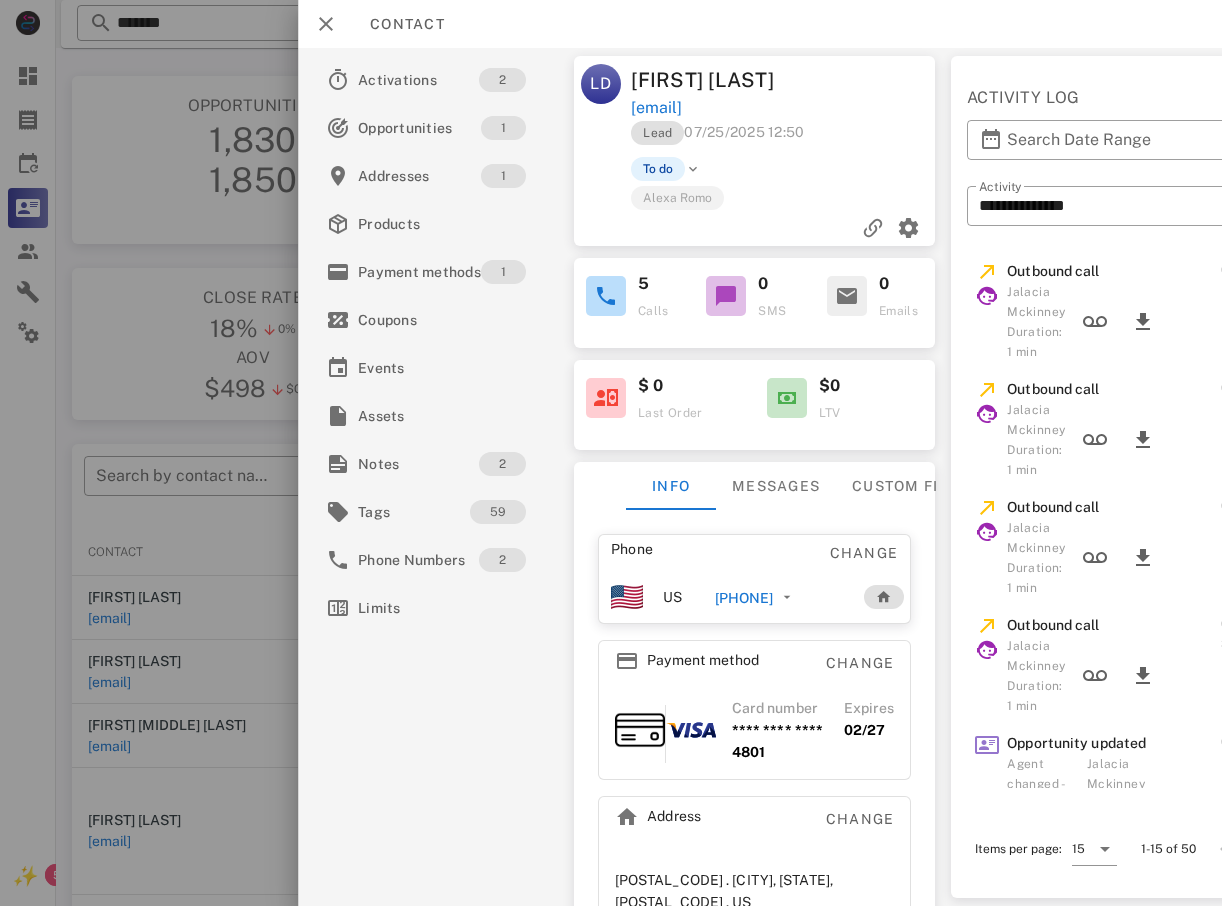 click on "[PHONE]" at bounding box center [744, 598] 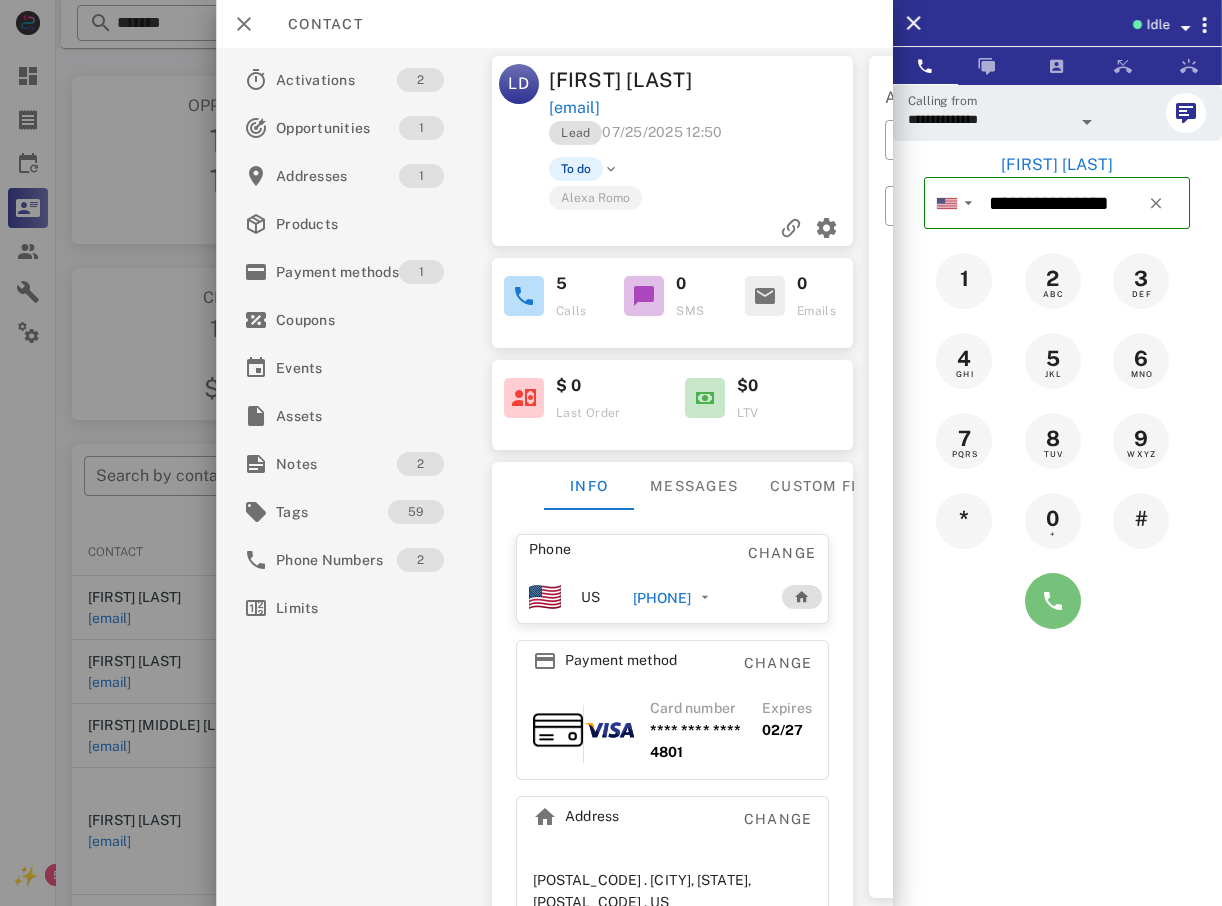click at bounding box center [1053, 601] 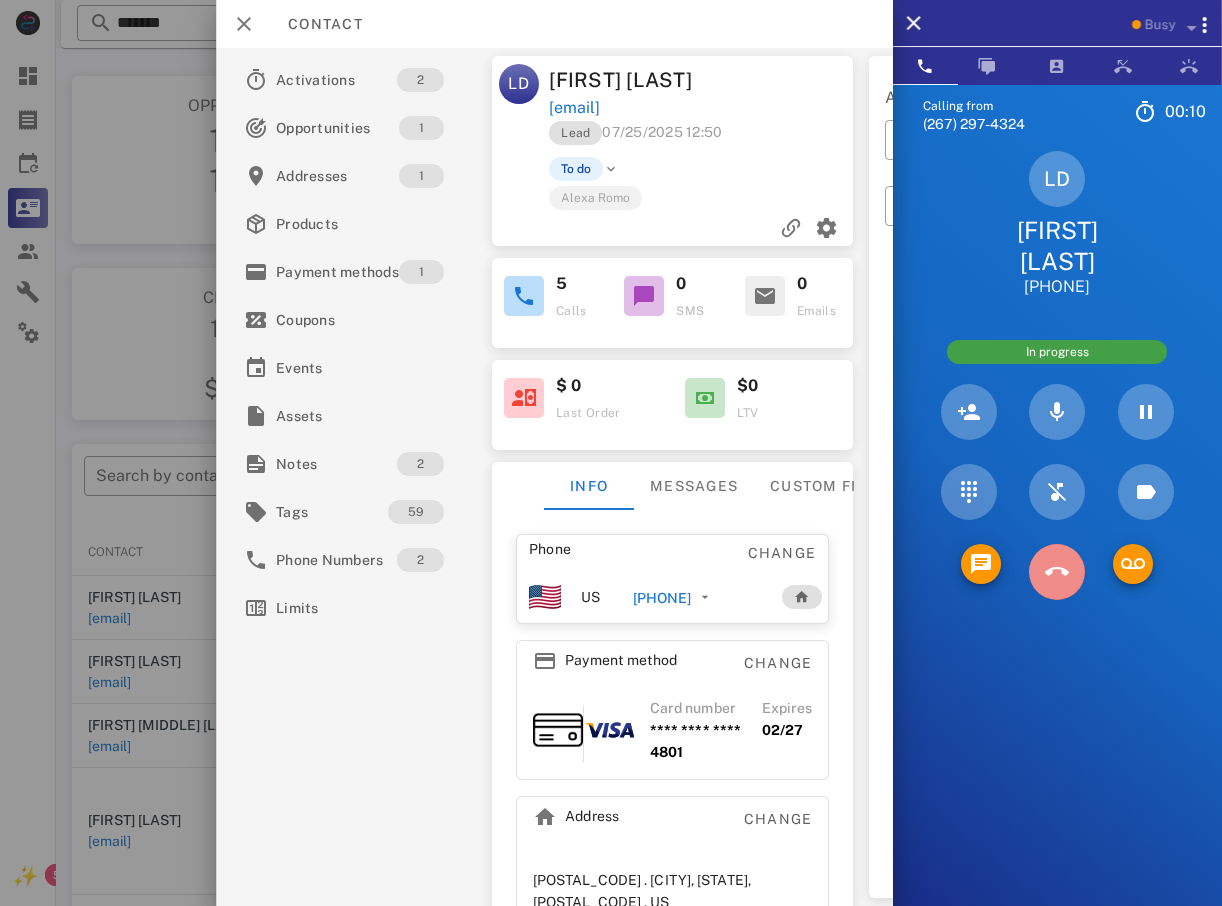 drag, startPoint x: 1057, startPoint y: 540, endPoint x: 1032, endPoint y: 408, distance: 134.34657 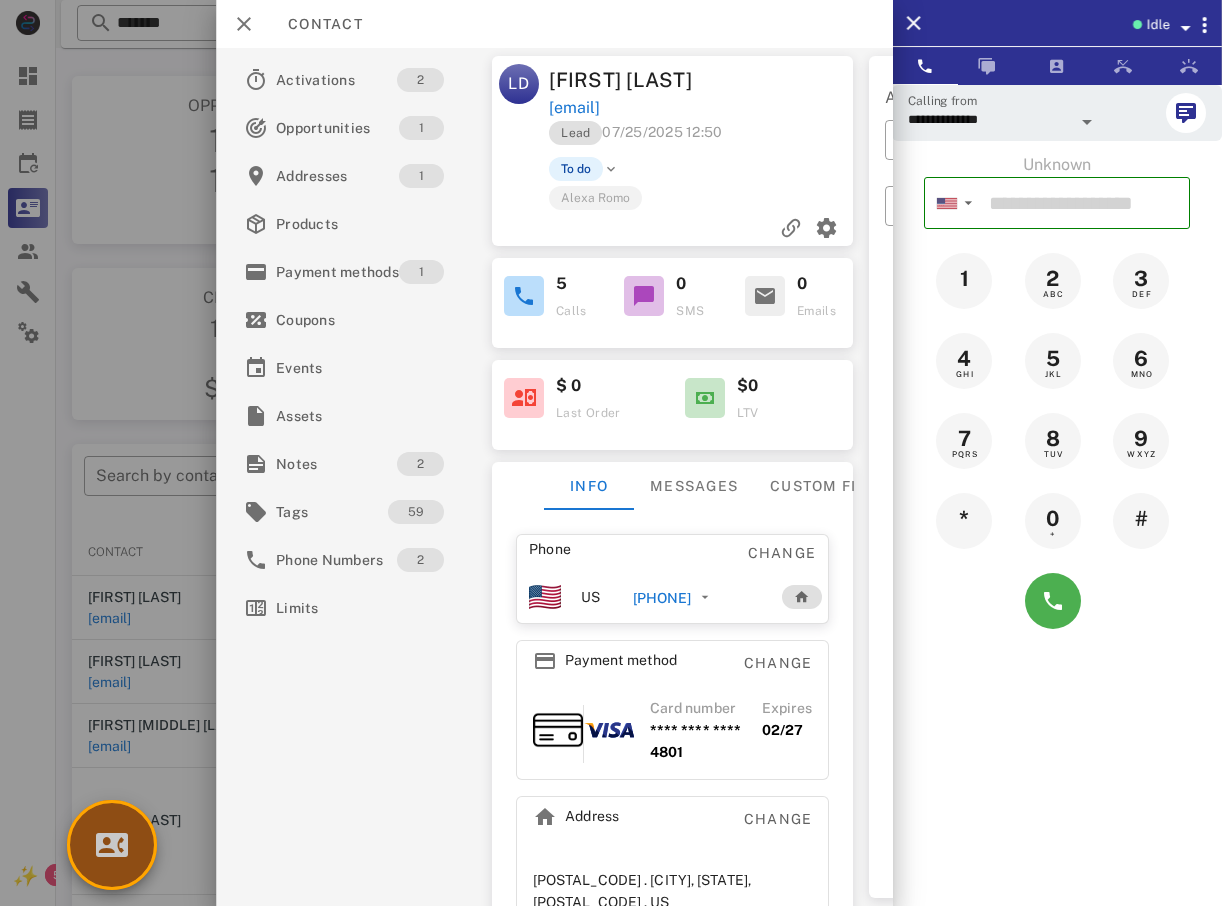 click at bounding box center [112, 845] 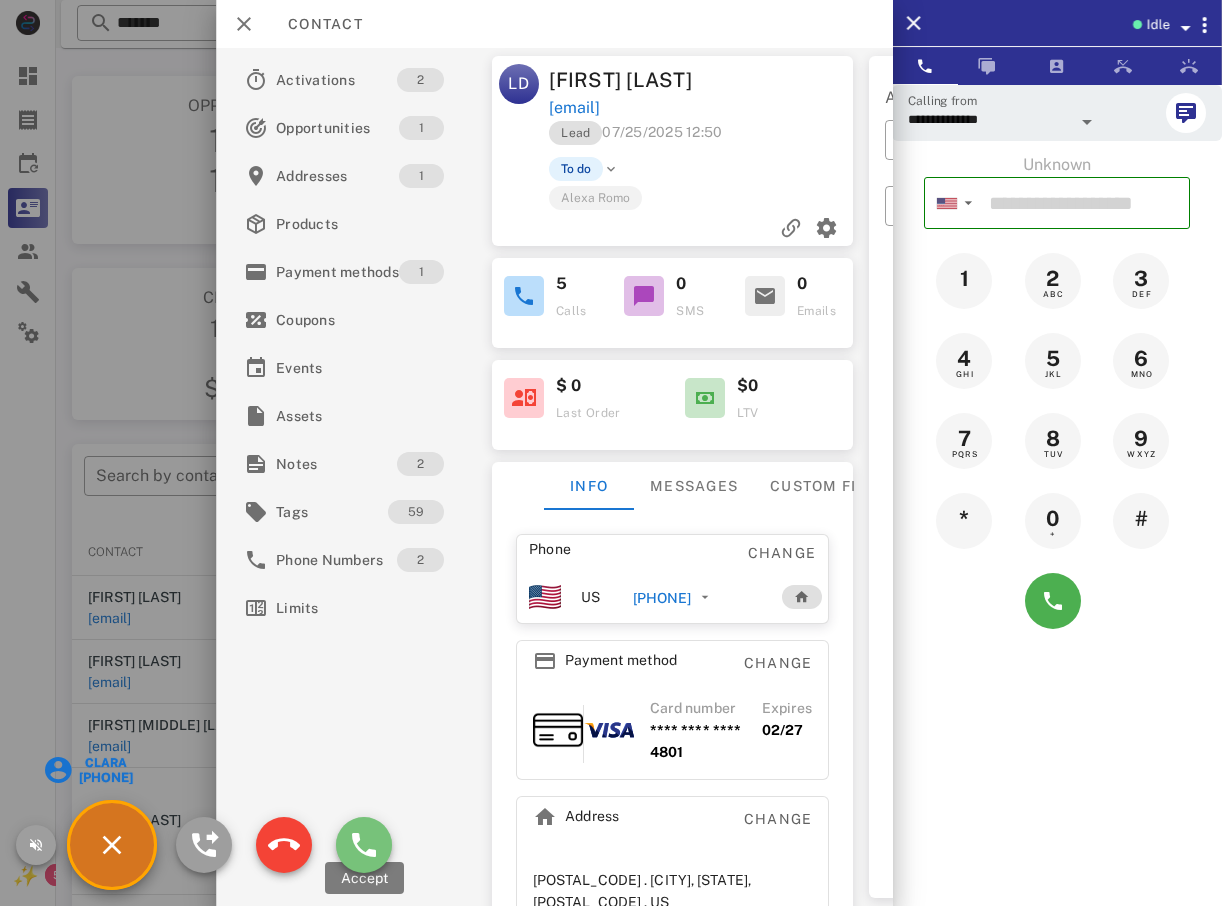 click at bounding box center [364, 845] 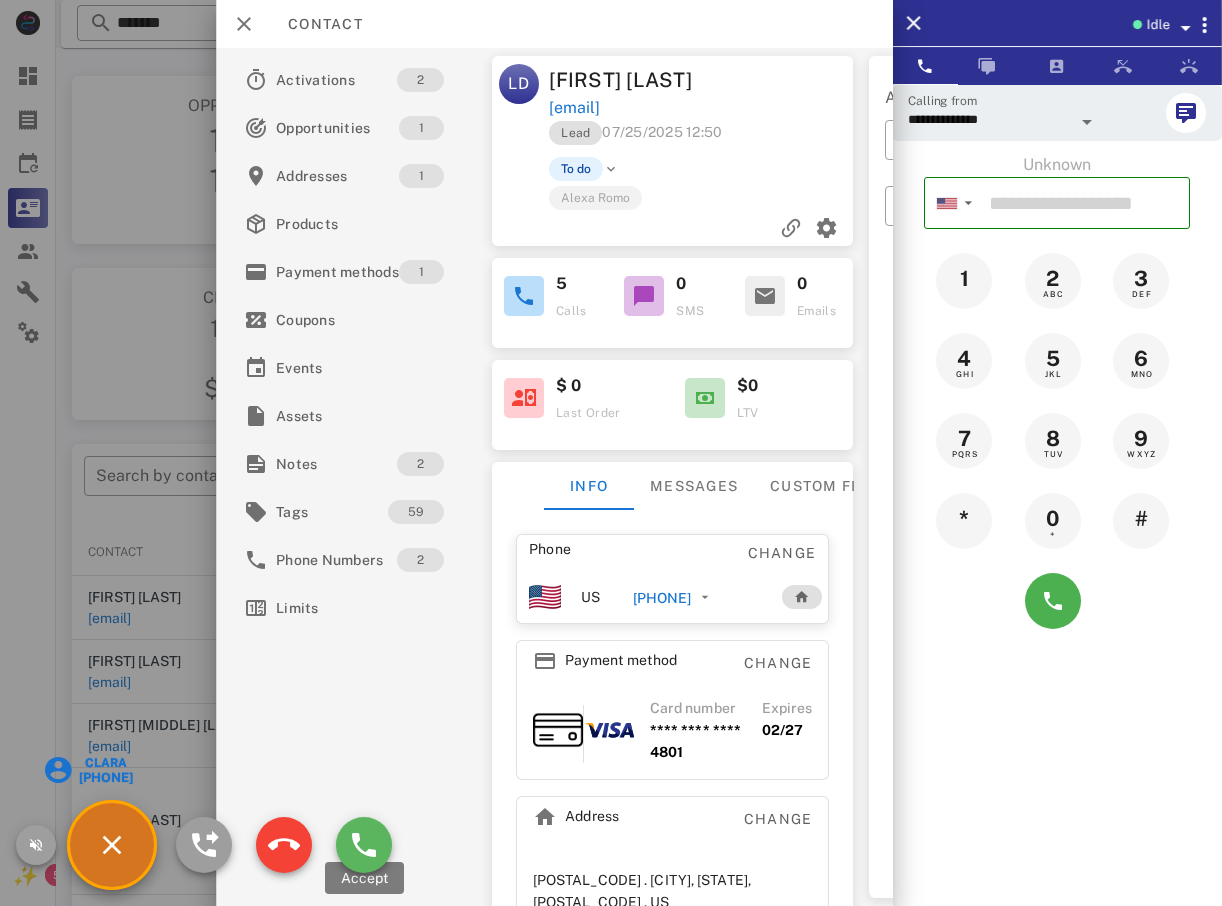 type on "**********" 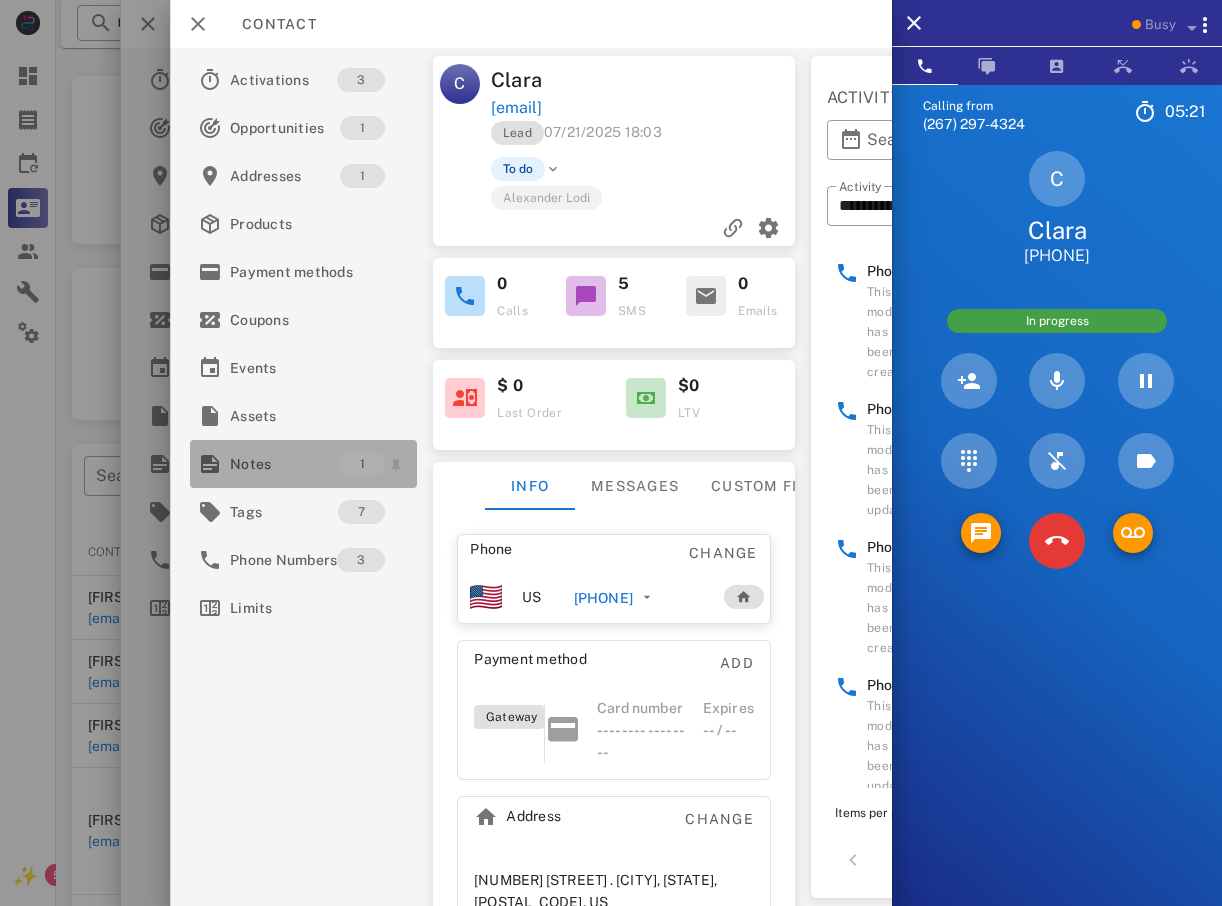 click on "Notes" at bounding box center [285, 464] 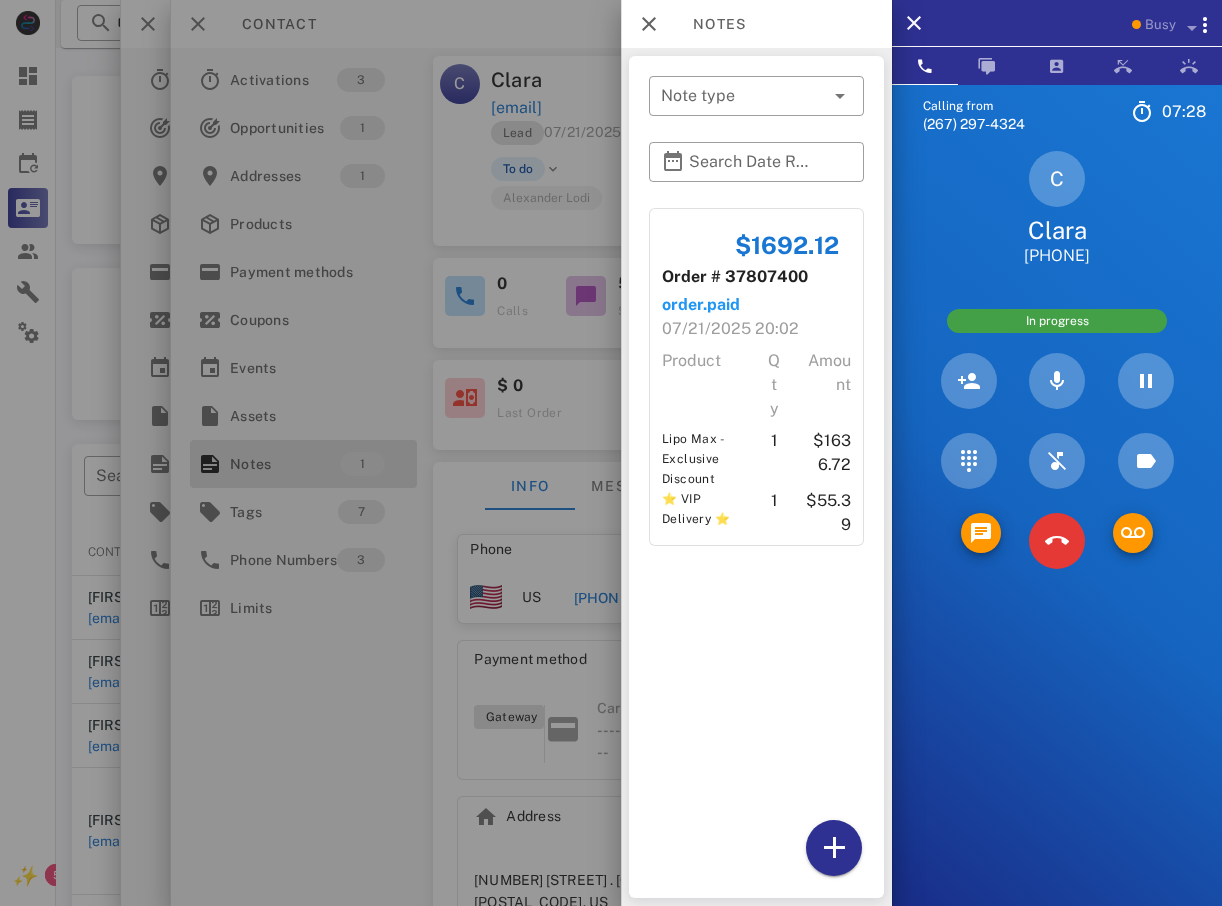 click at bounding box center [611, 453] 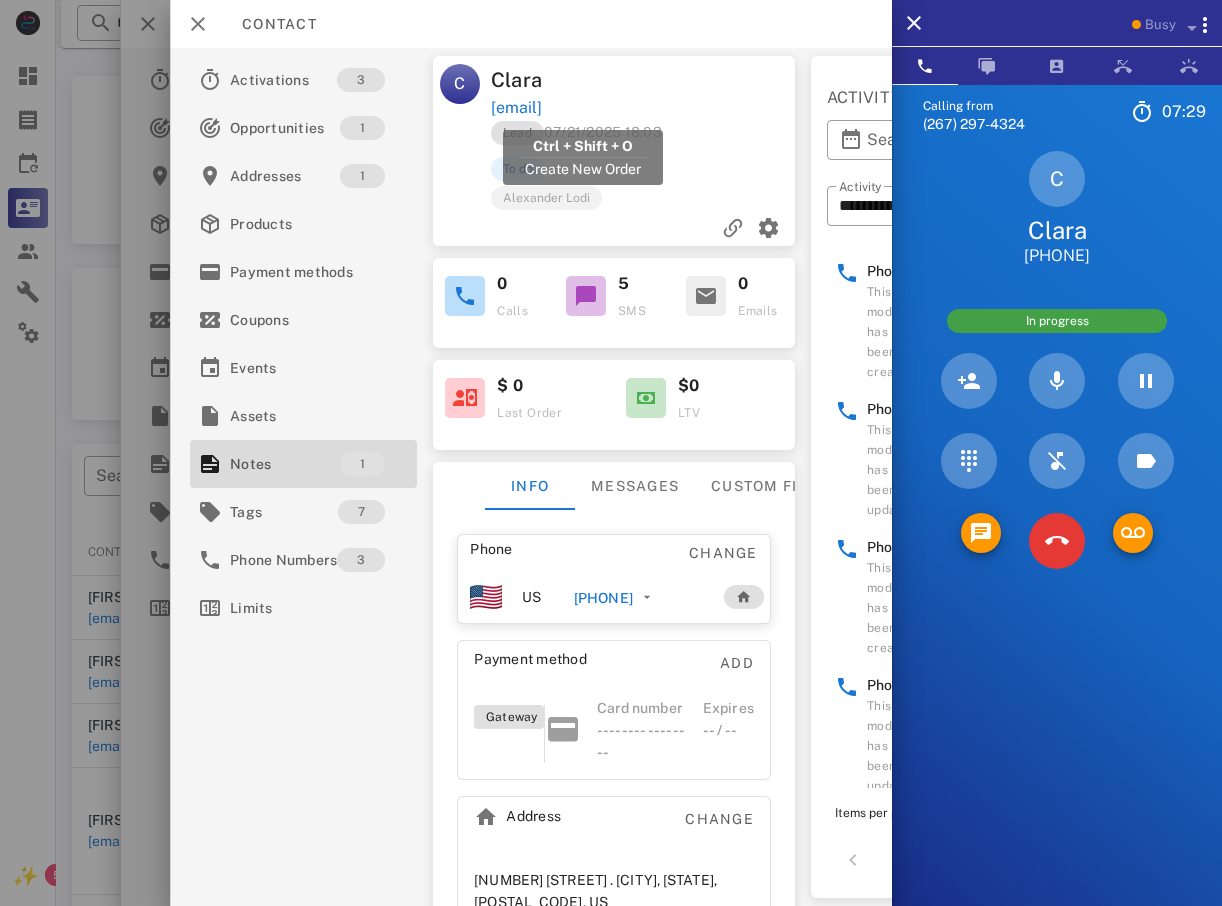 click on "[EMAIL]" at bounding box center [516, 108] 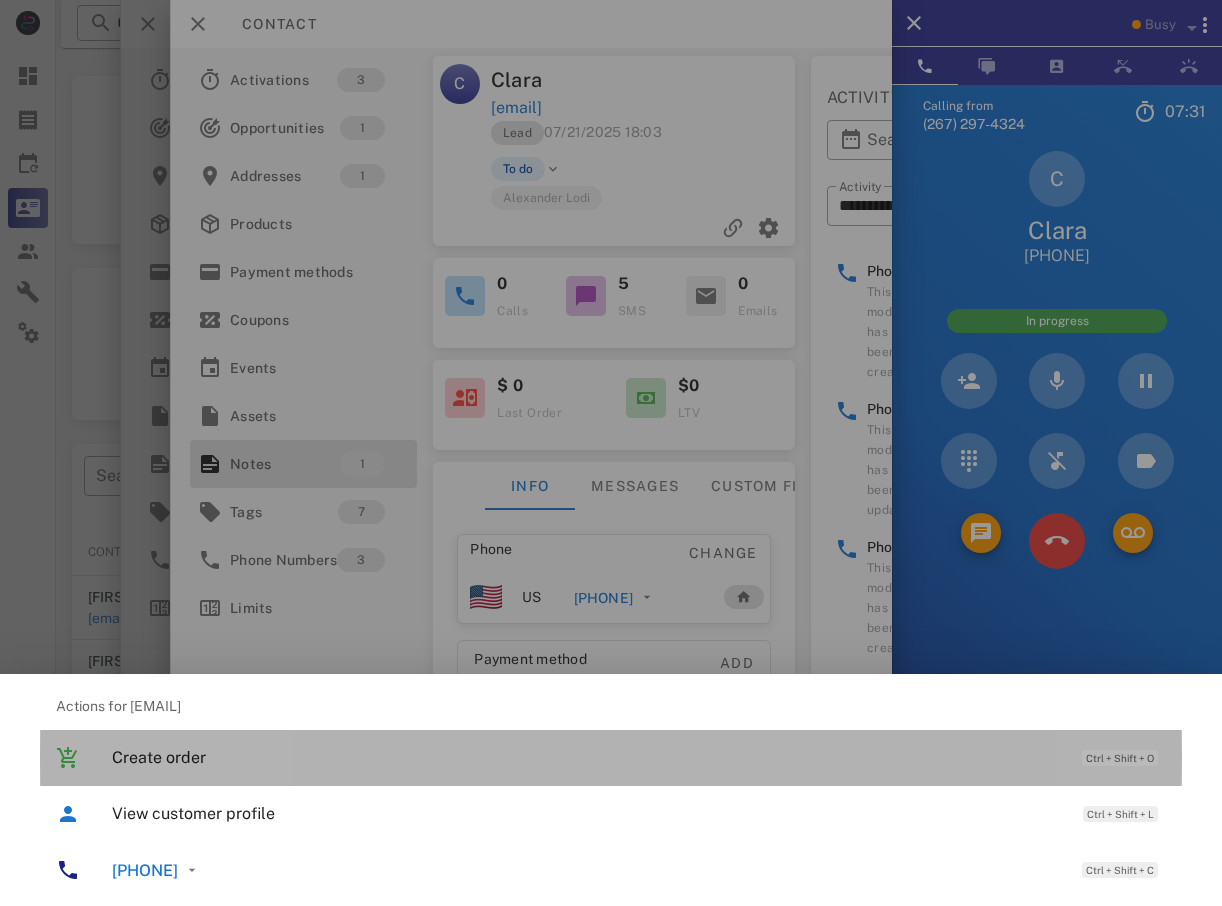 click on "Create order" at bounding box center [587, 757] 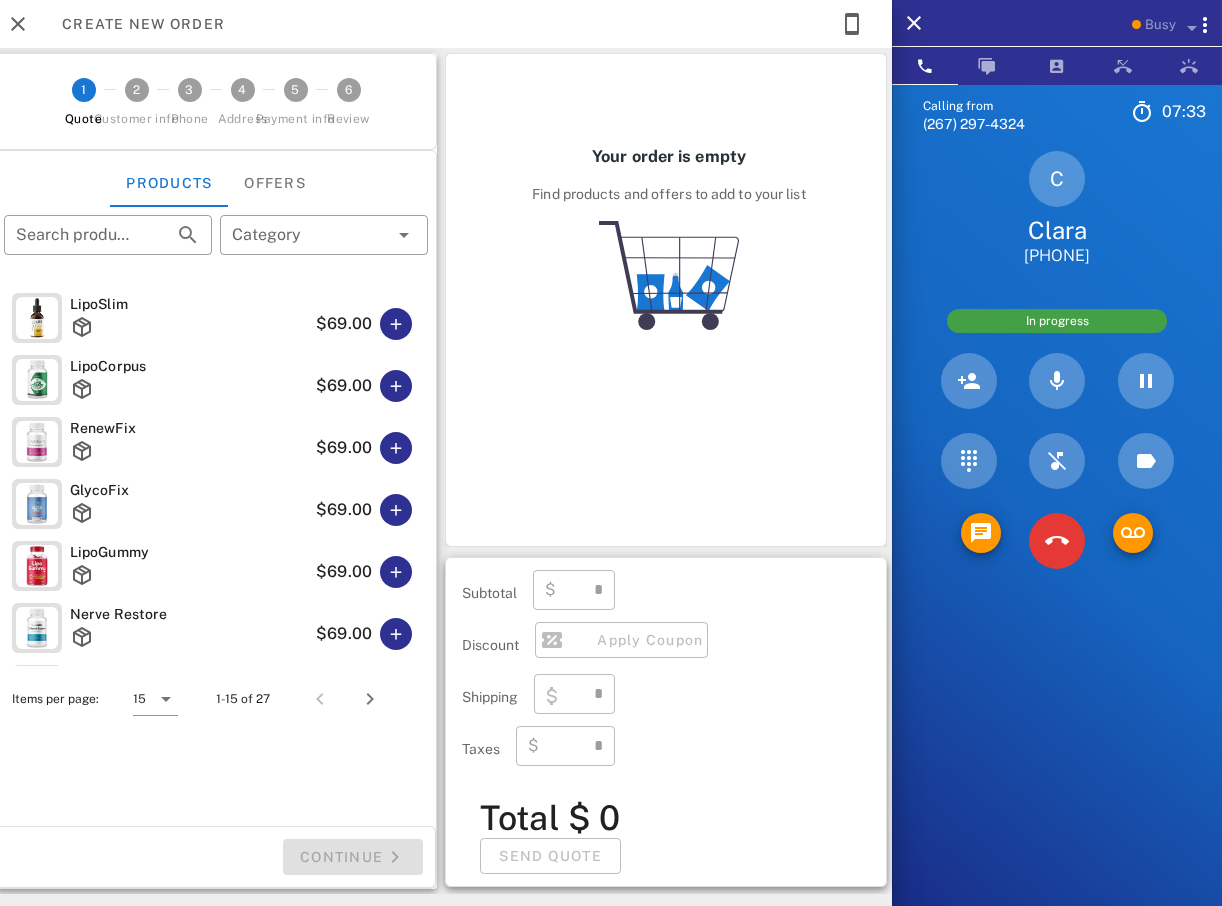 type on "**********" 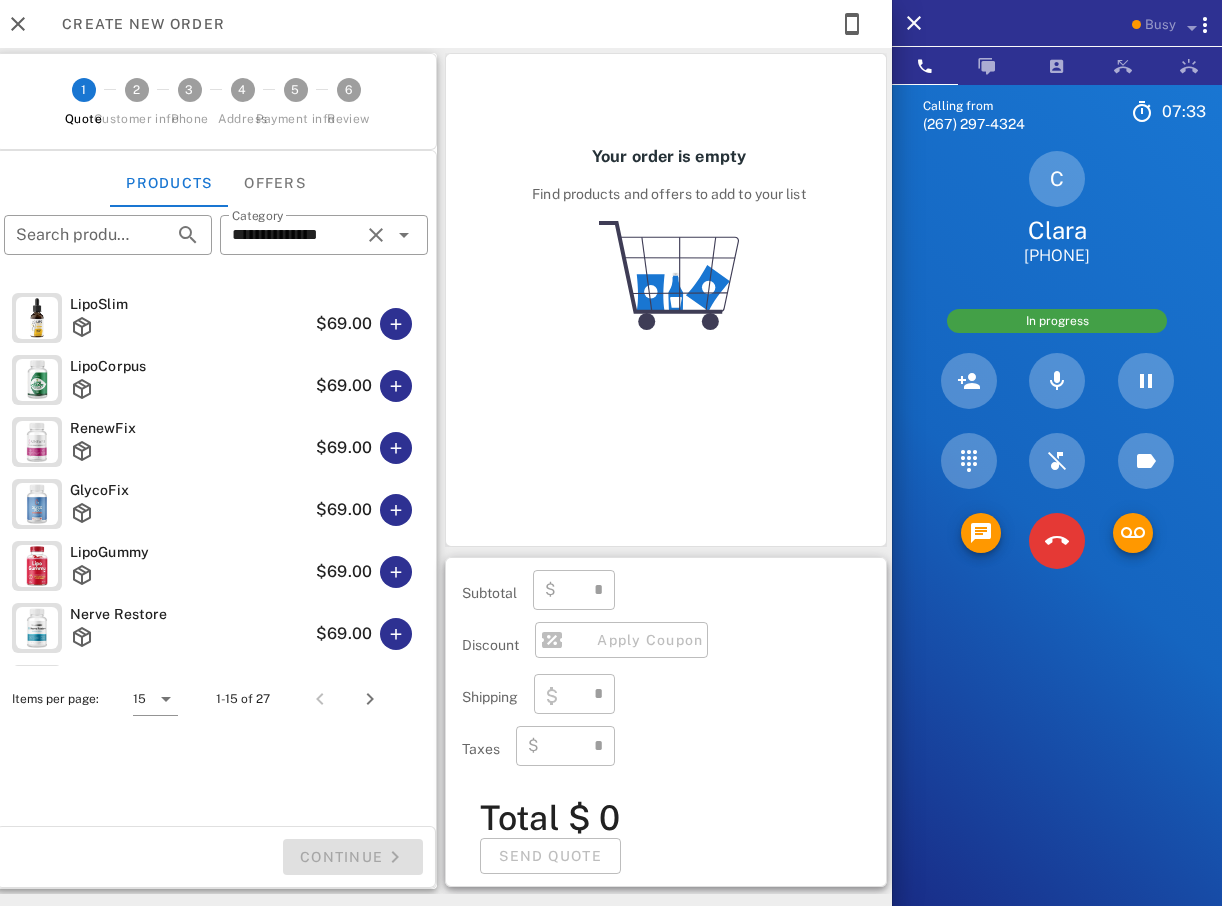 type on "****" 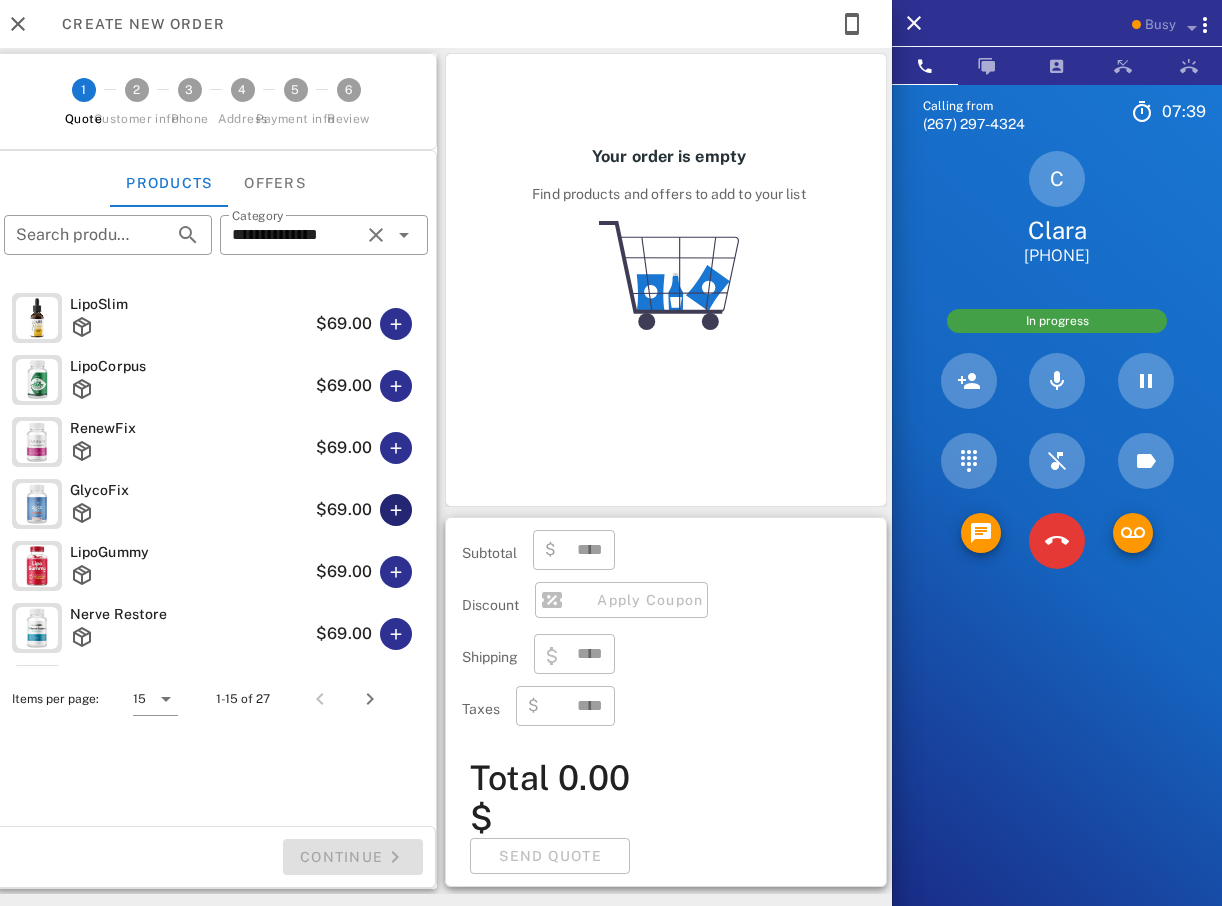 click at bounding box center [396, 510] 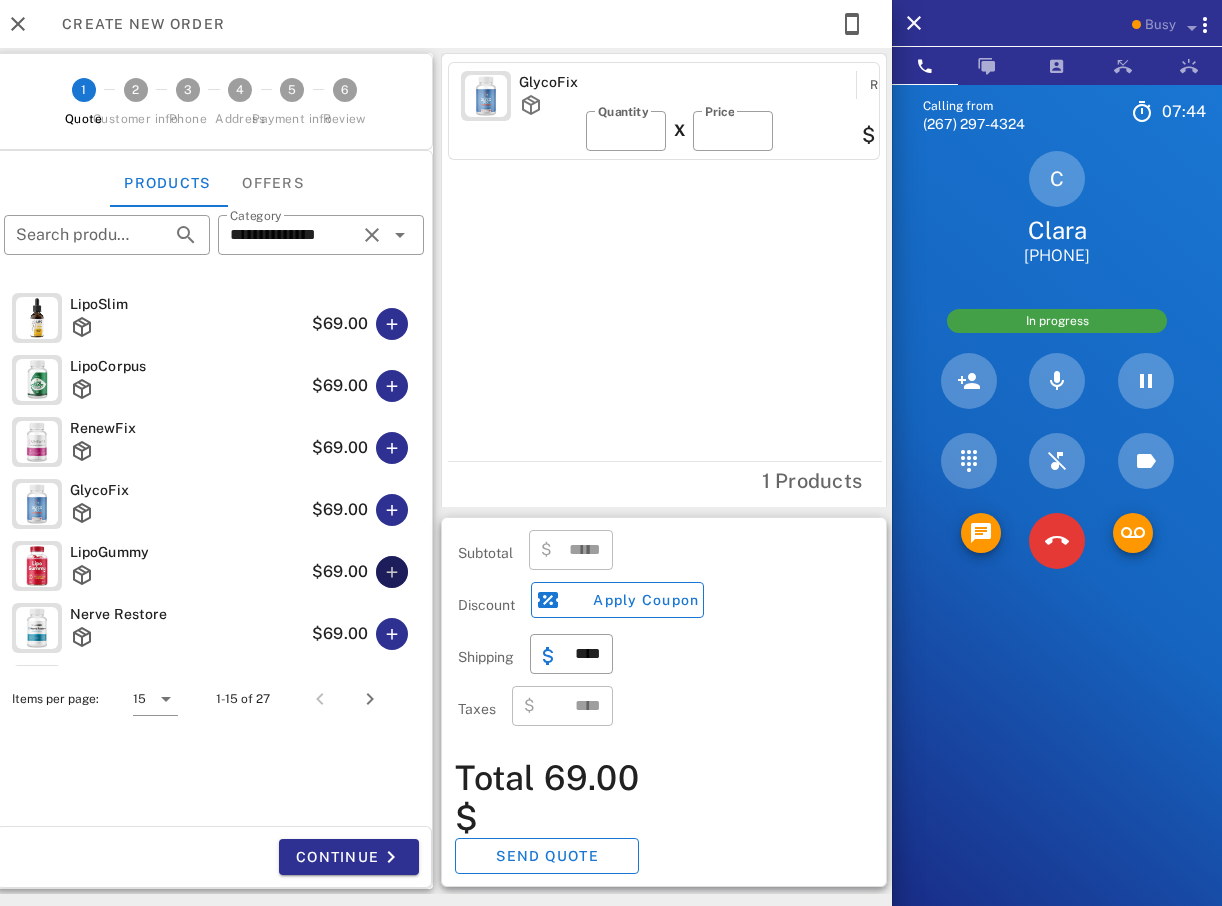 click at bounding box center (392, 572) 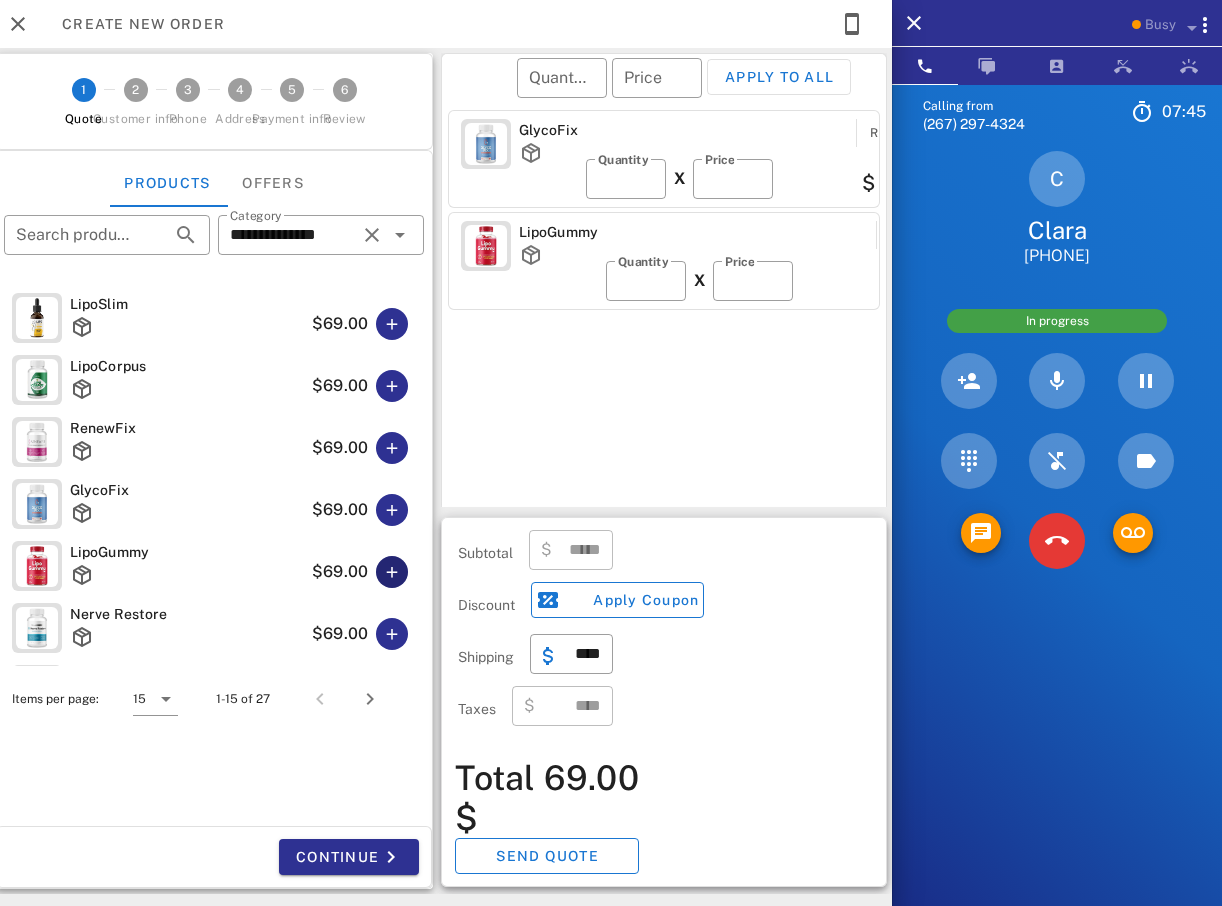 type on "******" 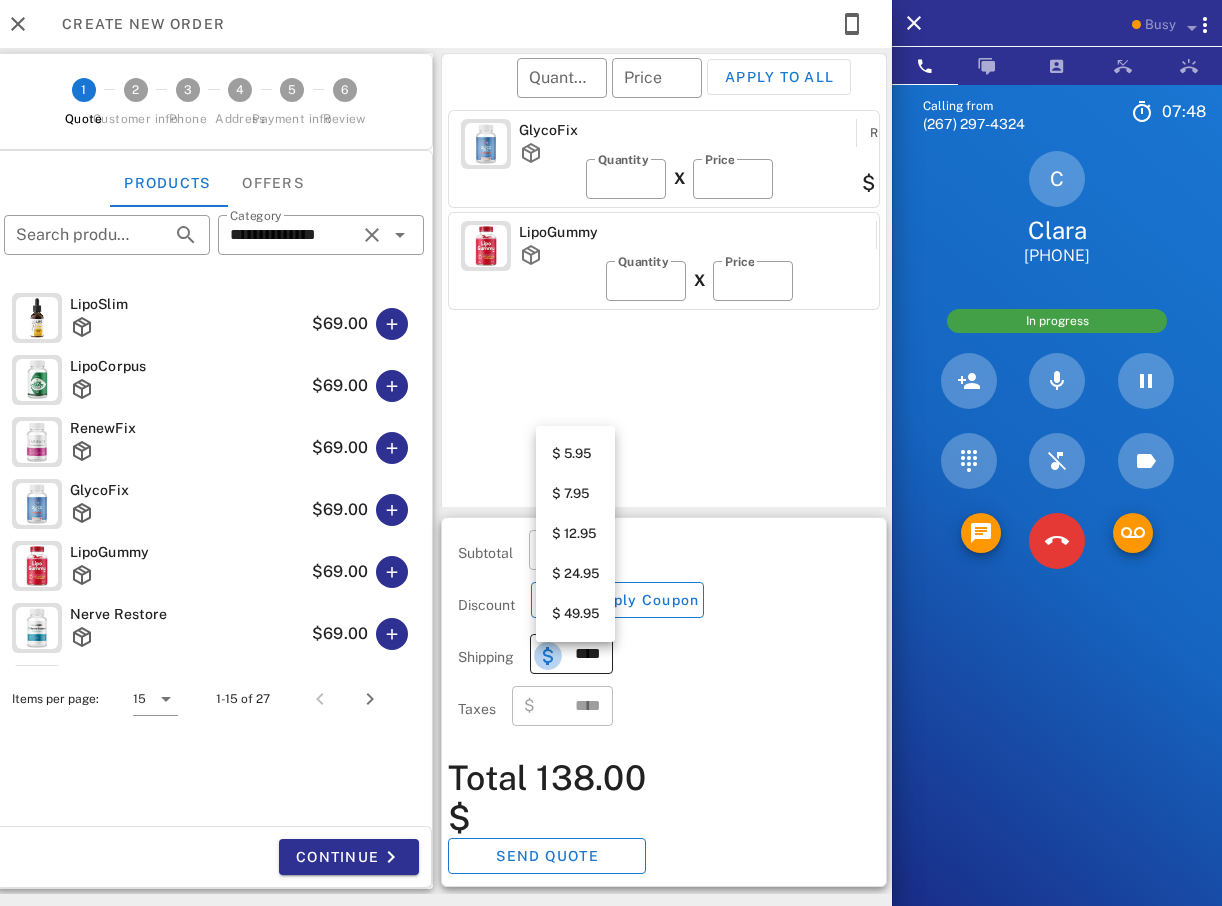 click at bounding box center (548, 656) 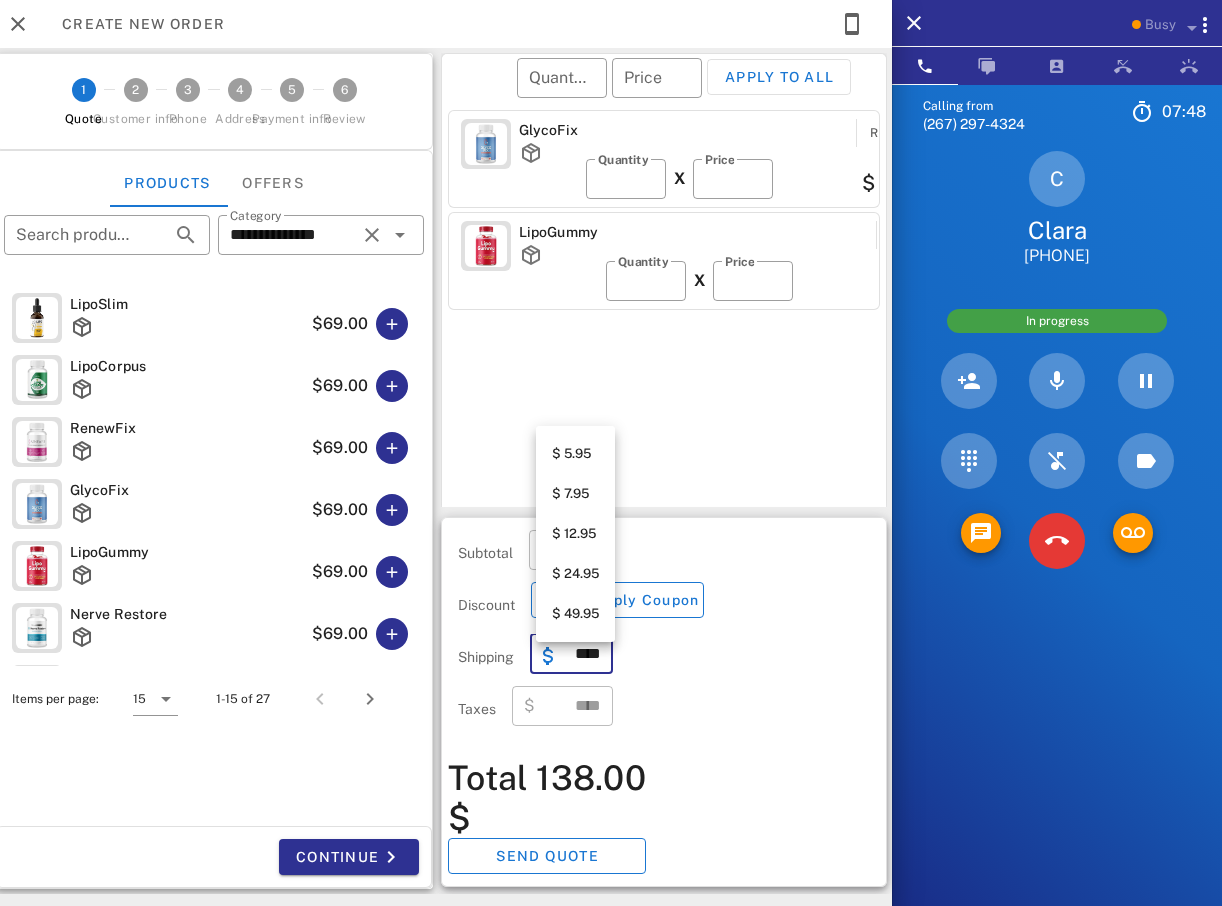 click on "$ 5.95" at bounding box center [575, 454] 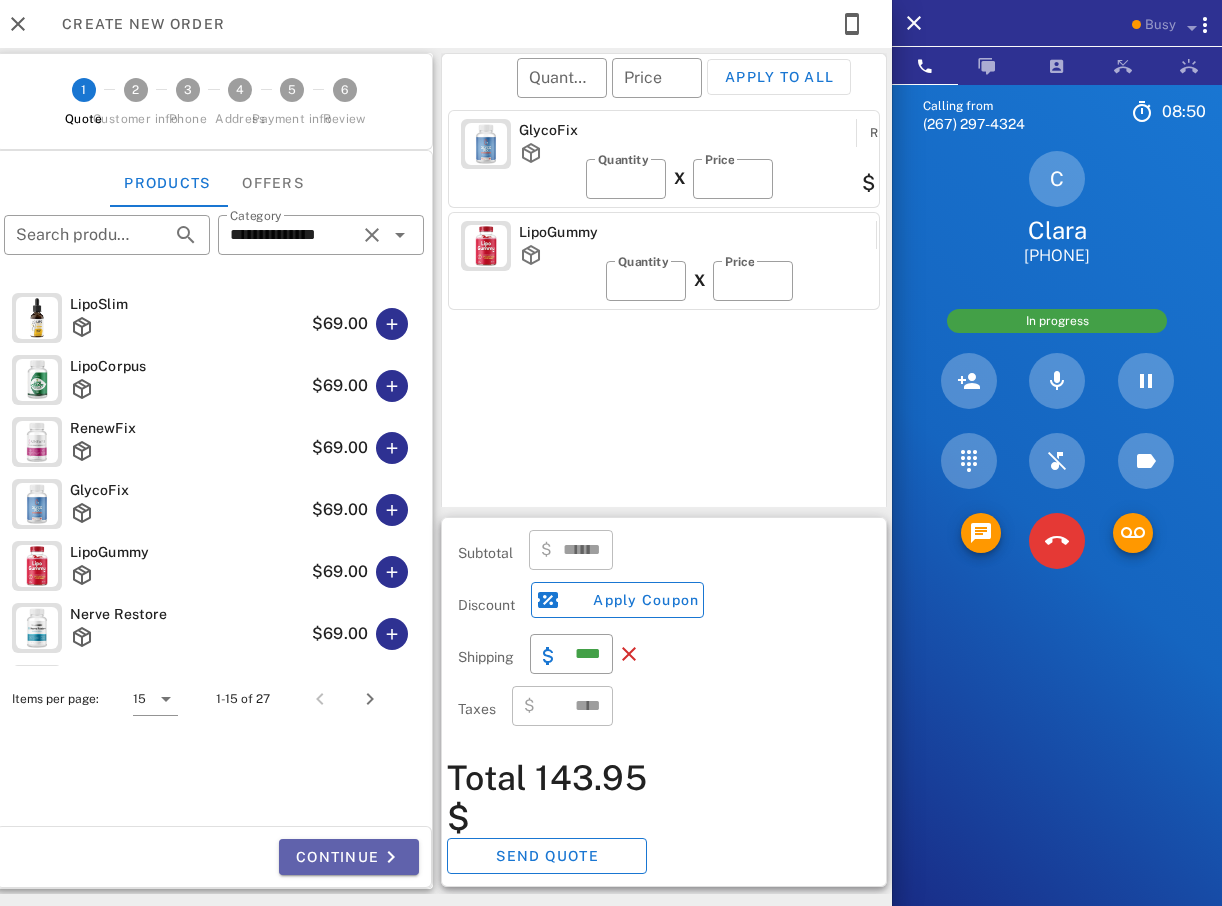 click at bounding box center [391, 857] 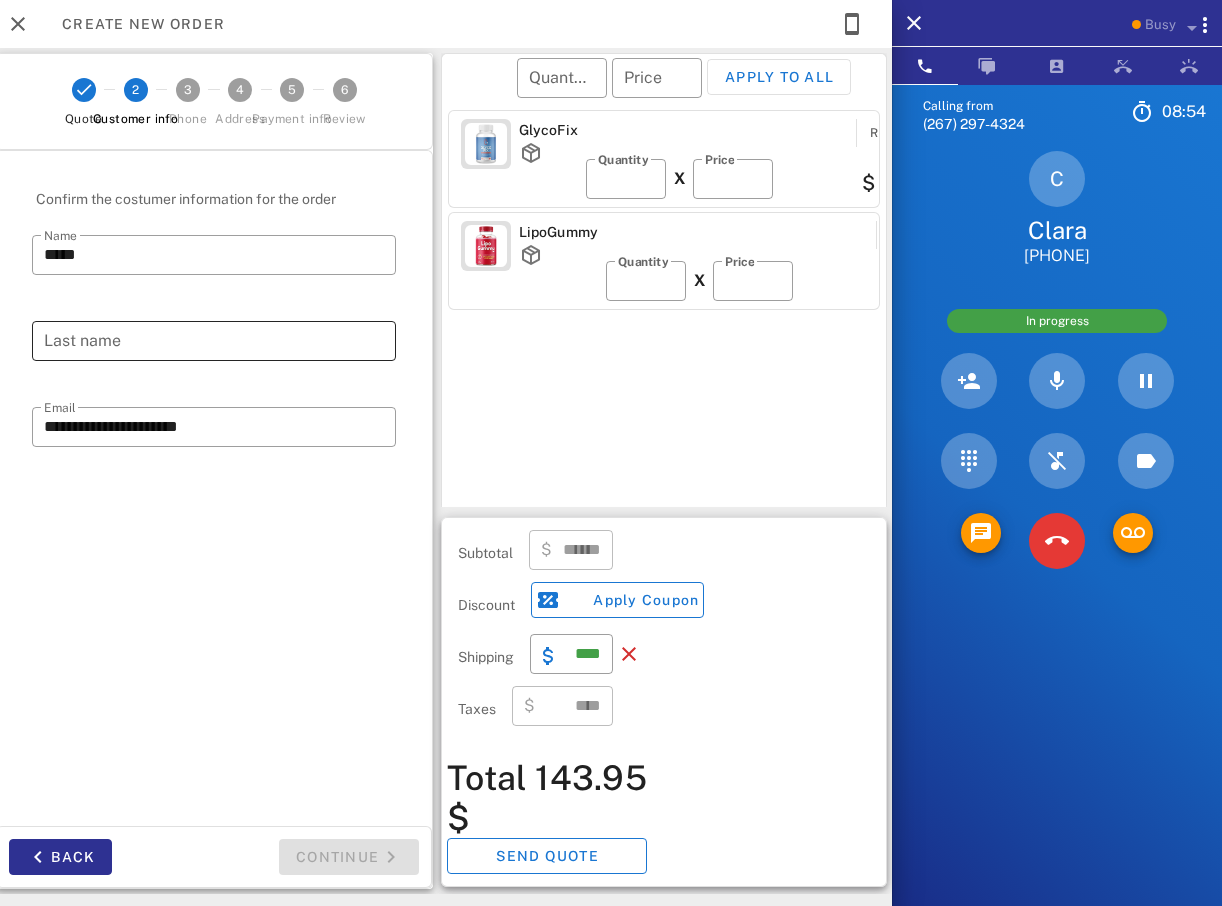 click on "Last name" at bounding box center [214, 341] 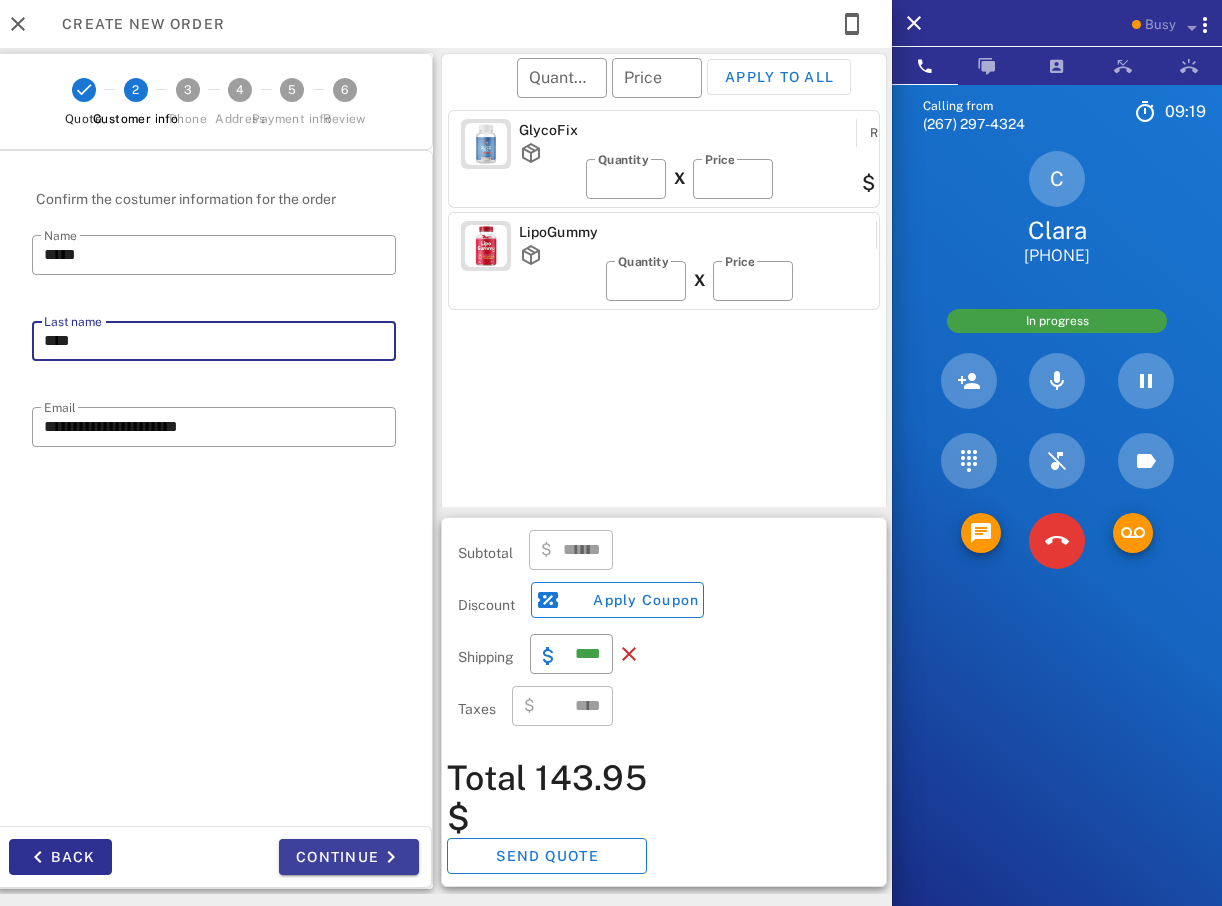 type on "****" 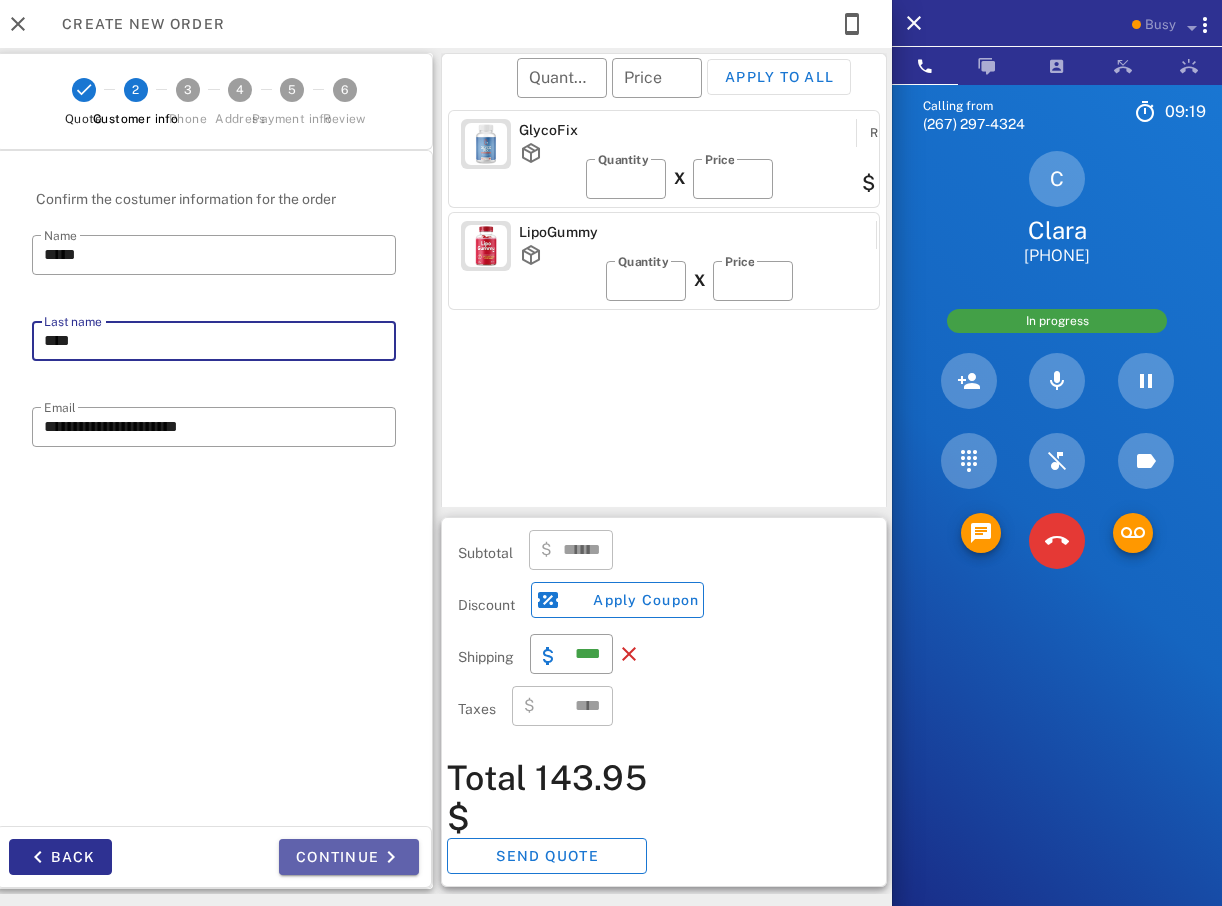click on "Continue" at bounding box center [349, 857] 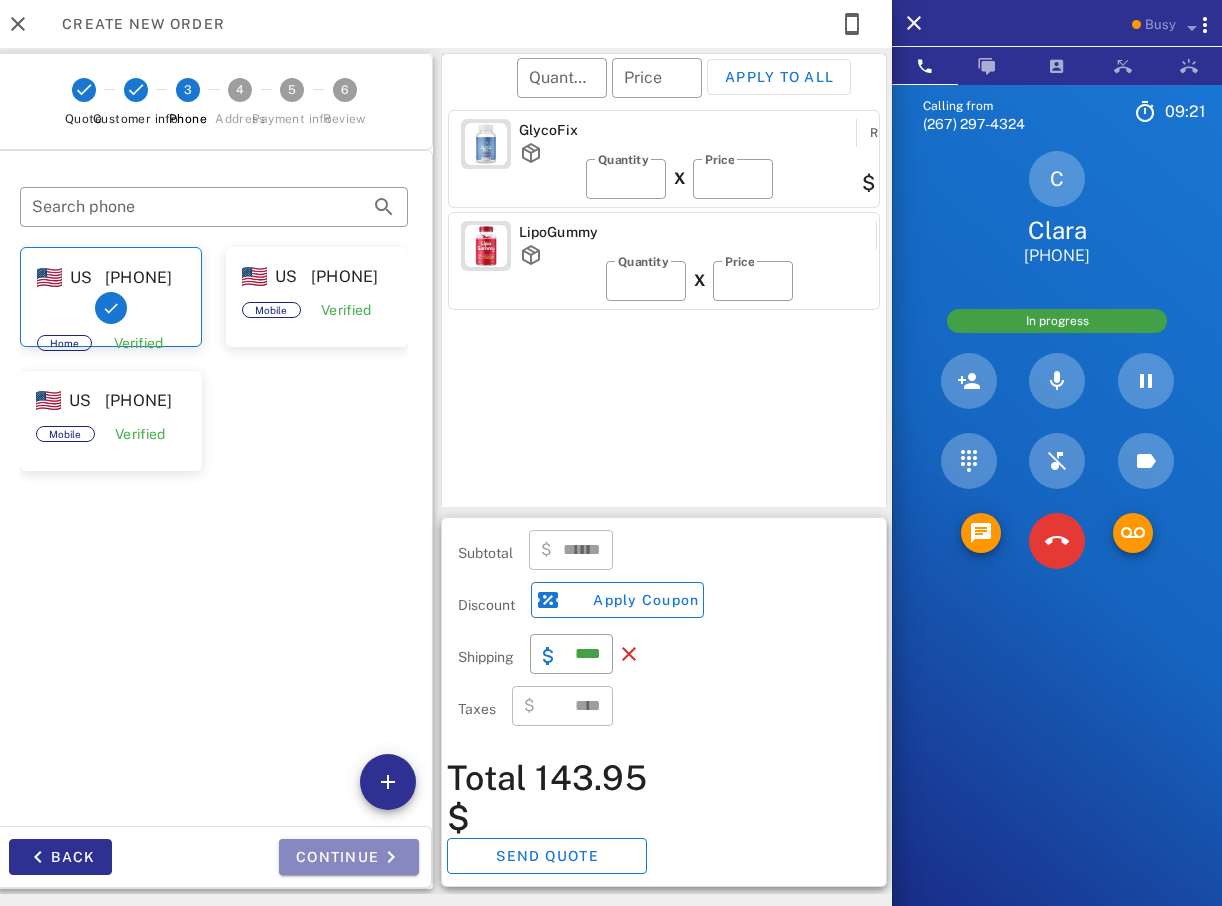 click on "Continue" at bounding box center (349, 857) 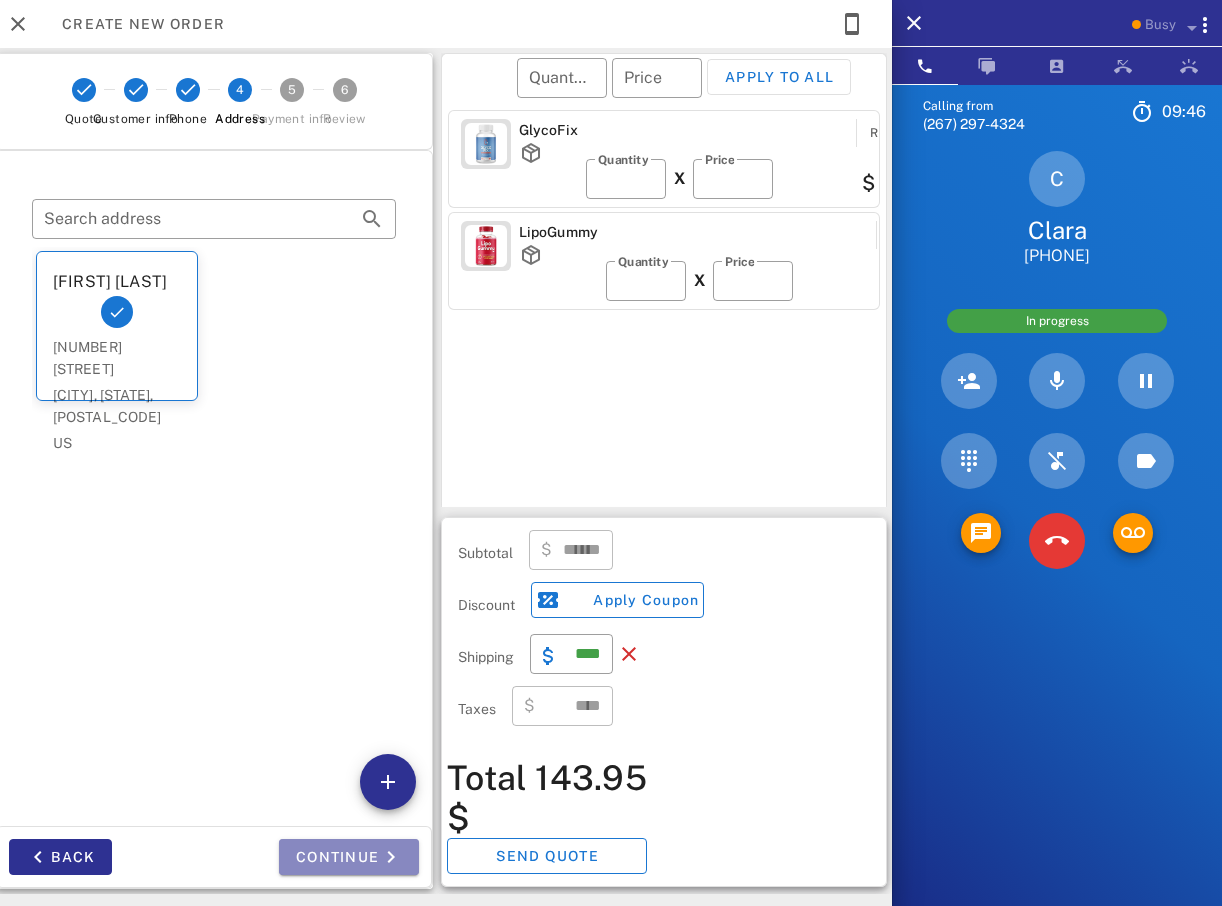 click on "Continue" at bounding box center (349, 857) 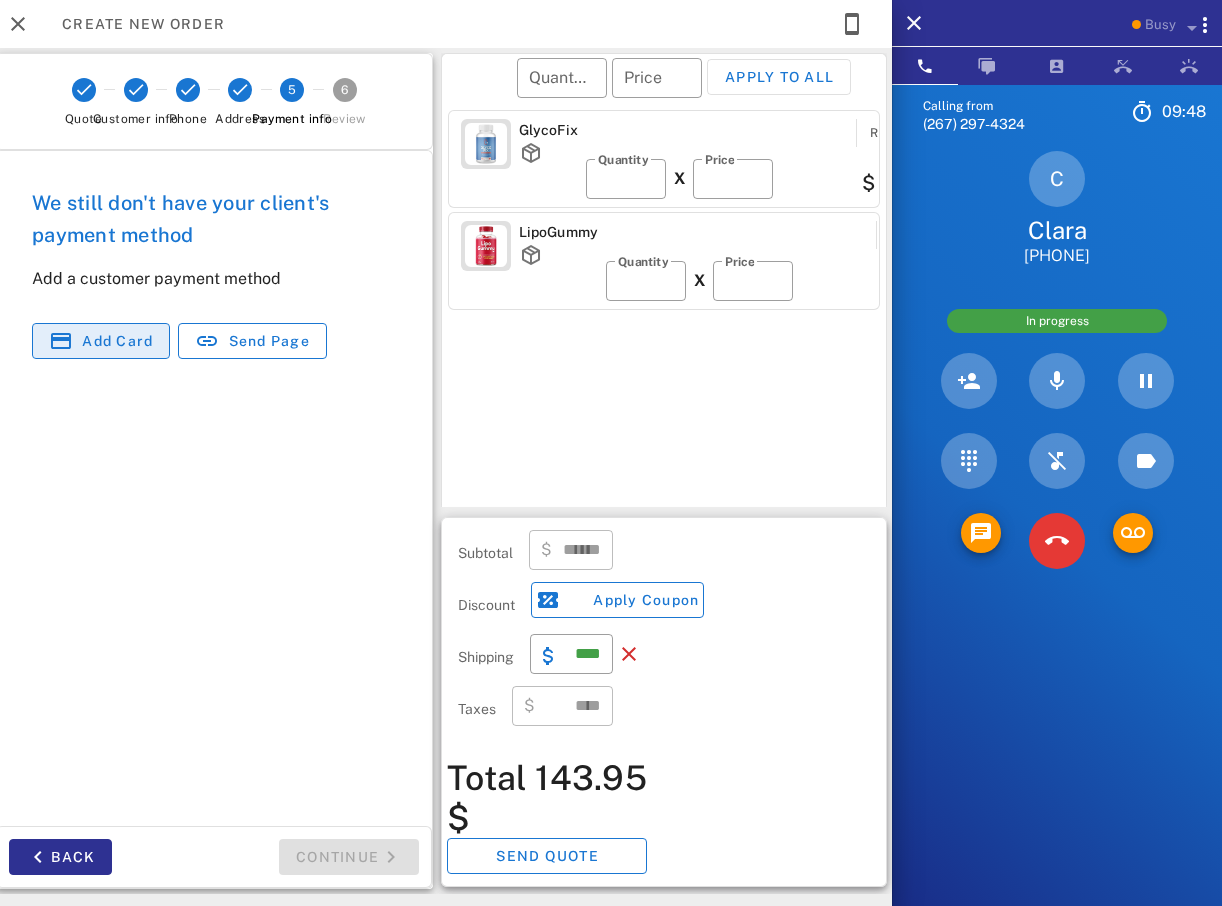 click on "Add card" at bounding box center (117, 341) 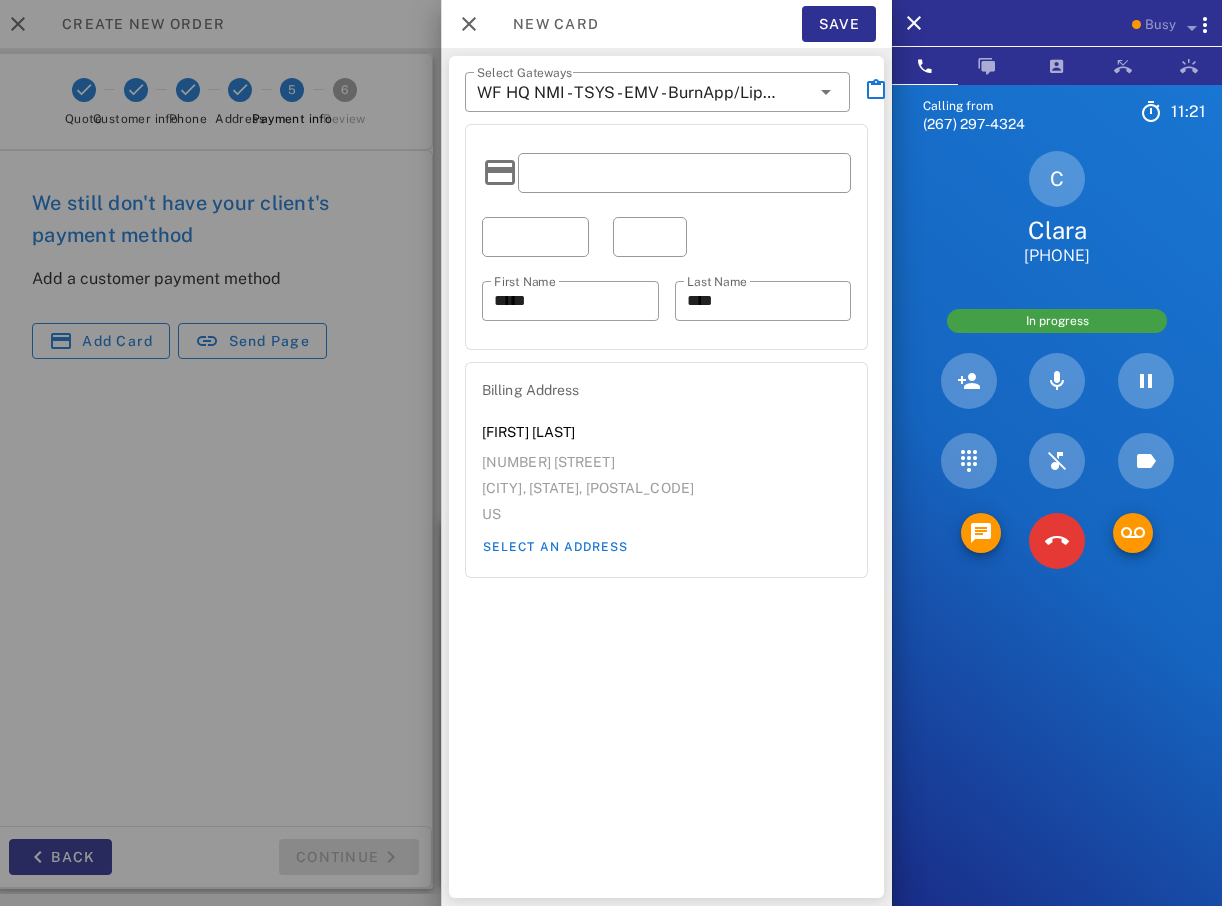 click on "​ First Name ***** ​ Last Name ****" at bounding box center [666, 237] 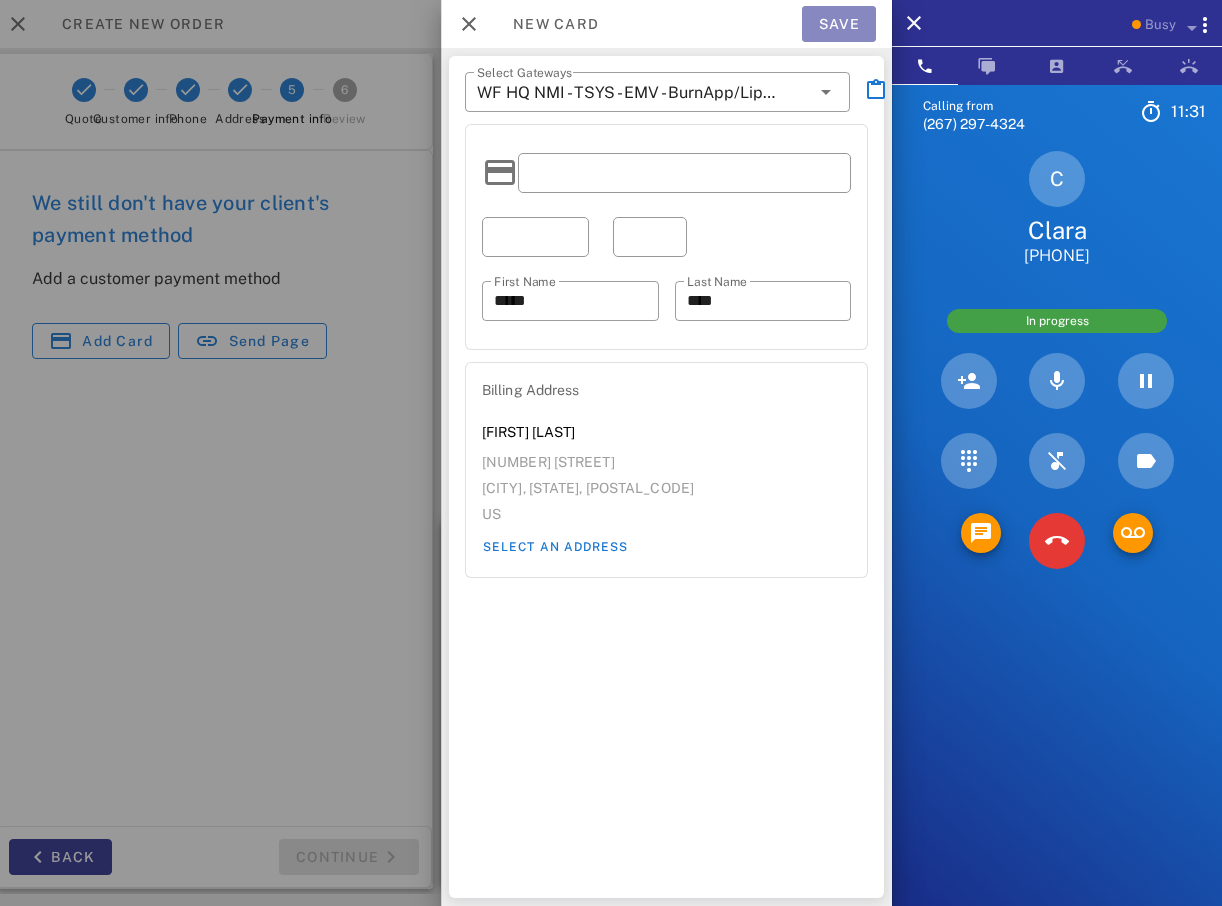 click on "Save" at bounding box center (839, 24) 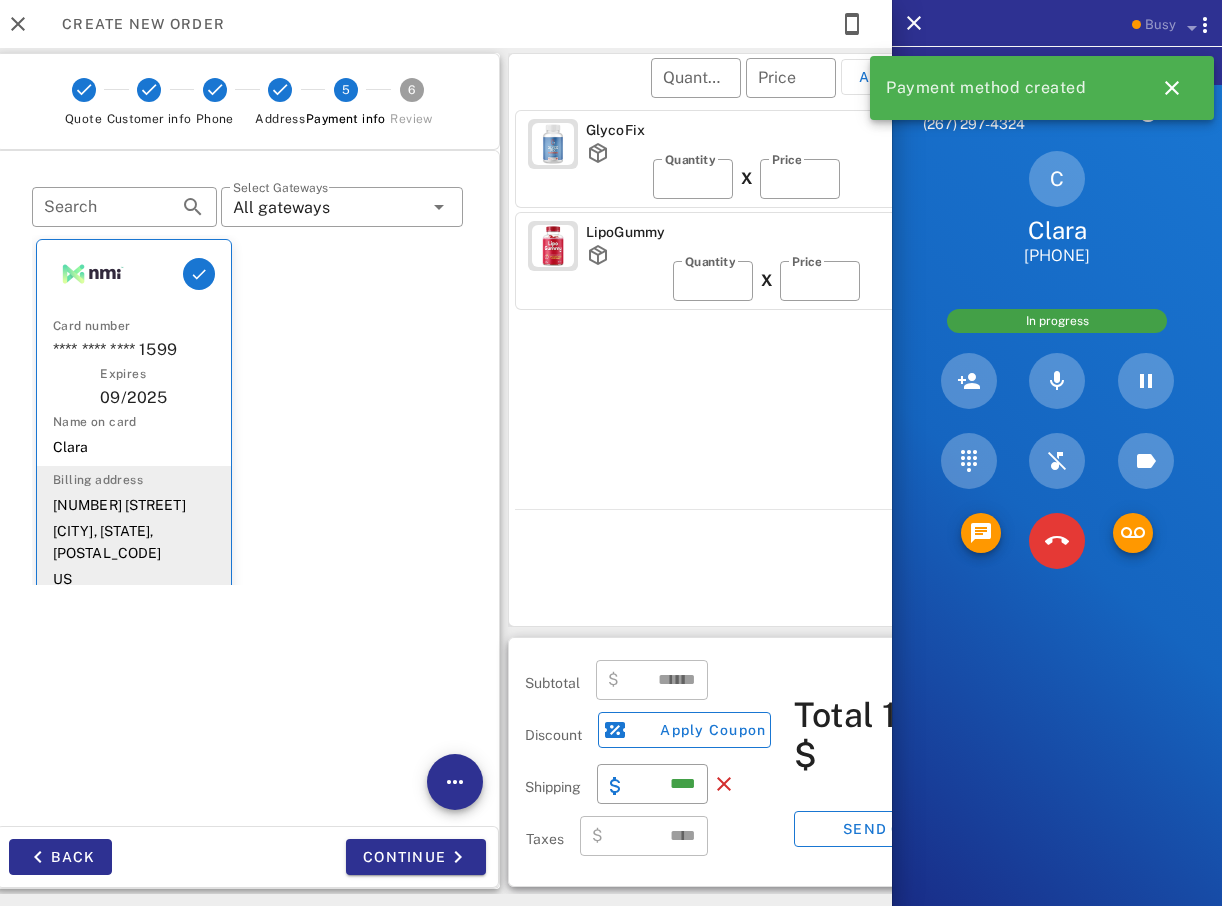 click on "Continue" at bounding box center (373, 857) 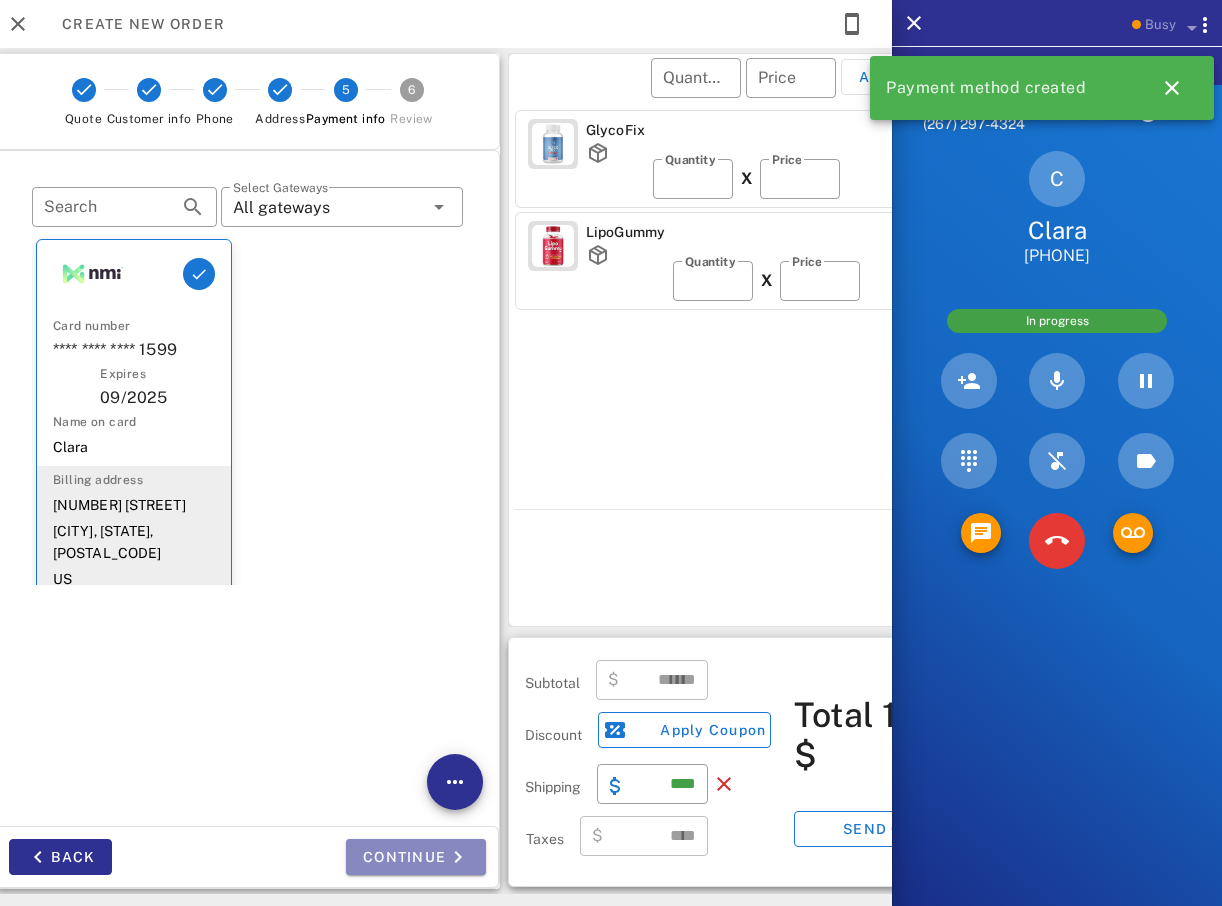 click on "Continue" at bounding box center (416, 857) 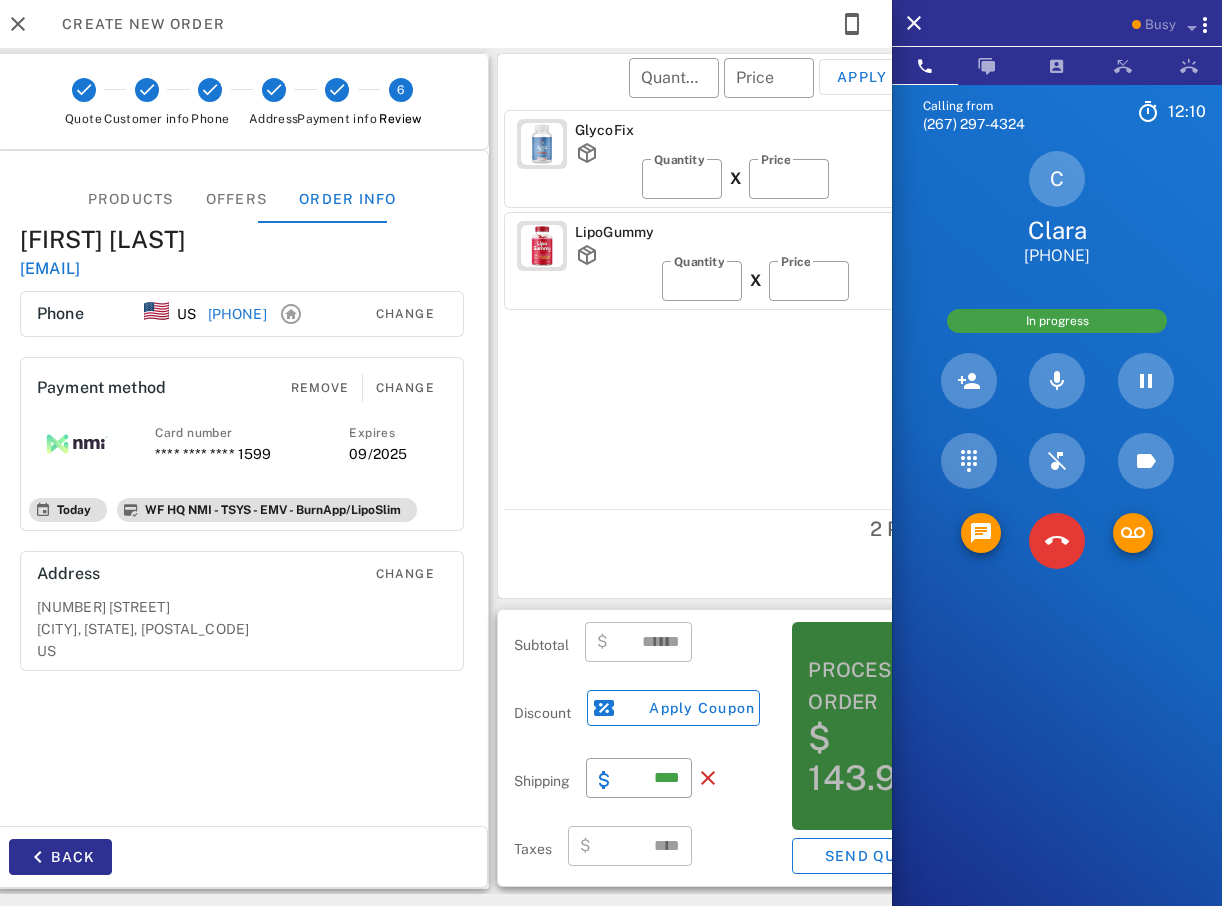 click on "Process order" at bounding box center [875, 686] 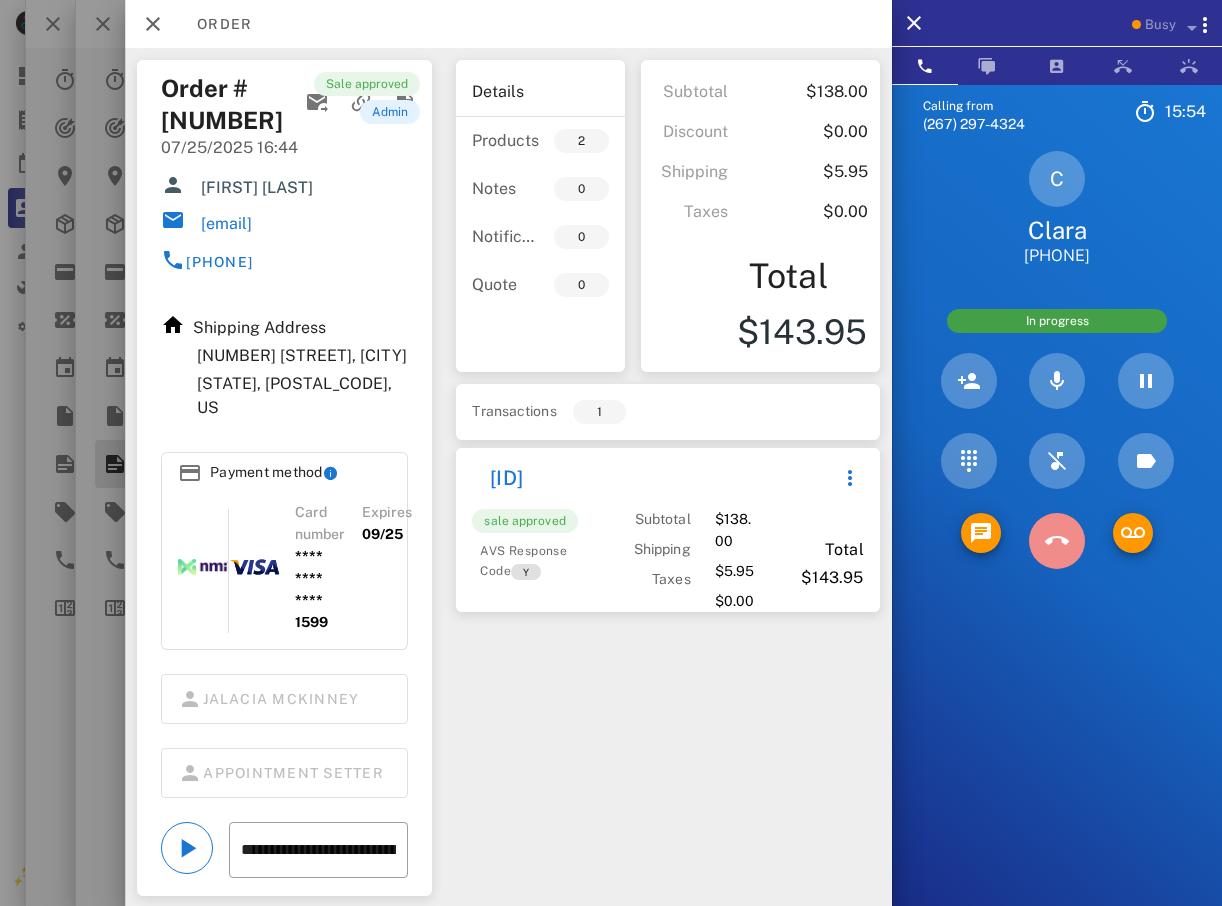 click at bounding box center [1057, 541] 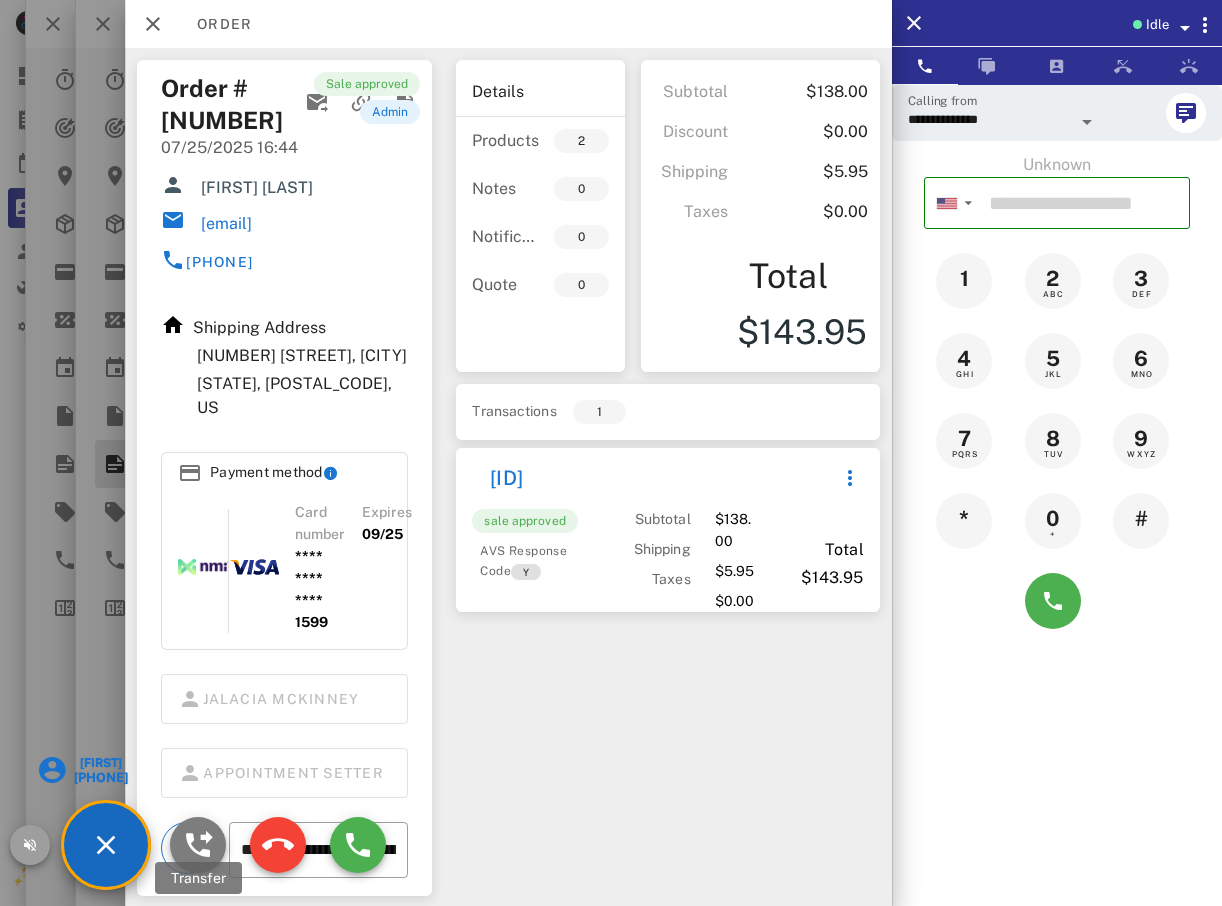 click at bounding box center [198, 845] 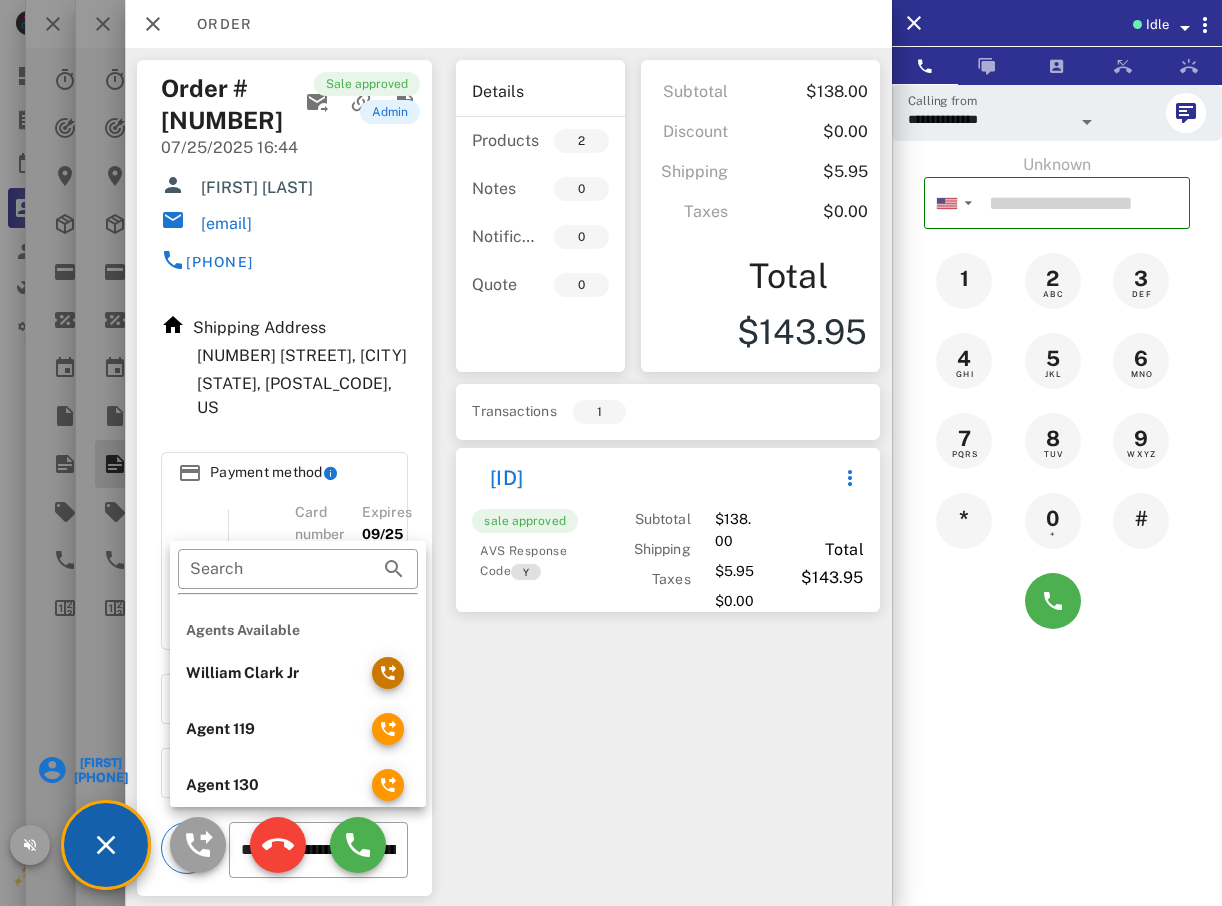 click at bounding box center (388, 673) 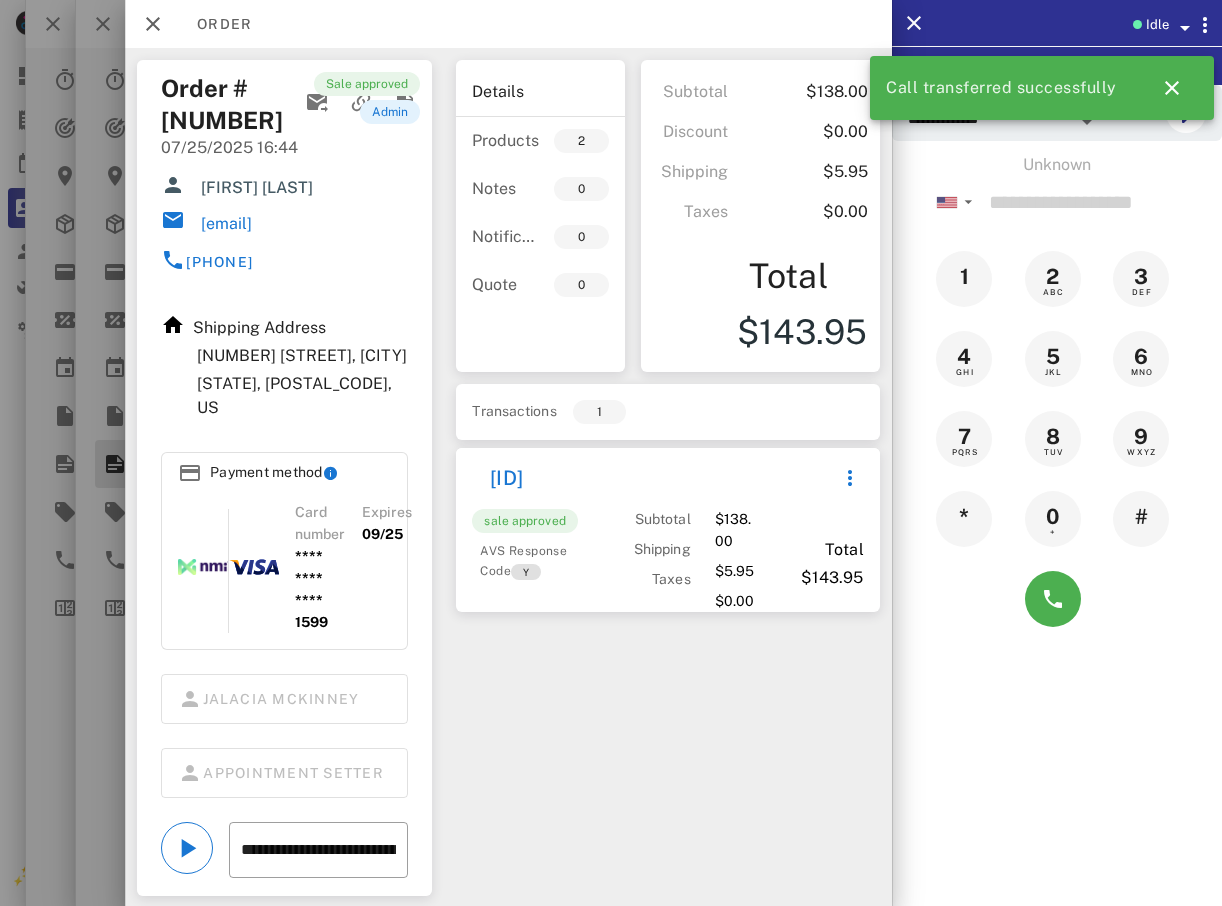 click at bounding box center (611, 453) 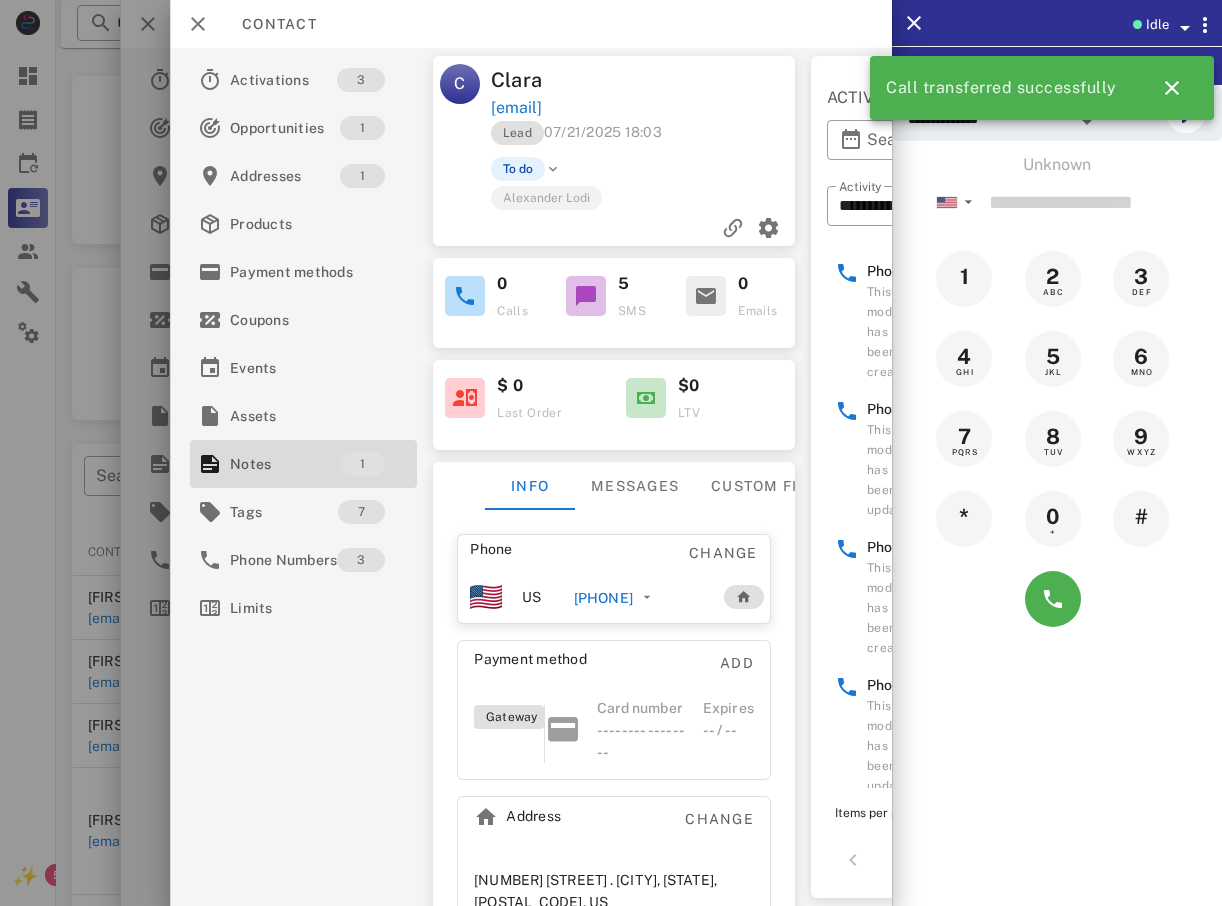 drag, startPoint x: 71, startPoint y: 458, endPoint x: 232, endPoint y: 312, distance: 217.34074 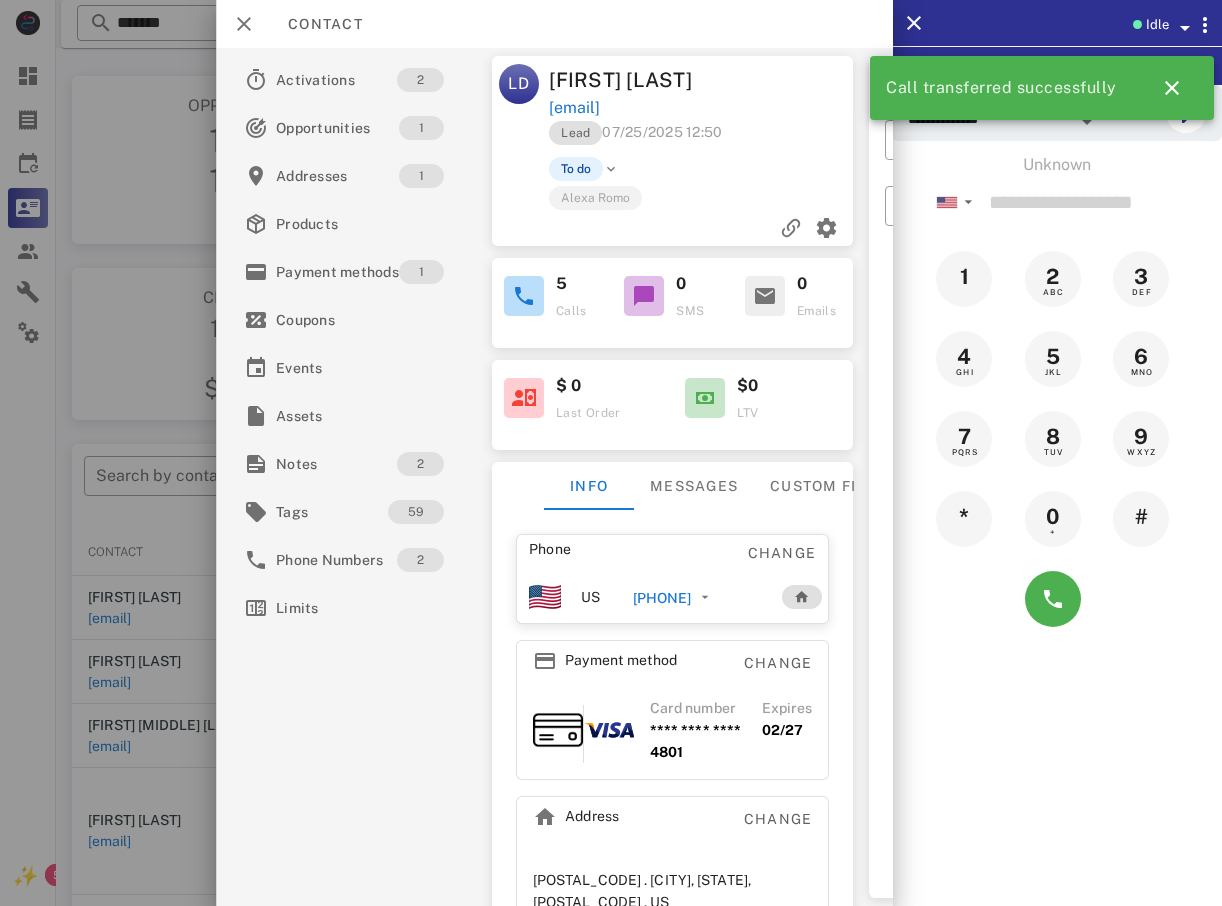 click at bounding box center [611, 453] 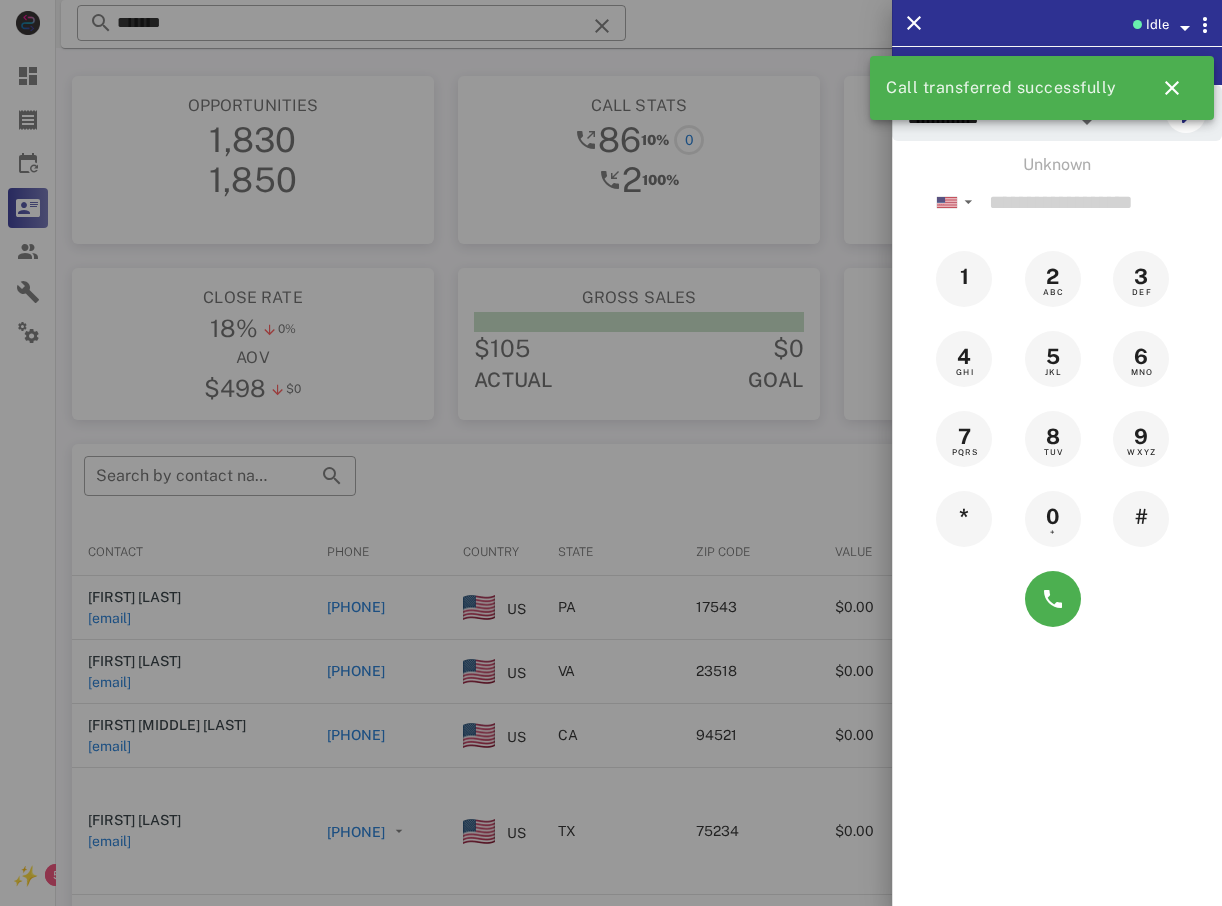 drag, startPoint x: 777, startPoint y: 49, endPoint x: 974, endPoint y: 1, distance: 202.76341 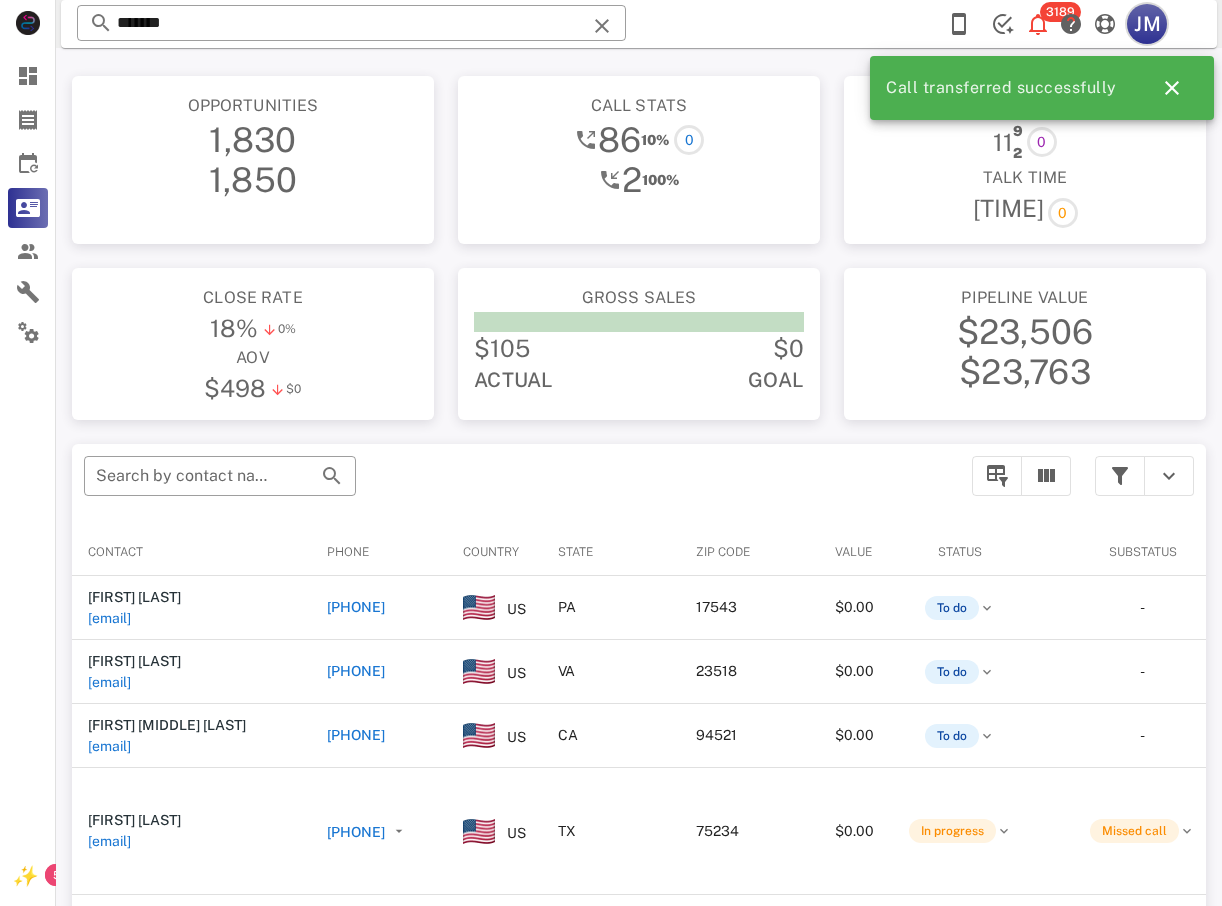 click on "JM" at bounding box center (1147, 24) 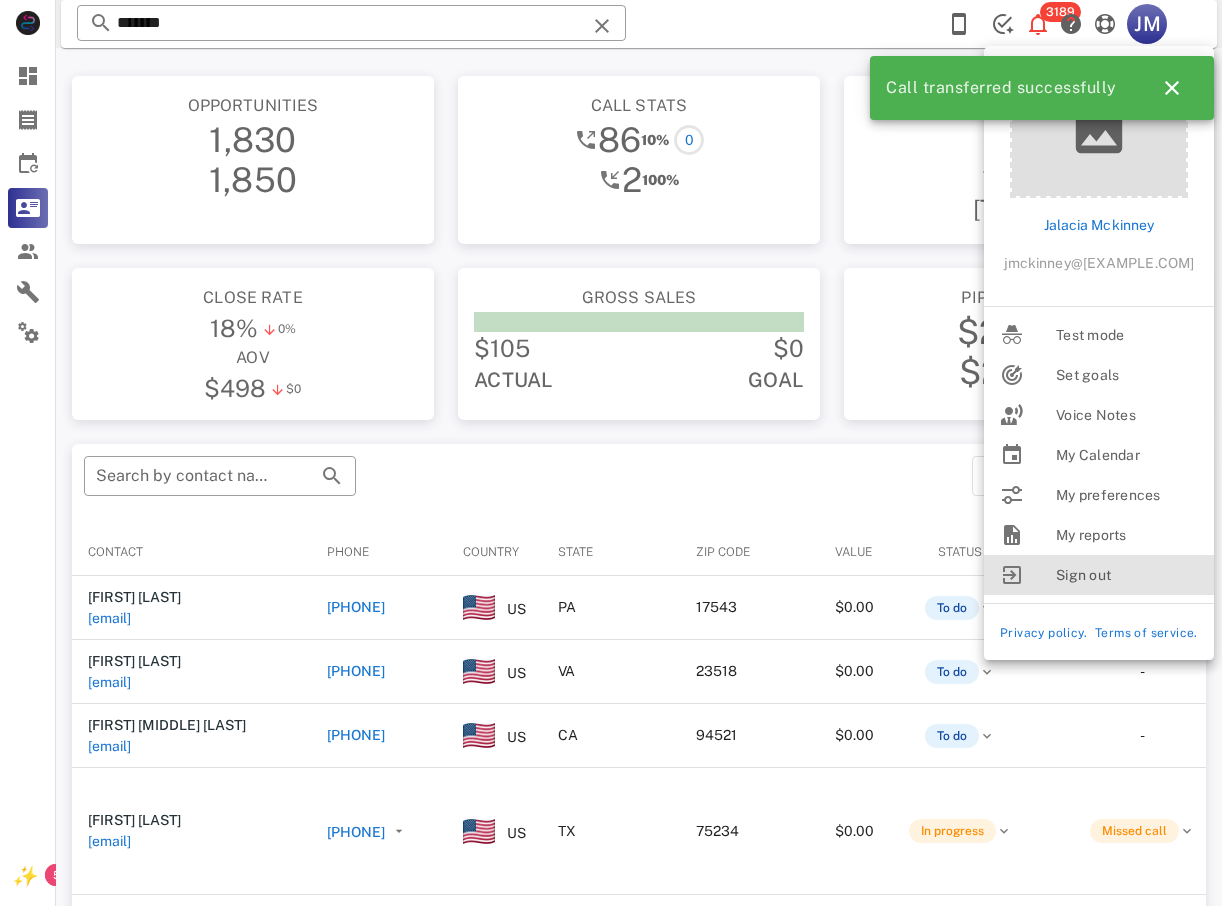 click on "Sign out" at bounding box center (1127, 575) 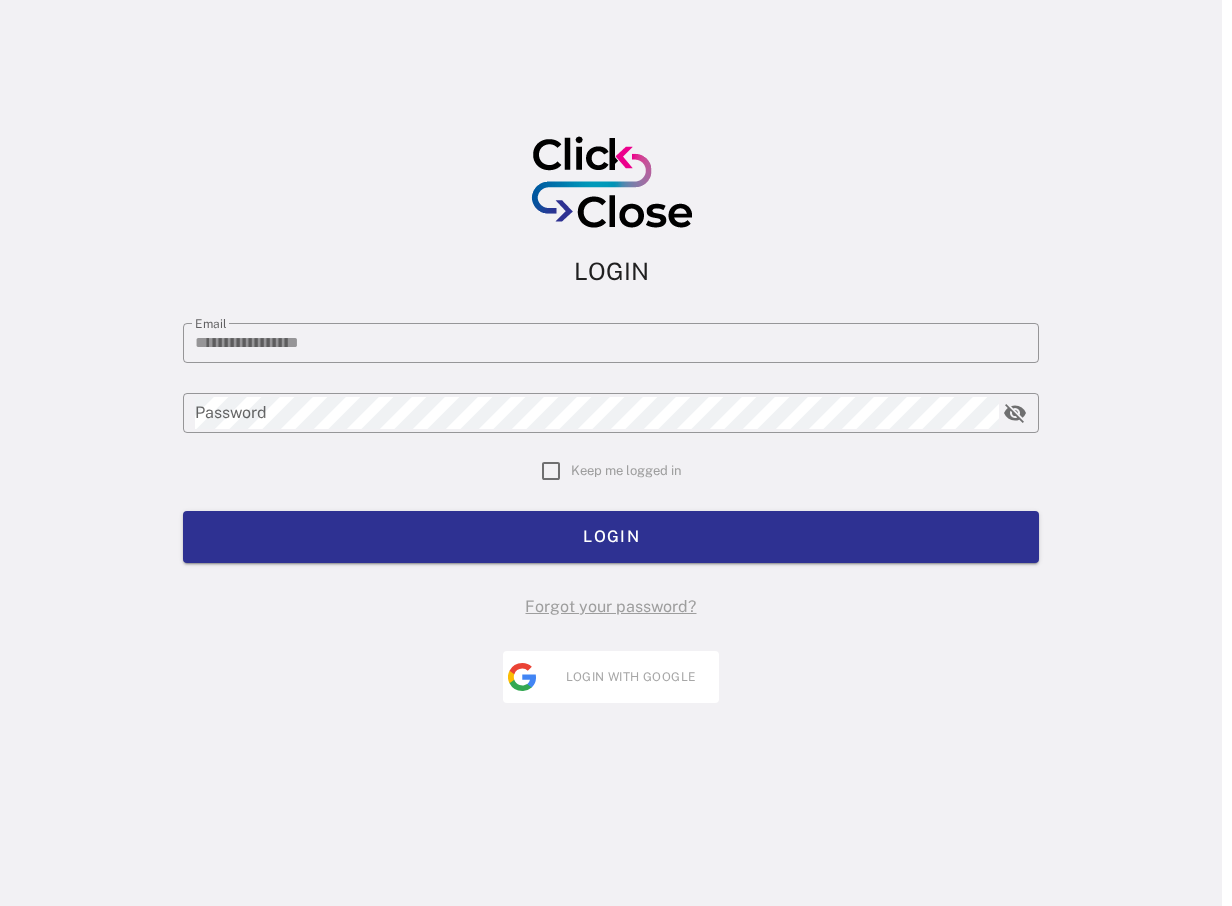 type on "**********" 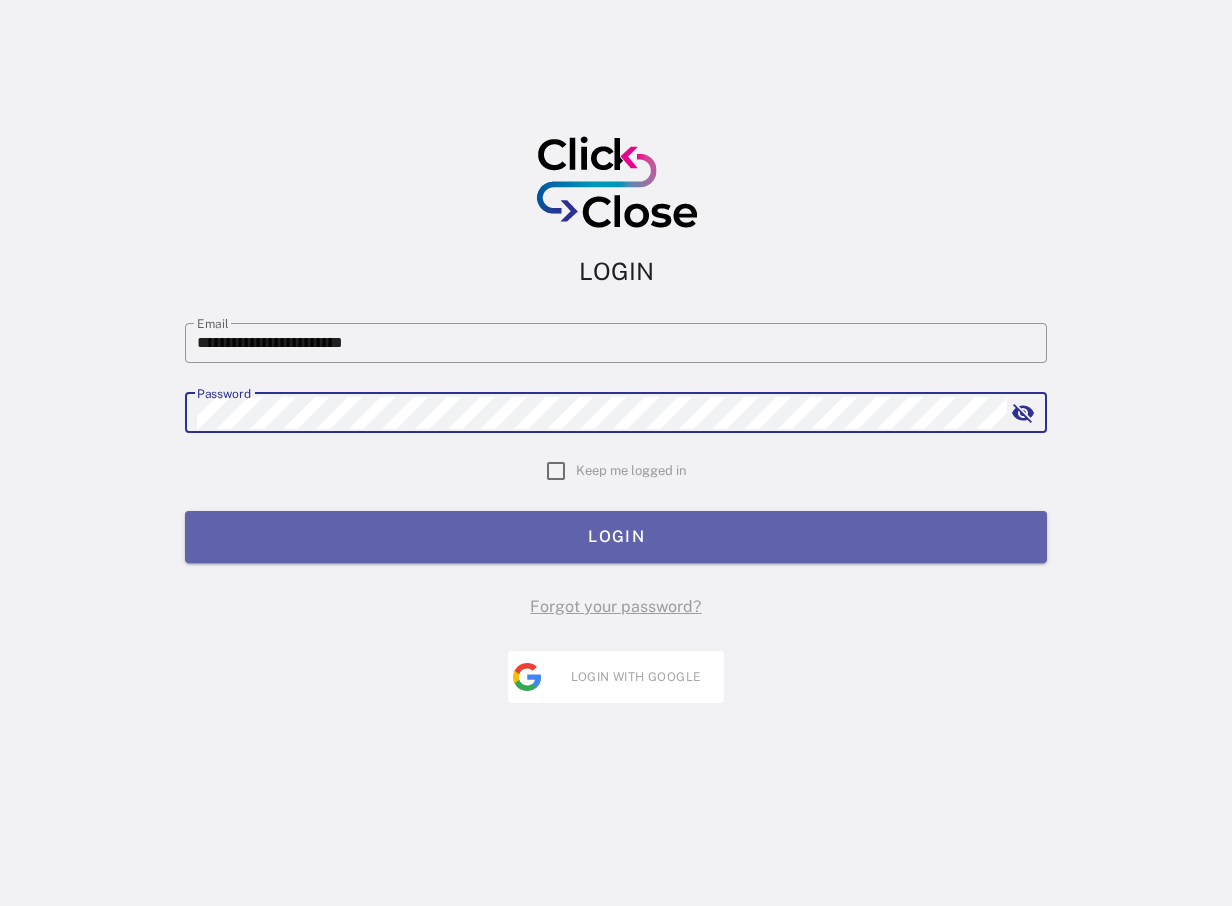 click on "LOGIN" at bounding box center (616, 537) 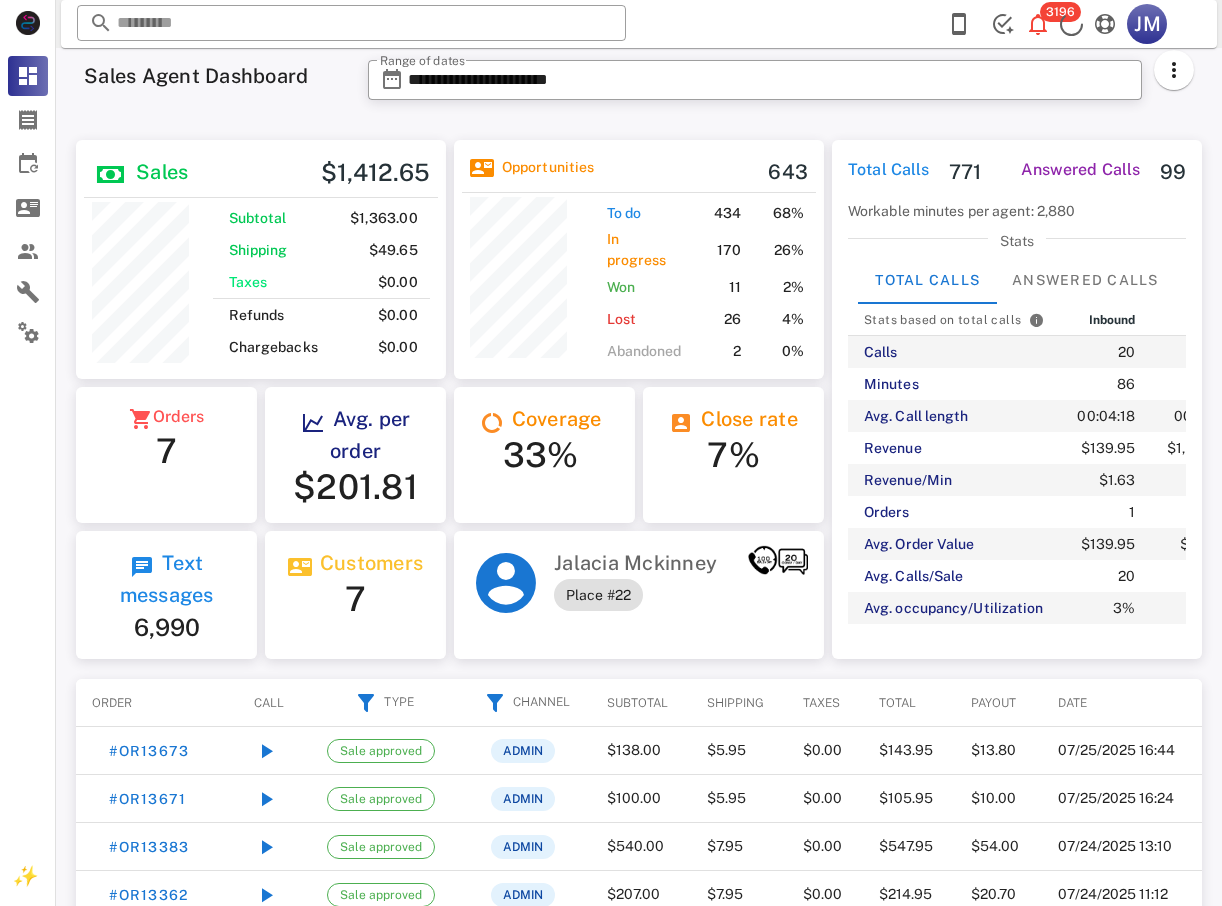 scroll, scrollTop: 0, scrollLeft: 0, axis: both 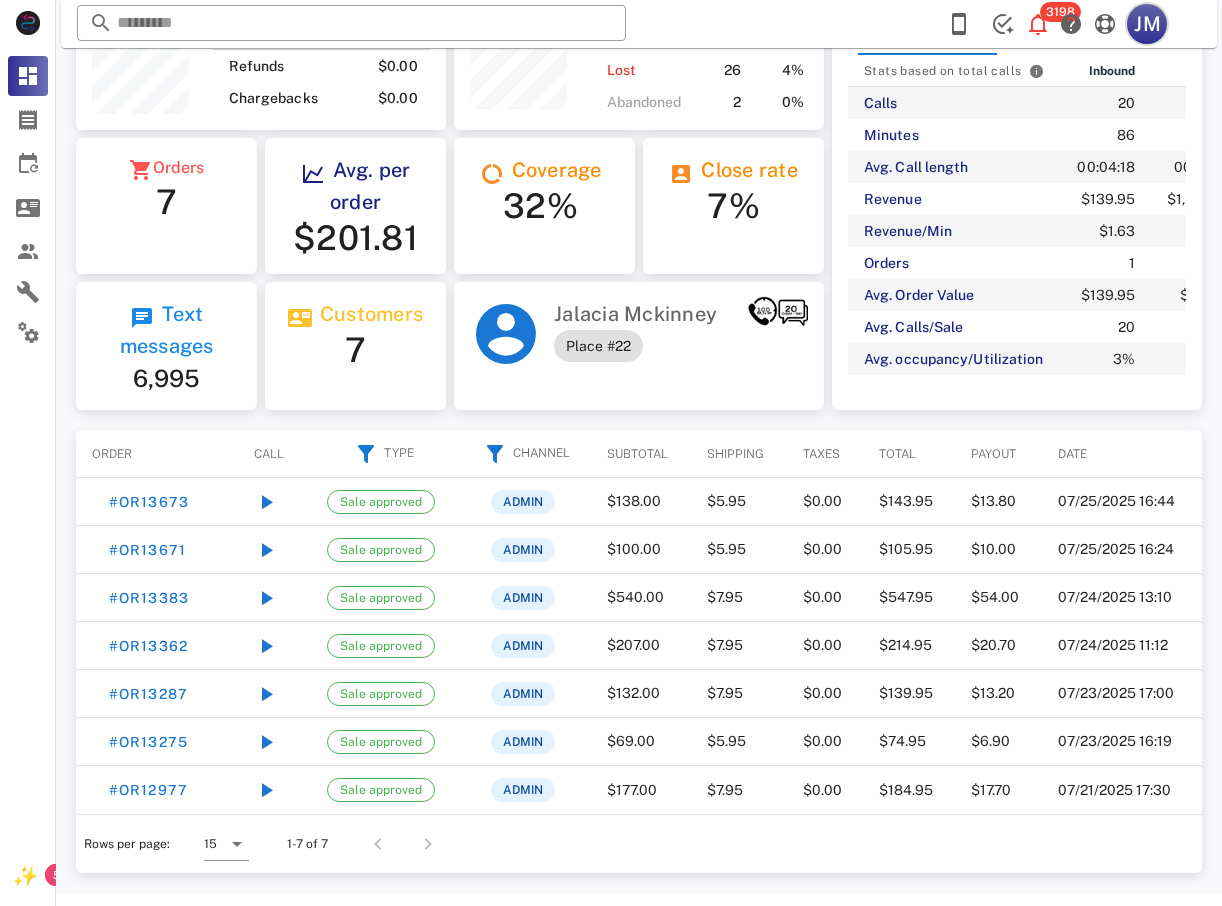 click on "JM" at bounding box center [1147, 24] 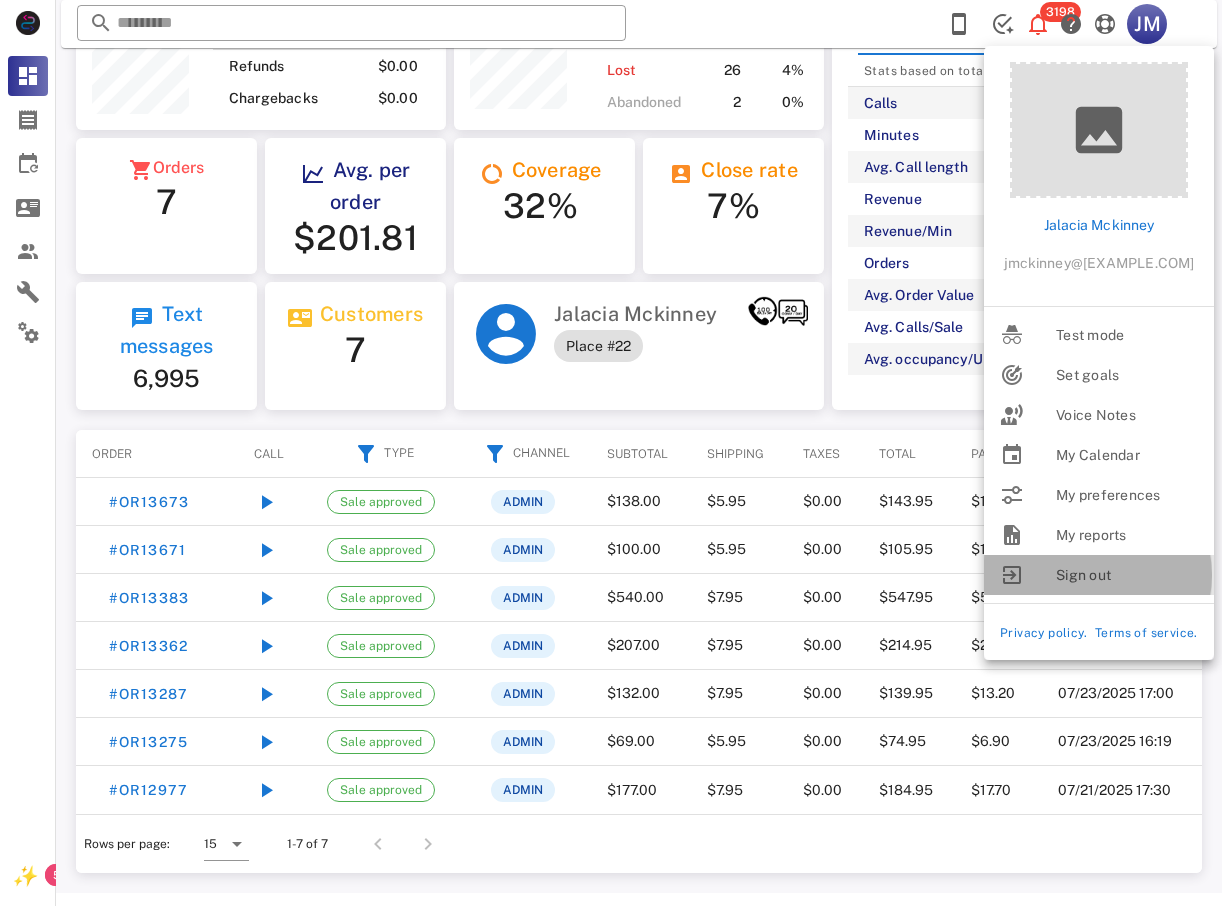 click on "Sign out" at bounding box center [1127, 575] 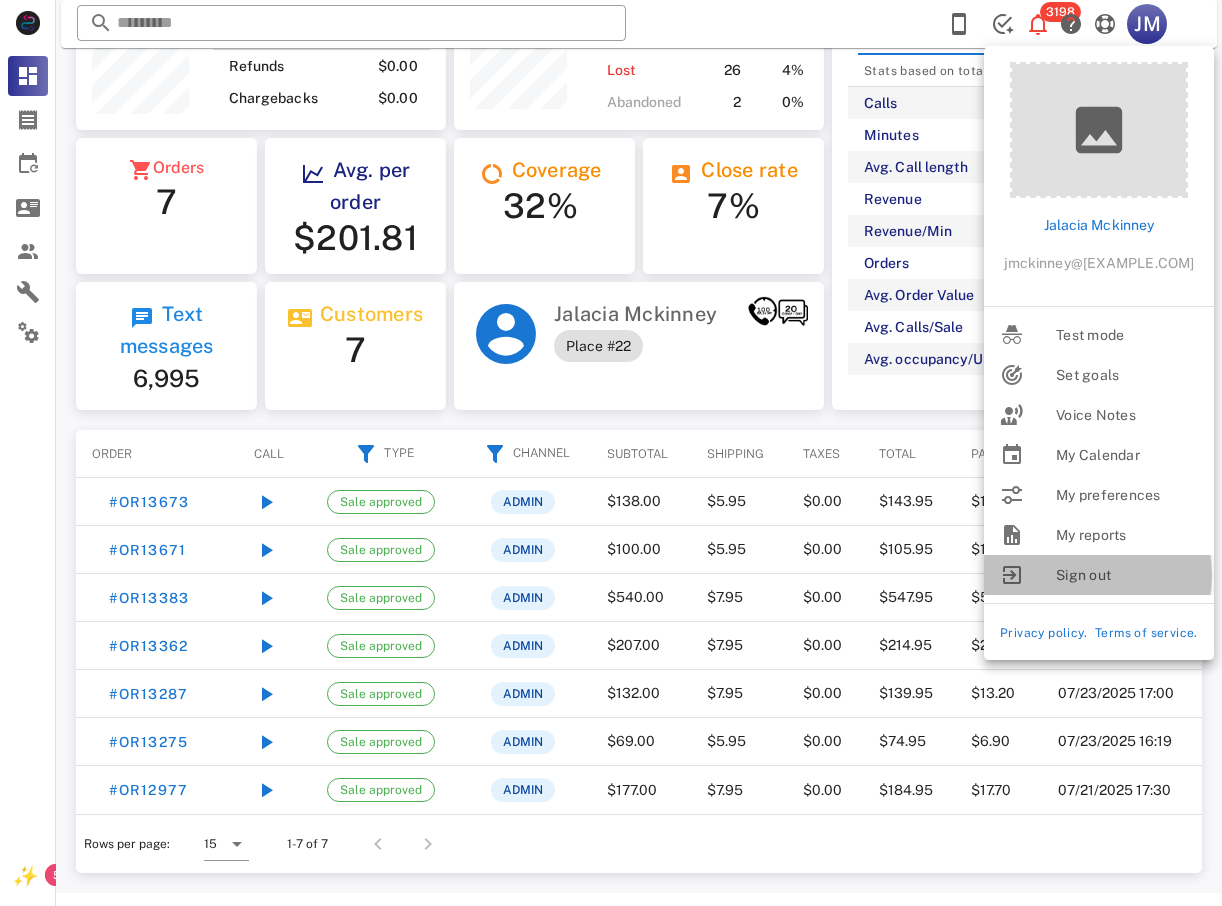 scroll, scrollTop: 0, scrollLeft: 0, axis: both 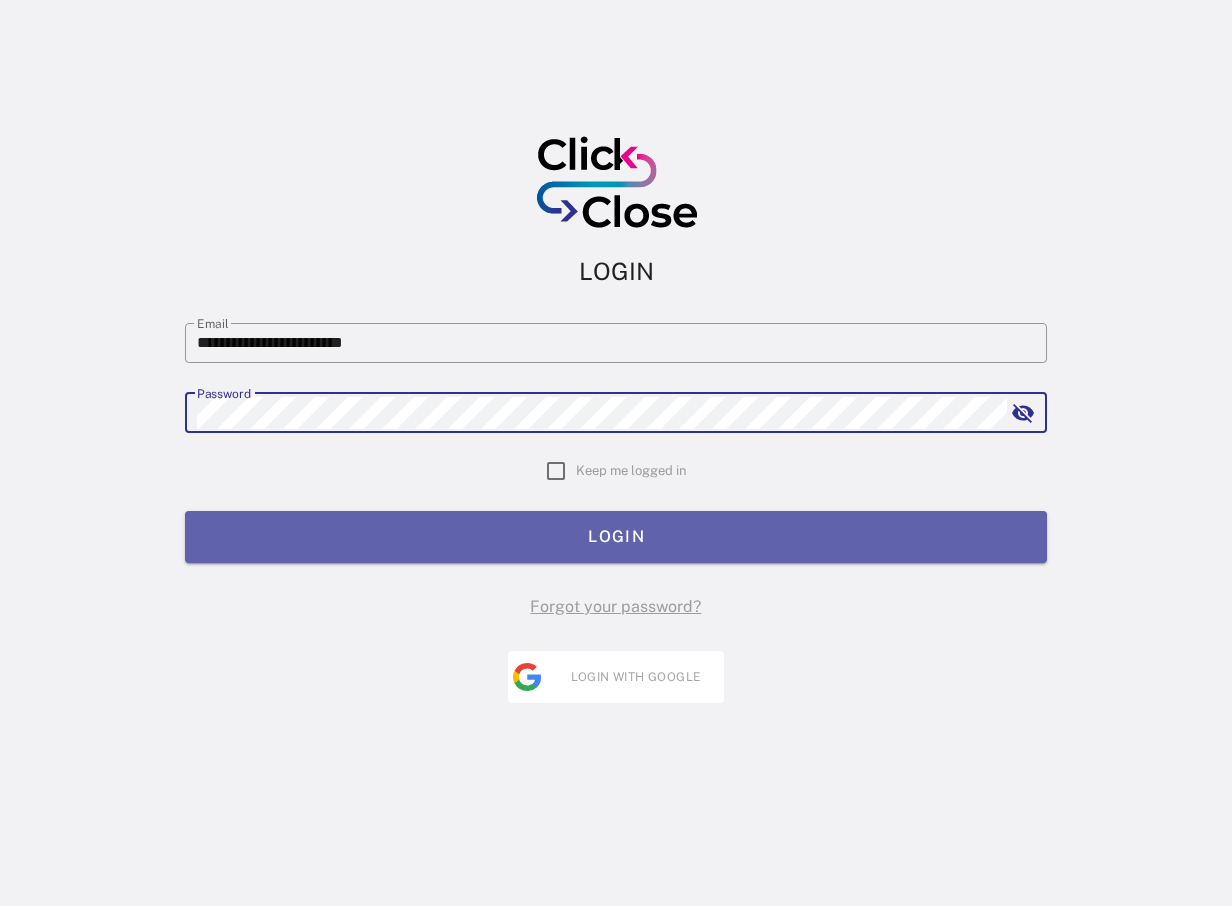 click on "LOGIN" at bounding box center [616, 537] 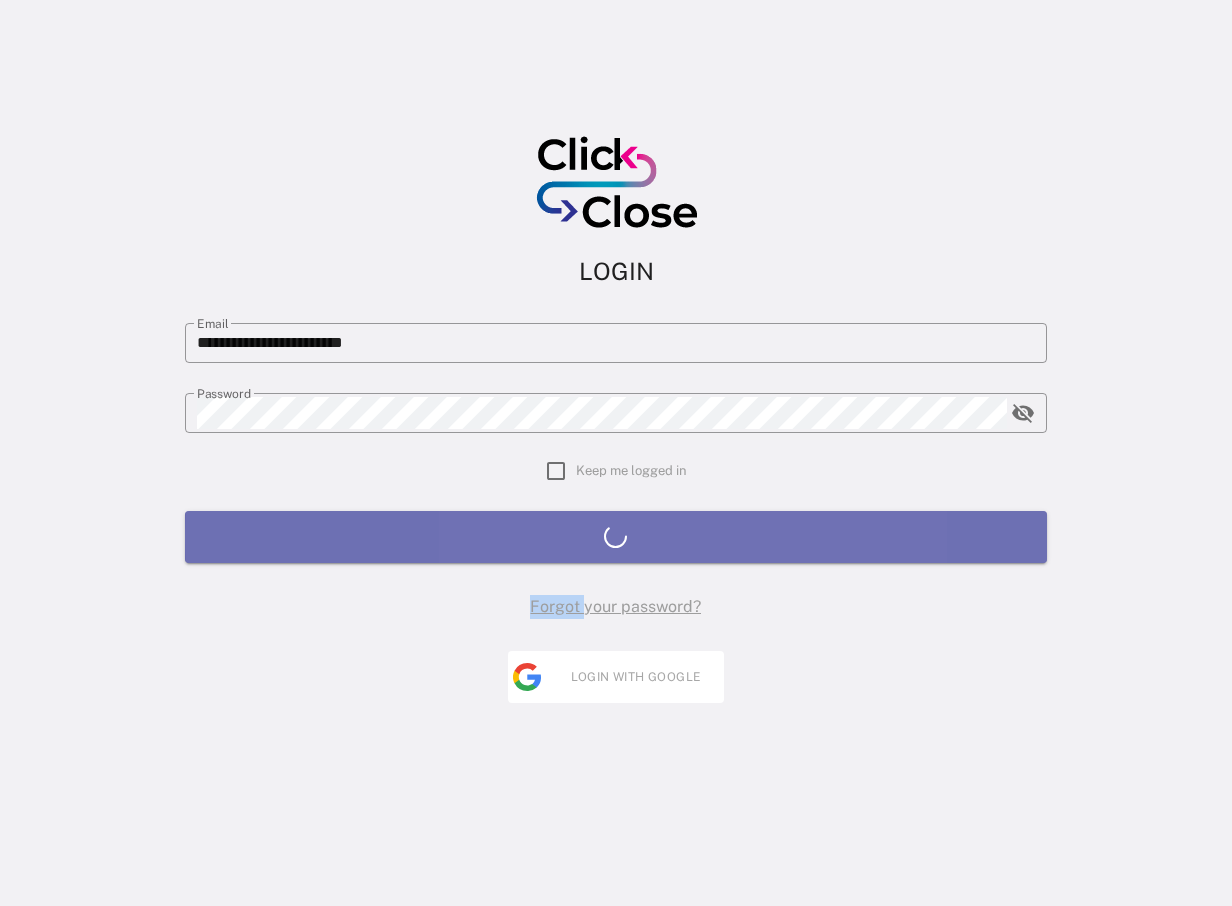 click on "**********" at bounding box center [616, 461] 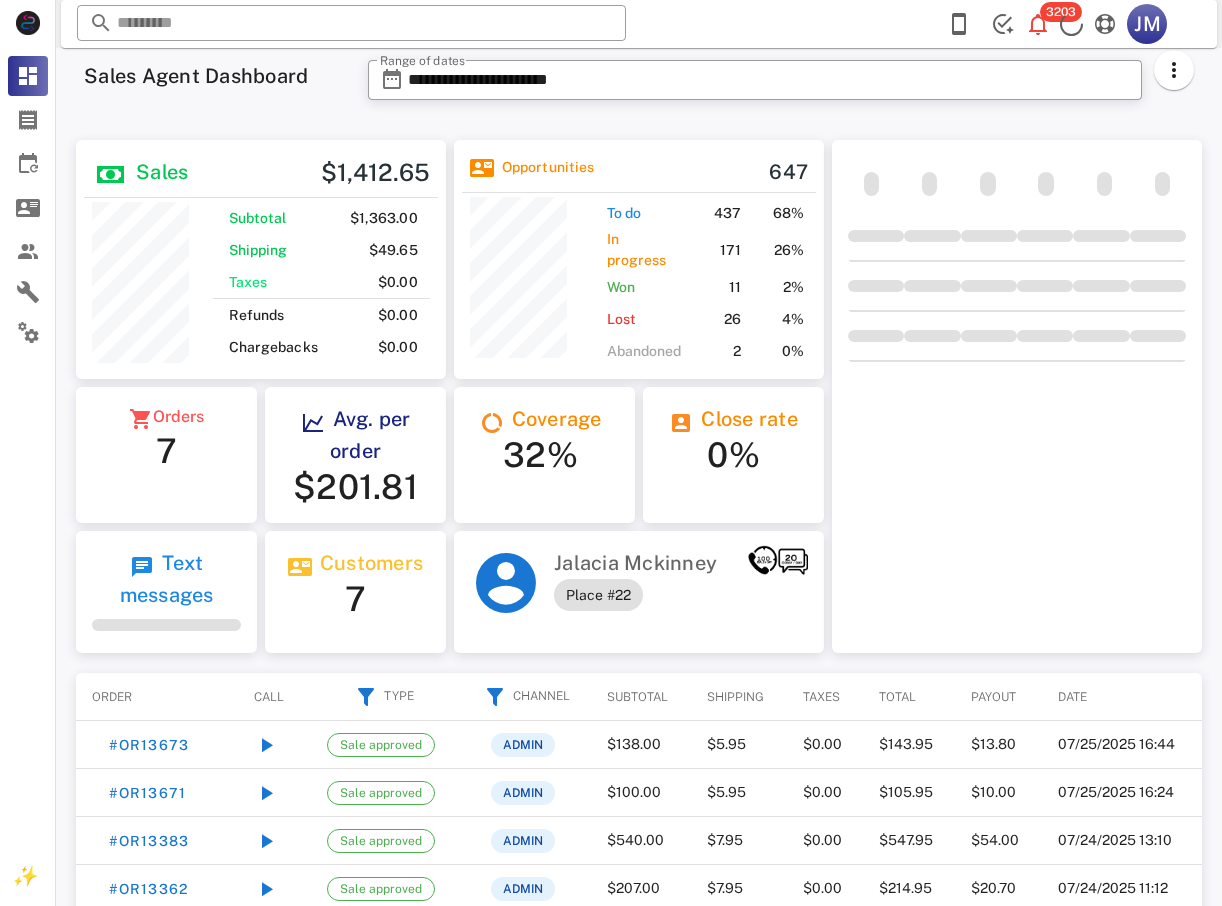 scroll, scrollTop: 0, scrollLeft: 0, axis: both 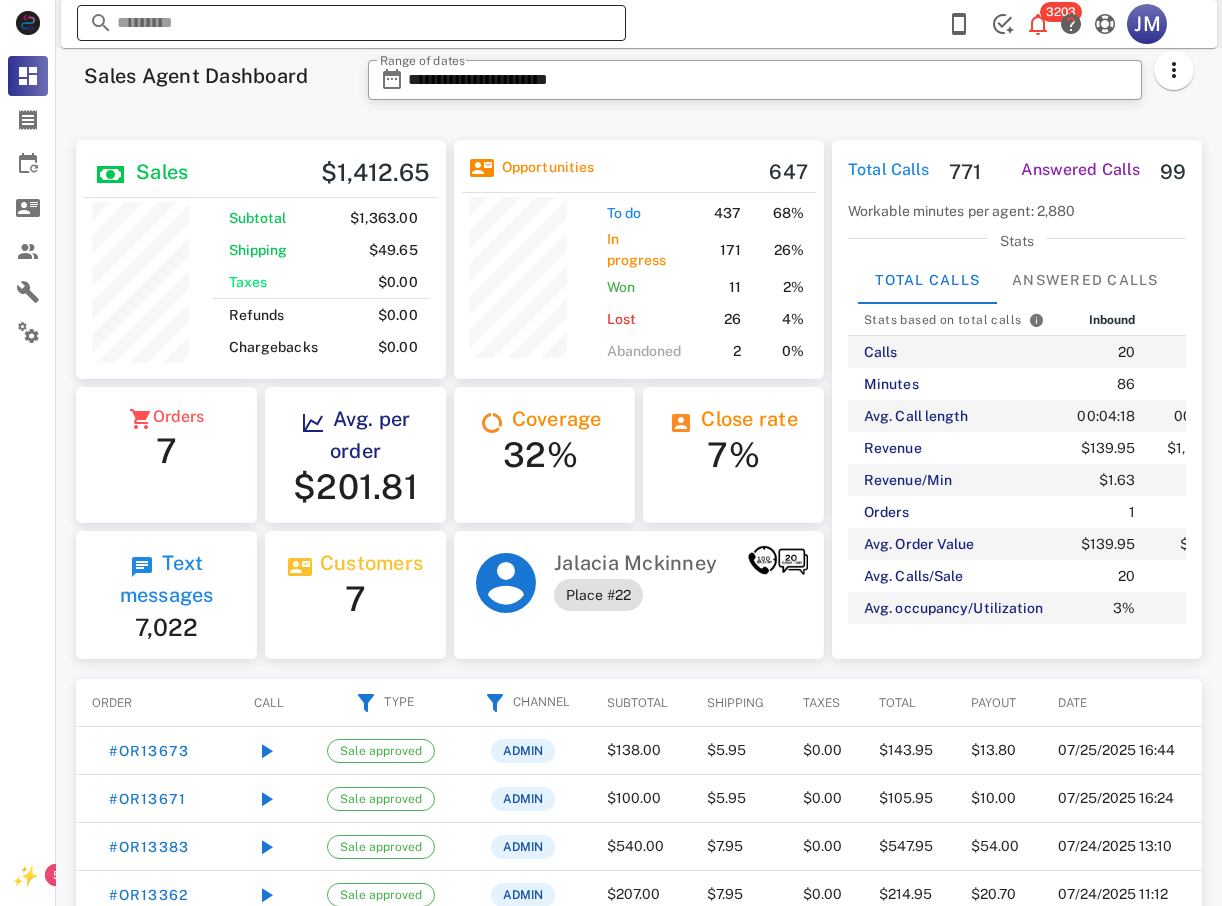 click at bounding box center [351, 23] 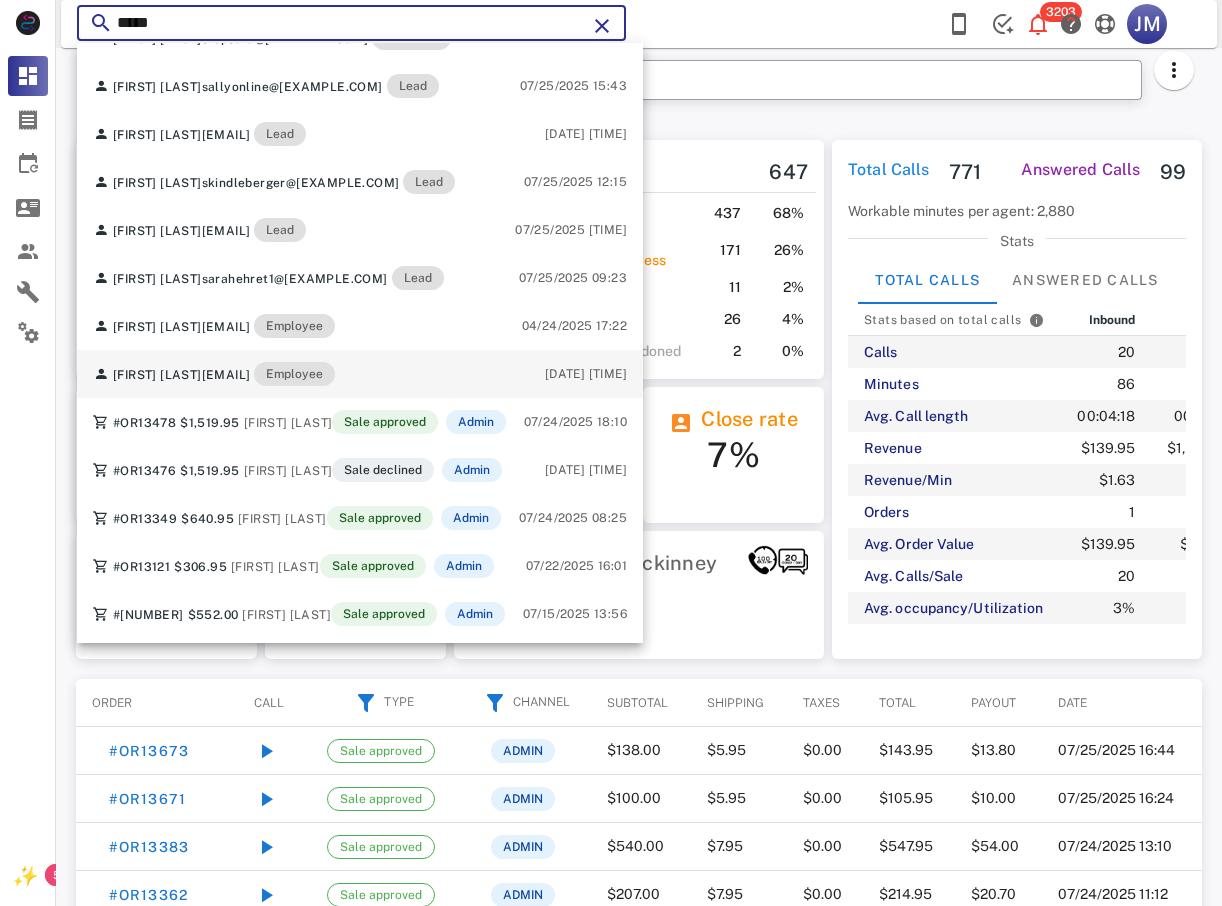 scroll, scrollTop: 280, scrollLeft: 0, axis: vertical 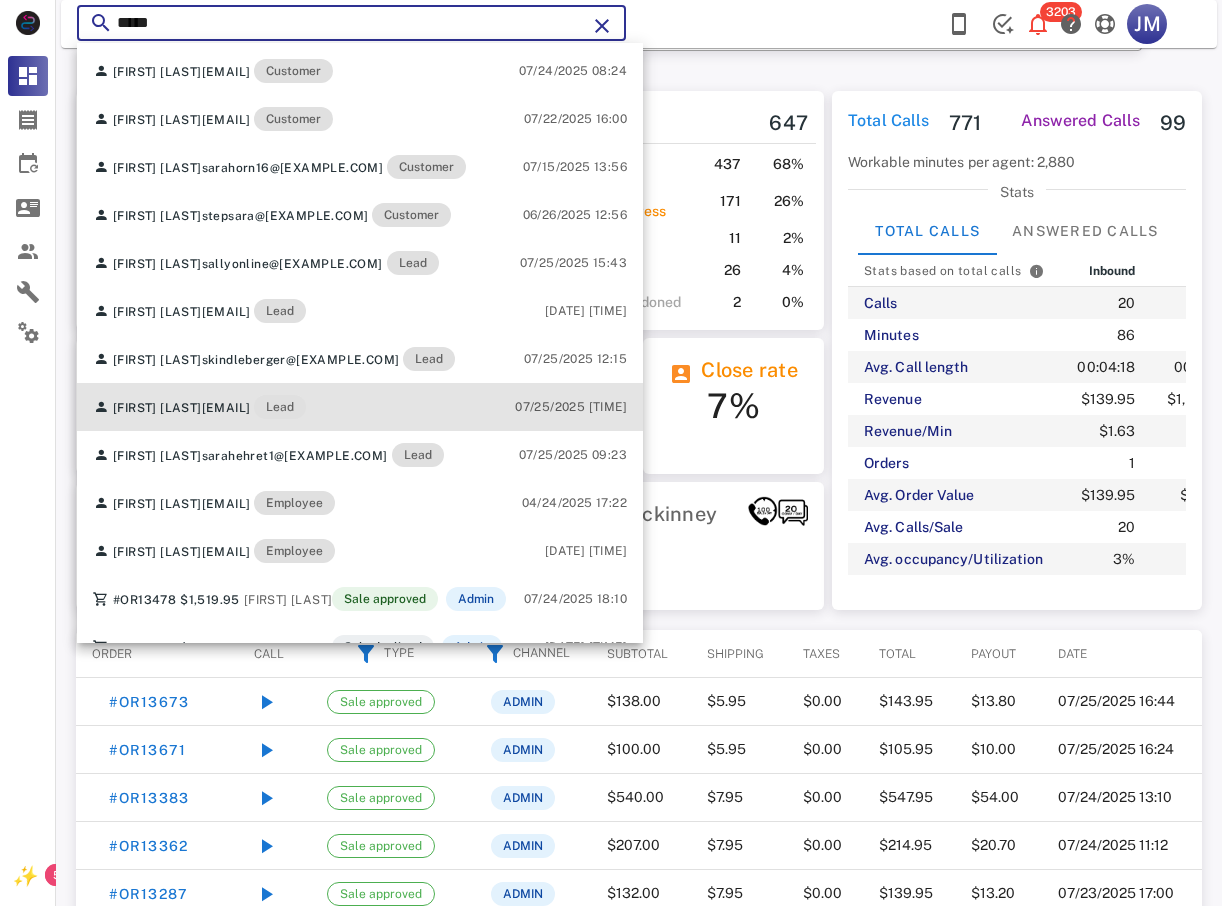 click on "[EMAIL]" at bounding box center [226, 408] 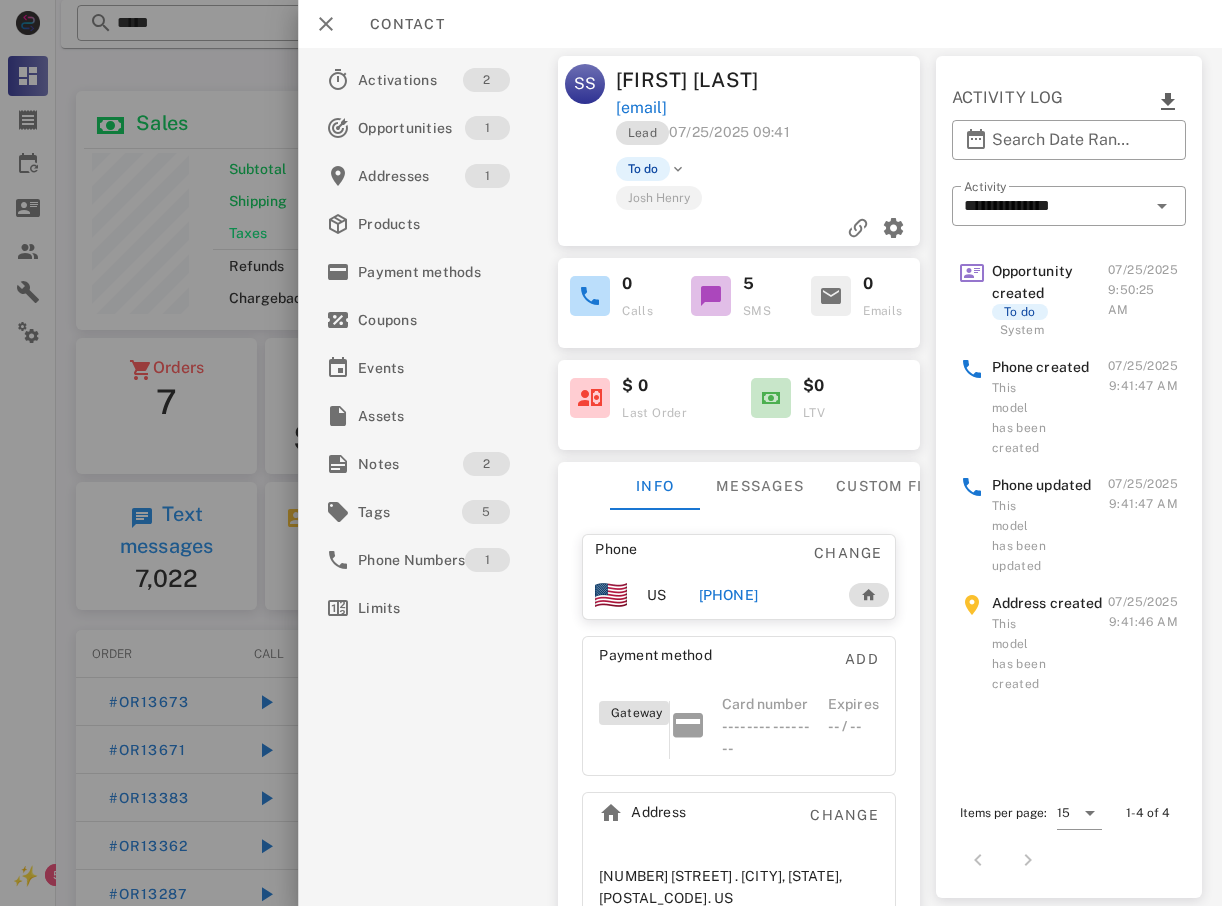click at bounding box center [611, 453] 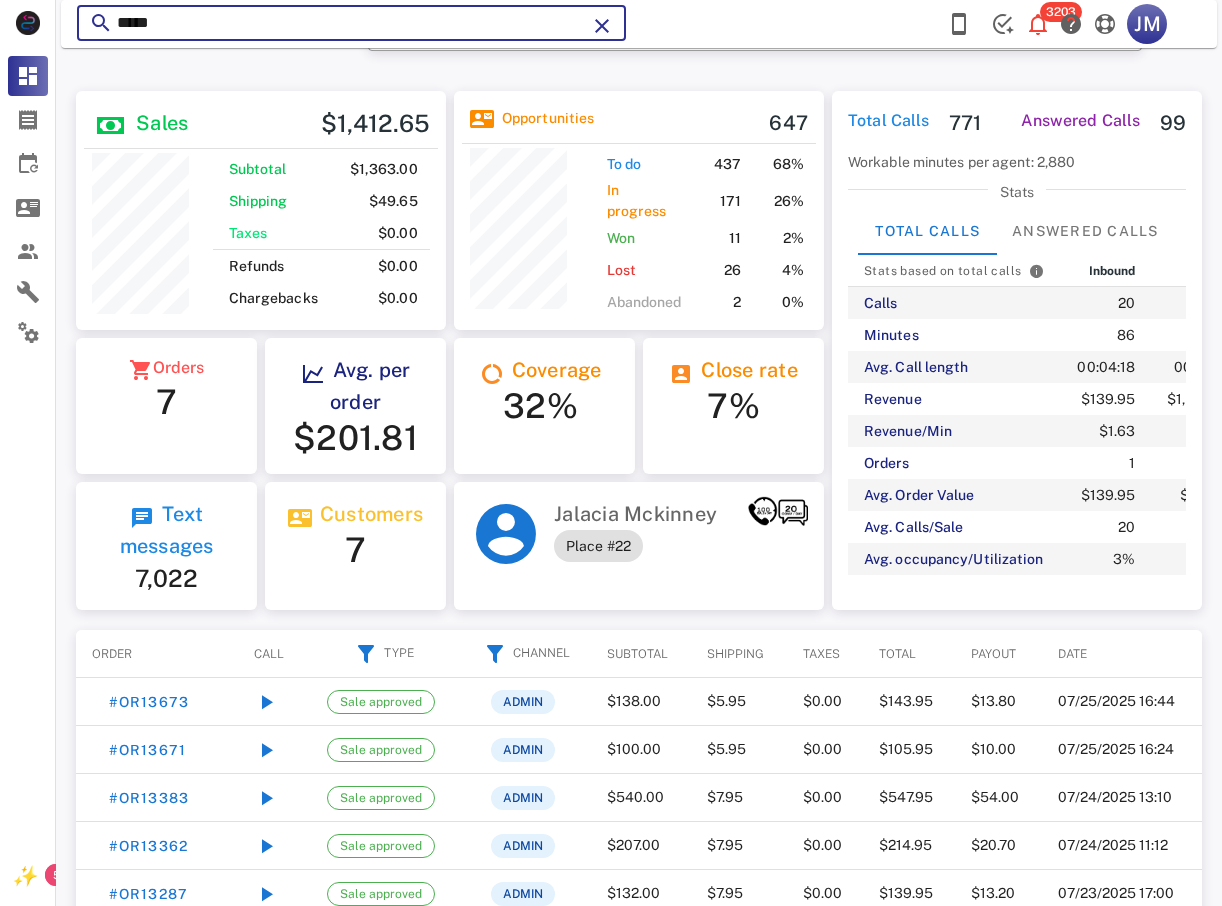 click on "*****" at bounding box center [351, 23] 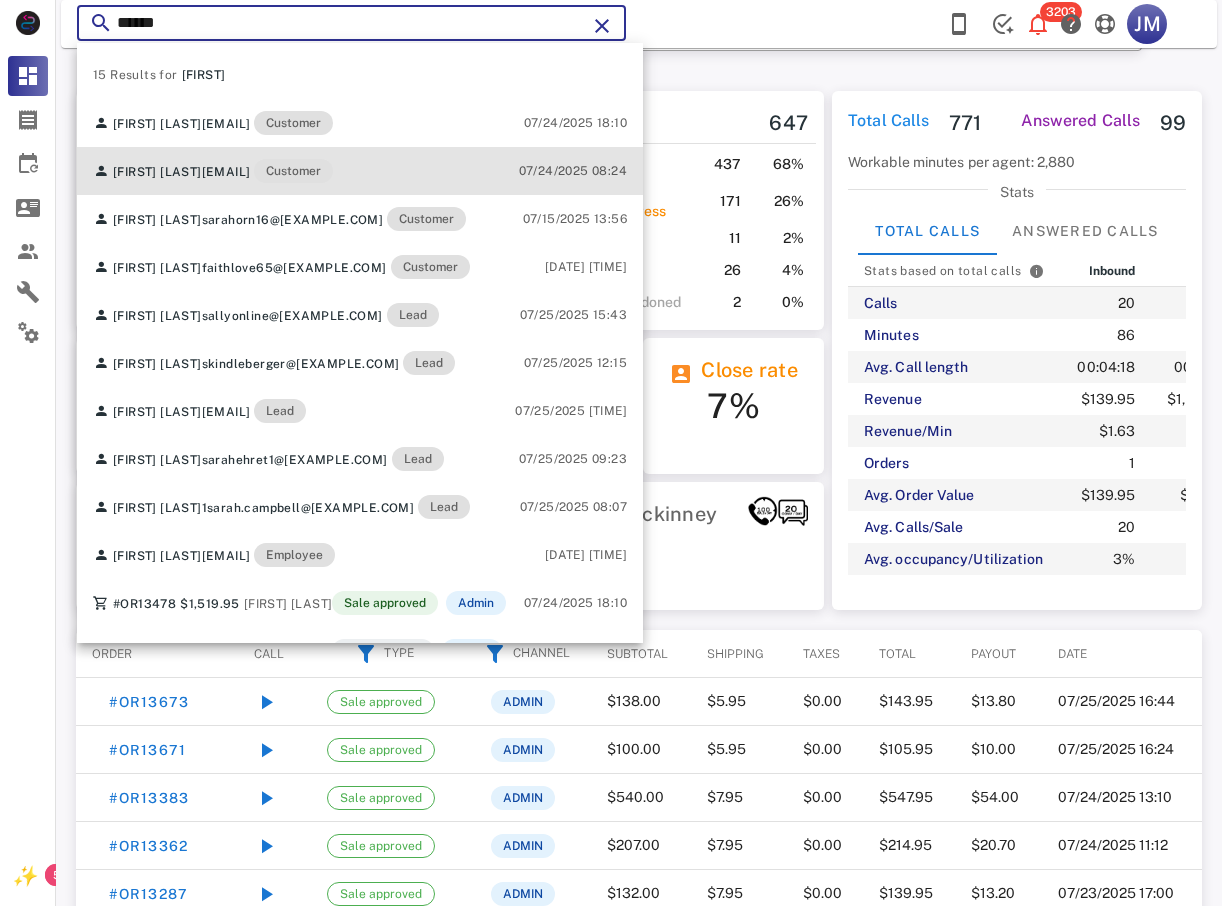 click on "[NUMBER] Results for    [FIRST]    [FIRST] [LAST]   [EMAIL]   Customer   [DATE] [TIME]   [FIRST] [LAST]   [EMAIL]   Customer   [DATE] [TIME]   [FIRST] [LAST]   [EMAIL]   Customer   [DATE] [TIME]   [FIRST] [LAST]   [EMAIL]   Customer   [DATE] [TIME]   [FIRST] [LAST]   [EMAIL]   Lead   [DATE] [TIME]   [FIRST] [LAST]   [EMAIL]   Lead   [DATE] [TIME]   [FIRST] [LAST]   [EMAIL]   Lead   [DATE] [TIME]   [FIRST] [LAST]   [EMAIL]   Lead   [DATE] [TIME]   [FIRST] [LAST]   [EMAIL]   Lead   [DATE] [TIME]   [FIRST] [LAST]   [EMAIL]   Employee   [DATE] [TIME]   #OR[NUMBER]   $1,519.95   [FIRST] [LAST]   Sale approved   Admin   [DATE] [TIME]   #OR[NUMBER]   $1,519.95   [FIRST] [LAST]   Sale declined   Admin   [DATE] [TIME]   #OR[NUMBER]   $640.95   [FIRST] [LAST]   Sale approved   Admin   [DATE] [TIME]   #OR[NUMBER]   $552.00   [FIRST] [LAST]   Sale approved   Admin" at bounding box center (360, 343) 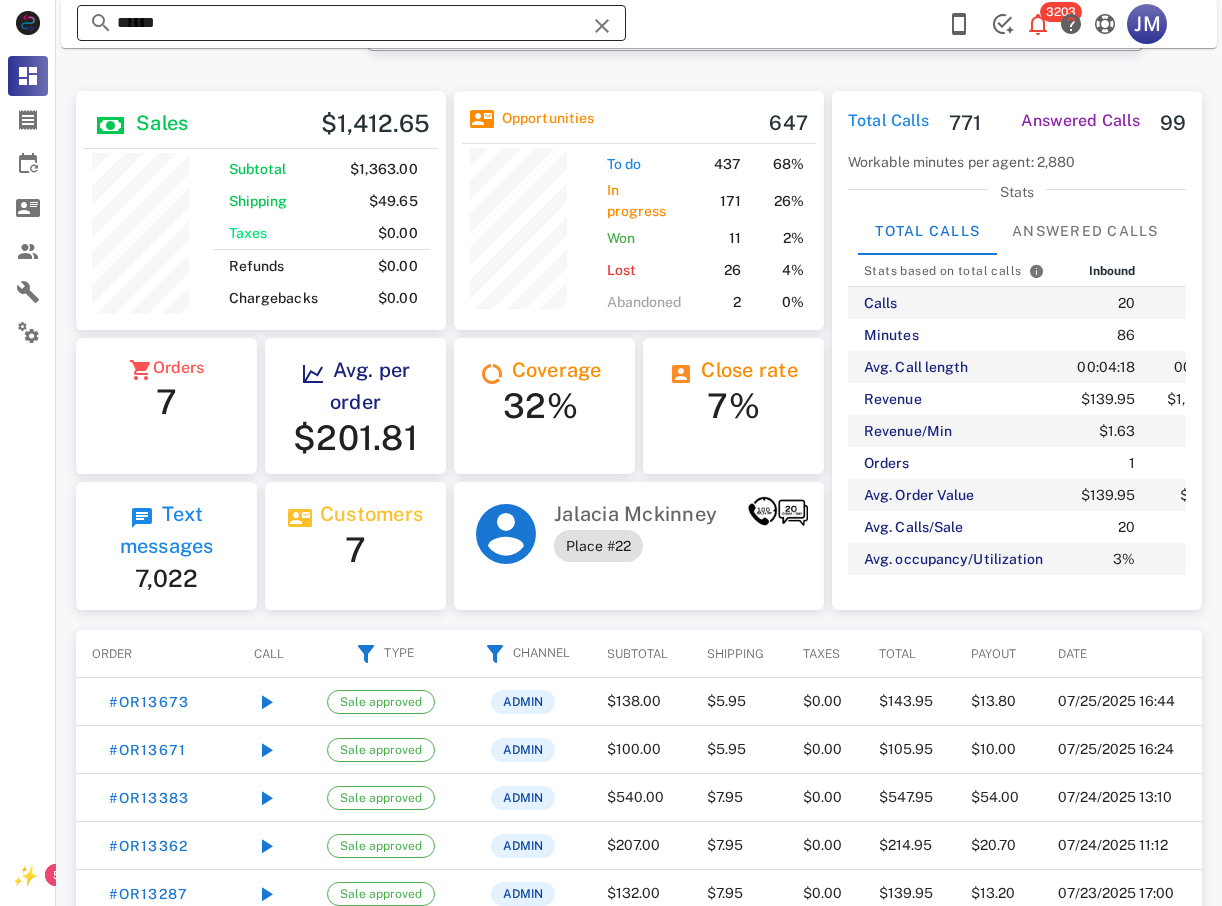 click on "*****" at bounding box center (351, 23) 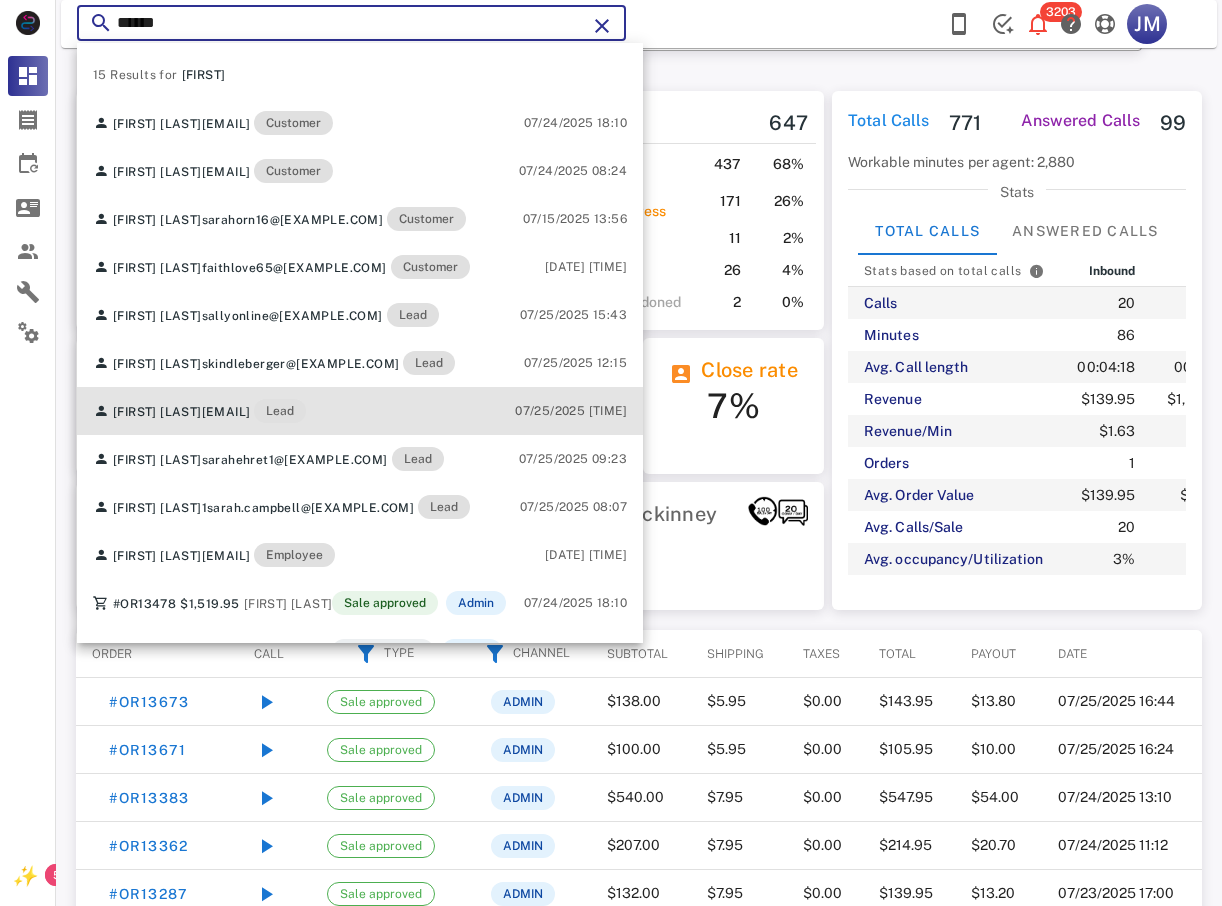 click on "[EMAIL]" at bounding box center [226, 412] 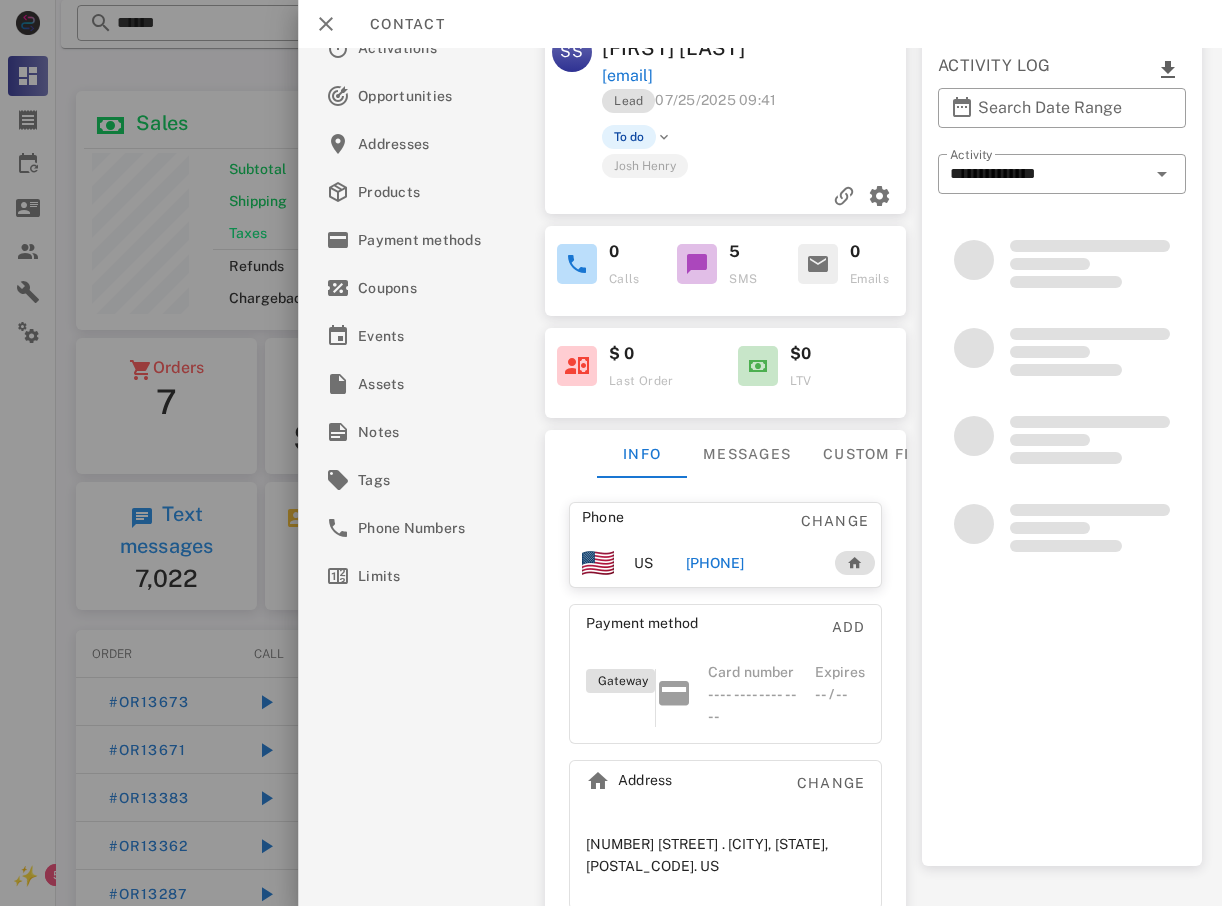 scroll, scrollTop: 60, scrollLeft: 0, axis: vertical 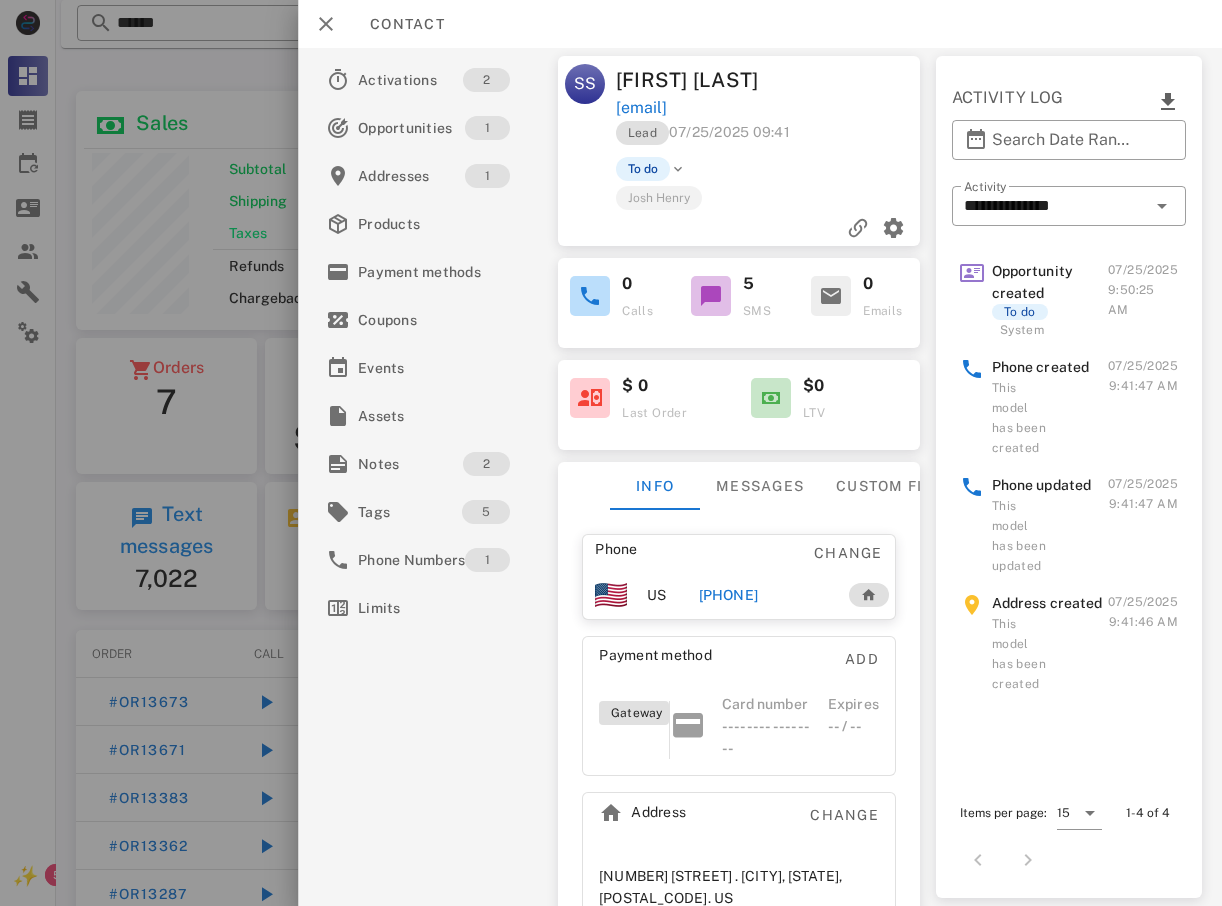 click at bounding box center [611, 453] 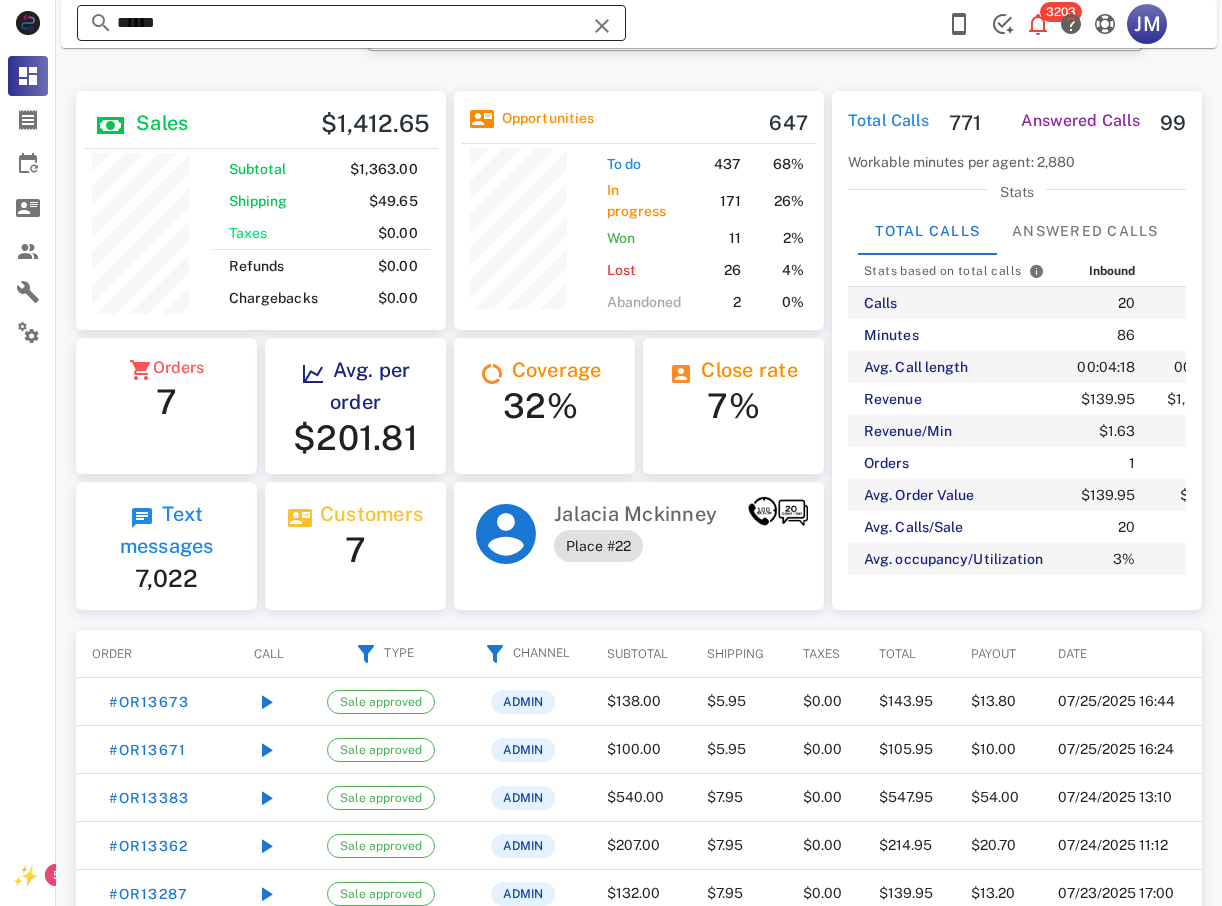 click on "*****" at bounding box center [351, 23] 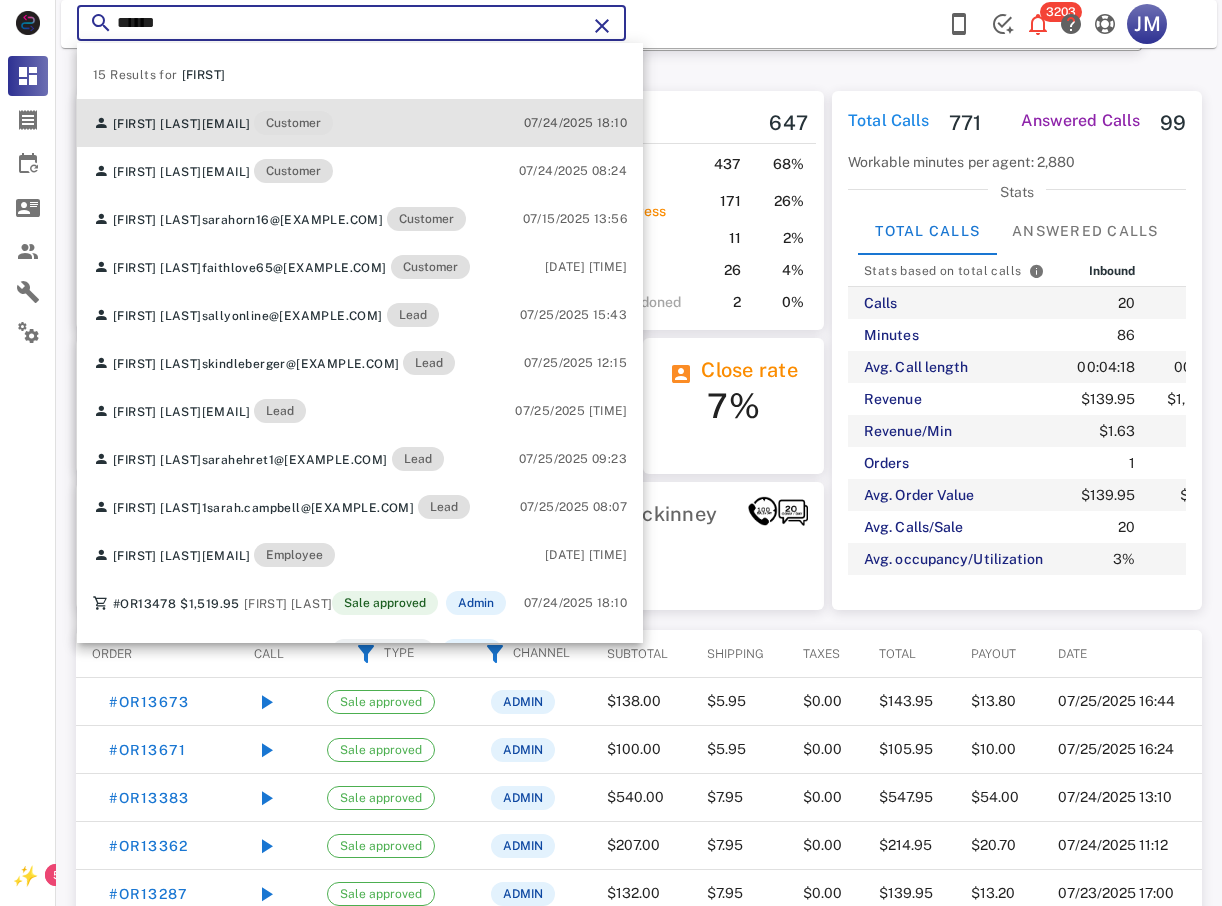 click on "[EMAIL]" at bounding box center (226, 124) 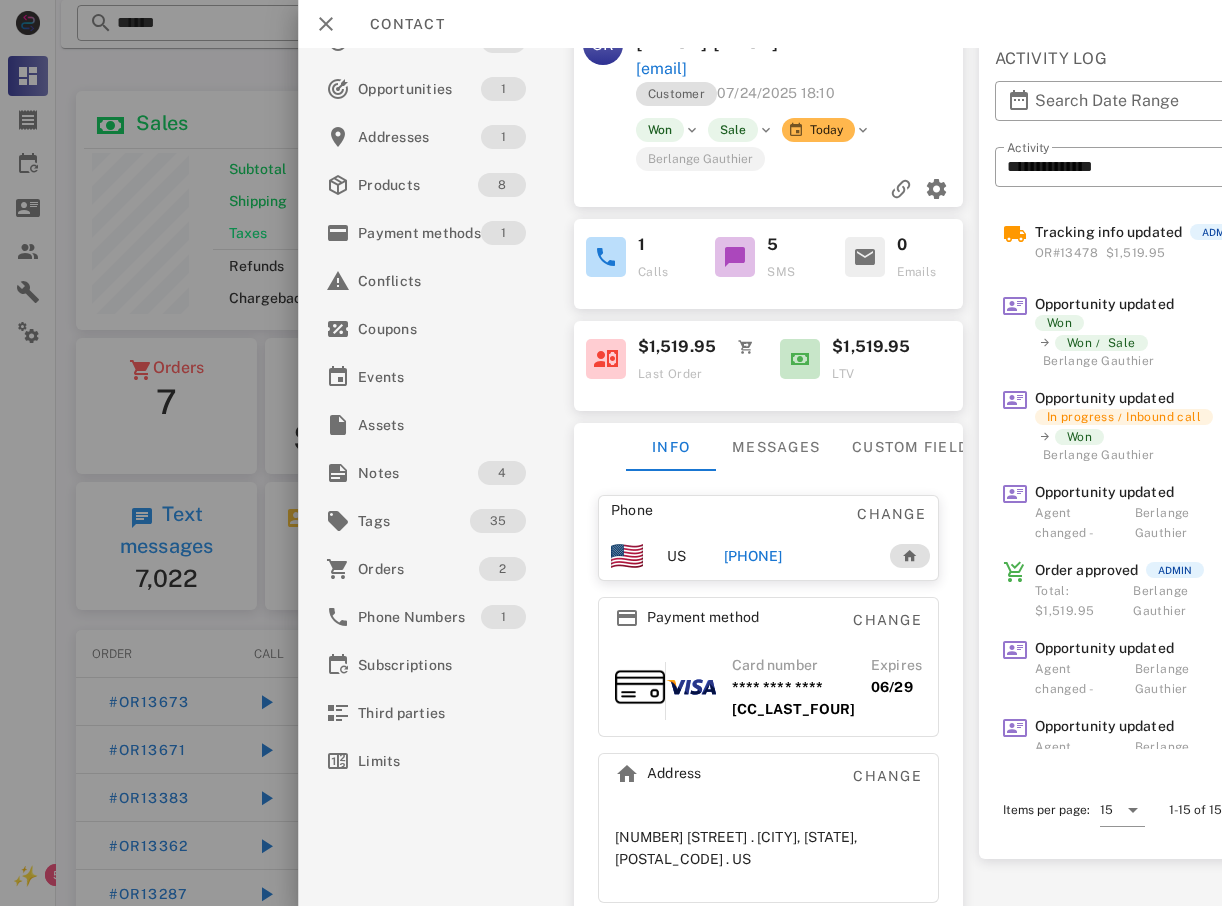 scroll, scrollTop: 70, scrollLeft: 0, axis: vertical 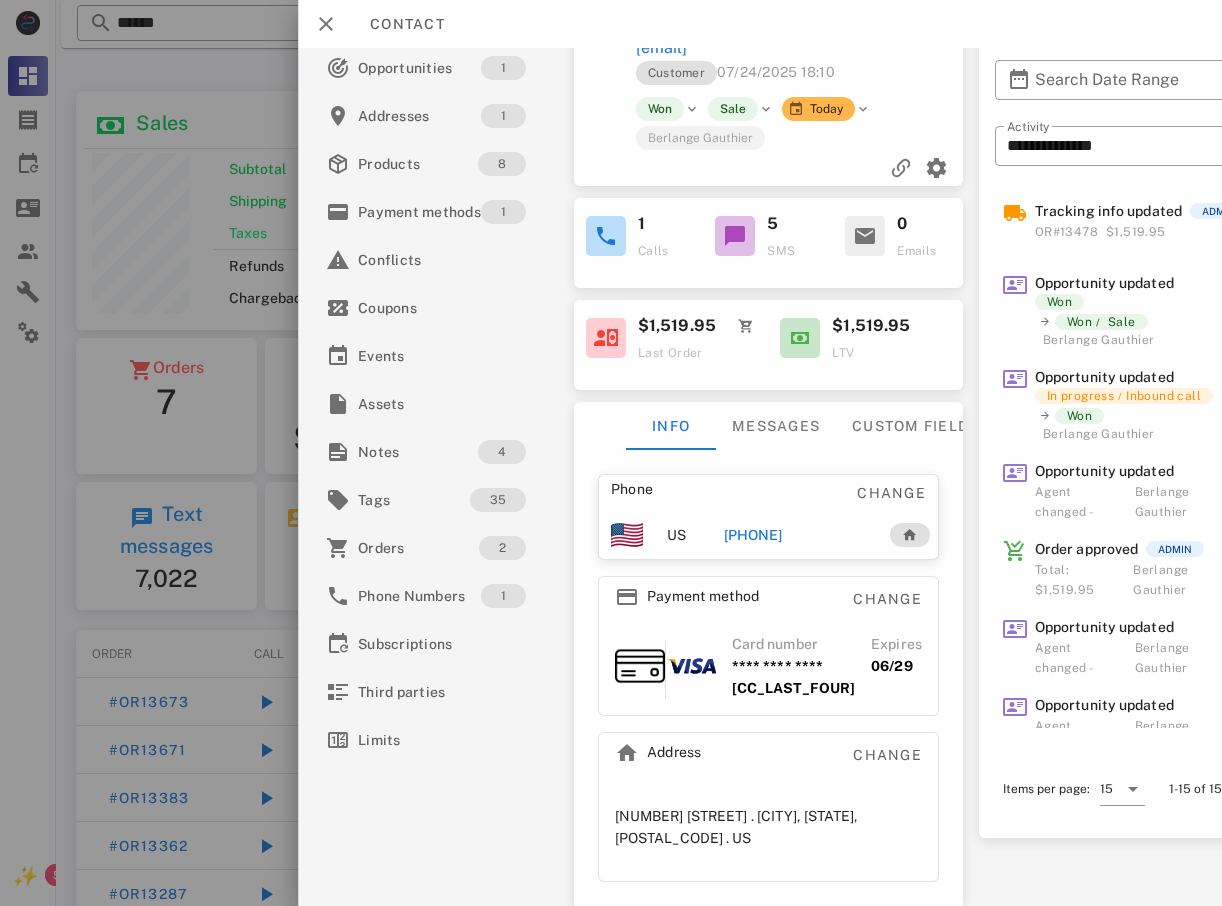 click at bounding box center [611, 453] 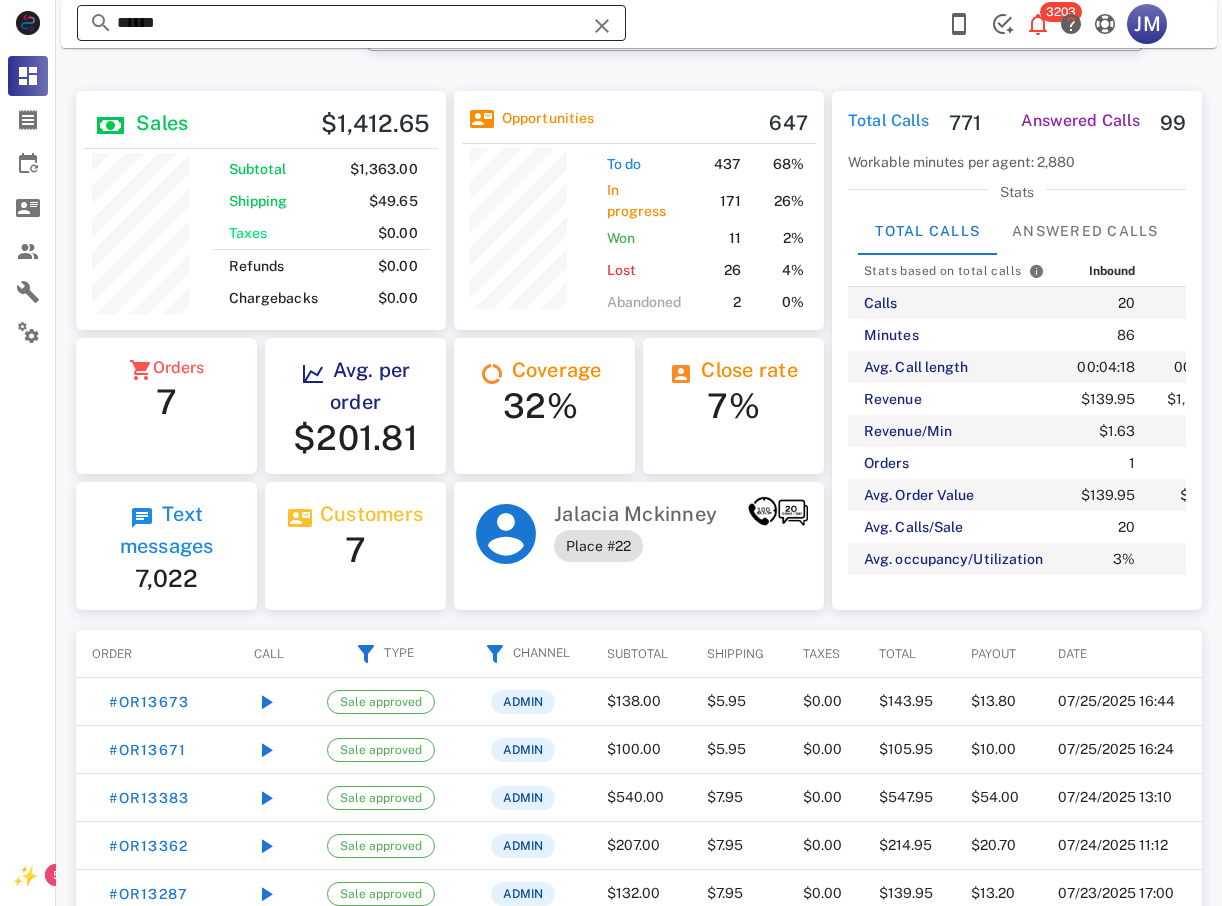 click on "*****" at bounding box center (351, 23) 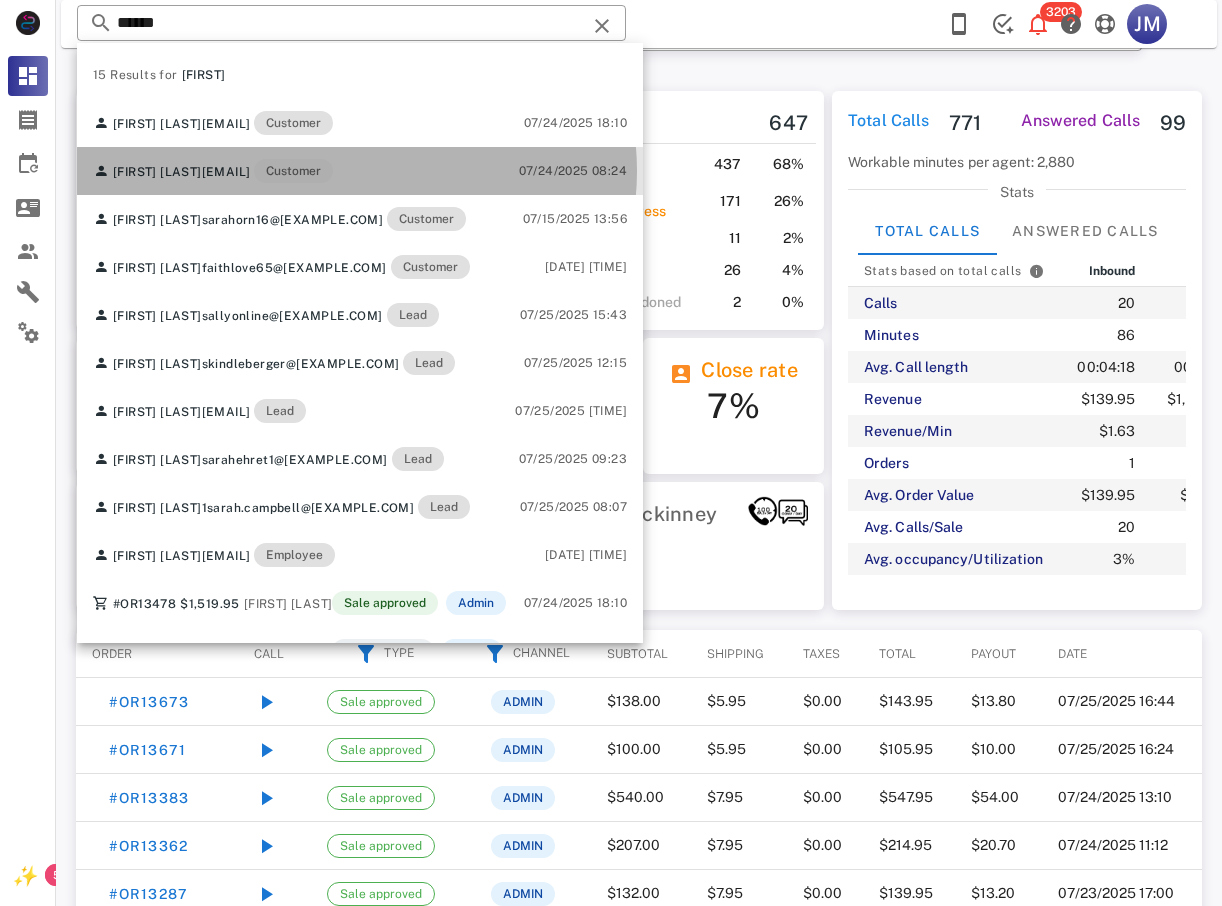 click on "[EMAIL]" at bounding box center (226, 172) 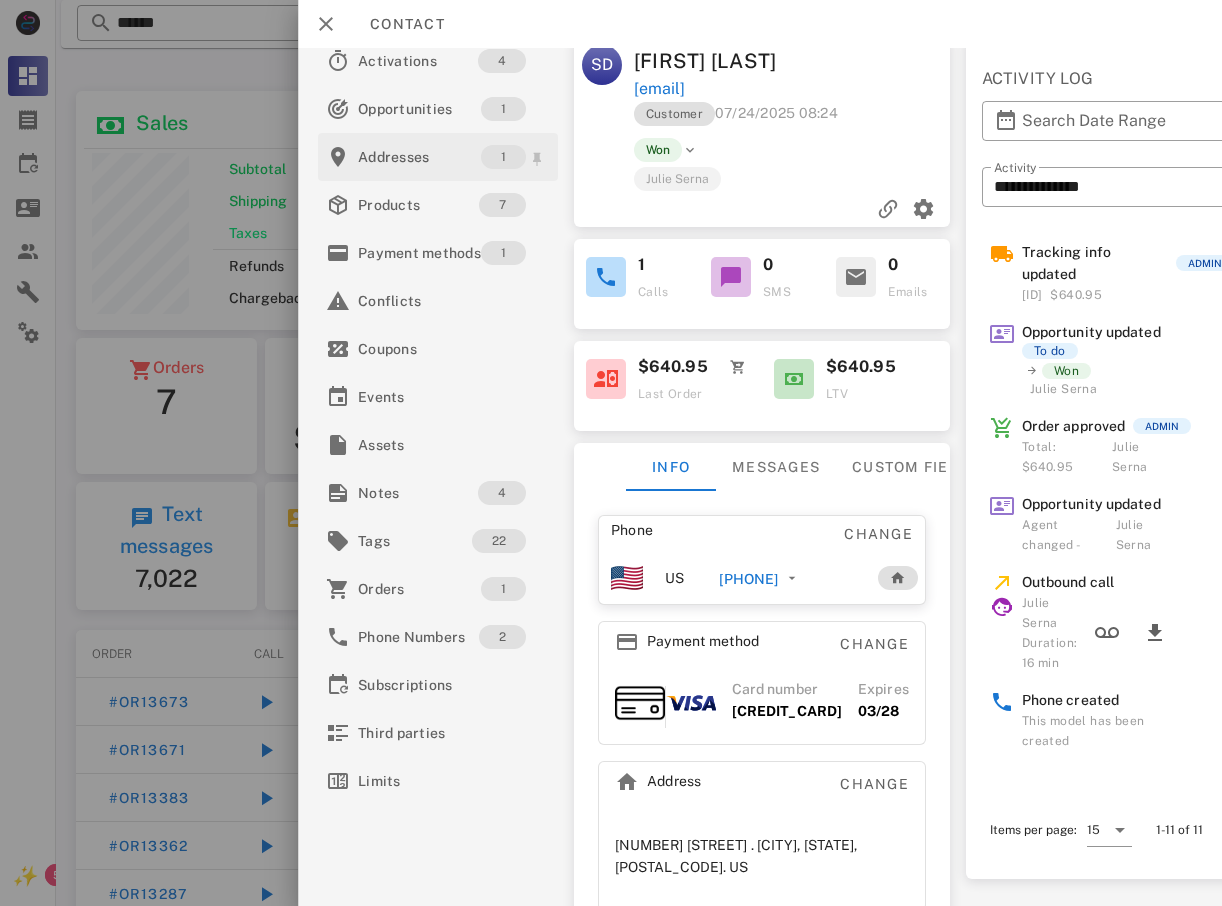 scroll, scrollTop: 0, scrollLeft: 0, axis: both 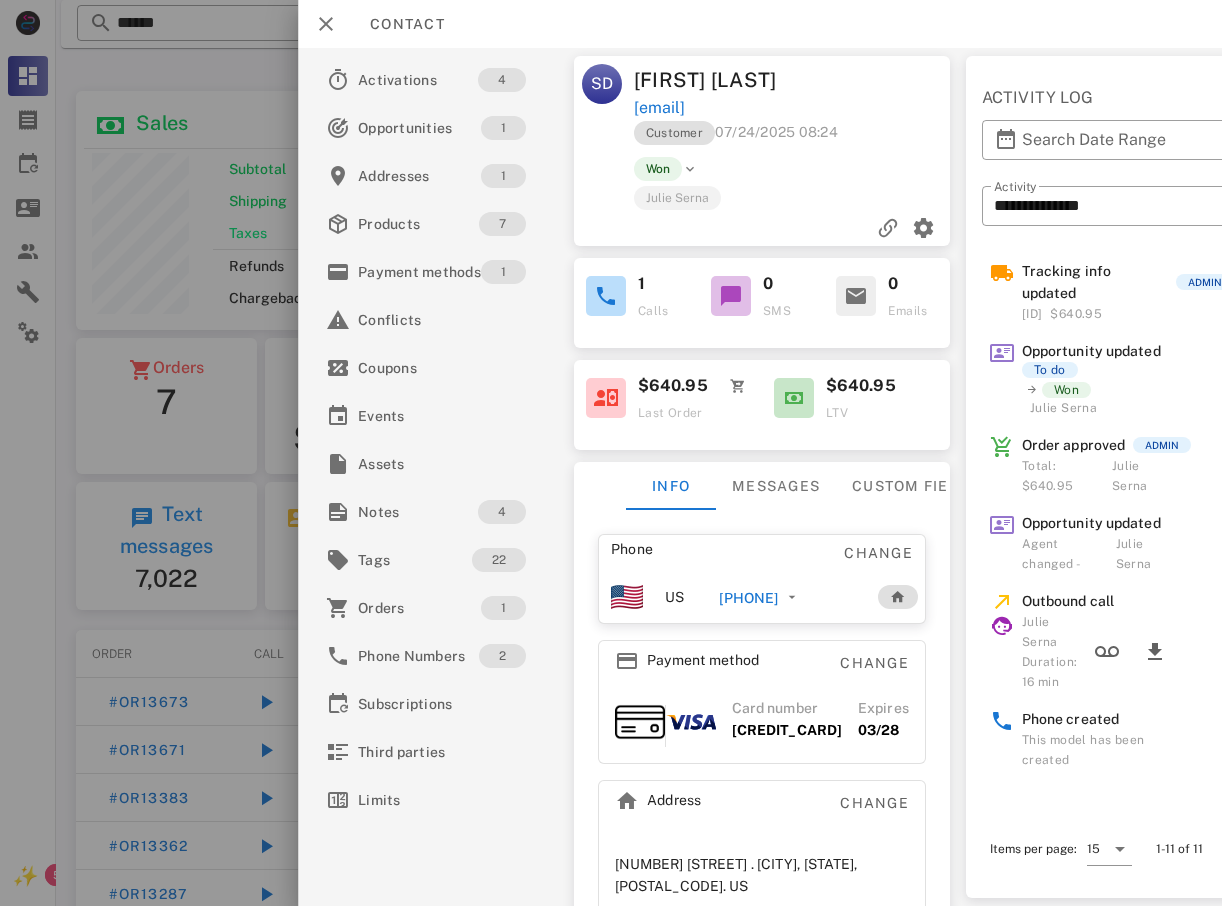 click at bounding box center [611, 453] 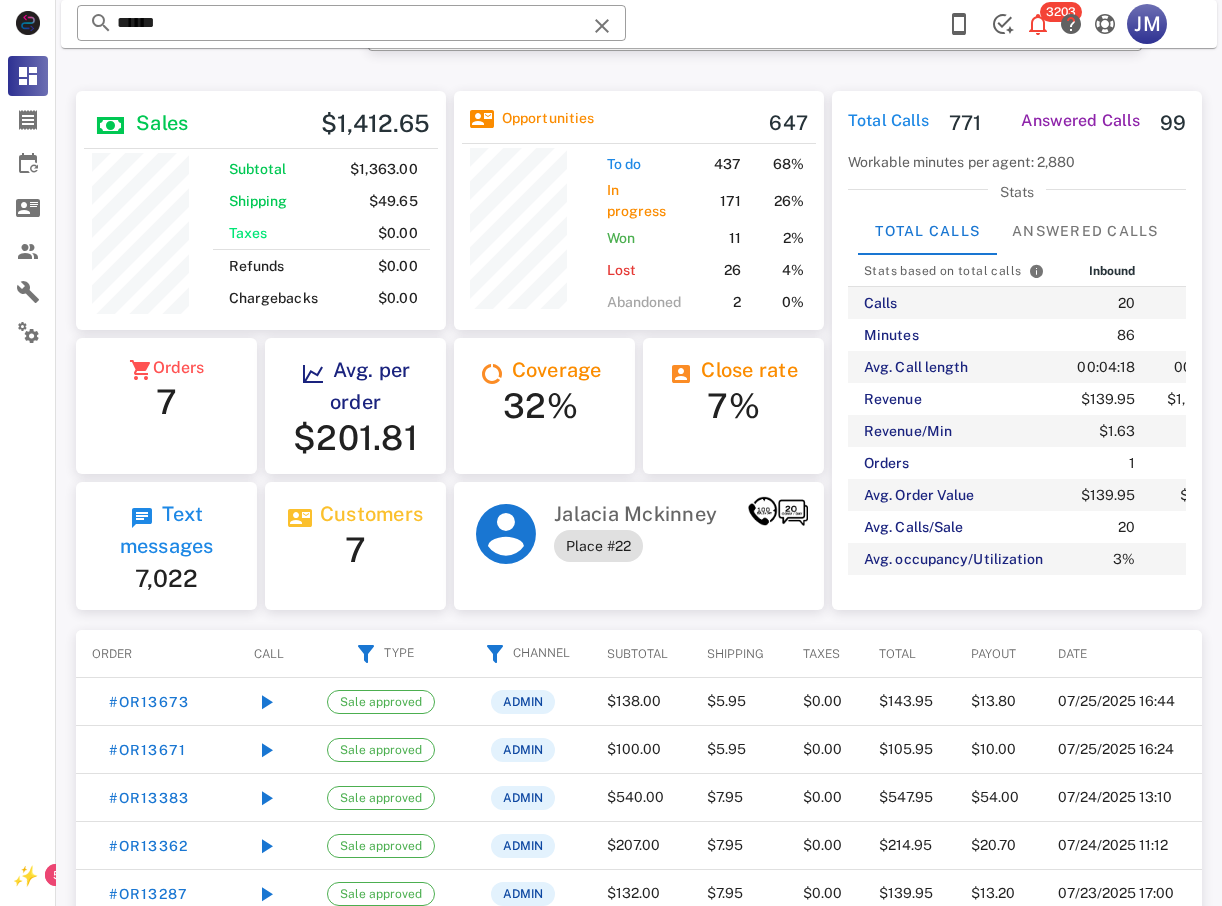 click on "*****" at bounding box center (351, 23) 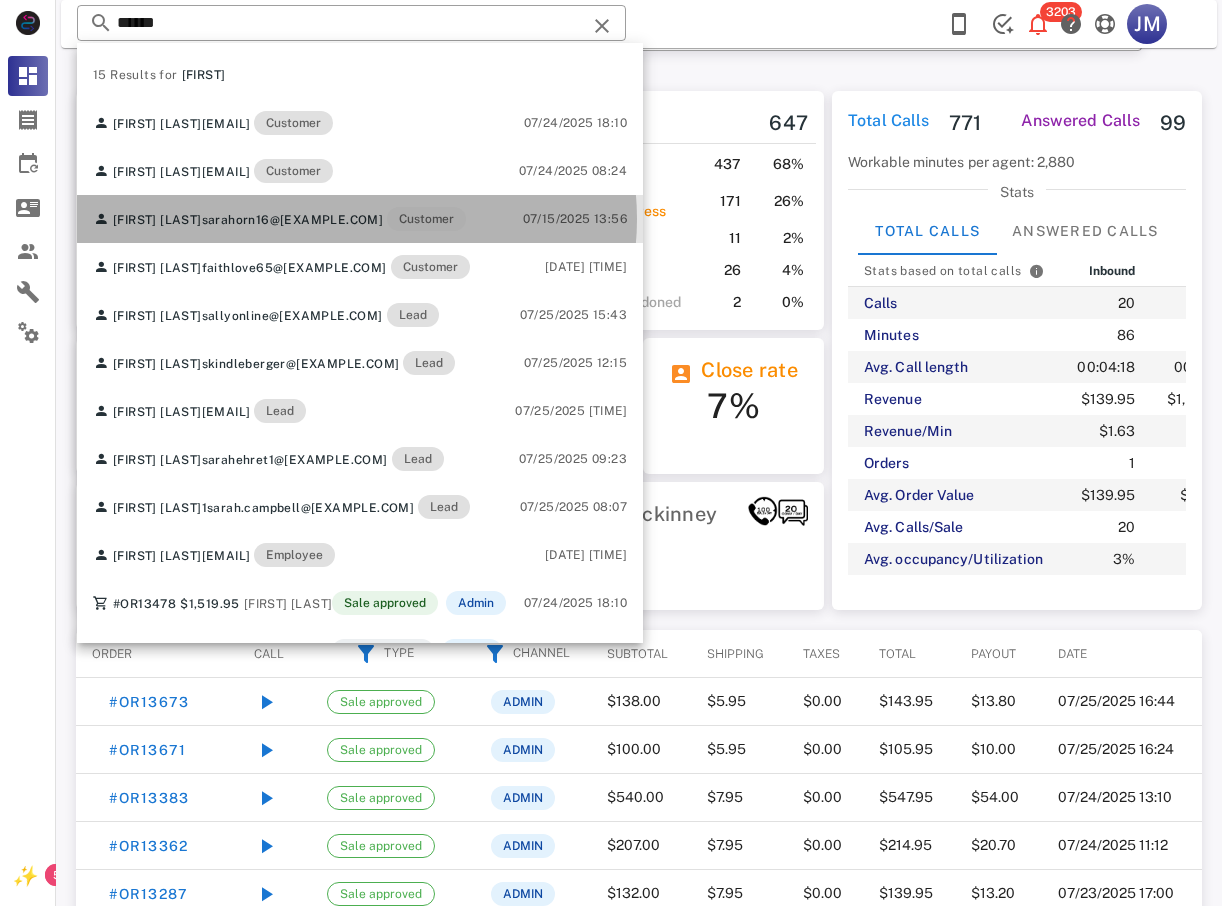 click on "sarahorn16@[EXAMPLE.COM]" at bounding box center [293, 220] 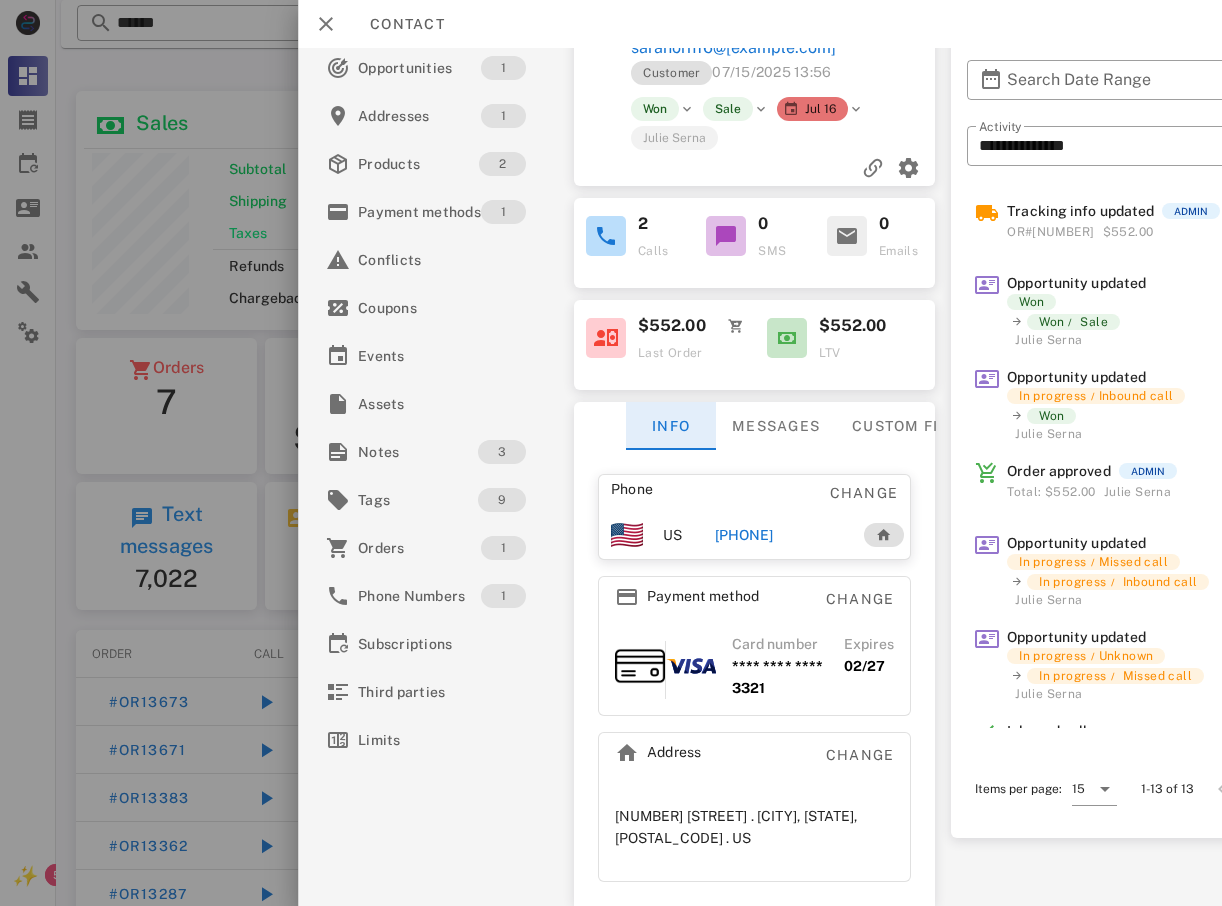 scroll, scrollTop: 80, scrollLeft: 0, axis: vertical 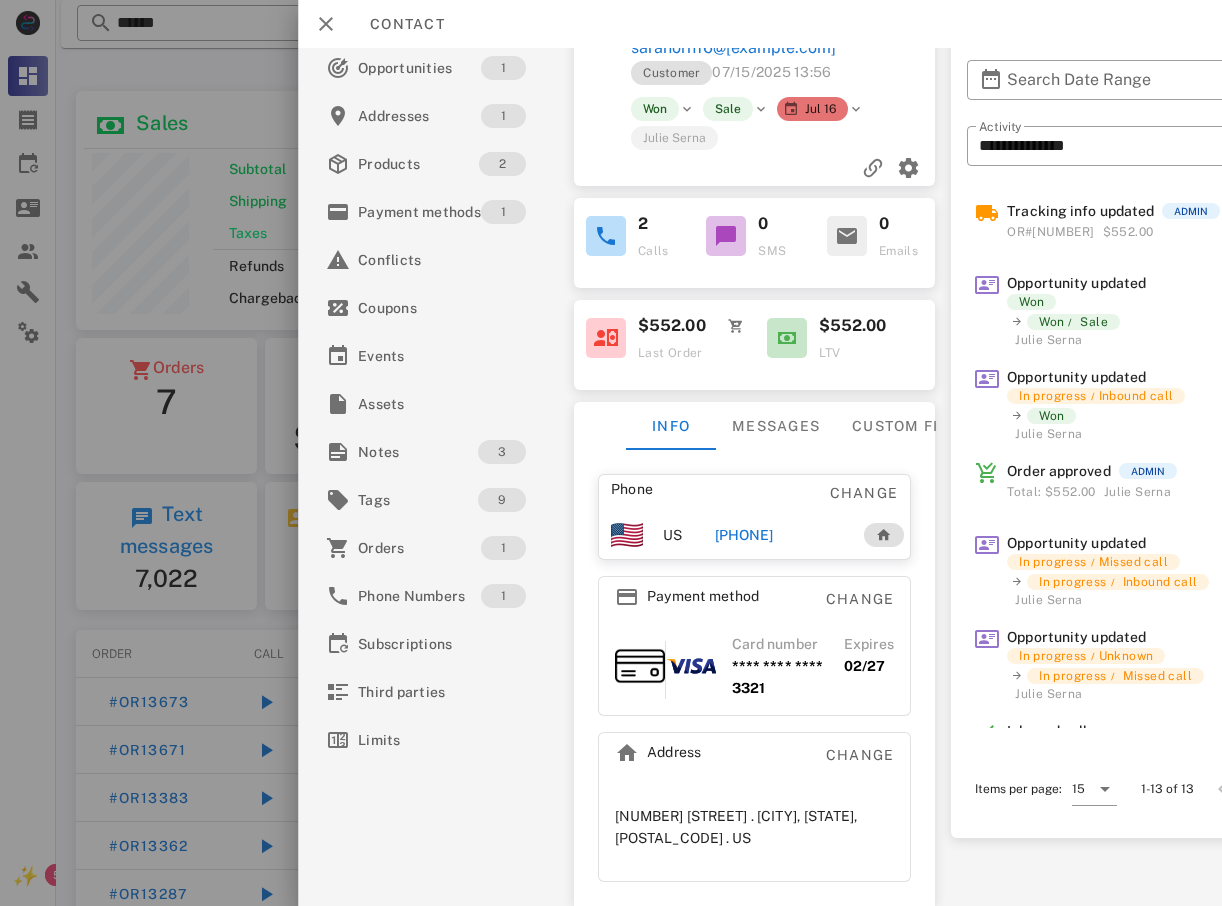 click at bounding box center (611, 453) 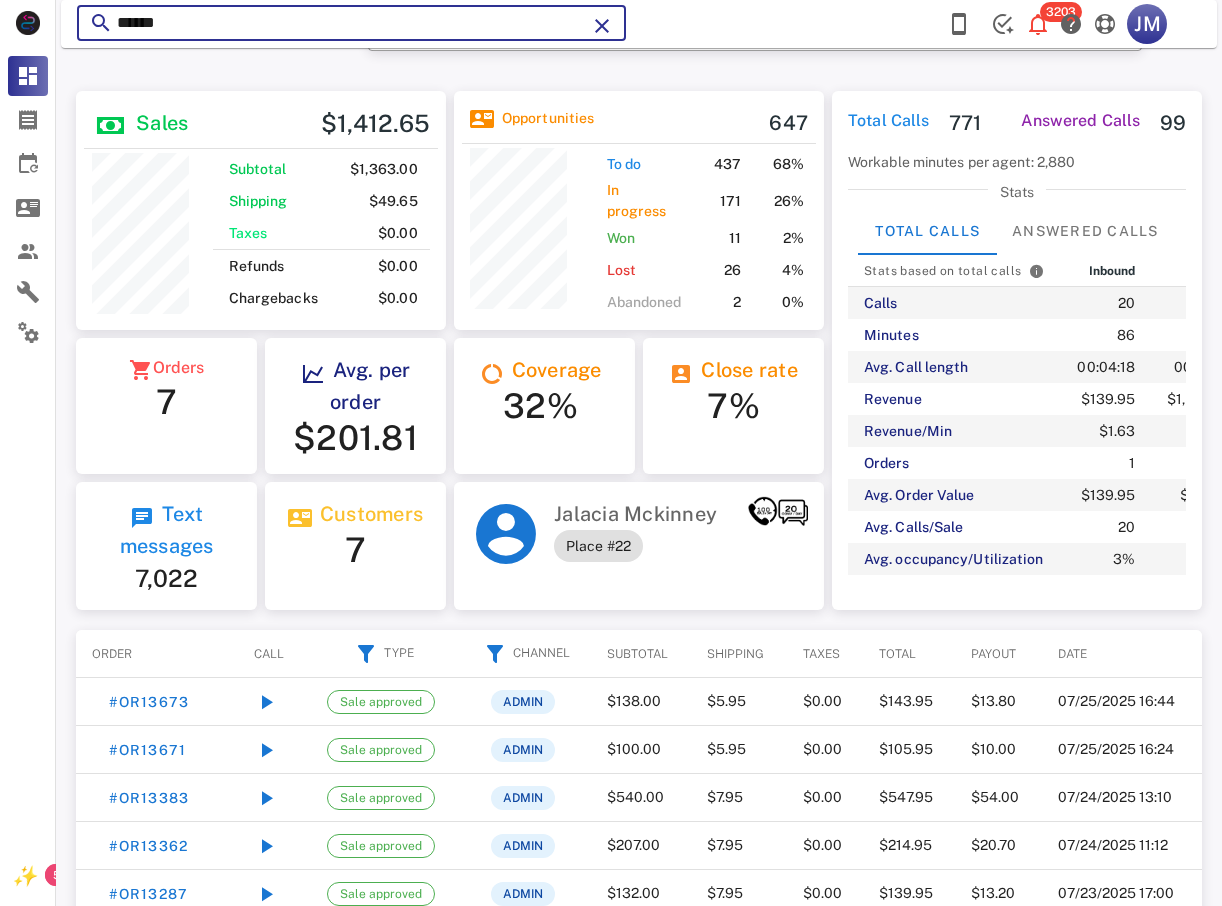click on "*****" at bounding box center (351, 23) 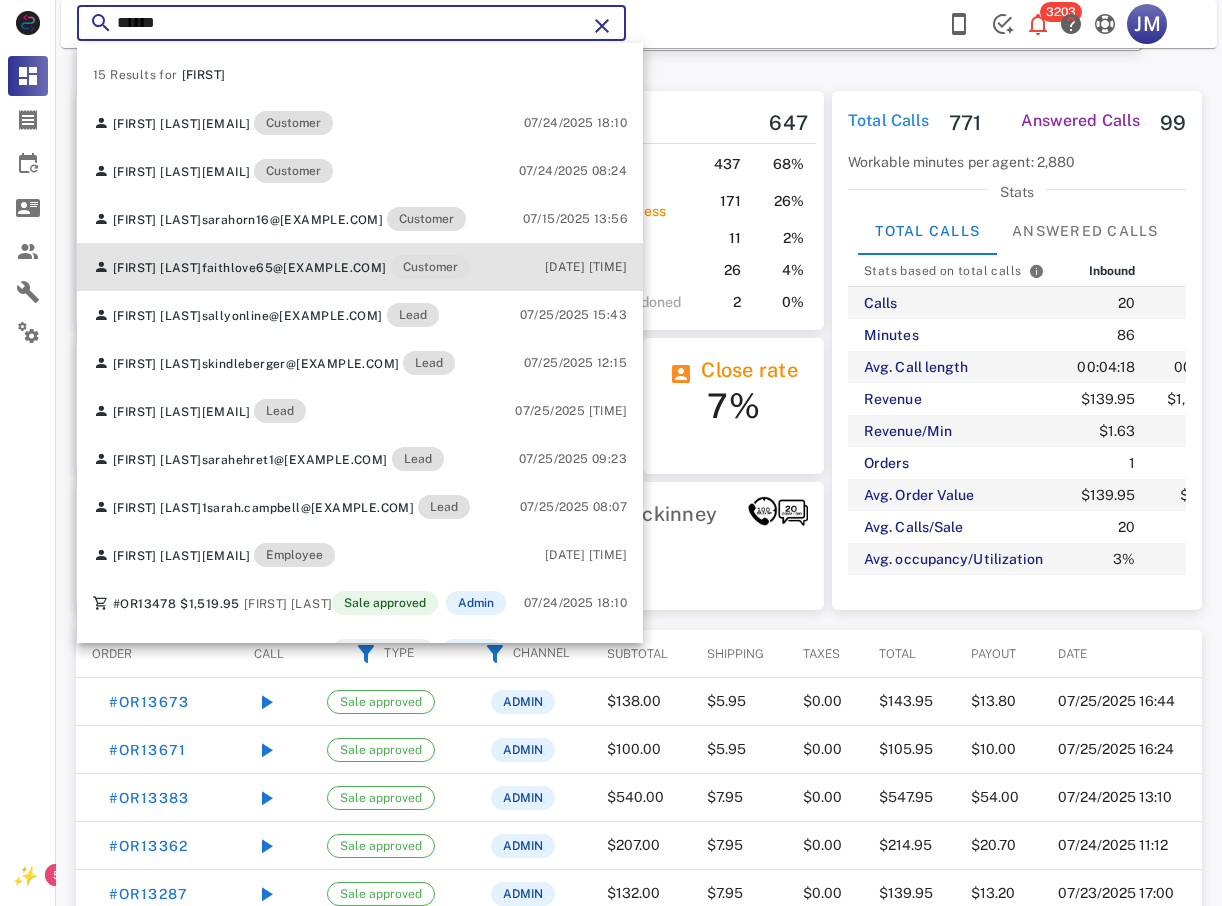 click on "faithlove65@[EXAMPLE.COM]" at bounding box center [294, 268] 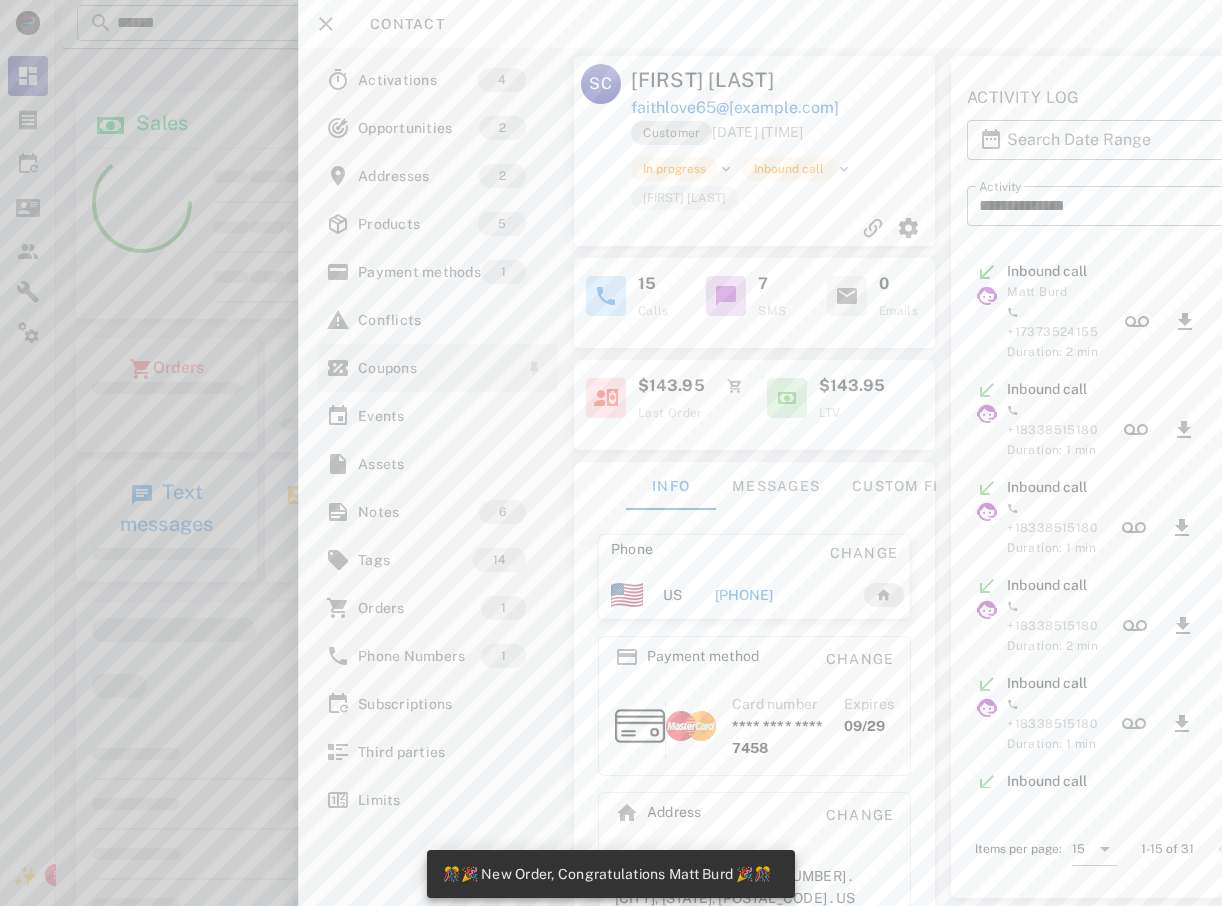 scroll, scrollTop: 999749, scrollLeft: 999630, axis: both 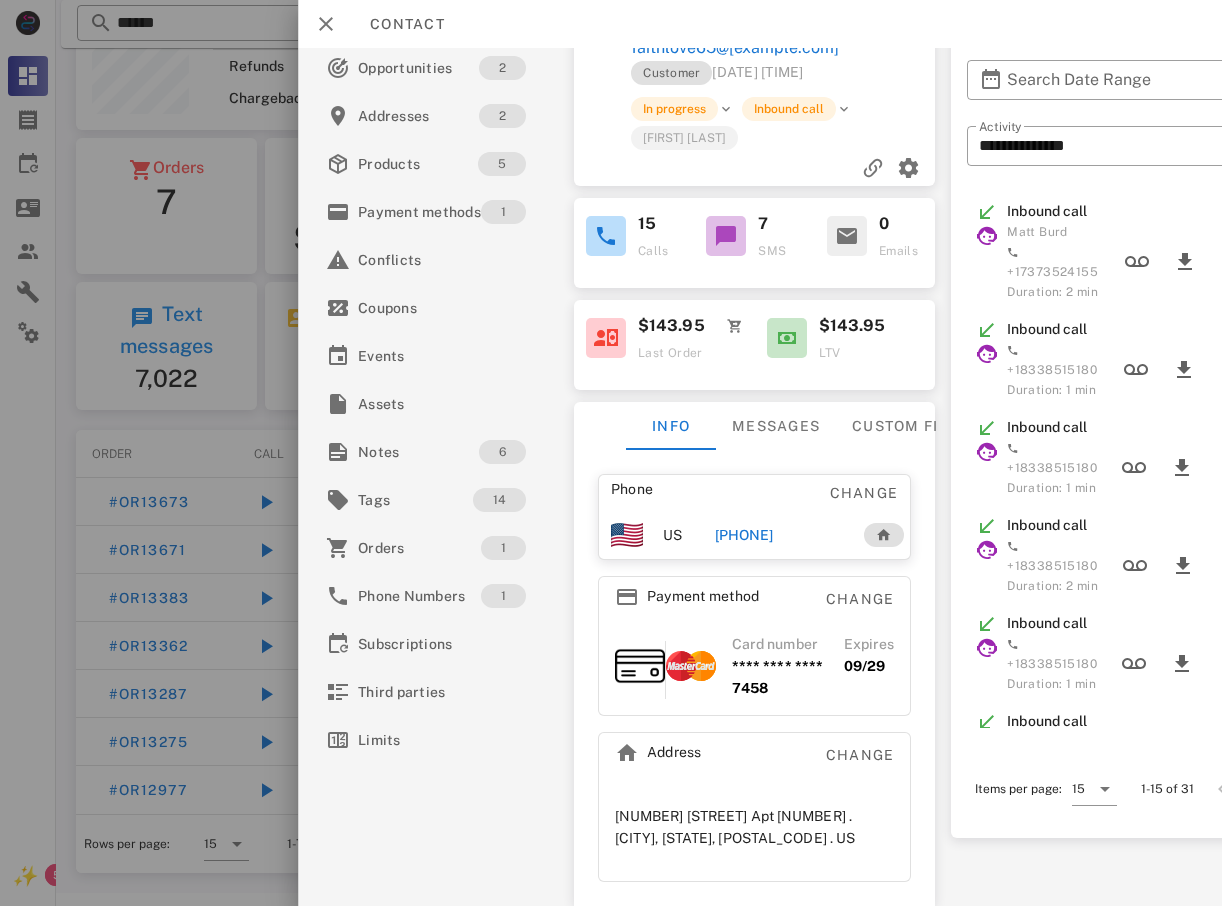 click at bounding box center [611, 453] 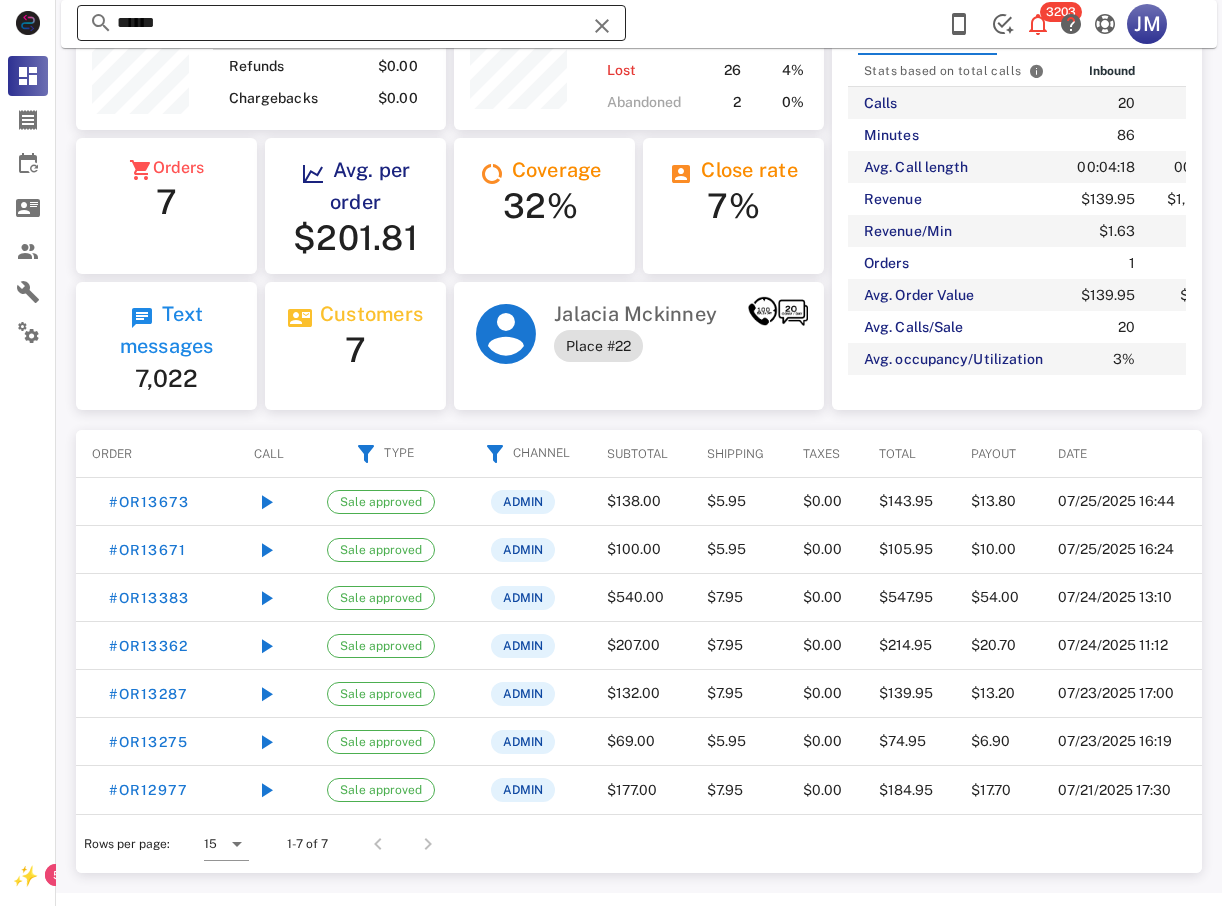 click on "*****" at bounding box center (351, 23) 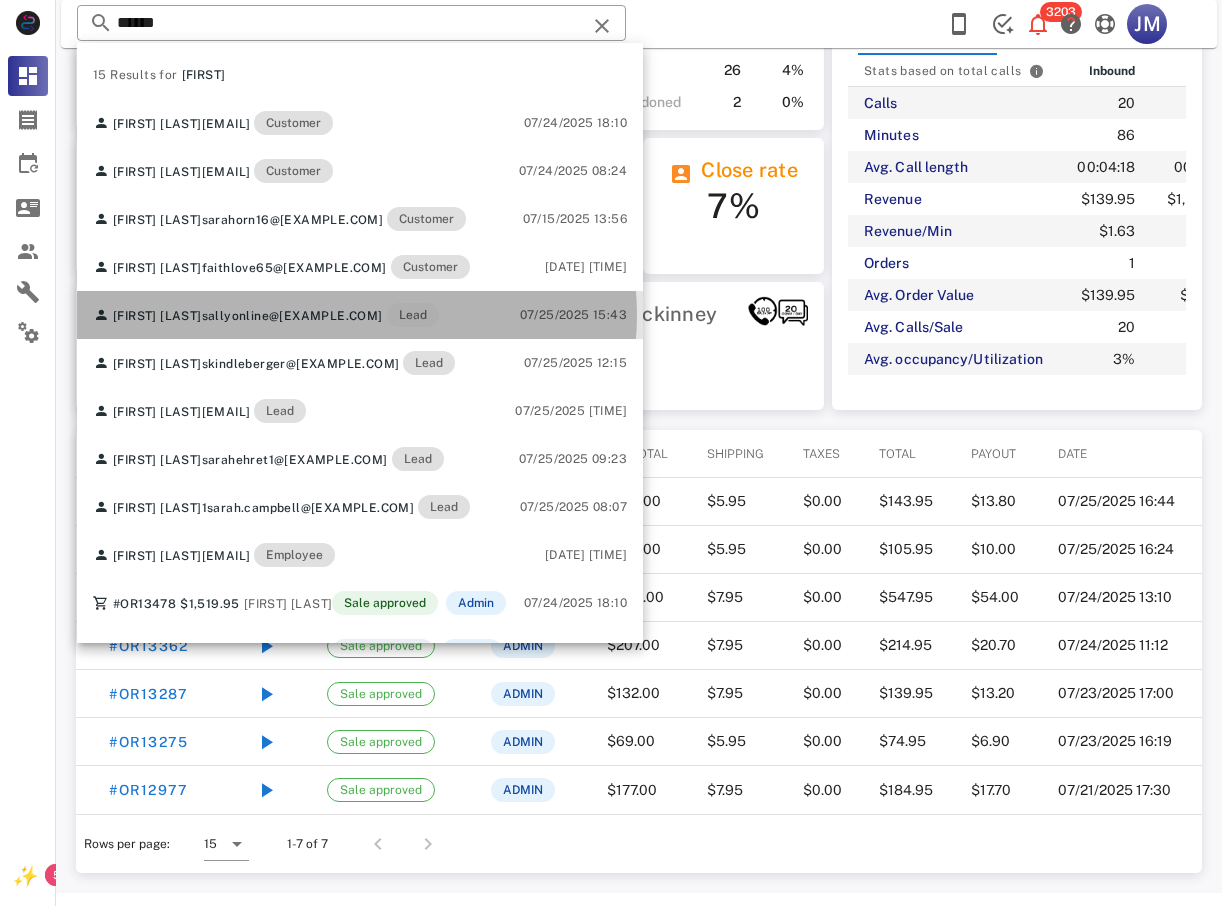 click on "sallyonline@[EXAMPLE.COM]" at bounding box center [292, 316] 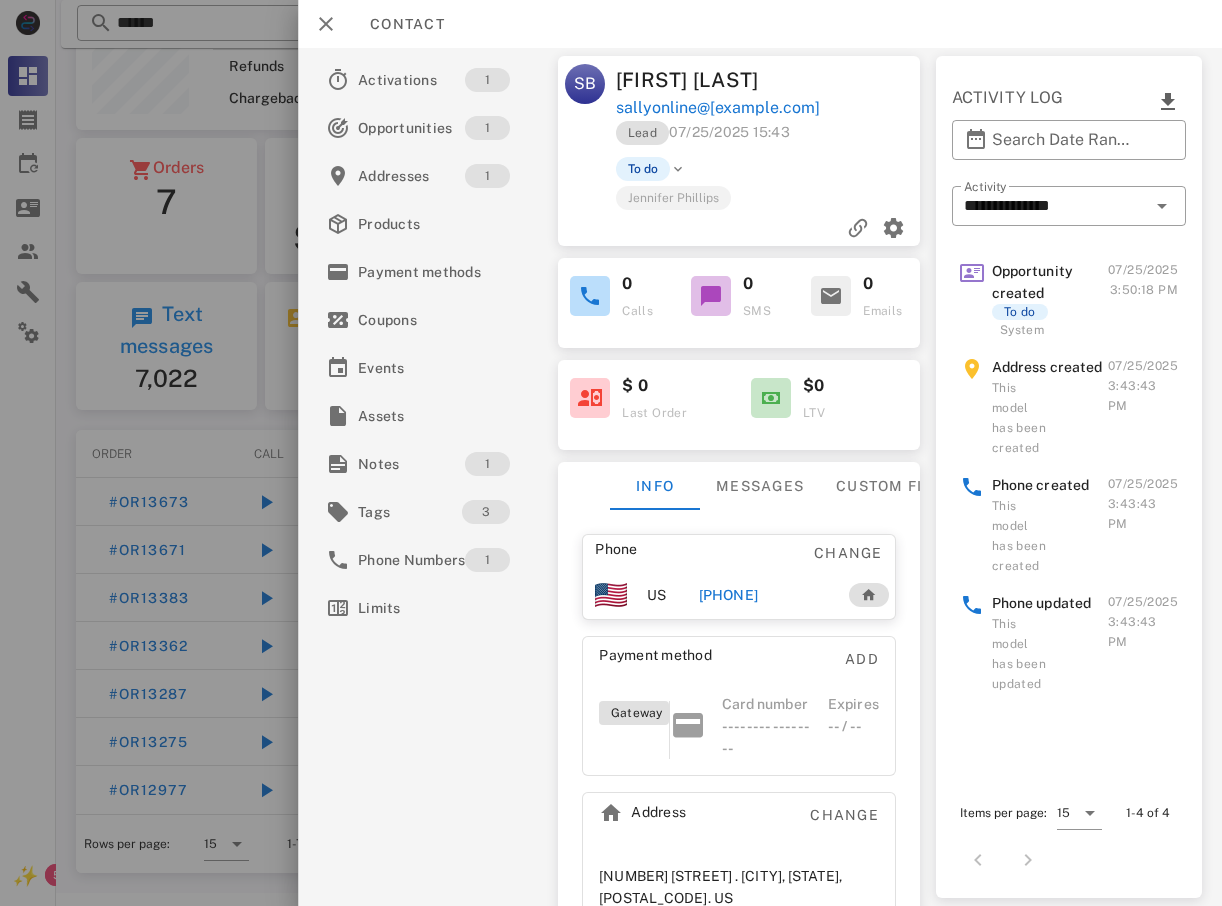click at bounding box center [611, 453] 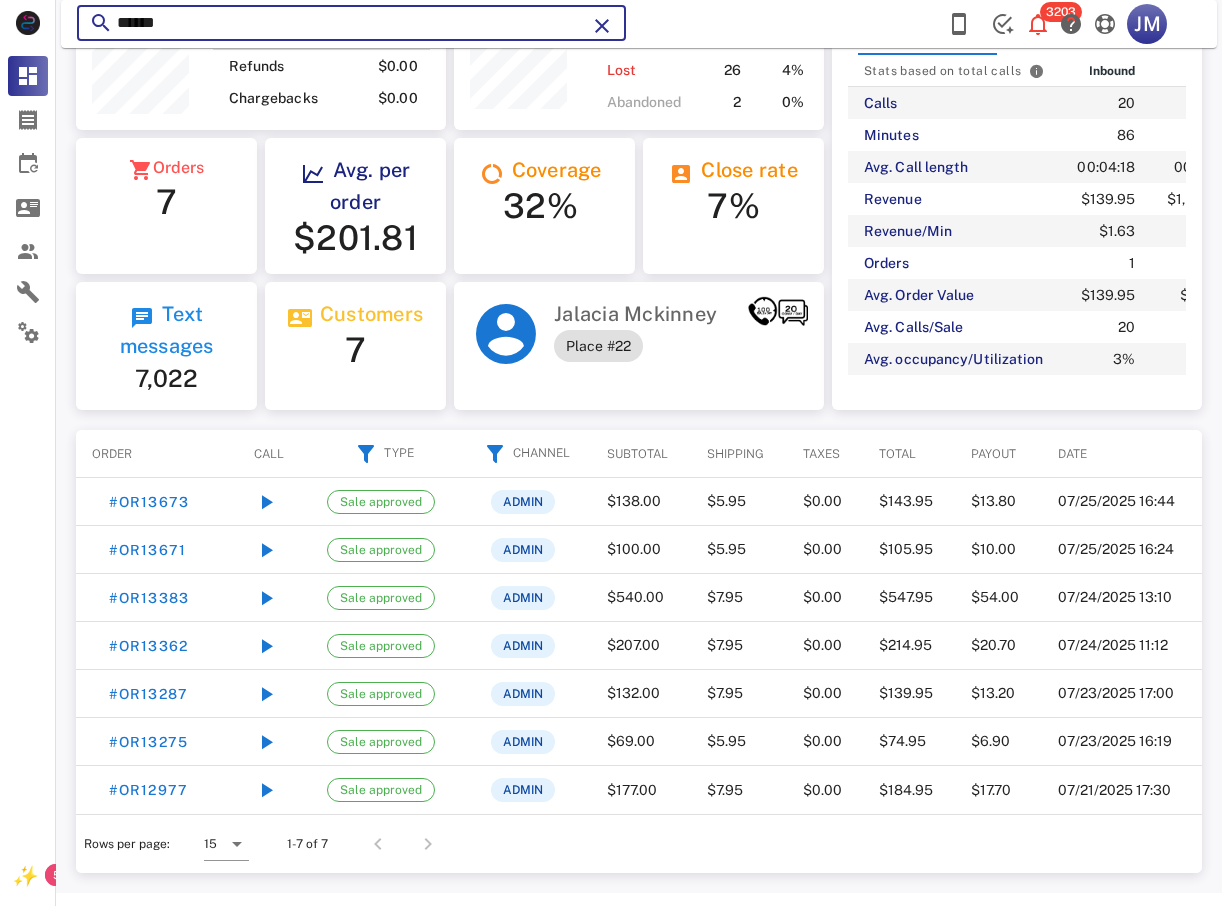 click on "*****" at bounding box center [351, 23] 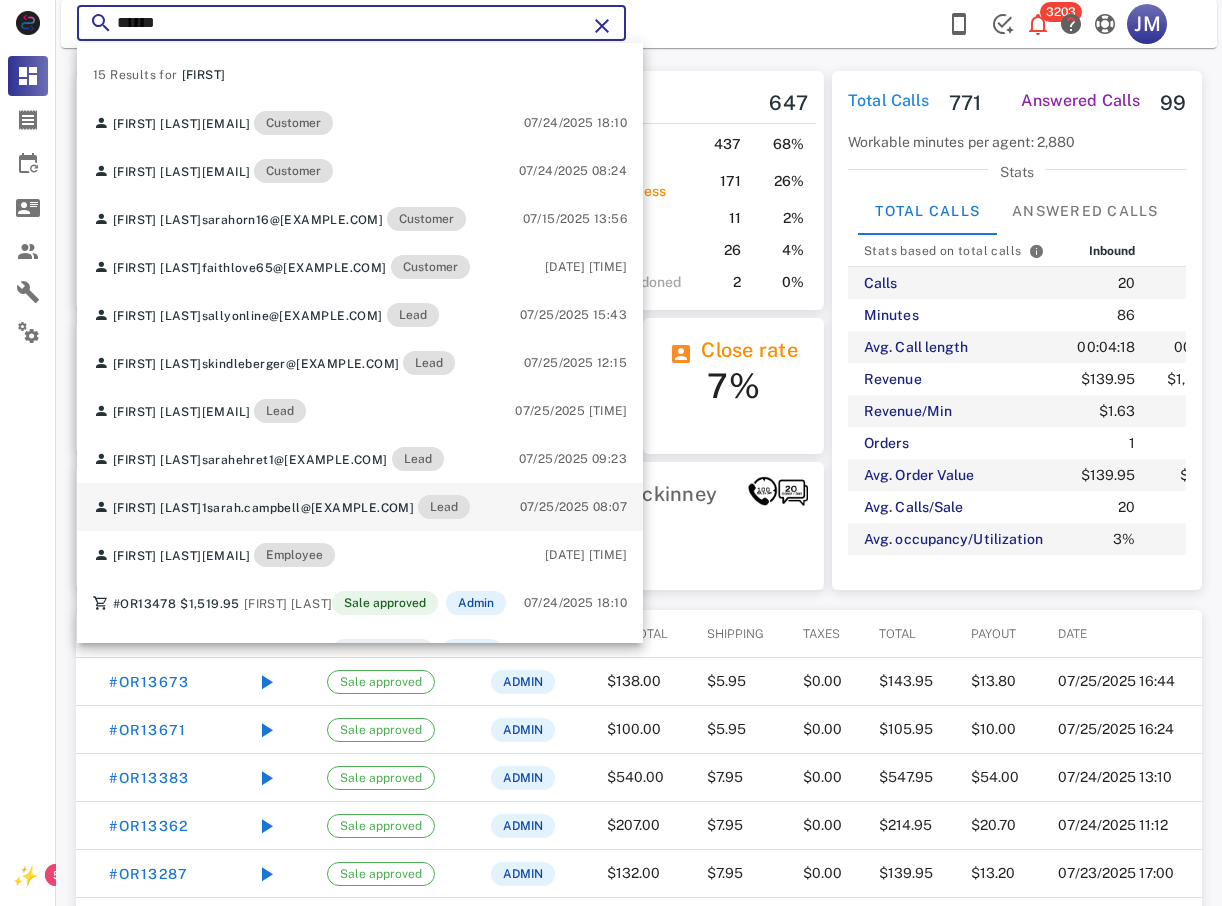 scroll, scrollTop: 100, scrollLeft: 0, axis: vertical 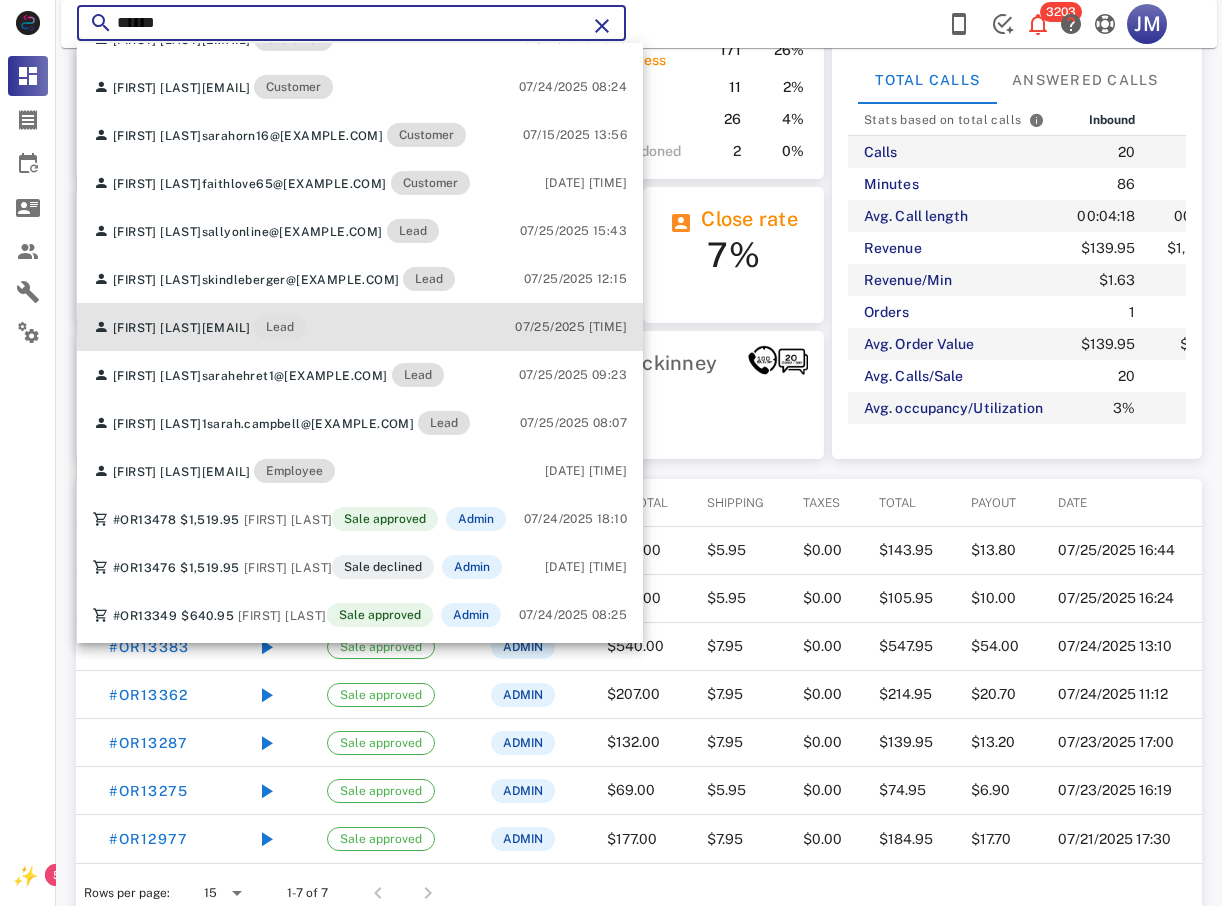 click on "[EMAIL]" at bounding box center [226, 328] 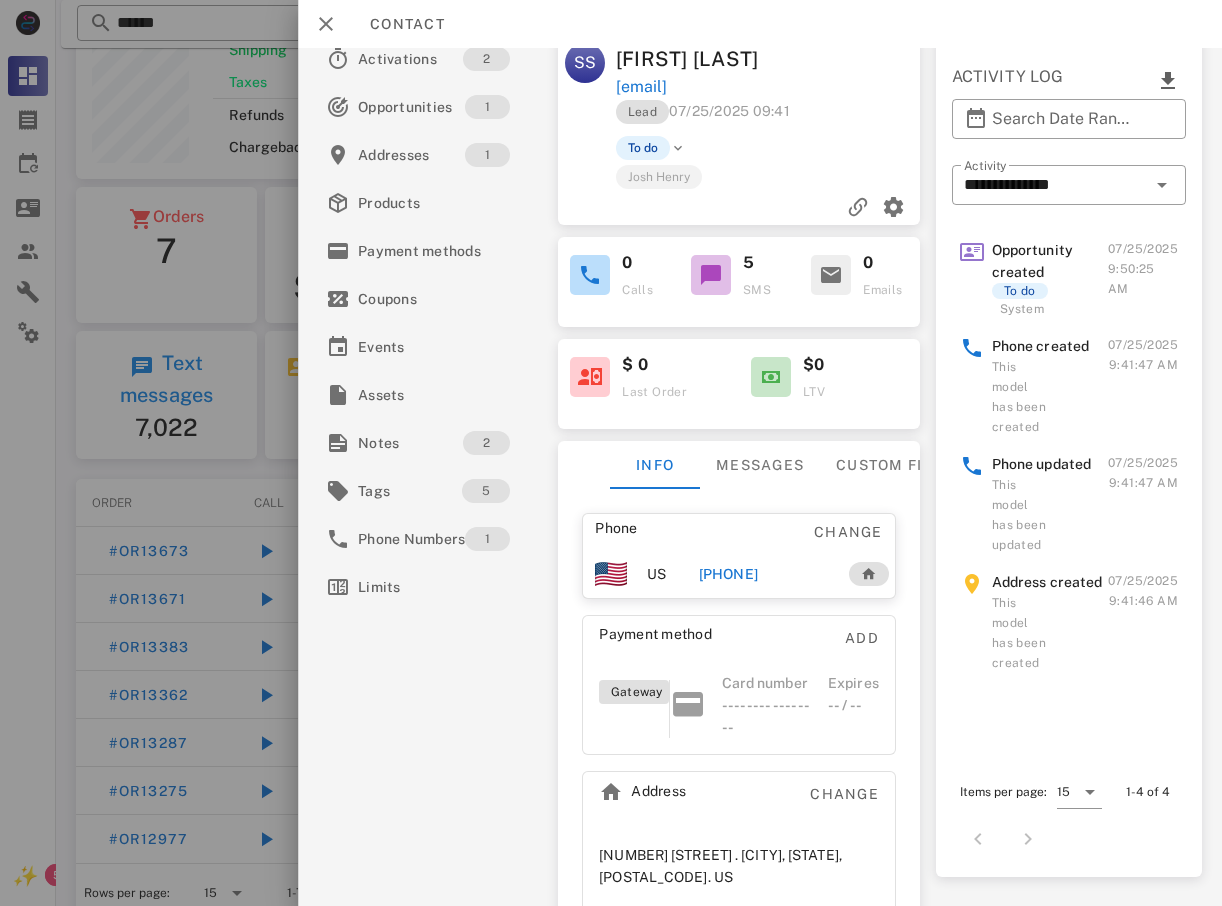 scroll, scrollTop: 0, scrollLeft: 0, axis: both 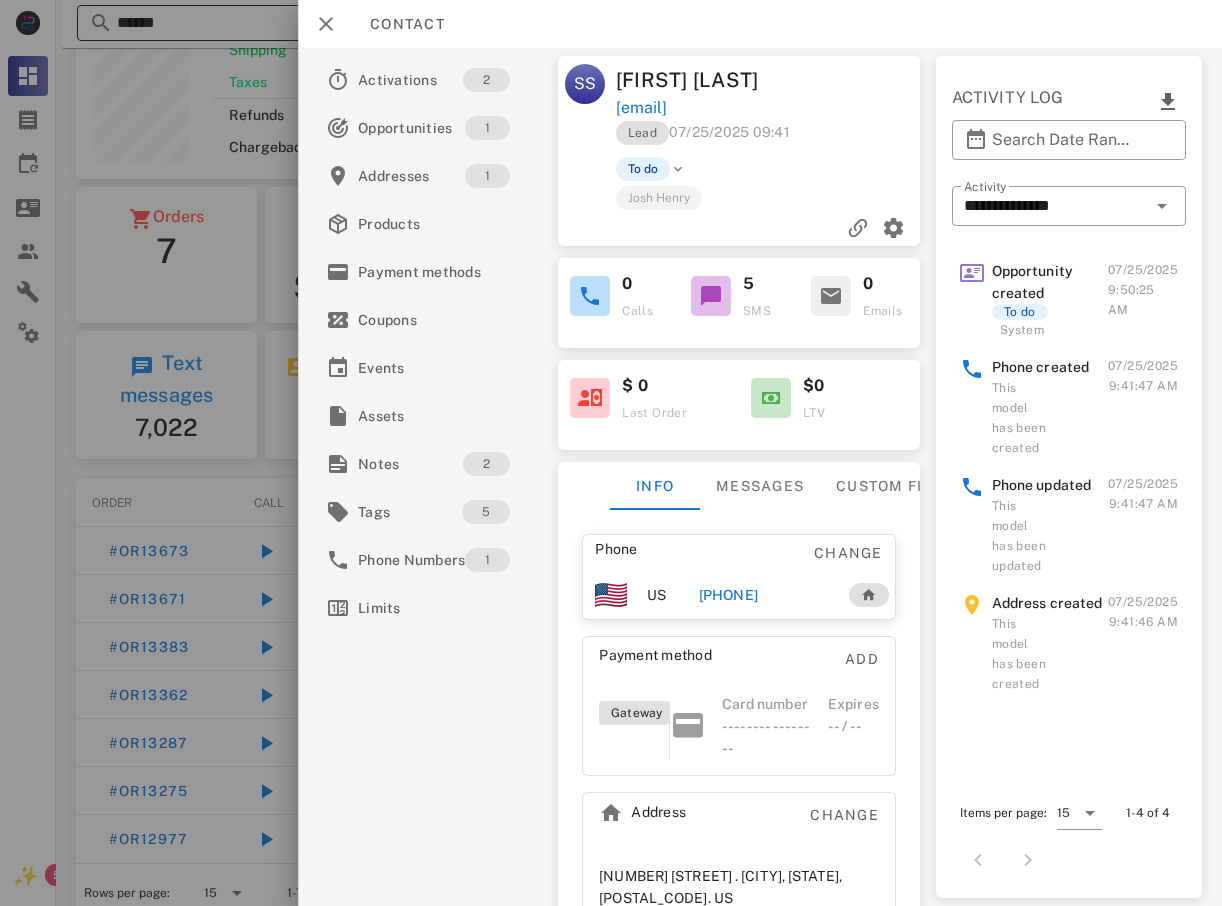 click at bounding box center (611, 453) 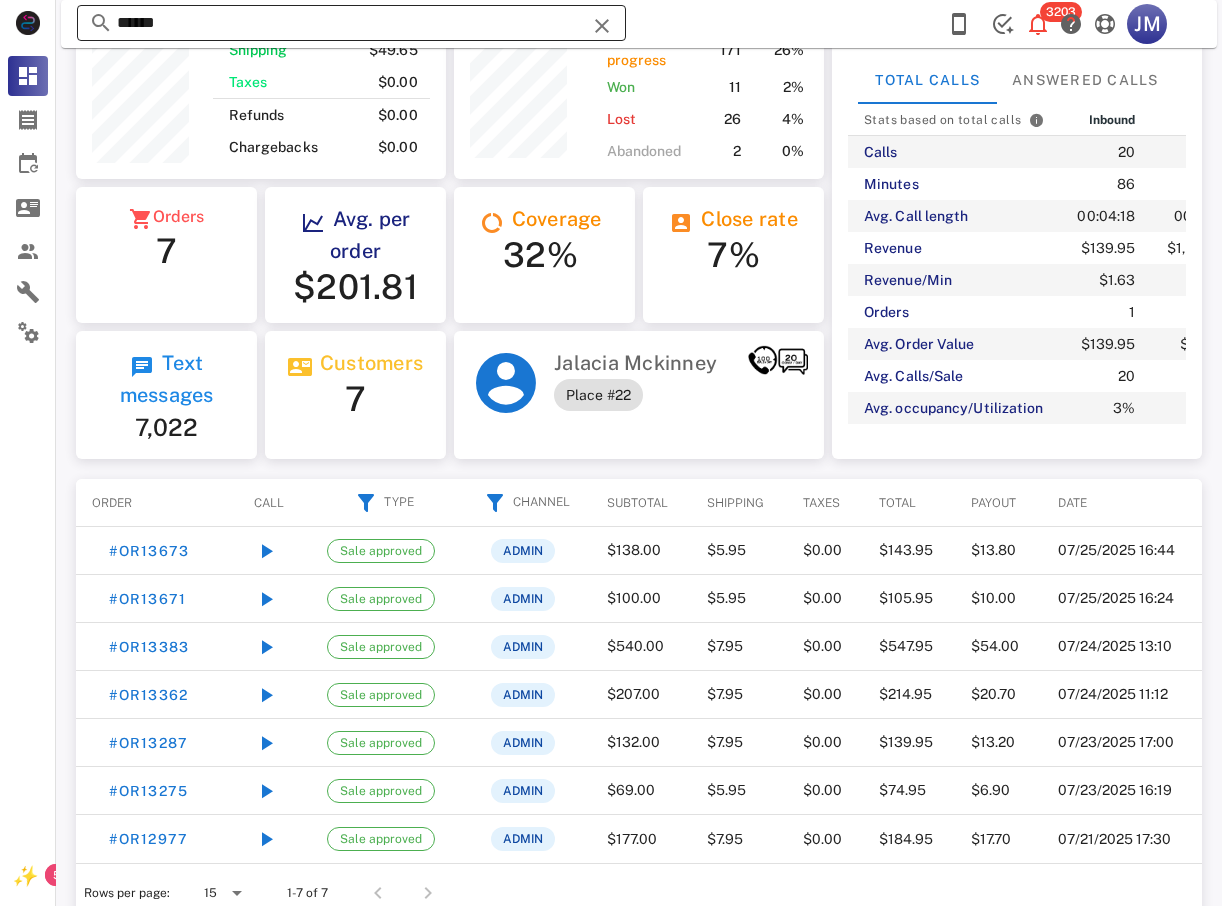 click on "*****" at bounding box center [351, 23] 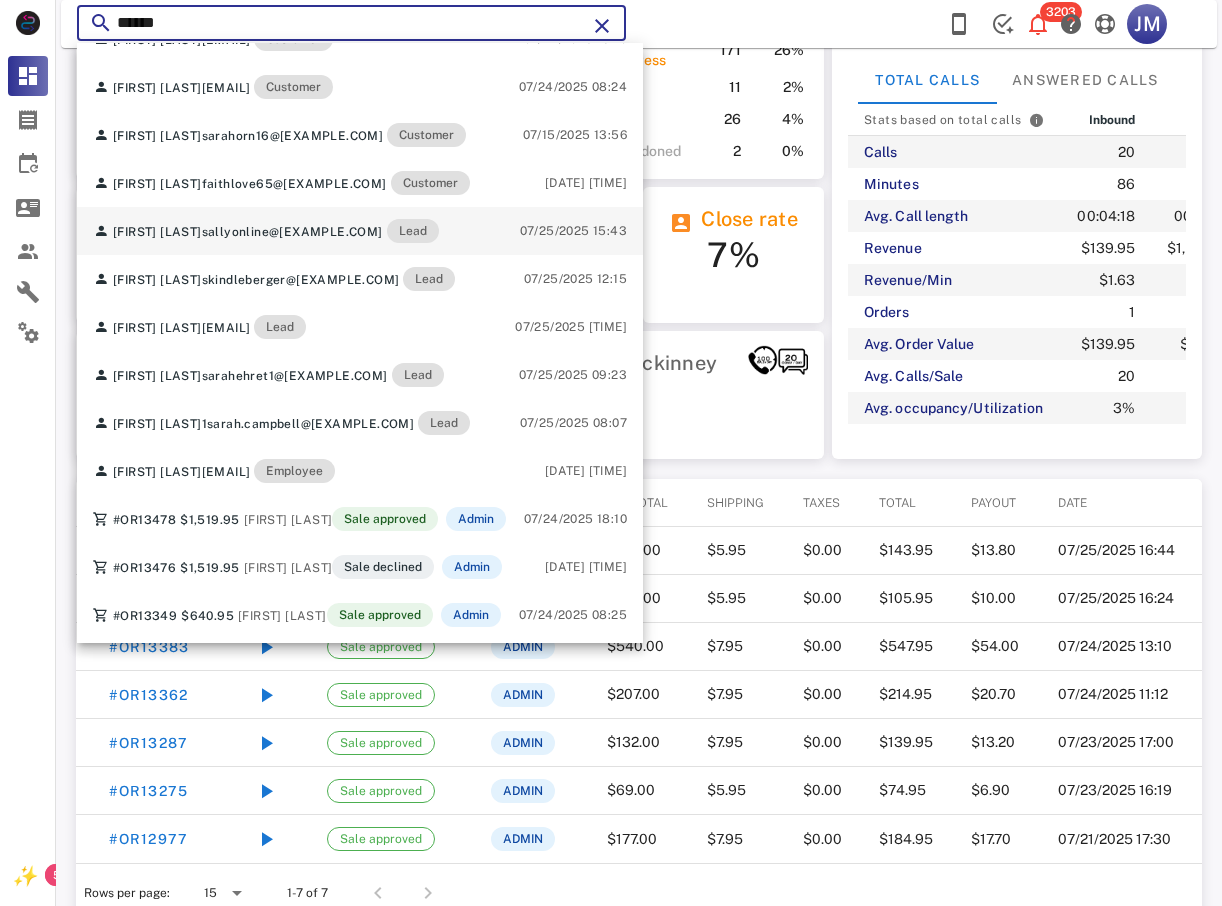 scroll, scrollTop: 0, scrollLeft: 0, axis: both 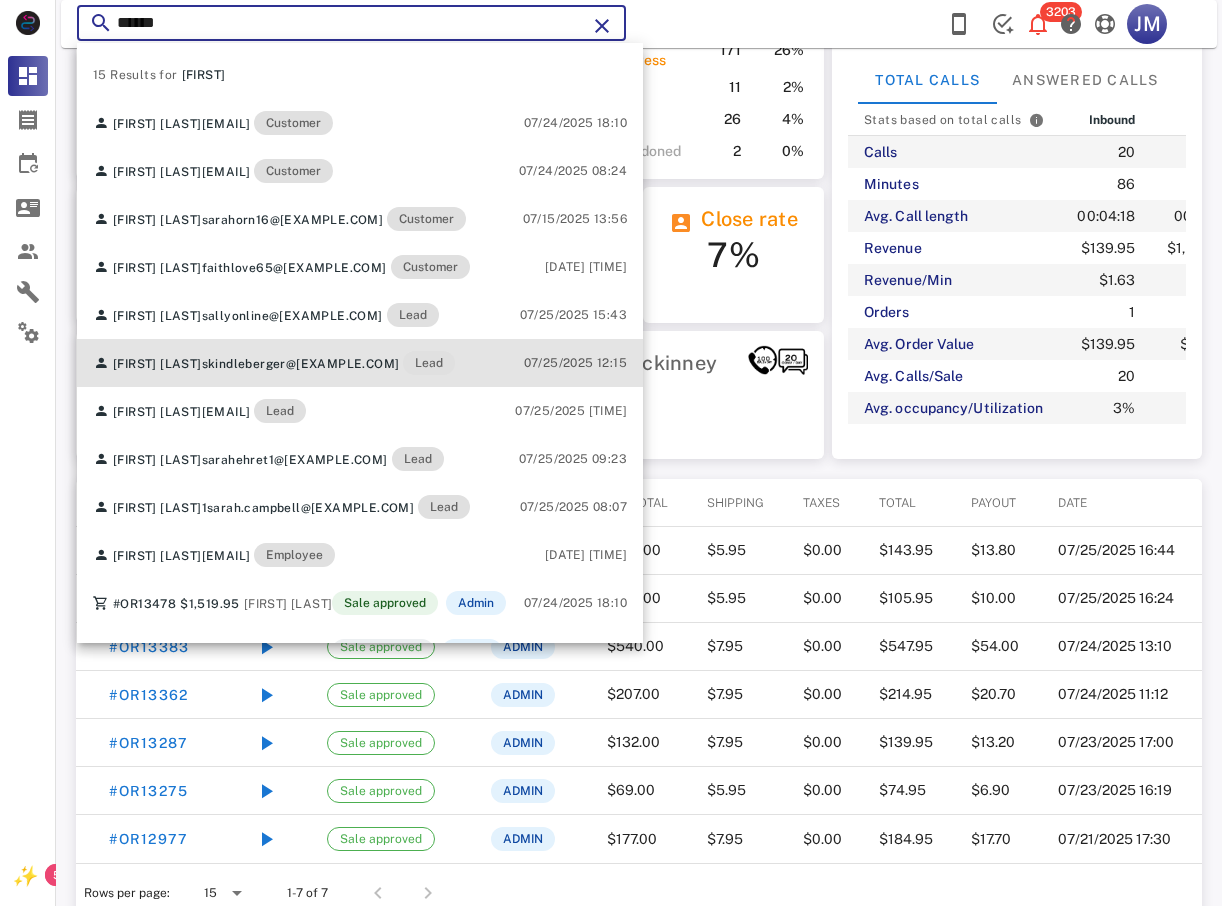click on "skindleberger@[EXAMPLE.COM]" at bounding box center [301, 364] 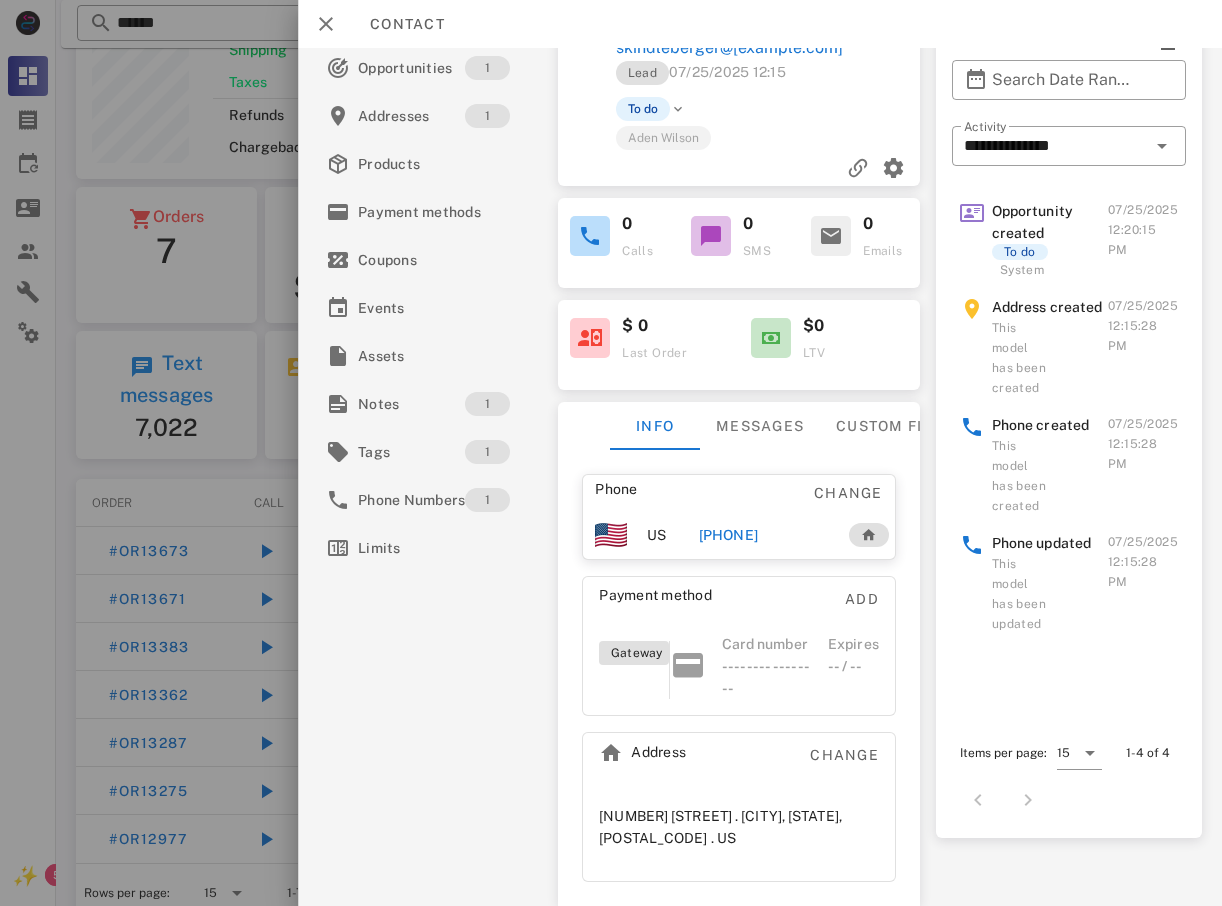 scroll, scrollTop: 0, scrollLeft: 0, axis: both 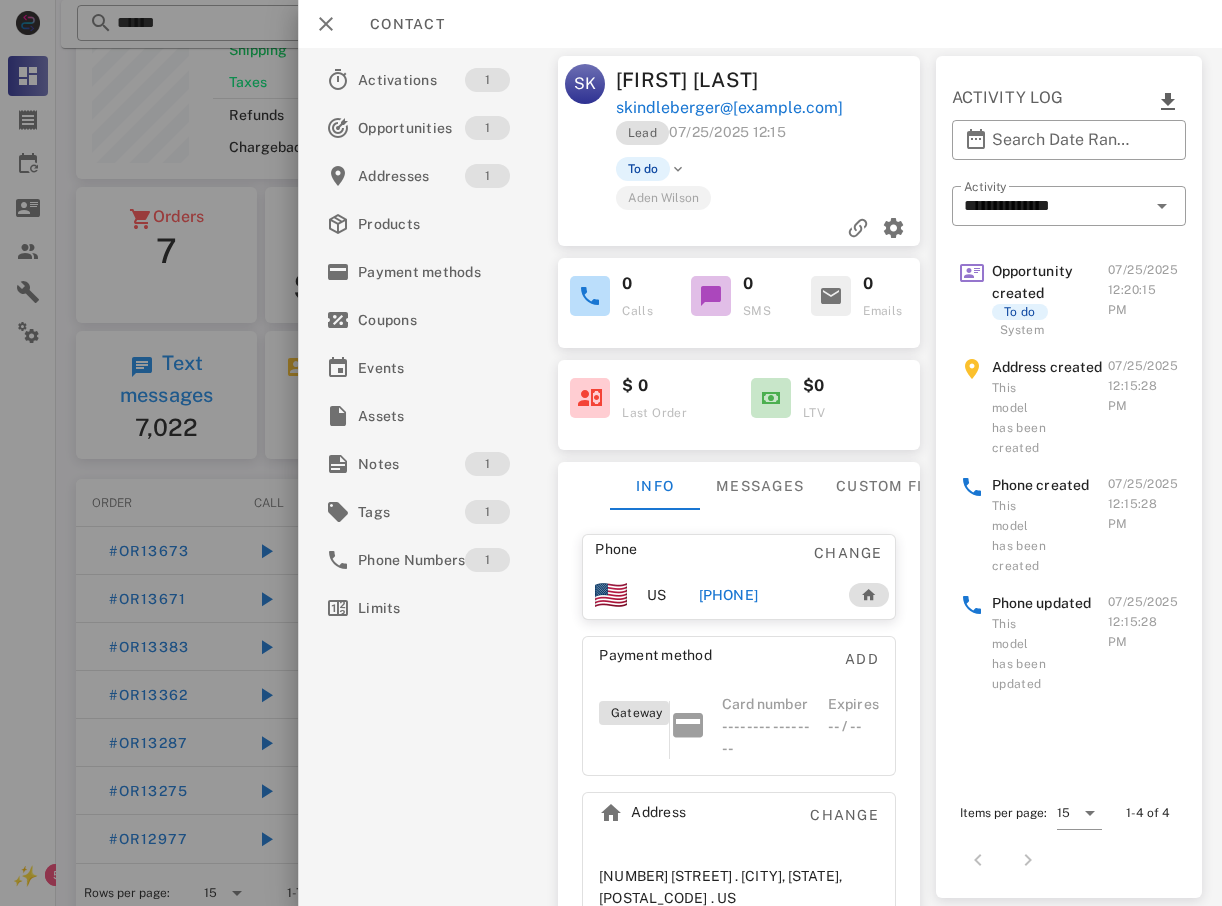 click at bounding box center (611, 453) 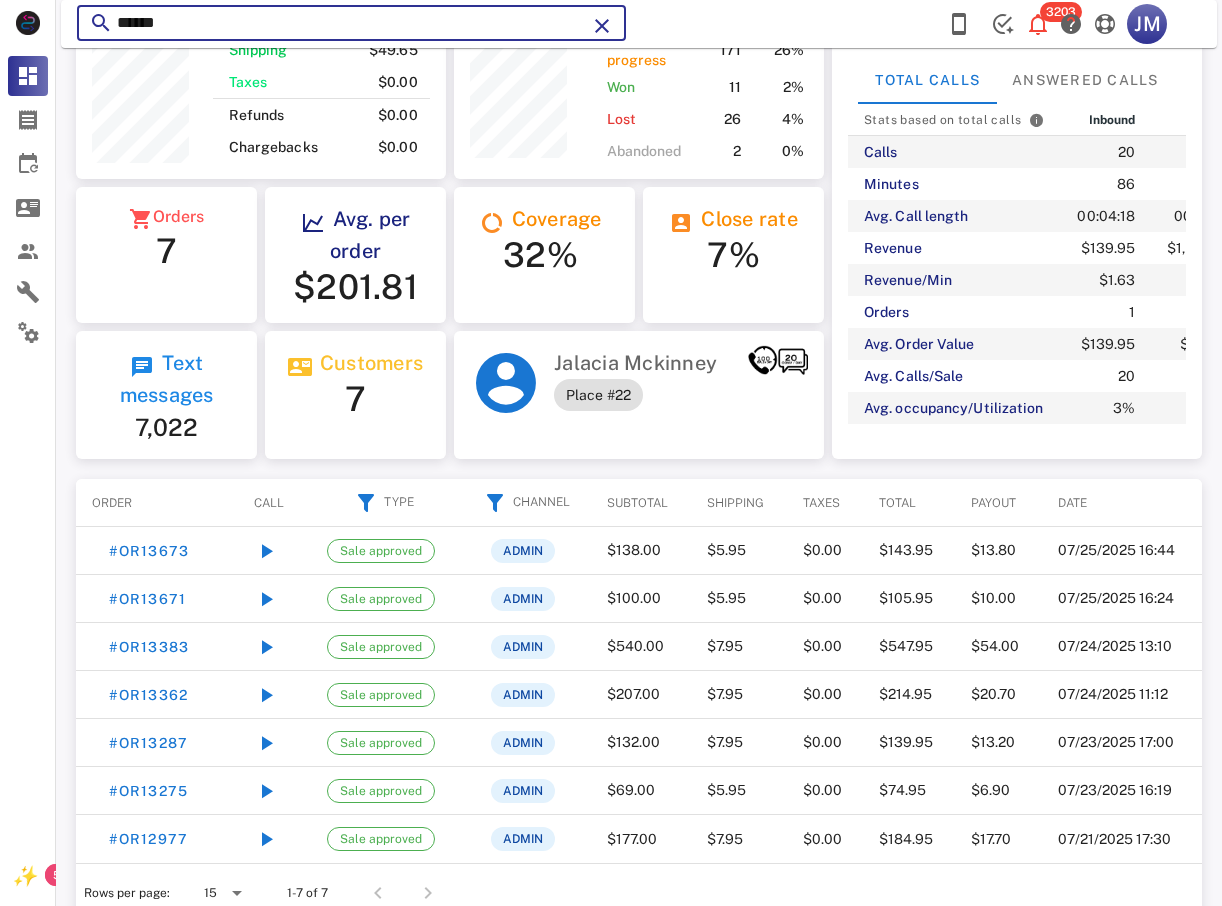click on "*****" at bounding box center [351, 23] 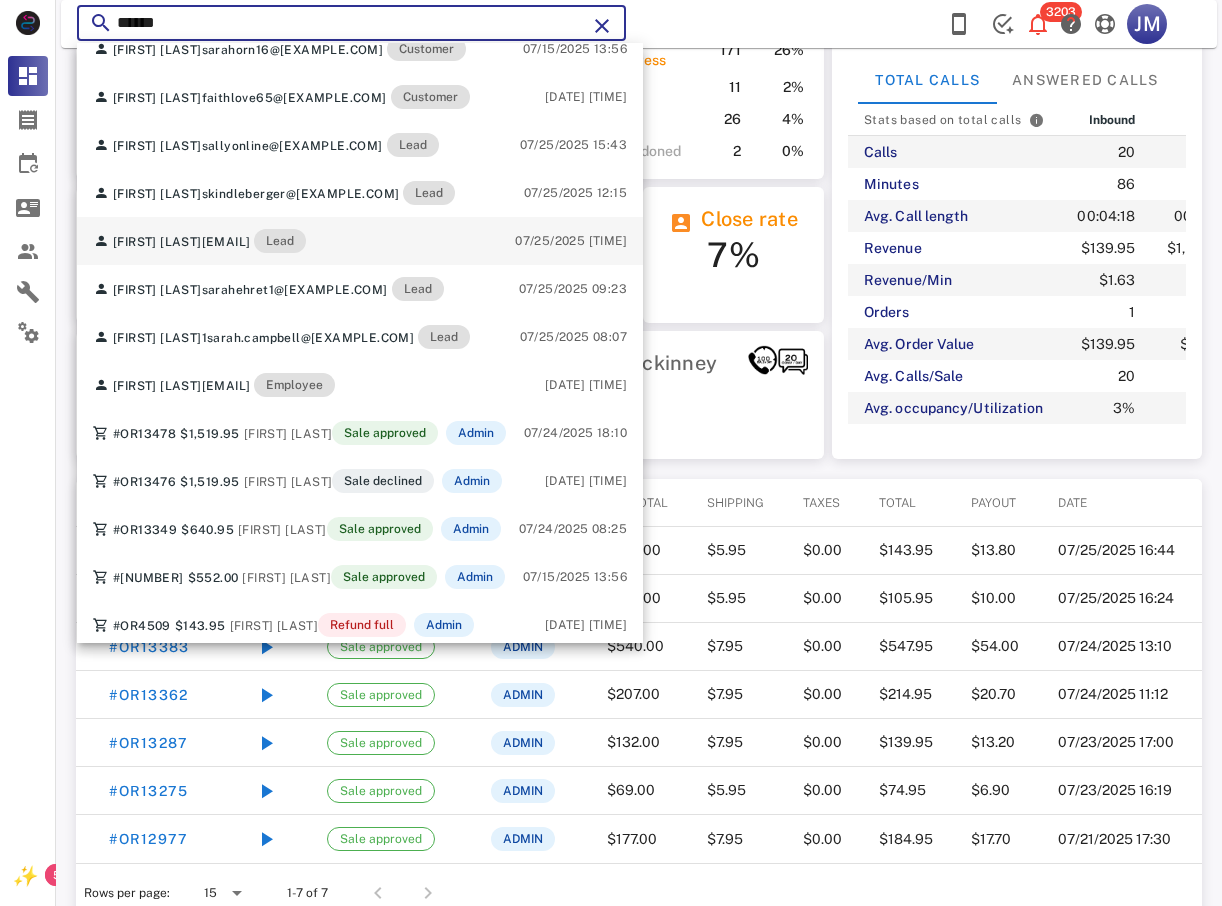 scroll, scrollTop: 184, scrollLeft: 0, axis: vertical 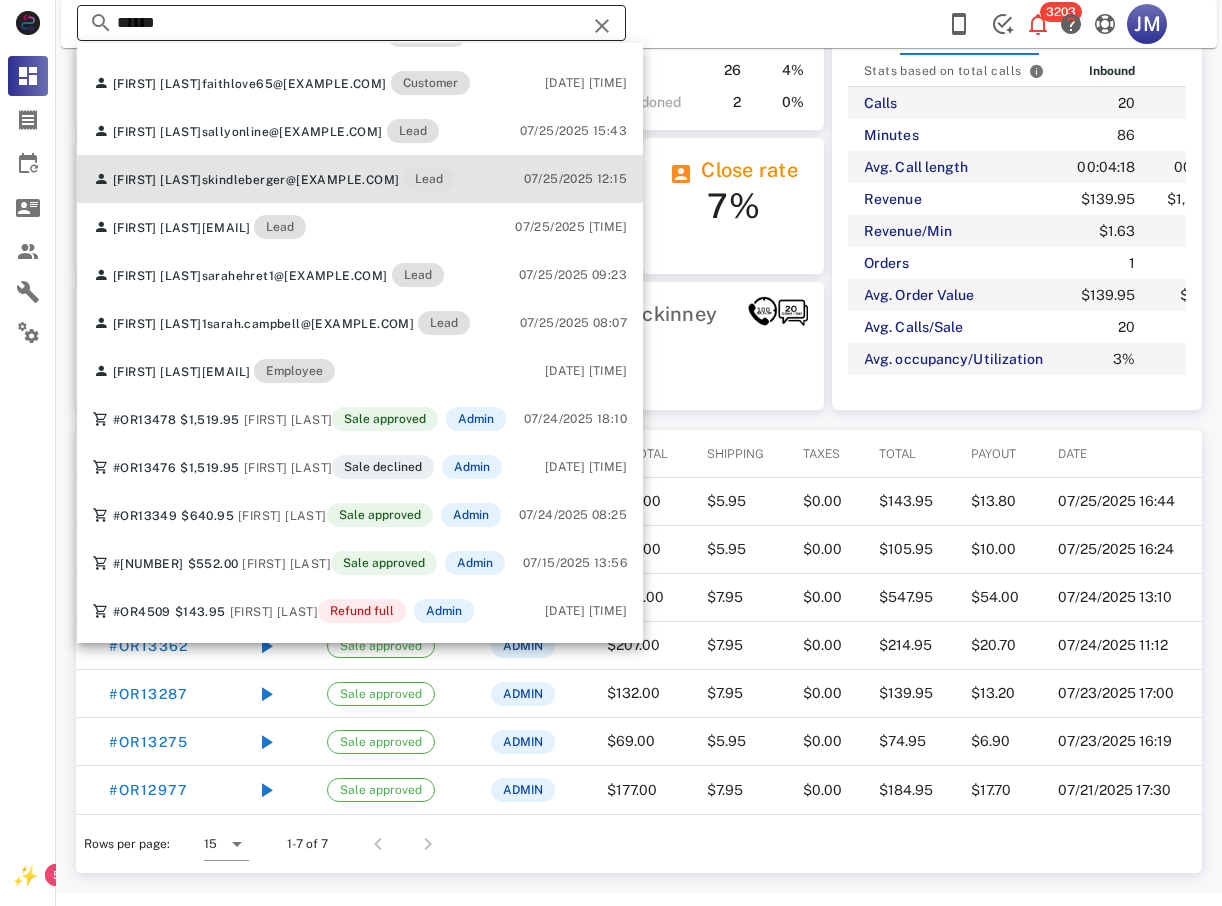 drag, startPoint x: 299, startPoint y: 171, endPoint x: 264, endPoint y: 39, distance: 136.56134 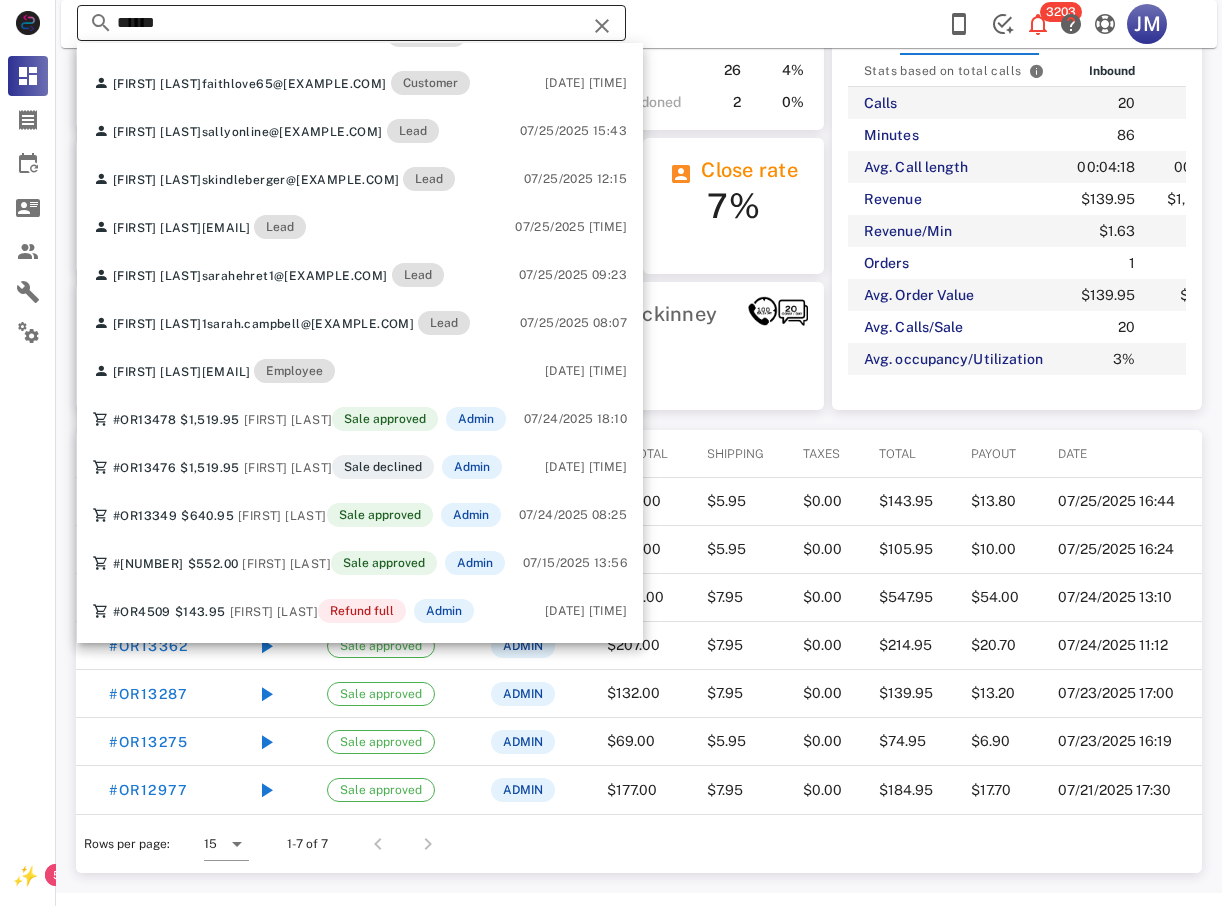 click on "*****" at bounding box center (351, 23) 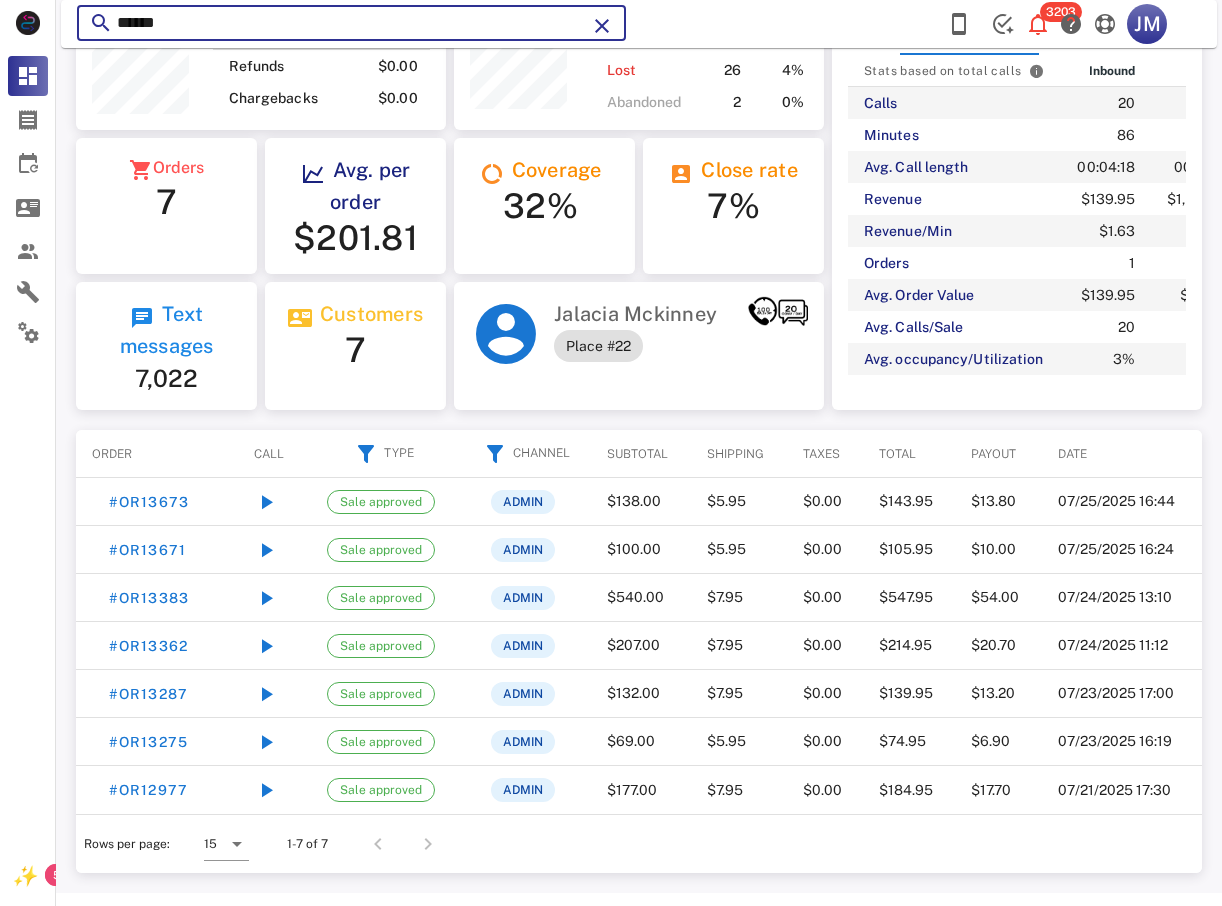 click on "*****" at bounding box center (351, 23) 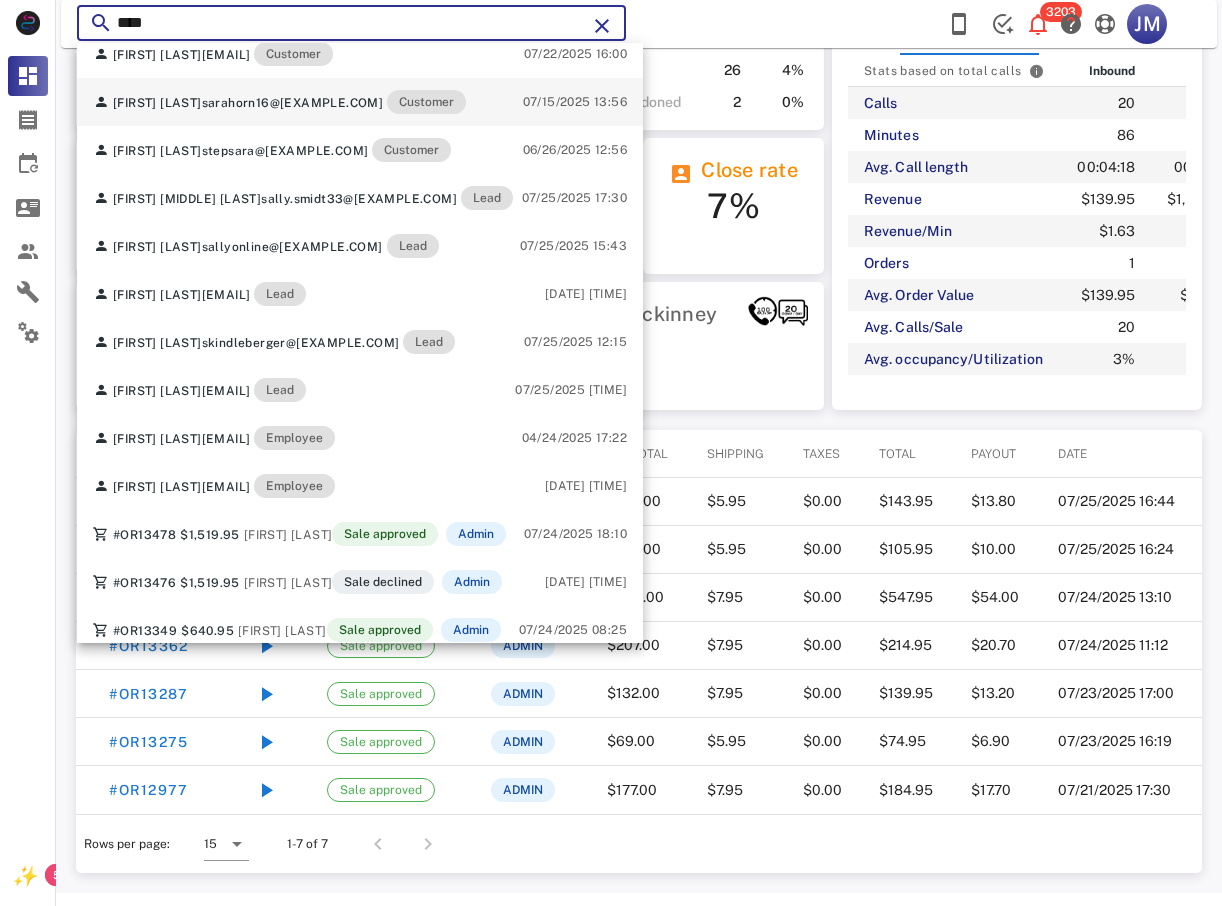 scroll, scrollTop: 200, scrollLeft: 0, axis: vertical 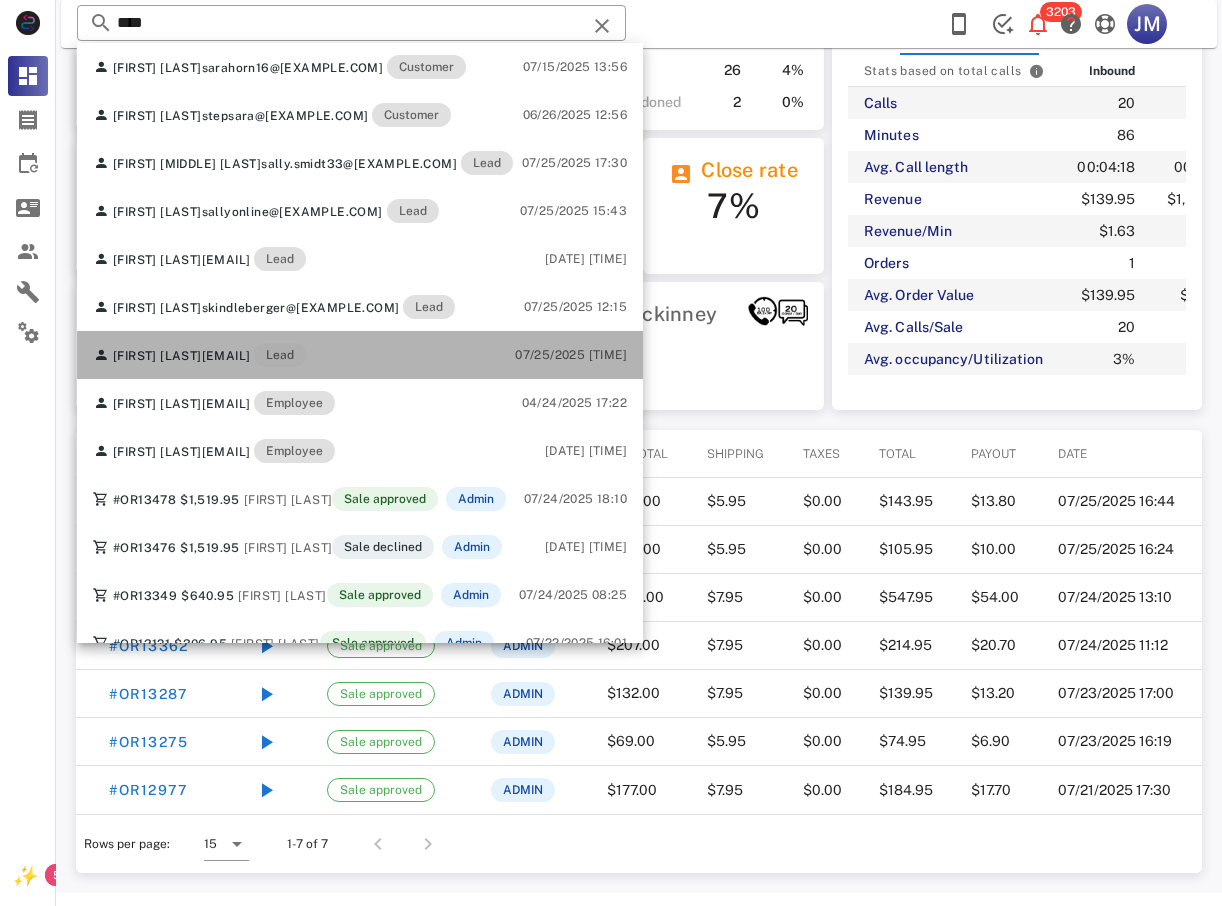 click on "[EMAIL]" at bounding box center [226, 356] 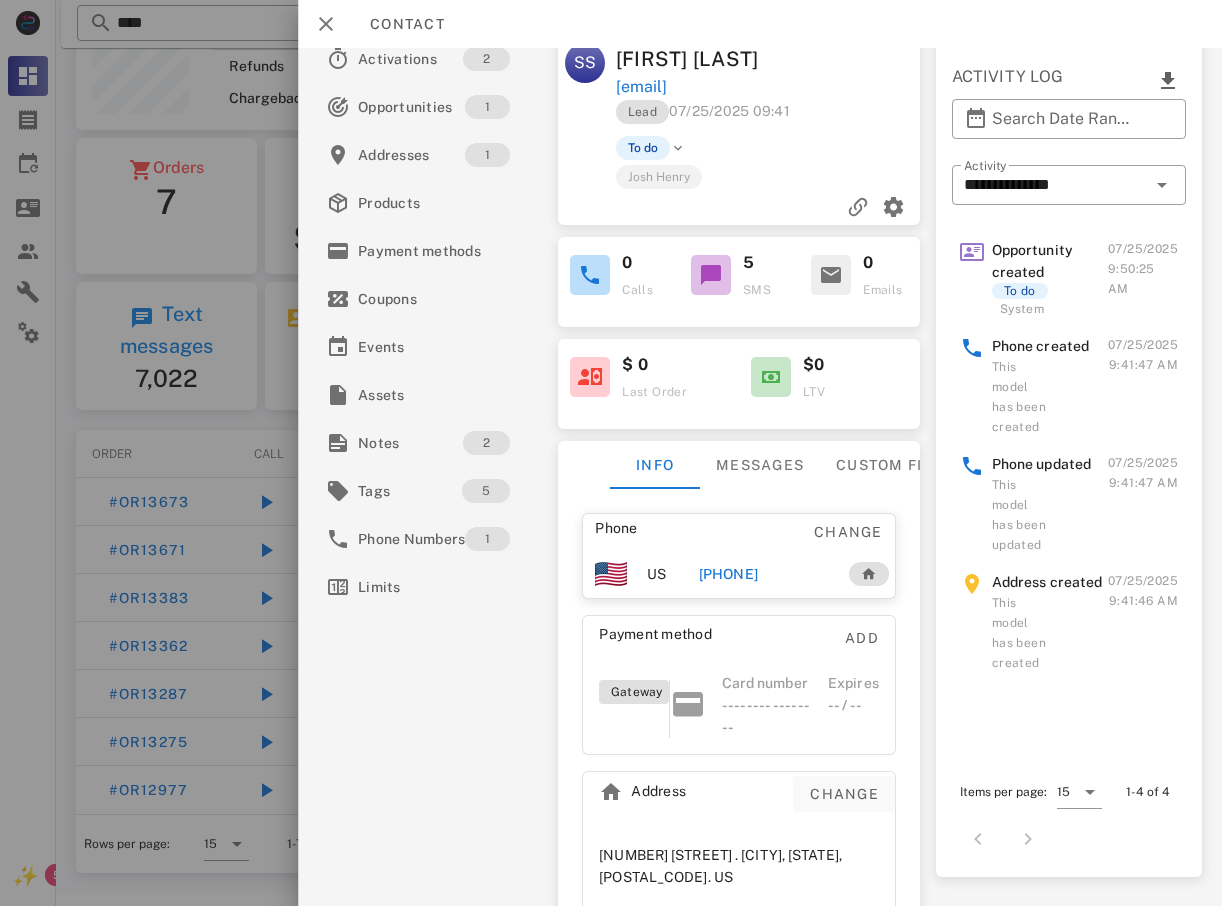 scroll, scrollTop: 0, scrollLeft: 0, axis: both 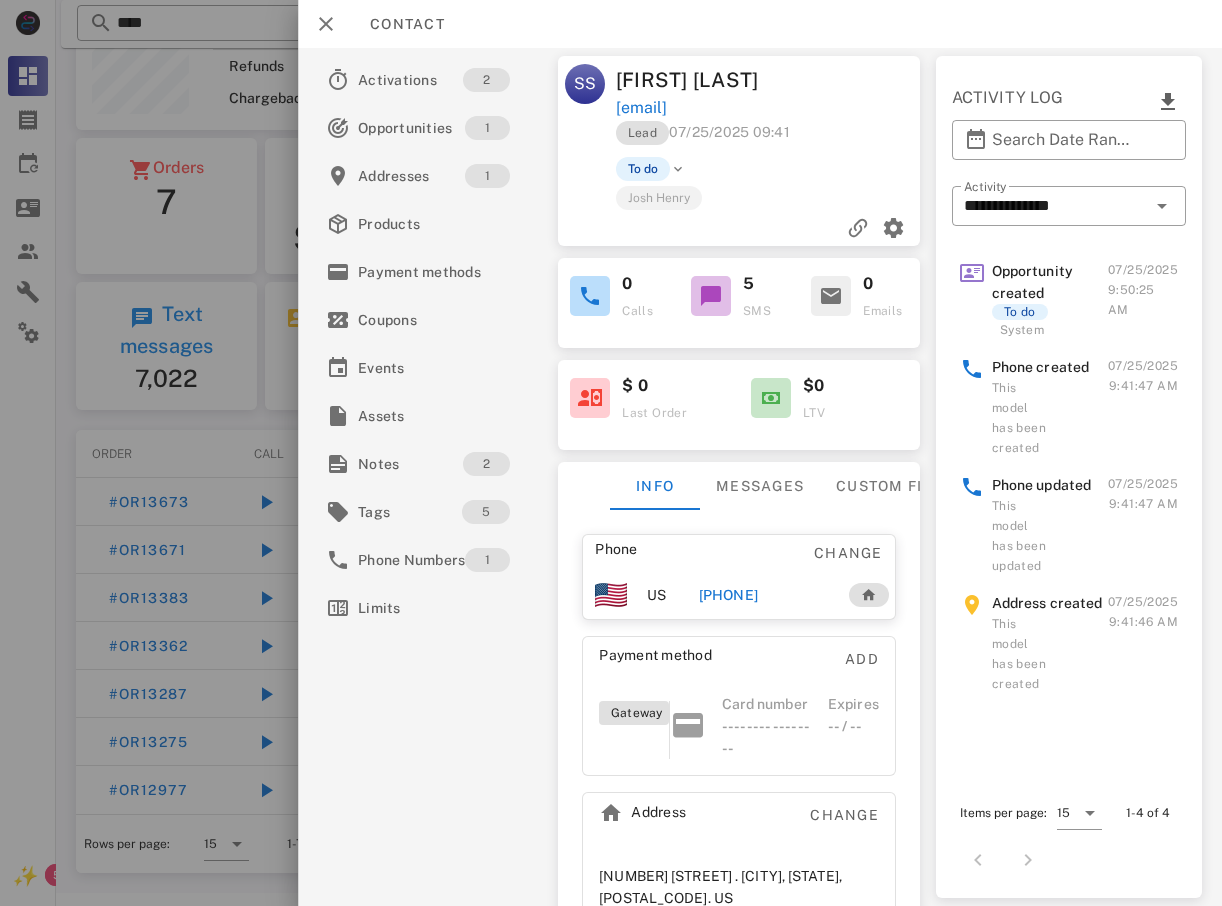 click at bounding box center (611, 453) 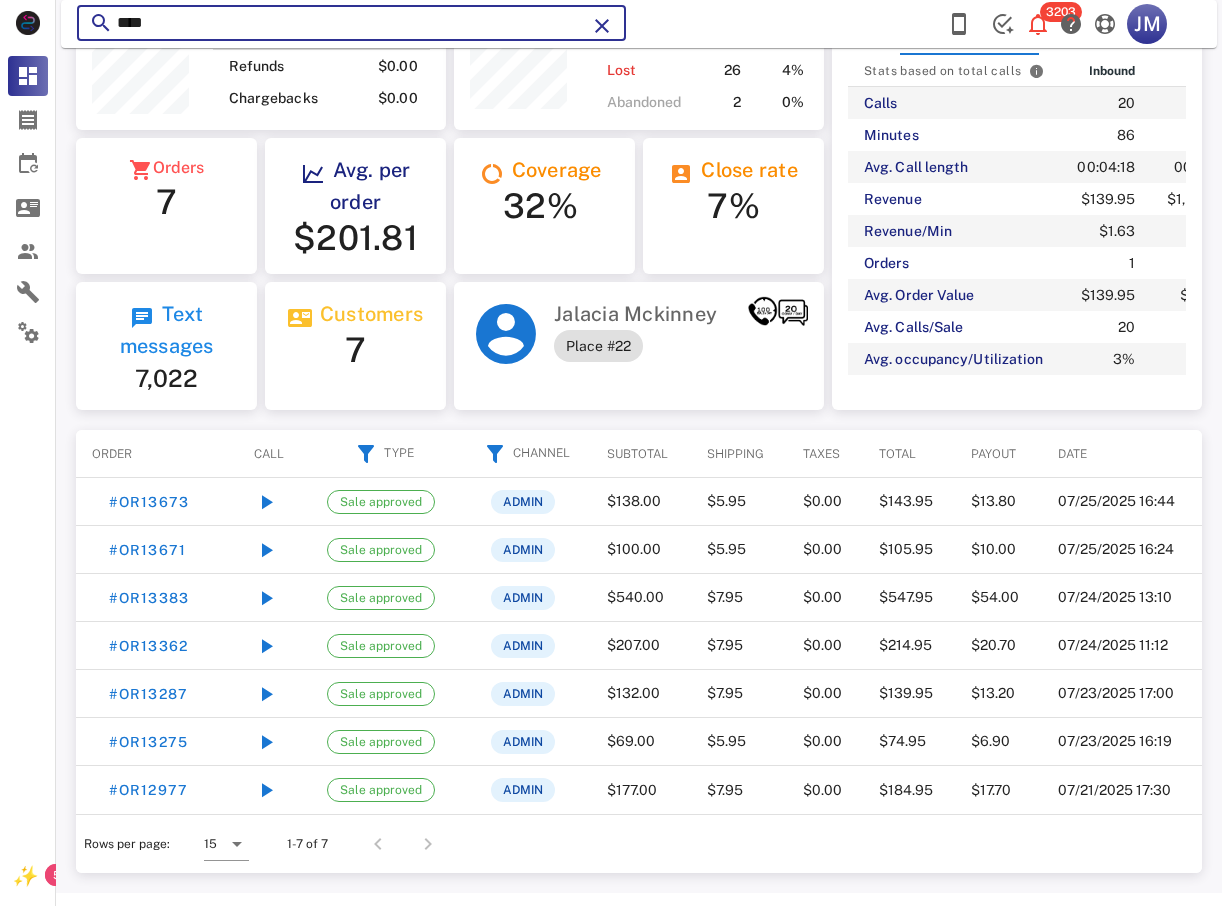 click on "****" at bounding box center (351, 23) 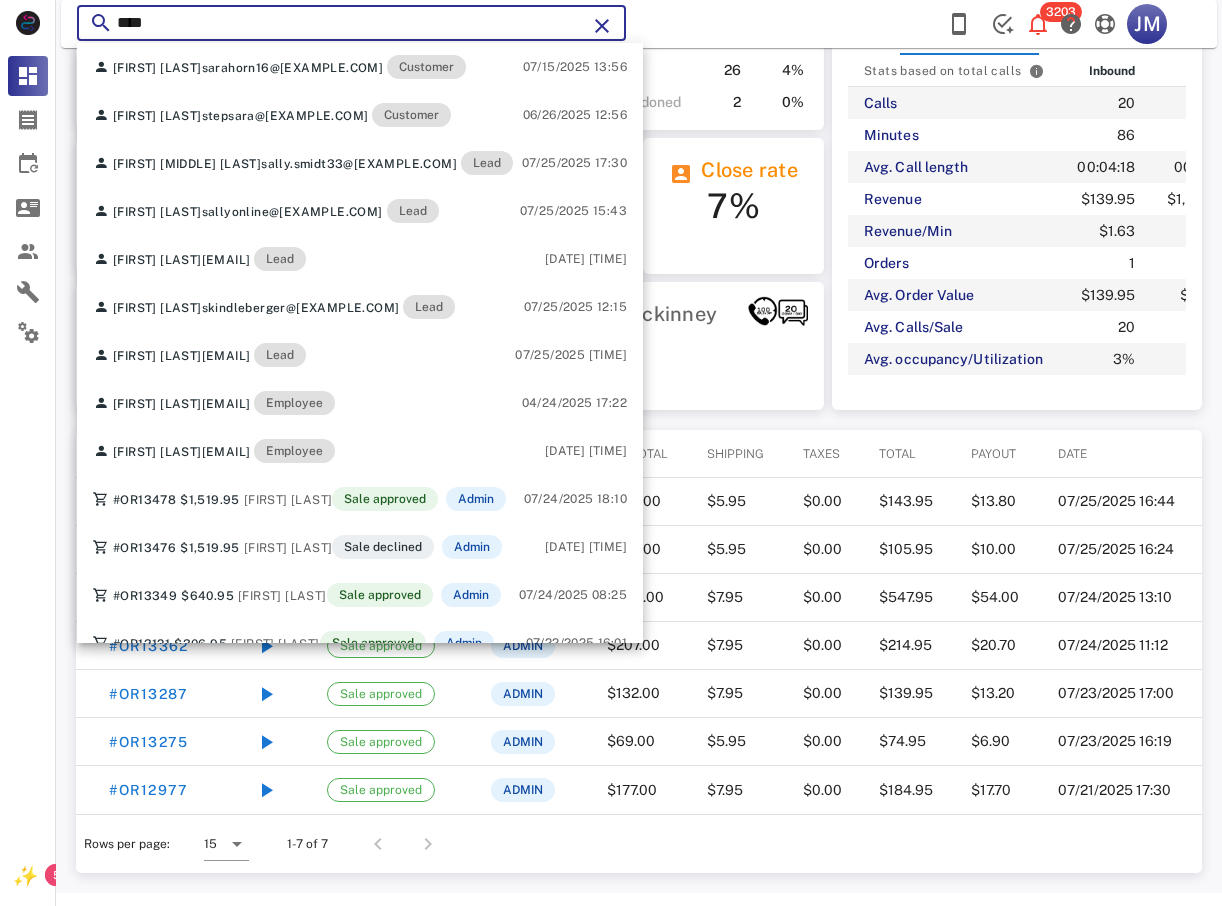 click on "****" at bounding box center (351, 23) 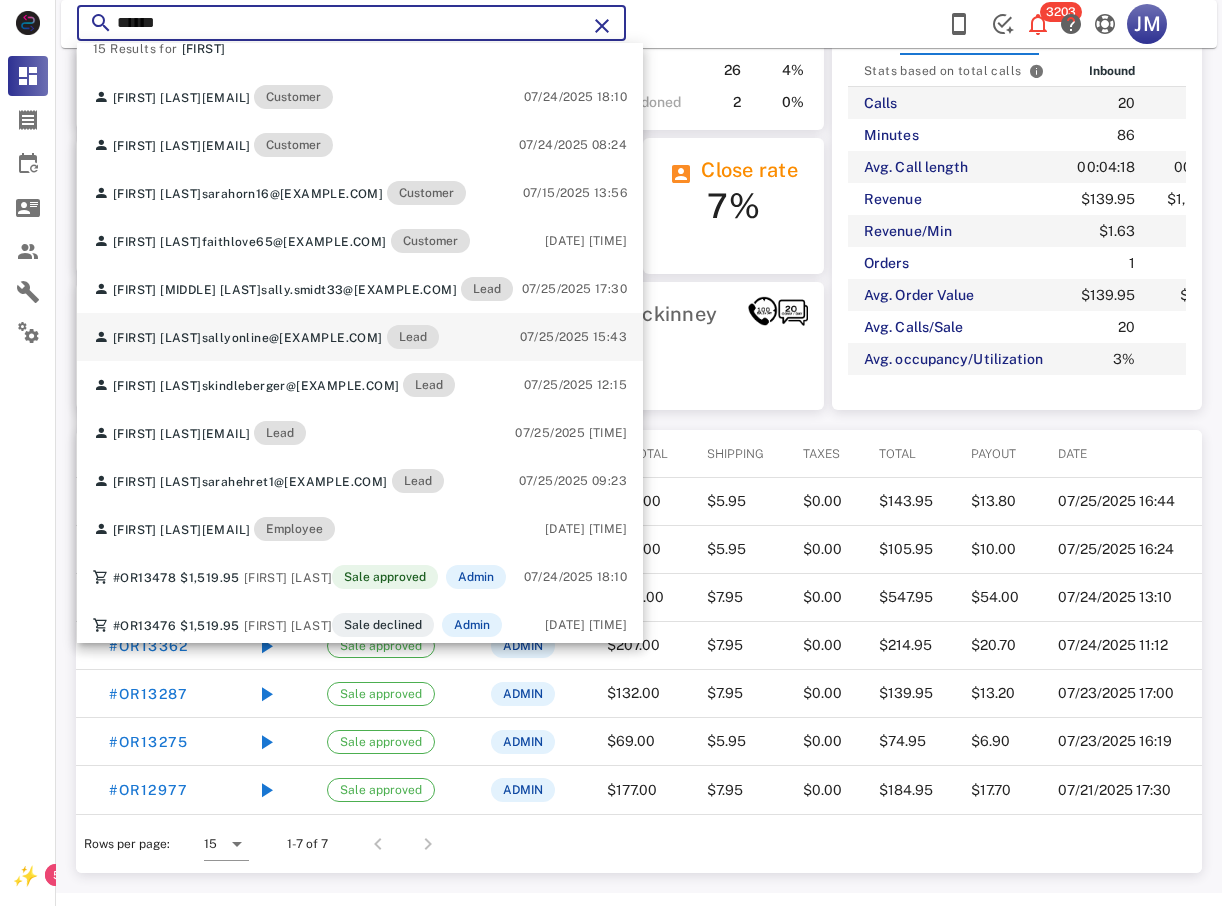scroll, scrollTop: 0, scrollLeft: 0, axis: both 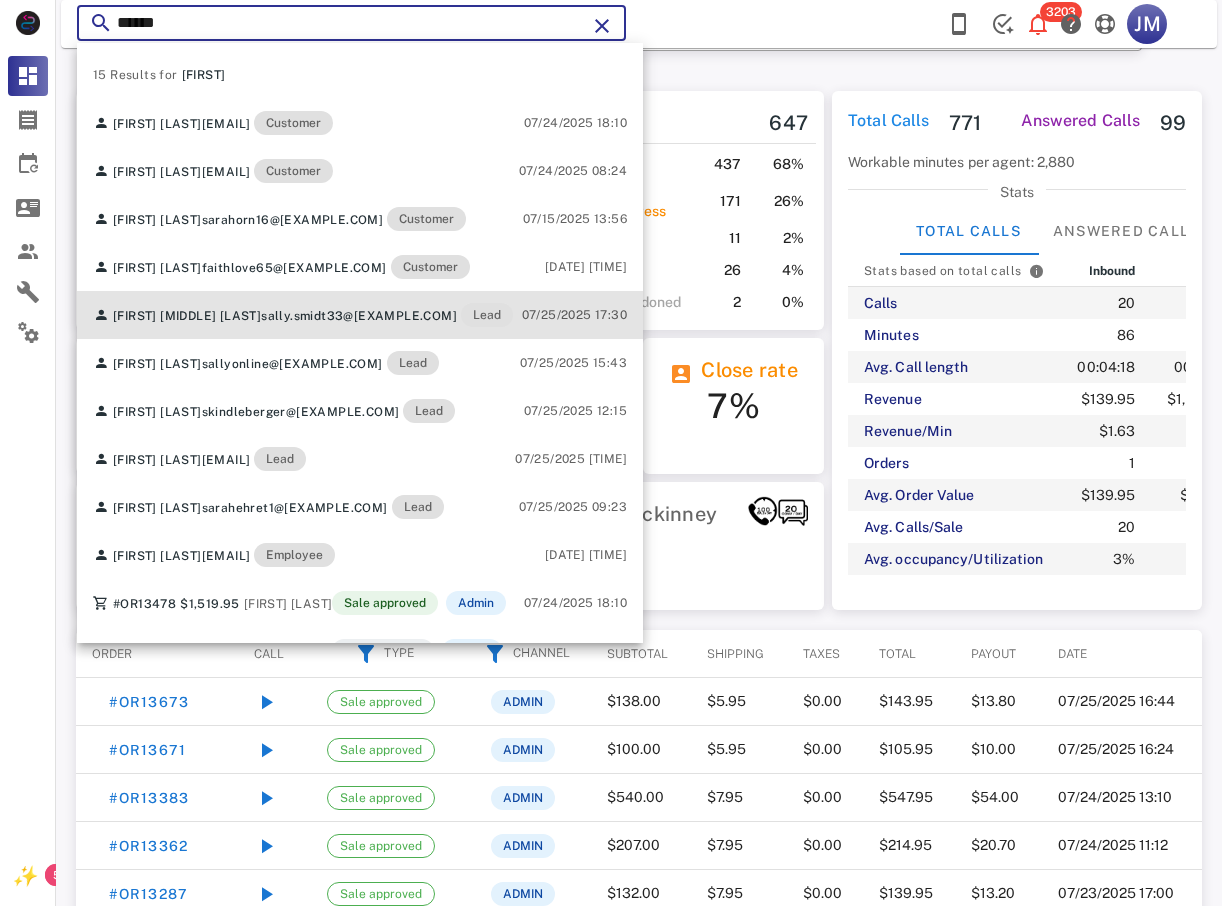 click on "sally.smidt33@[EXAMPLE.COM]" at bounding box center (359, 316) 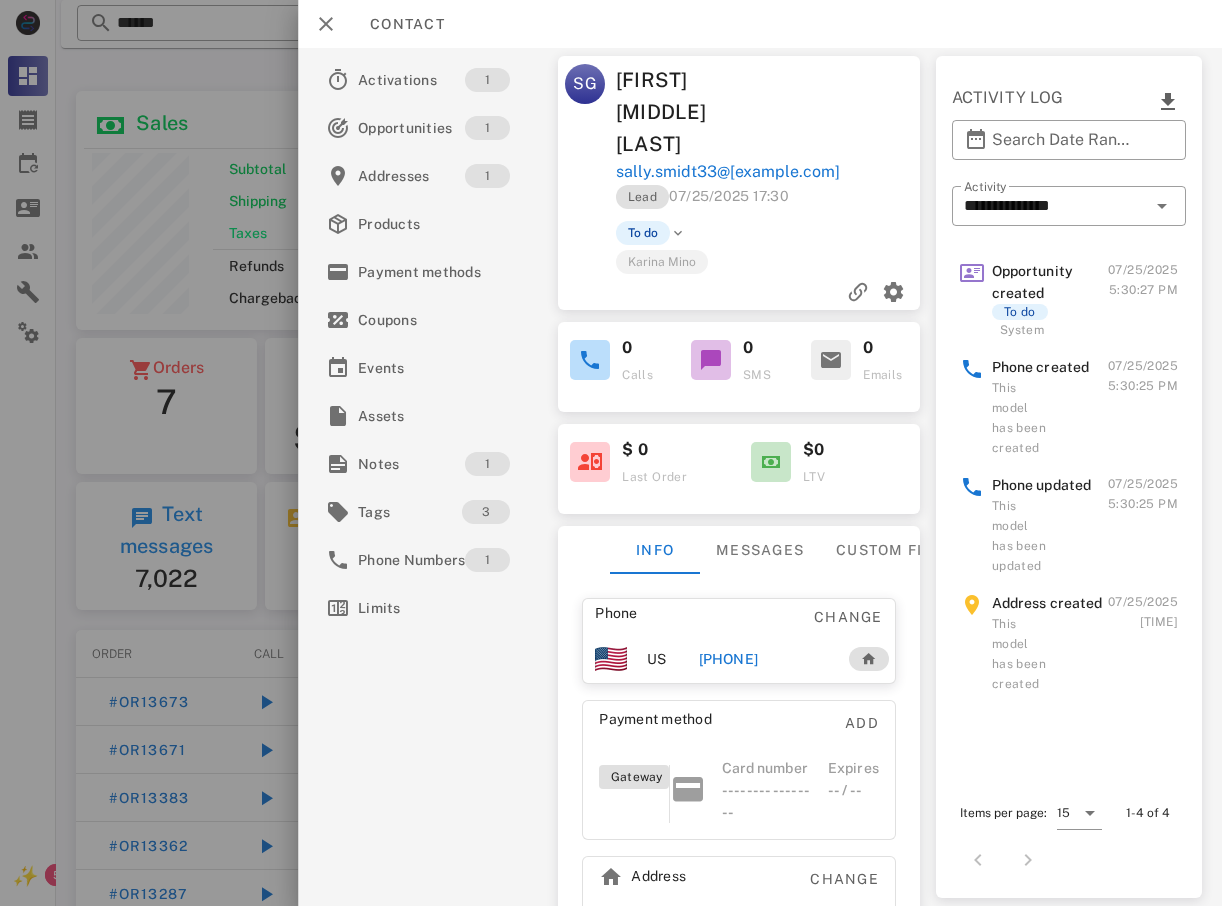 click at bounding box center (611, 453) 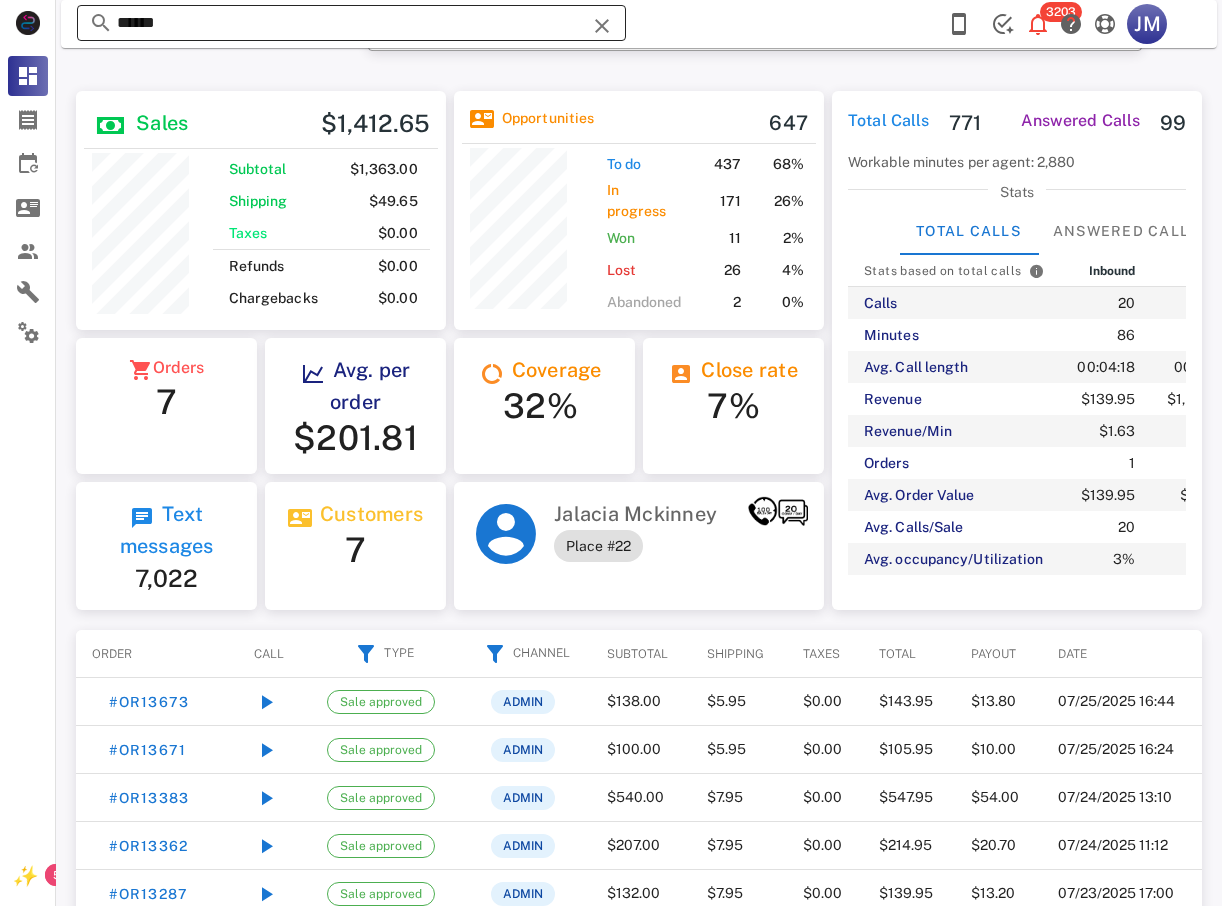 click on "*****" at bounding box center (351, 23) 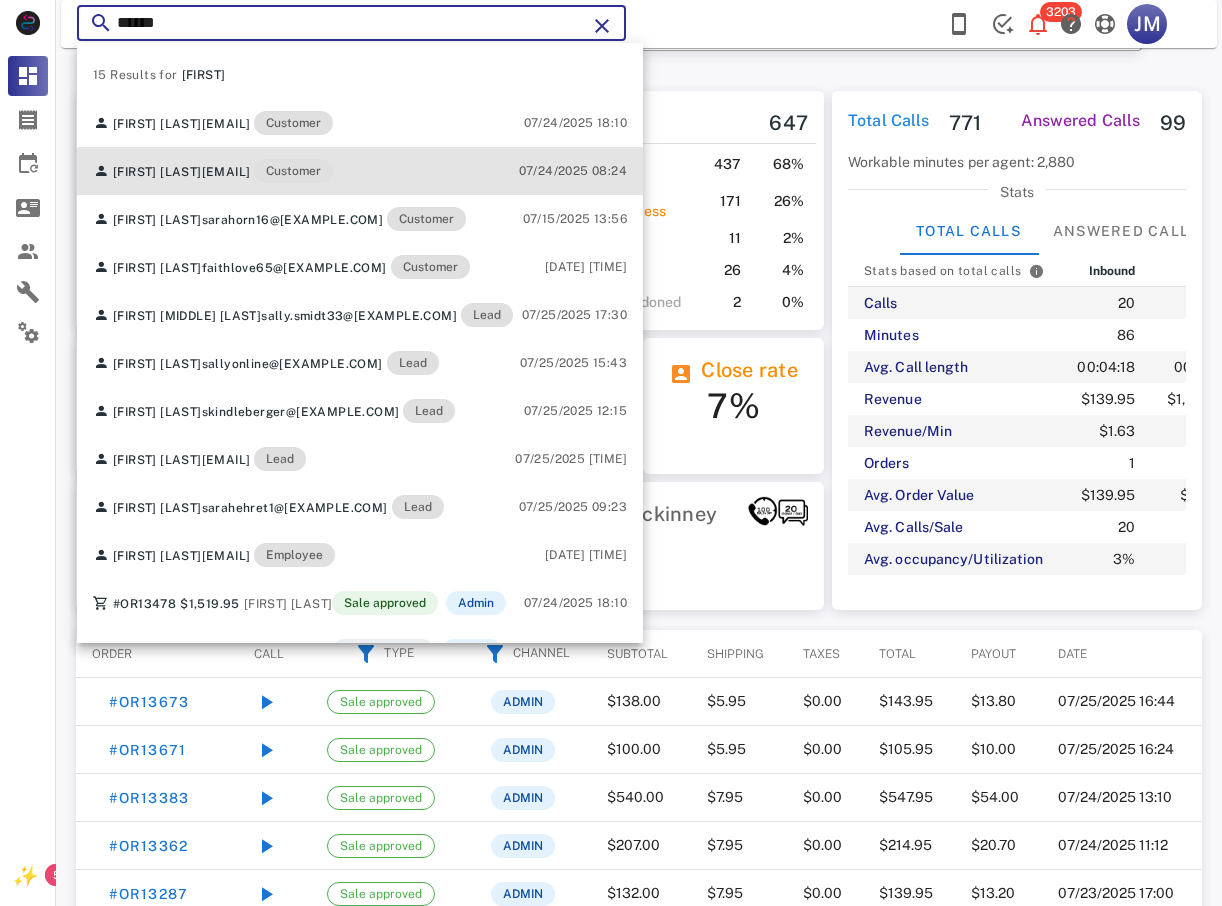 click on "[EMAIL]" at bounding box center [226, 172] 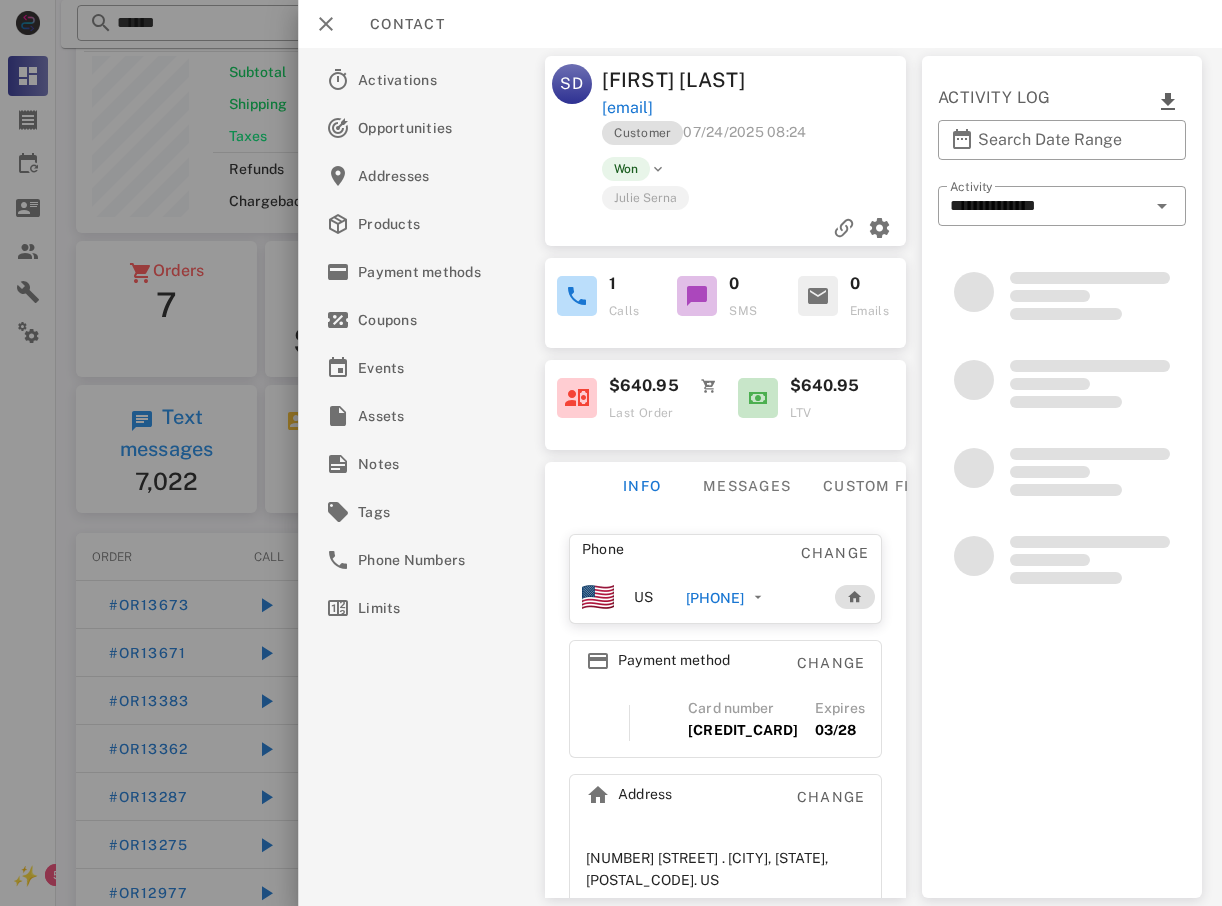 scroll, scrollTop: 249, scrollLeft: 0, axis: vertical 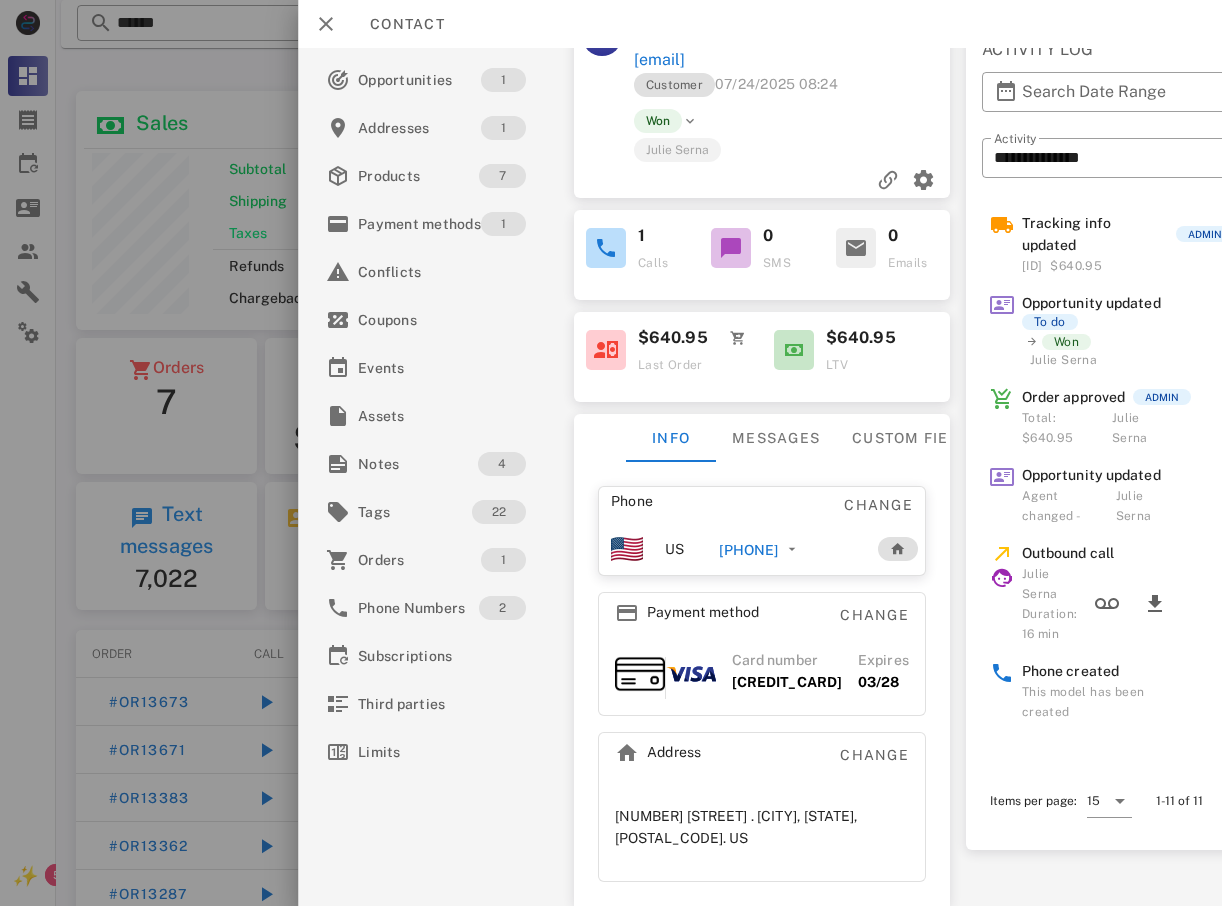 click at bounding box center (611, 453) 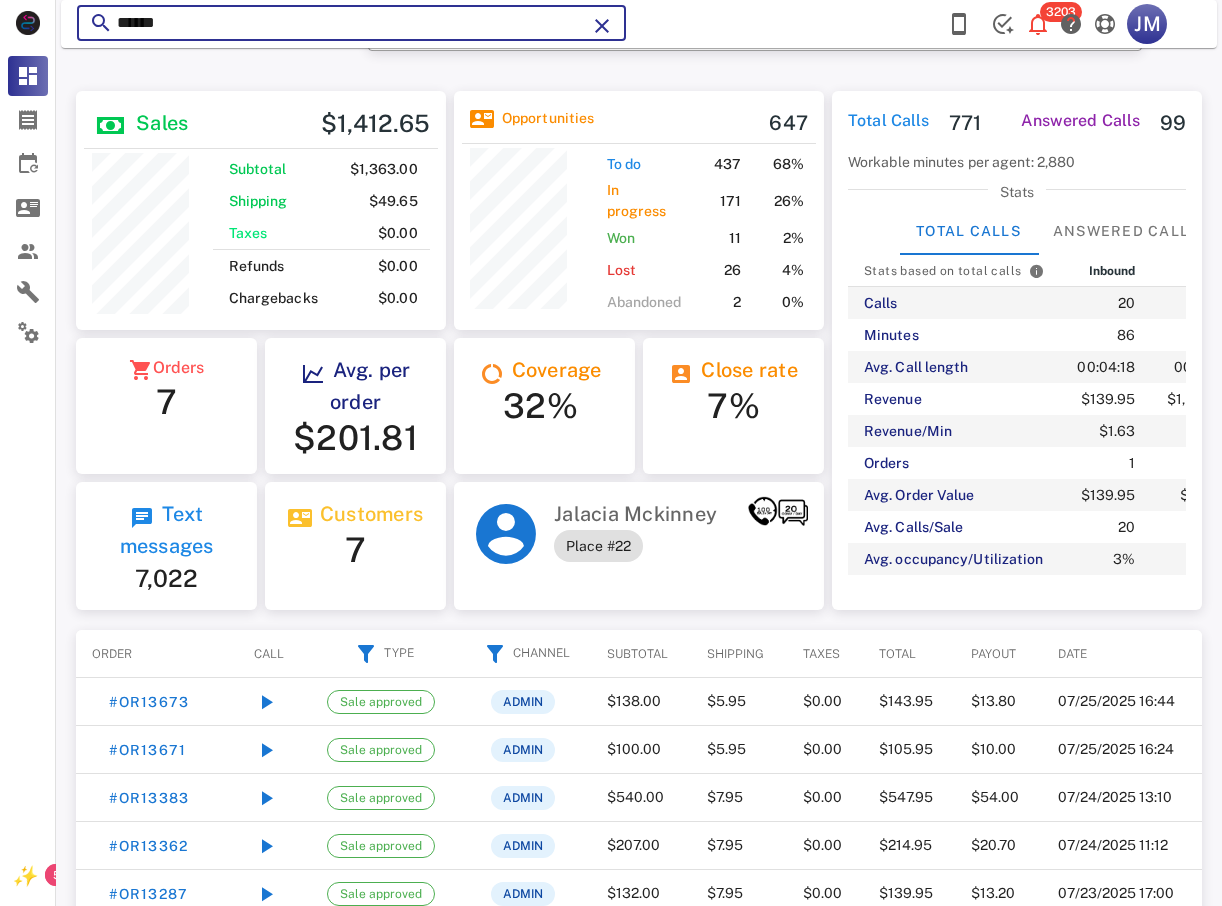 click on "*****" at bounding box center (351, 23) 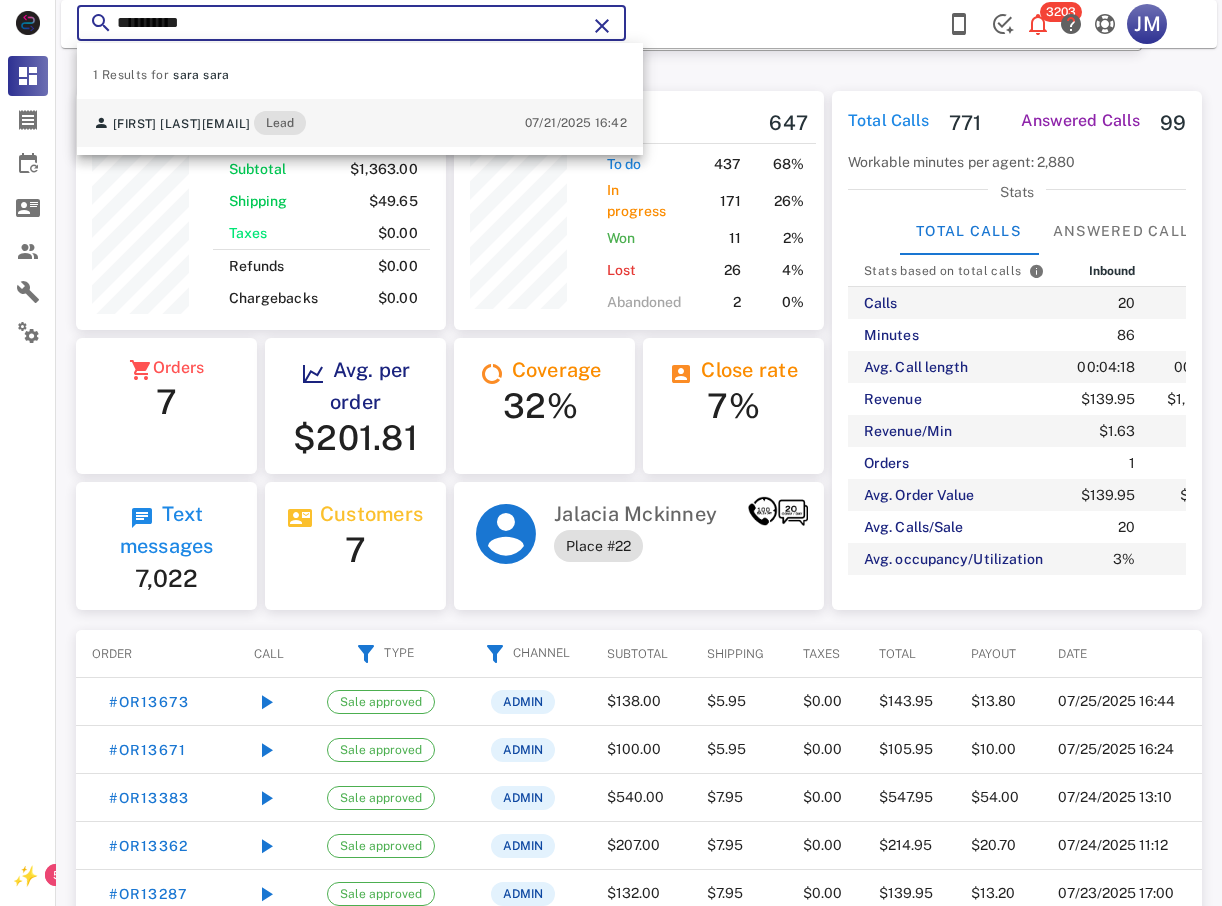 type on "**********" 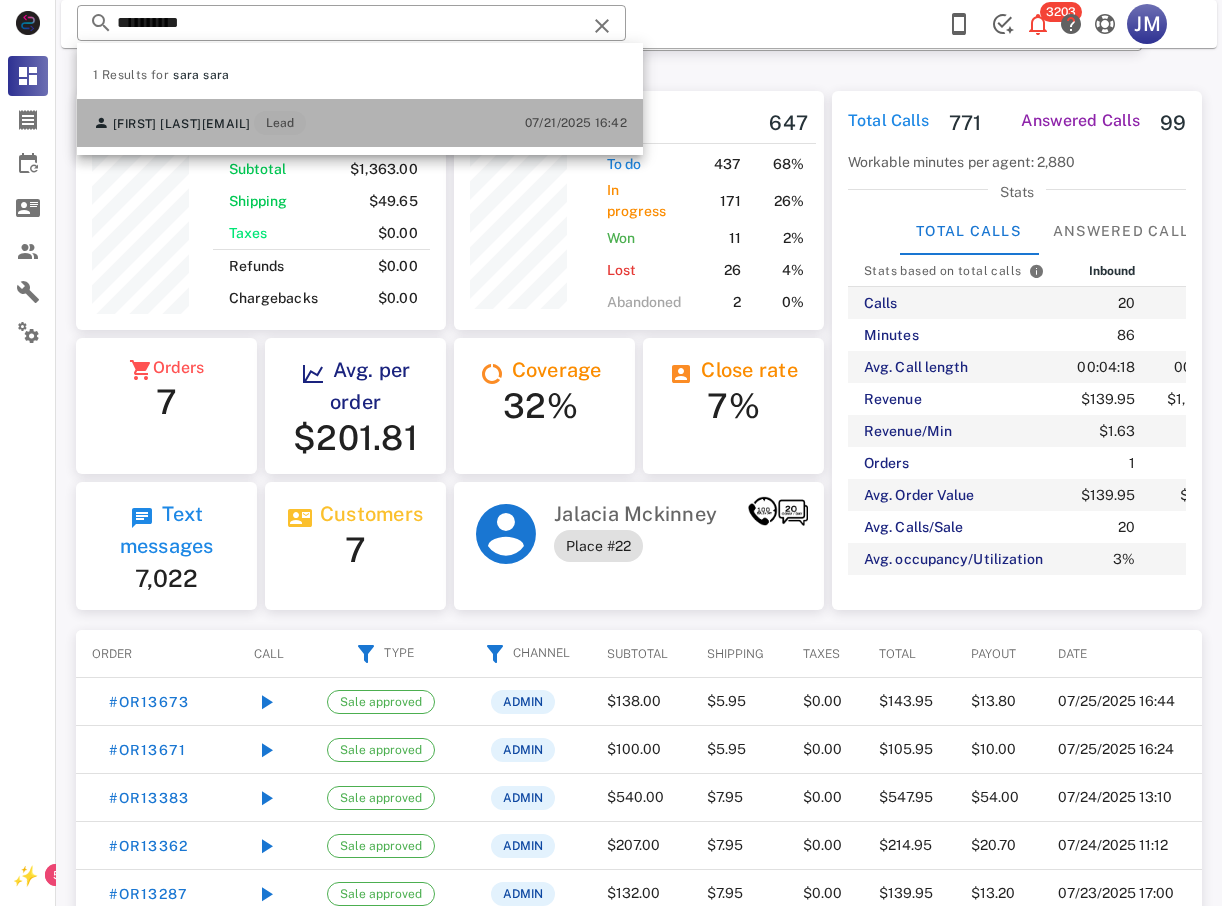 click on "[EMAIL]" at bounding box center (226, 124) 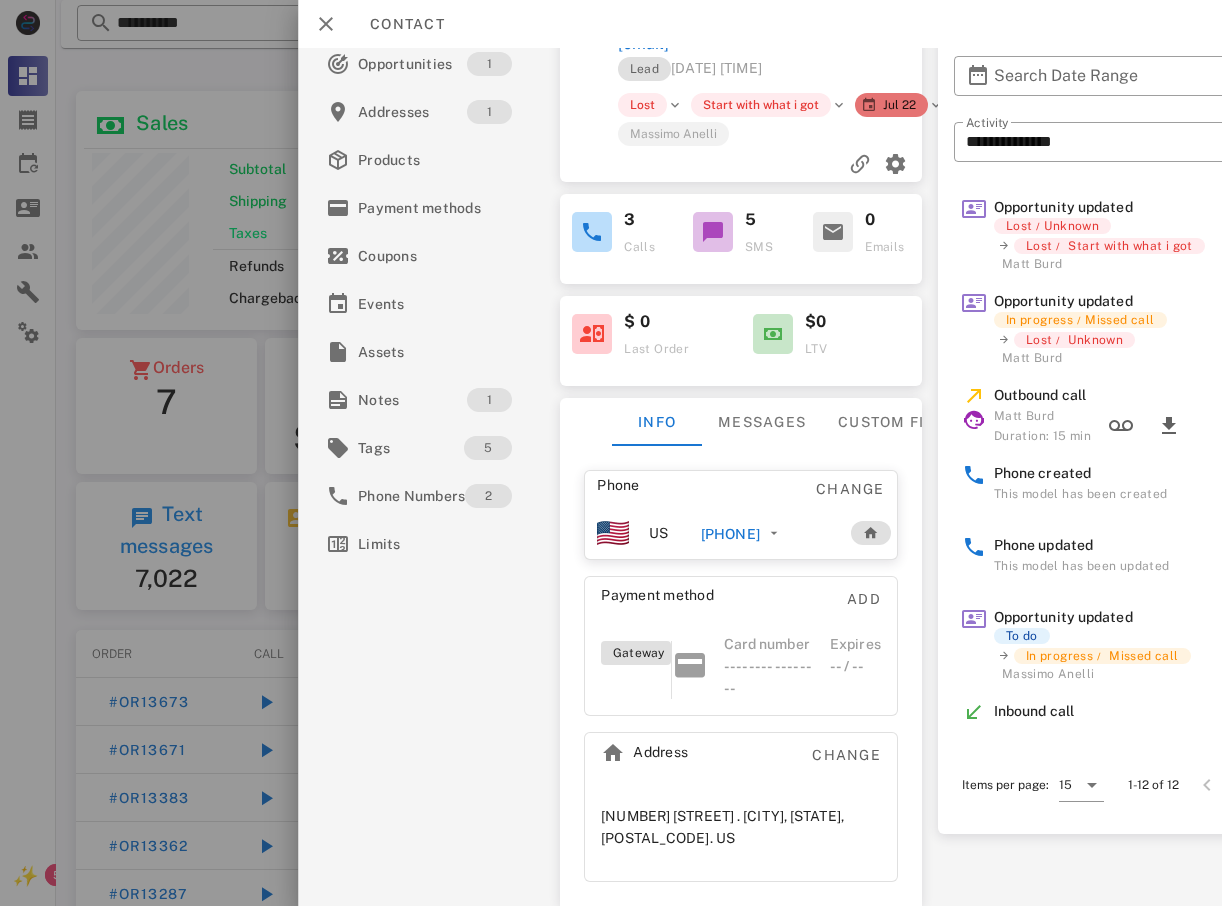 scroll, scrollTop: 0, scrollLeft: 0, axis: both 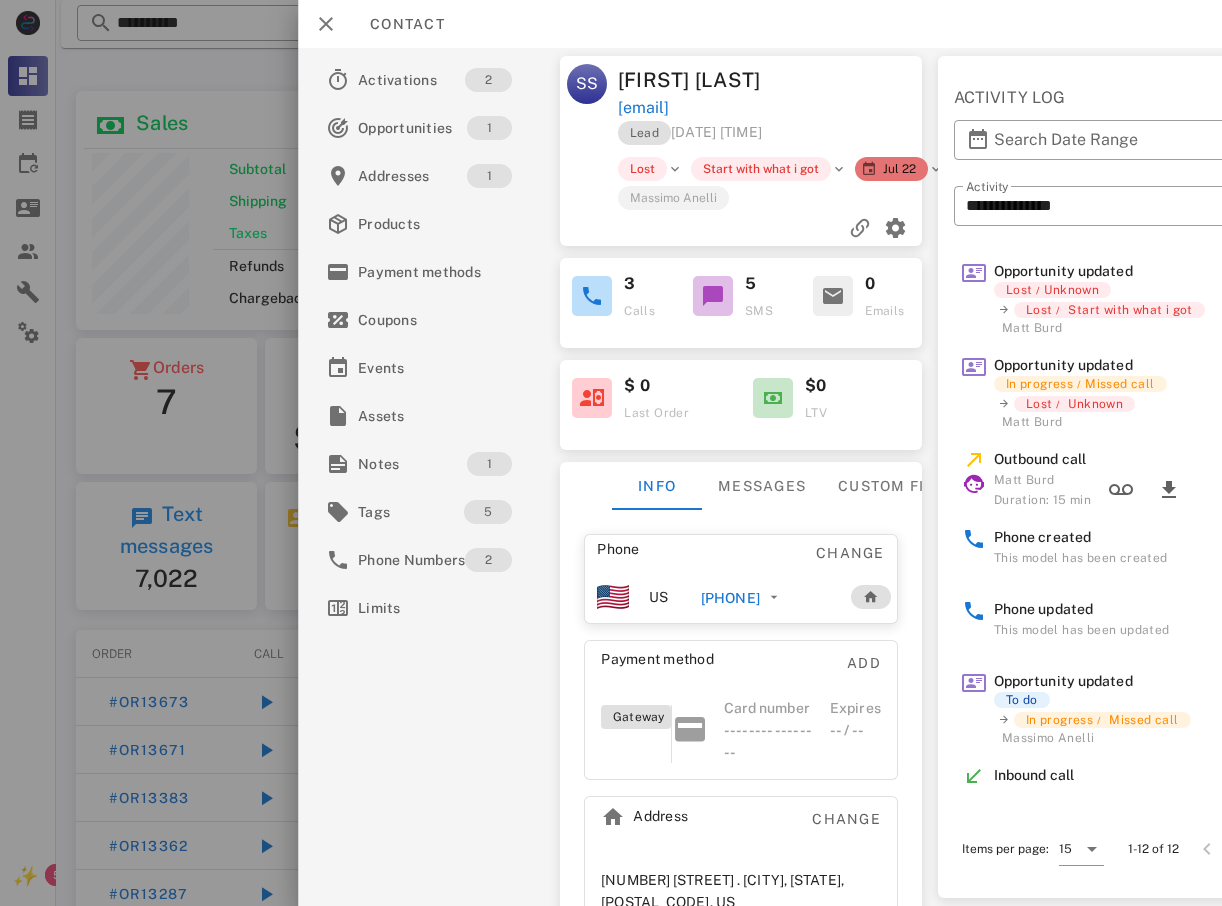click on "[PHONE]" at bounding box center (730, 598) 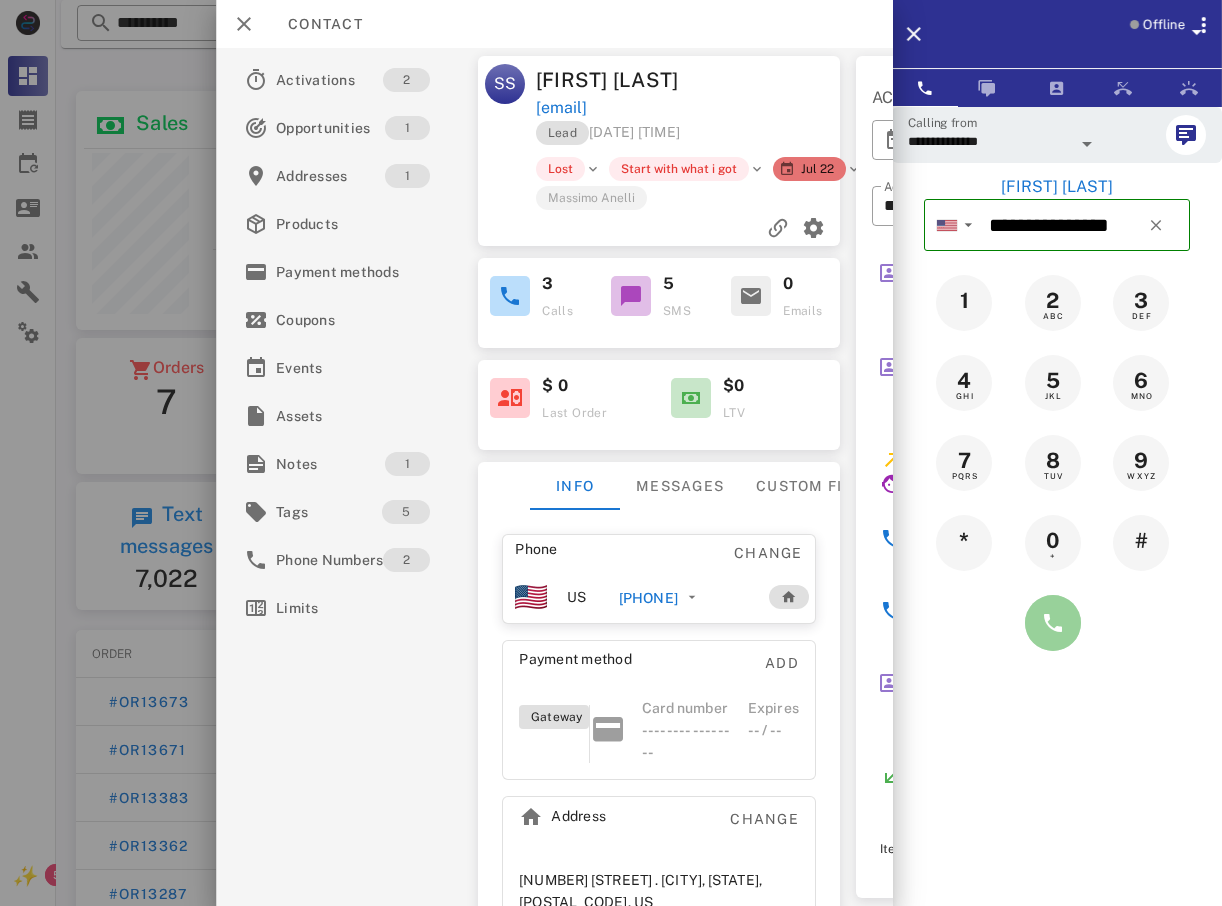 click at bounding box center [1053, 623] 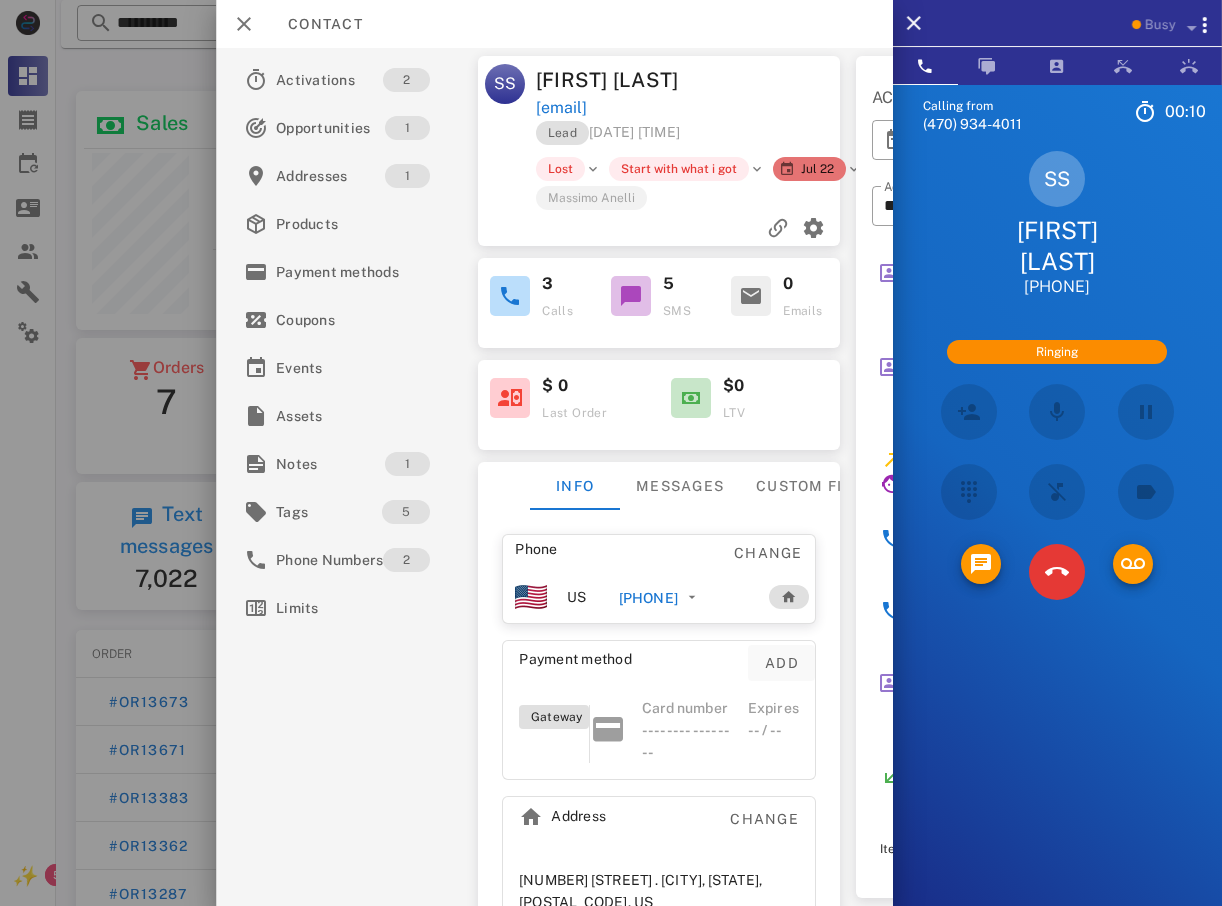 scroll, scrollTop: 74, scrollLeft: 0, axis: vertical 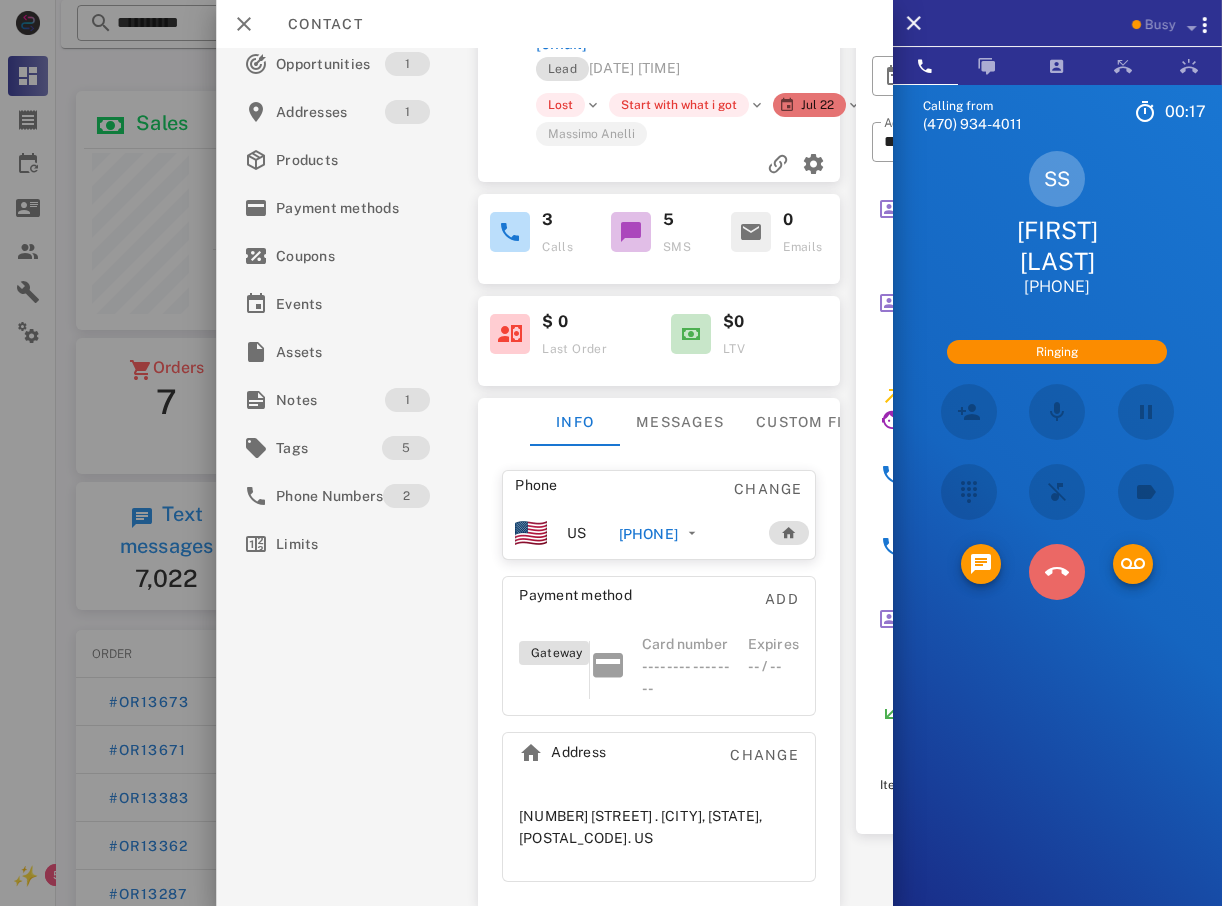 drag, startPoint x: 1052, startPoint y: 536, endPoint x: 992, endPoint y: 522, distance: 61.611687 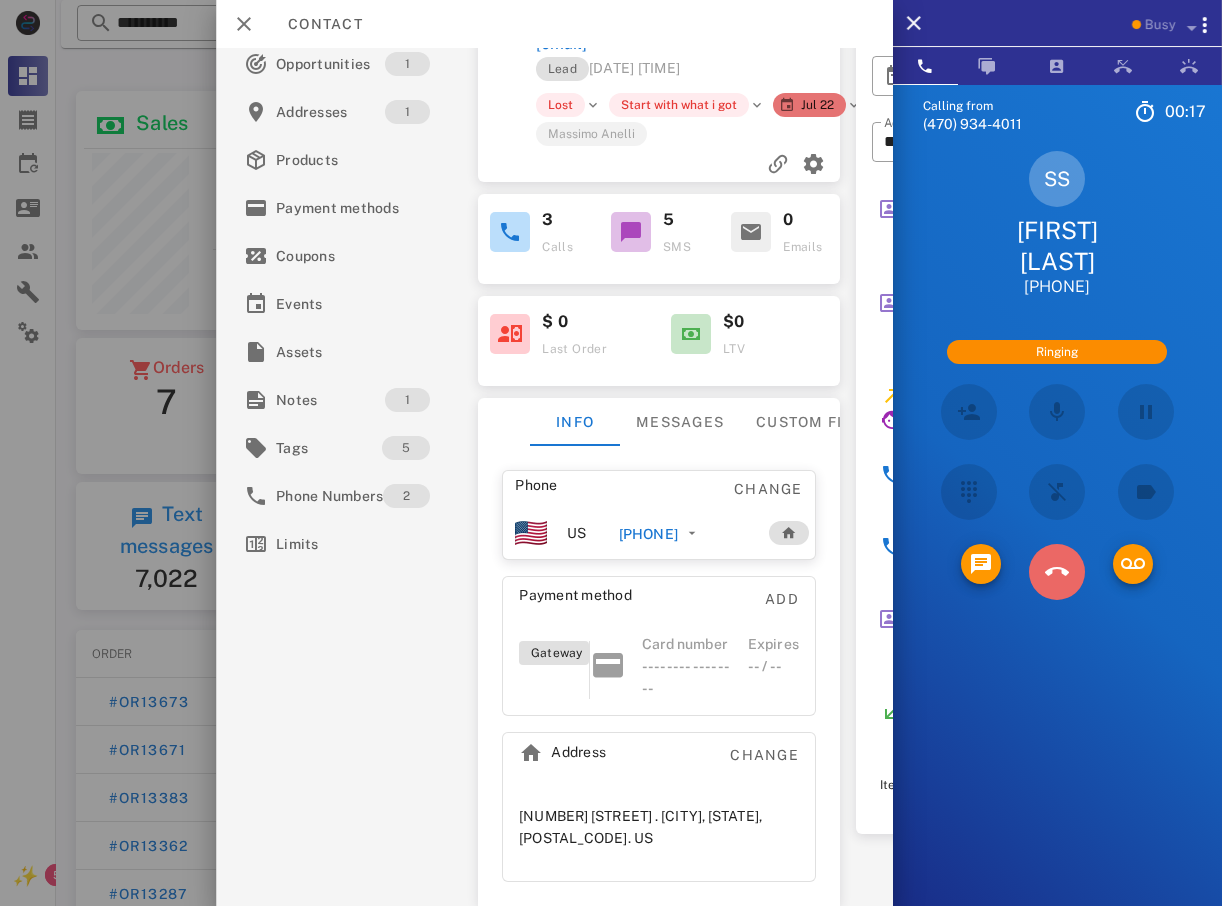 click at bounding box center (1056, 572) 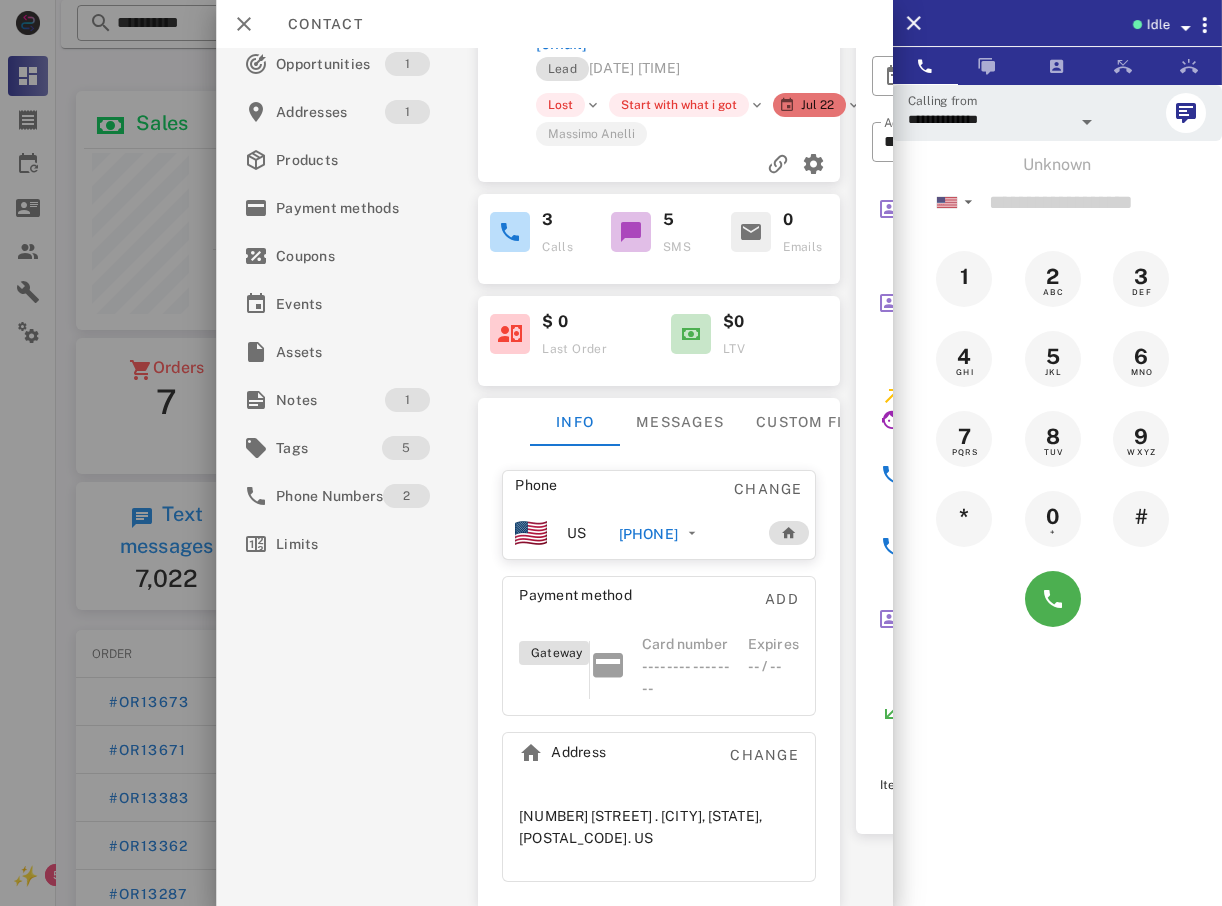 click at bounding box center (611, 453) 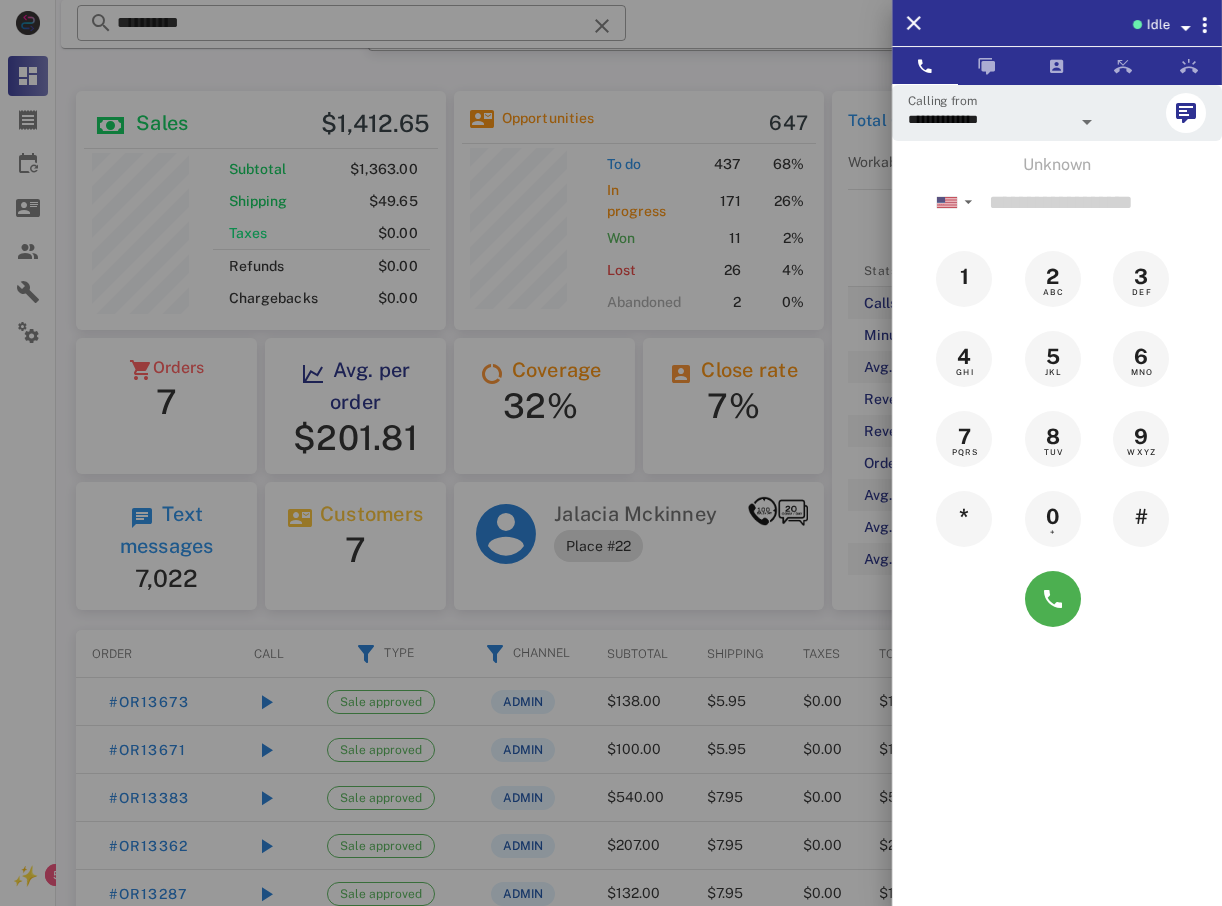 click at bounding box center [611, 453] 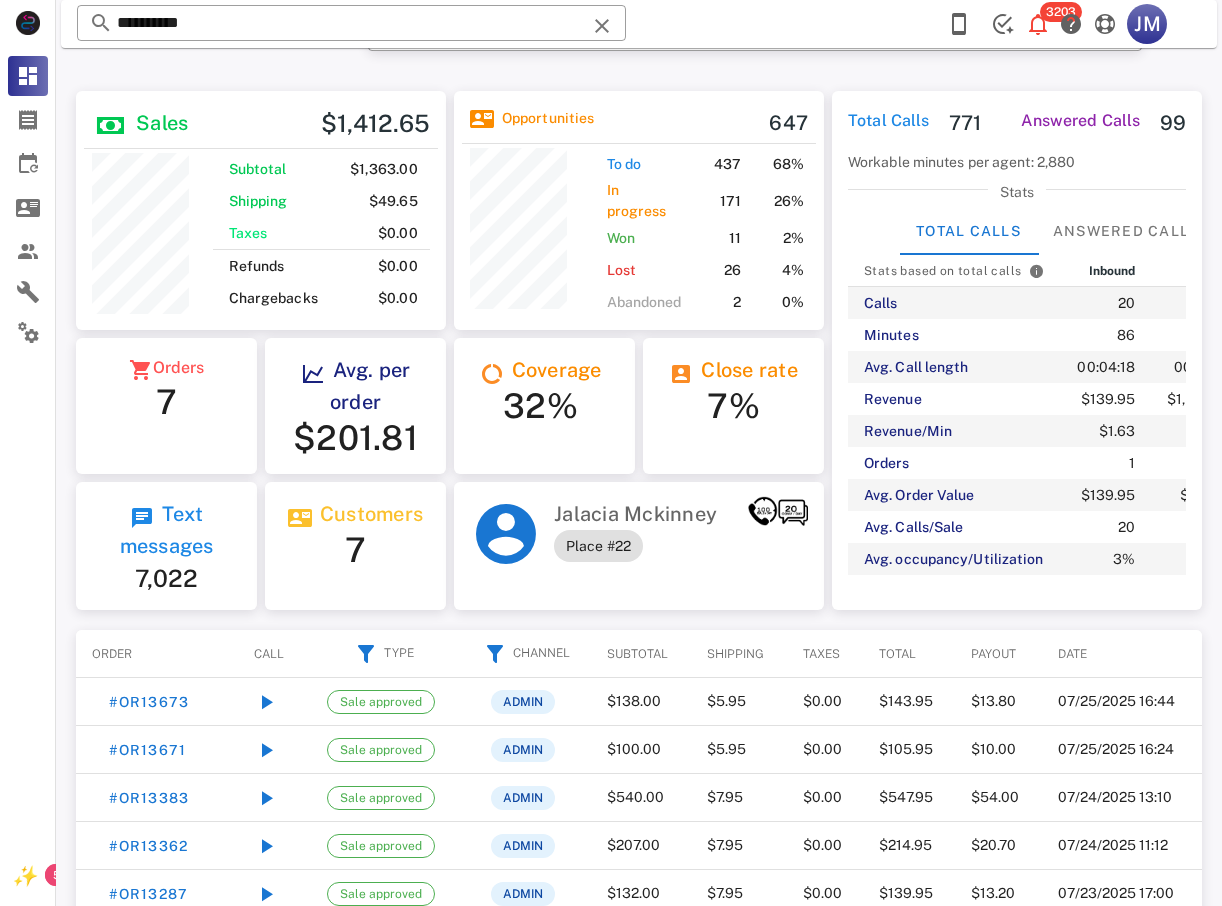 click at bounding box center (602, 26) 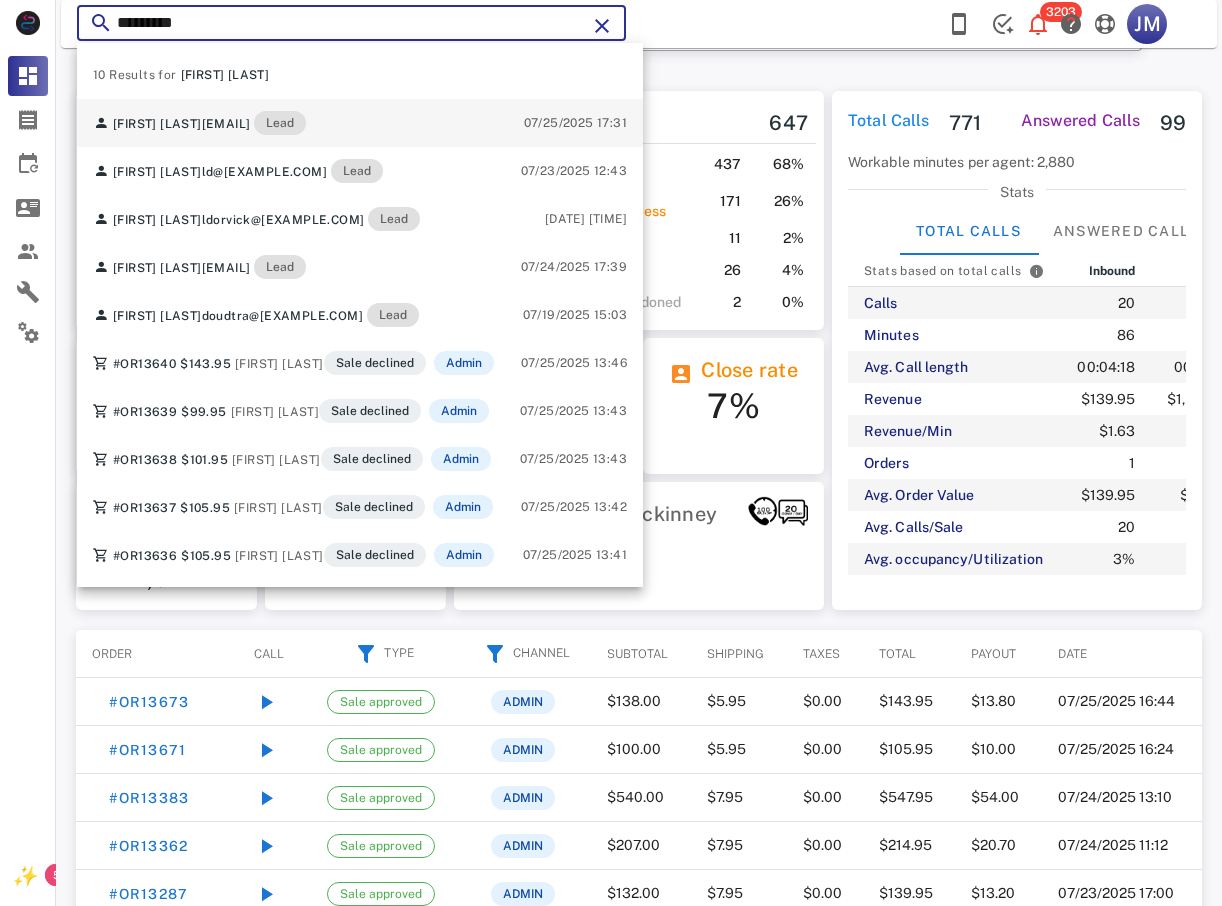 type on "*********" 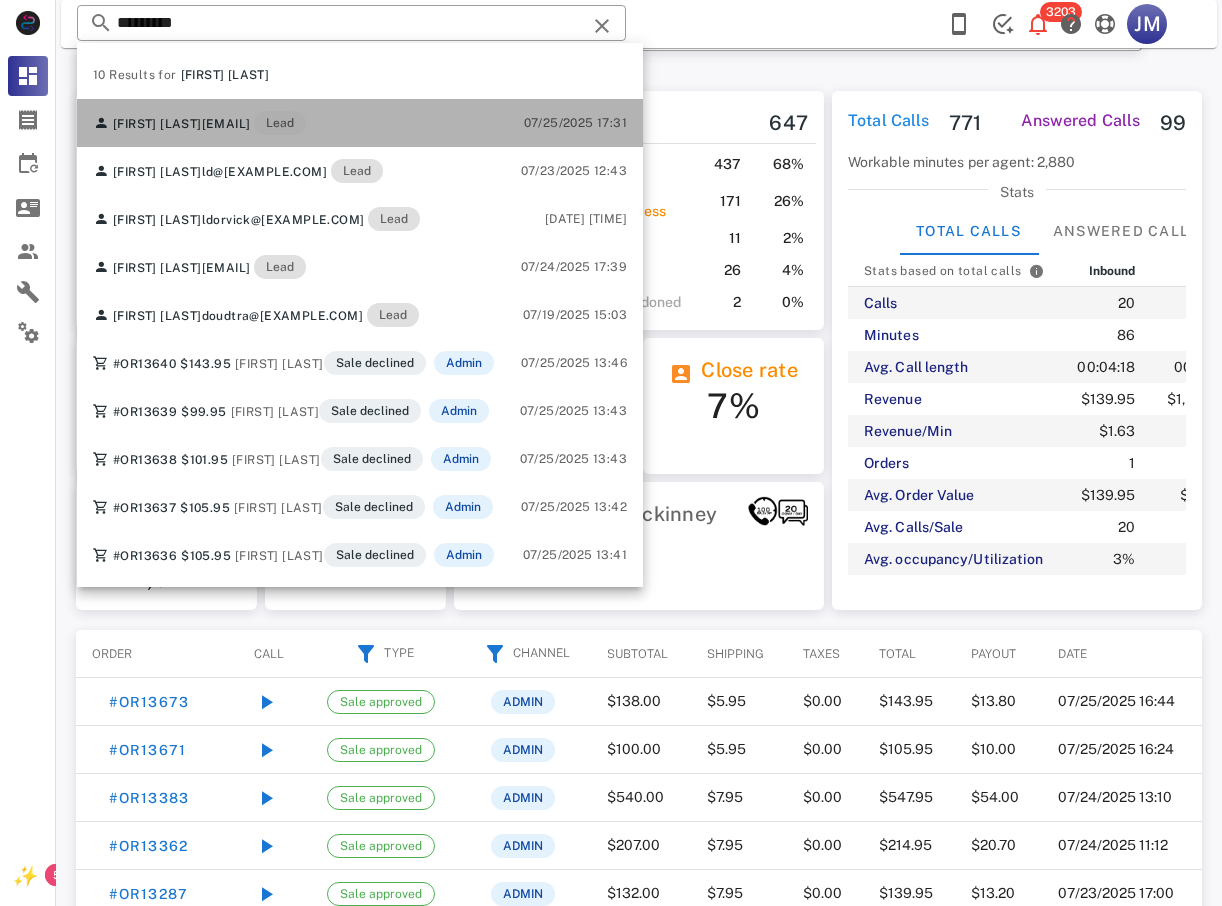 click on "[EMAIL]" at bounding box center (226, 124) 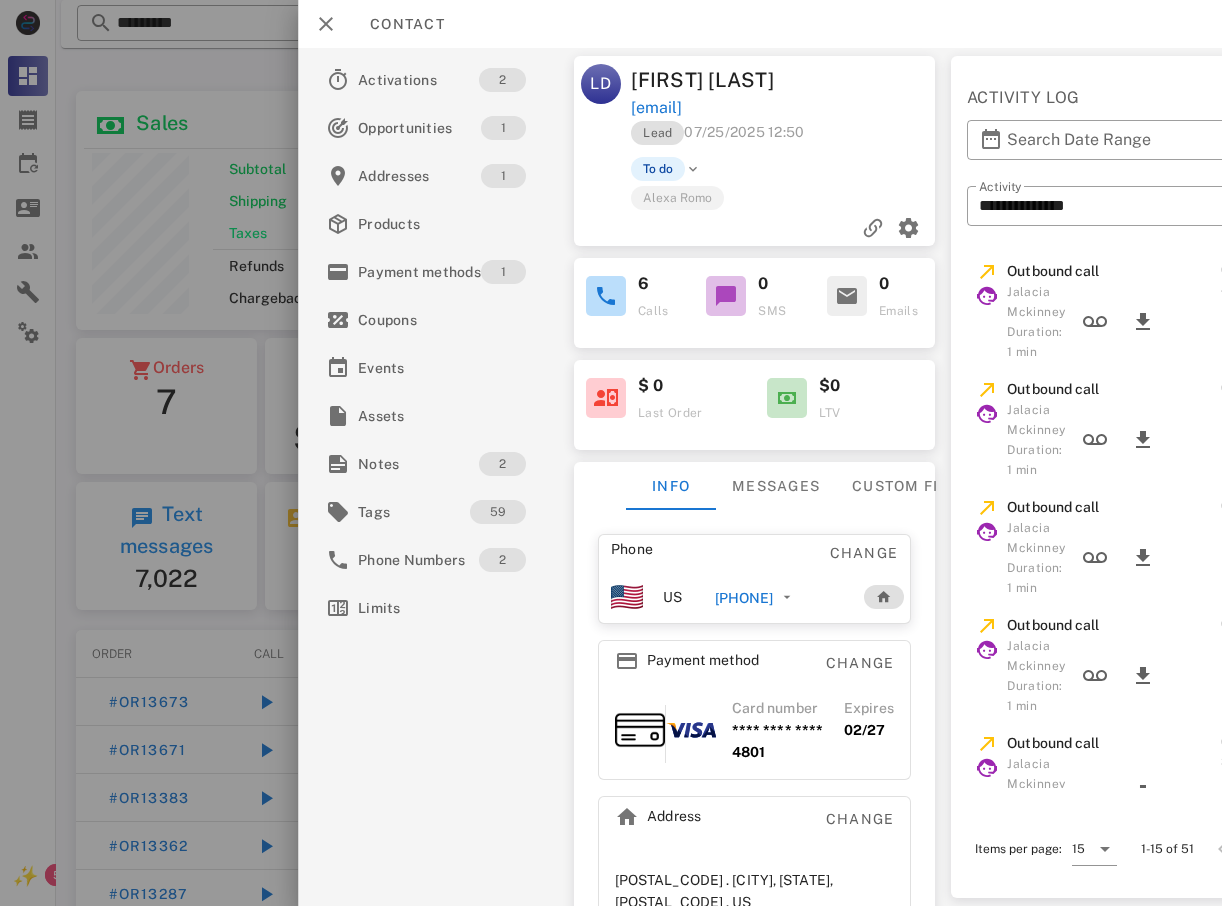click on "[PHONE]" at bounding box center (744, 598) 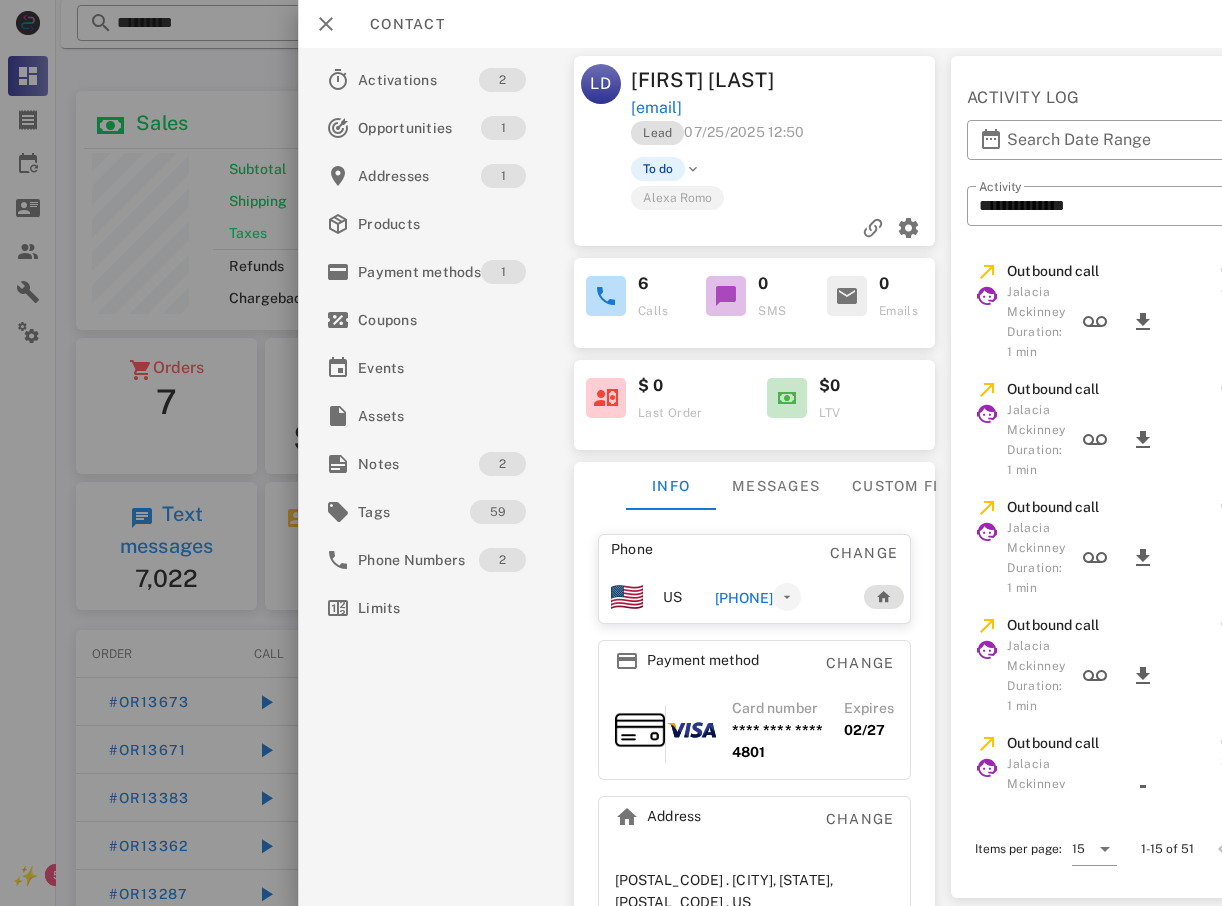 type on "**********" 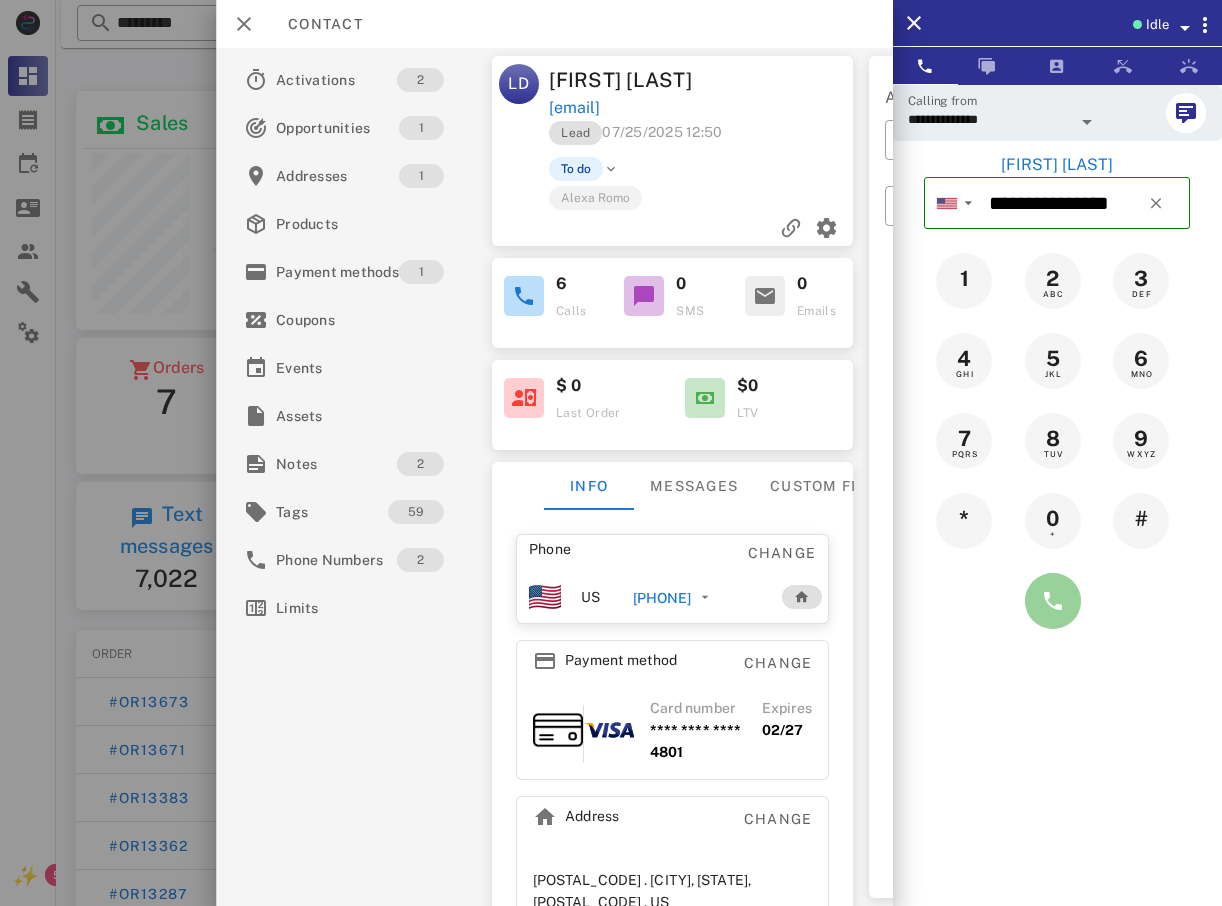 click at bounding box center [1053, 601] 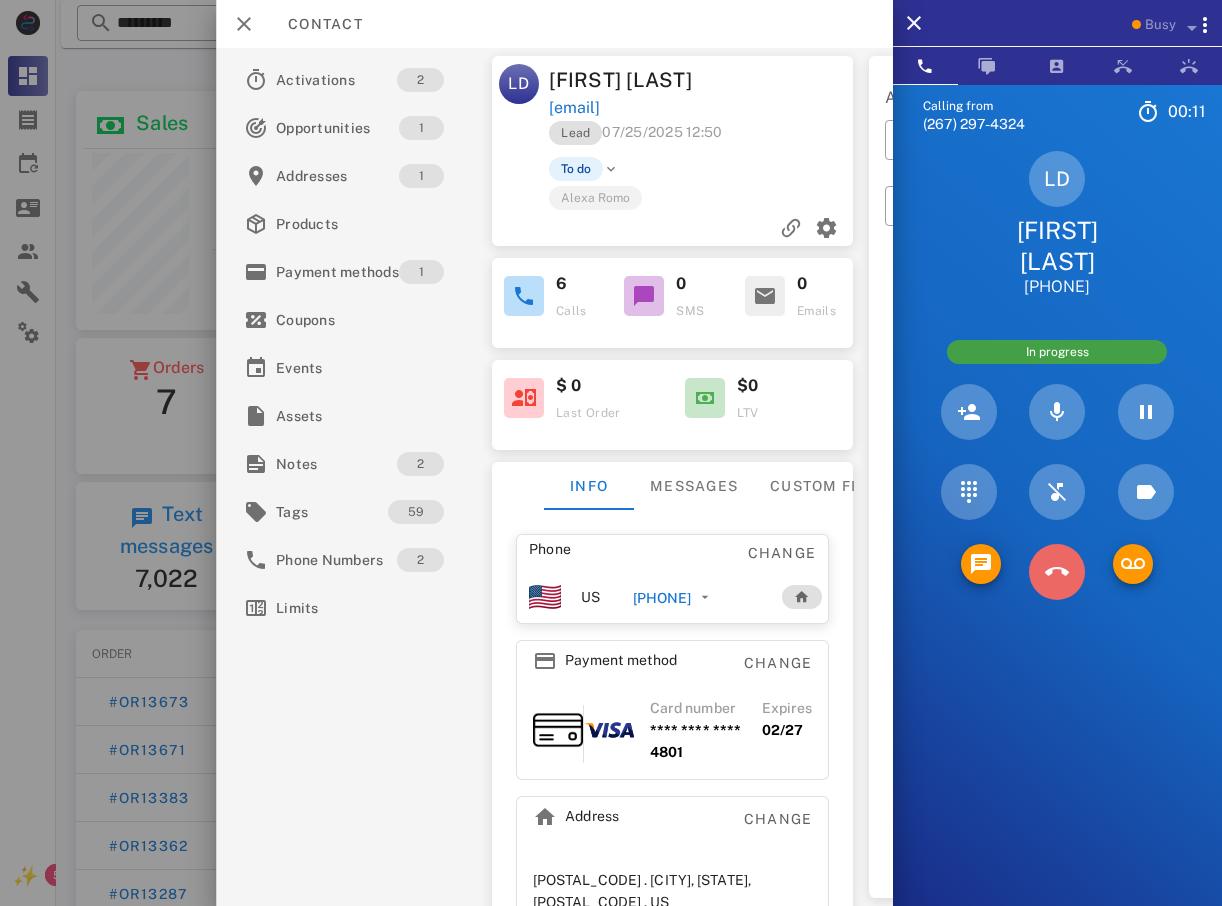 click at bounding box center (1057, 572) 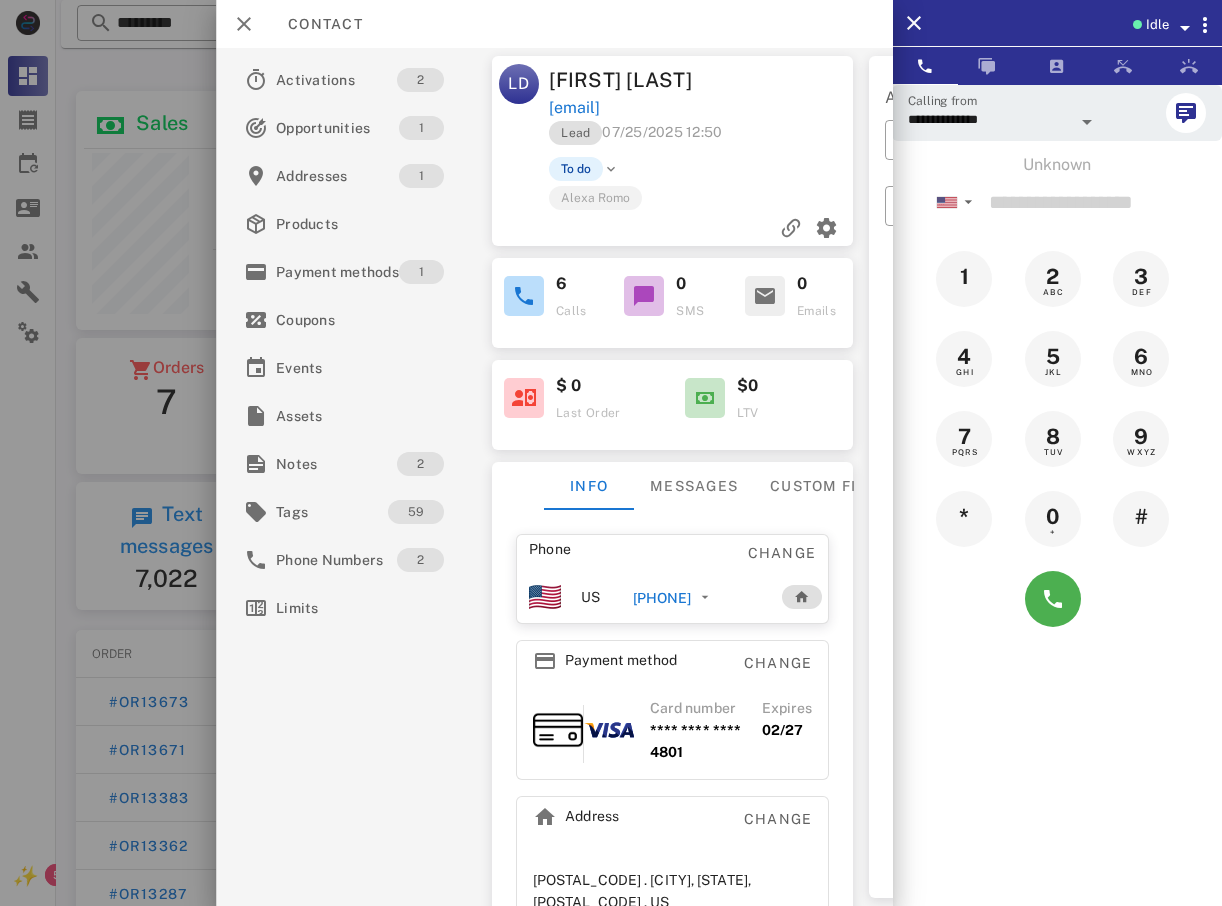 click at bounding box center (611, 453) 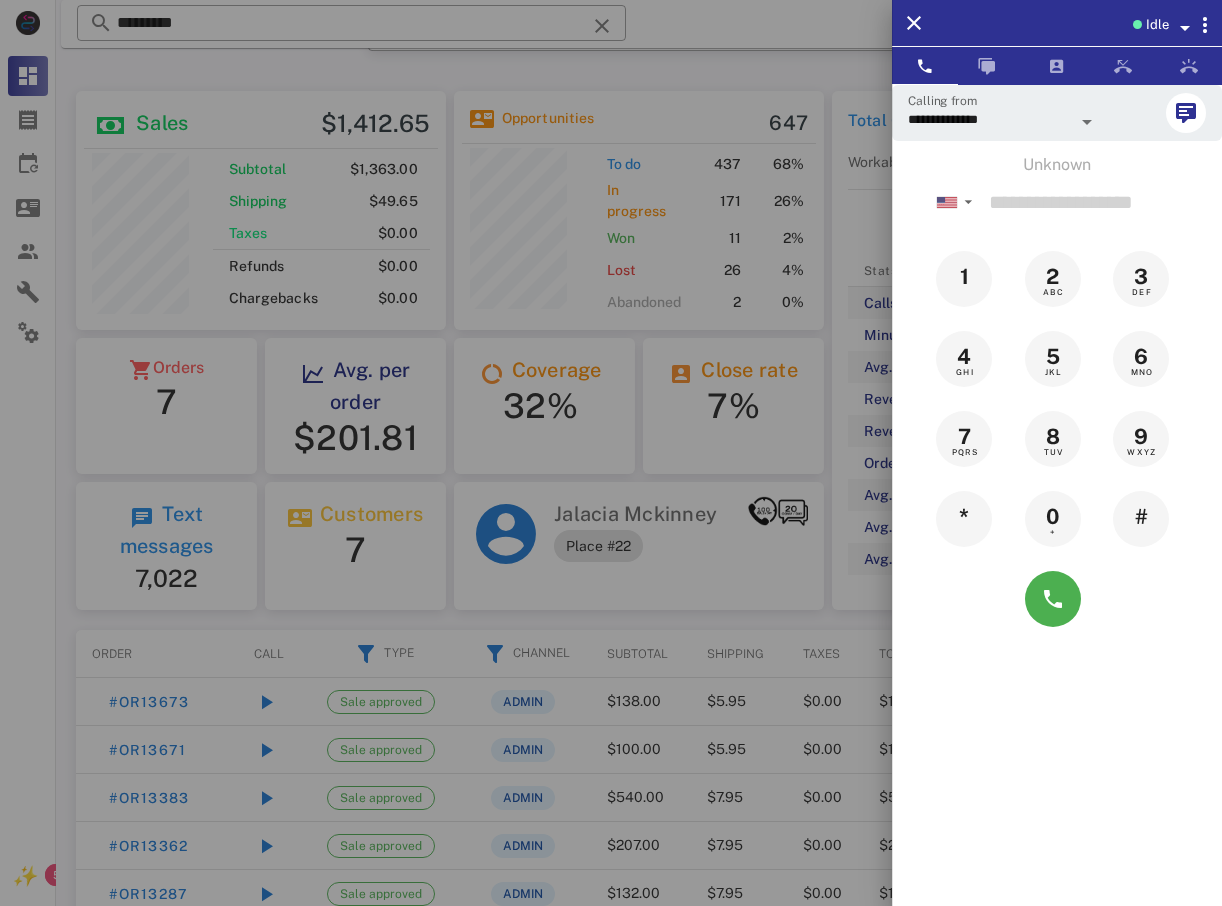 click at bounding box center [611, 453] 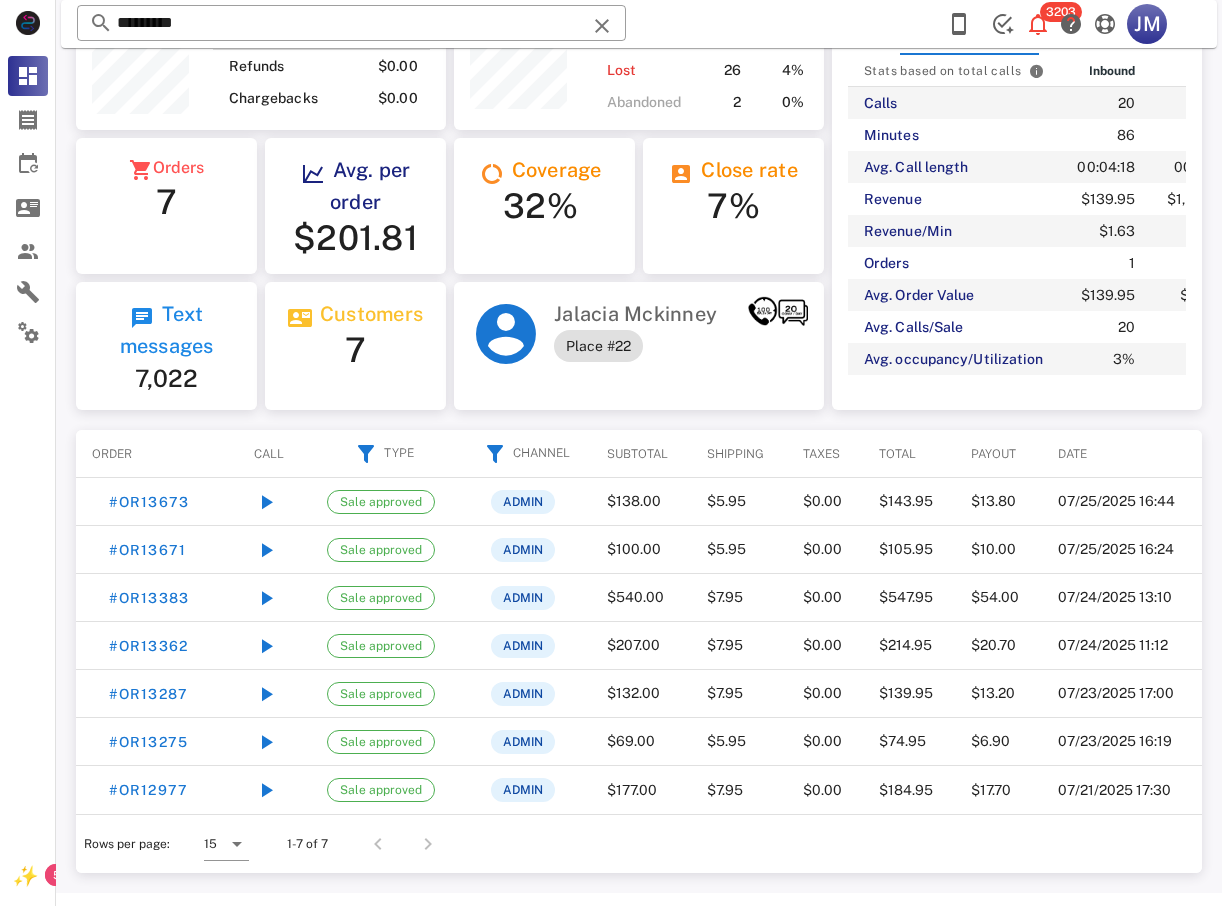 scroll, scrollTop: 0, scrollLeft: 0, axis: both 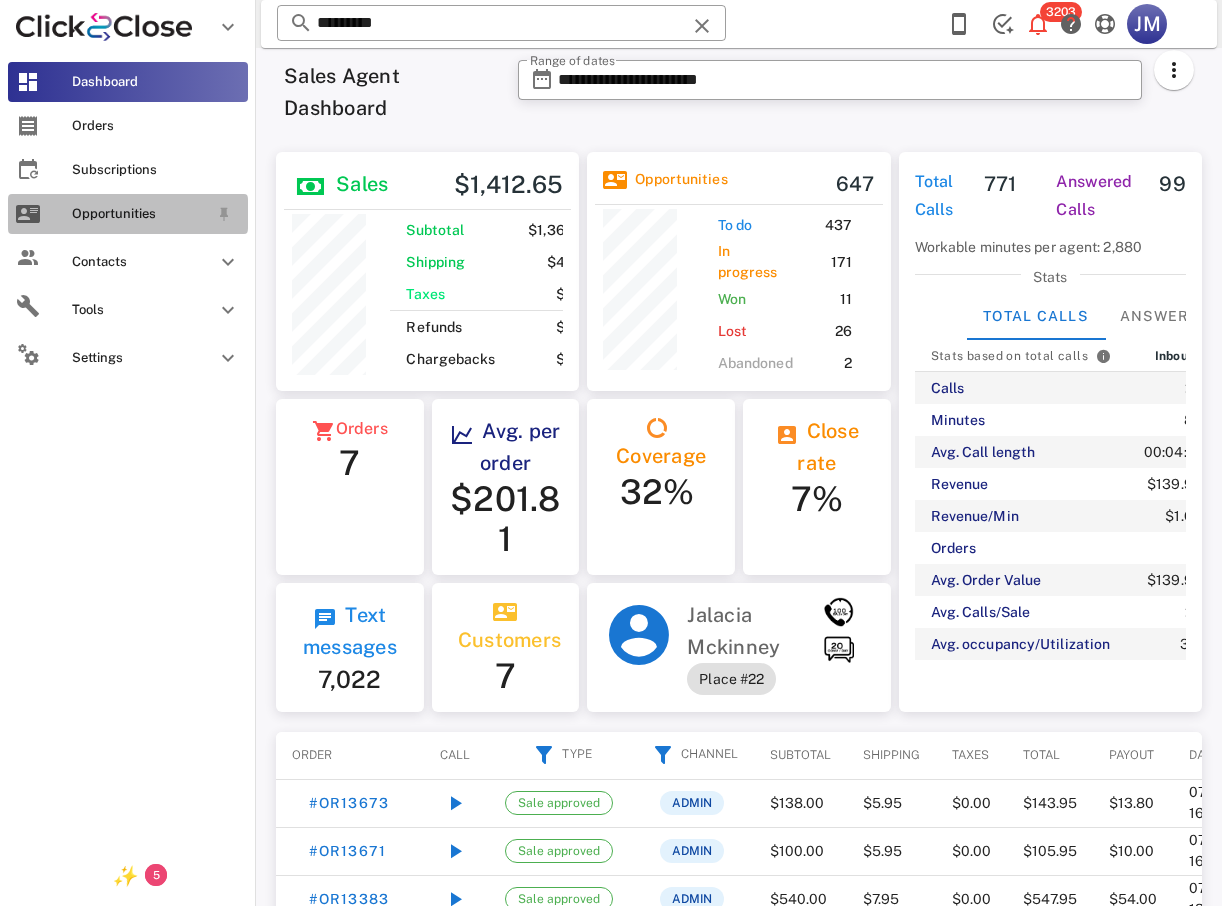 click on "Opportunities" at bounding box center [140, 214] 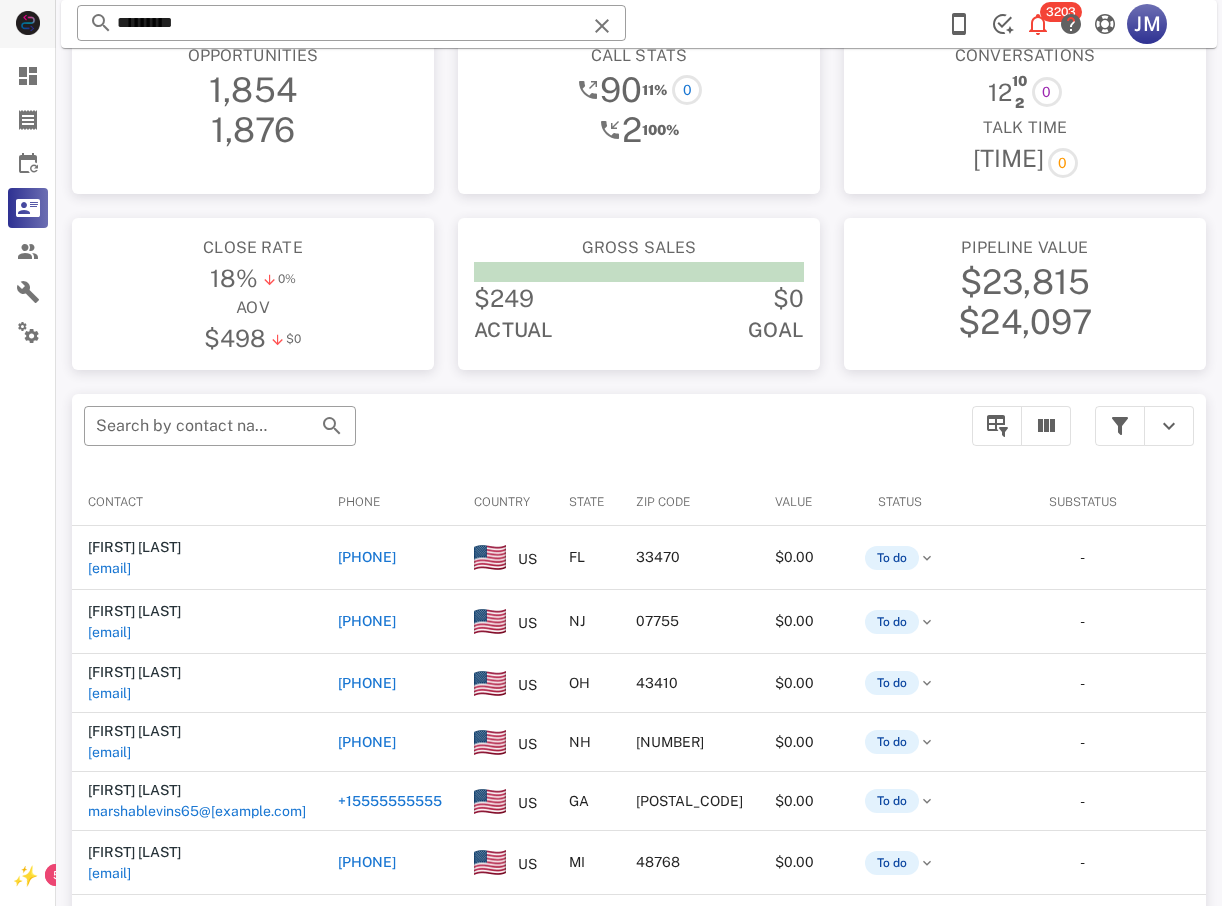 scroll, scrollTop: 0, scrollLeft: 0, axis: both 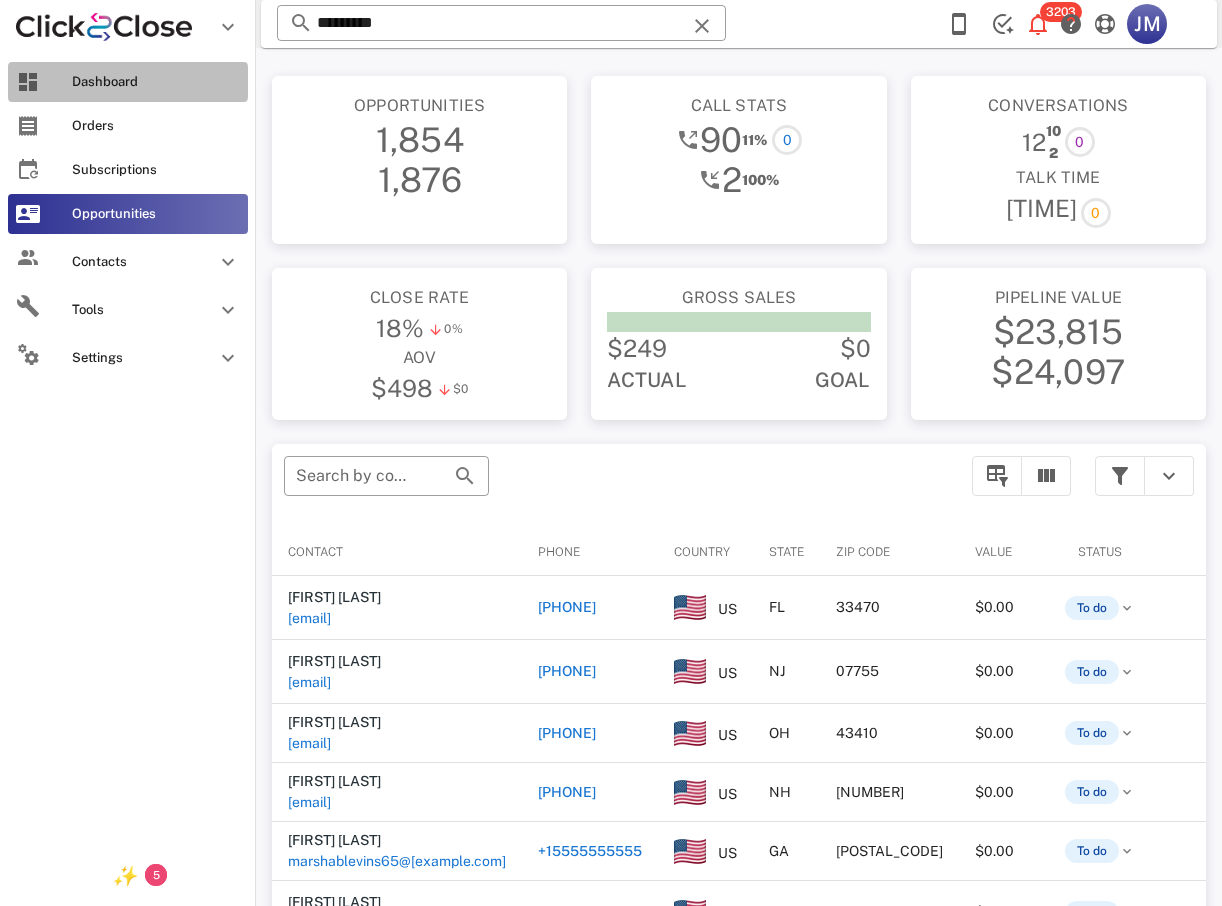 click on "Dashboard" at bounding box center [156, 82] 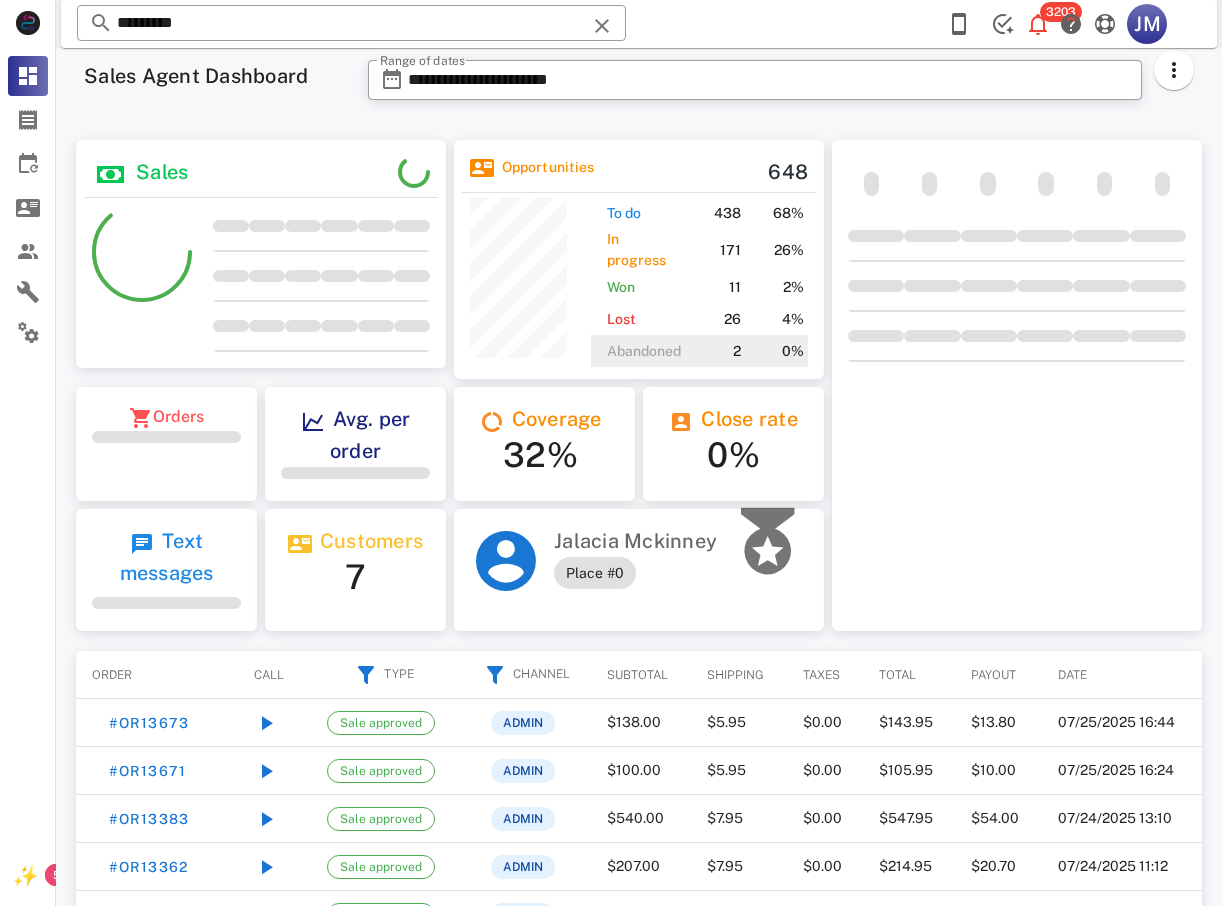scroll, scrollTop: 999761, scrollLeft: 999630, axis: both 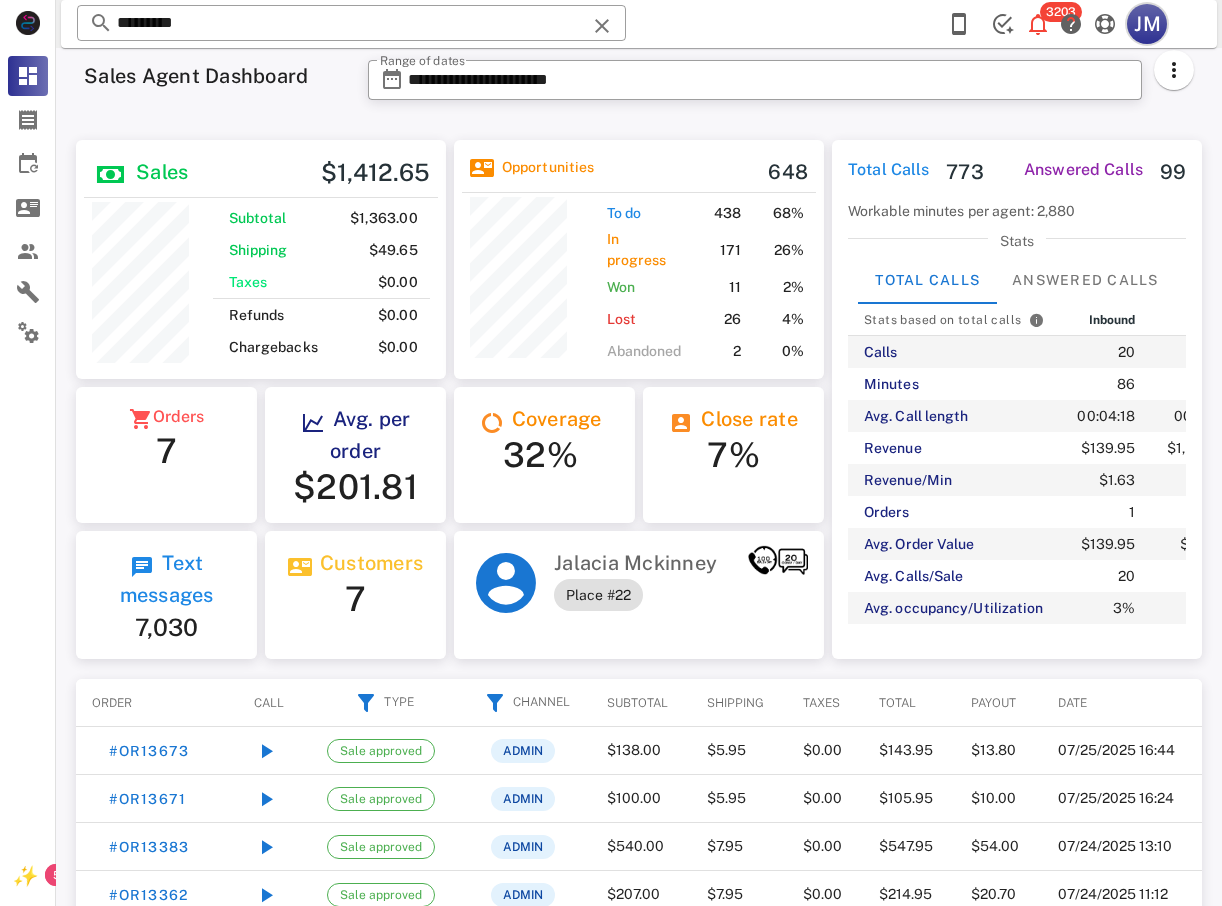 click on "JM" at bounding box center [1147, 24] 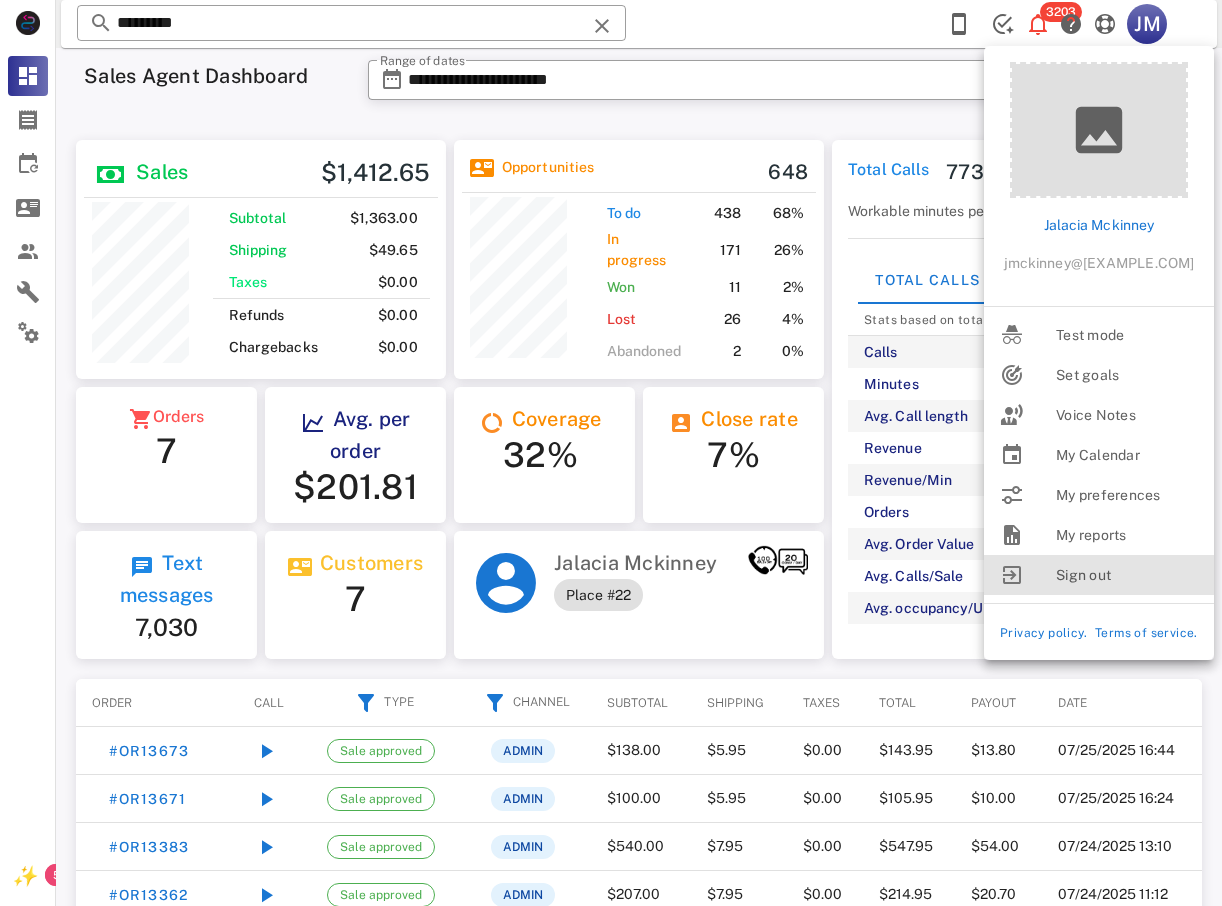 click on "Sign out" at bounding box center [1127, 575] 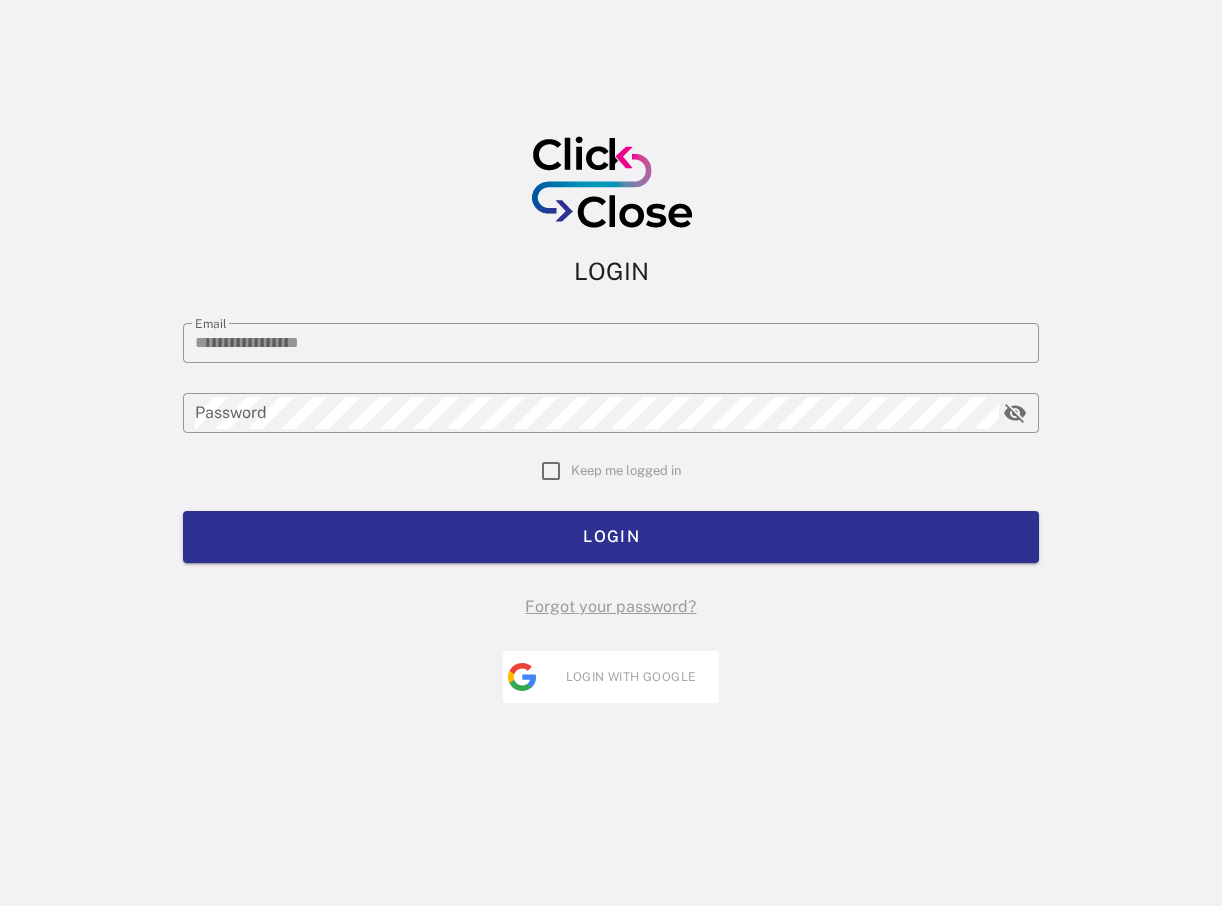 type on "**********" 